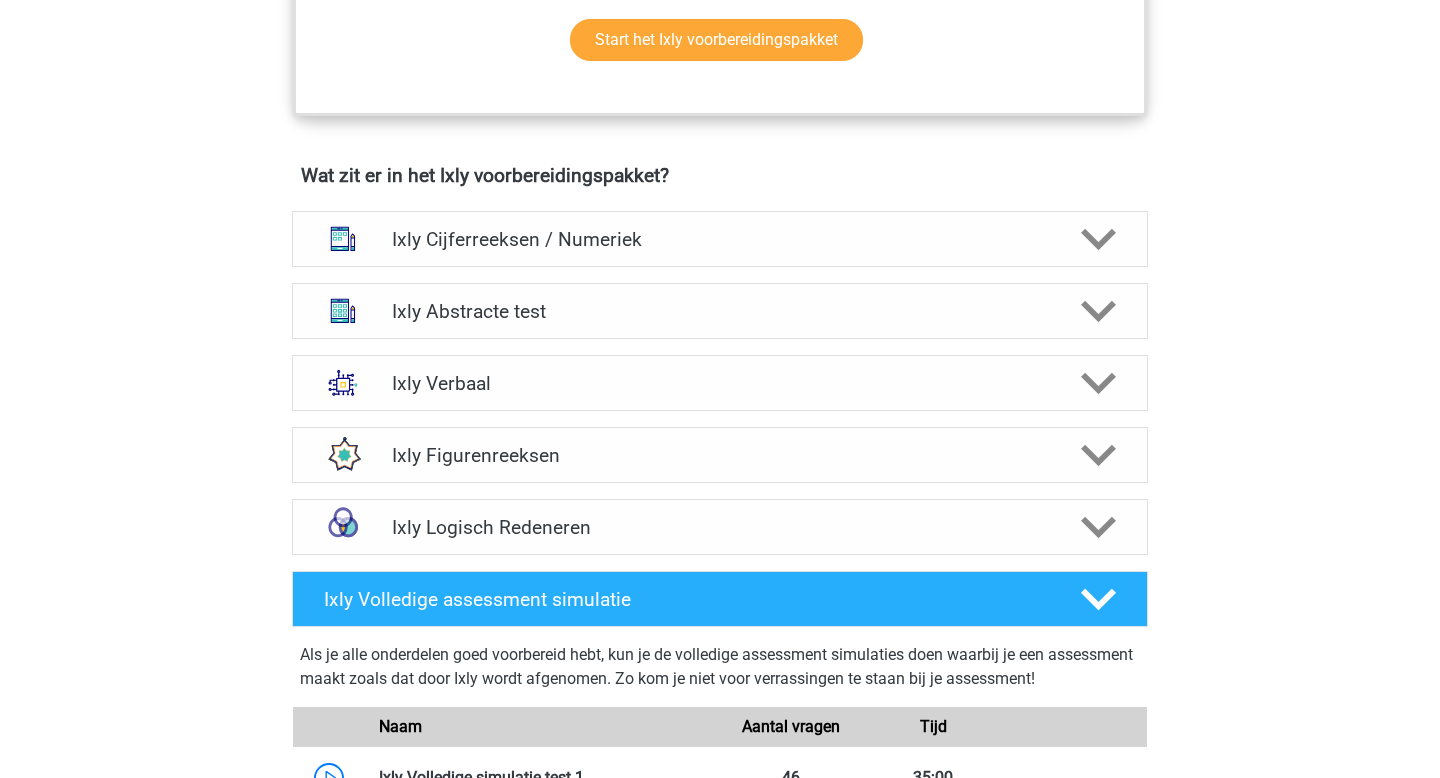 scroll, scrollTop: 1154, scrollLeft: 0, axis: vertical 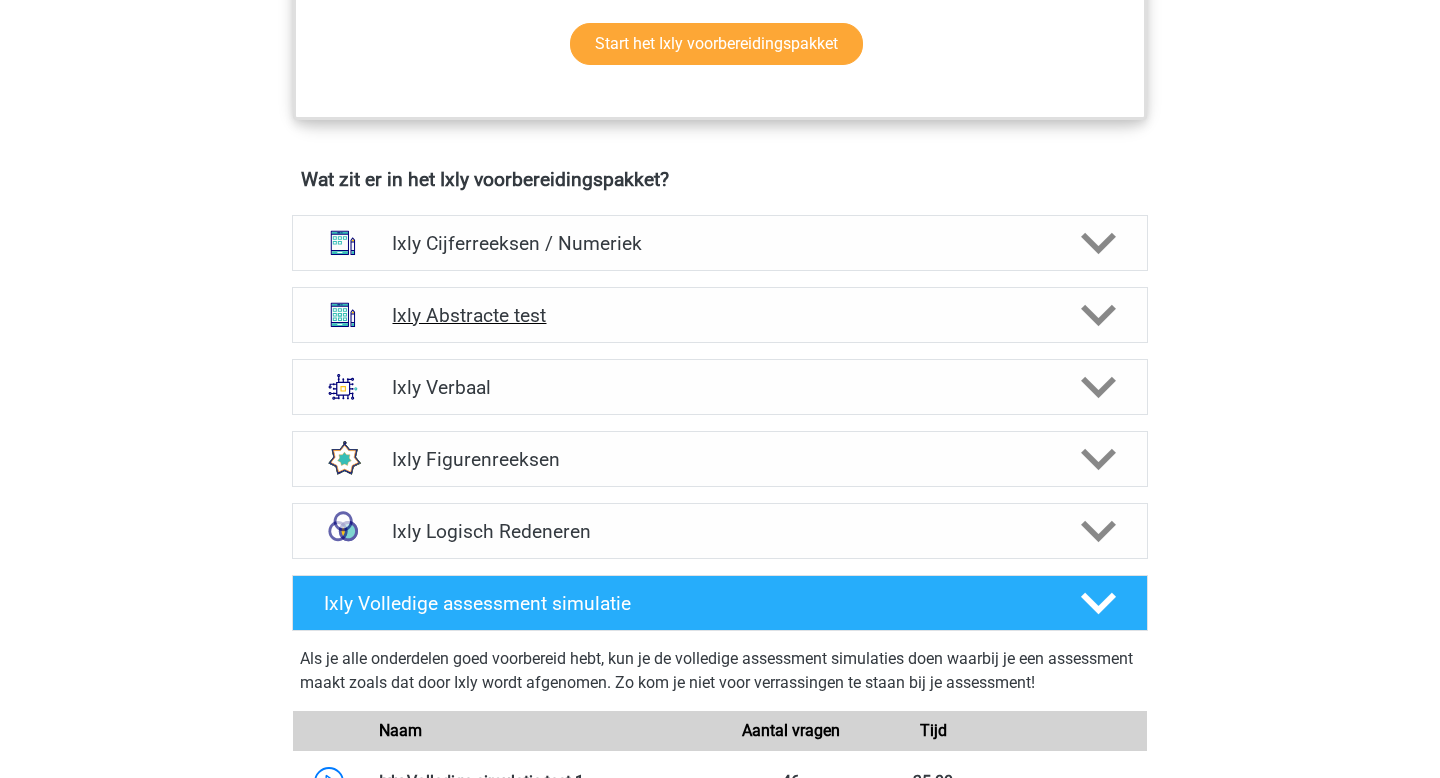 click on "Ixly Abstracte test" at bounding box center (719, 315) 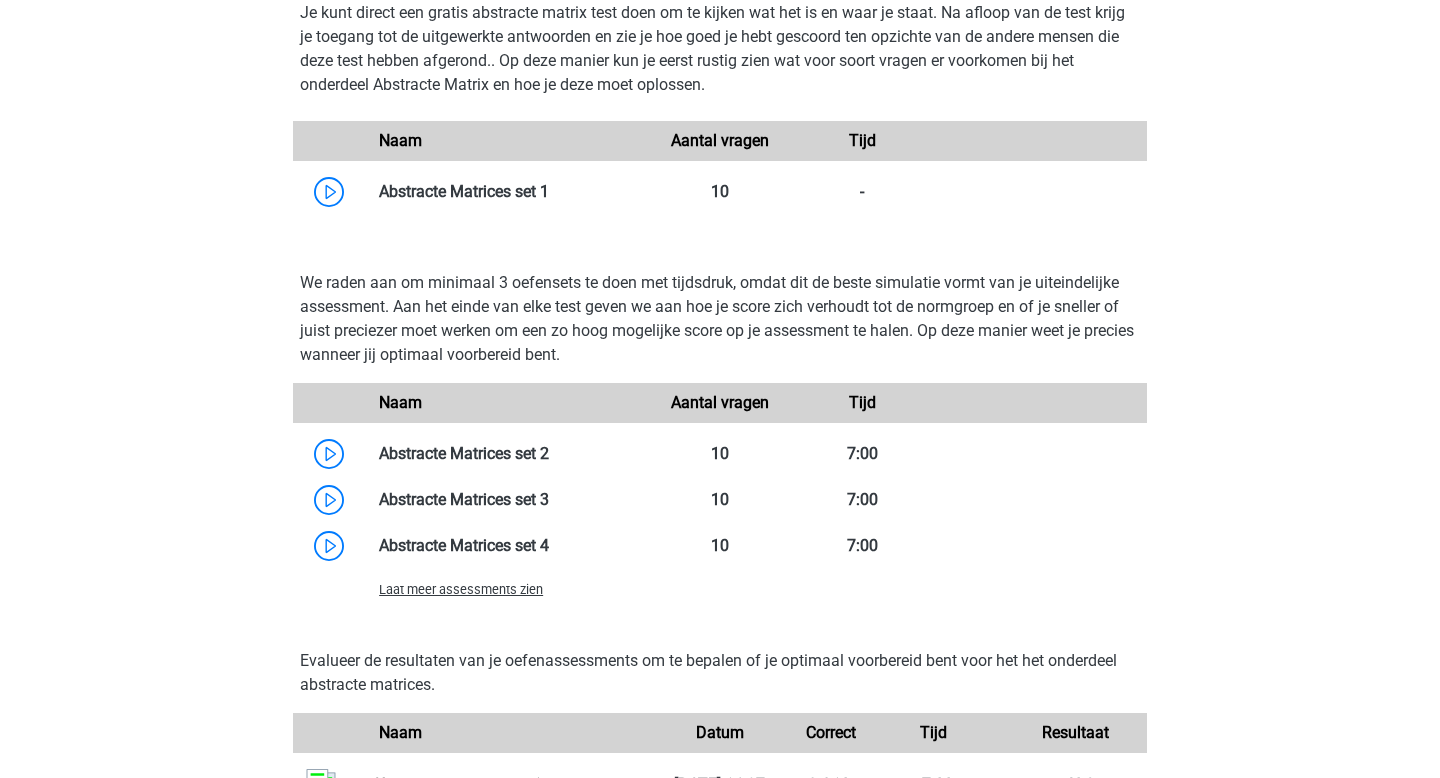 scroll, scrollTop: 1902, scrollLeft: 0, axis: vertical 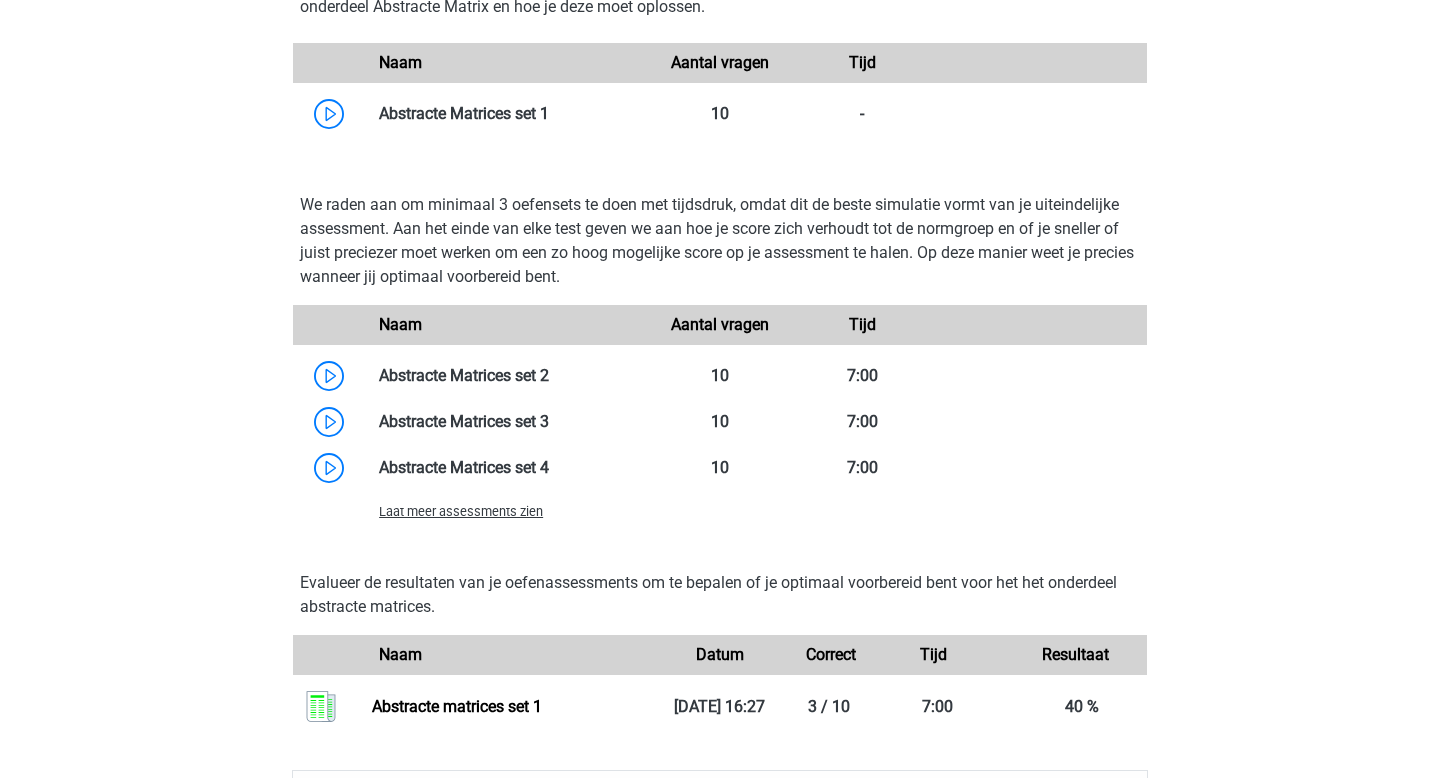 click on "Laat meer assessments zien" at bounding box center [461, 511] 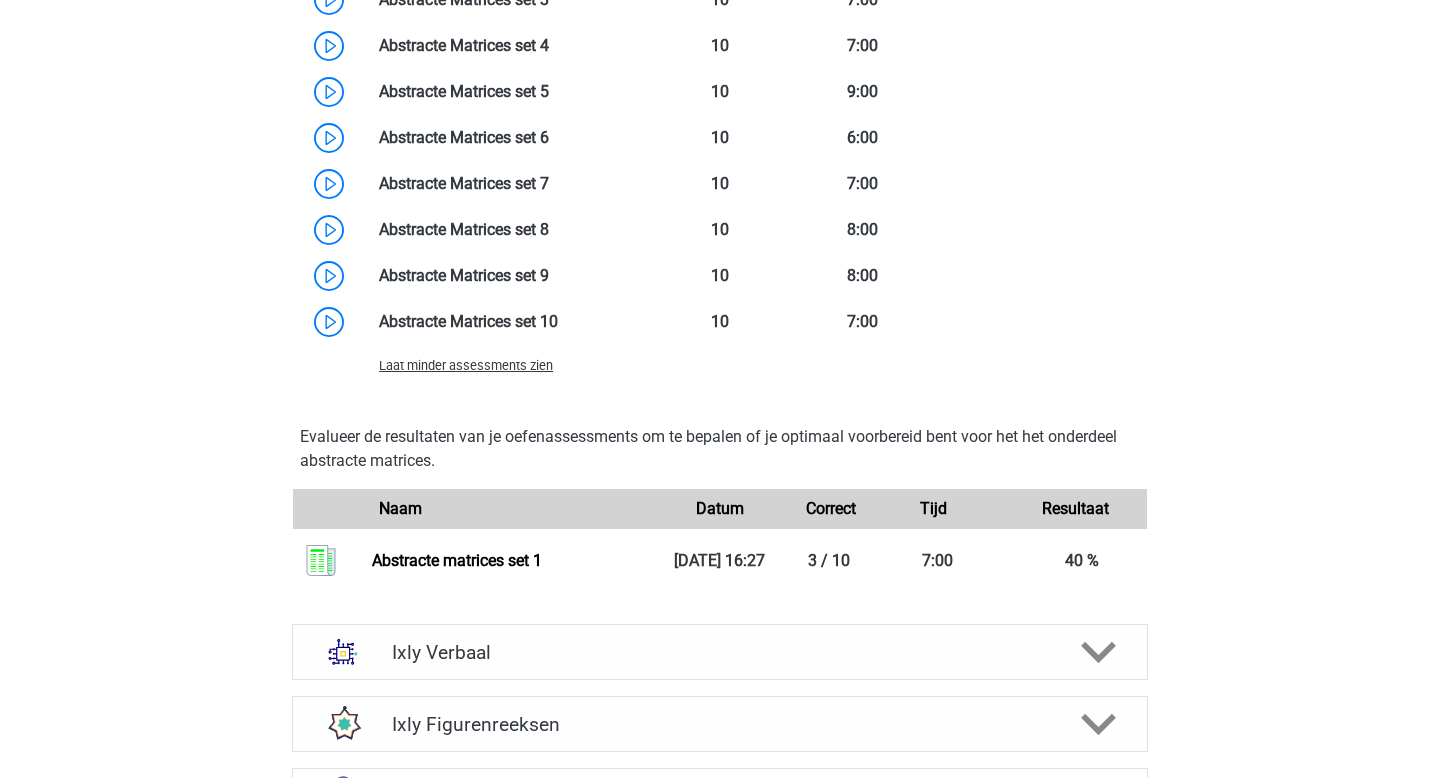 scroll, scrollTop: 2644, scrollLeft: 0, axis: vertical 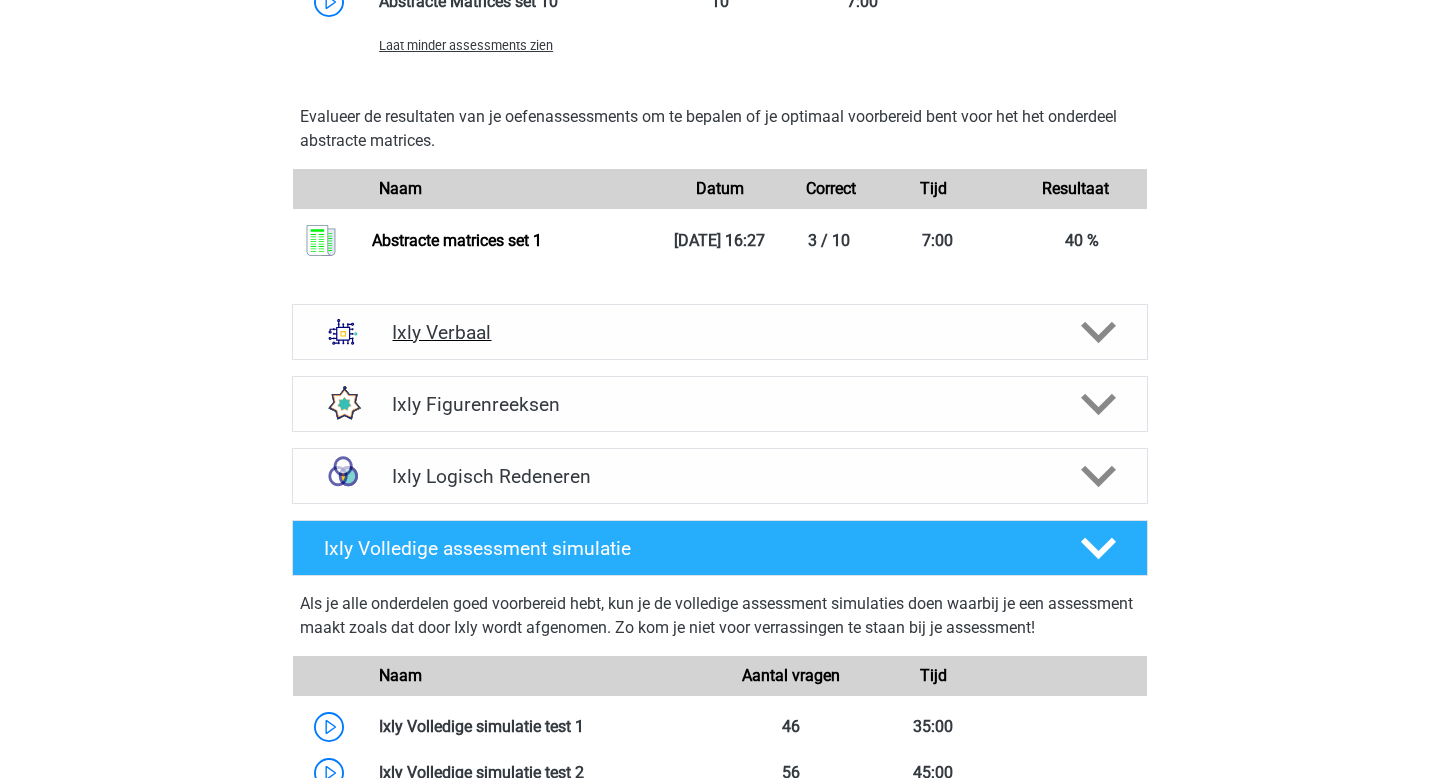 click on "Ixly Verbaal" at bounding box center [719, 332] 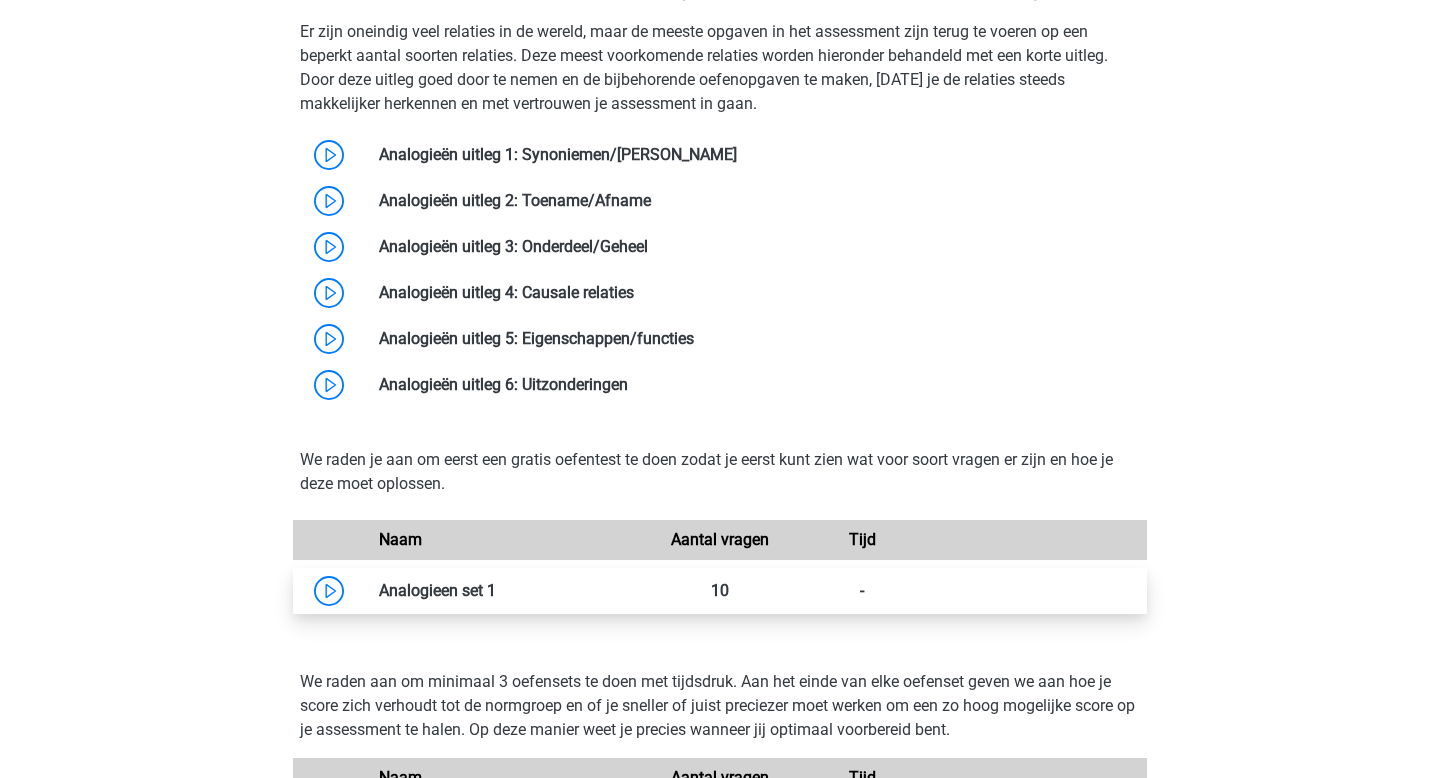 scroll, scrollTop: 3488, scrollLeft: 0, axis: vertical 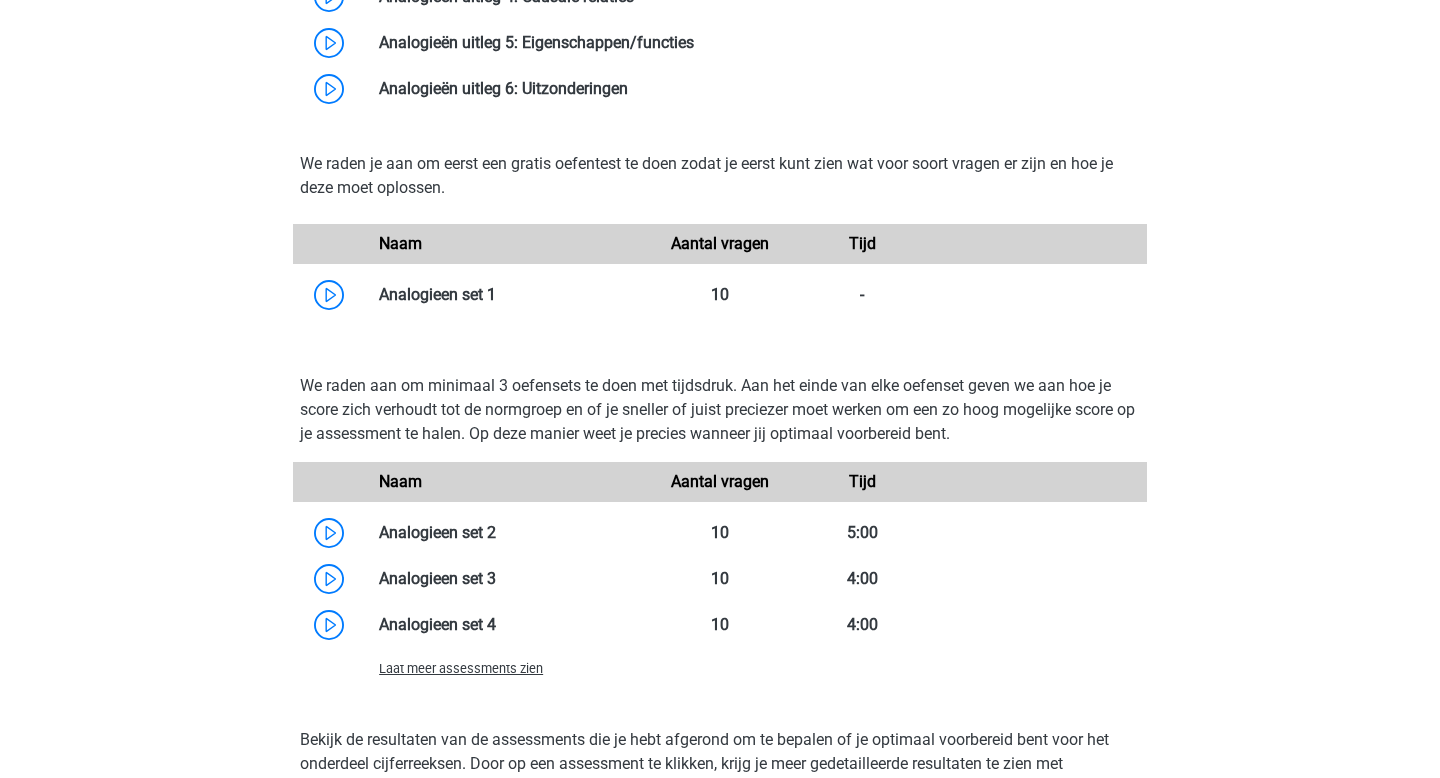 click on "Laat meer assessments zien" at bounding box center (461, 668) 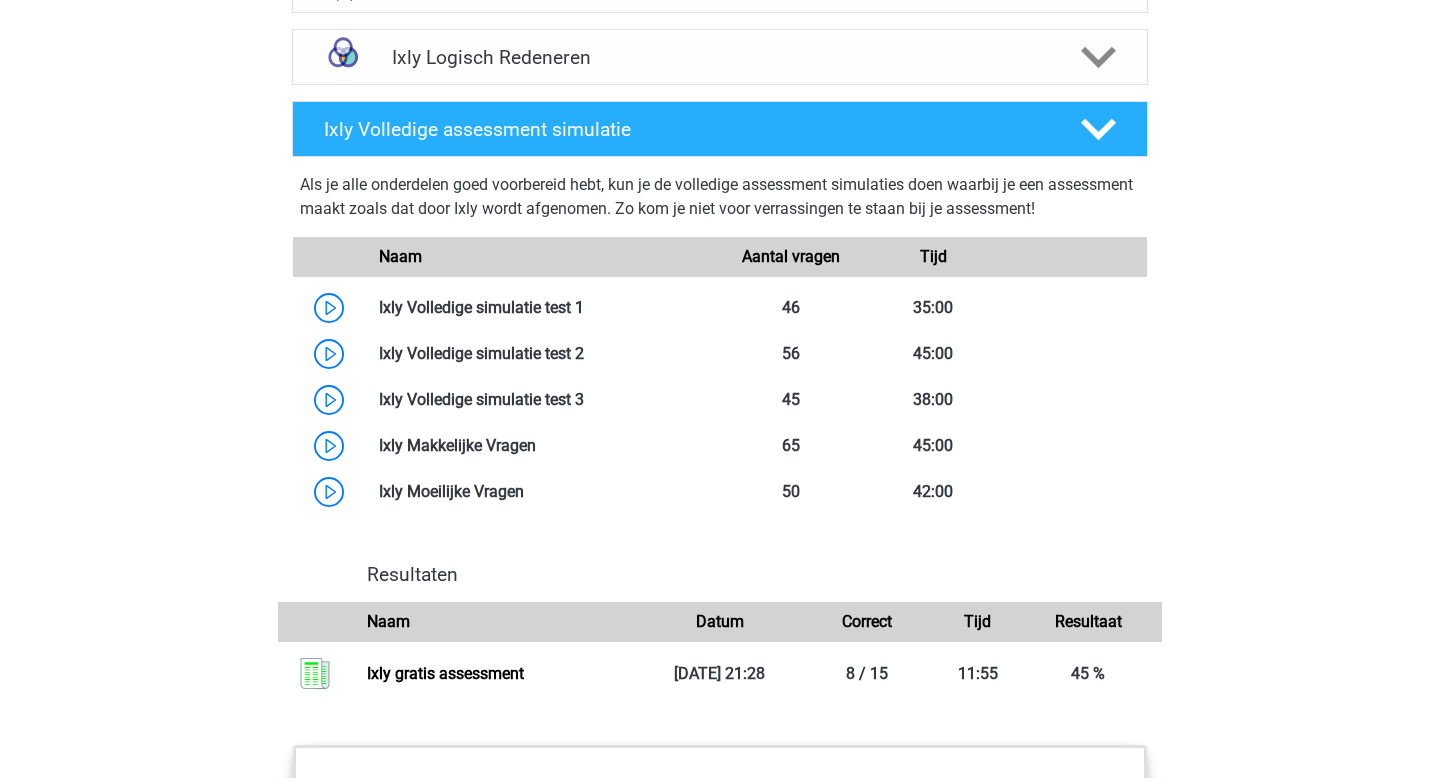 scroll, scrollTop: 4784, scrollLeft: 0, axis: vertical 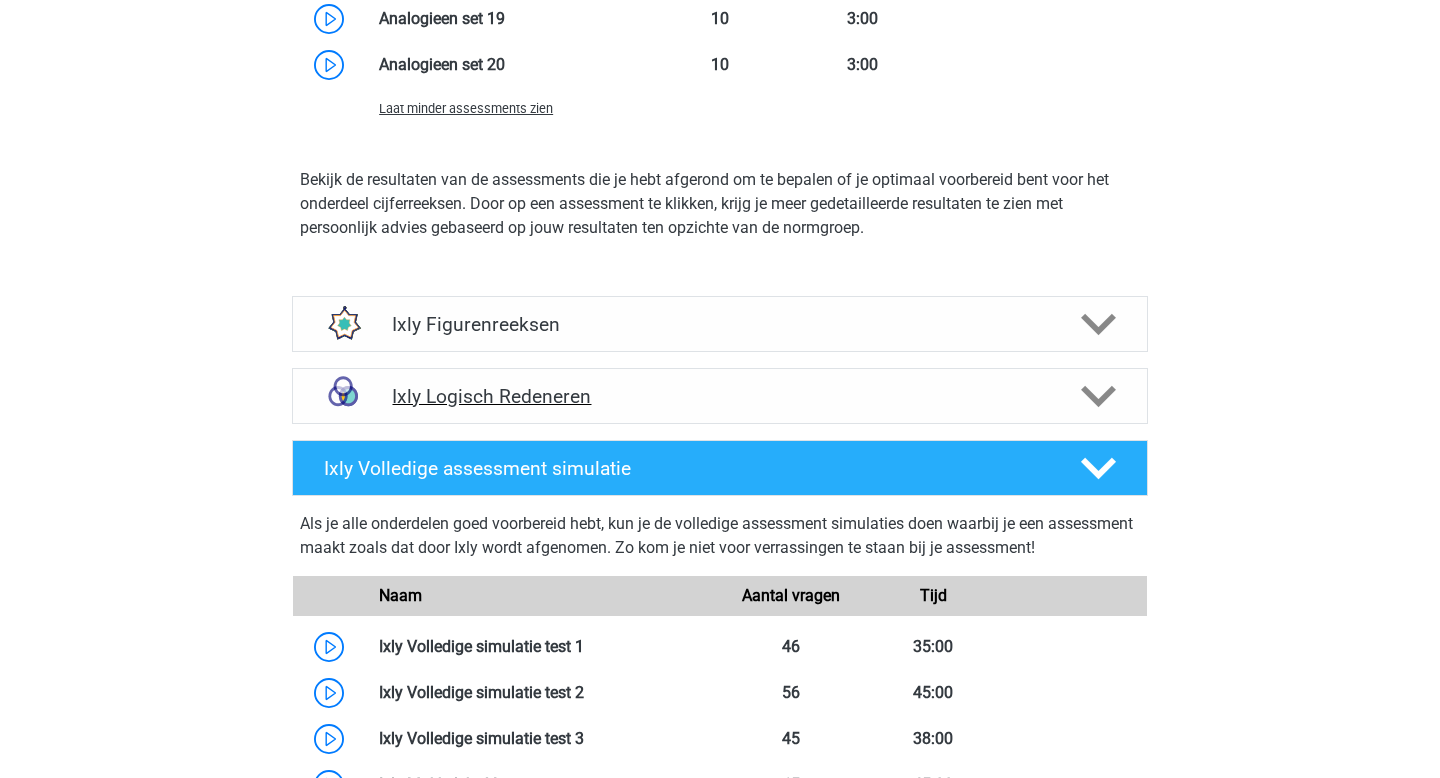 click on "Ixly Logisch Redeneren" at bounding box center (719, 396) 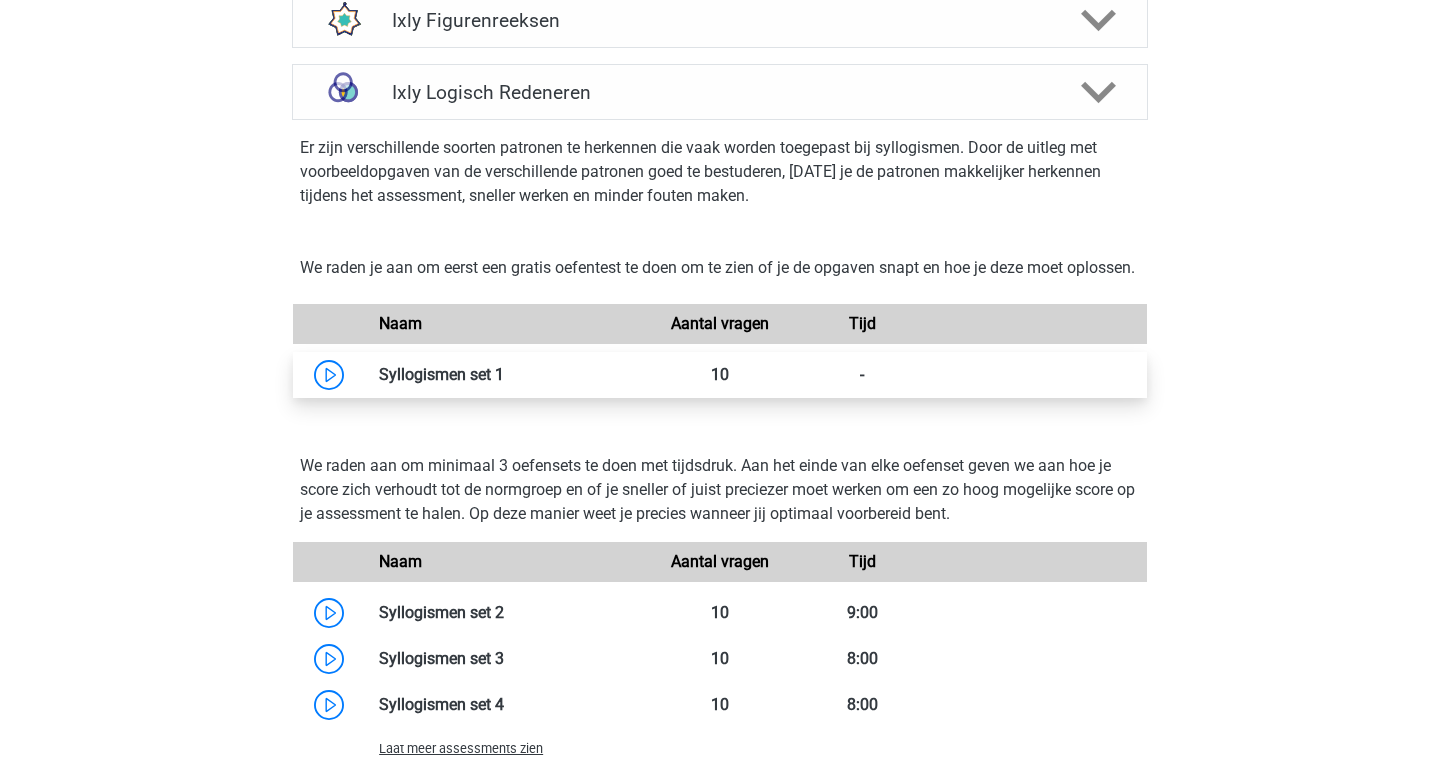 scroll, scrollTop: 5133, scrollLeft: 0, axis: vertical 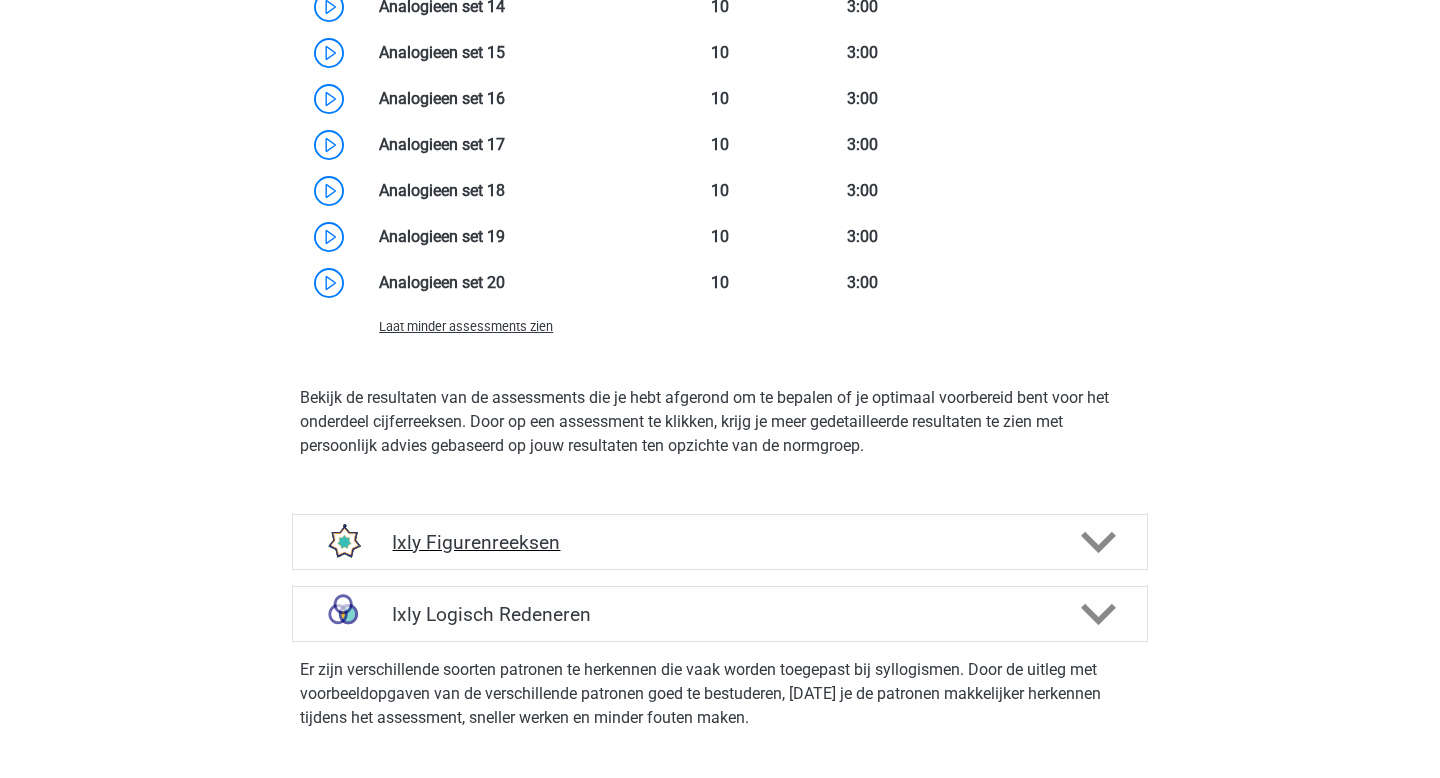 click on "Ixly Figurenreeksen" at bounding box center [719, 542] 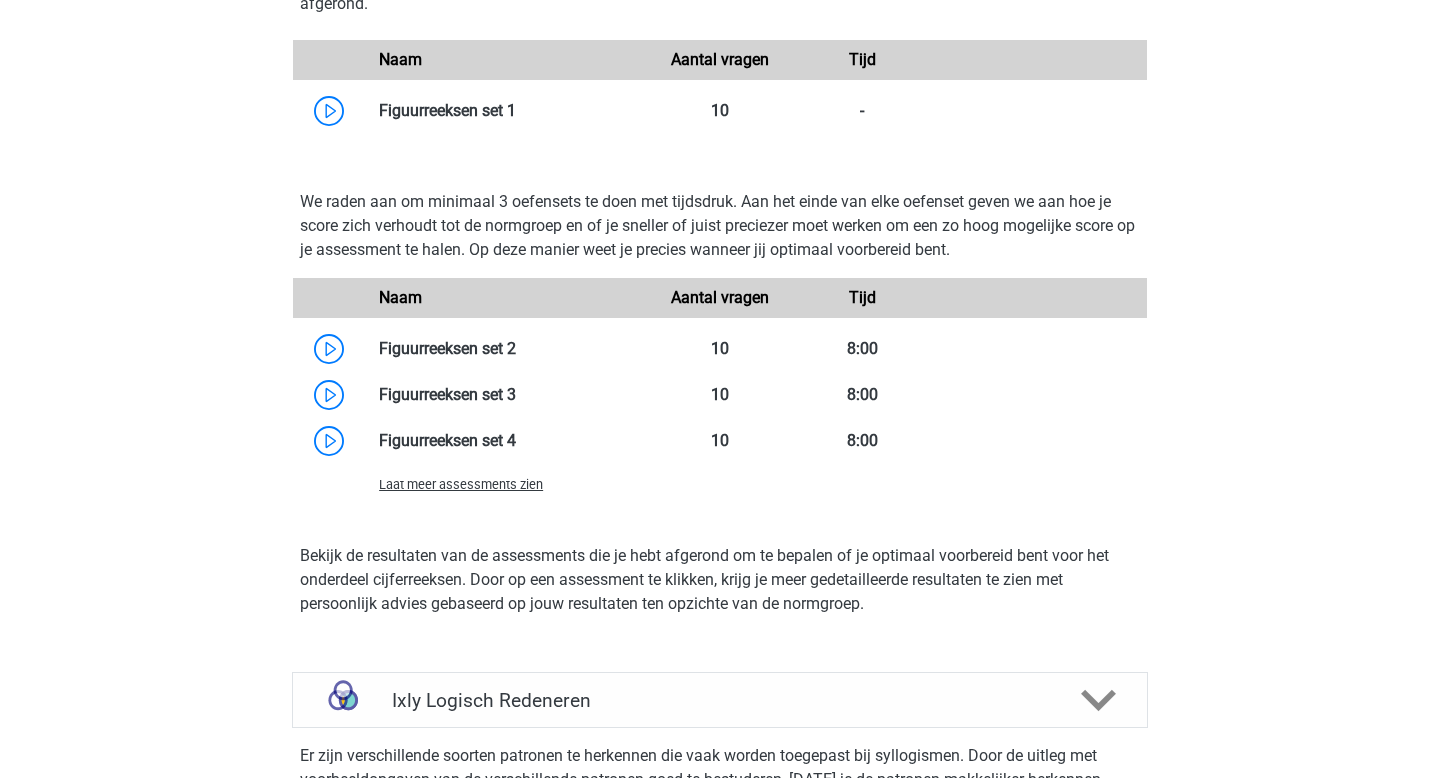 scroll, scrollTop: 5331, scrollLeft: 0, axis: vertical 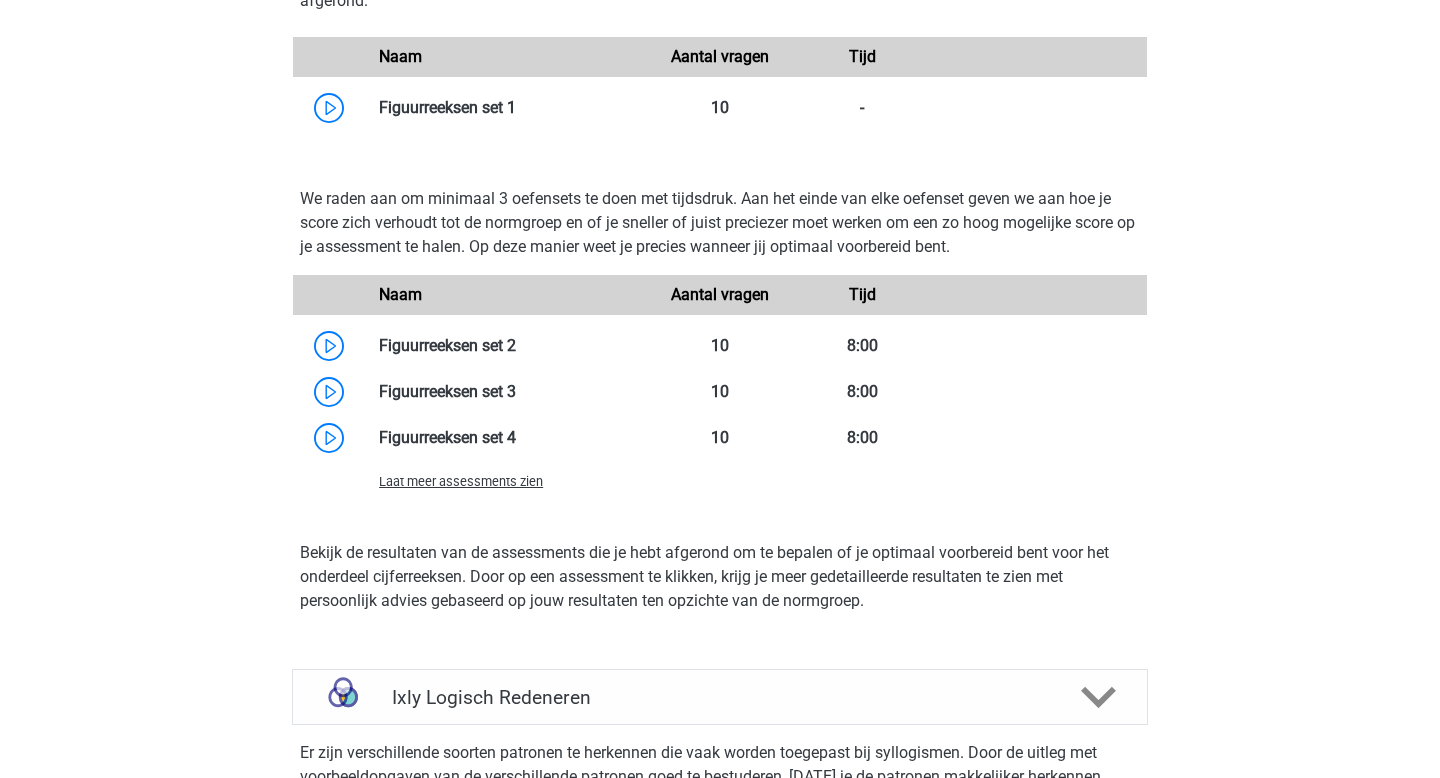 click on "Laat meer assessments zien" at bounding box center (461, 481) 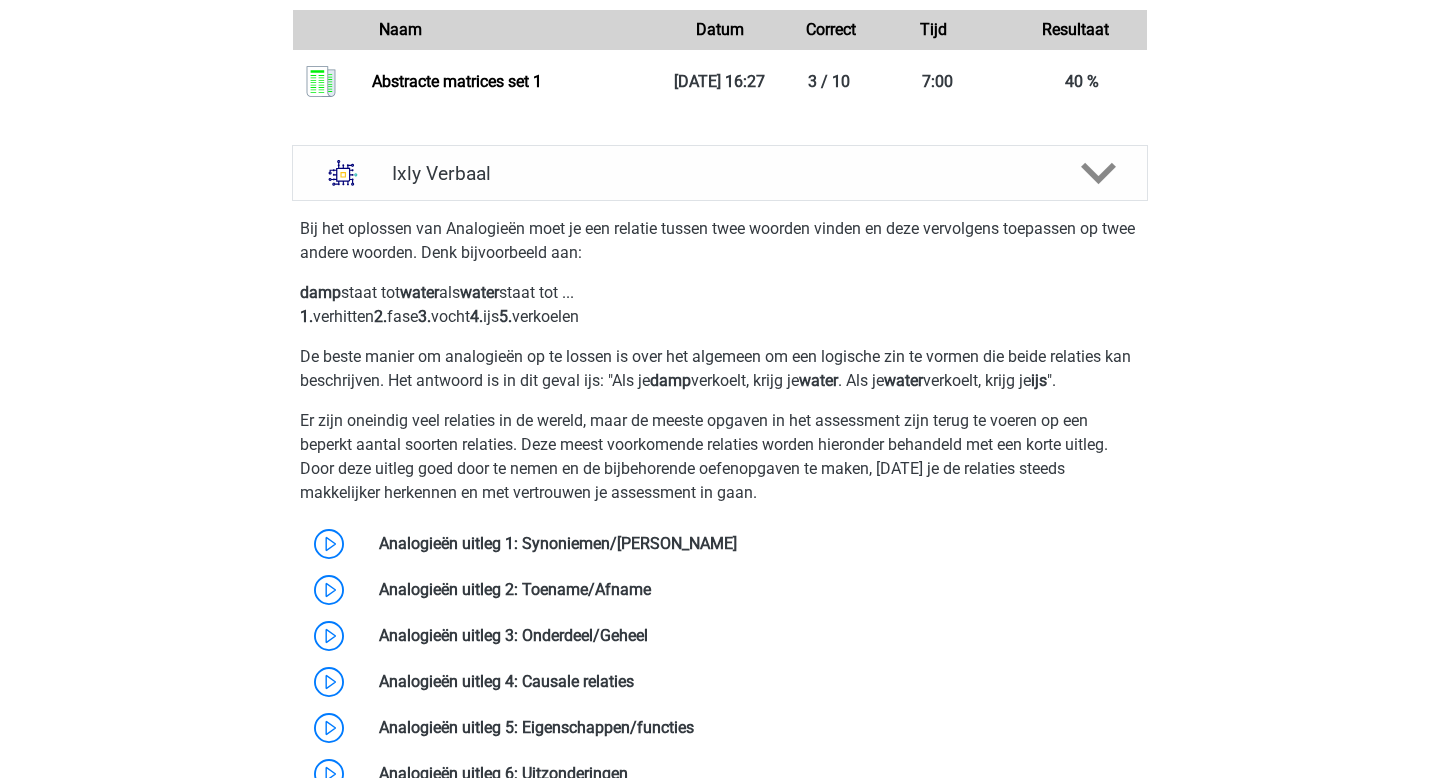 scroll, scrollTop: 2809, scrollLeft: 0, axis: vertical 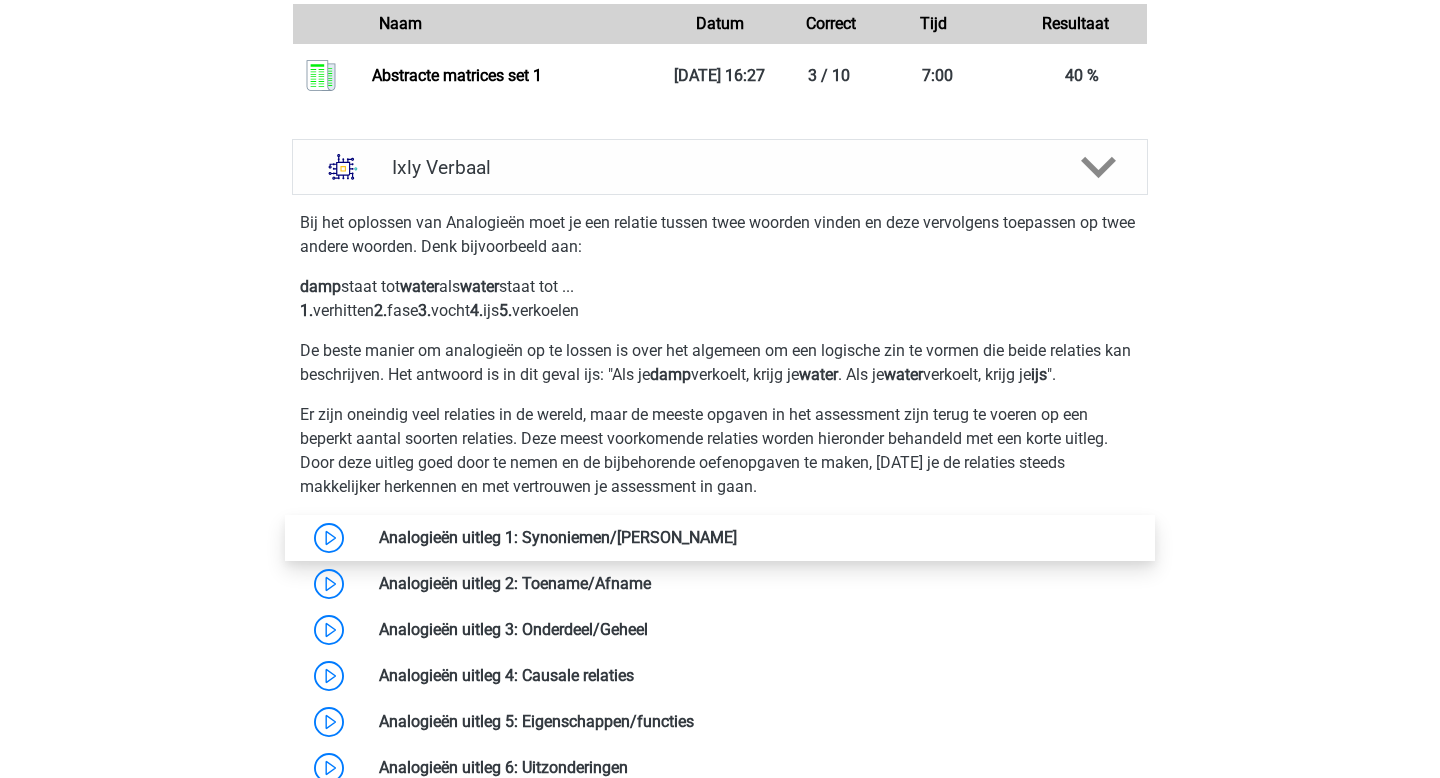 click at bounding box center [737, 537] 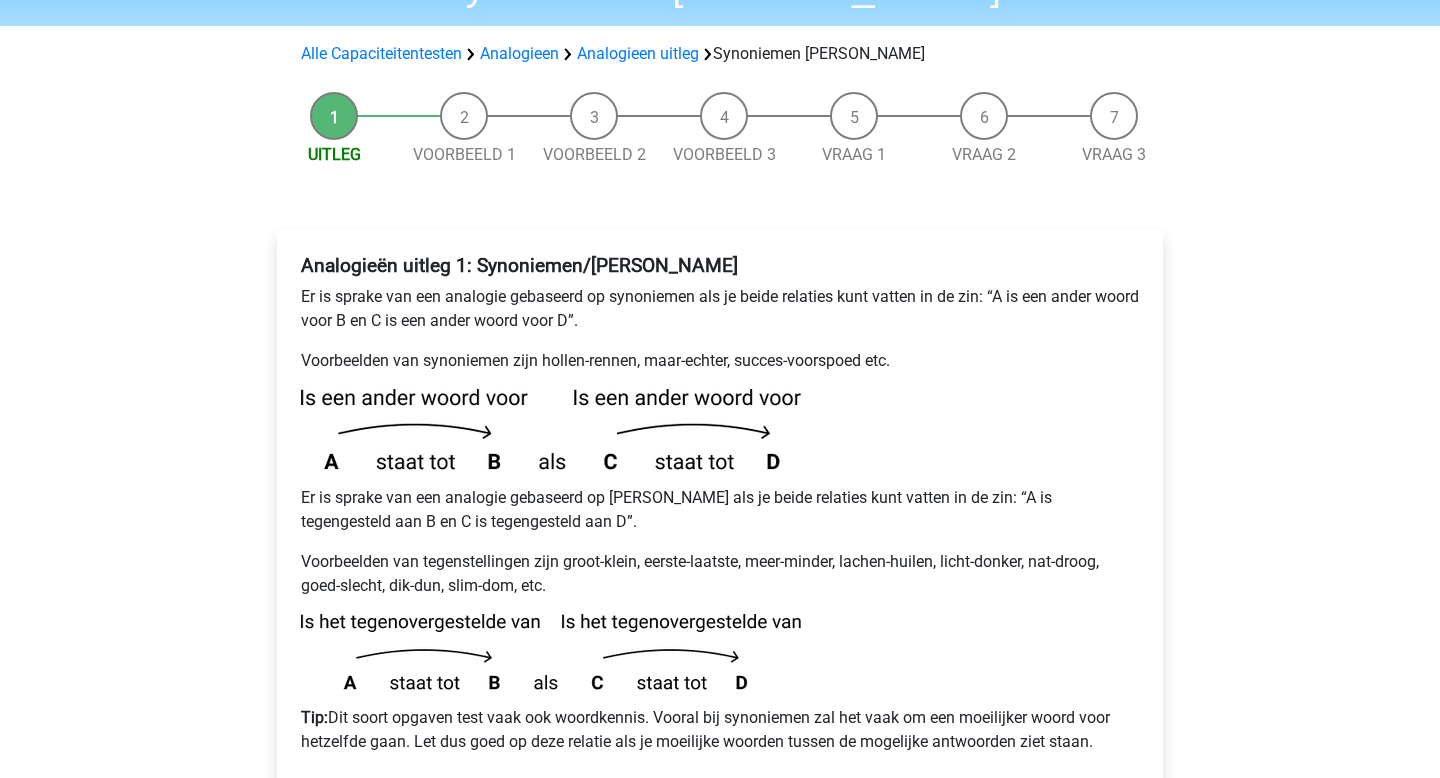 scroll, scrollTop: 189, scrollLeft: 0, axis: vertical 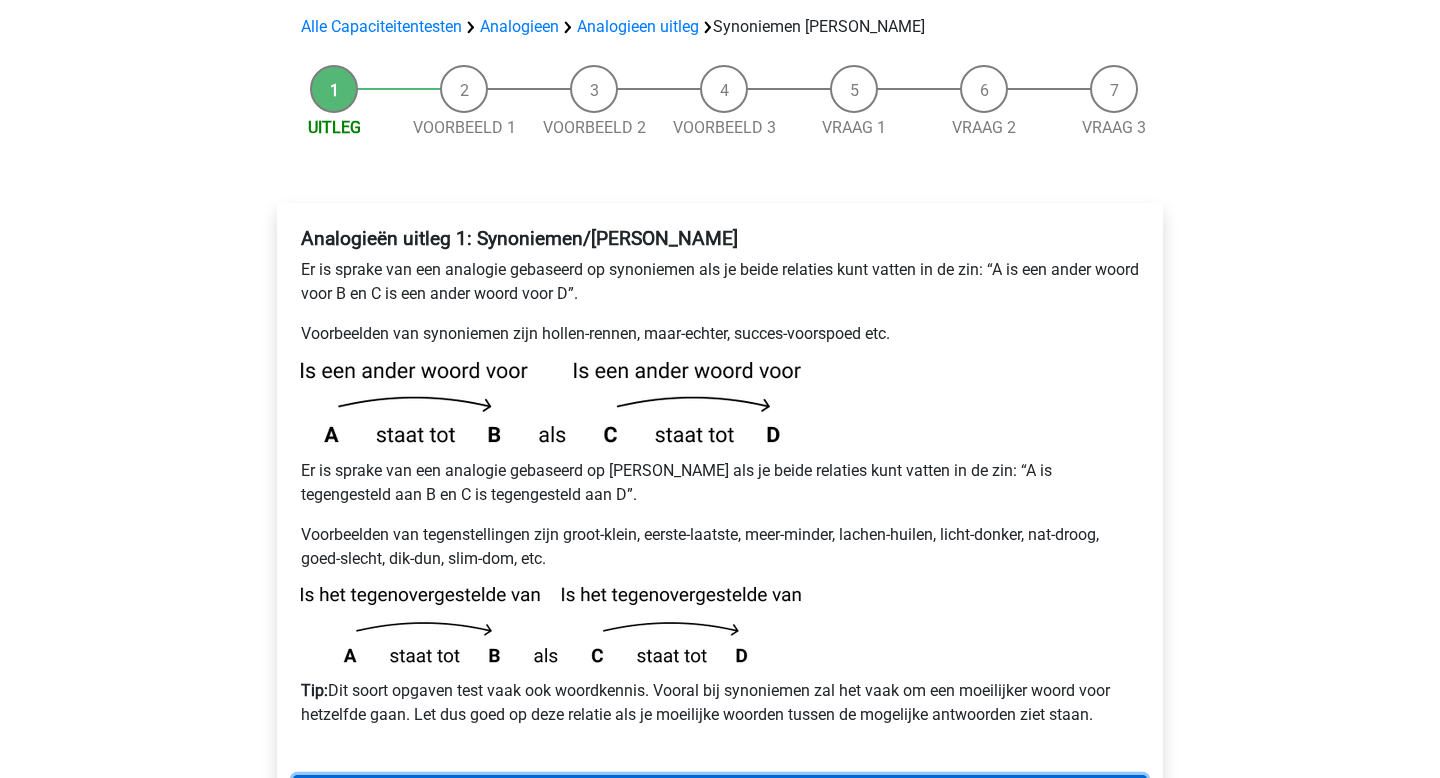 click on "Volgende" at bounding box center (720, 794) 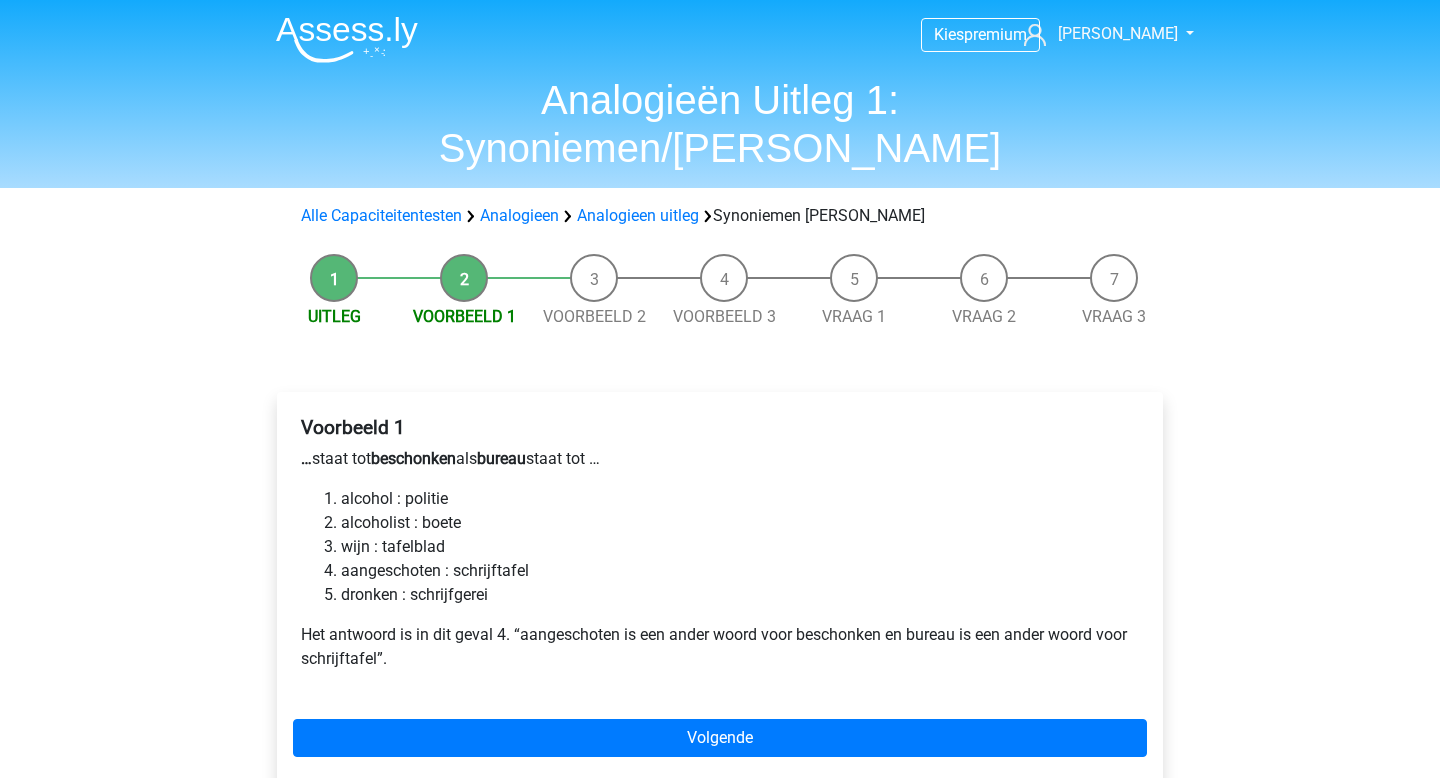 scroll, scrollTop: 0, scrollLeft: 0, axis: both 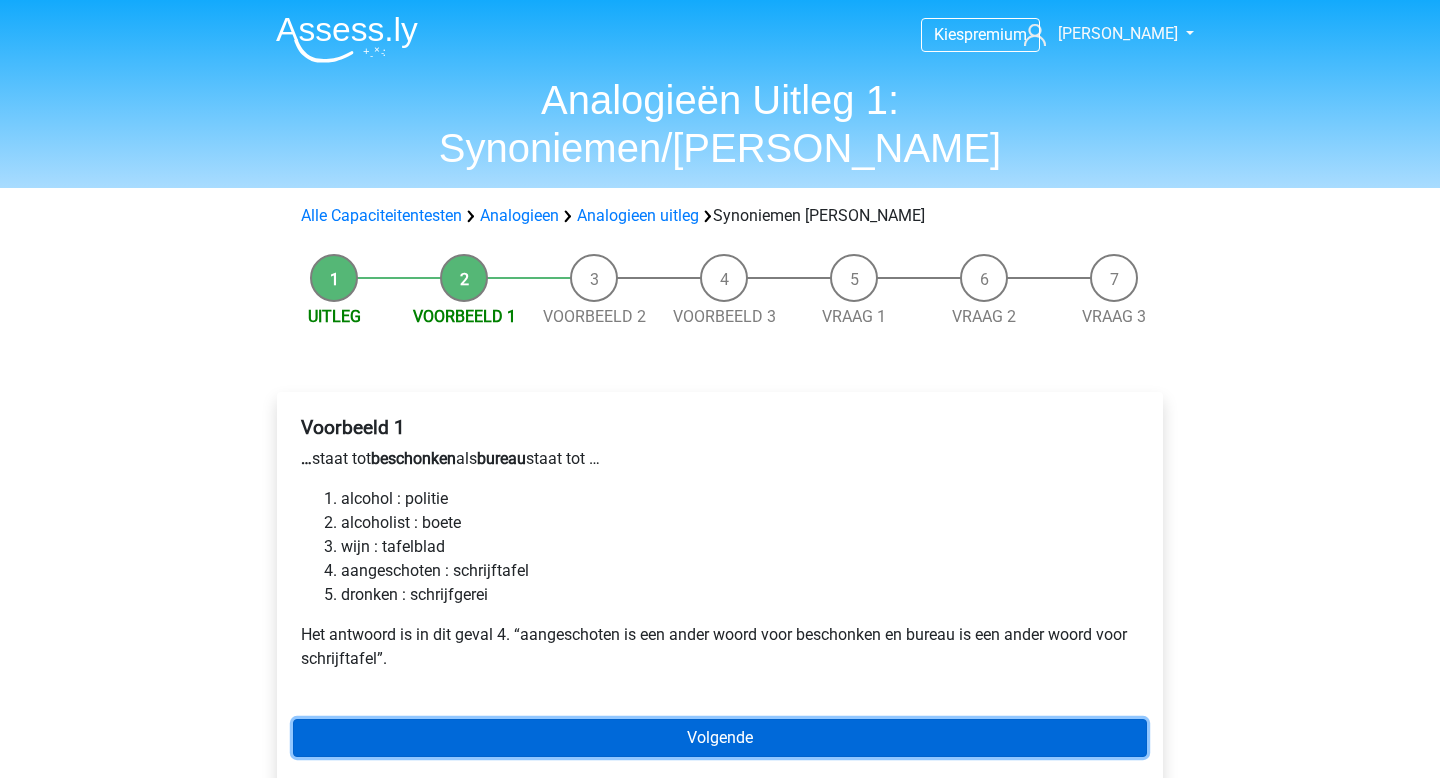 click on "Volgende" at bounding box center (720, 738) 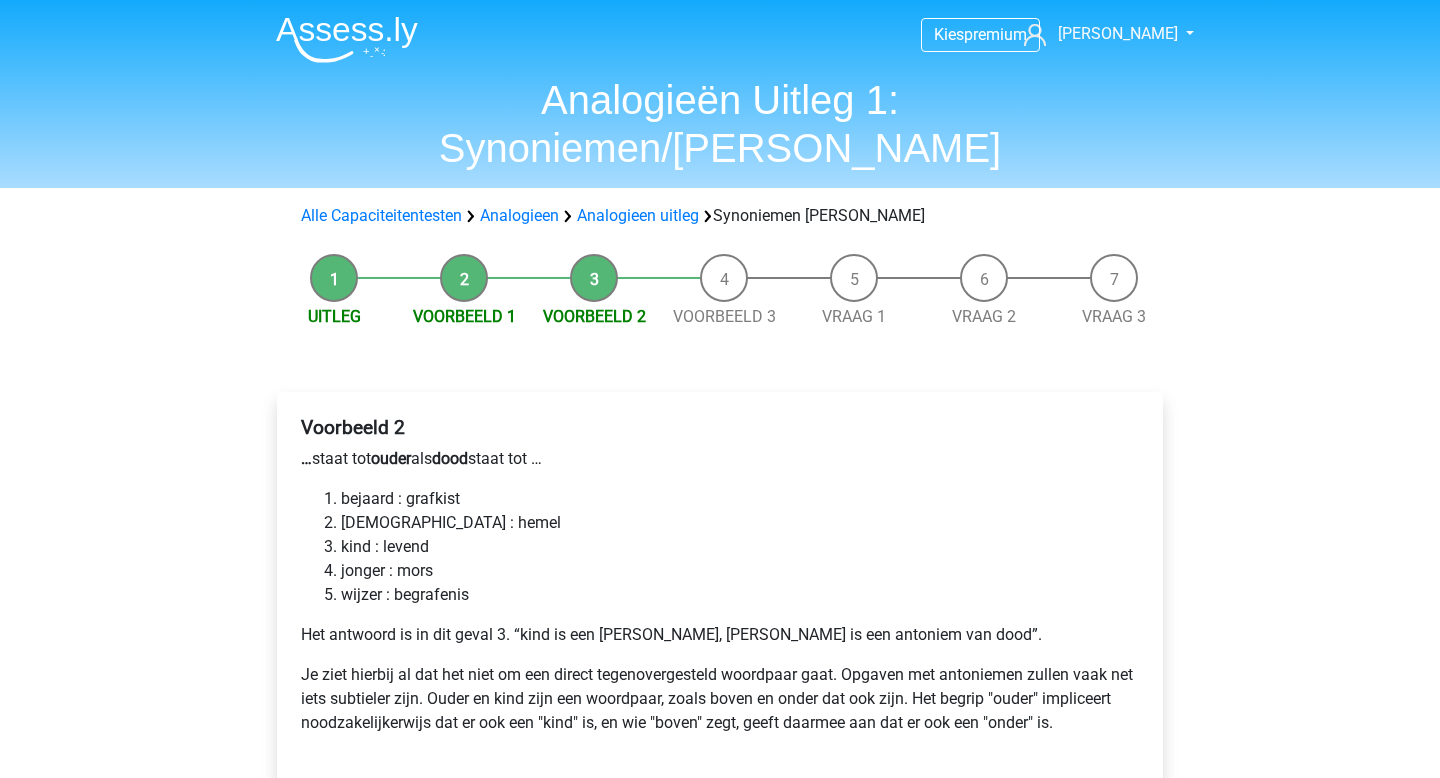 scroll, scrollTop: 0, scrollLeft: 0, axis: both 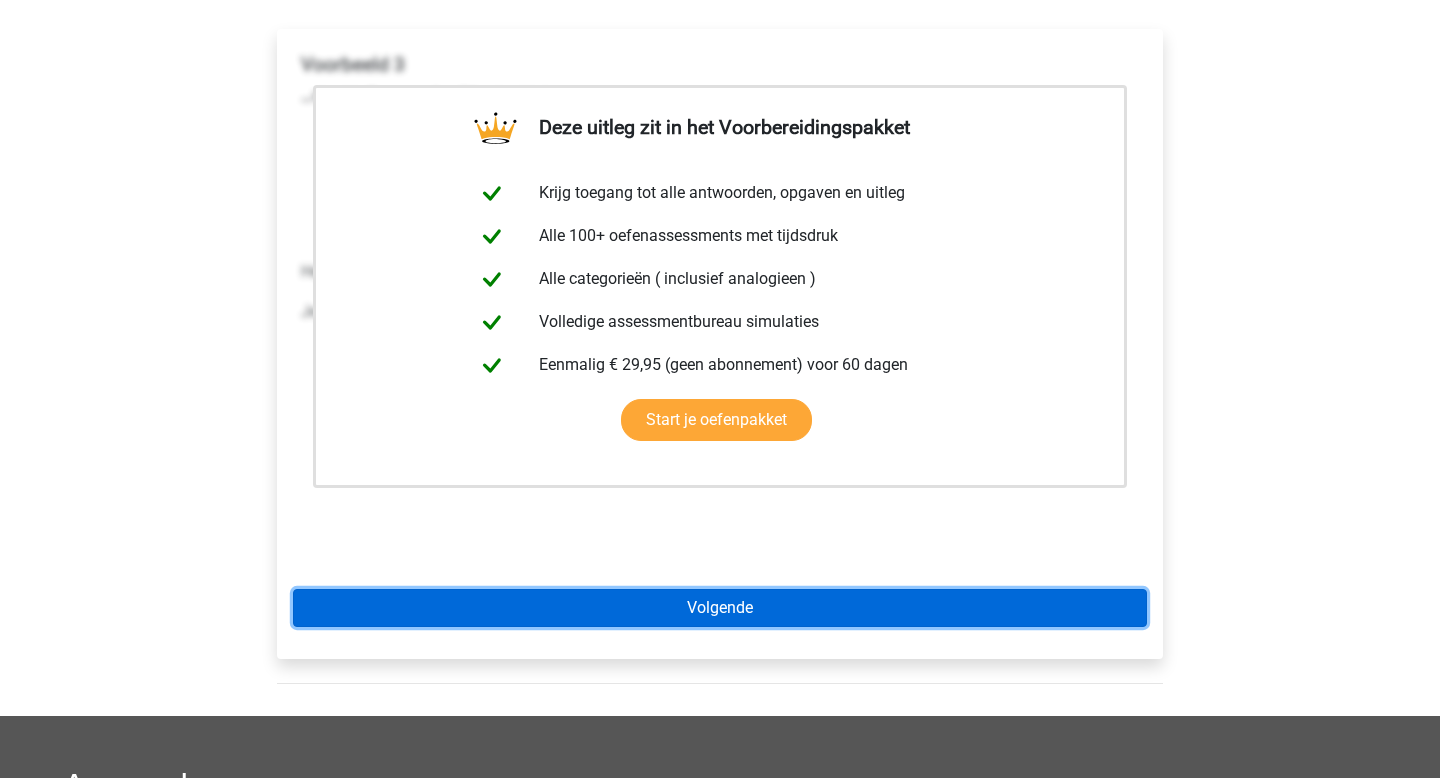 click on "Volgende" at bounding box center [720, 608] 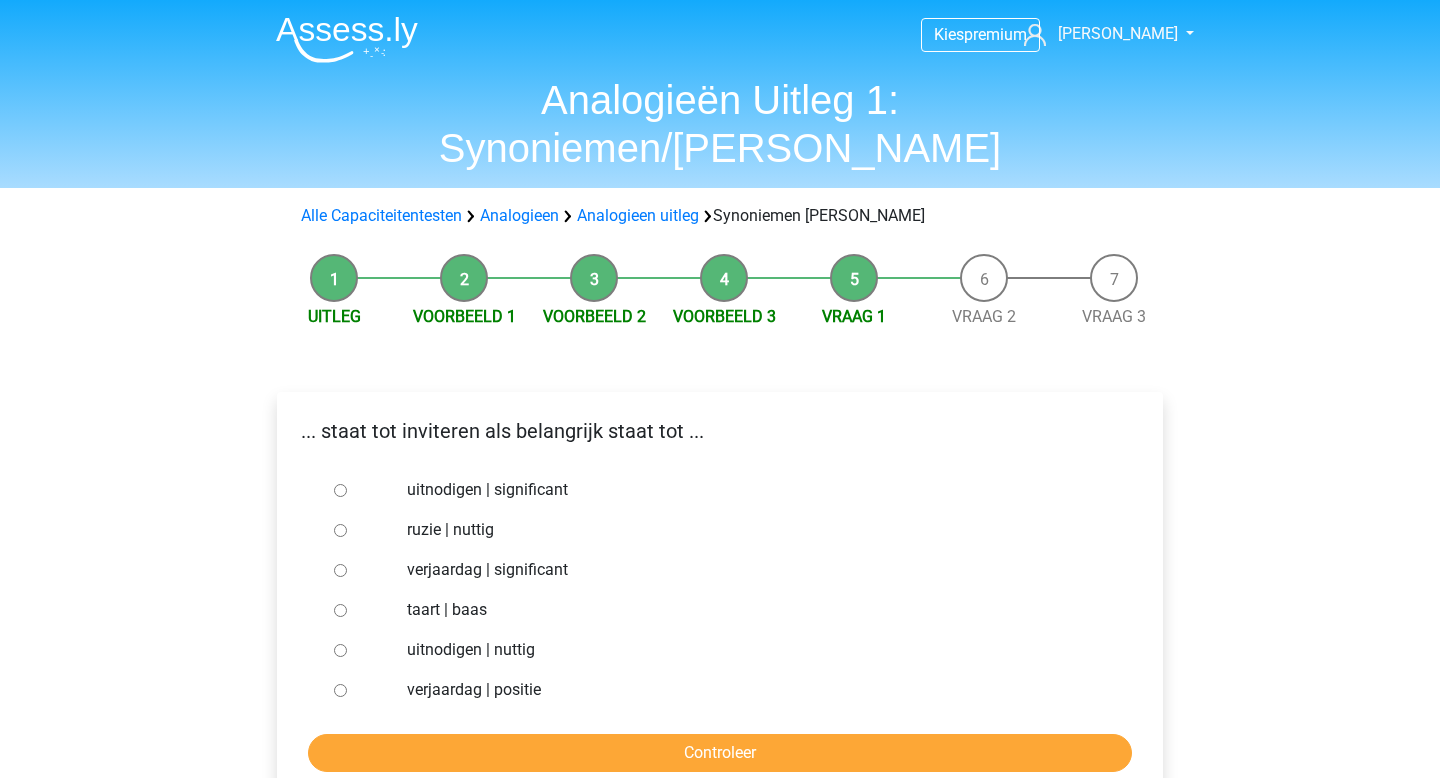 scroll, scrollTop: 0, scrollLeft: 0, axis: both 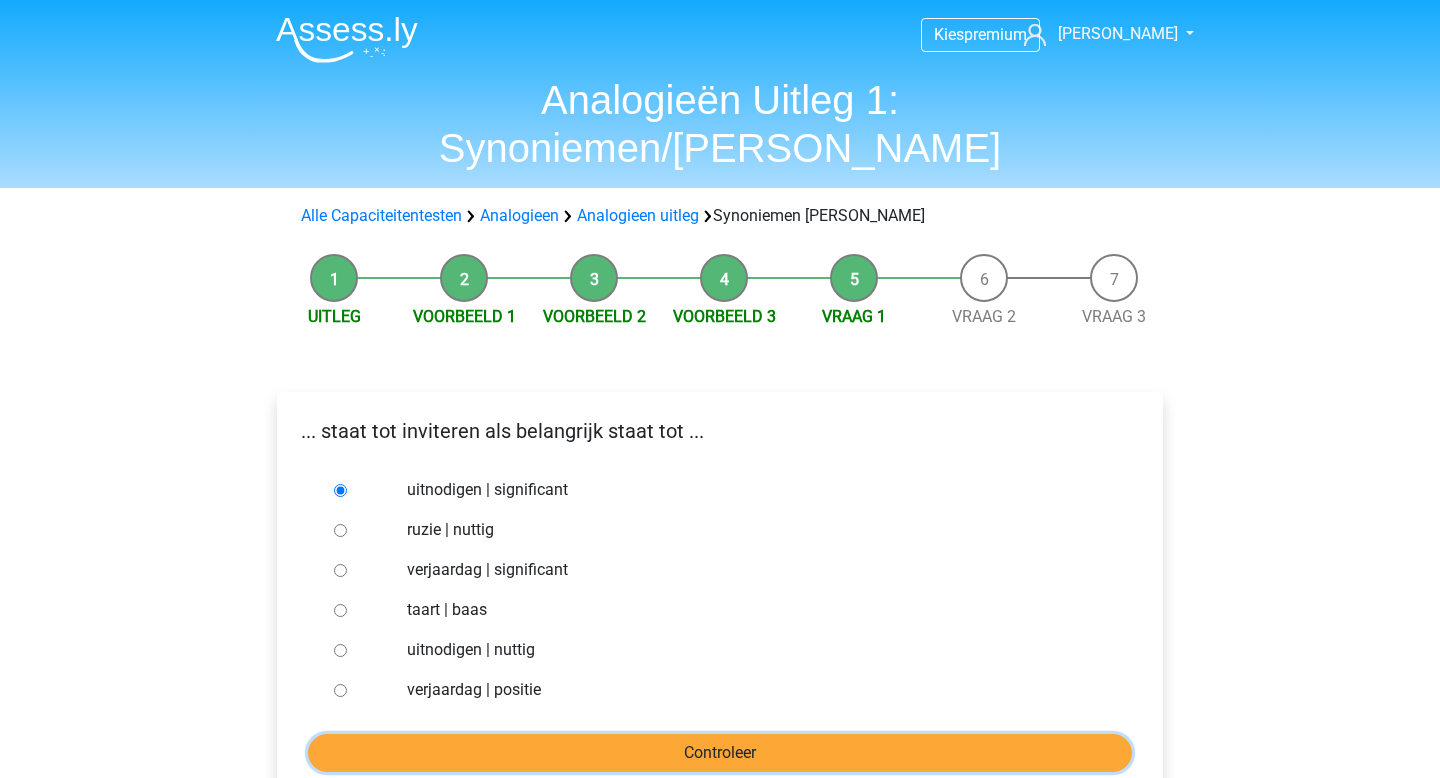 click on "Controleer" at bounding box center (720, 753) 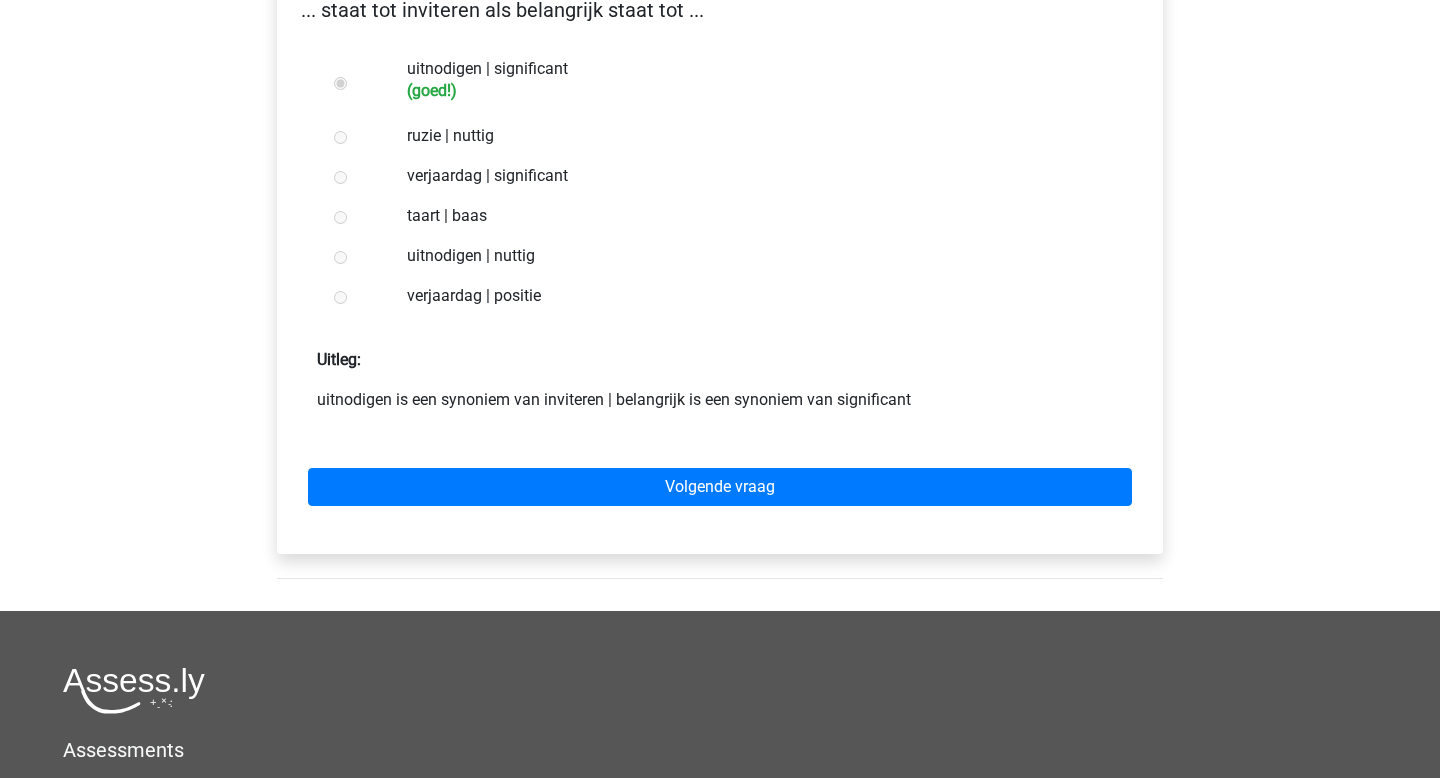 scroll, scrollTop: 423, scrollLeft: 0, axis: vertical 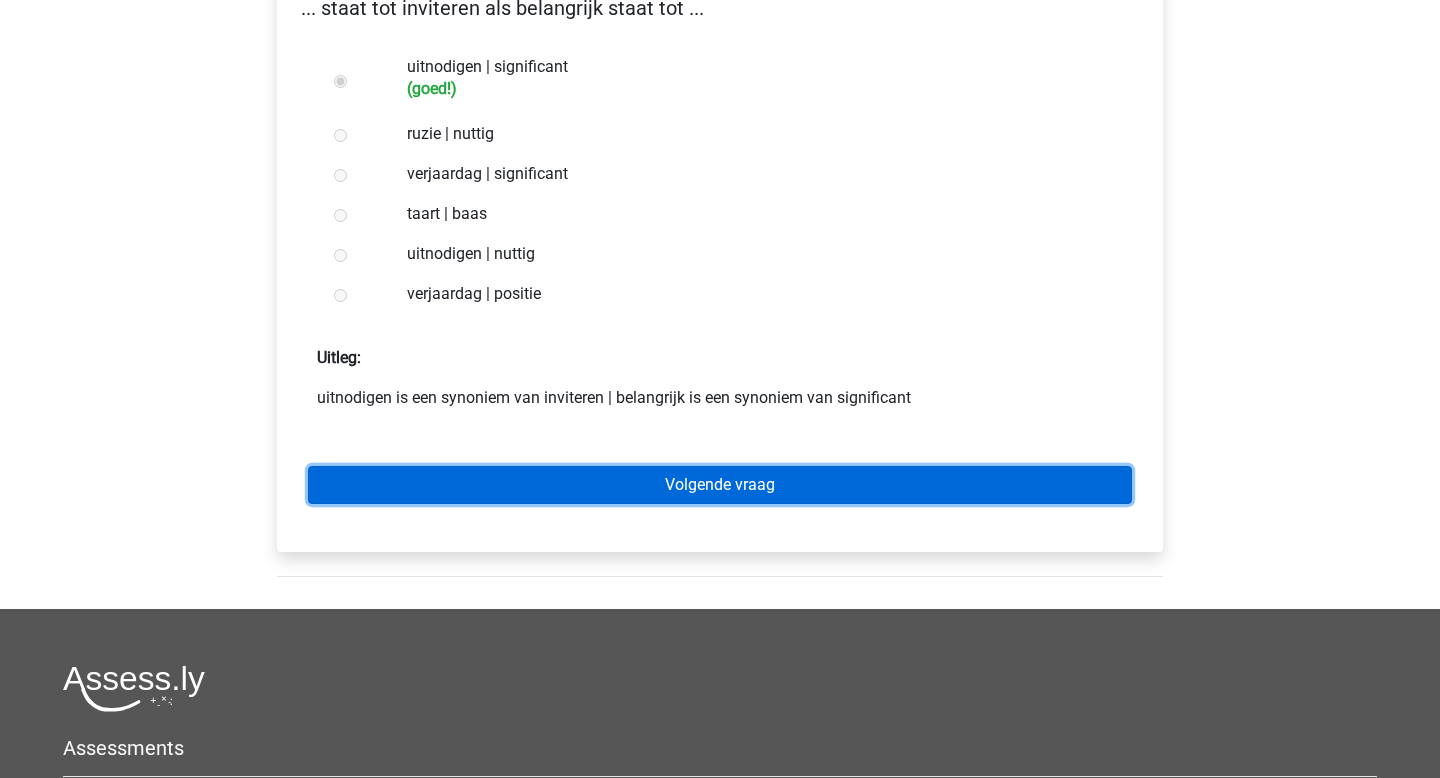 click on "Volgende vraag" at bounding box center (720, 485) 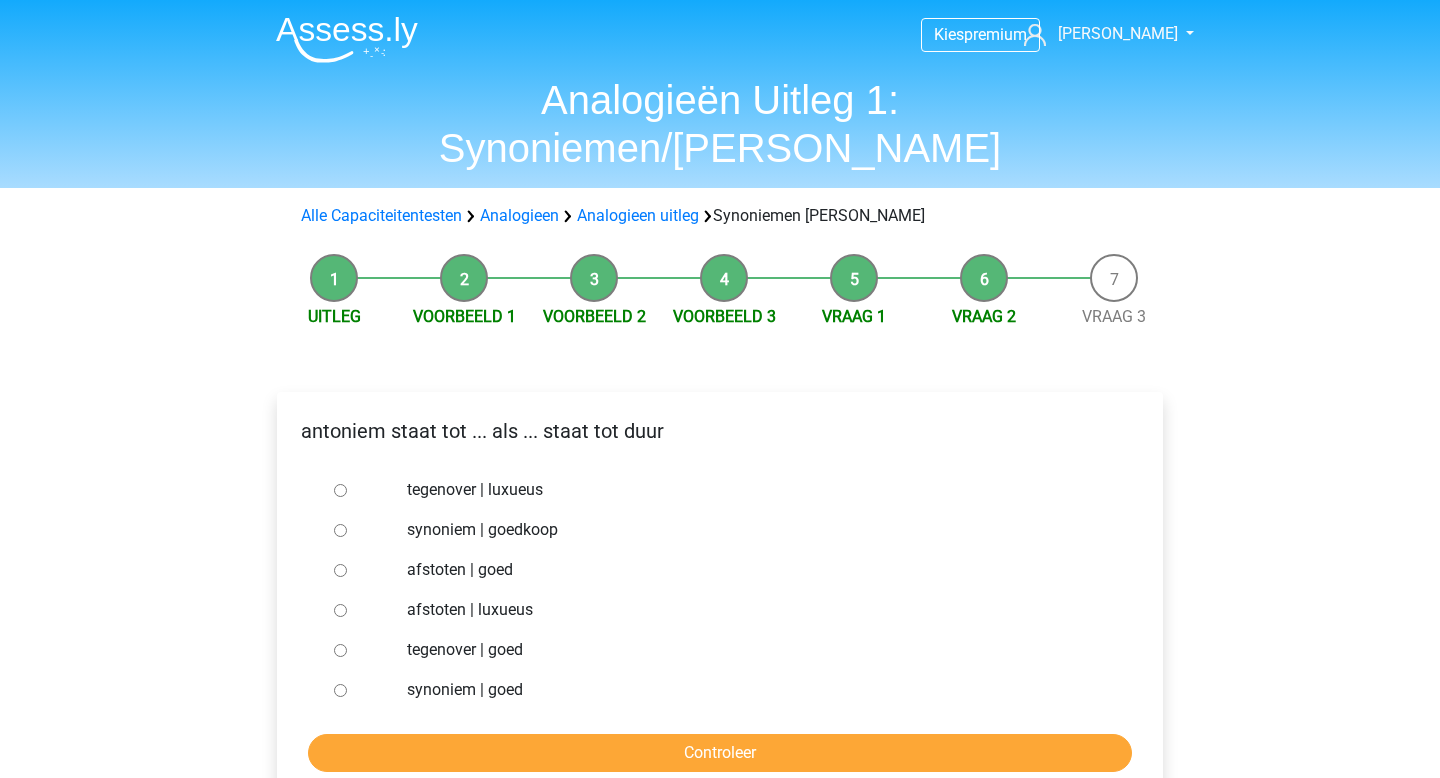 scroll, scrollTop: 0, scrollLeft: 0, axis: both 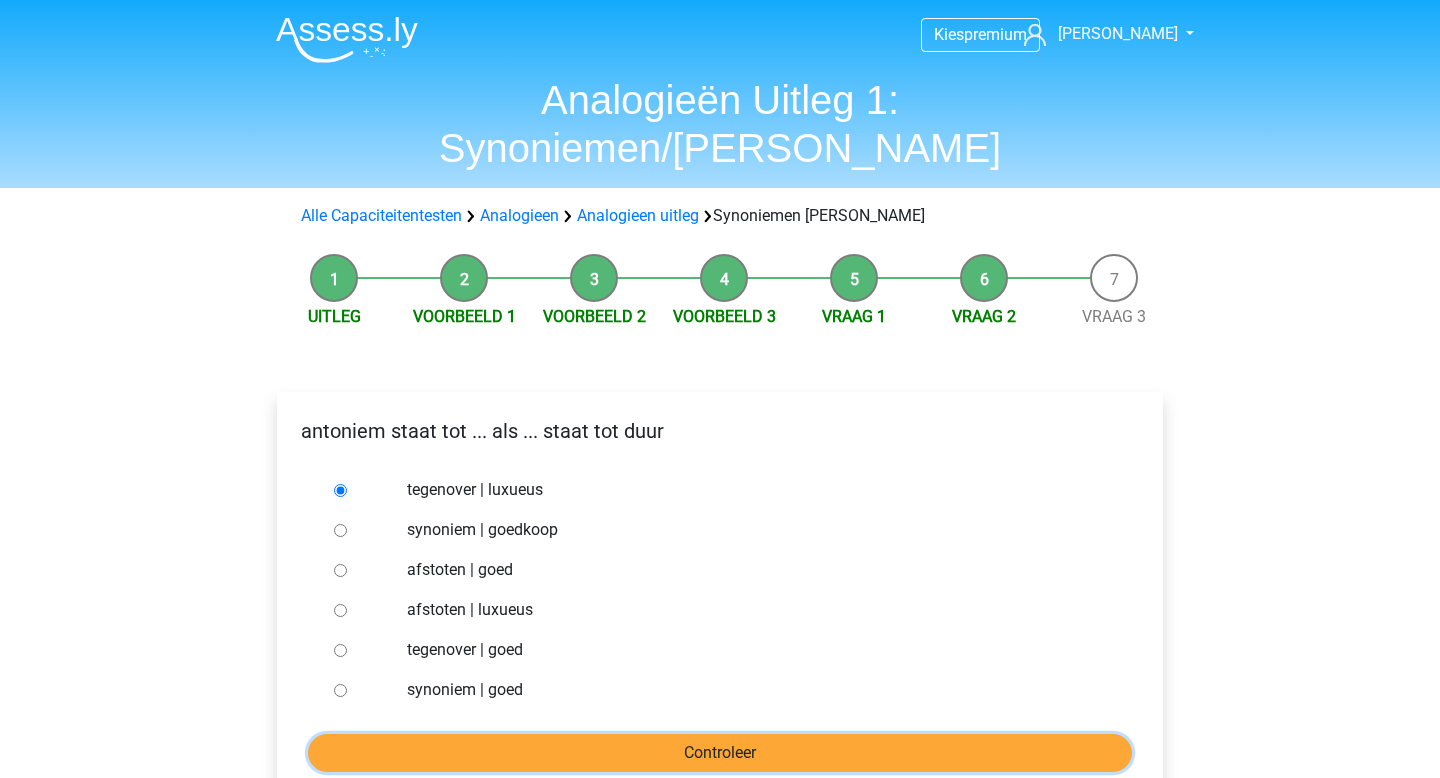 click on "Controleer" at bounding box center [720, 753] 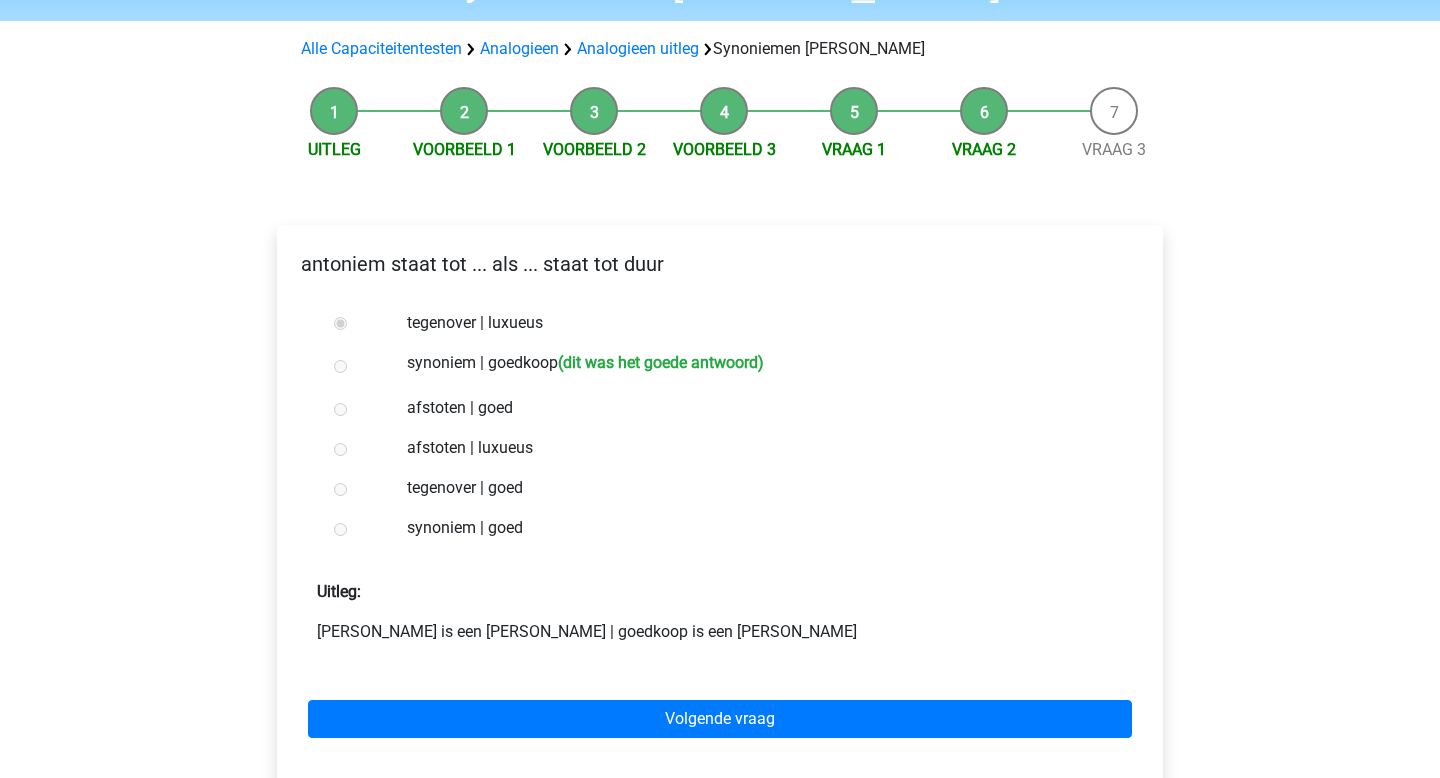 scroll, scrollTop: 230, scrollLeft: 0, axis: vertical 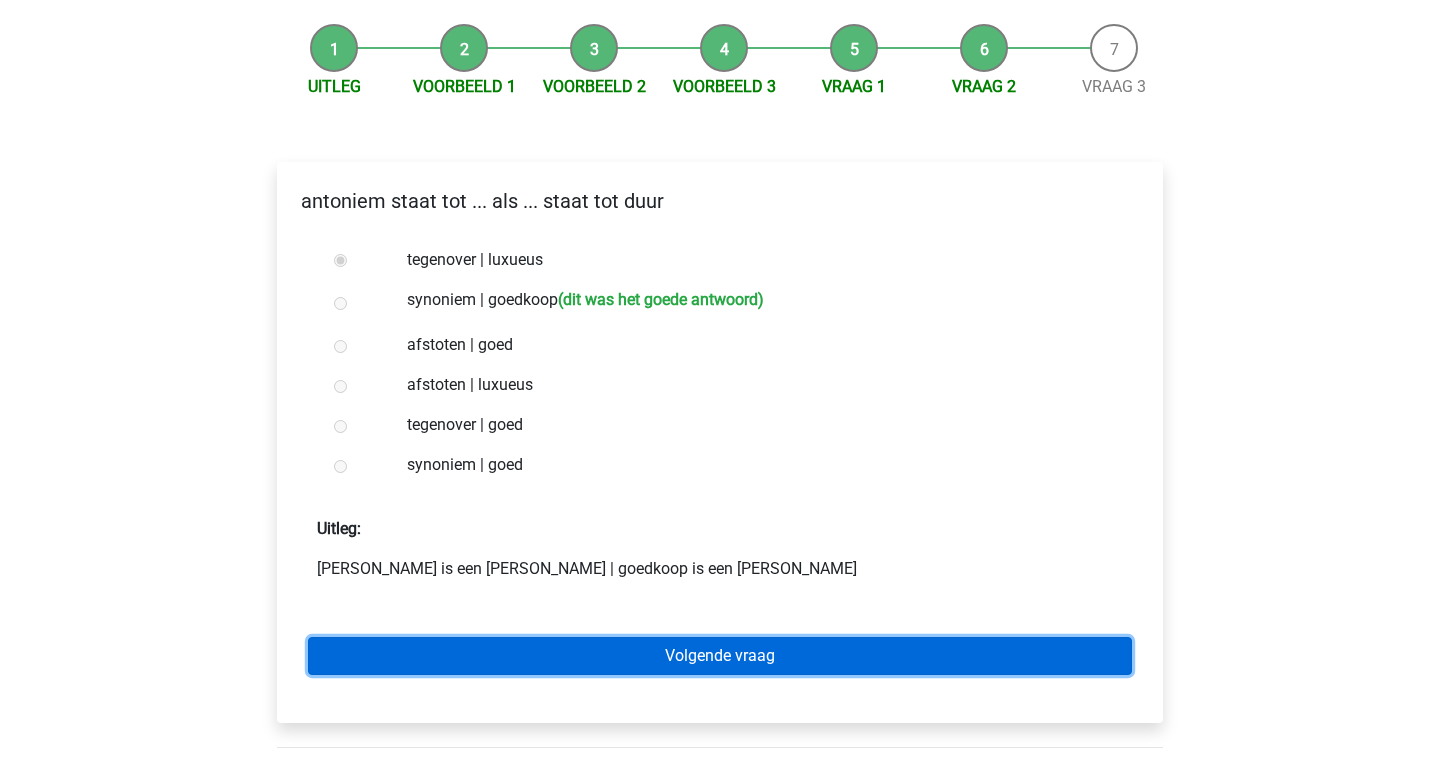 click on "Volgende vraag" at bounding box center (720, 656) 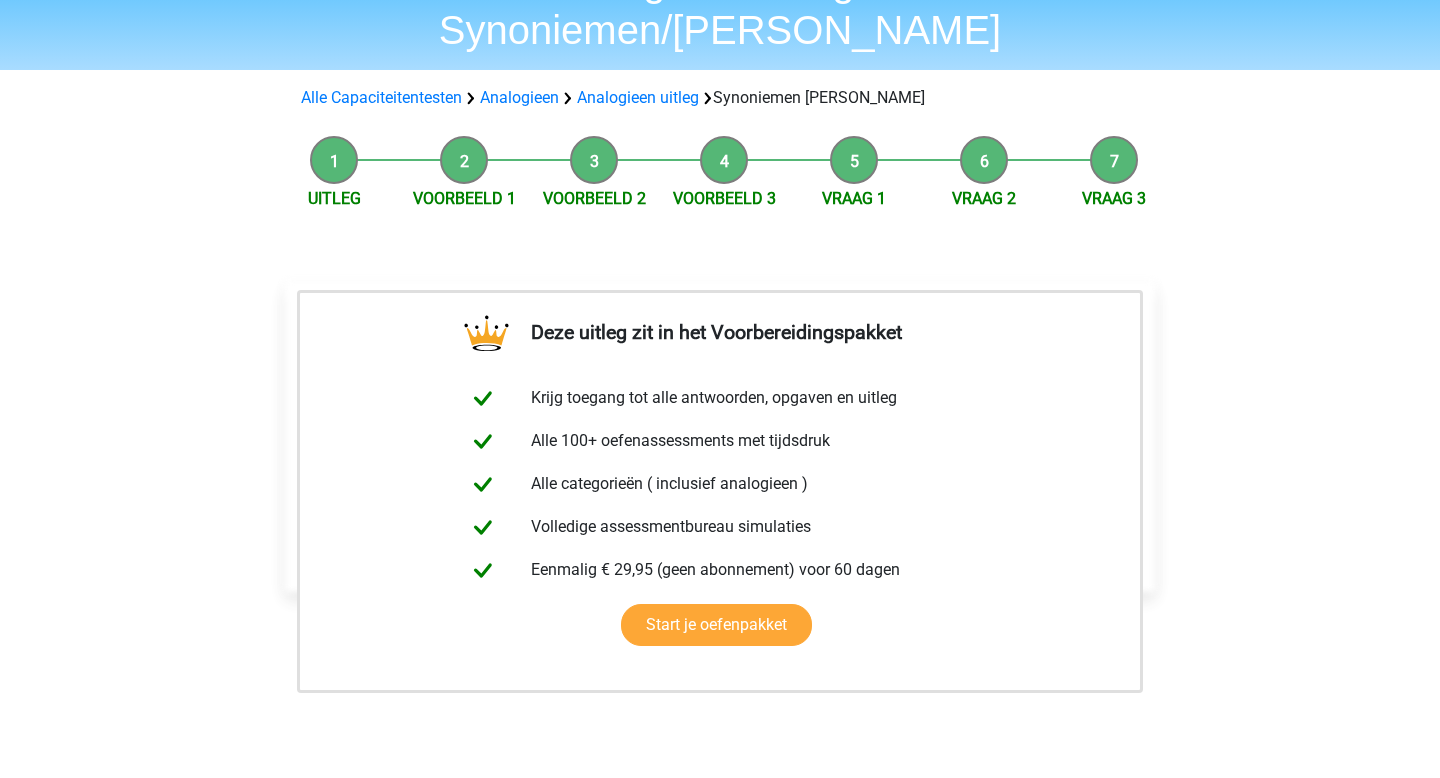 scroll, scrollTop: 128, scrollLeft: 0, axis: vertical 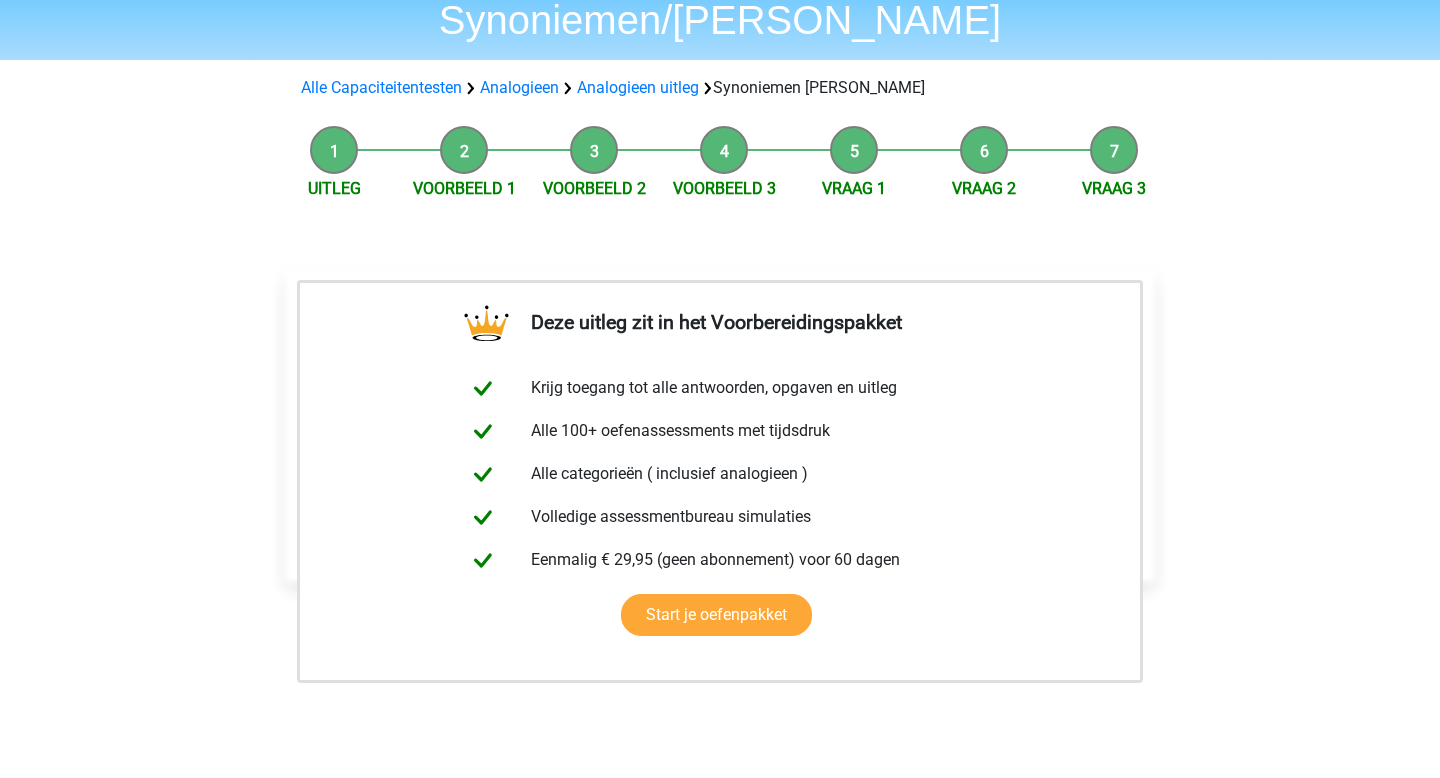 click on "Terug naar Ixly Oefenpakket" at bounding box center [720, 803] 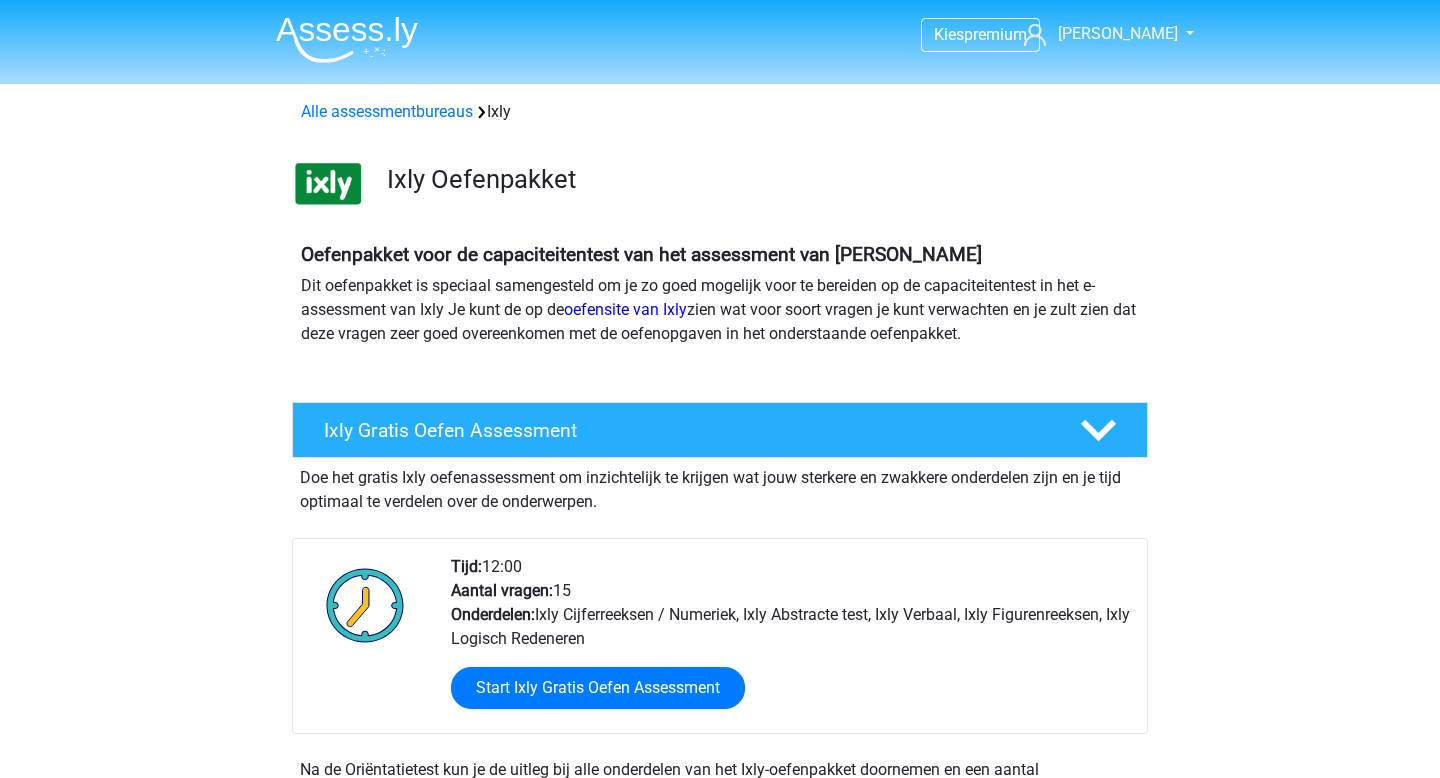 scroll, scrollTop: 0, scrollLeft: 0, axis: both 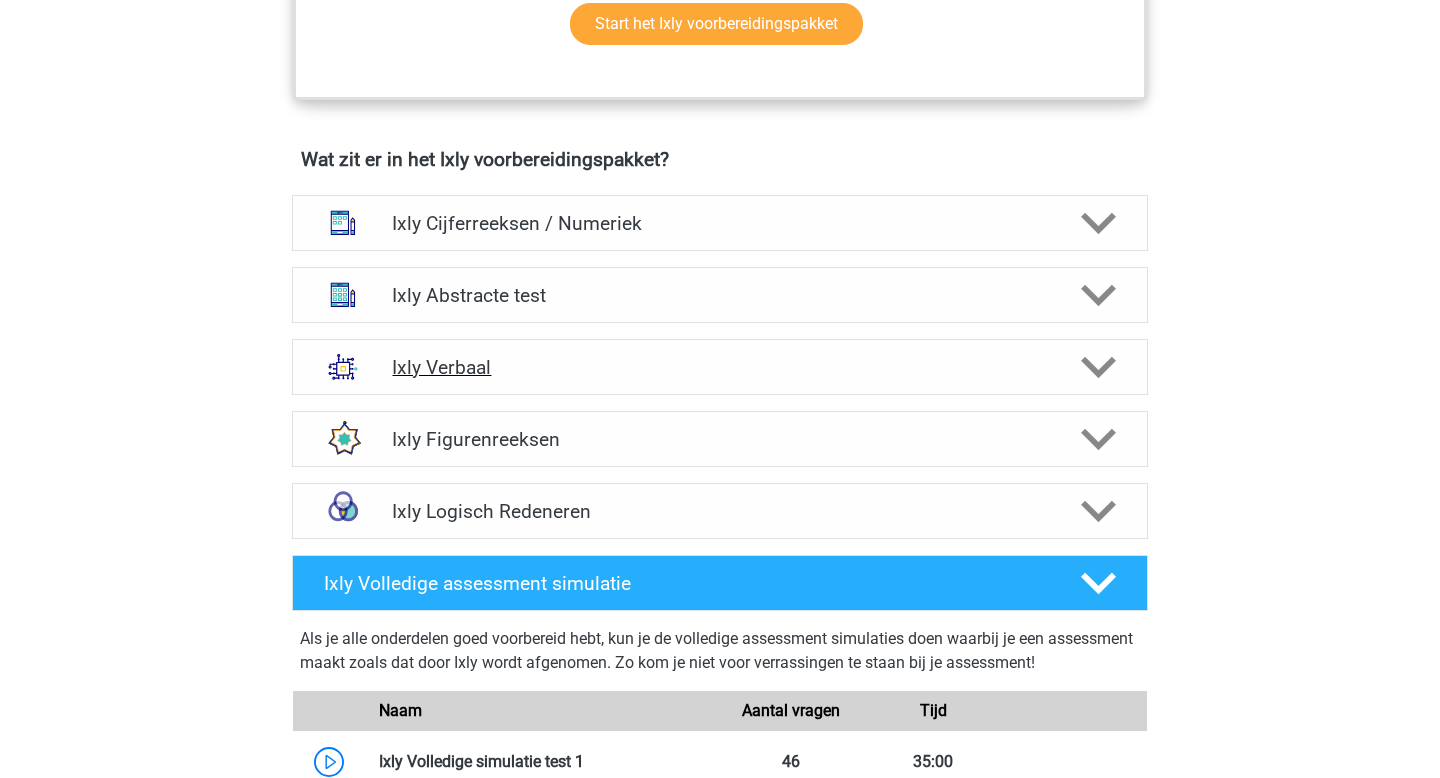 click on "Ixly Verbaal" at bounding box center (719, 367) 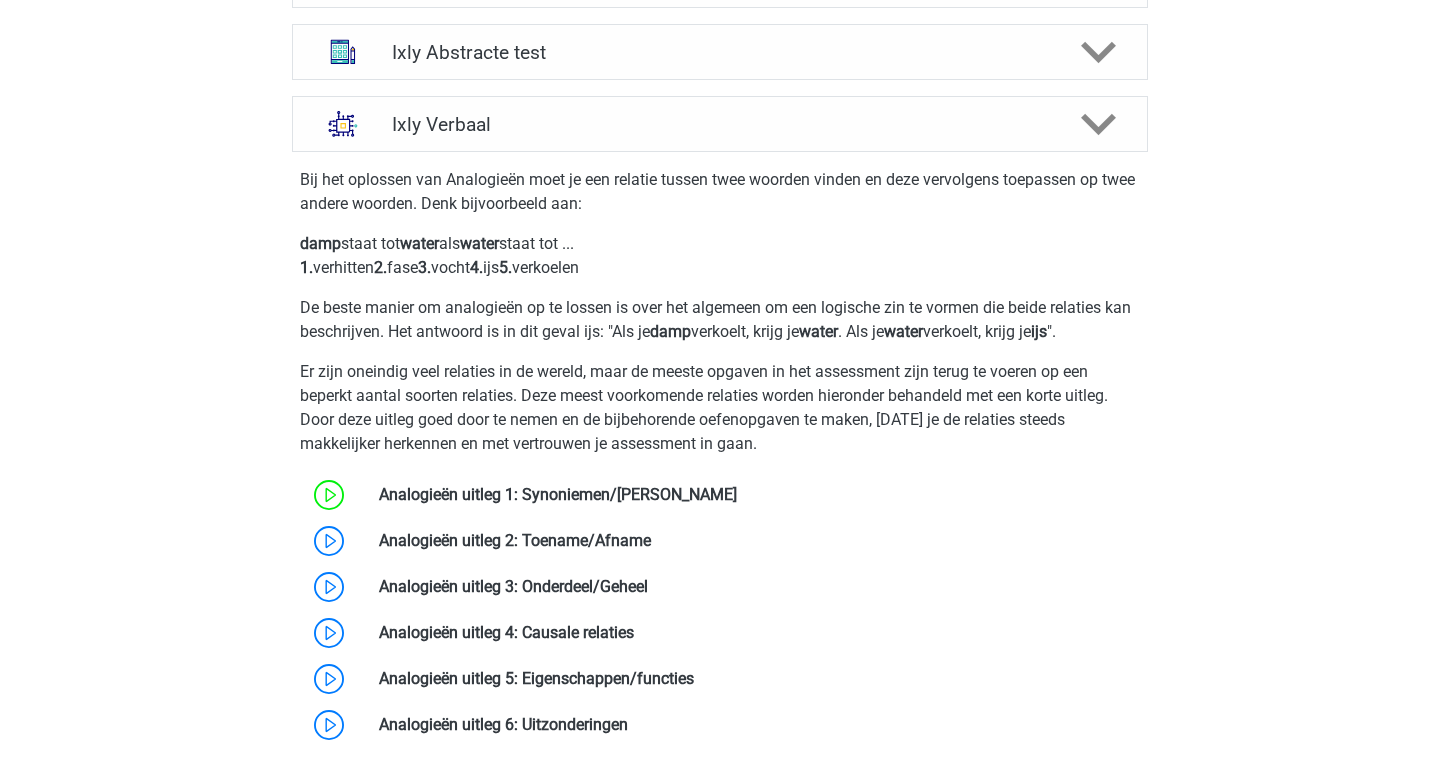 scroll, scrollTop: 1502, scrollLeft: 0, axis: vertical 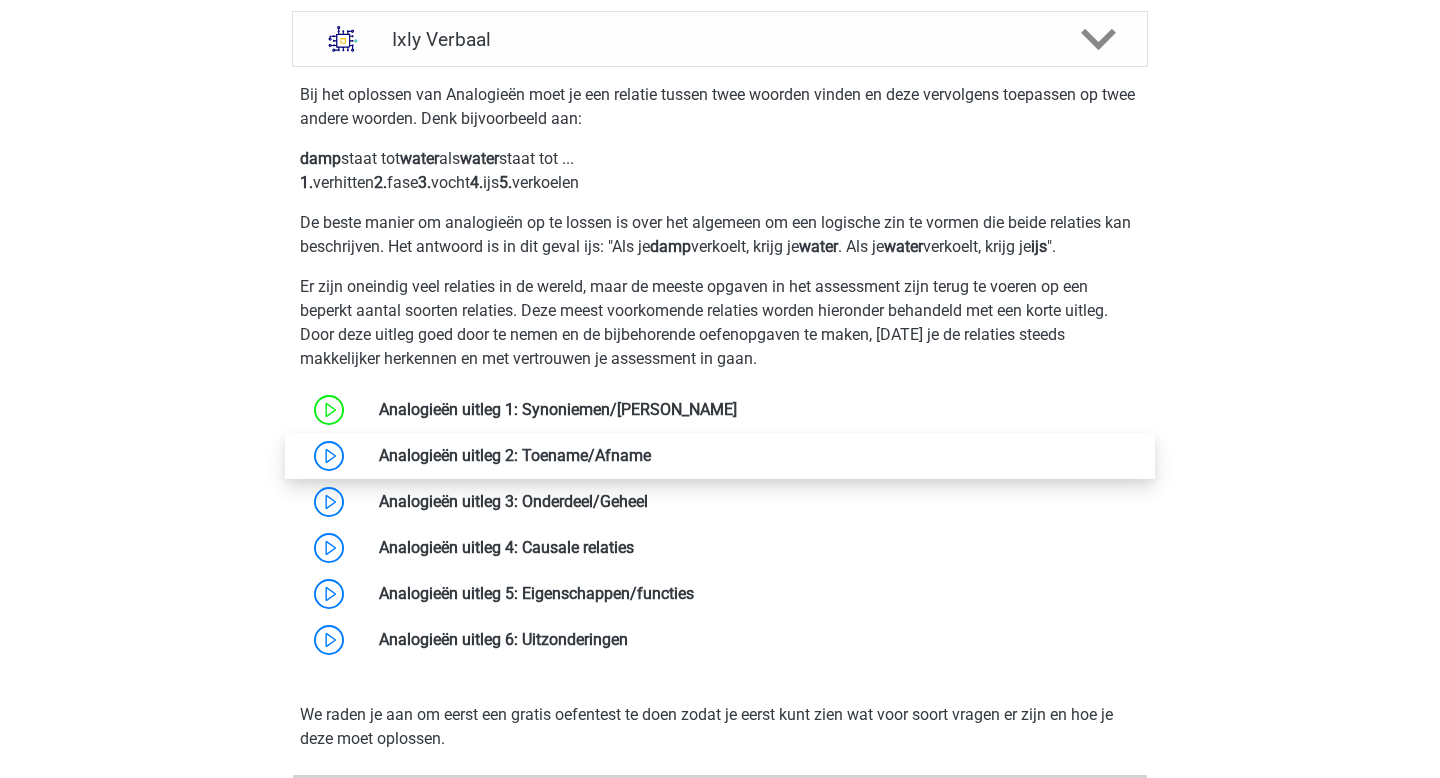 click at bounding box center (651, 455) 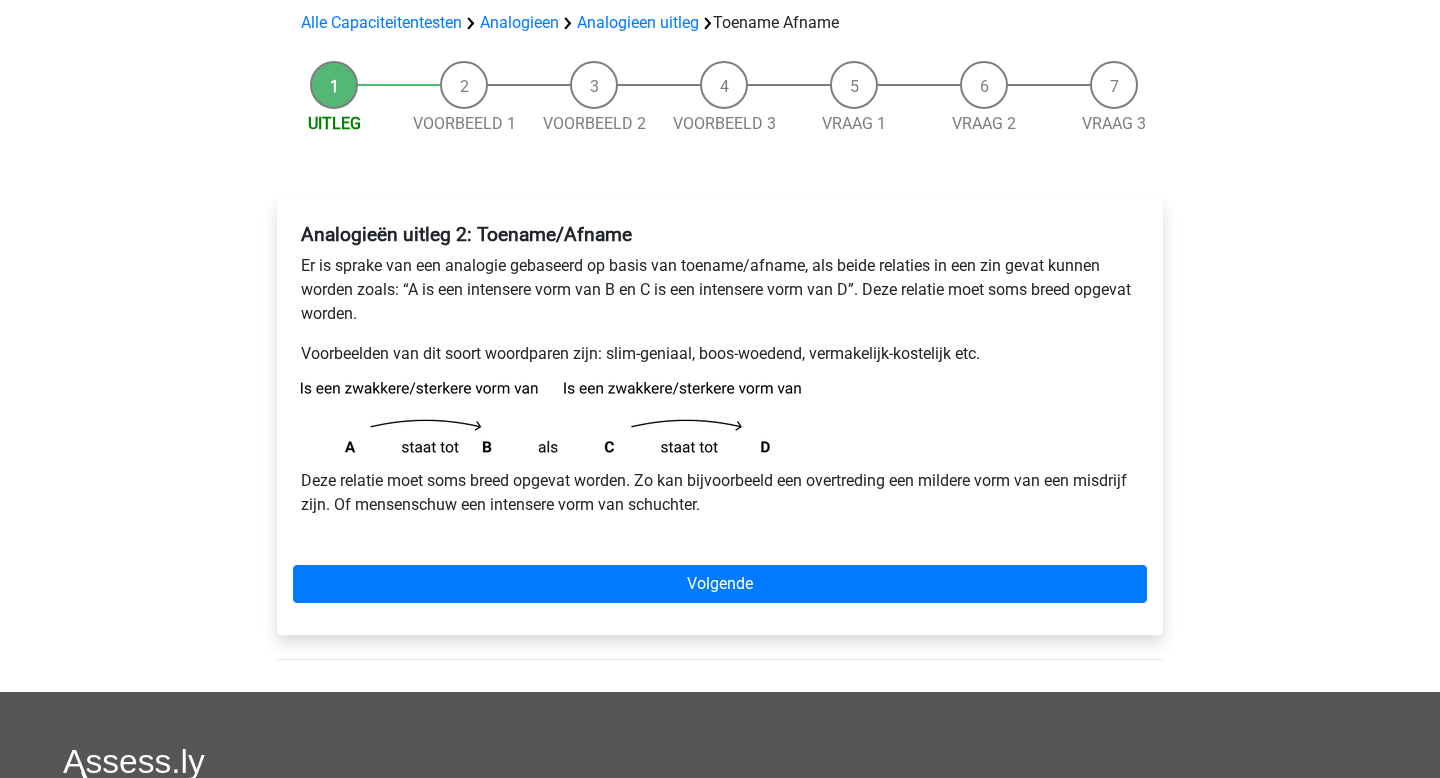 scroll, scrollTop: 159, scrollLeft: 0, axis: vertical 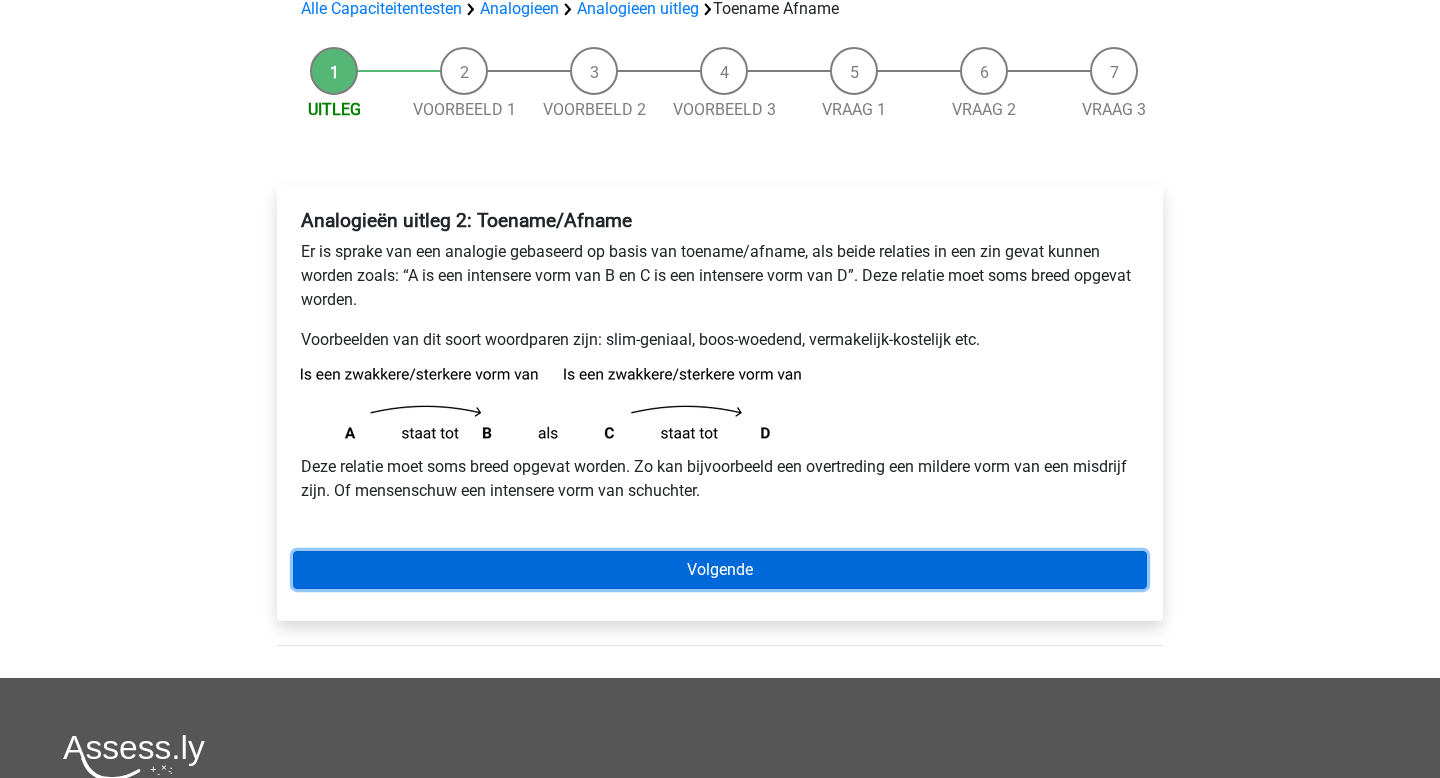 click on "Volgende" at bounding box center [720, 570] 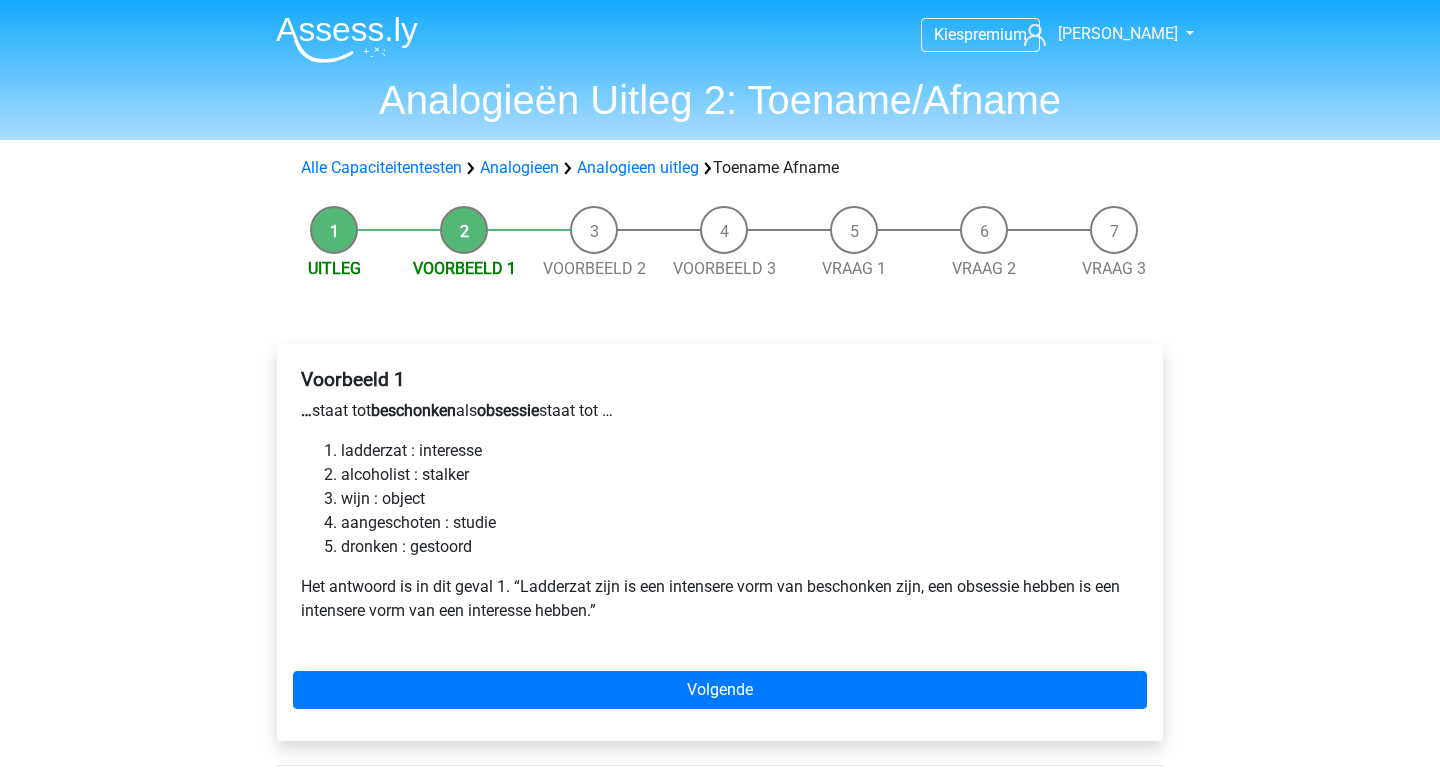 scroll, scrollTop: 0, scrollLeft: 0, axis: both 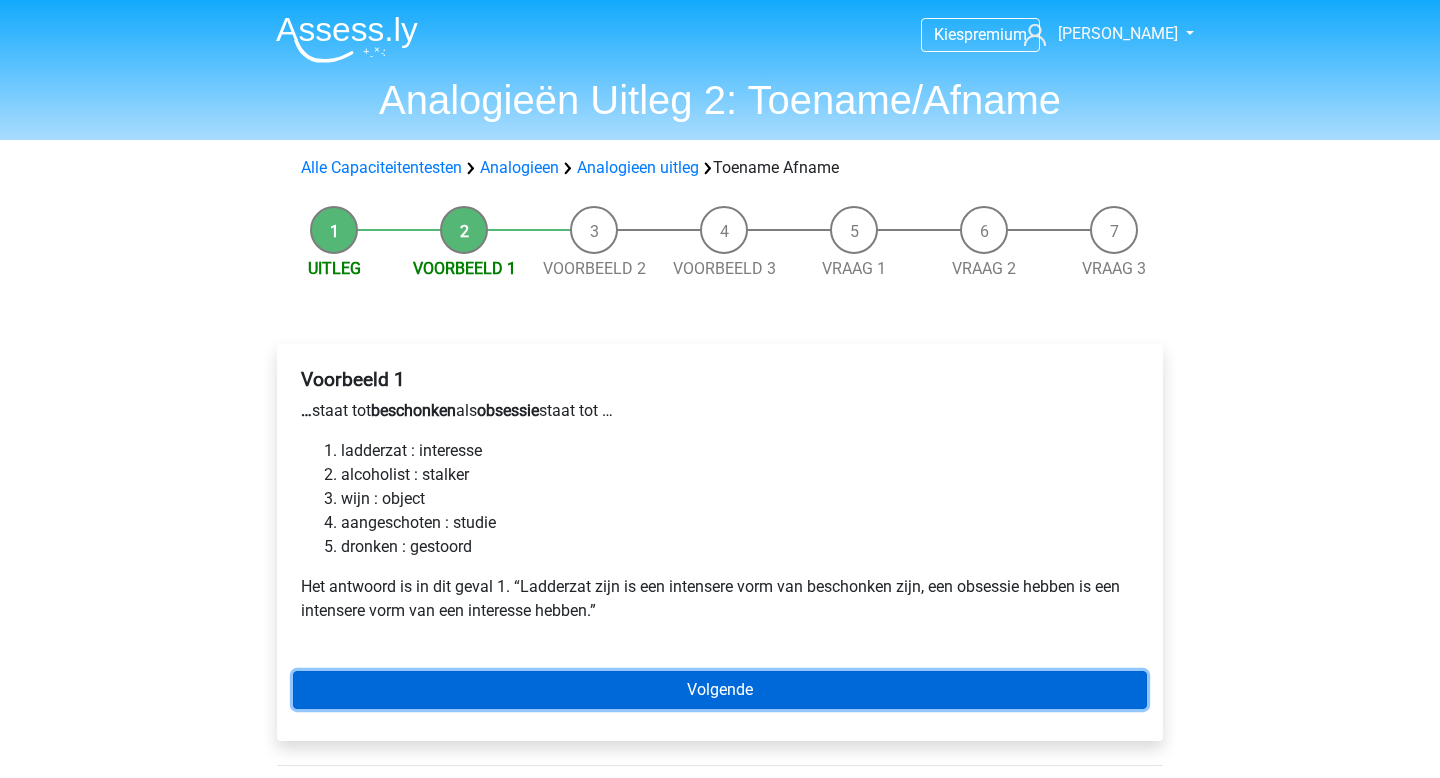 click on "Volgende" at bounding box center [720, 690] 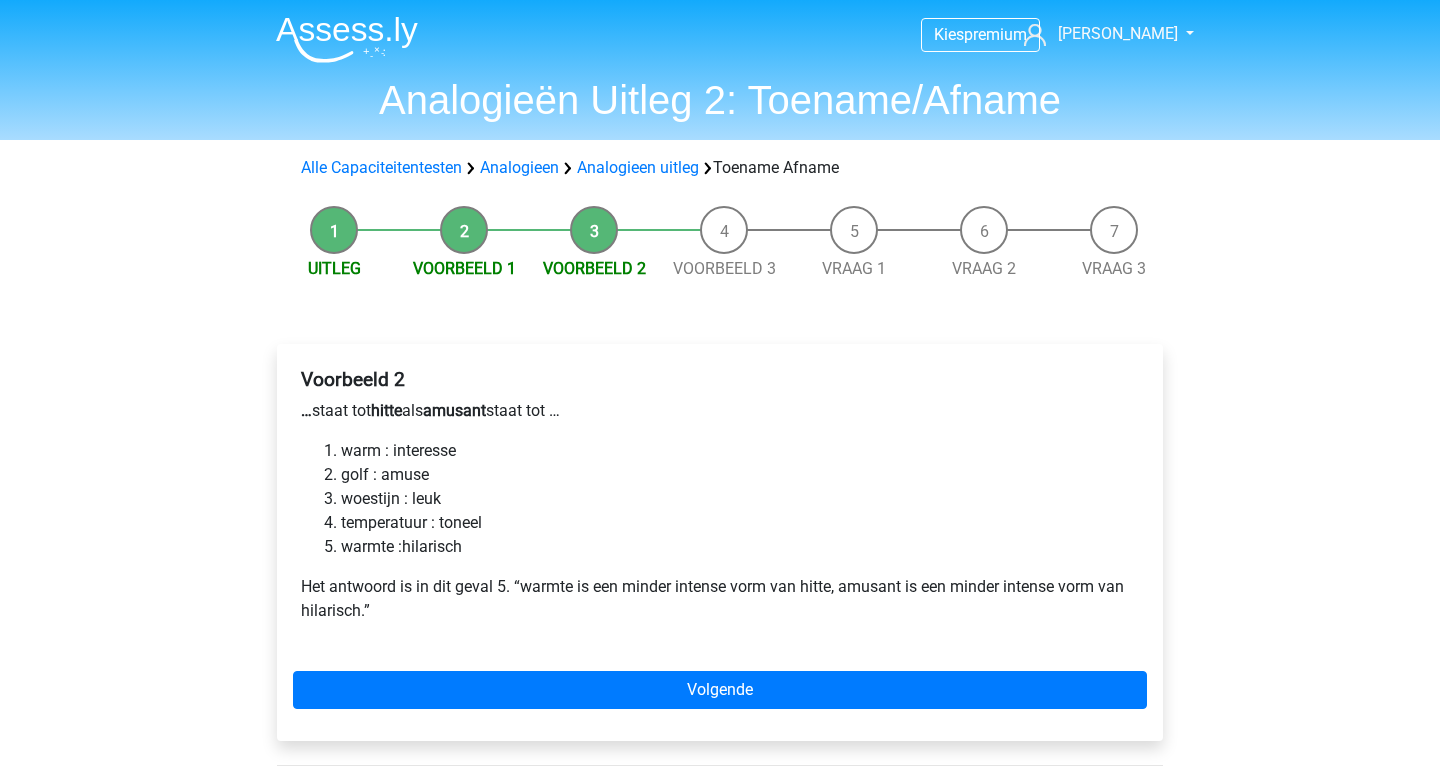 scroll, scrollTop: 0, scrollLeft: 0, axis: both 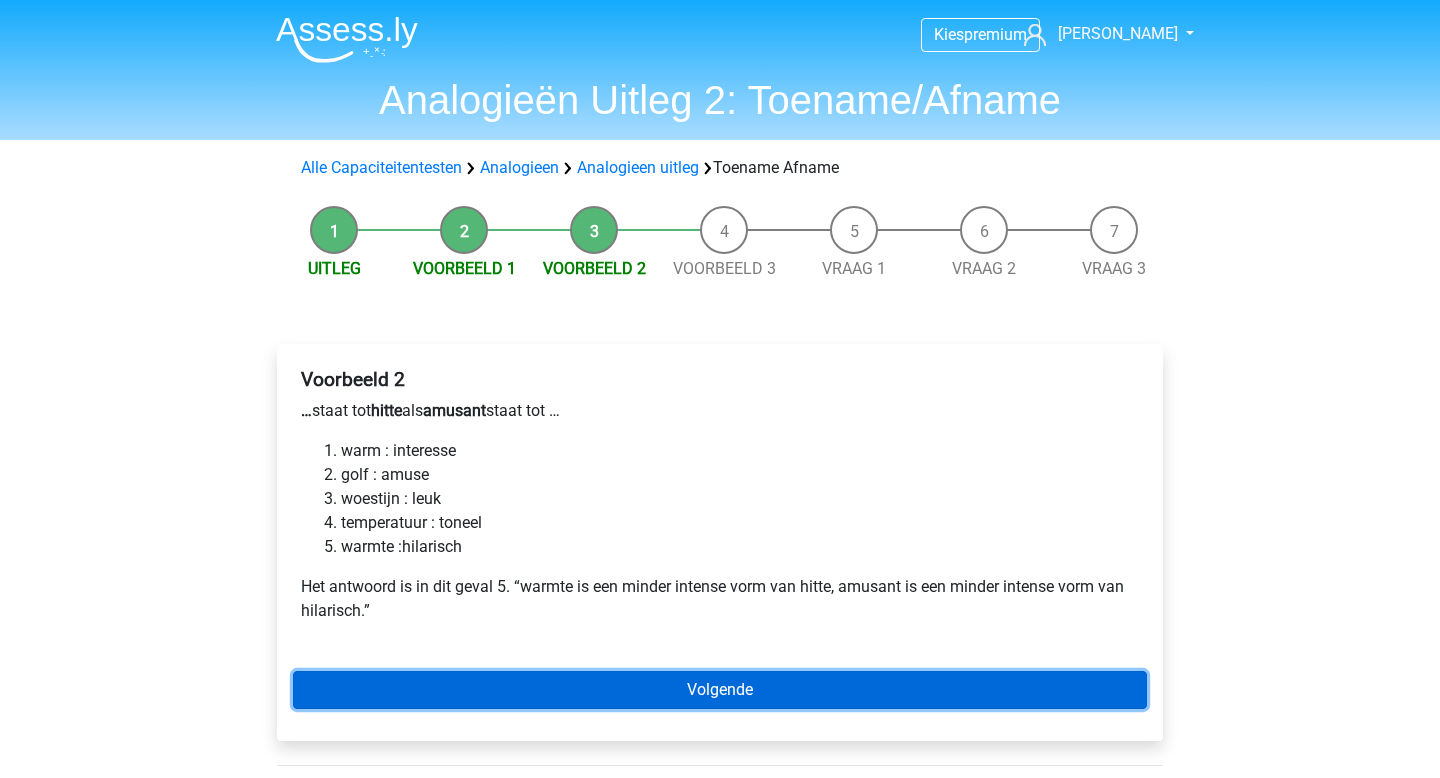 click on "Volgende" at bounding box center (720, 690) 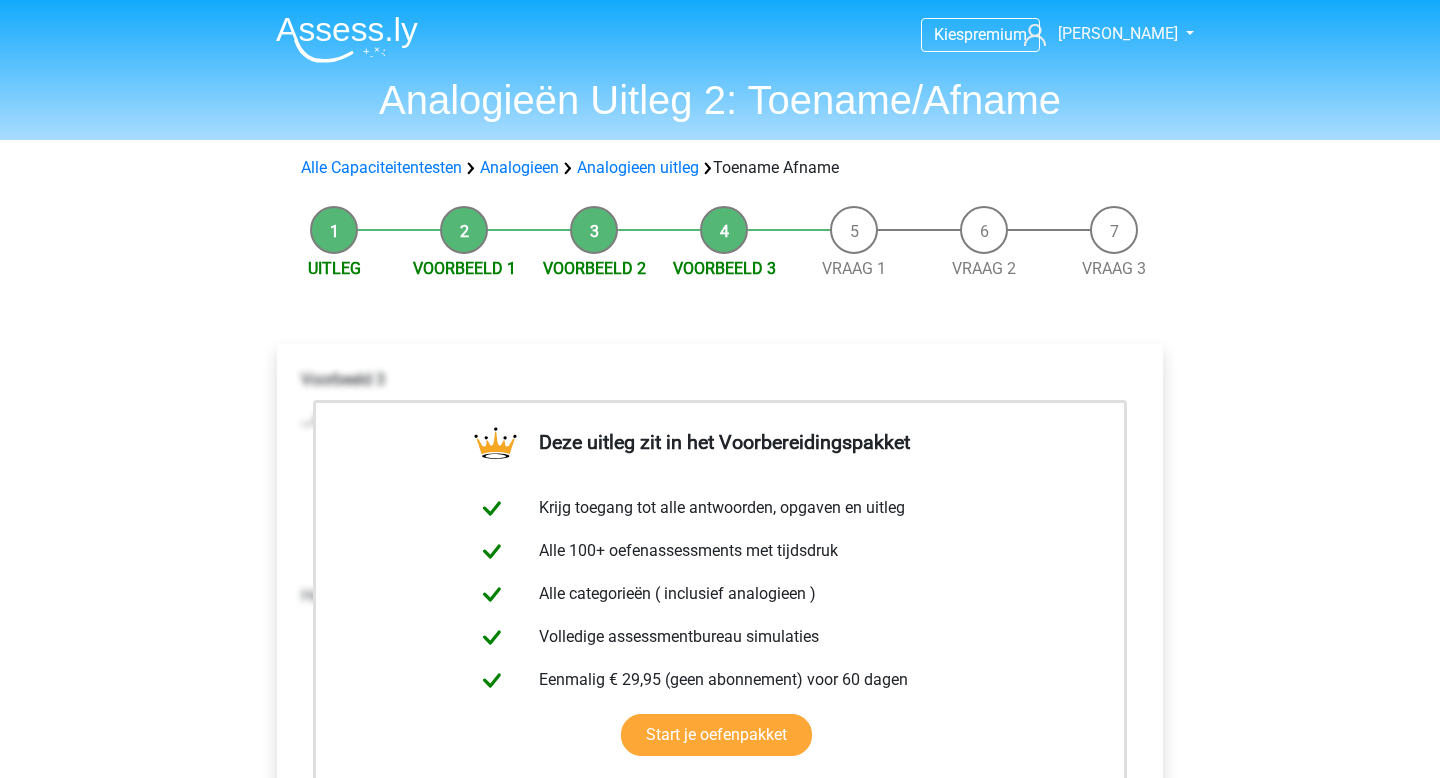 scroll, scrollTop: 0, scrollLeft: 0, axis: both 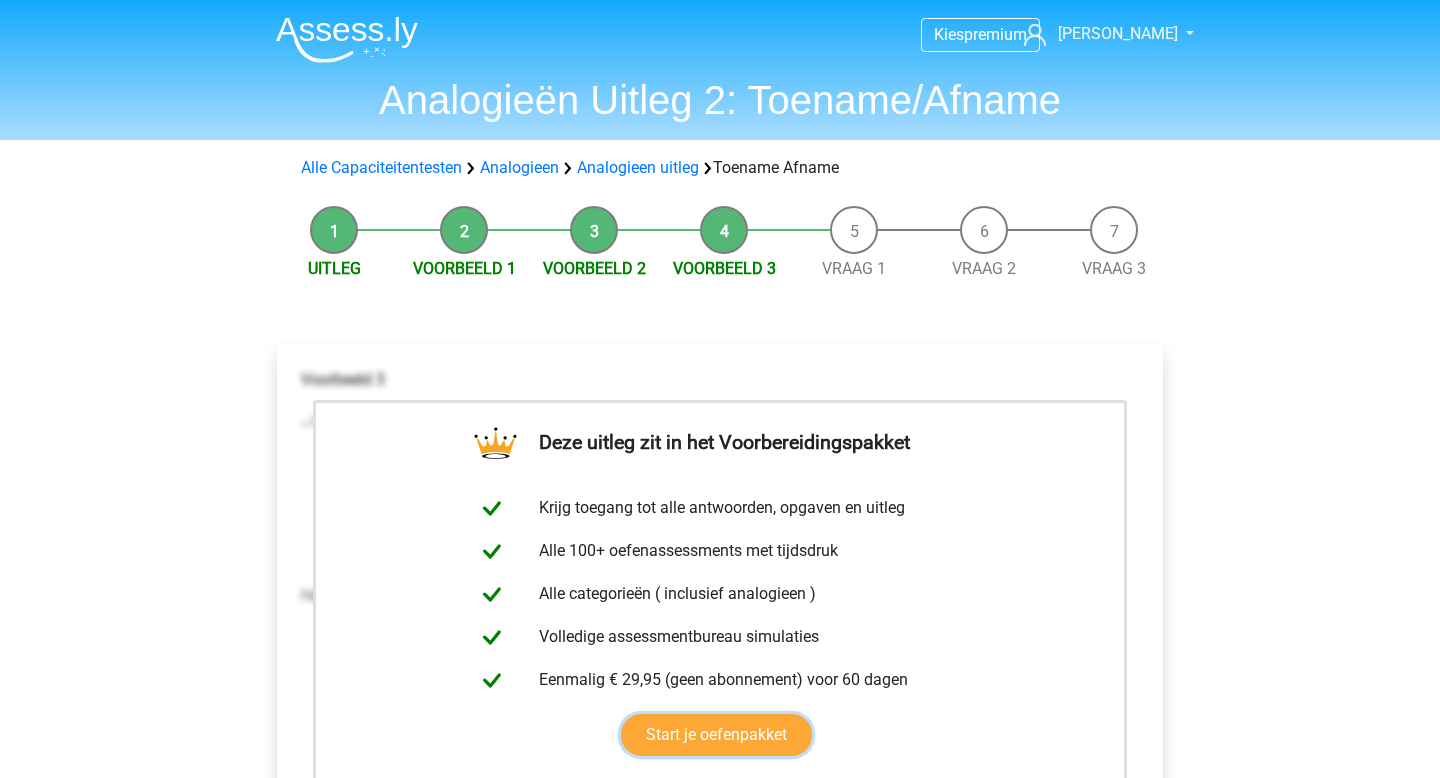 click on "Start je oefenpakket" at bounding box center [716, 735] 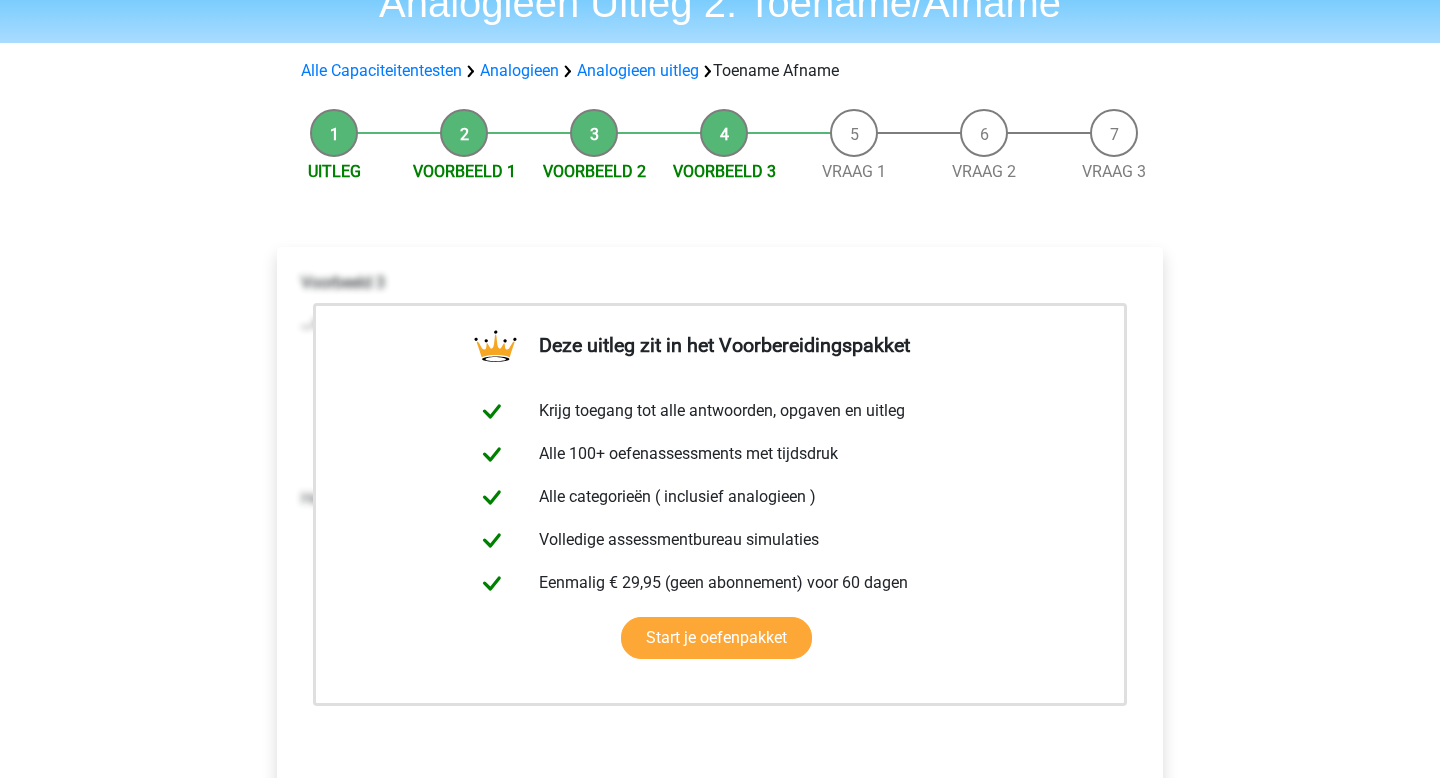 scroll, scrollTop: 283, scrollLeft: 0, axis: vertical 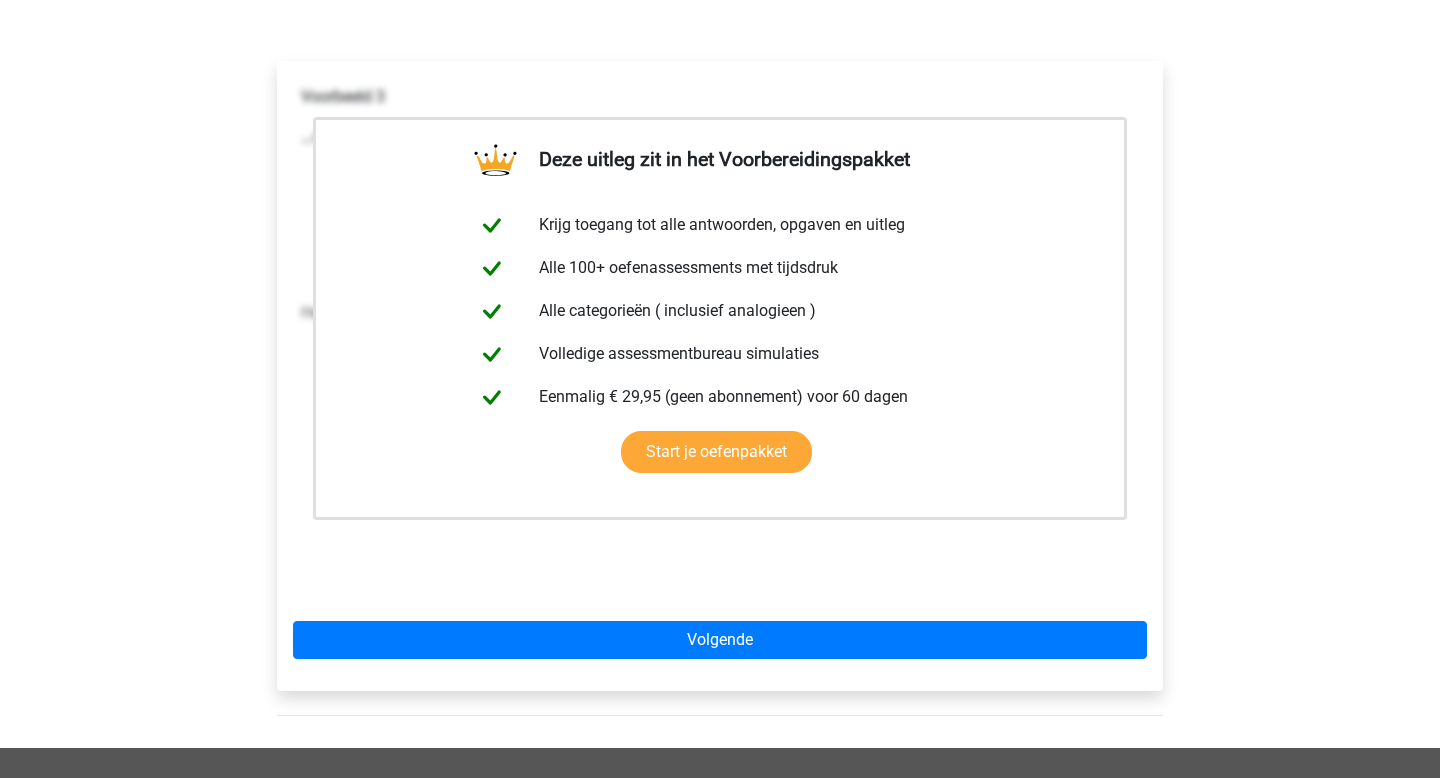 click on "Deze uitleg zit in het Voorbereidingspakket
Krijg toegang tot alle antwoorden, opgaven en uitleg
Alle 100+ oefenassessments met tijdsdruk
Alle categorieën ( inclusief analogieen )
Volledige assessmentbureau simulaties
Eenmalig € 29,95 (geen abonnement) voor 60 dagen
Start je oefenpakket" at bounding box center (720, 376) 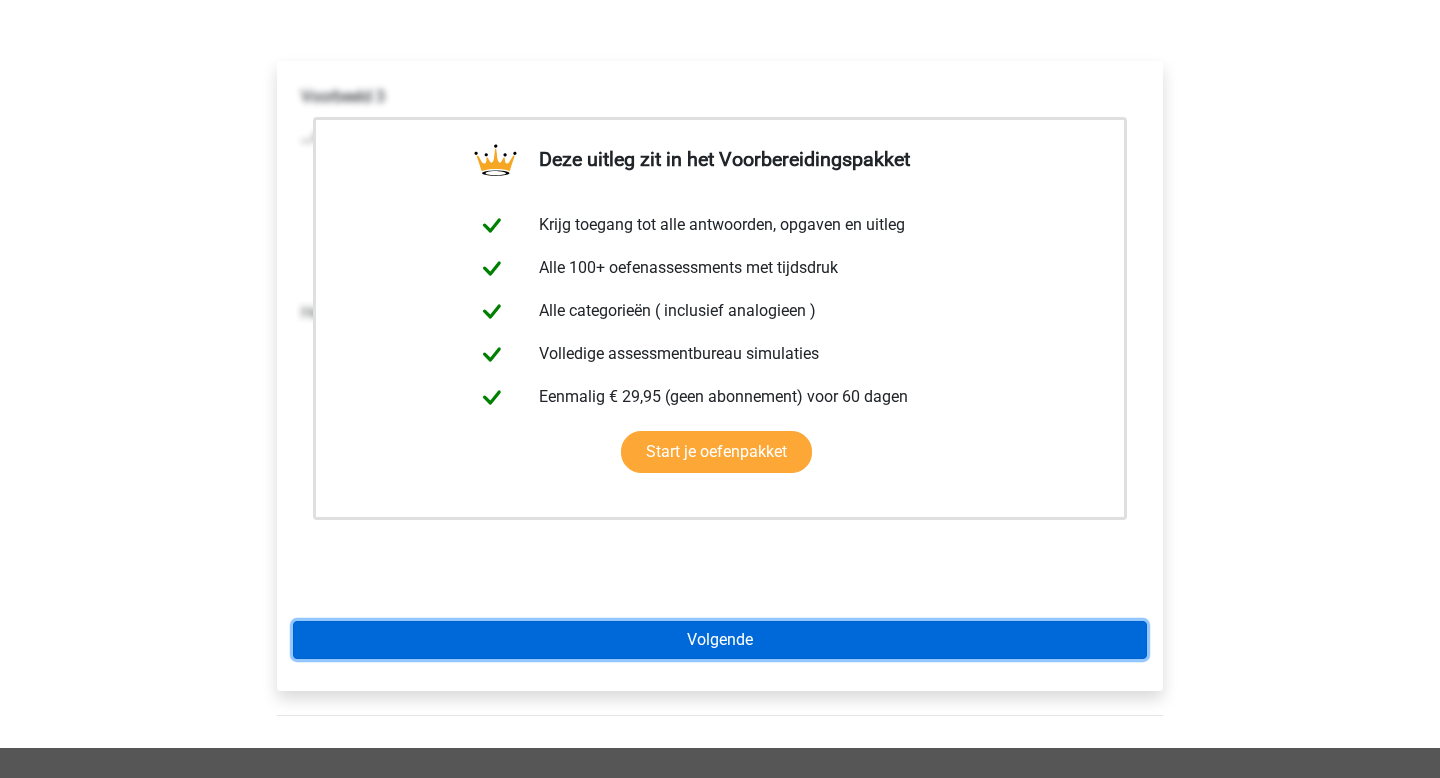click on "Volgende" at bounding box center (720, 640) 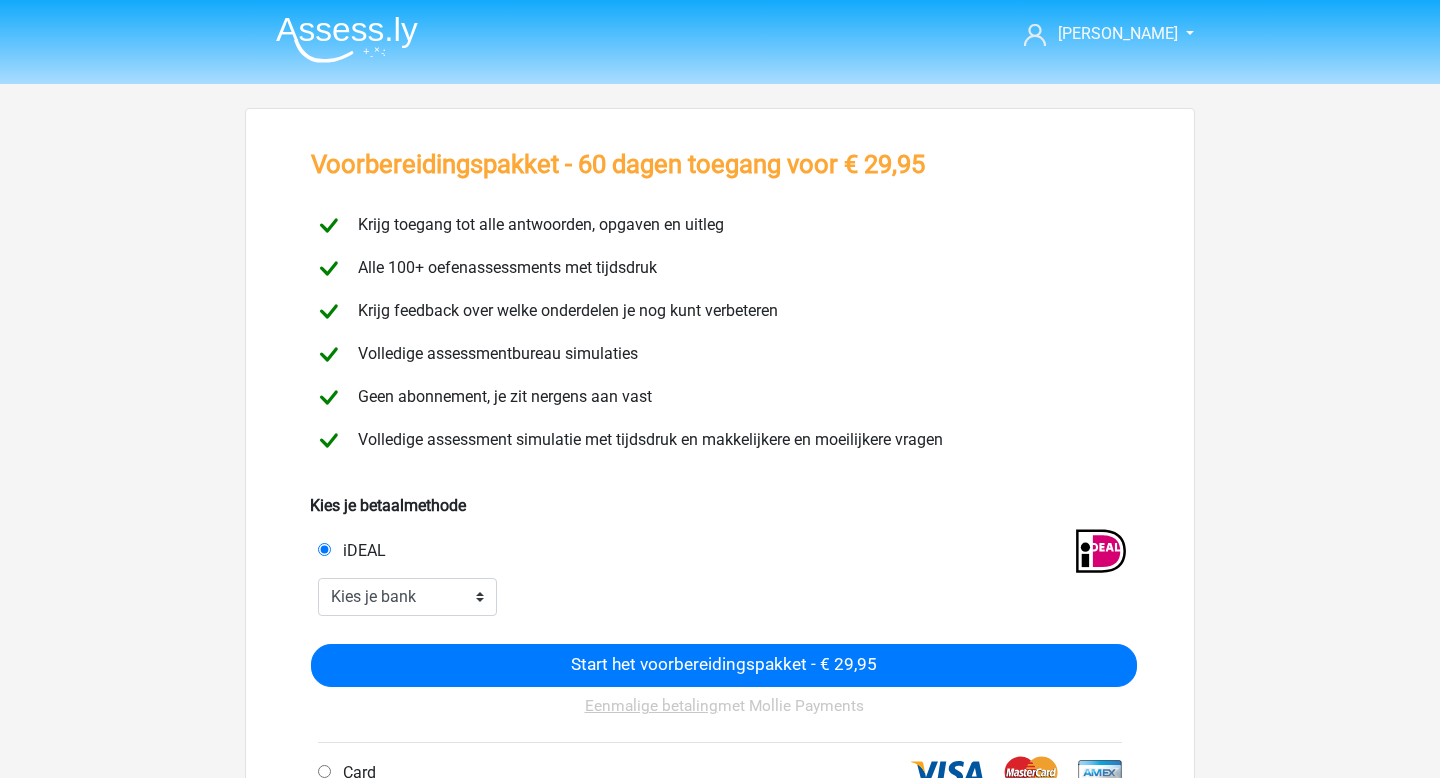 scroll, scrollTop: 668, scrollLeft: 0, axis: vertical 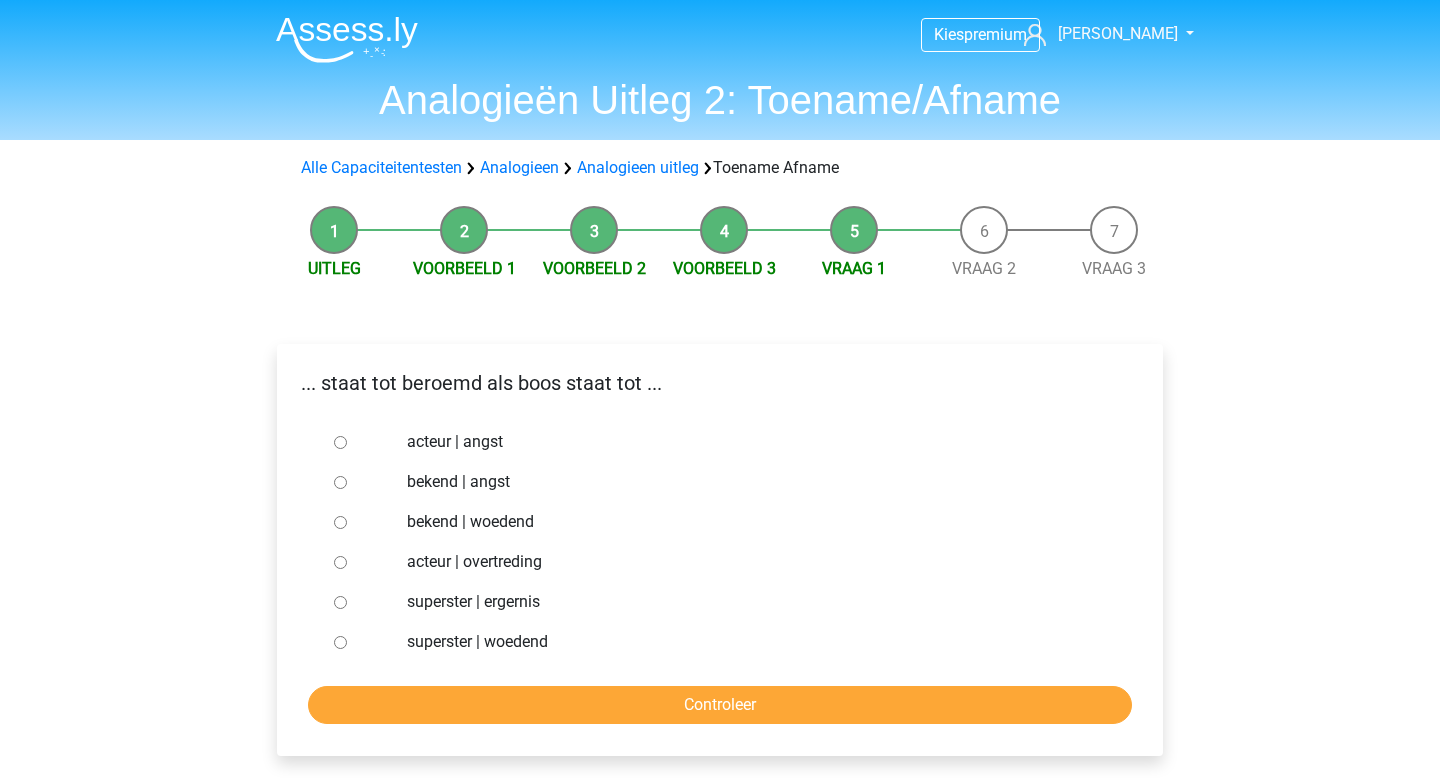 click on "bekend | woedend" at bounding box center (340, 522) 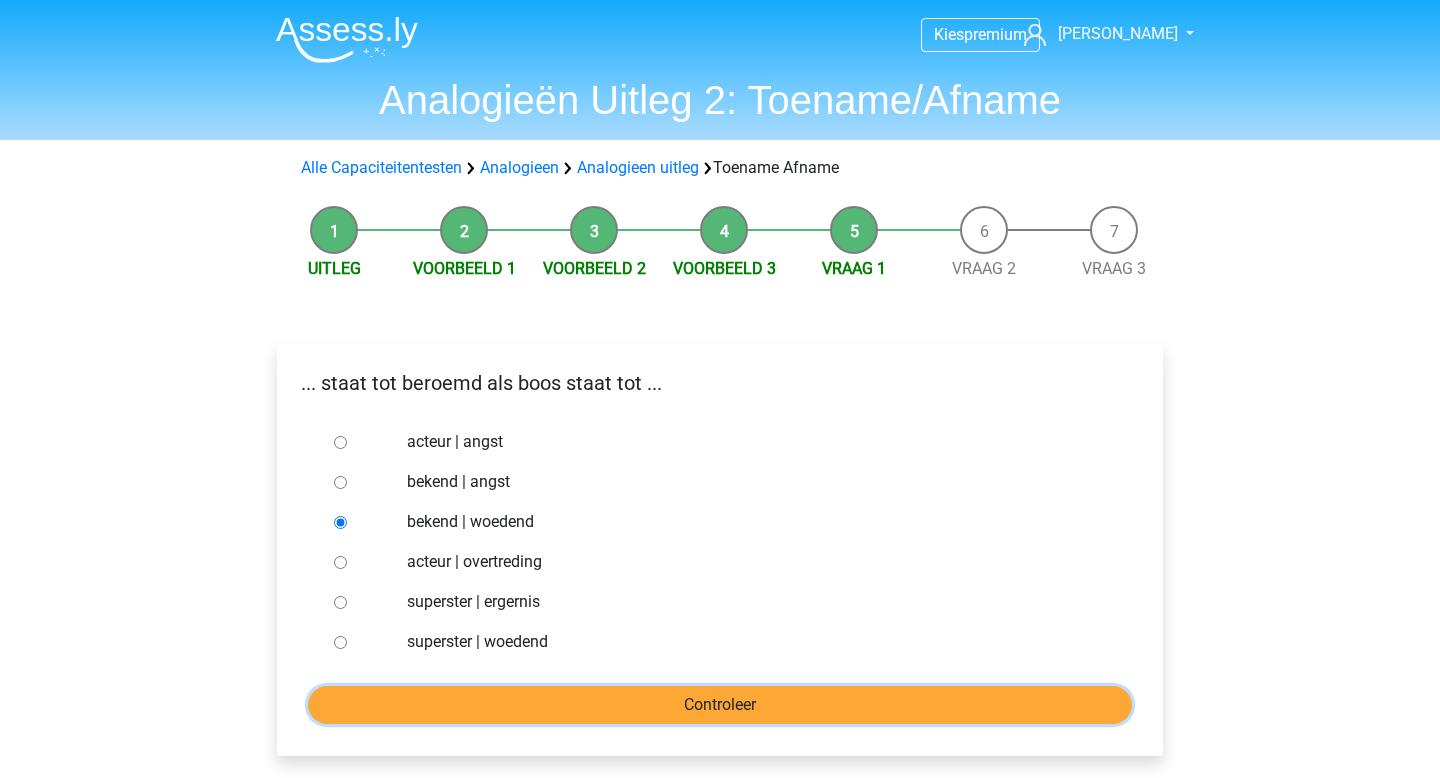 click on "Controleer" at bounding box center (720, 705) 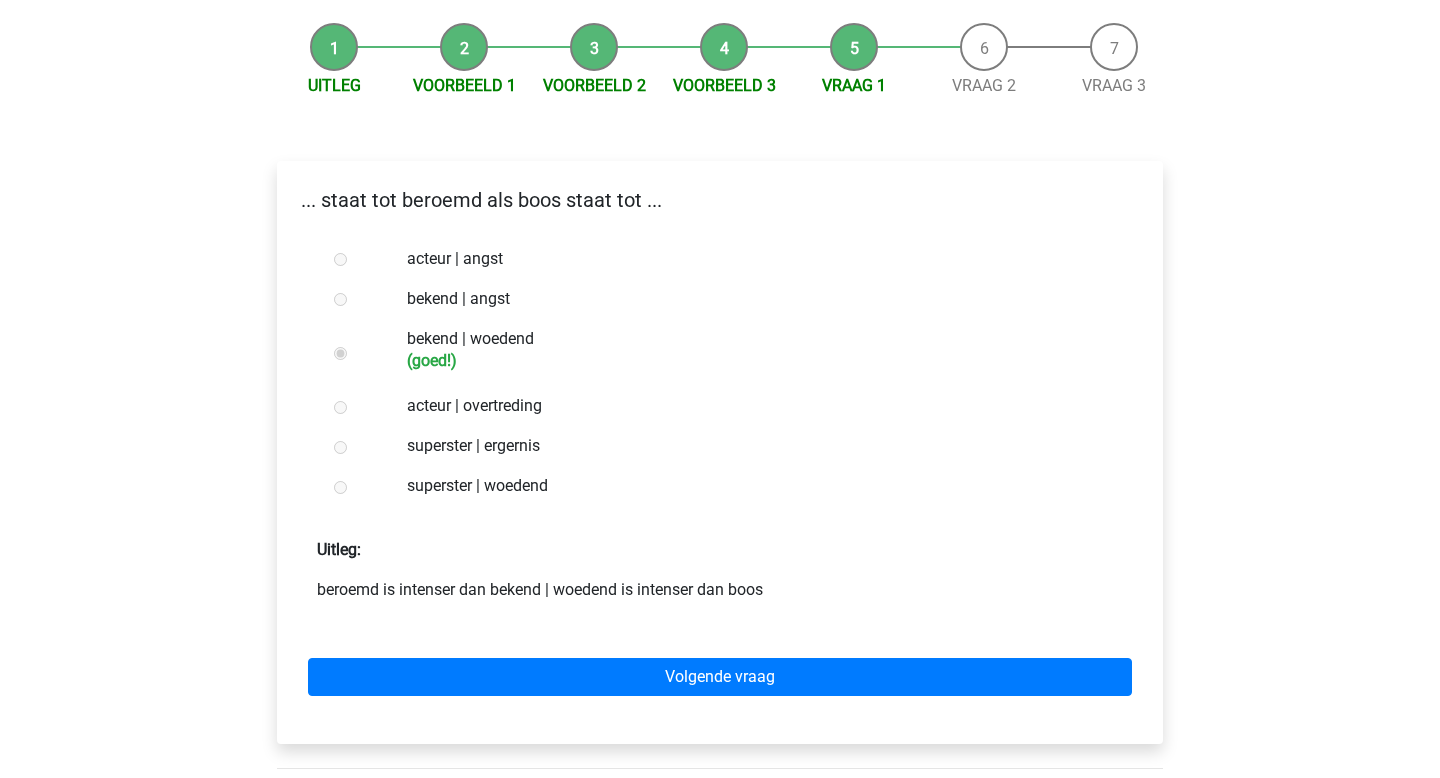 scroll, scrollTop: 476, scrollLeft: 0, axis: vertical 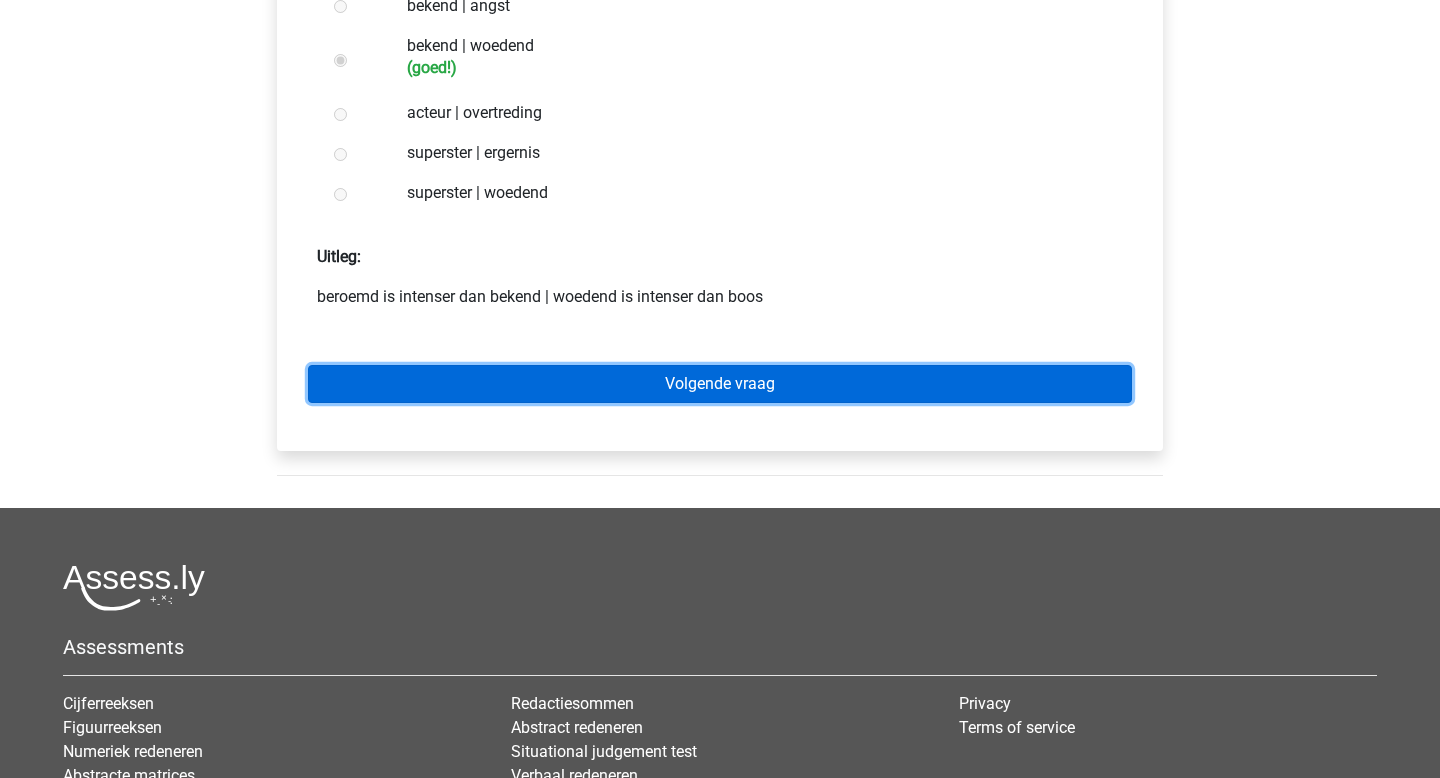 click on "Volgende vraag" at bounding box center [720, 384] 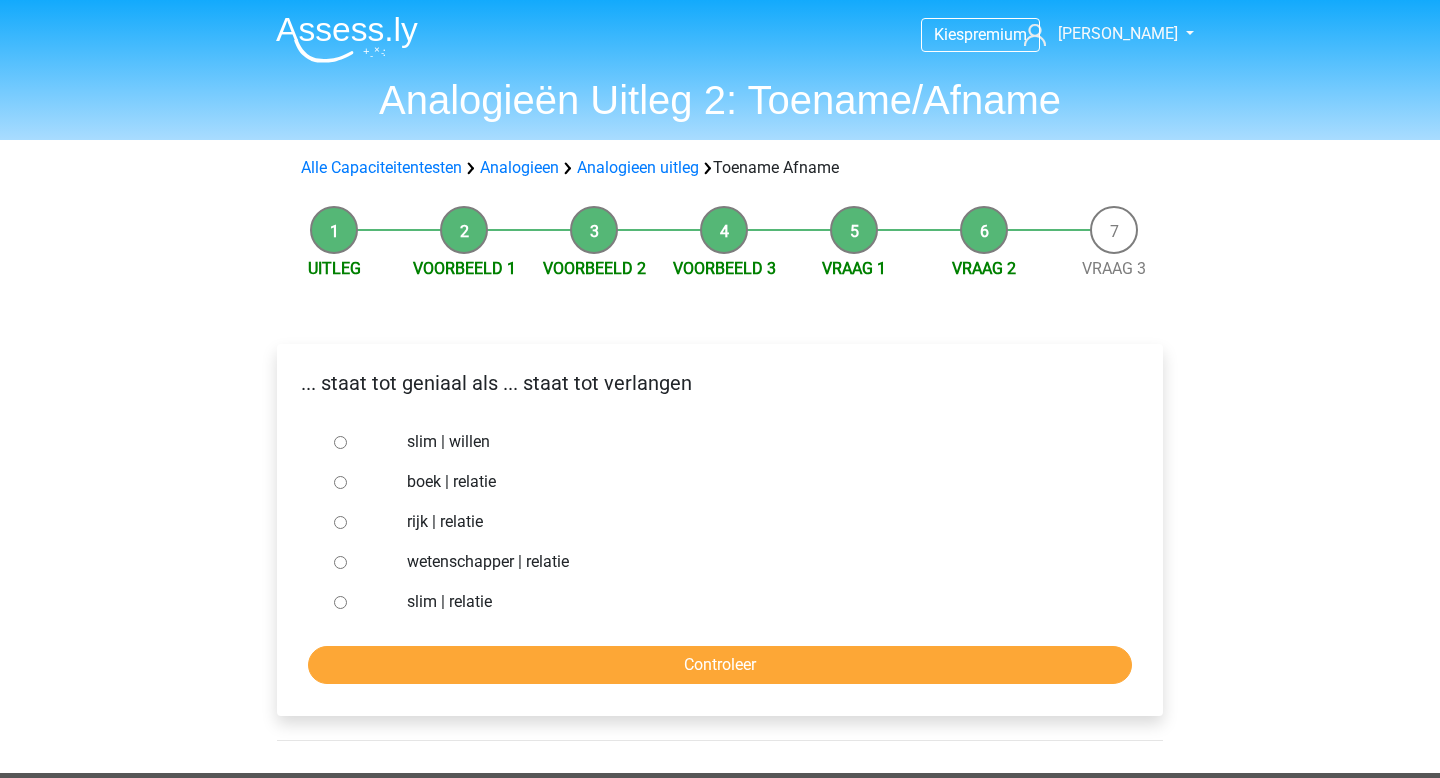 scroll, scrollTop: 0, scrollLeft: 0, axis: both 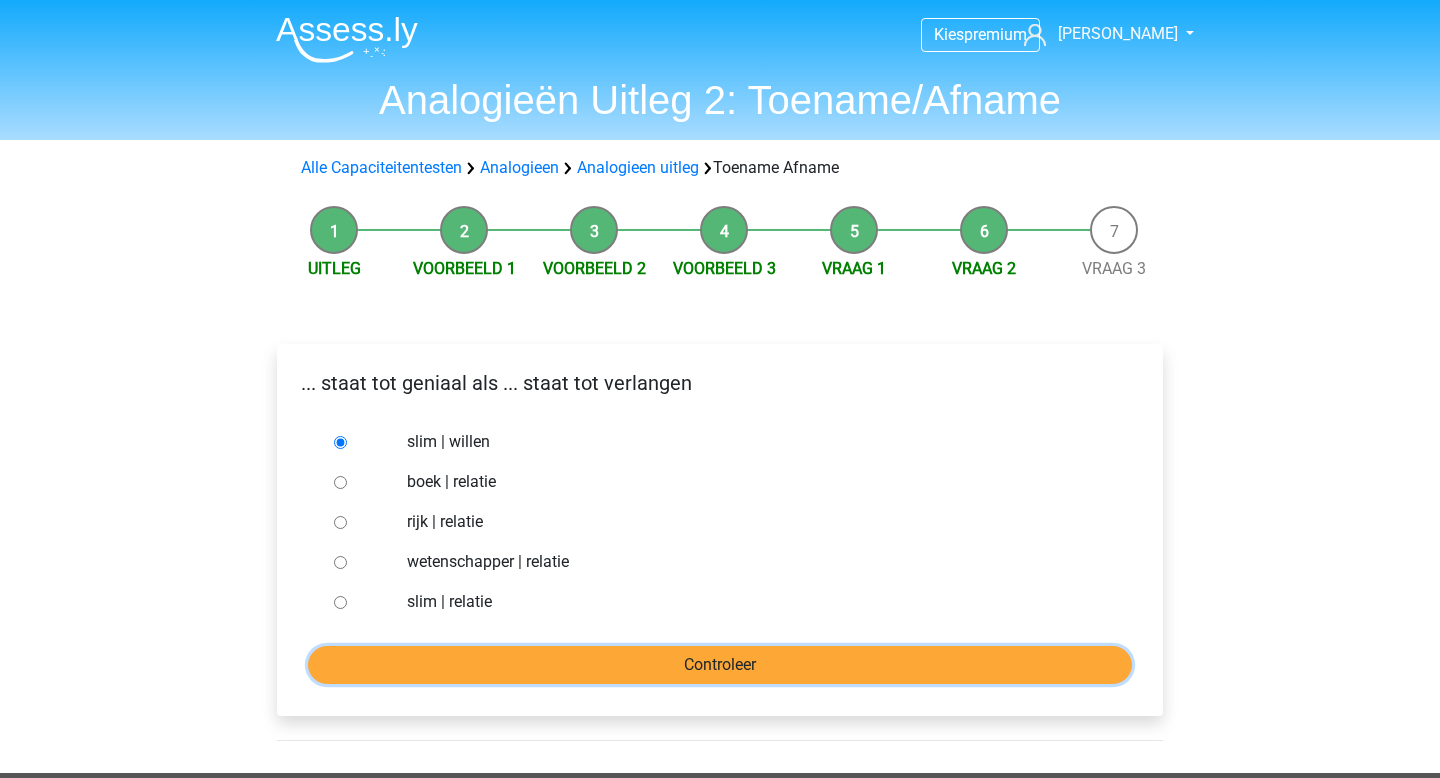 click on "Controleer" at bounding box center [720, 665] 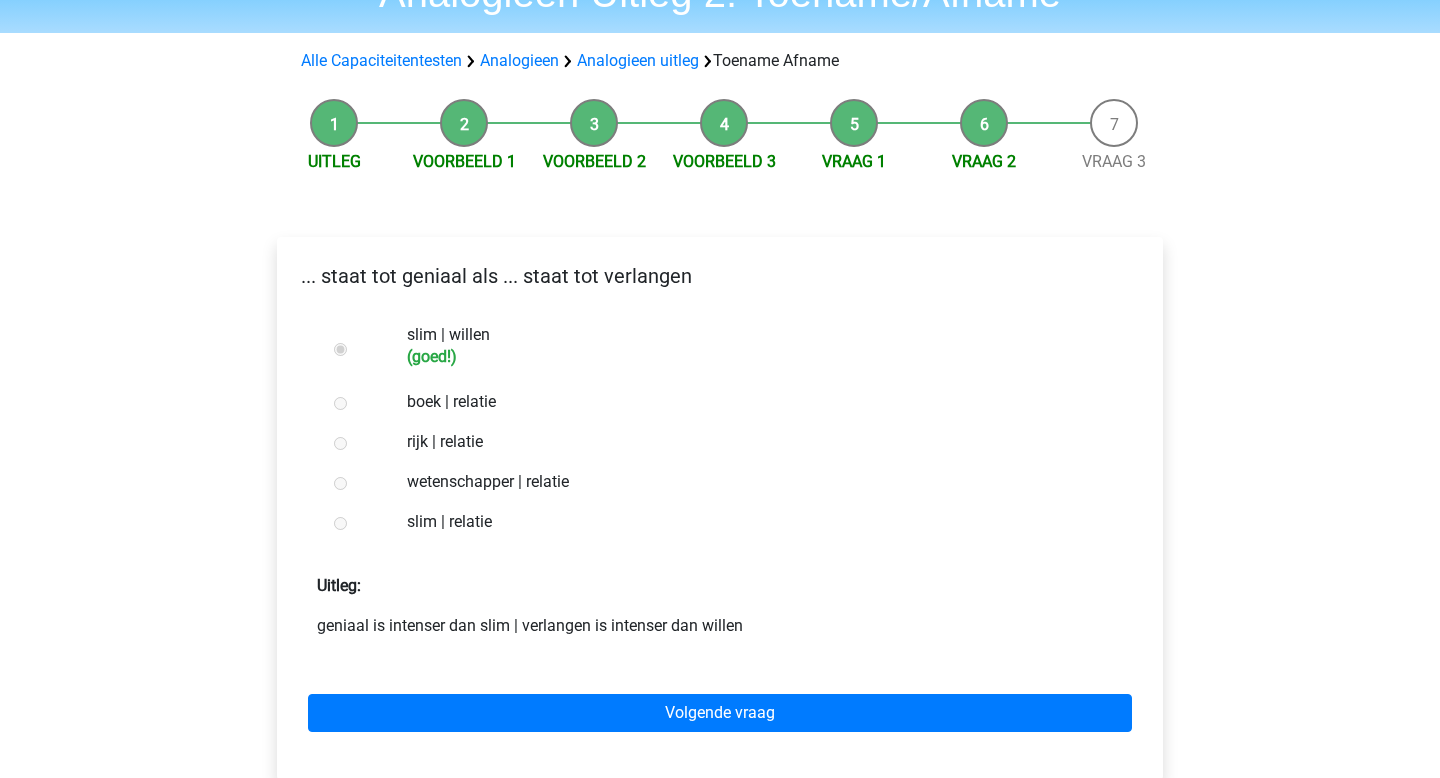 scroll, scrollTop: 377, scrollLeft: 0, axis: vertical 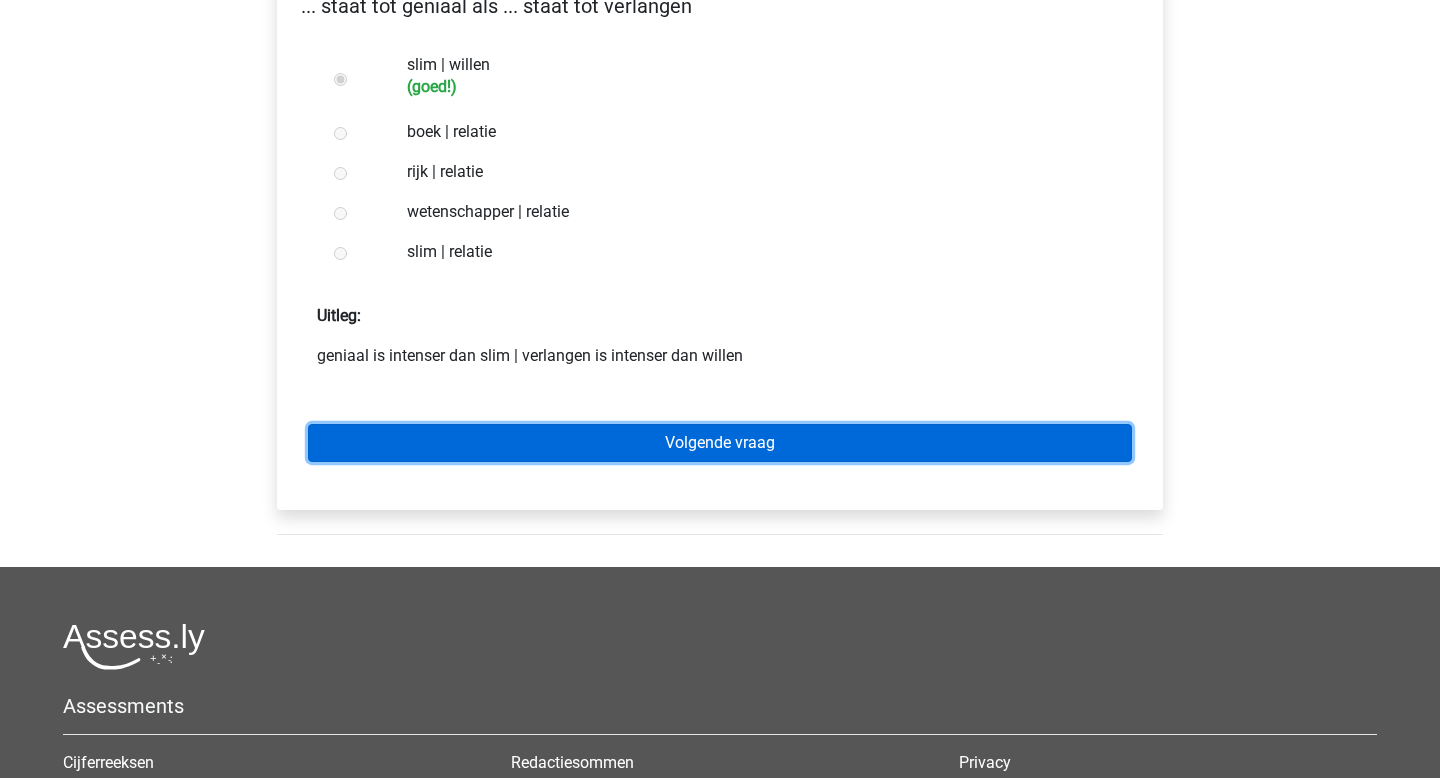click on "Volgende vraag" at bounding box center [720, 443] 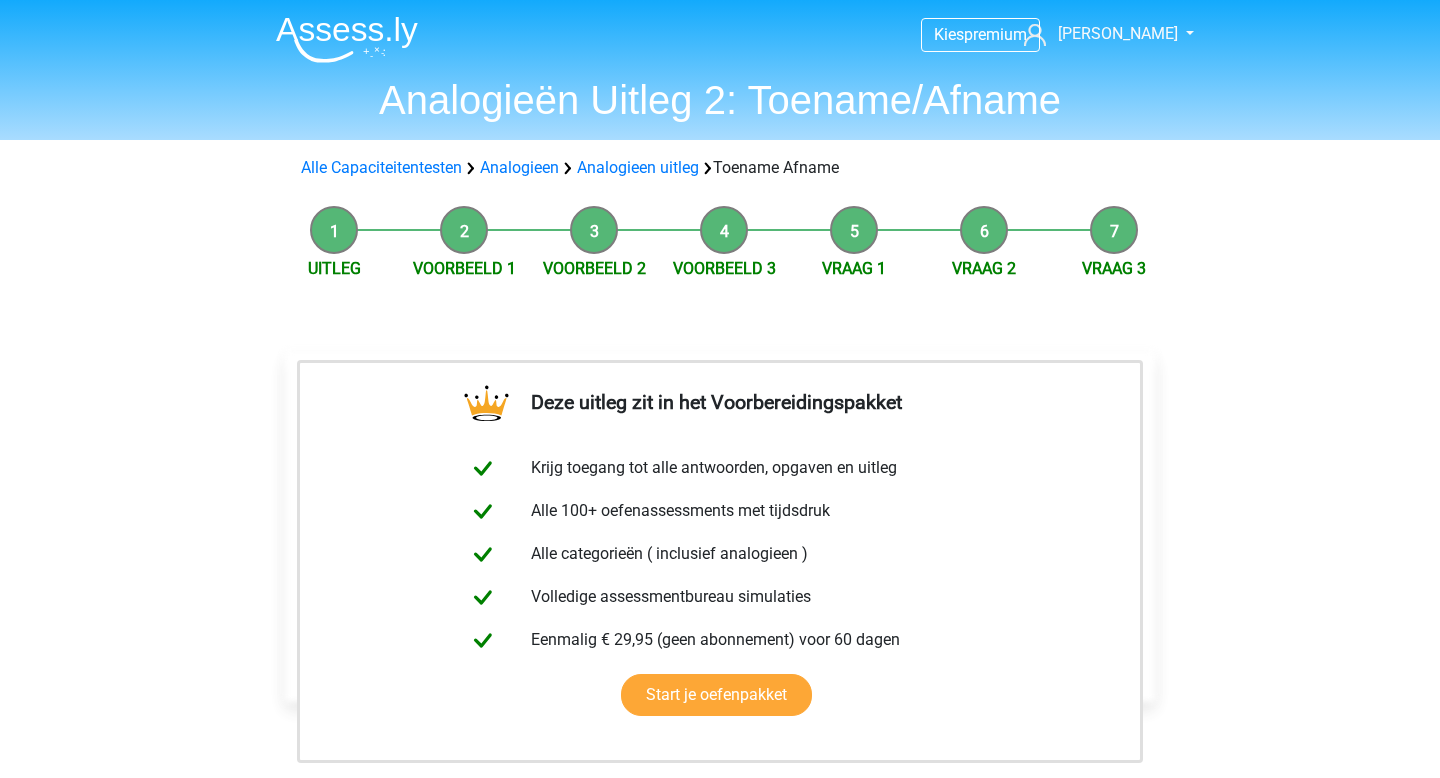 scroll, scrollTop: 626, scrollLeft: 0, axis: vertical 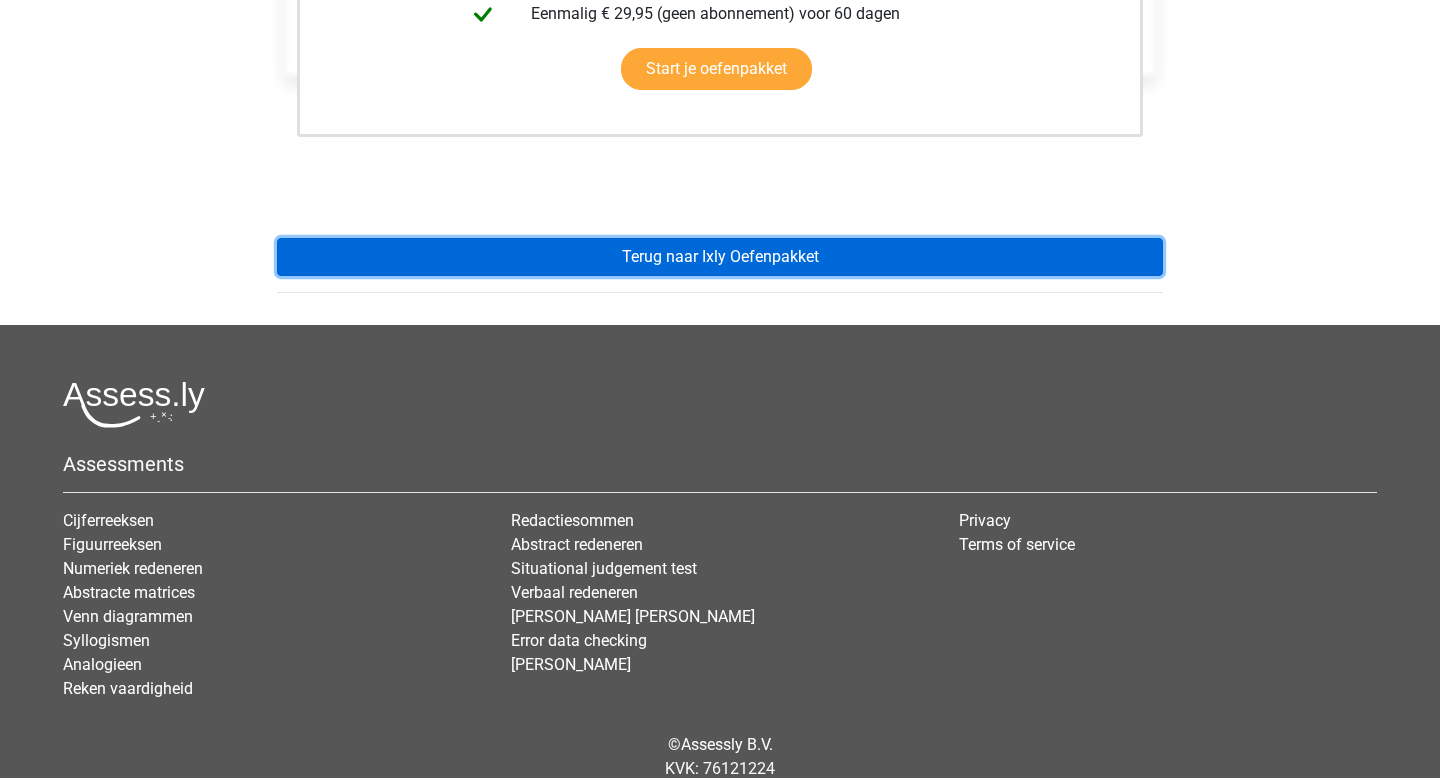 click on "Terug naar Ixly Oefenpakket" at bounding box center [720, 257] 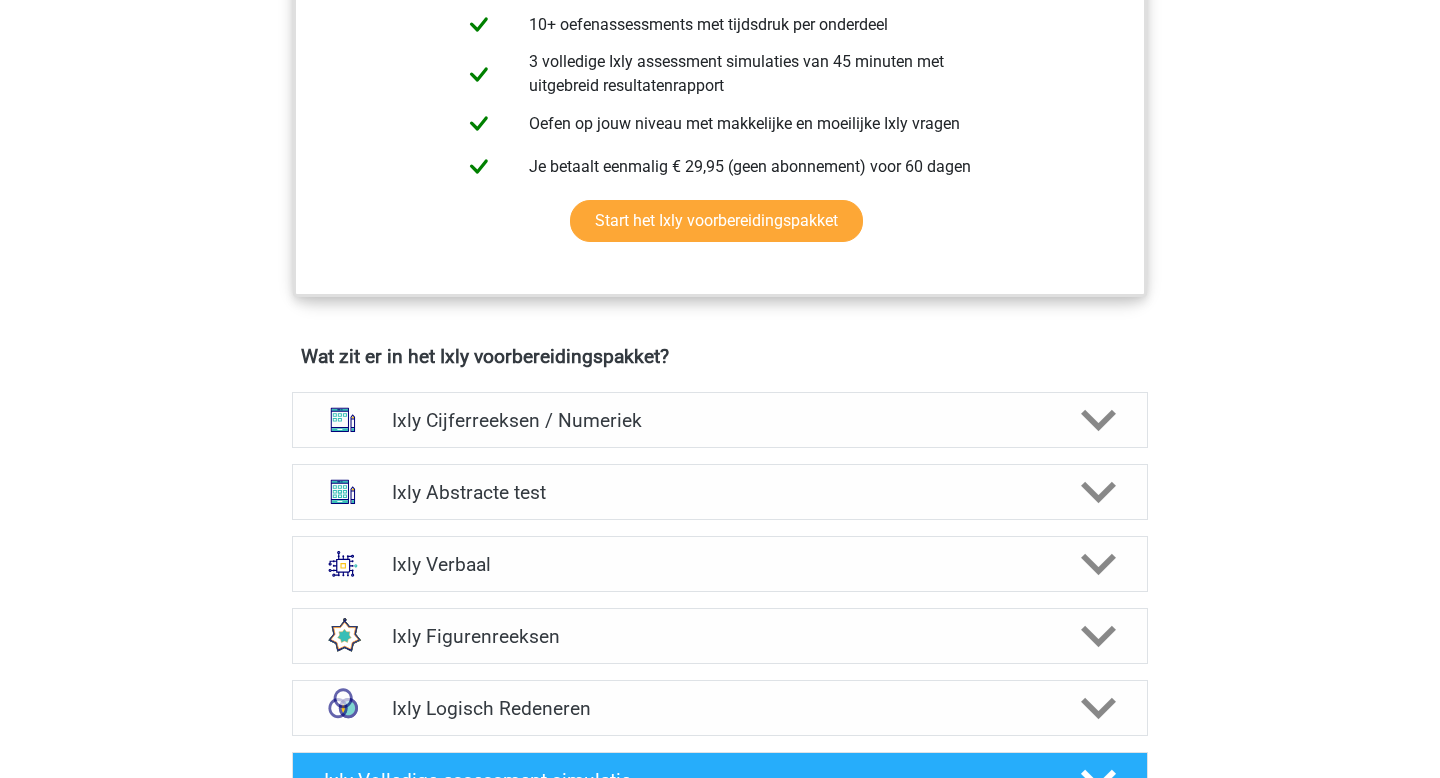 scroll, scrollTop: 978, scrollLeft: 0, axis: vertical 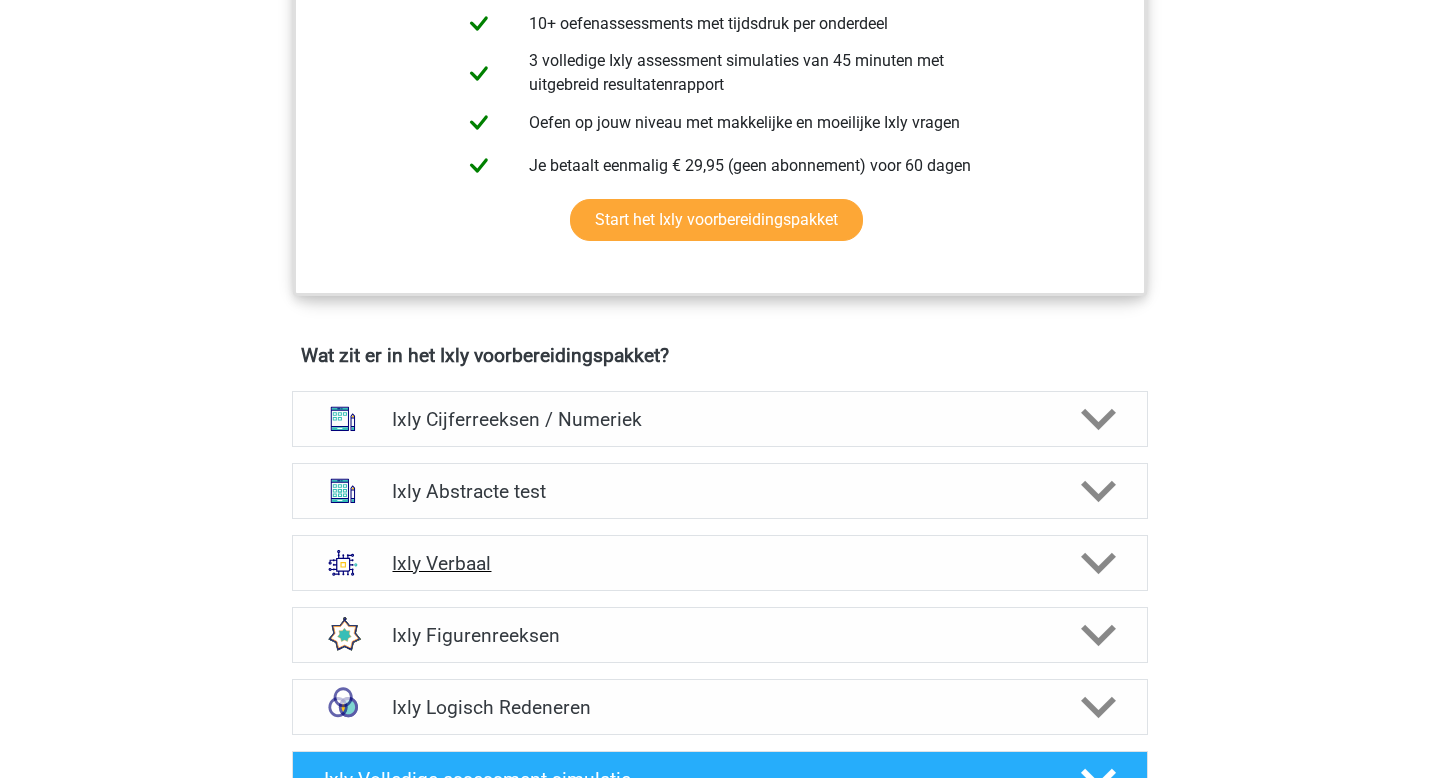click on "Ixly Verbaal" at bounding box center (719, 563) 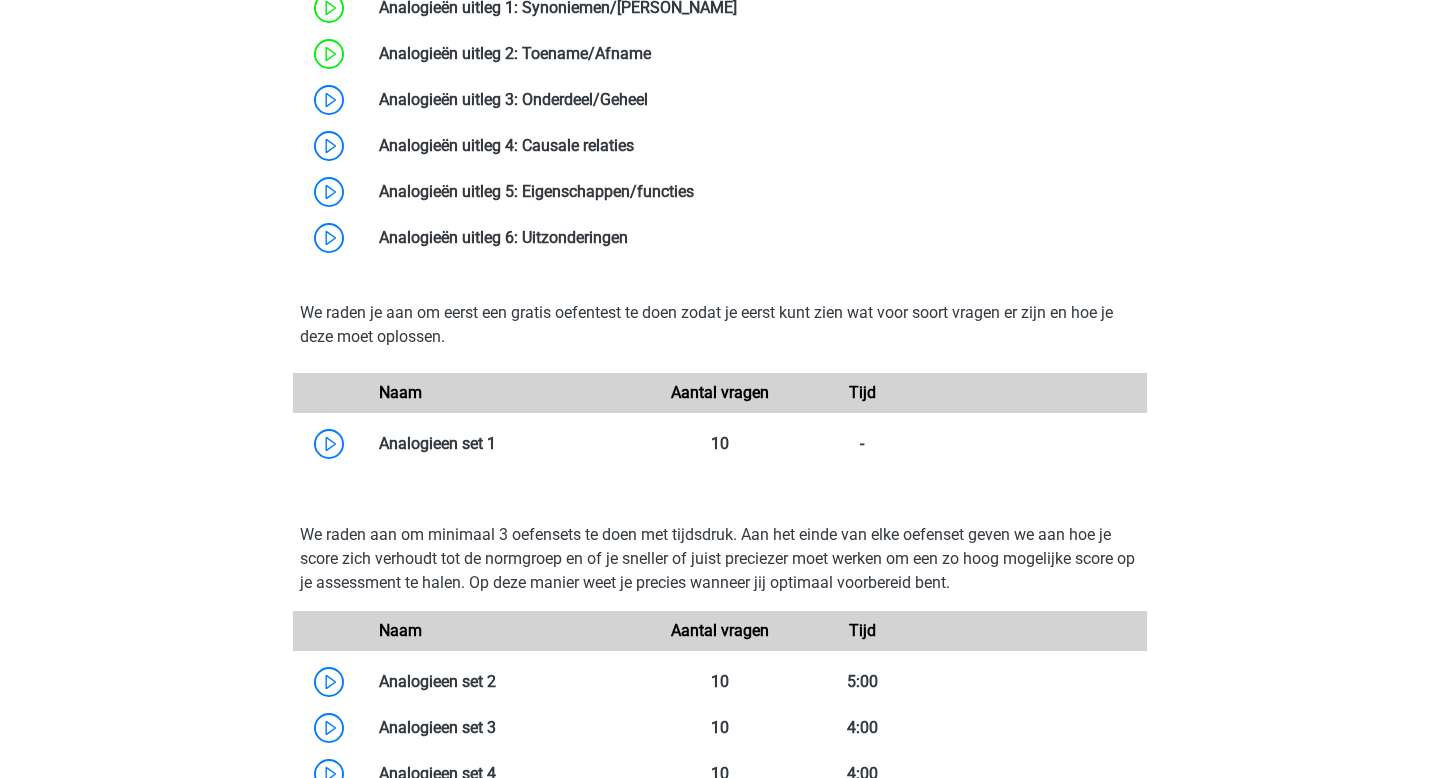 scroll, scrollTop: 1903, scrollLeft: 0, axis: vertical 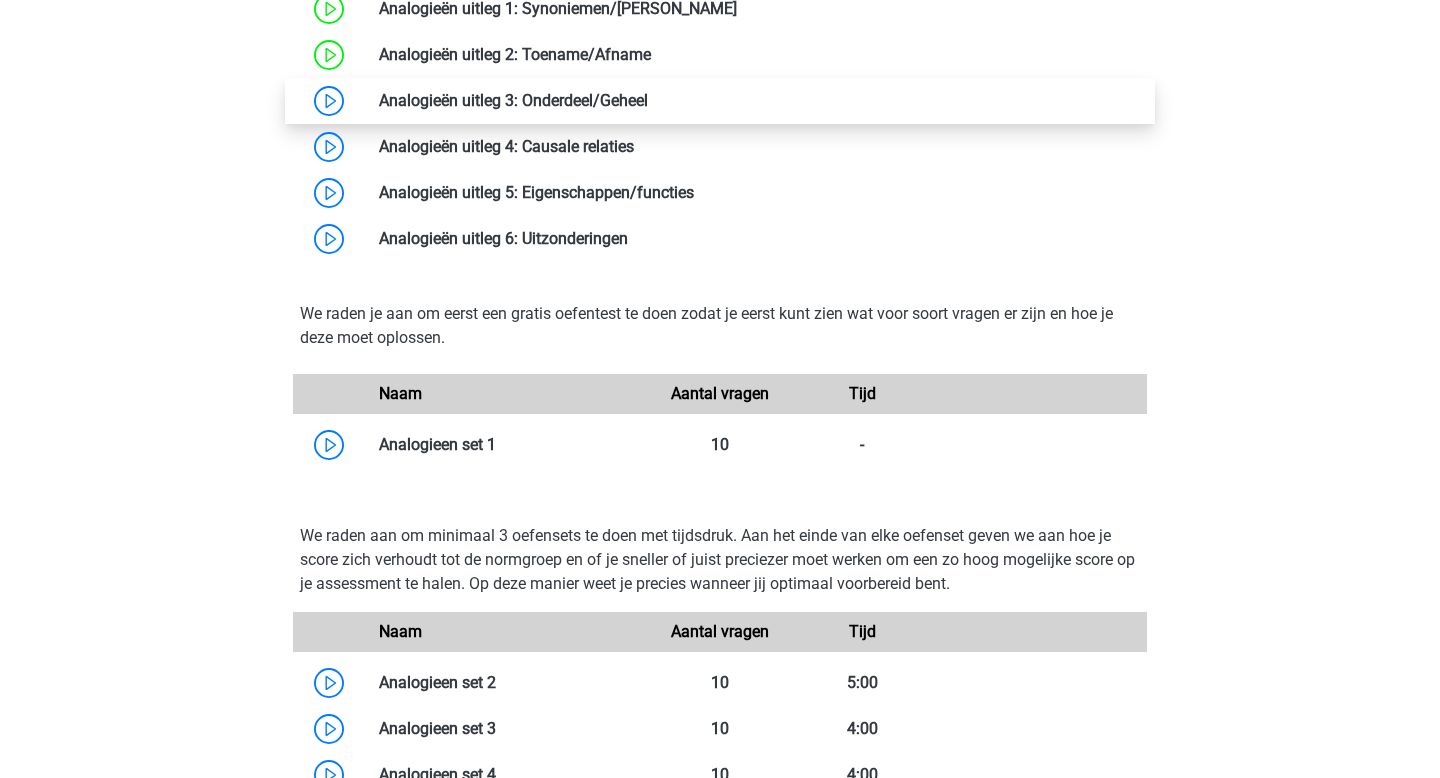 click at bounding box center (648, 100) 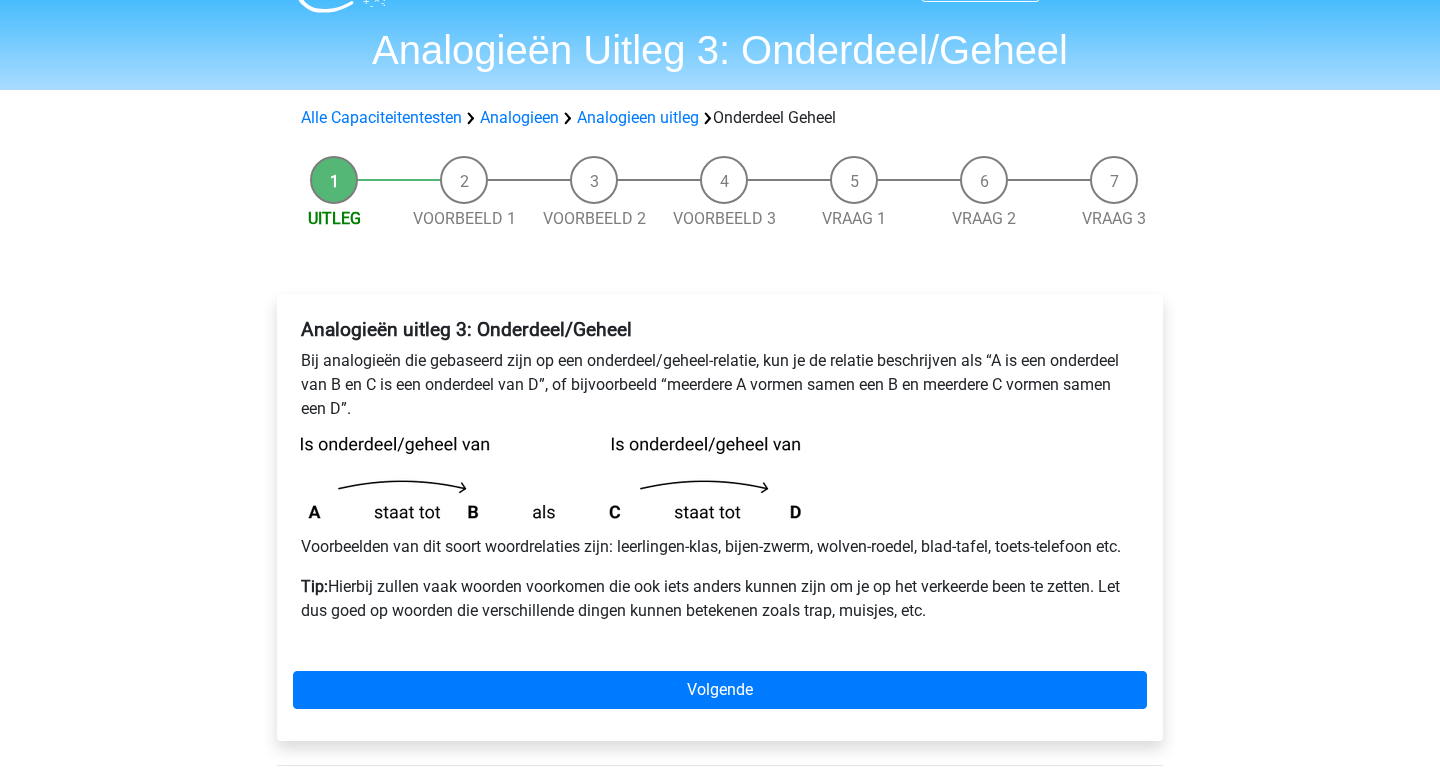 scroll, scrollTop: 51, scrollLeft: 0, axis: vertical 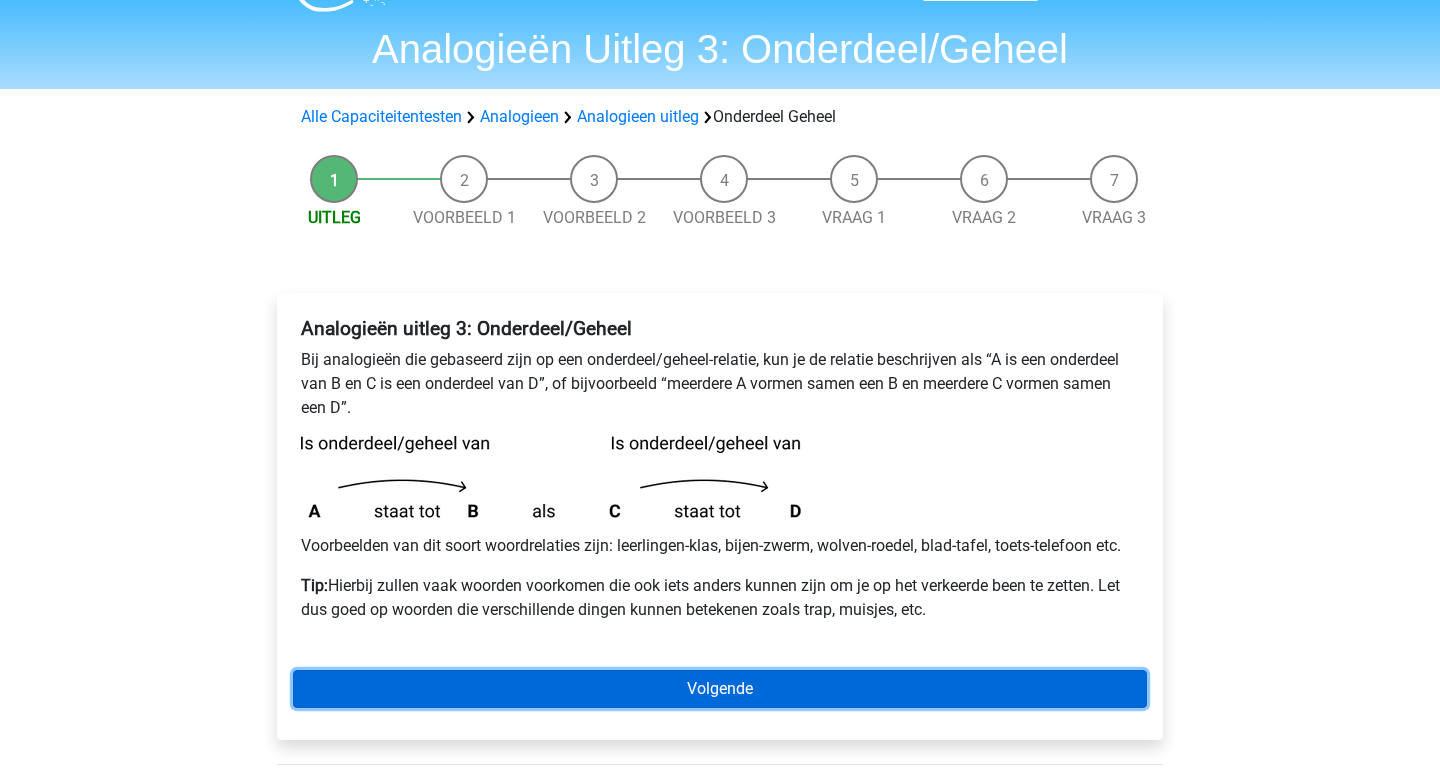 click on "Volgende" at bounding box center [720, 689] 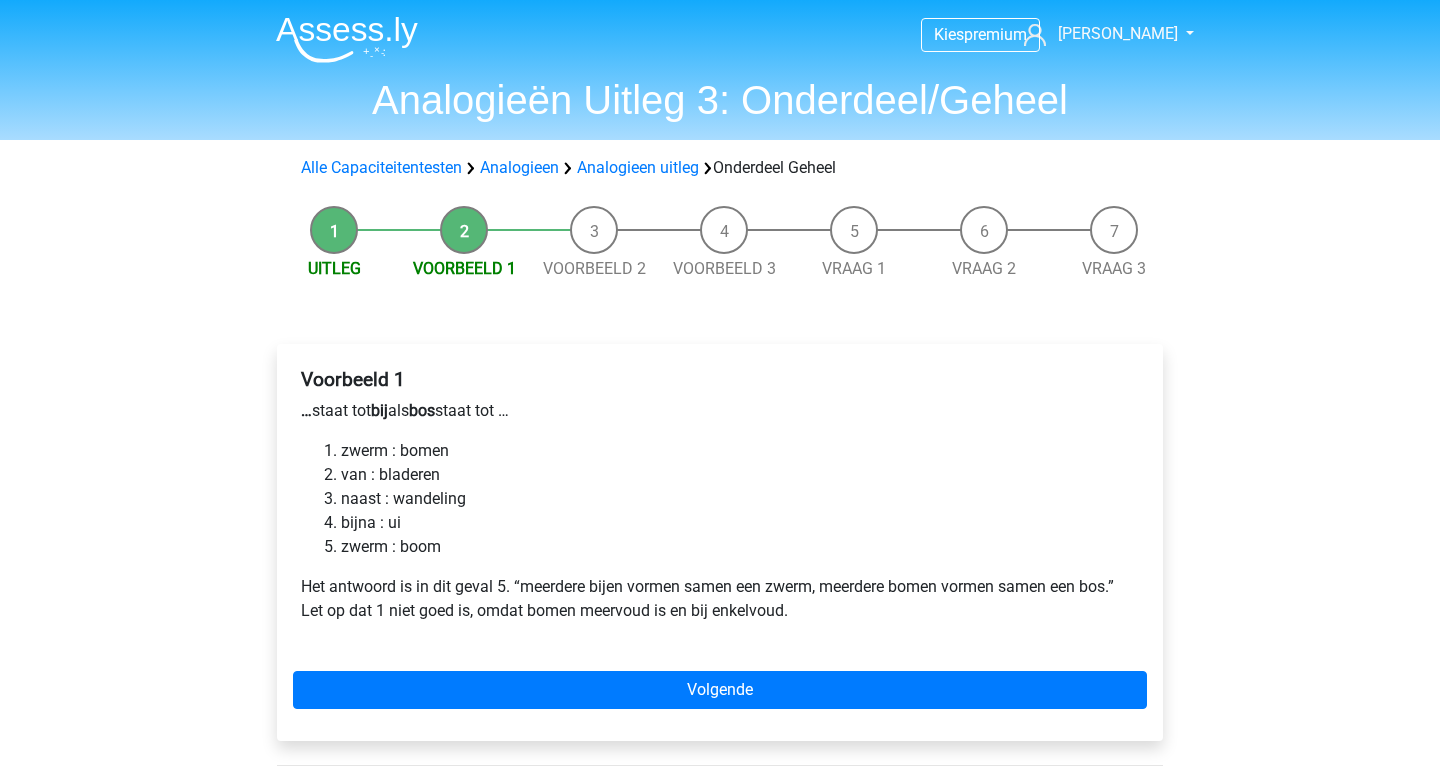 scroll, scrollTop: 0, scrollLeft: 0, axis: both 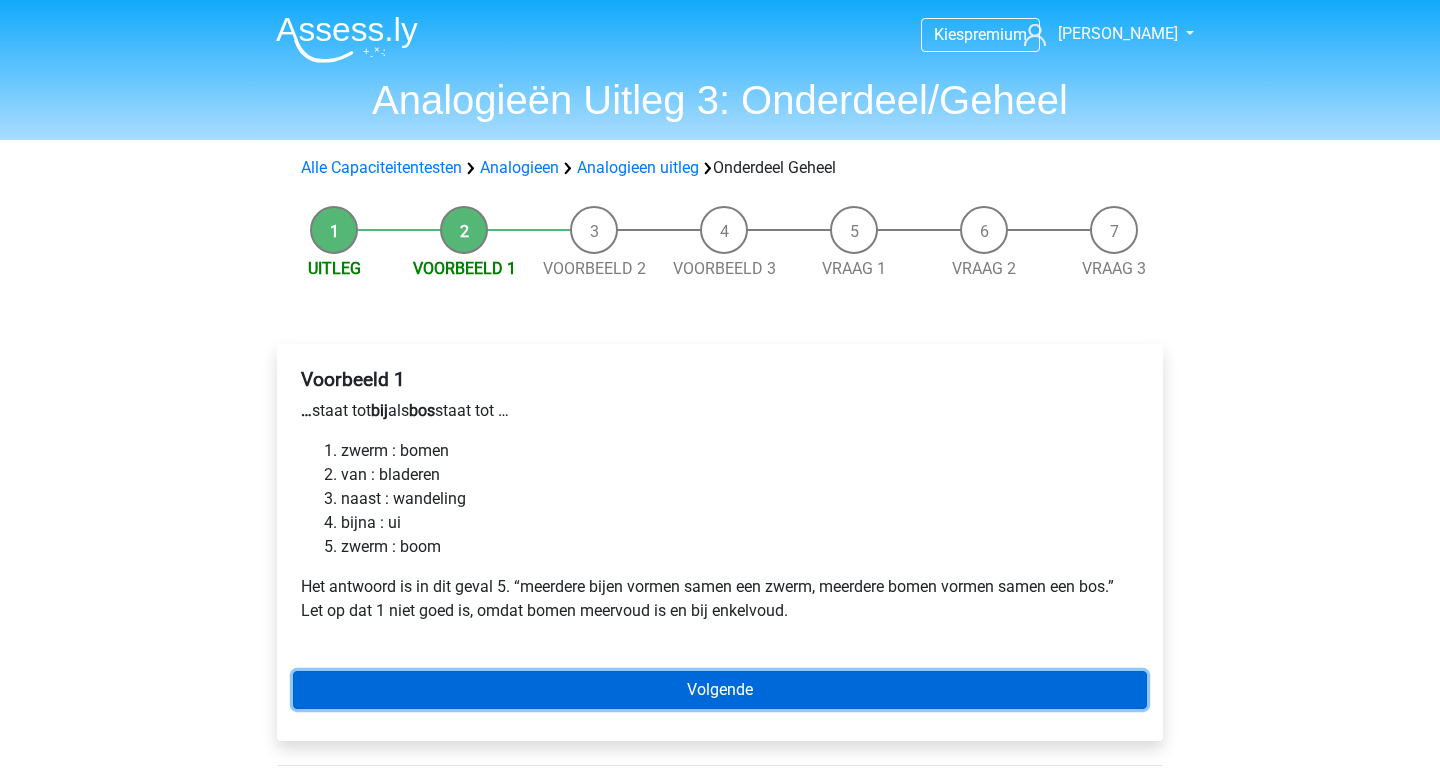 click on "Volgende" at bounding box center (720, 690) 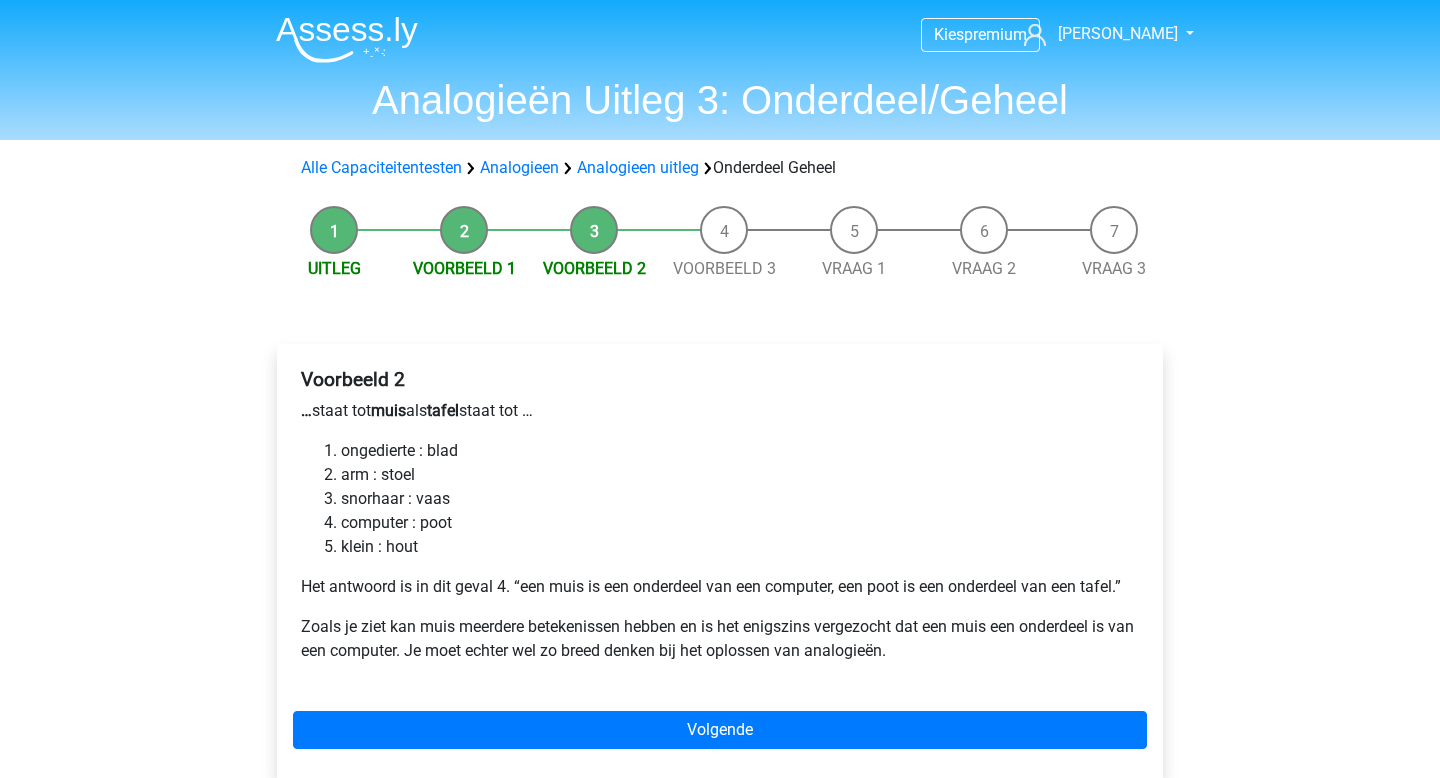scroll, scrollTop: 0, scrollLeft: 0, axis: both 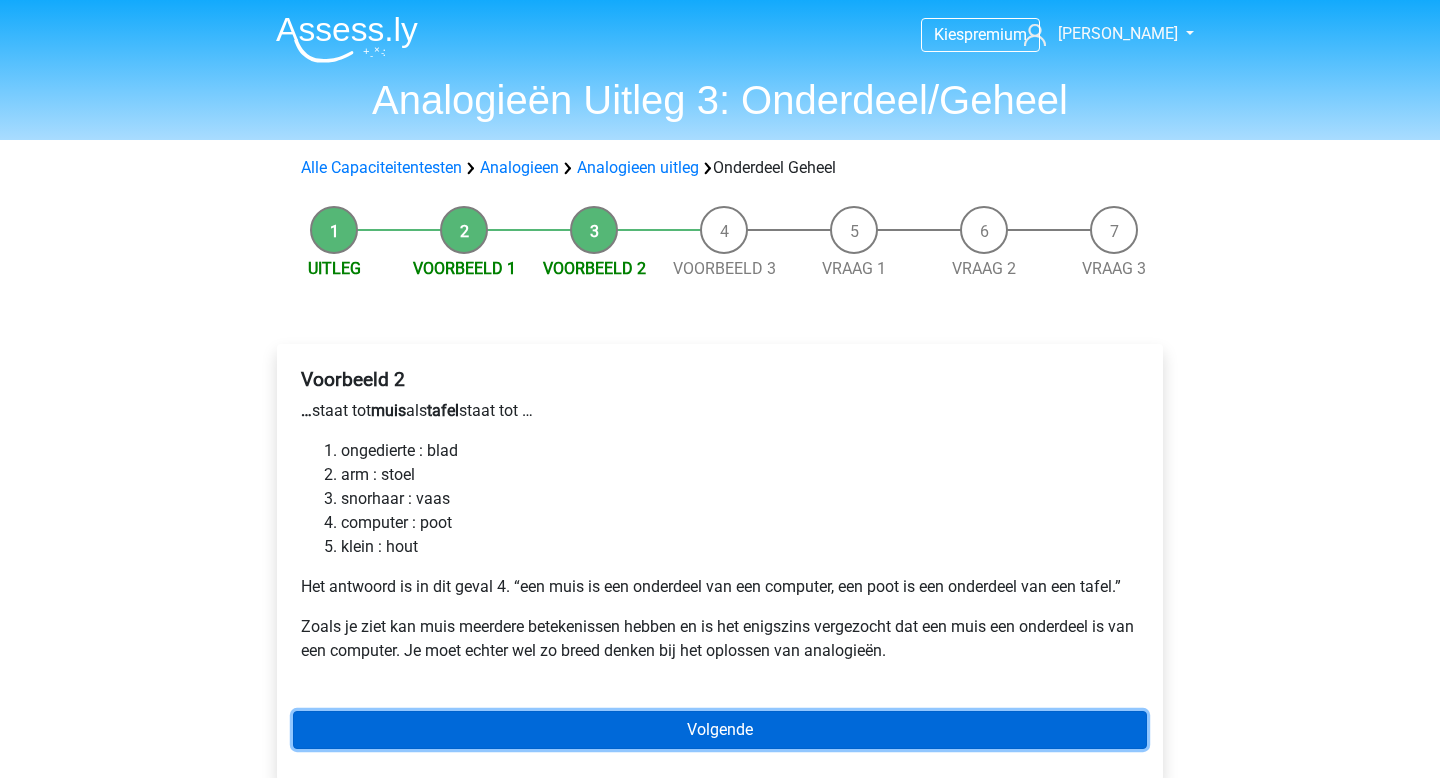 click on "Volgende" at bounding box center [720, 730] 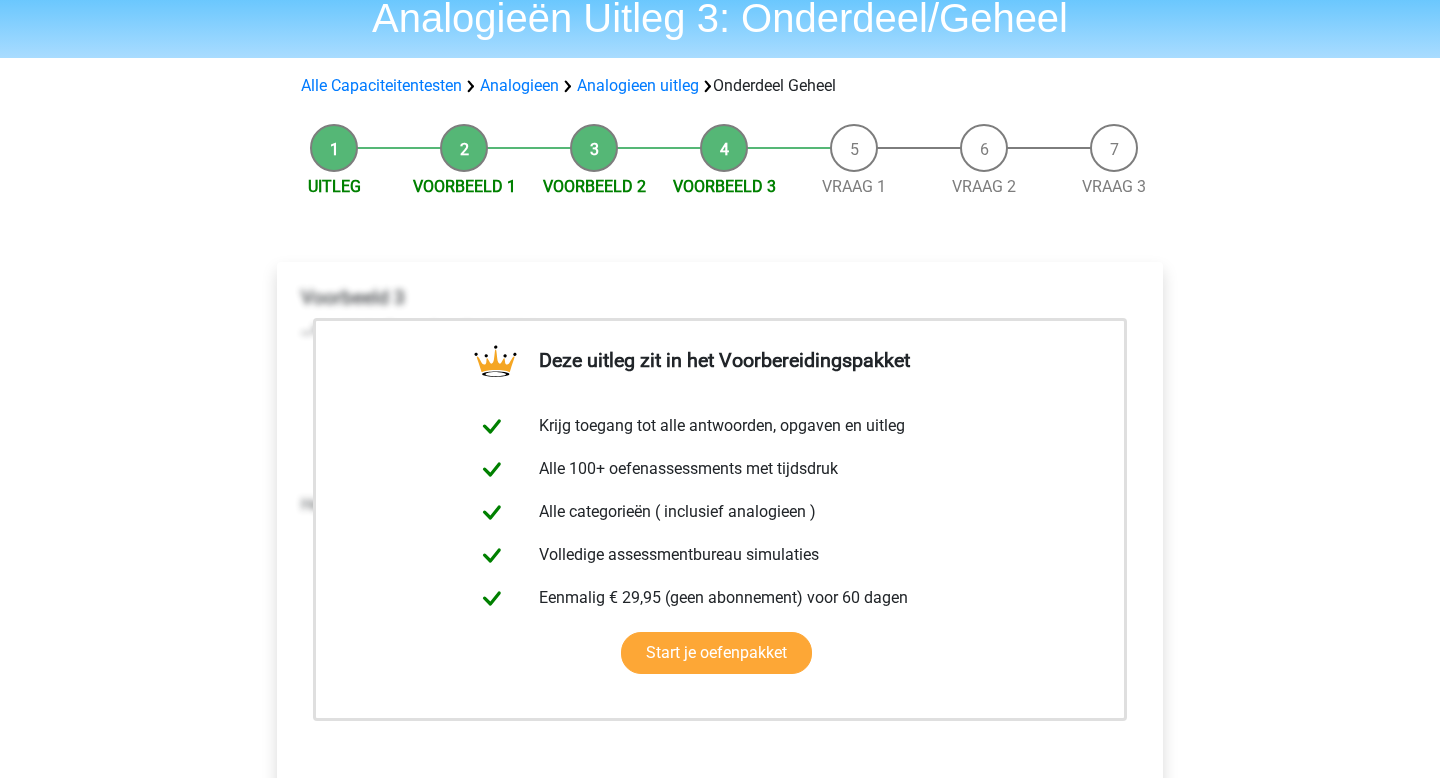 scroll, scrollTop: 148, scrollLeft: 0, axis: vertical 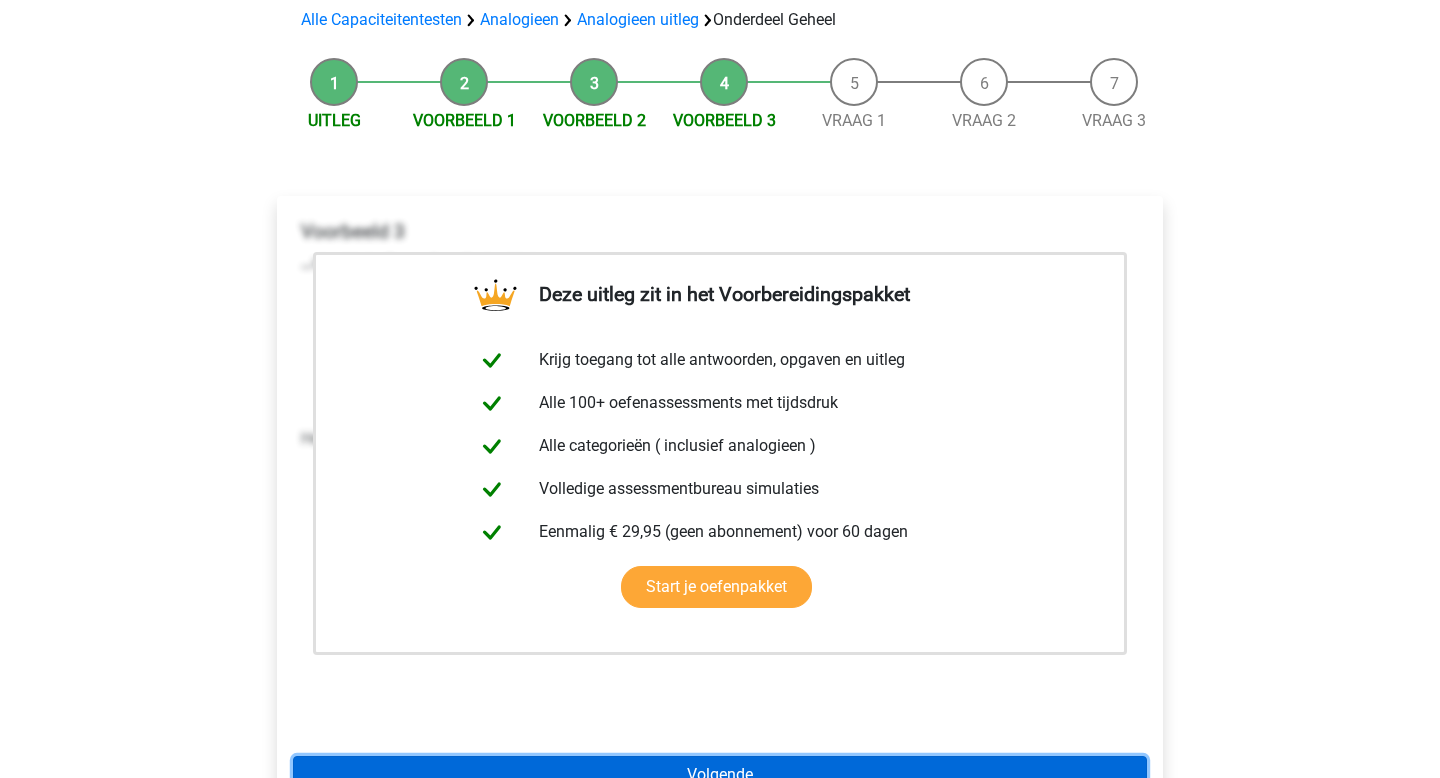 click on "Volgende" at bounding box center [720, 775] 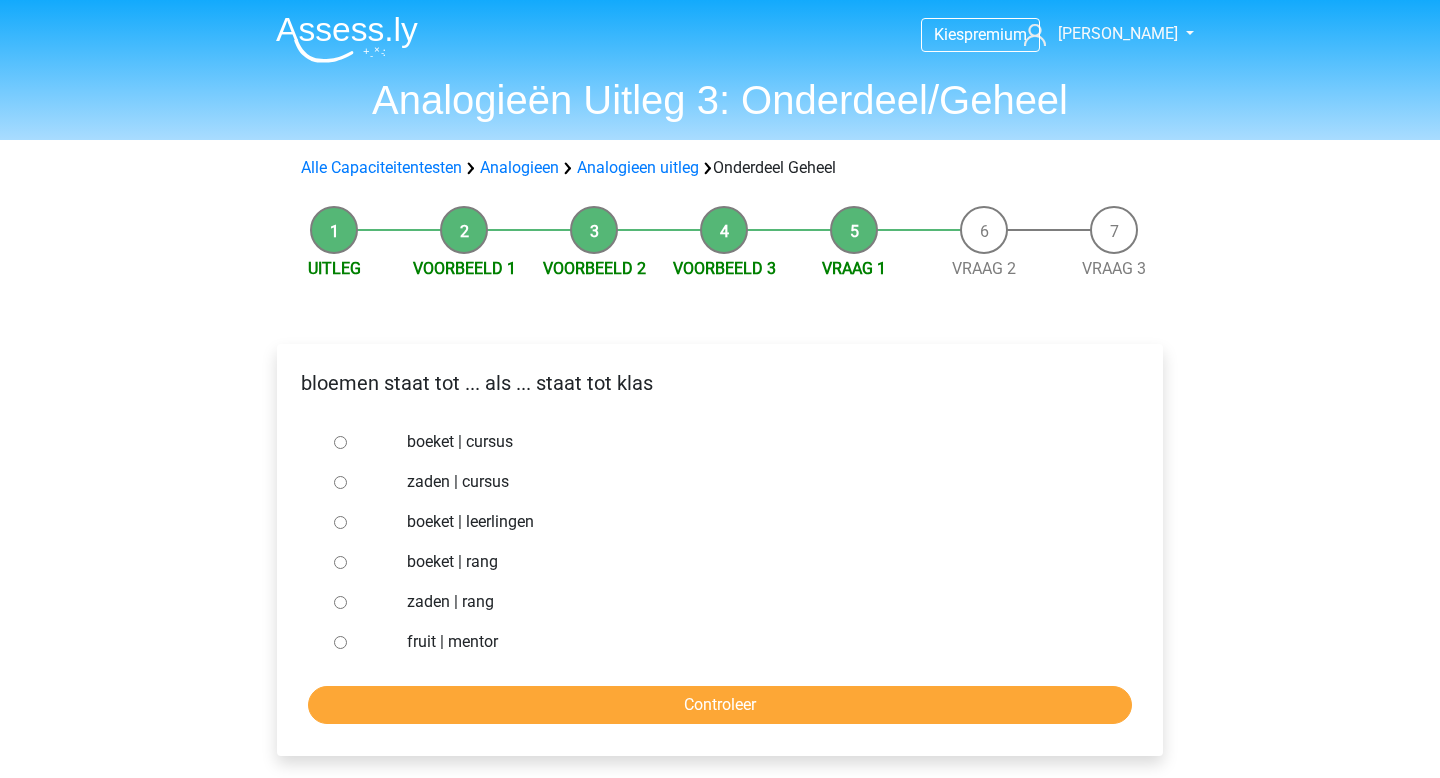 scroll, scrollTop: 0, scrollLeft: 0, axis: both 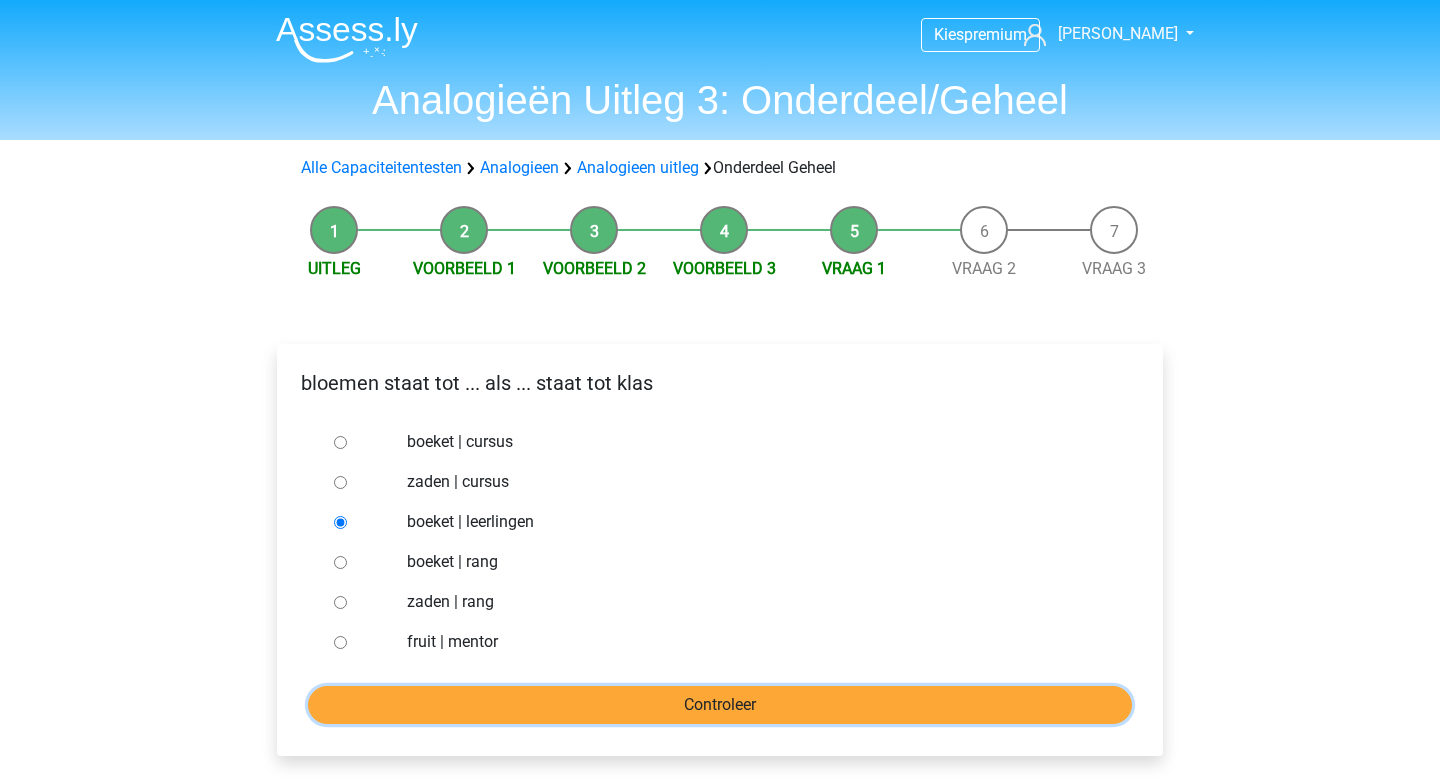 click on "Controleer" at bounding box center [720, 705] 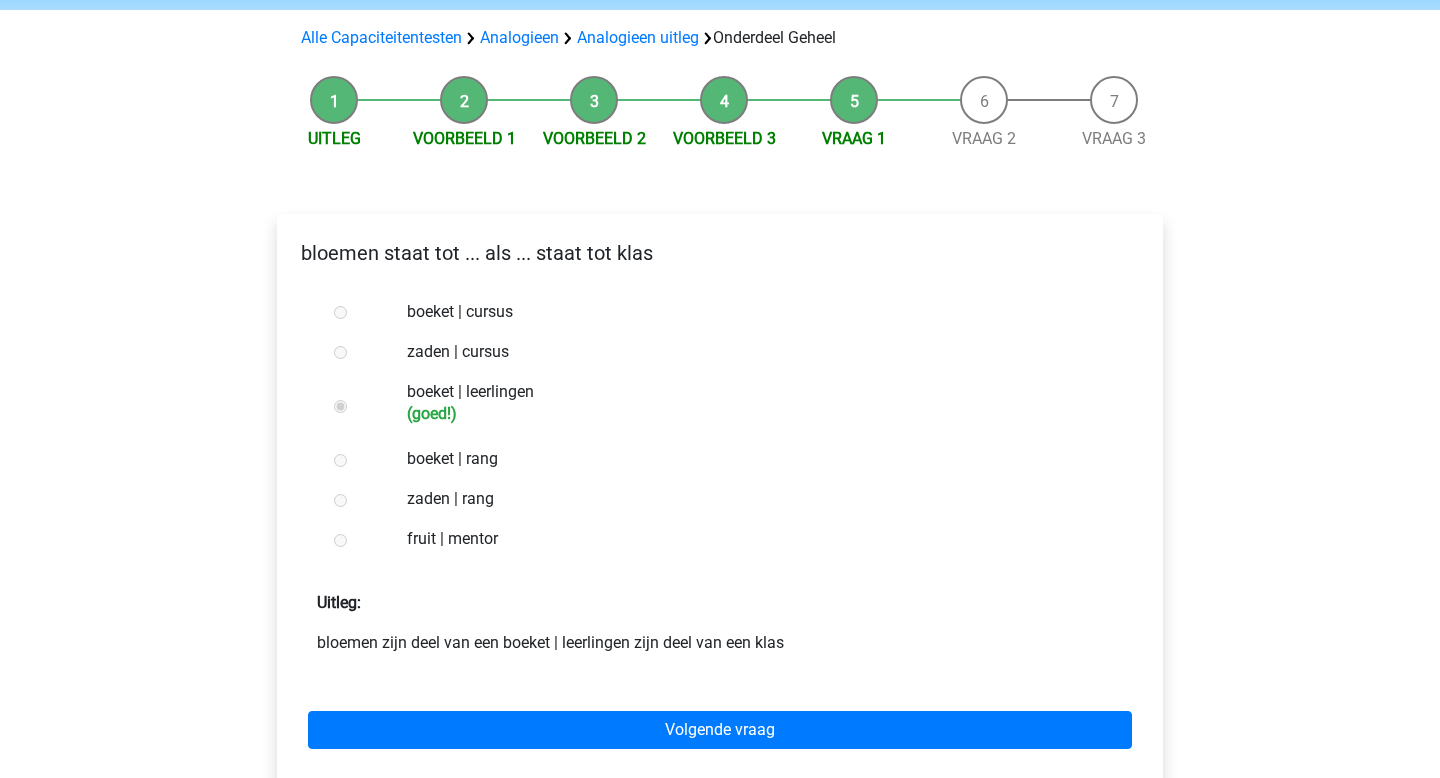 scroll, scrollTop: 142, scrollLeft: 0, axis: vertical 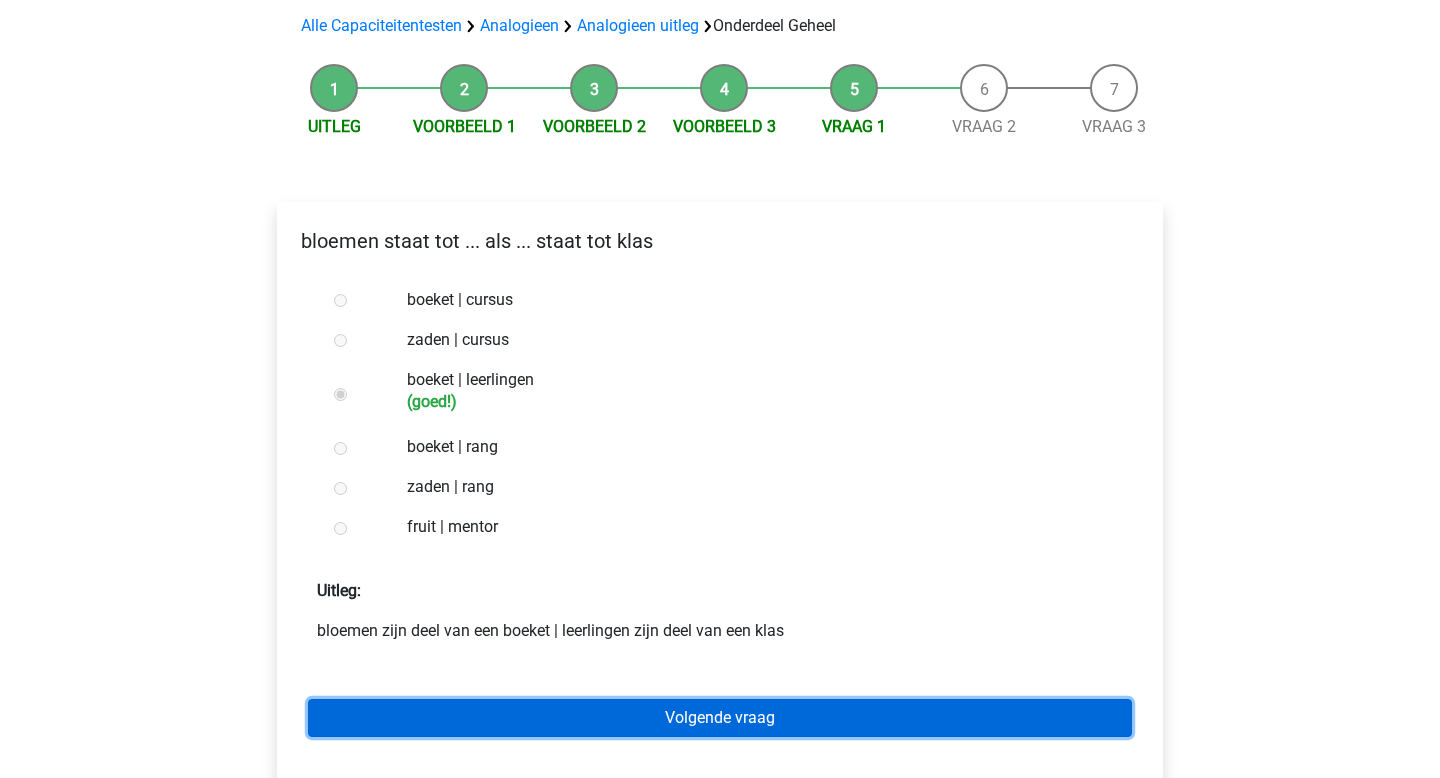 click on "Volgende vraag" at bounding box center [720, 718] 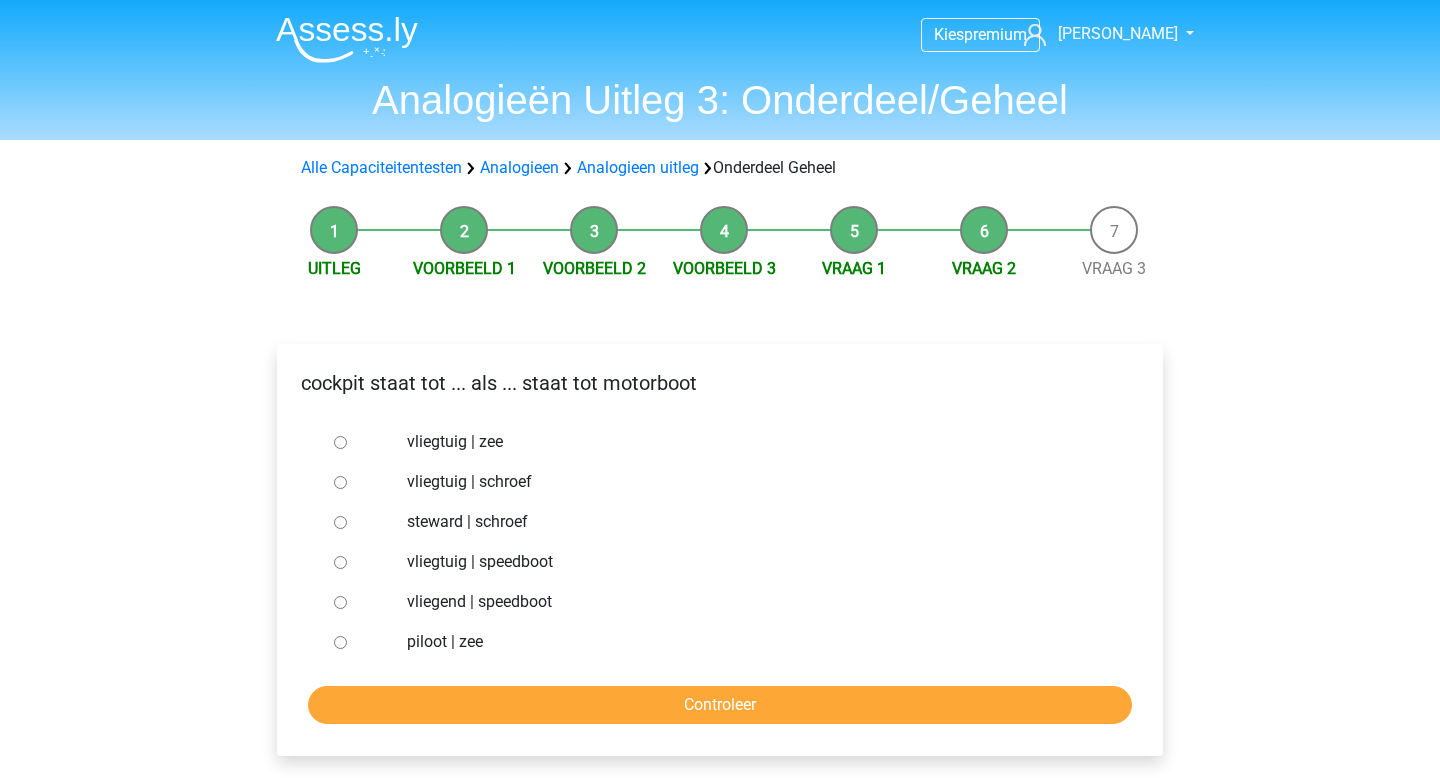 scroll, scrollTop: 0, scrollLeft: 0, axis: both 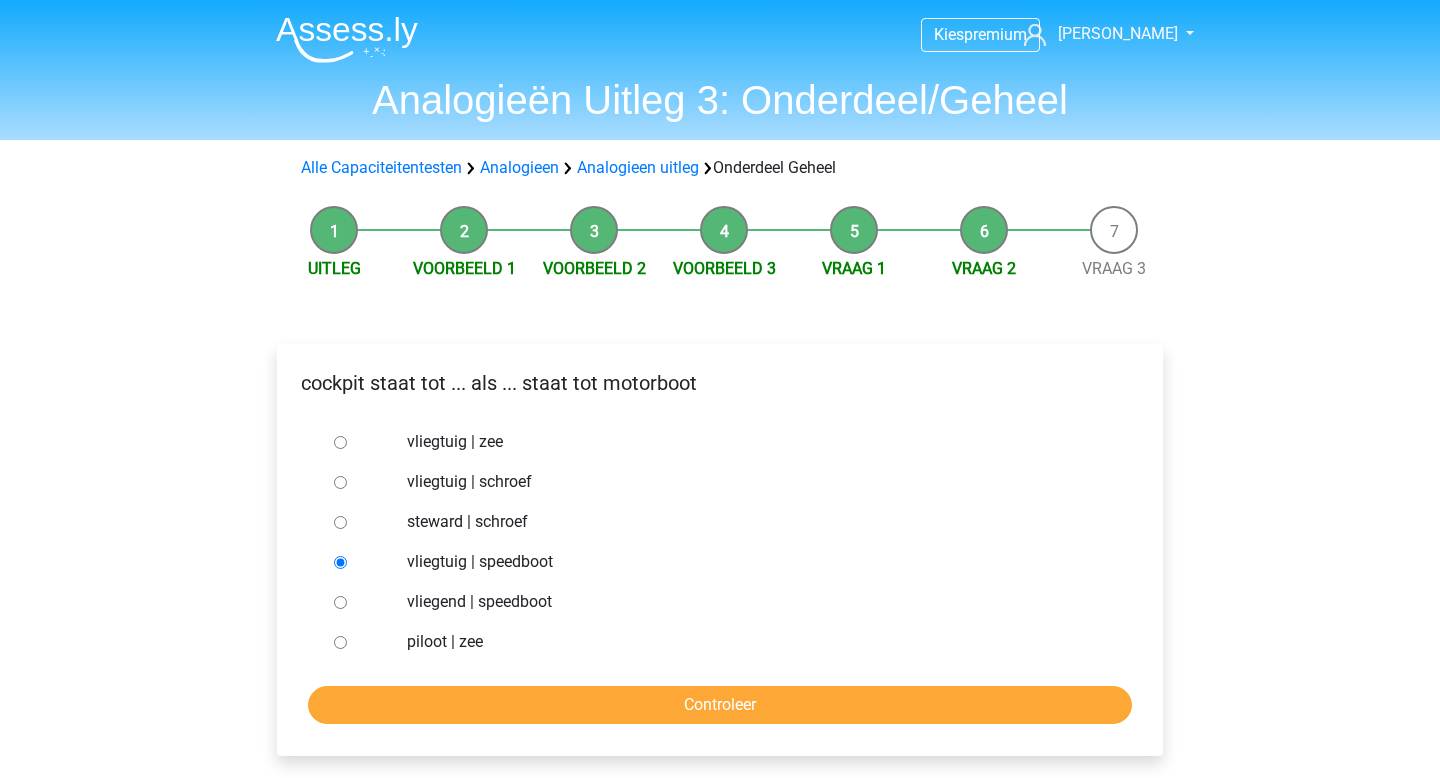 click on "steward | schroef" at bounding box center (340, 522) 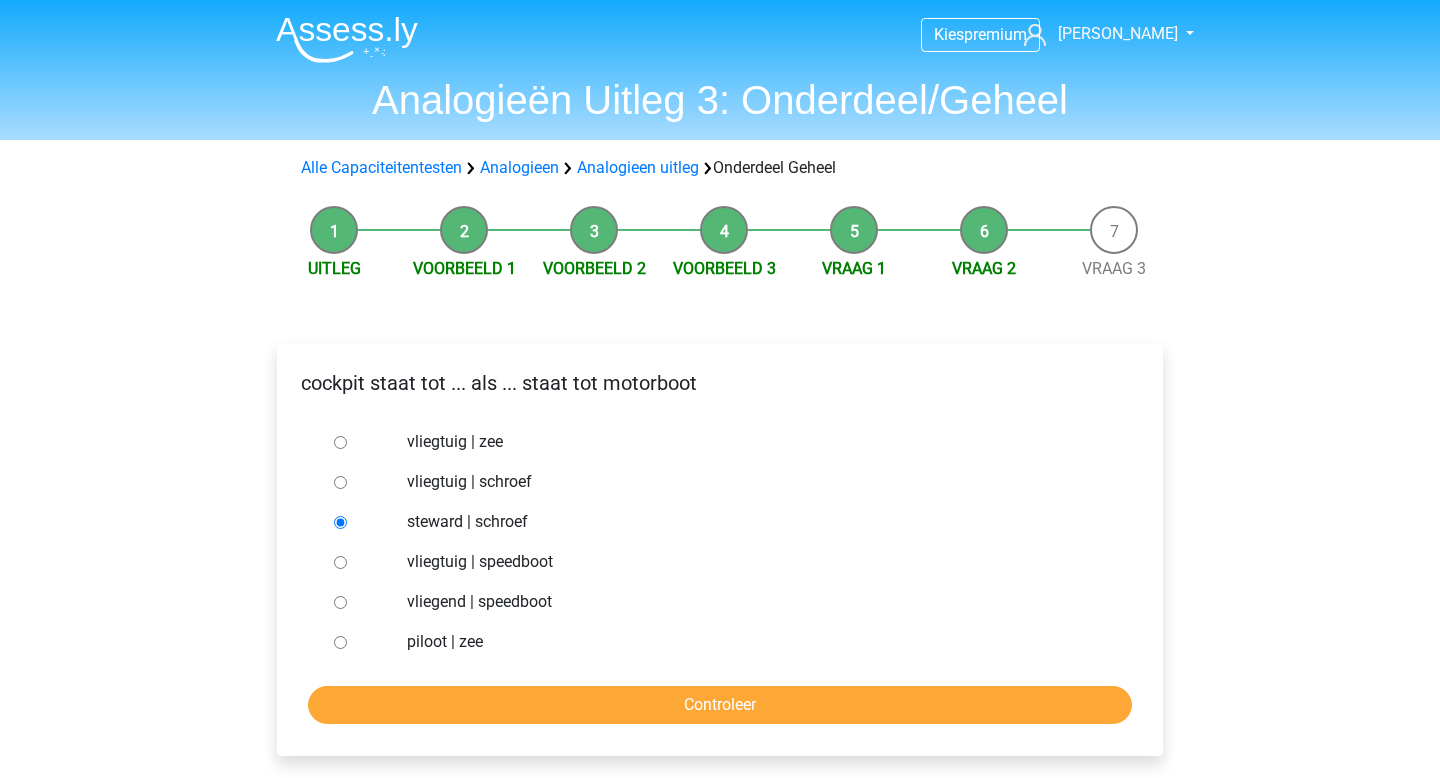 click on "vliegtuig | speedboot" at bounding box center [340, 562] 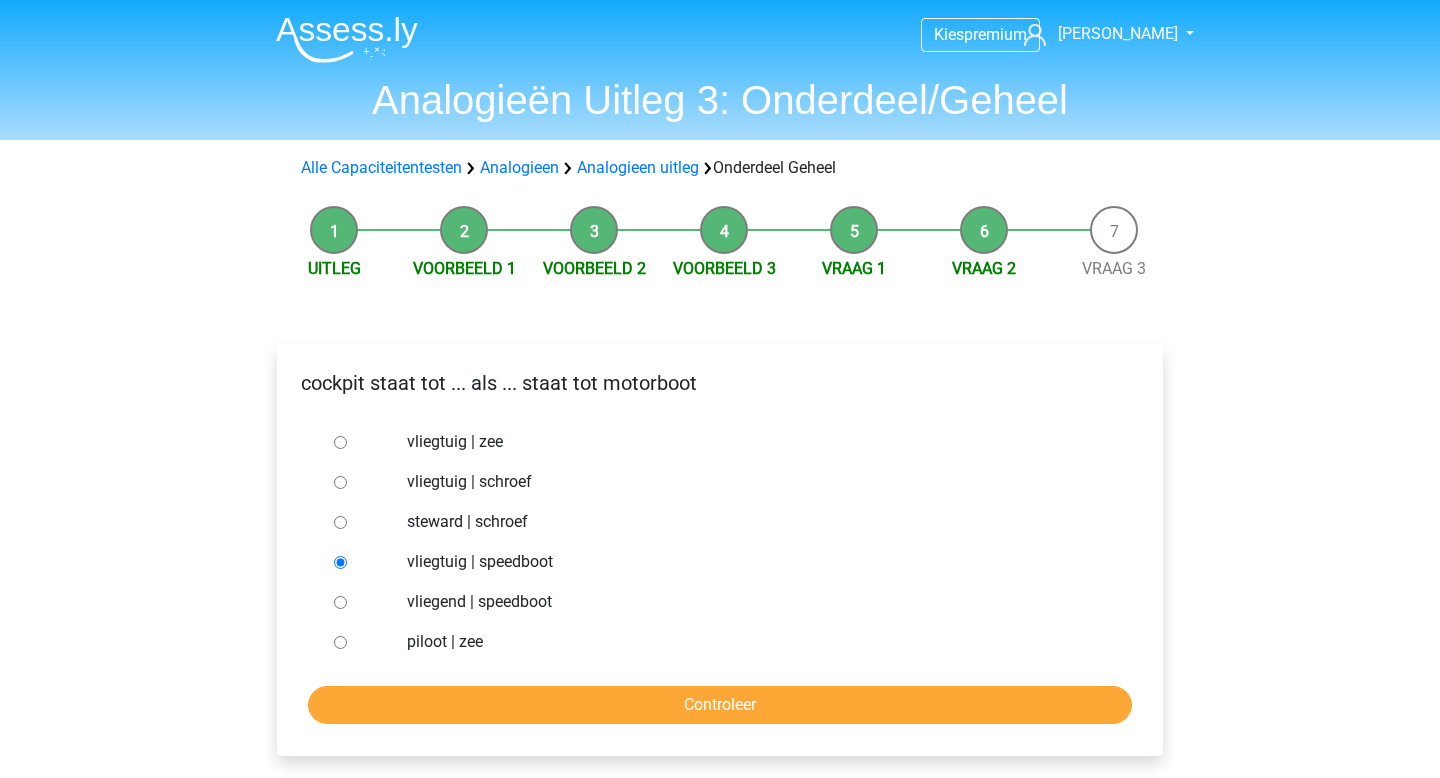 click on "vliegtuig | schroef" at bounding box center (340, 482) 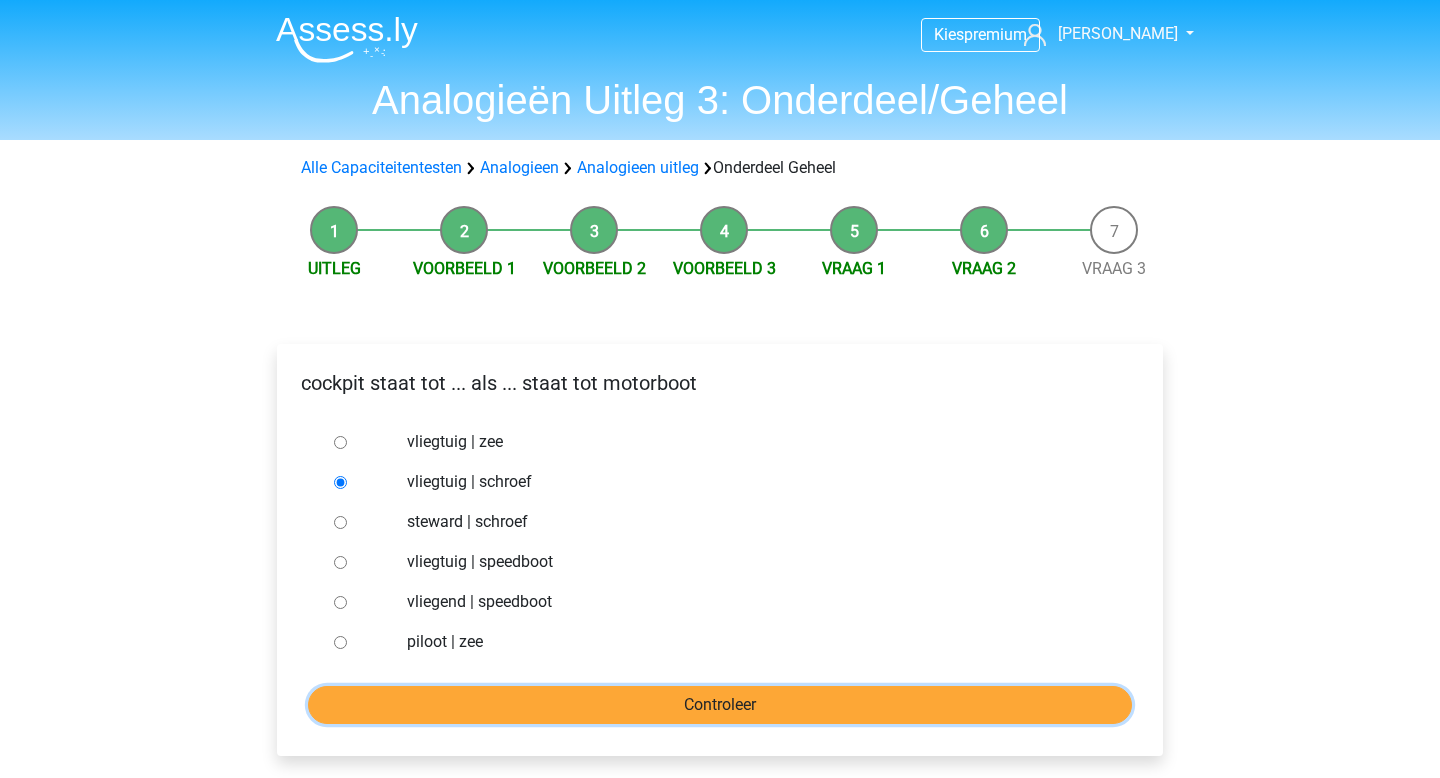 click on "Controleer" at bounding box center [720, 705] 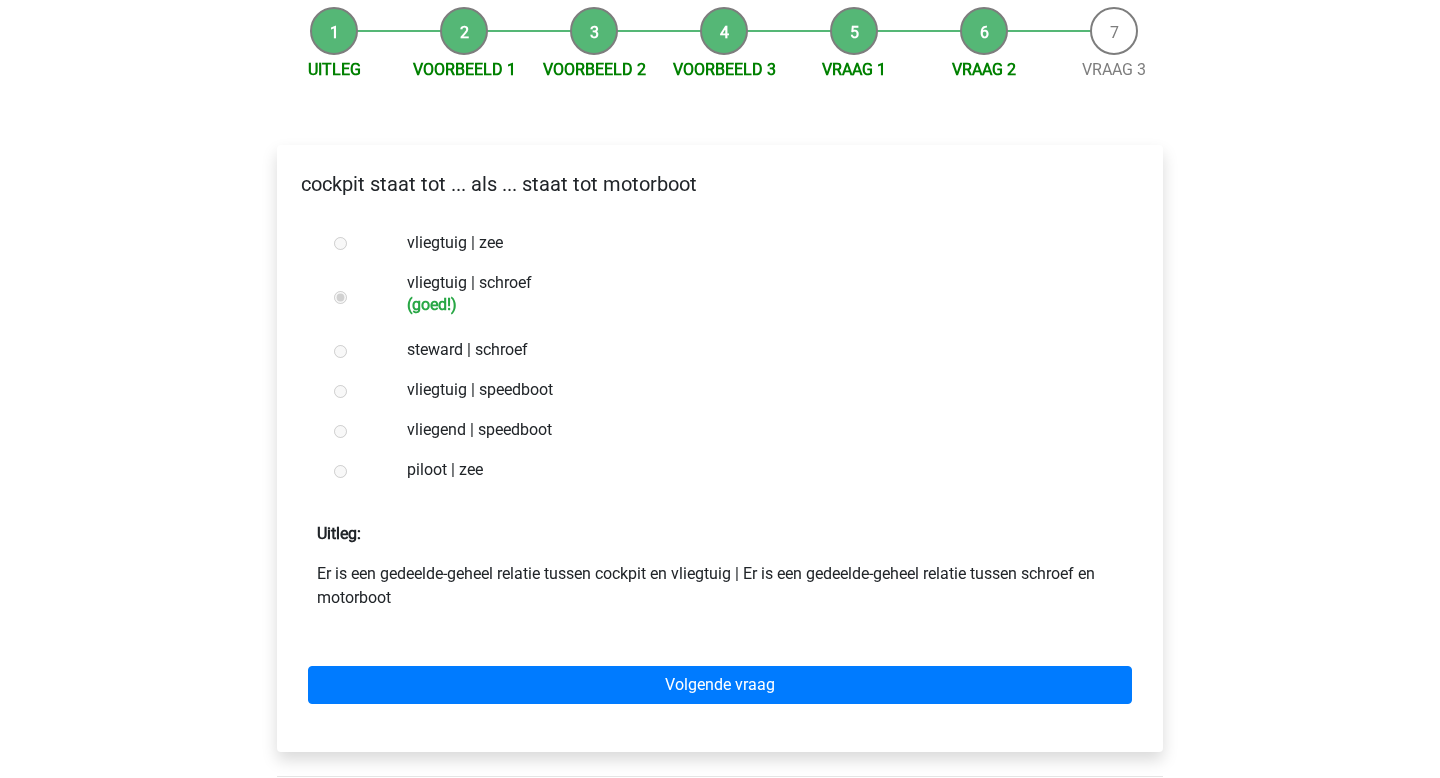 scroll, scrollTop: 202, scrollLeft: 0, axis: vertical 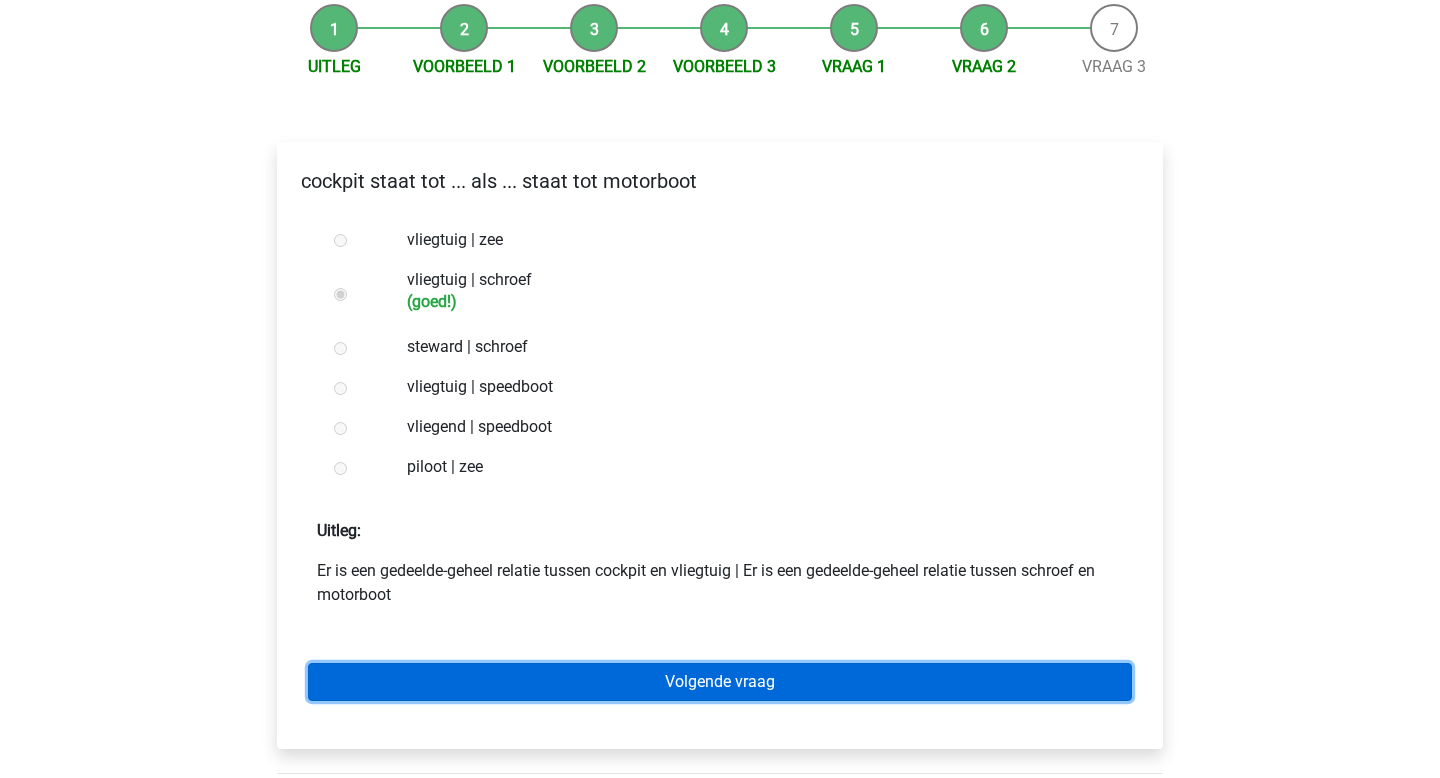 click on "Volgende vraag" at bounding box center [720, 682] 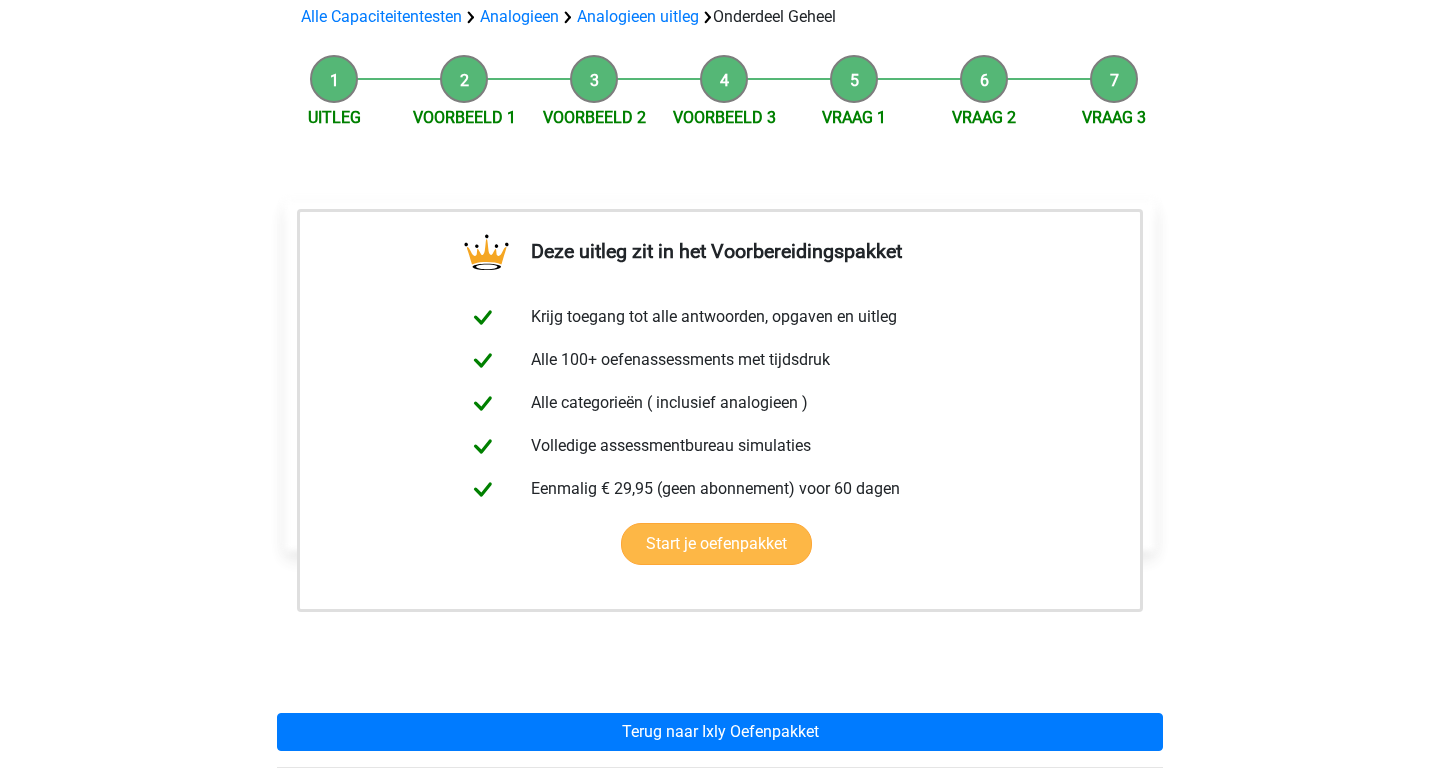 scroll, scrollTop: 500, scrollLeft: 0, axis: vertical 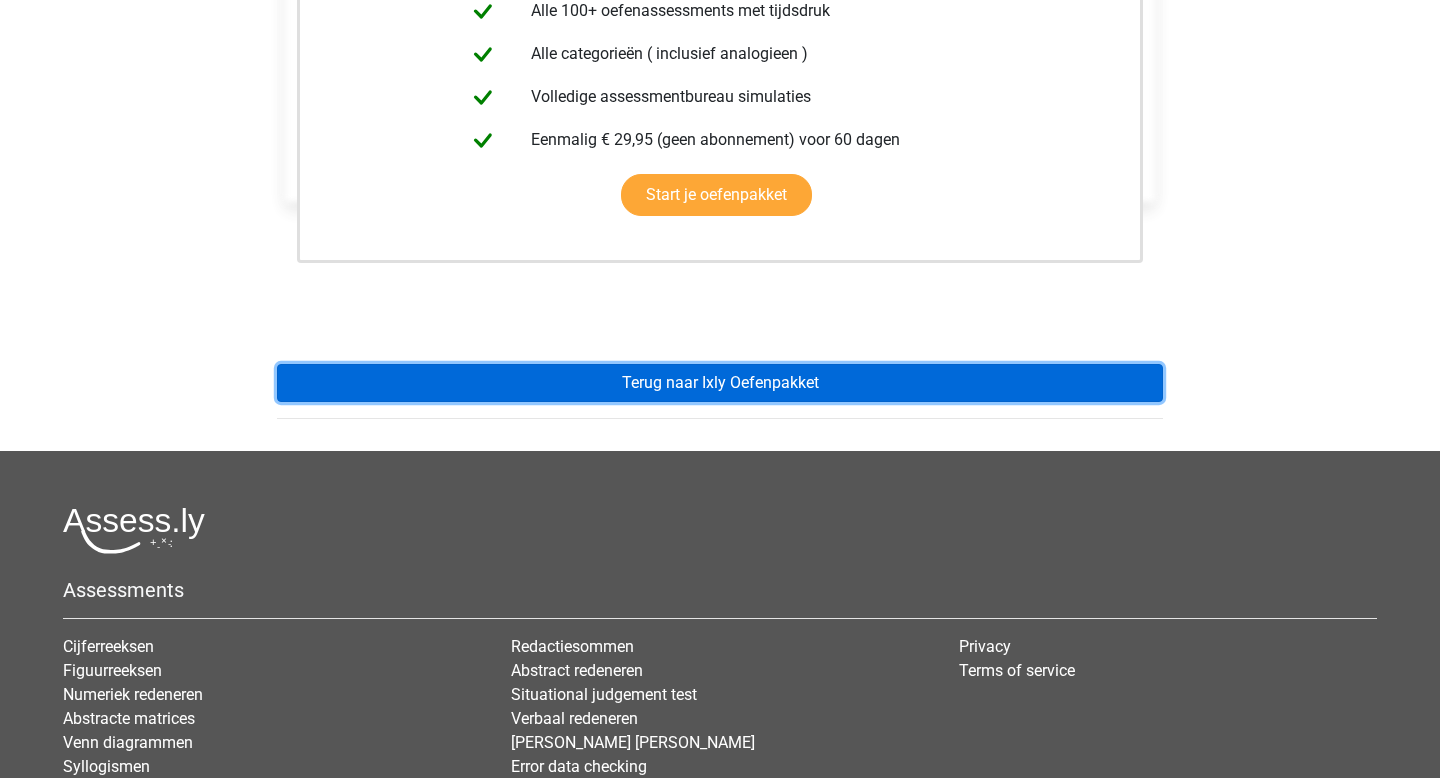 click on "Terug naar Ixly Oefenpakket" at bounding box center [720, 383] 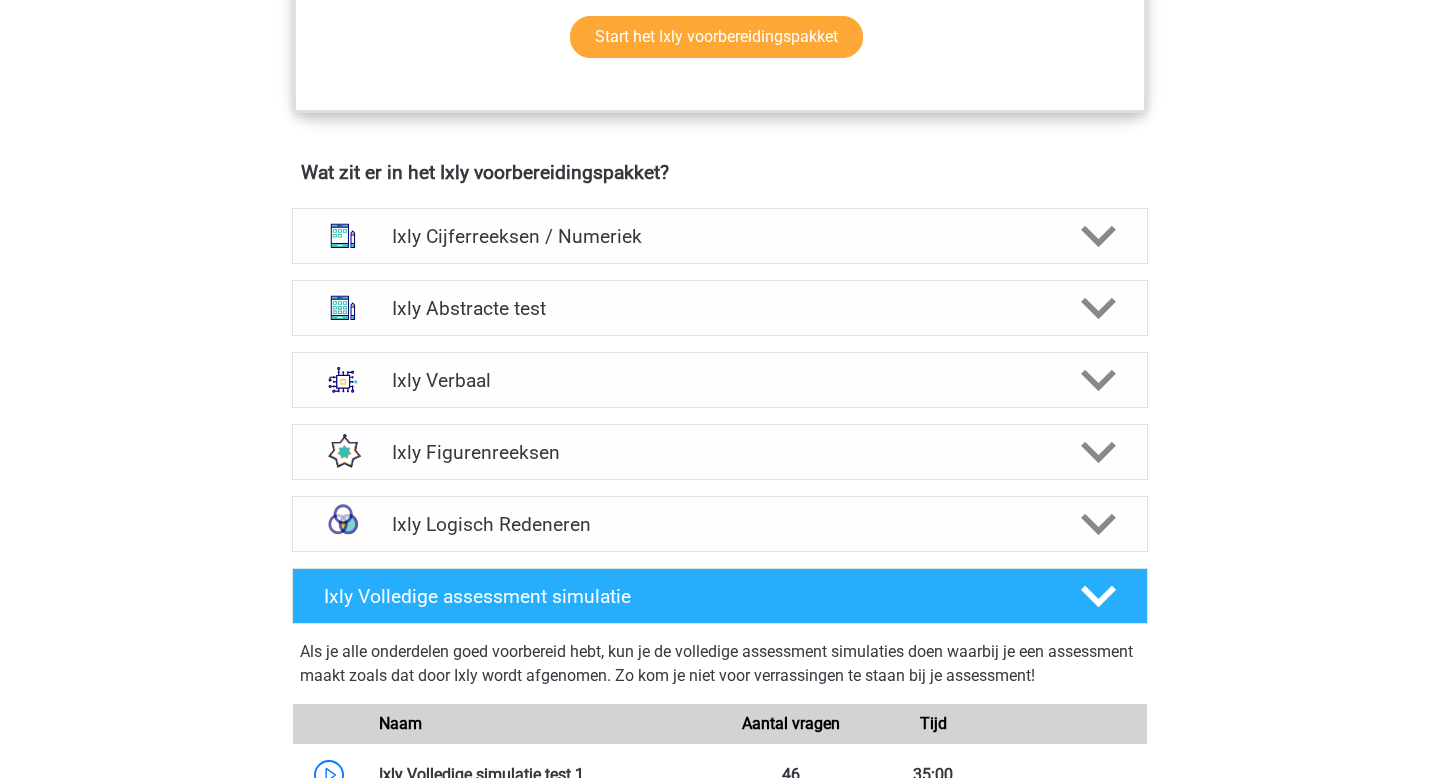 scroll, scrollTop: 1159, scrollLeft: 0, axis: vertical 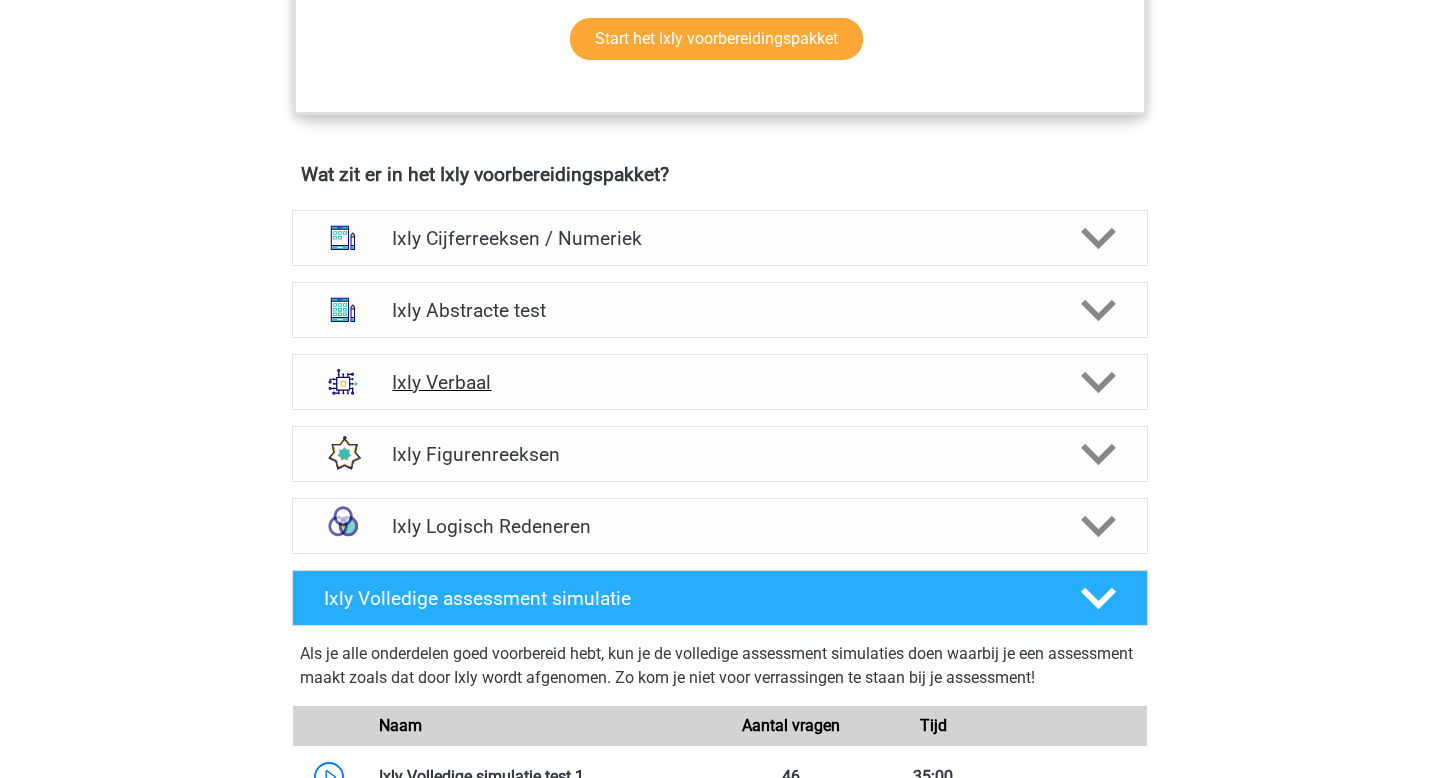 click on "Ixly Verbaal" at bounding box center (719, 382) 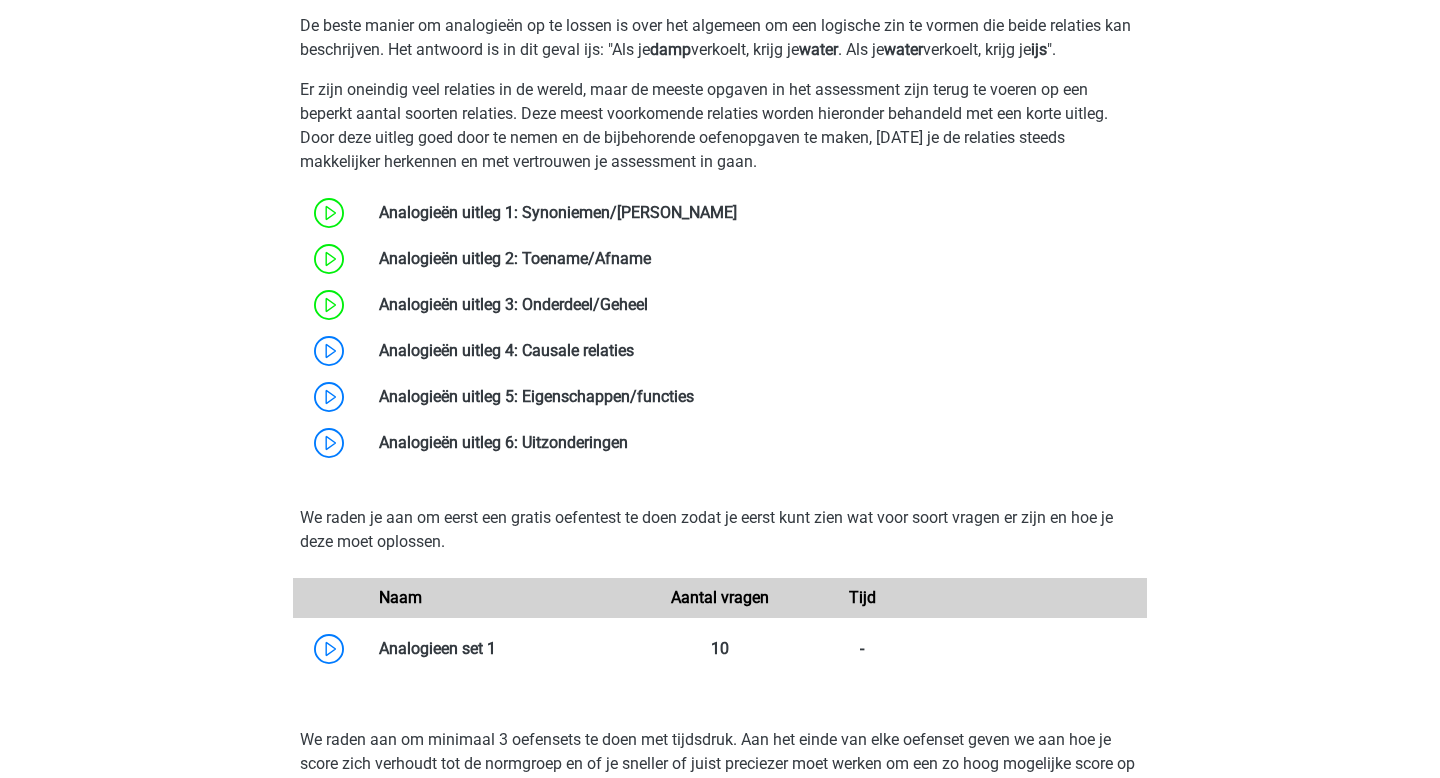 scroll, scrollTop: 1700, scrollLeft: 0, axis: vertical 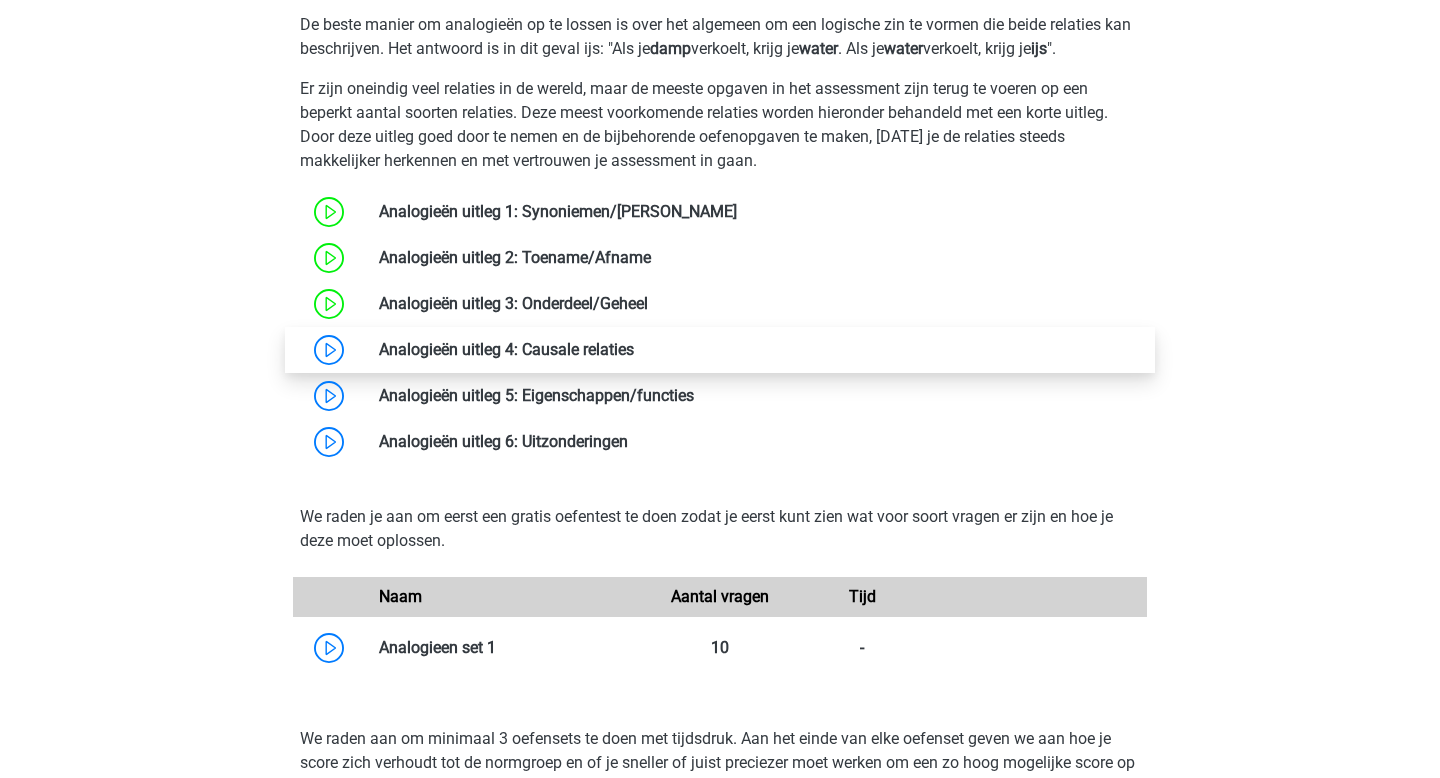 click at bounding box center (634, 349) 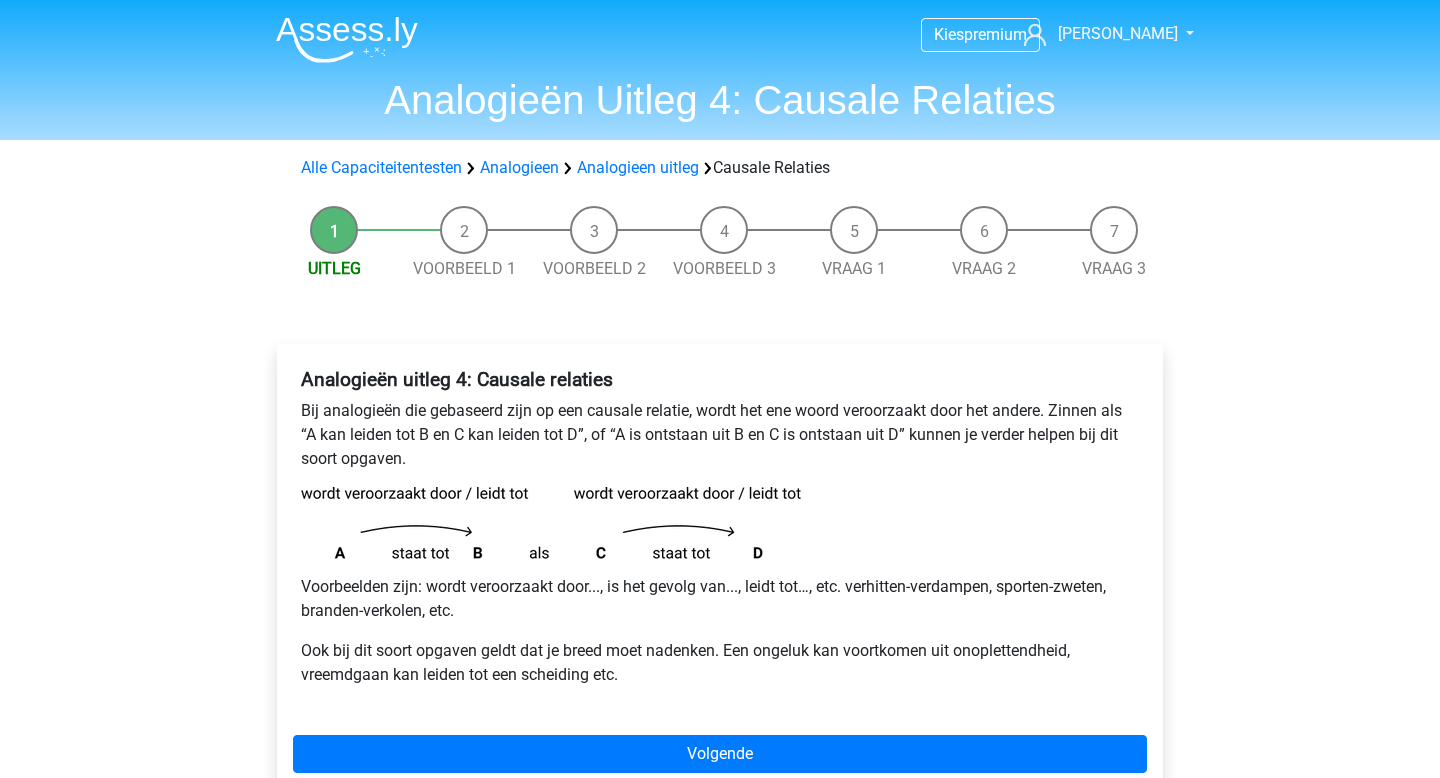 scroll, scrollTop: 0, scrollLeft: 0, axis: both 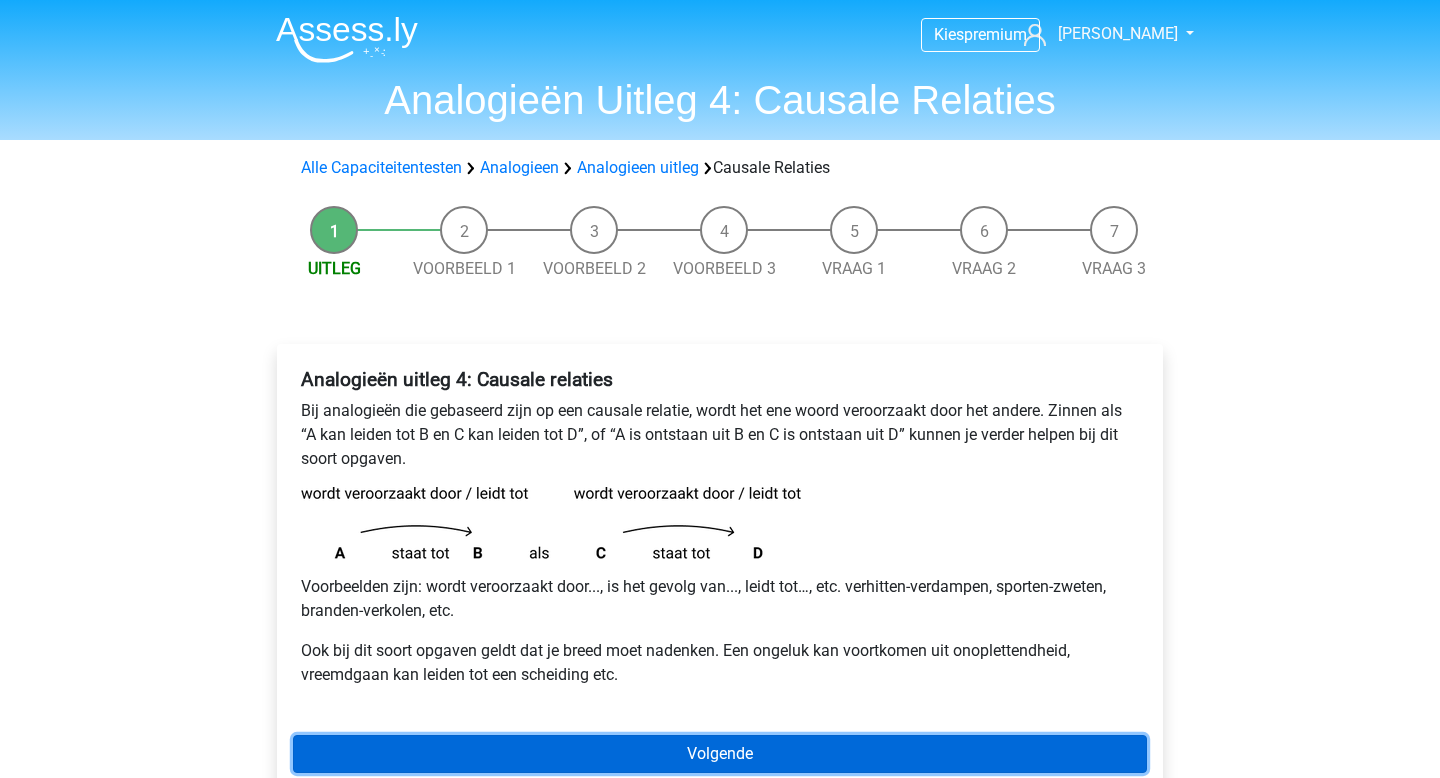 click on "Volgende" at bounding box center (720, 754) 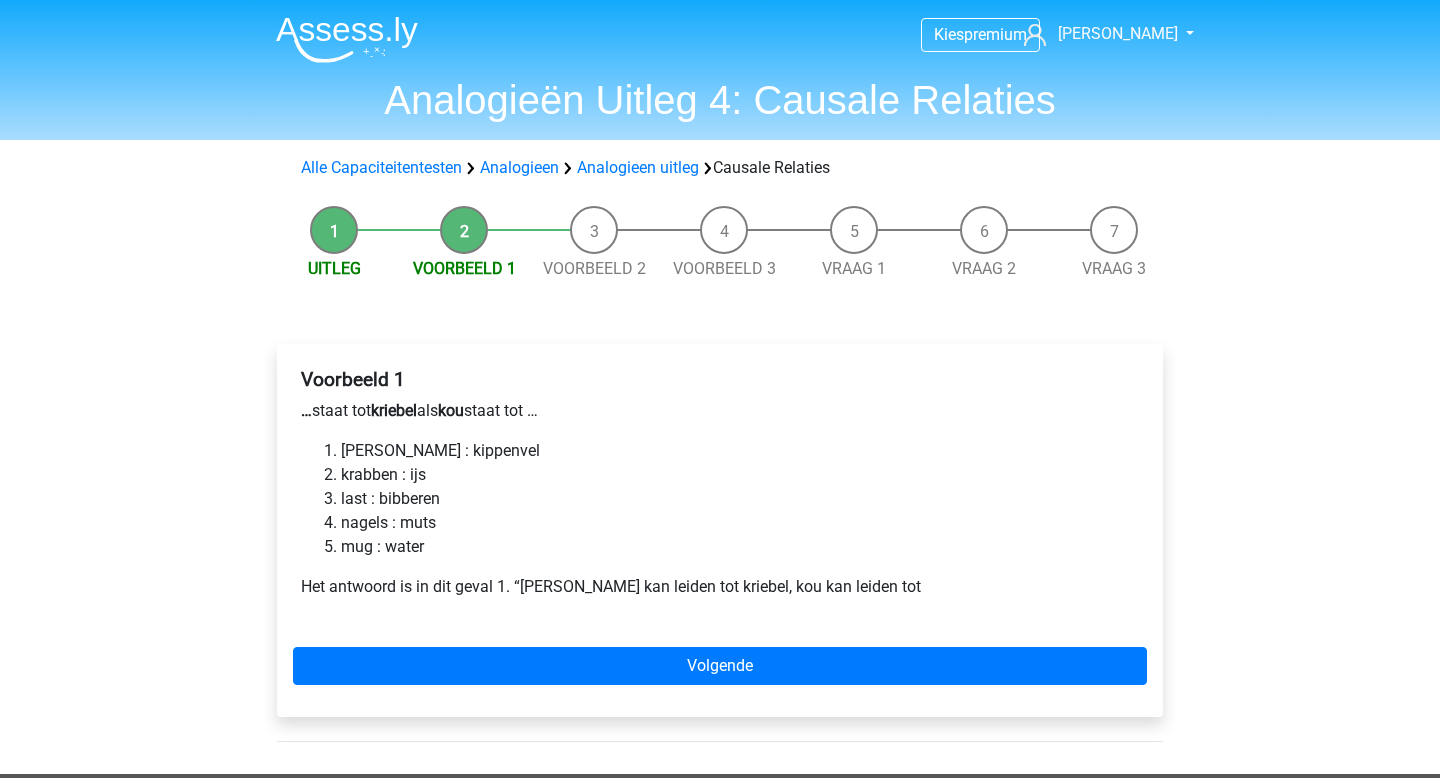 scroll, scrollTop: 0, scrollLeft: 0, axis: both 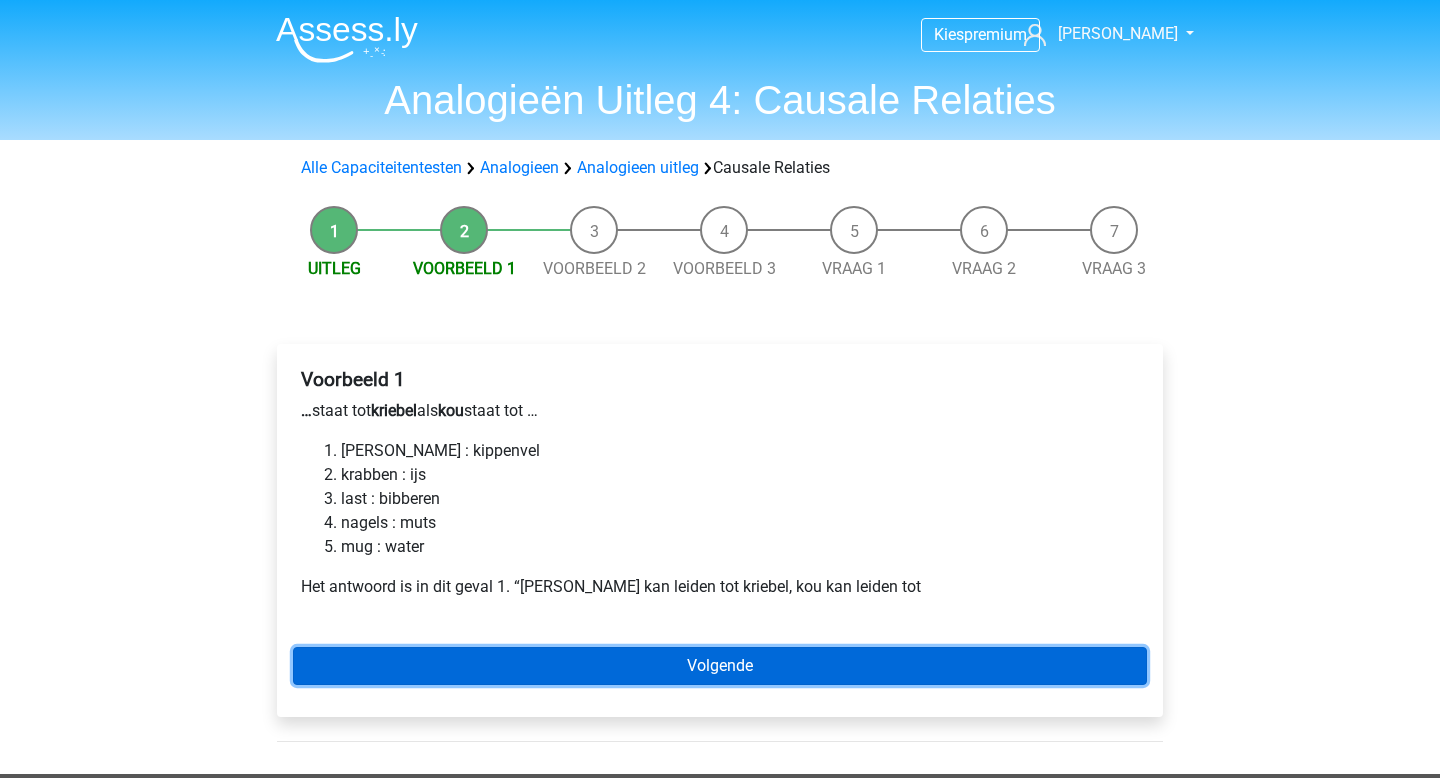 click on "Volgende" at bounding box center [720, 666] 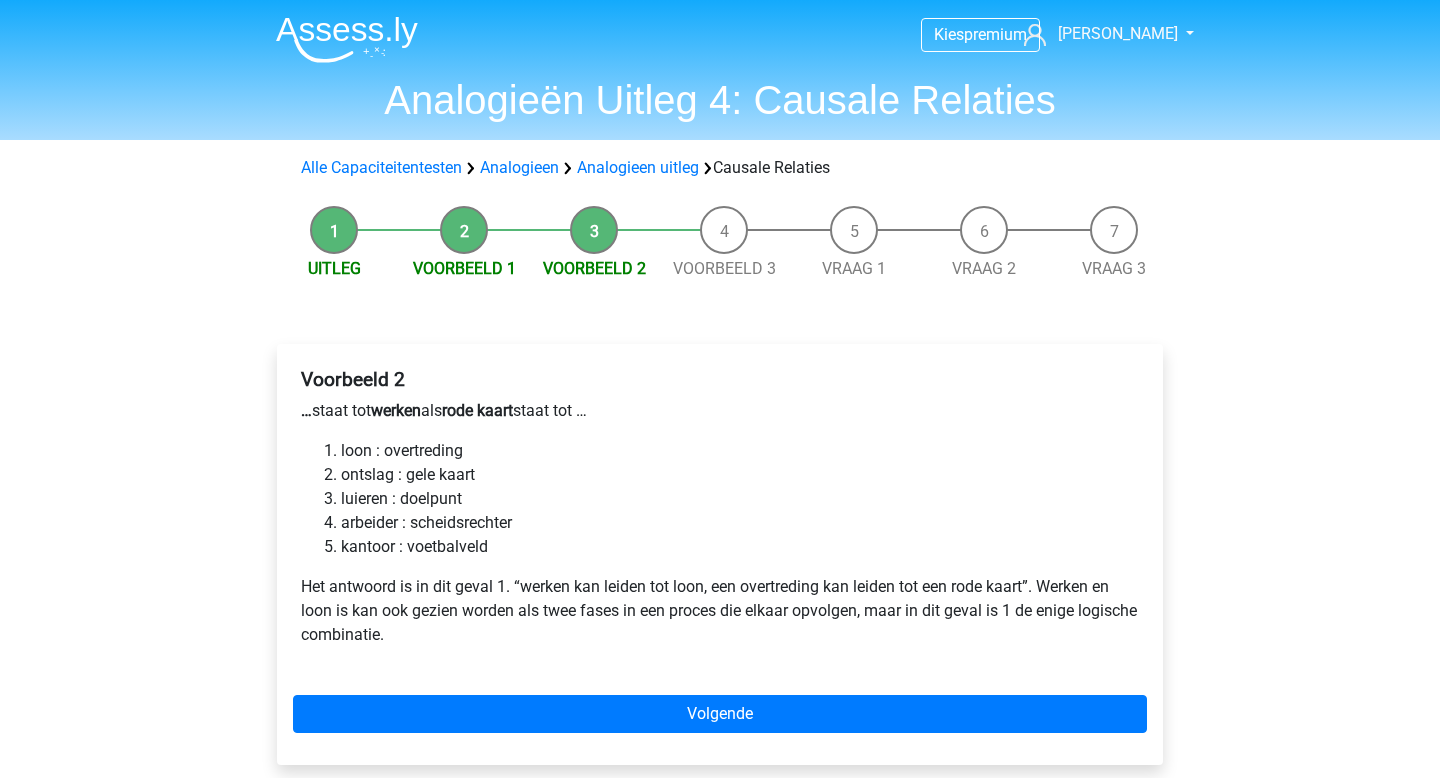 scroll, scrollTop: 0, scrollLeft: 0, axis: both 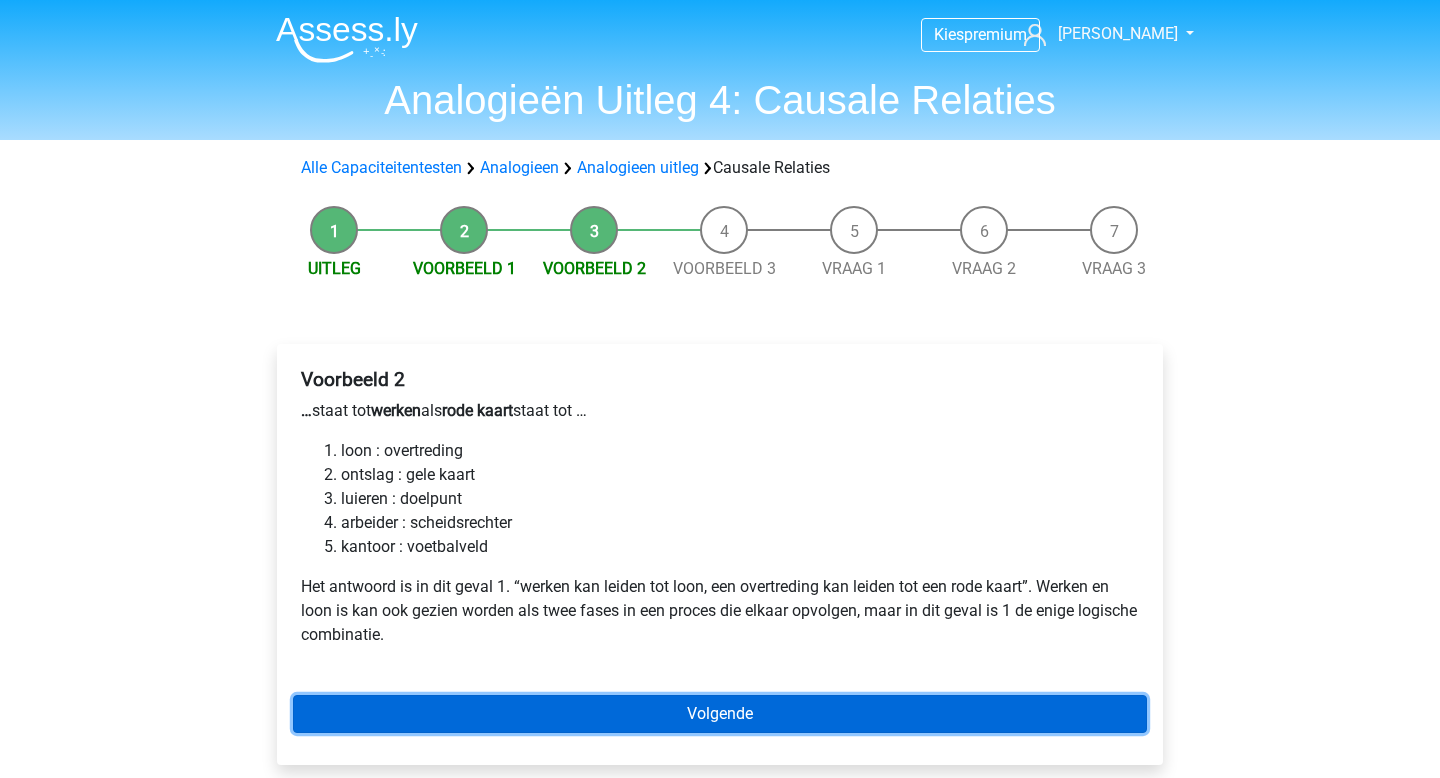 click on "Volgende" at bounding box center [720, 714] 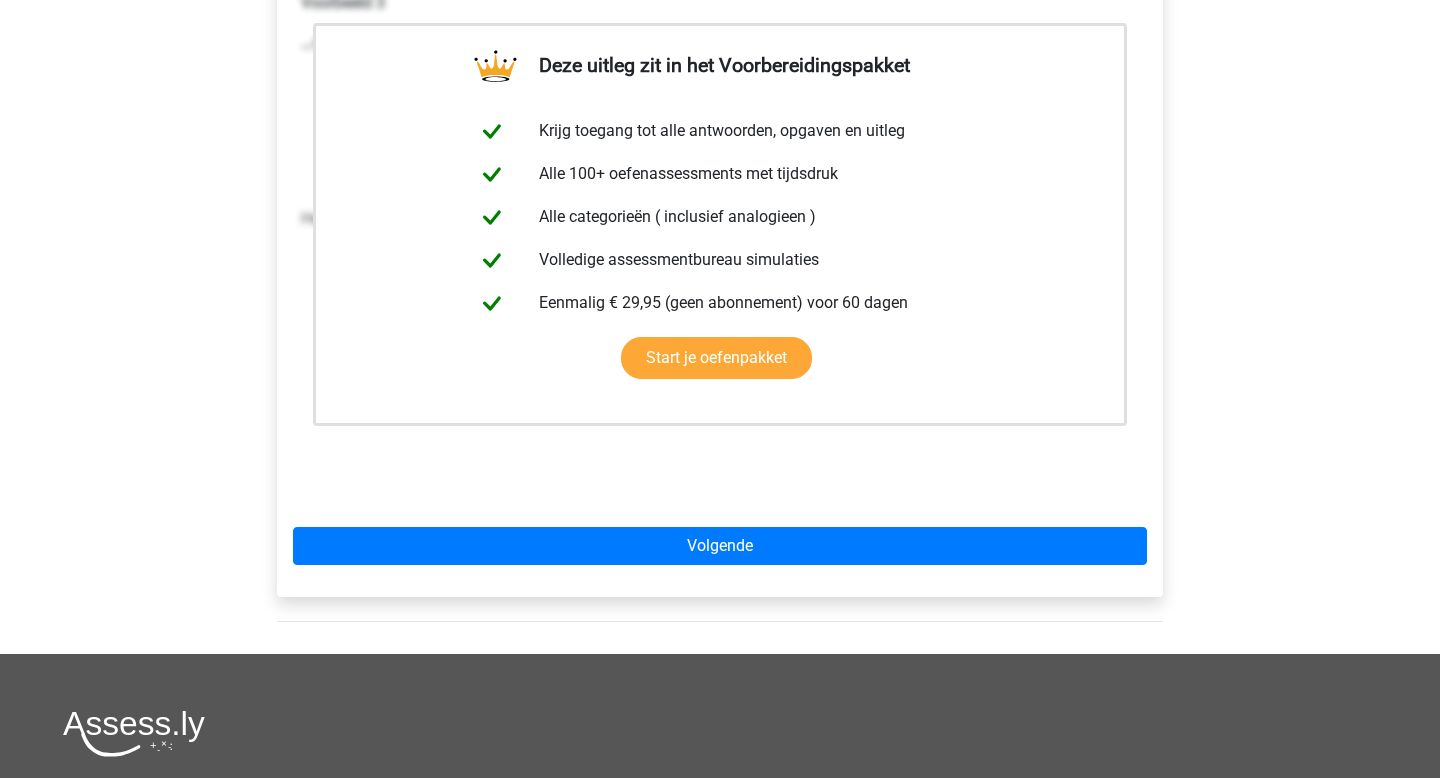 scroll, scrollTop: 539, scrollLeft: 0, axis: vertical 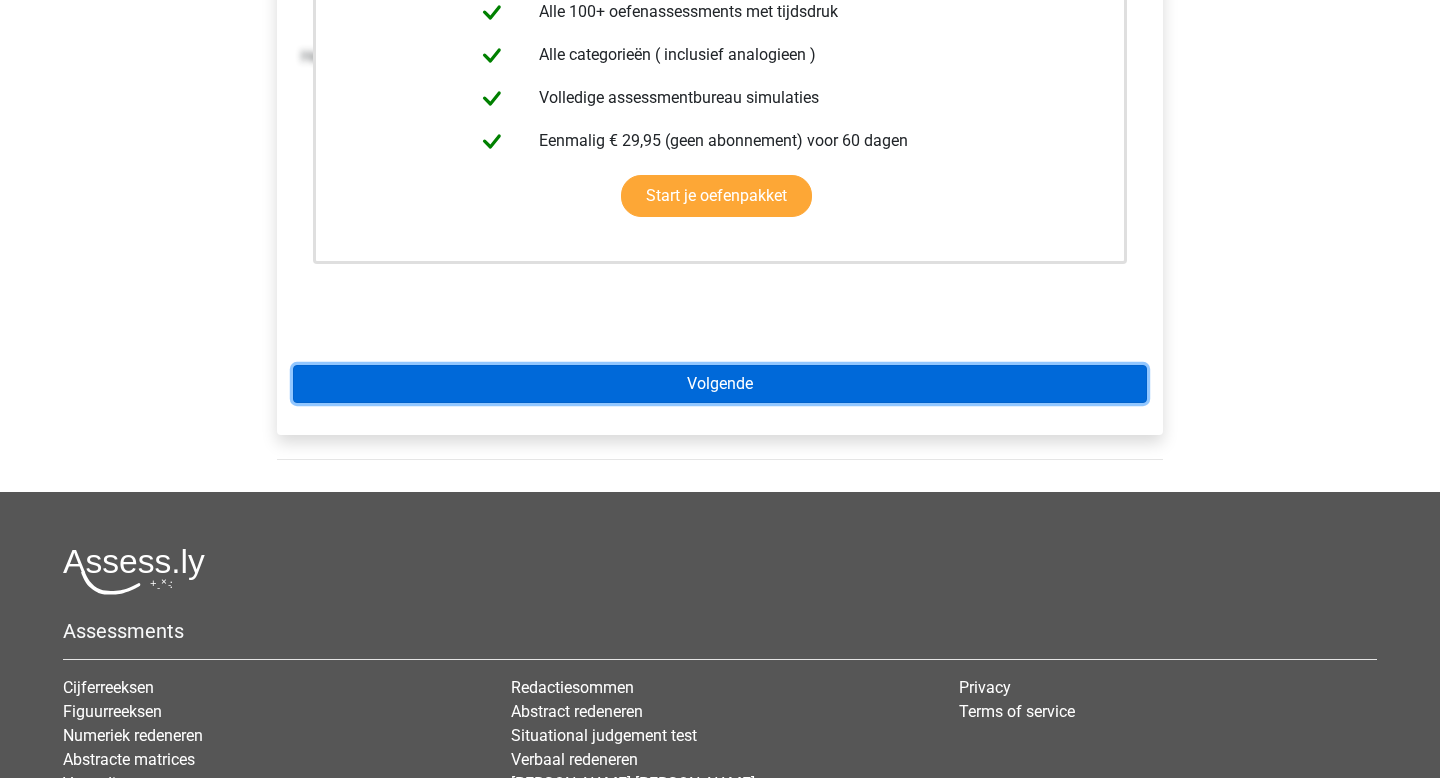 click on "Volgende" at bounding box center (720, 384) 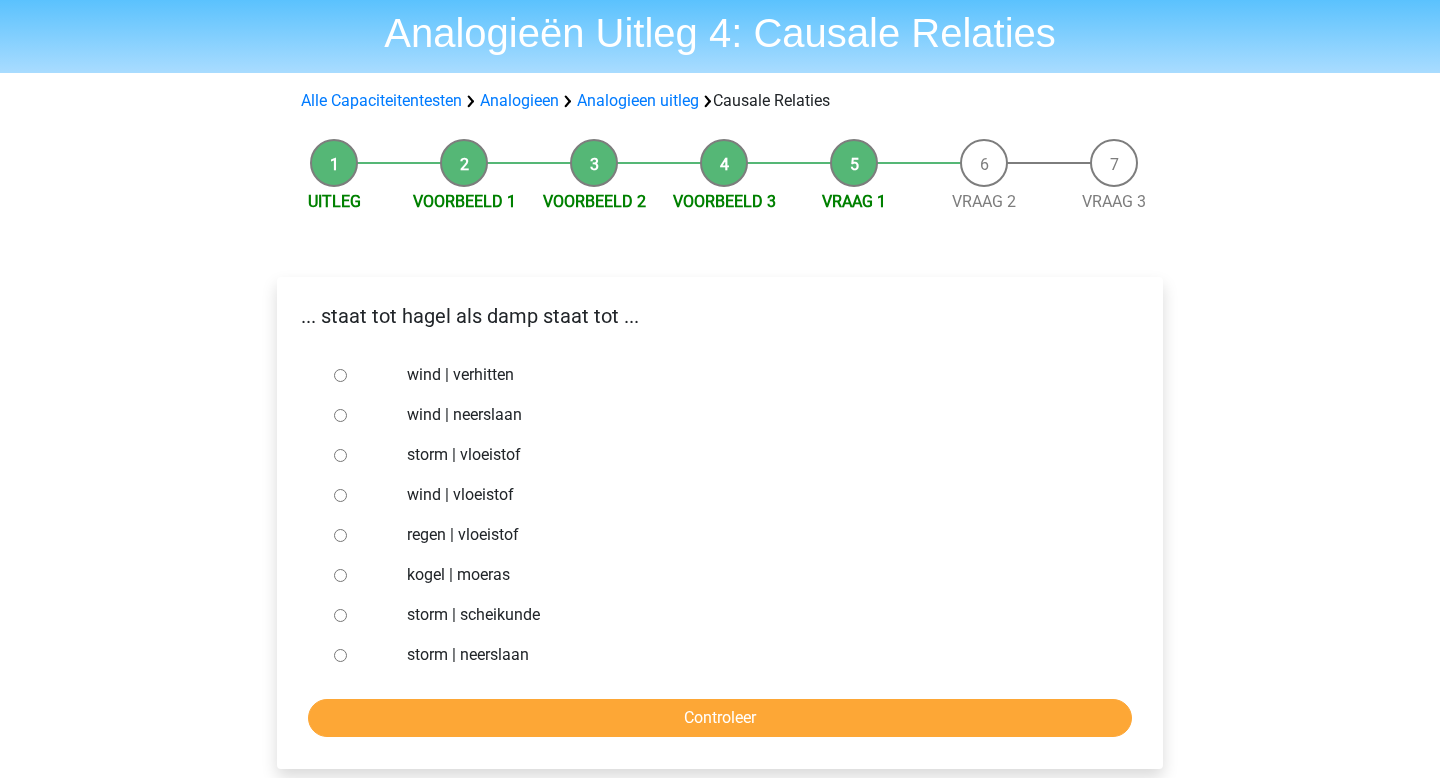 scroll, scrollTop: 112, scrollLeft: 0, axis: vertical 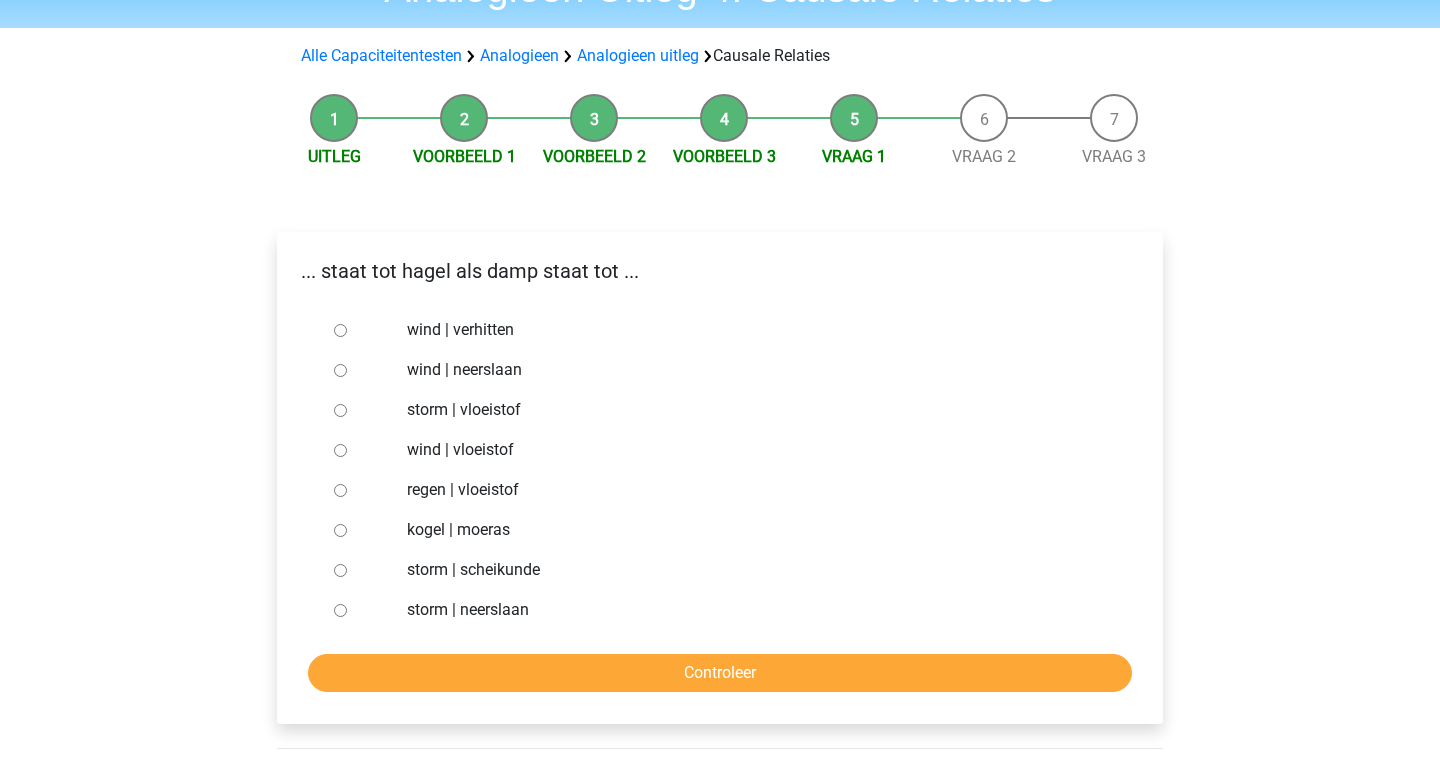 click on "regen | vloeistof" at bounding box center [340, 490] 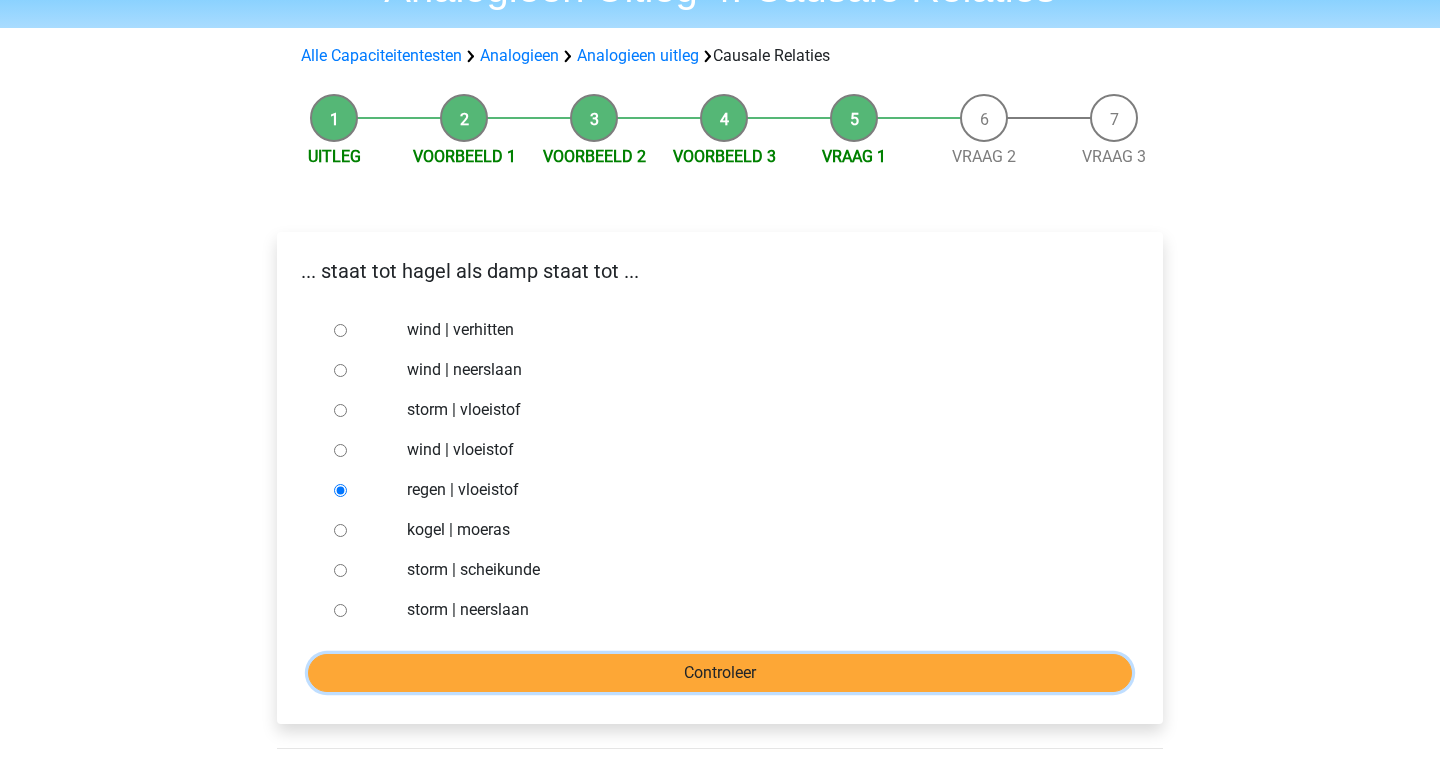 click on "Controleer" at bounding box center (720, 673) 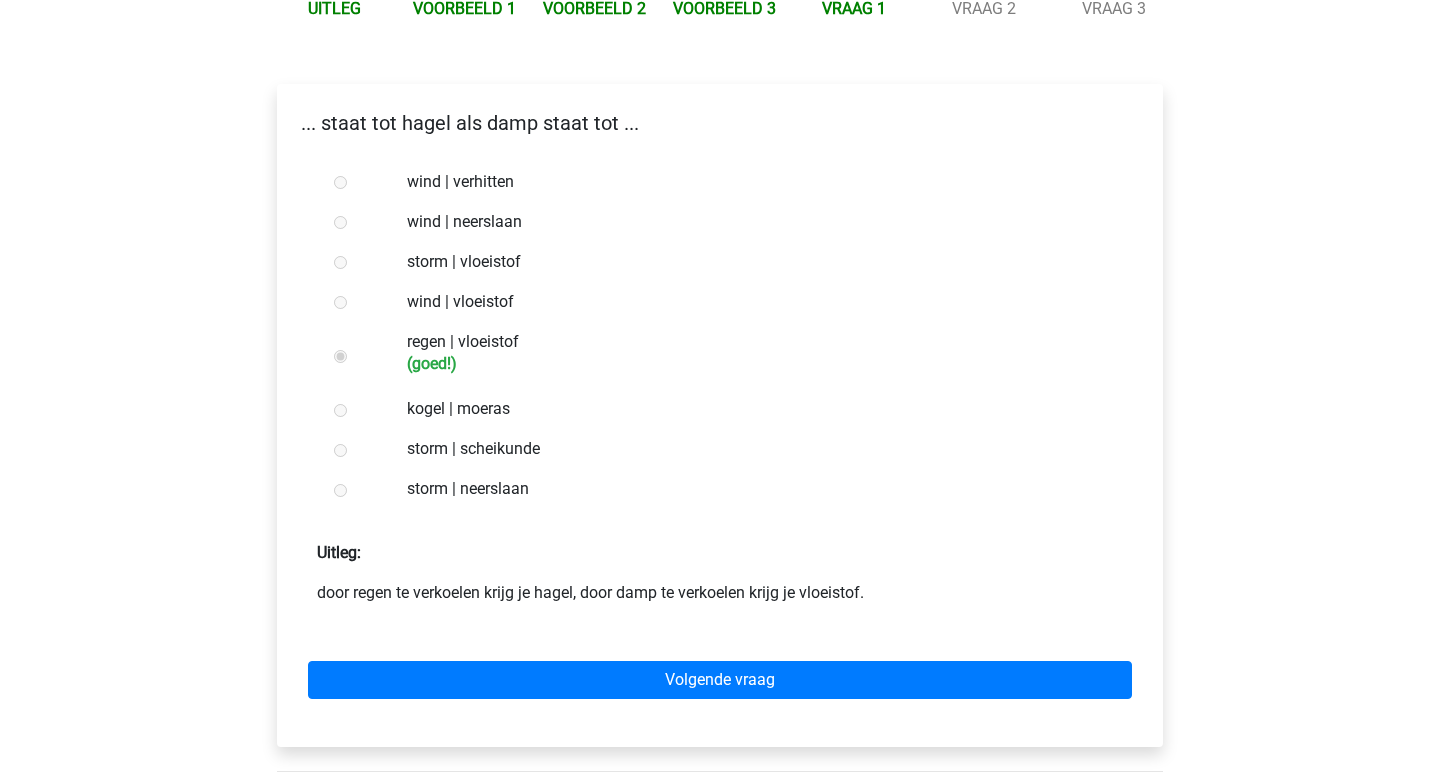 scroll, scrollTop: 340, scrollLeft: 0, axis: vertical 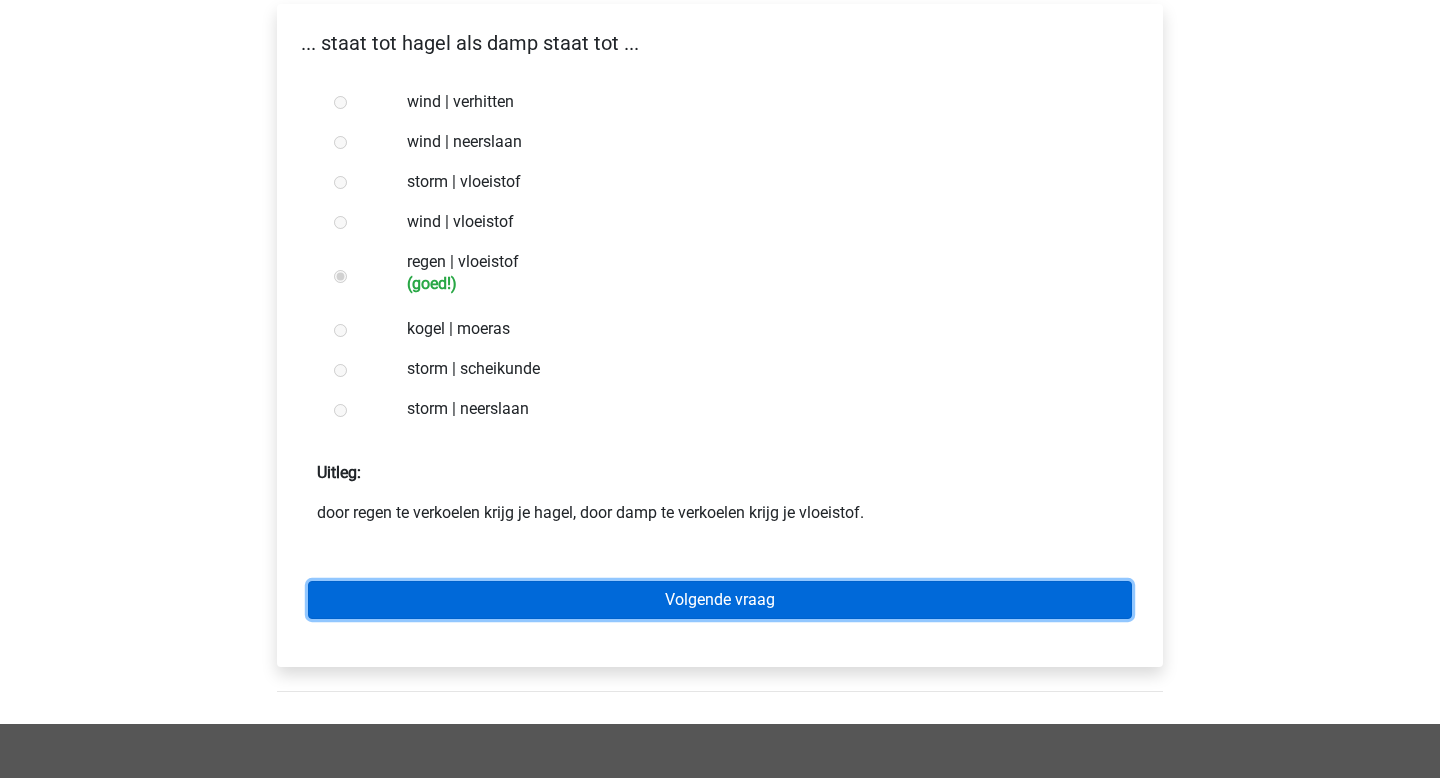 click on "Volgende vraag" at bounding box center (720, 600) 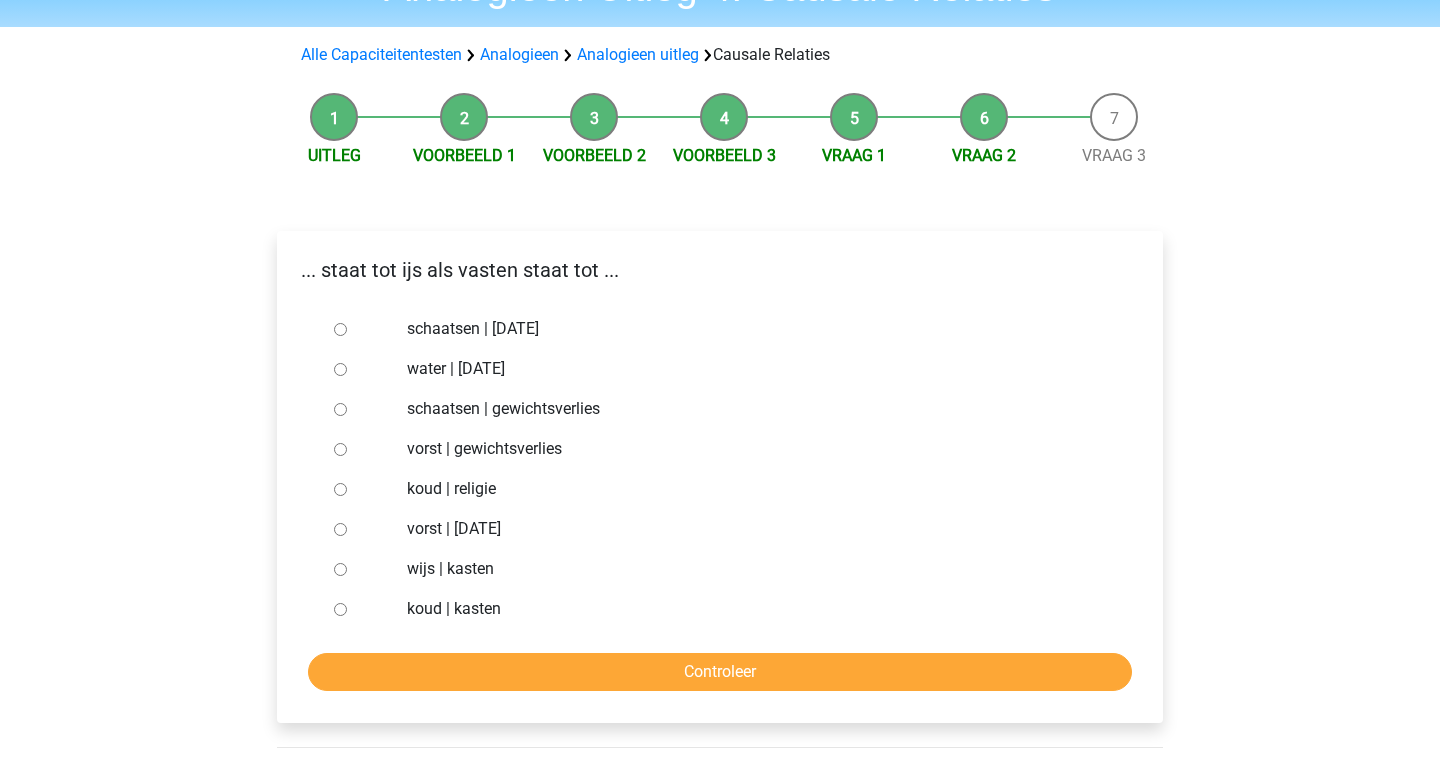 scroll, scrollTop: 152, scrollLeft: 0, axis: vertical 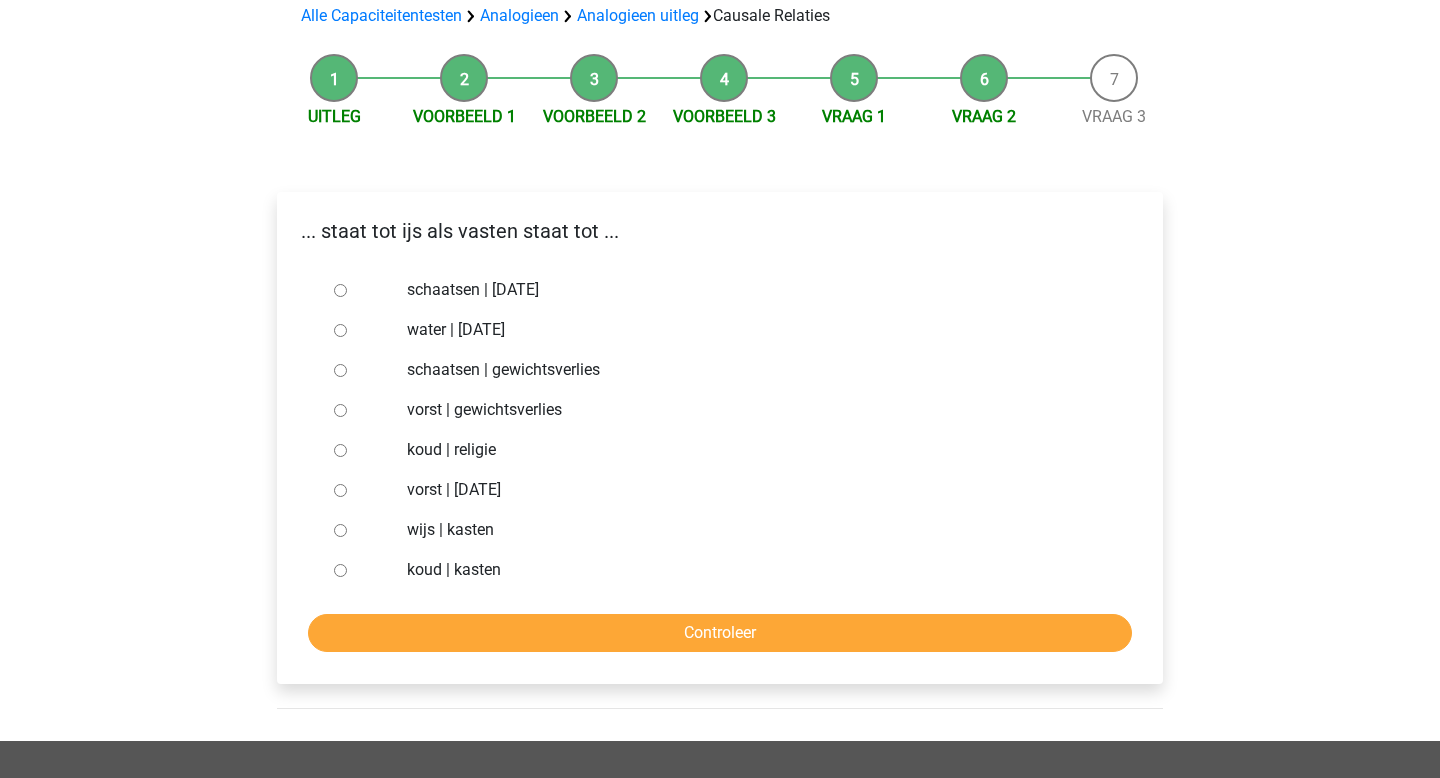 click on "koud | religie" at bounding box center [340, 450] 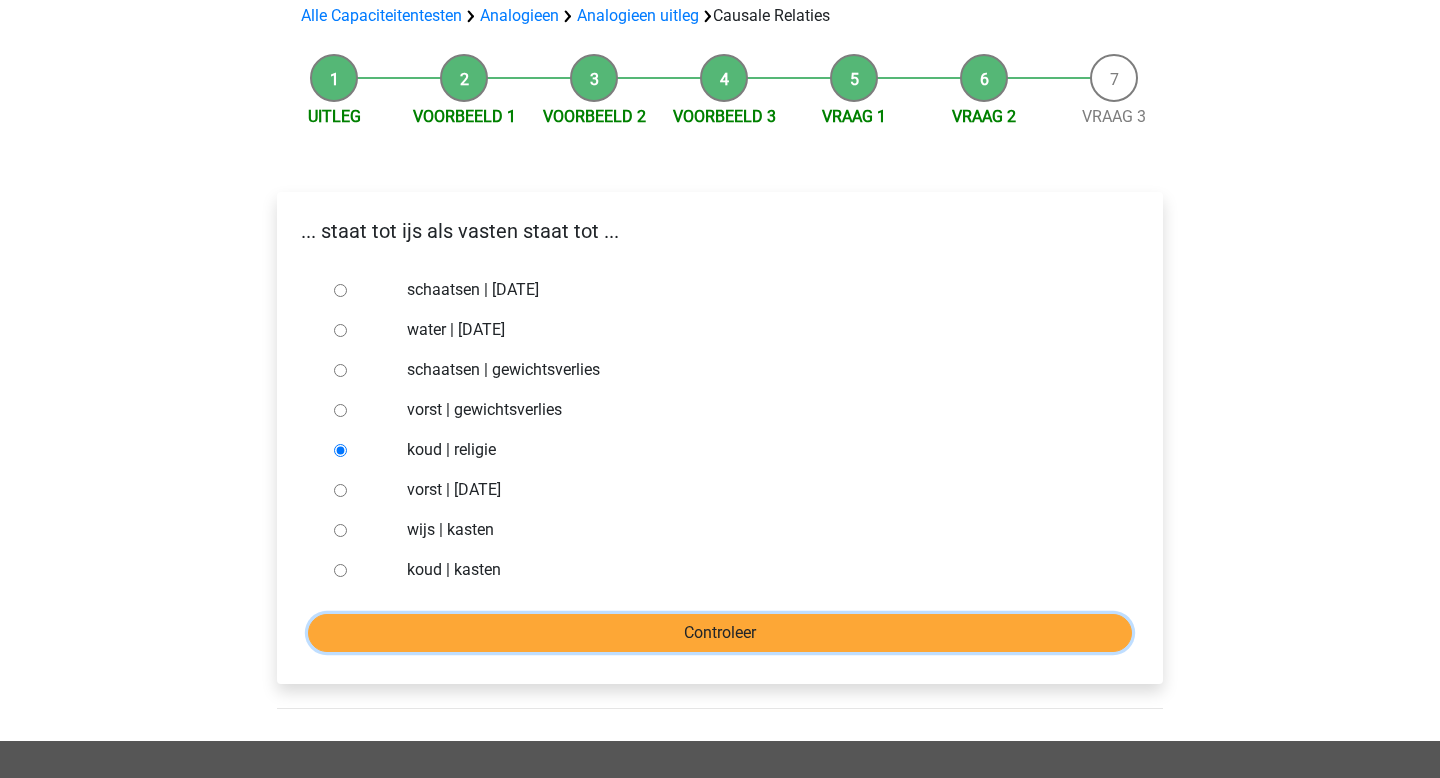 click on "Controleer" at bounding box center [720, 633] 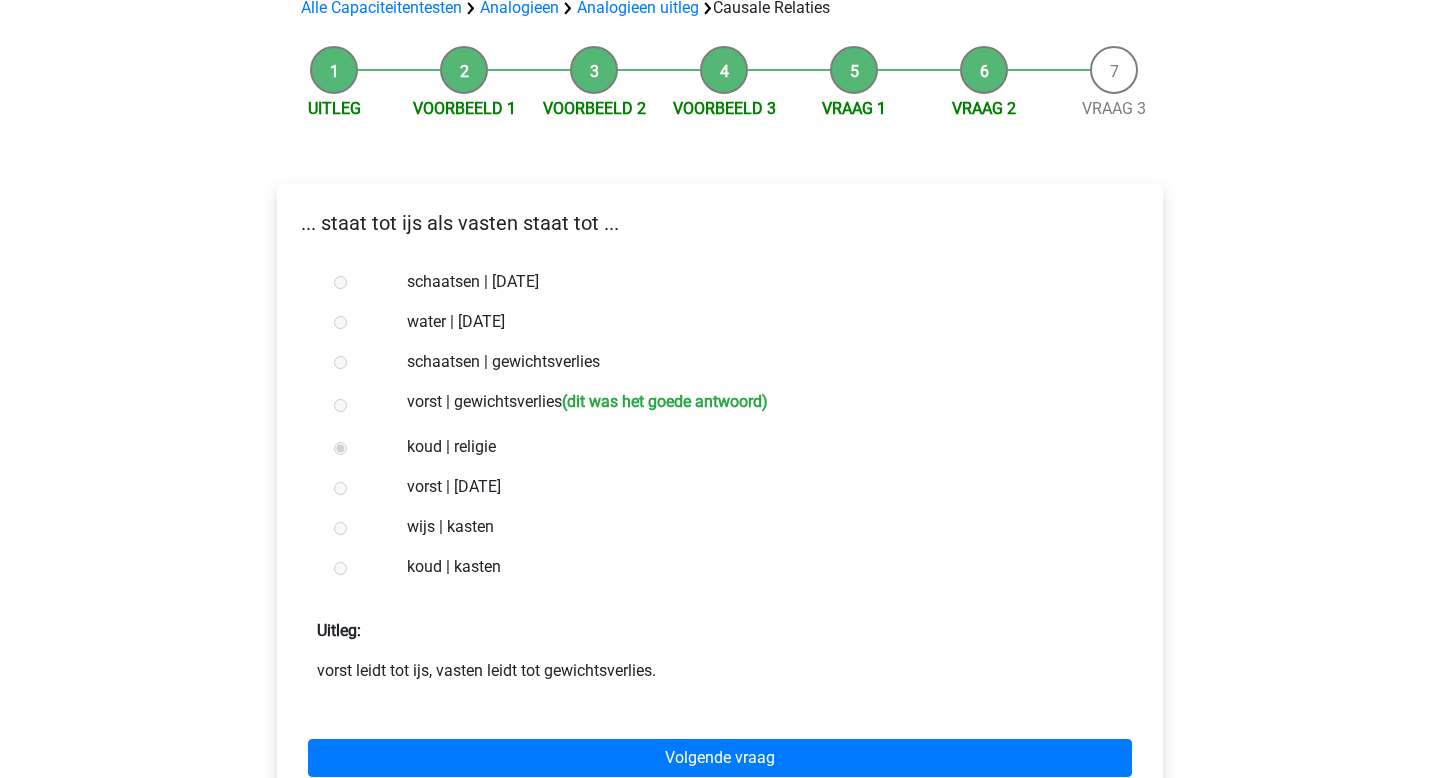 scroll, scrollTop: 167, scrollLeft: 0, axis: vertical 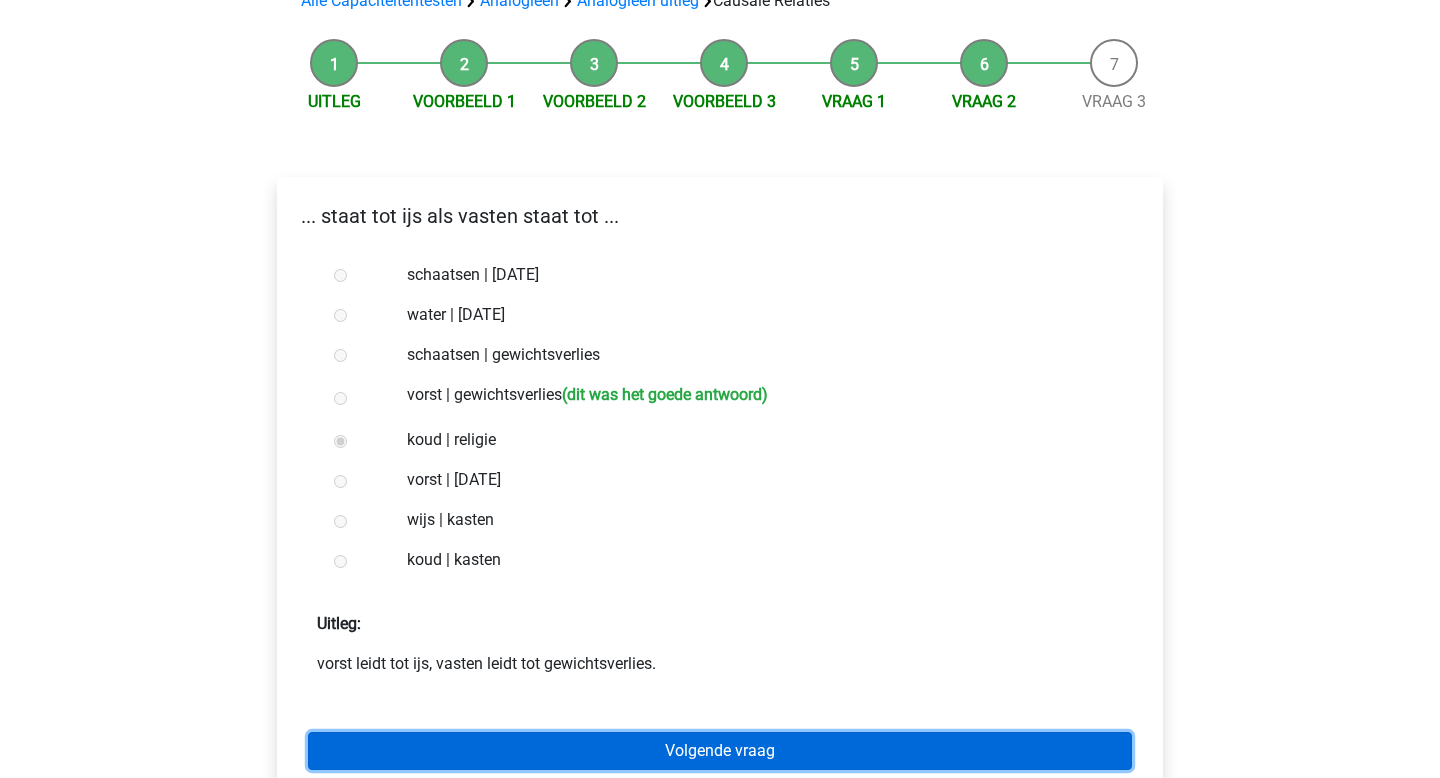 click on "Volgende vraag" at bounding box center [720, 751] 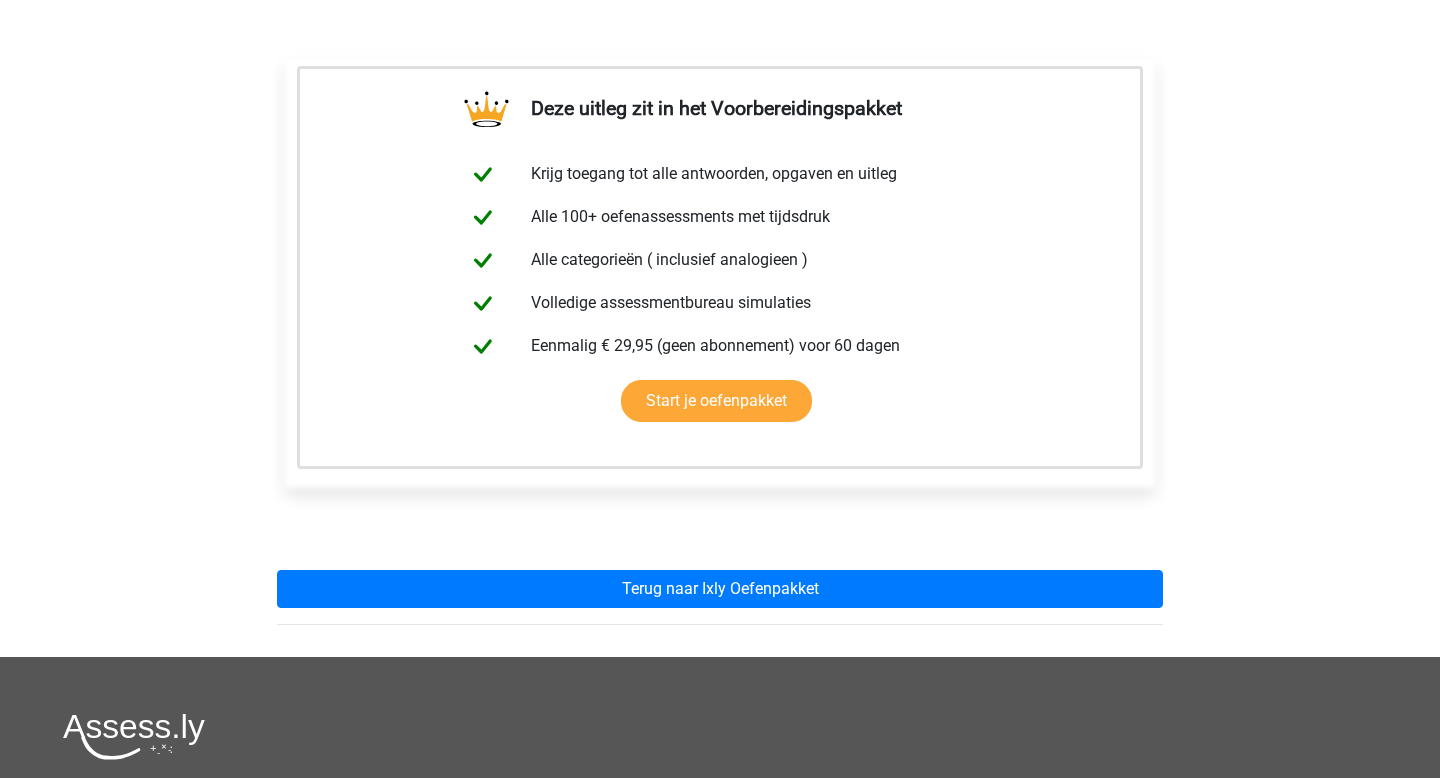 scroll, scrollTop: 526, scrollLeft: 0, axis: vertical 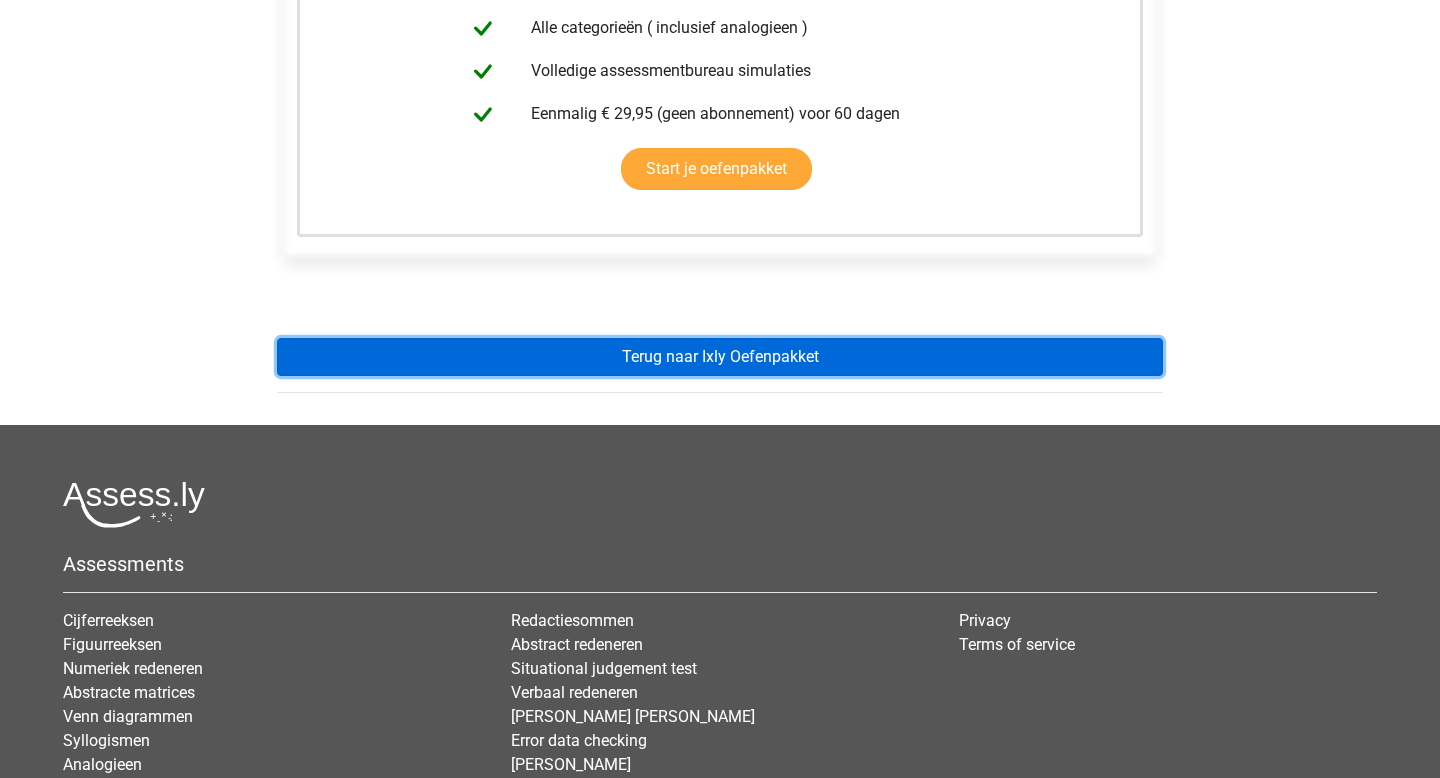 click on "Terug naar Ixly Oefenpakket" at bounding box center (720, 357) 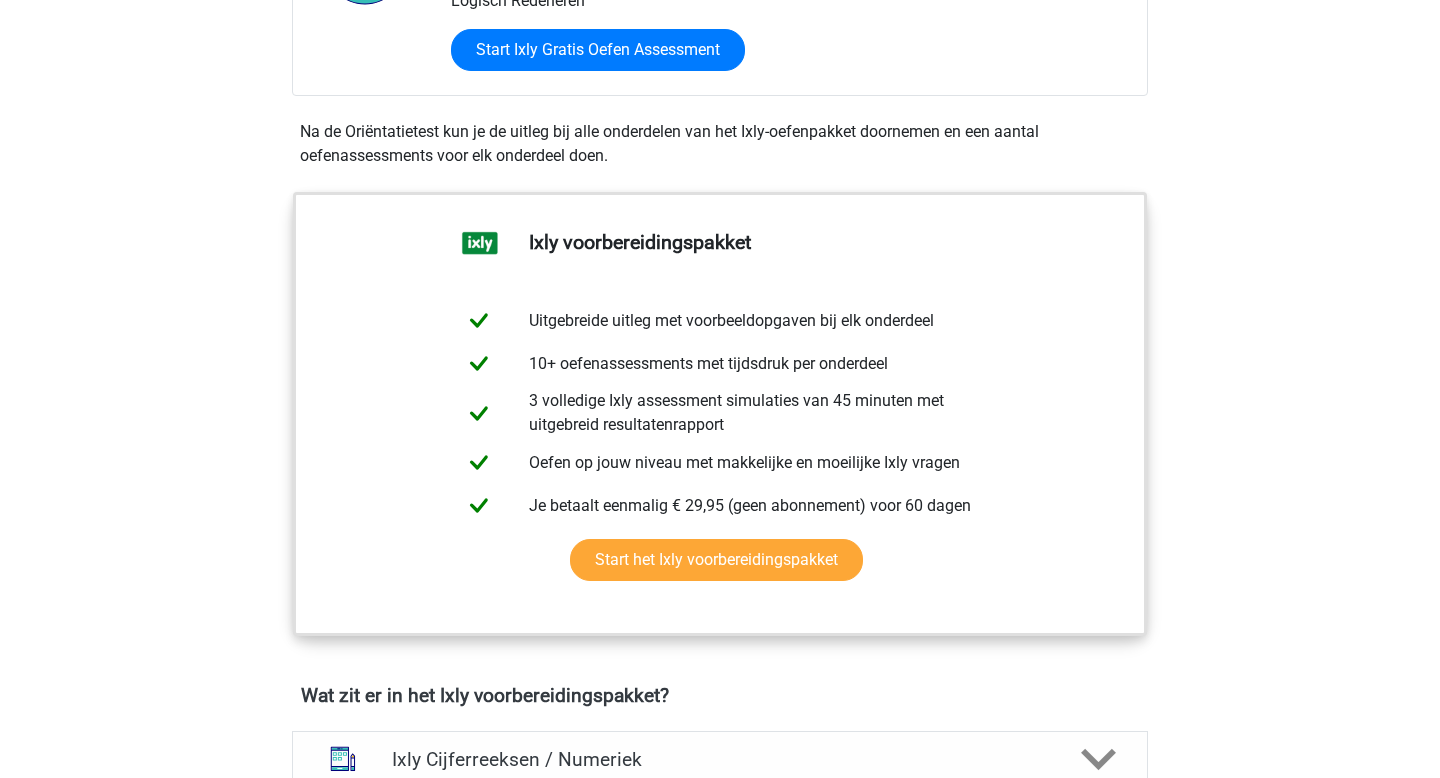 scroll, scrollTop: 924, scrollLeft: 0, axis: vertical 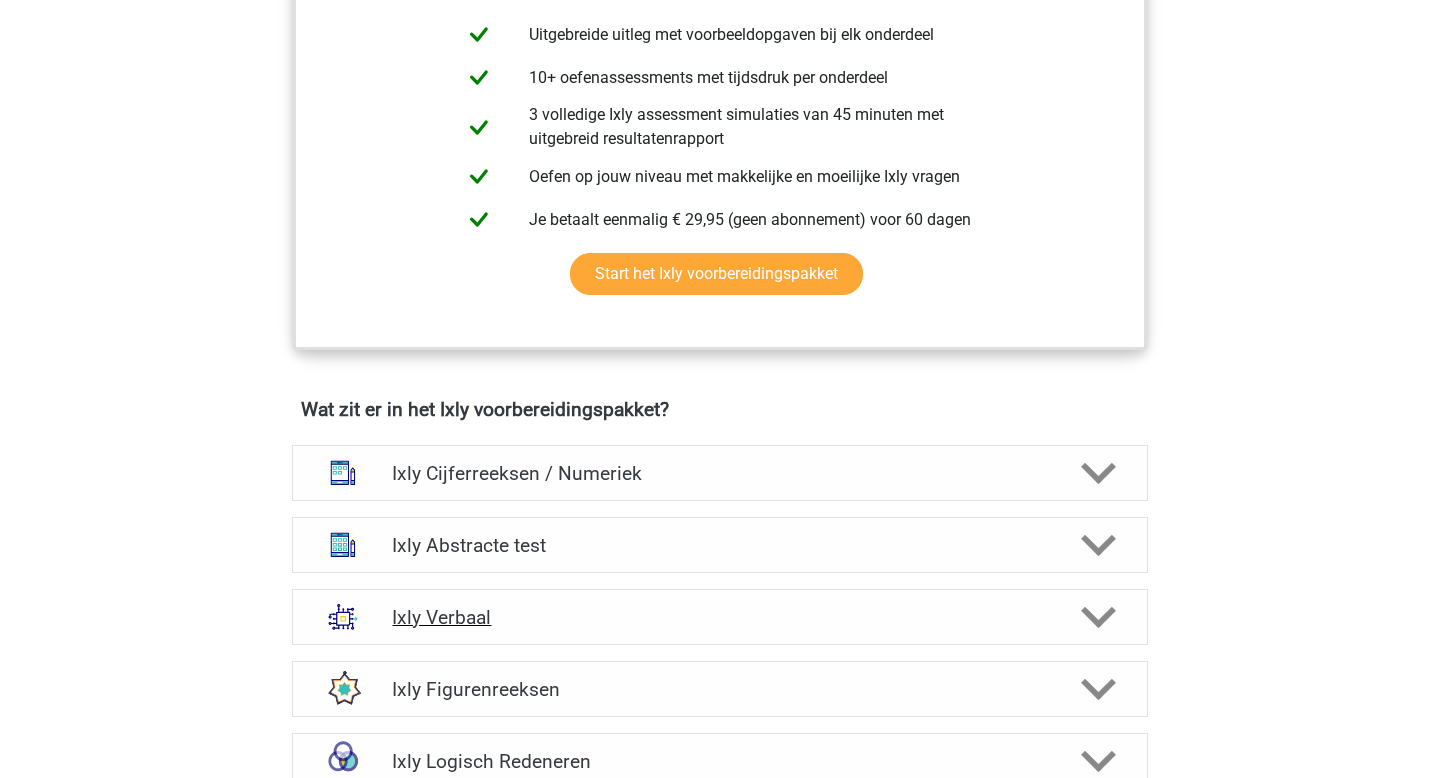 click on "Ixly Verbaal" at bounding box center (719, 617) 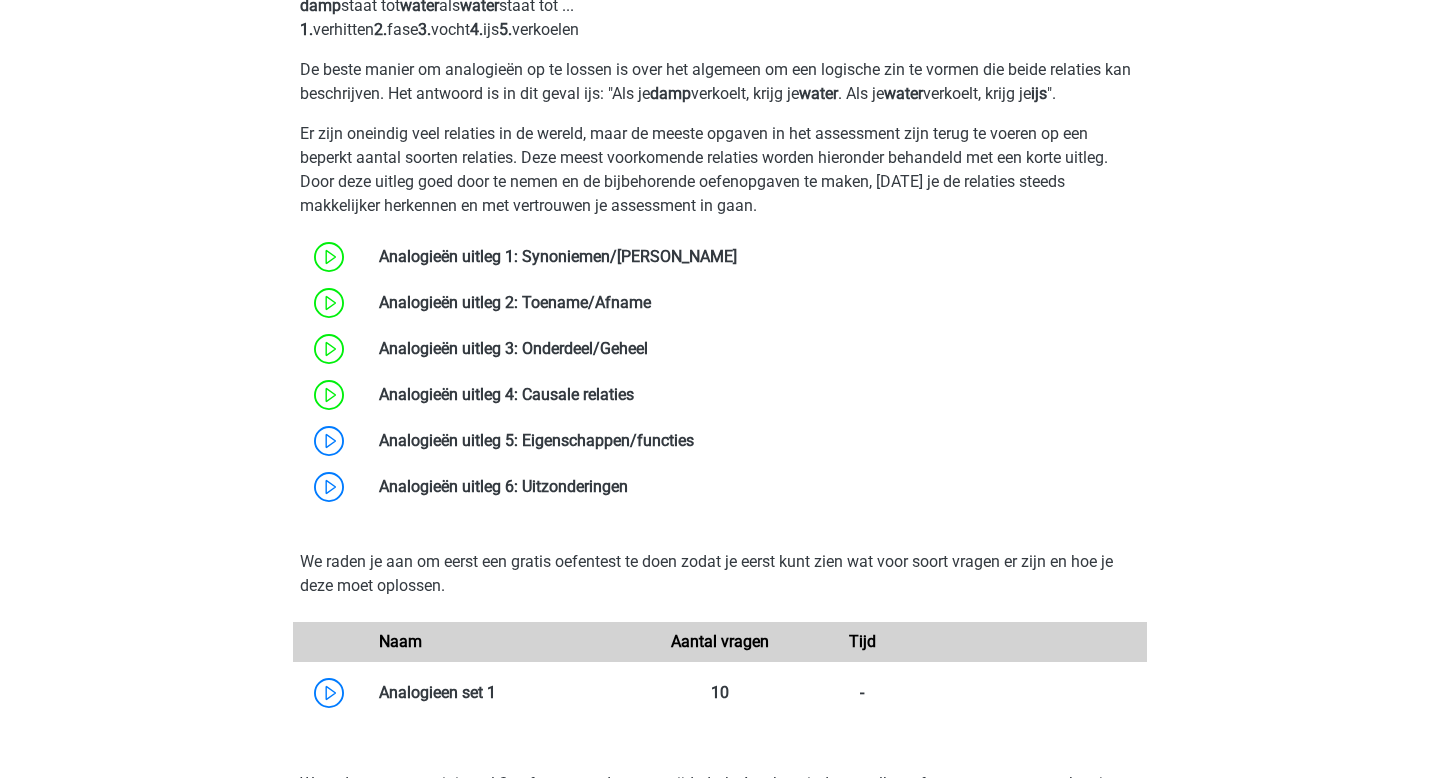 scroll, scrollTop: 1710, scrollLeft: 0, axis: vertical 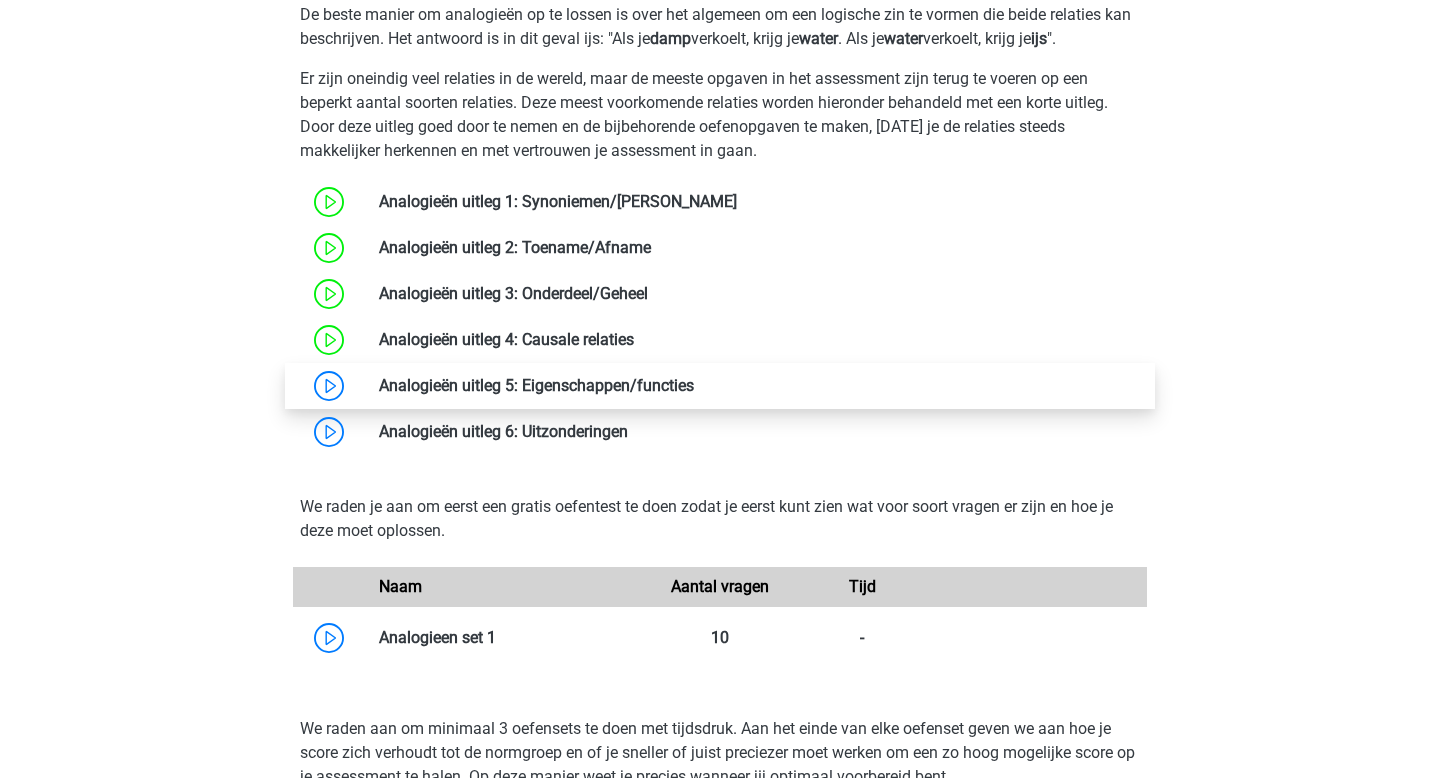 click at bounding box center [694, 385] 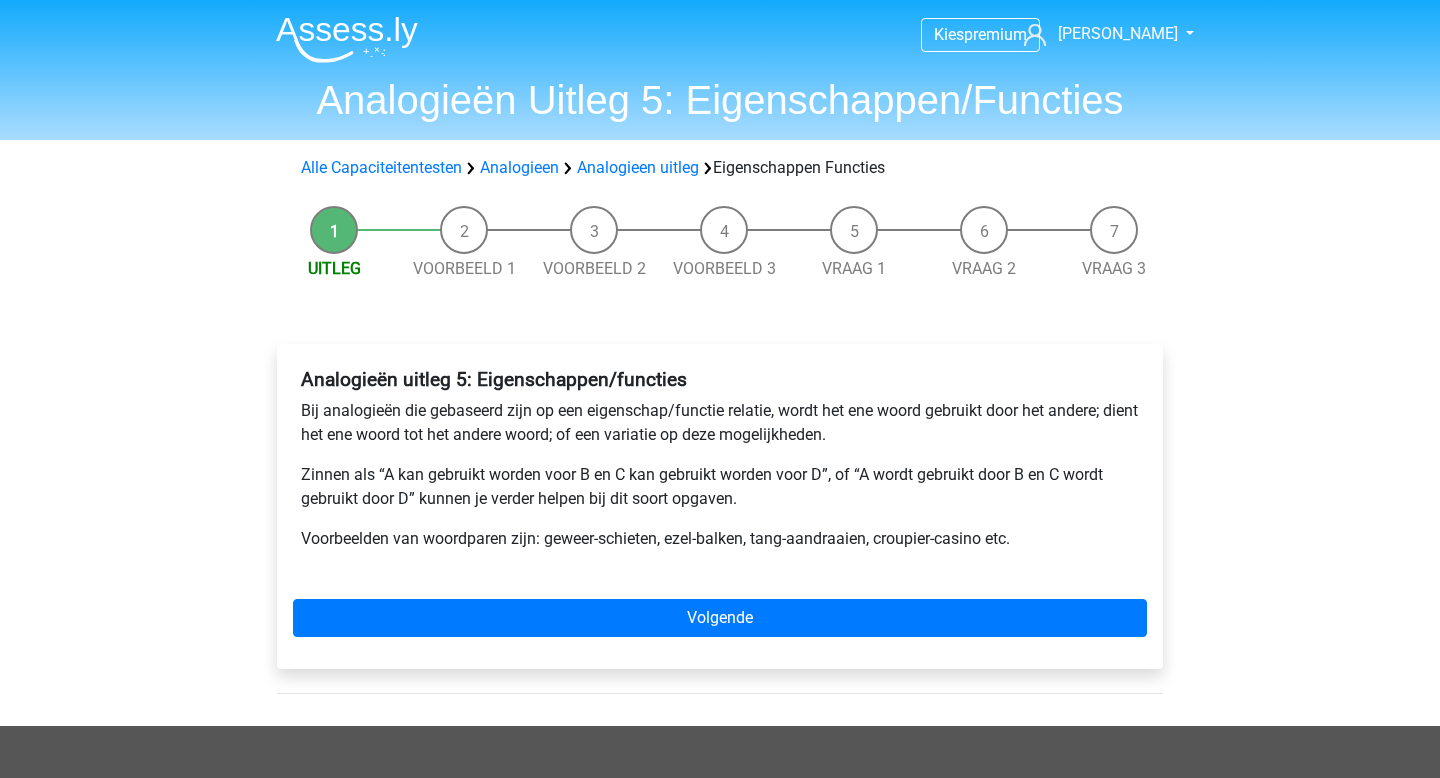 scroll, scrollTop: 0, scrollLeft: 0, axis: both 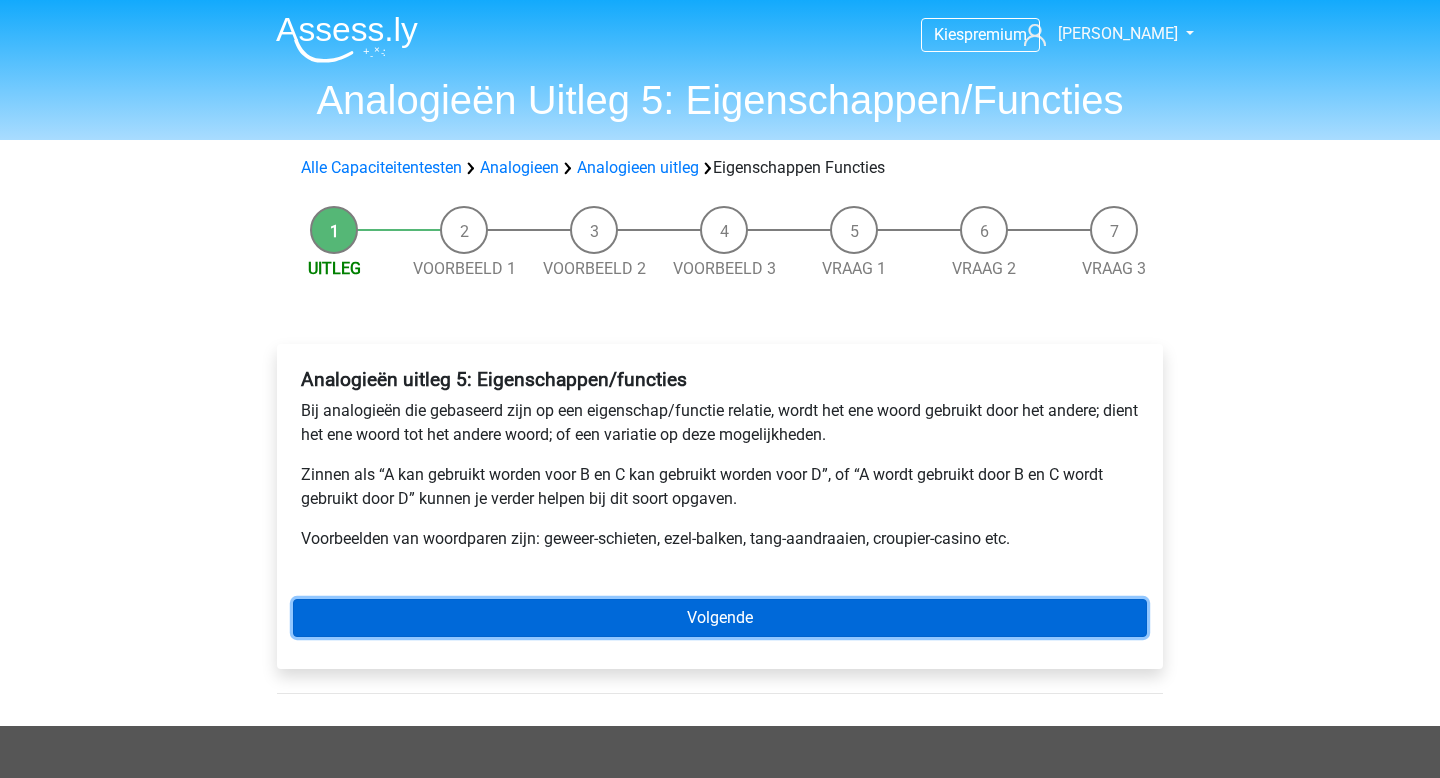 click on "Volgende" at bounding box center (720, 618) 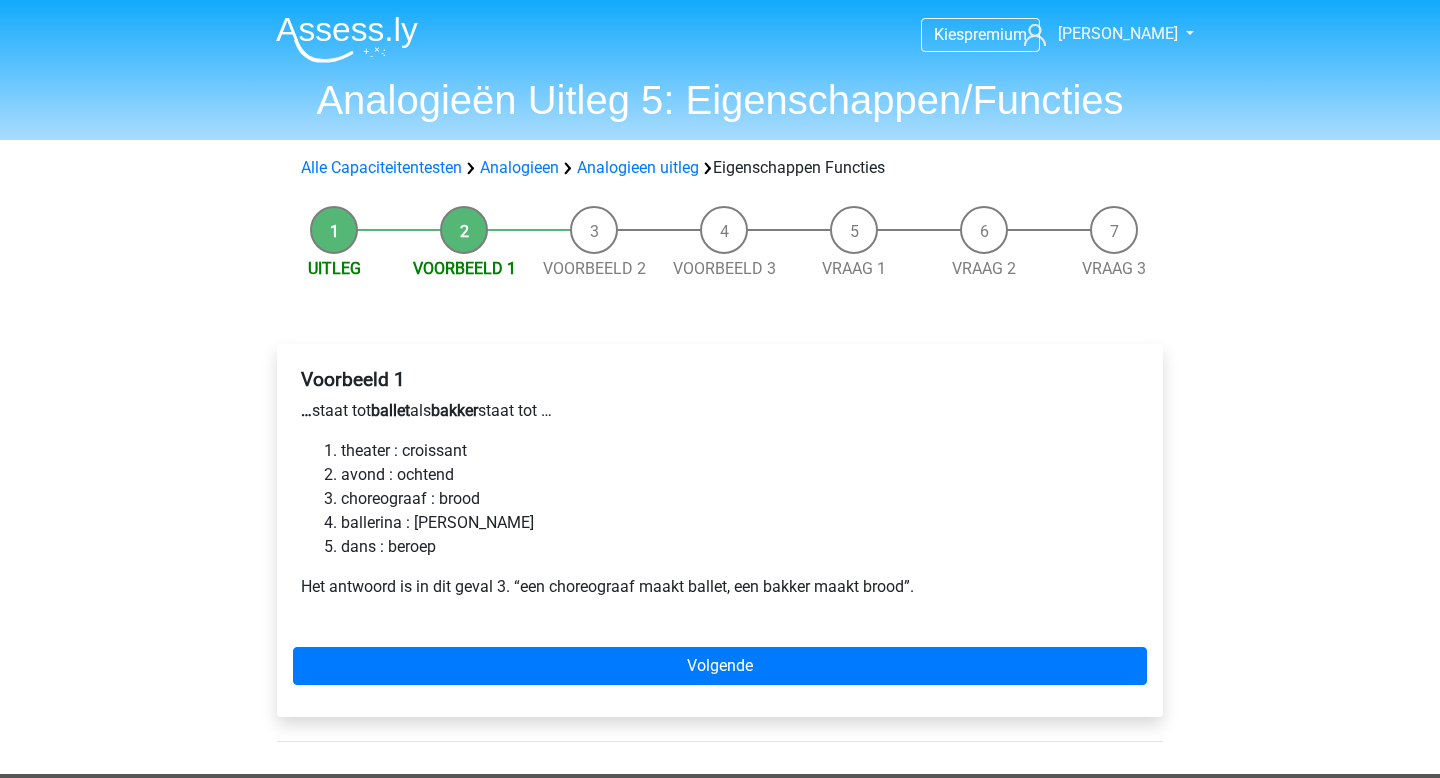 scroll, scrollTop: 0, scrollLeft: 0, axis: both 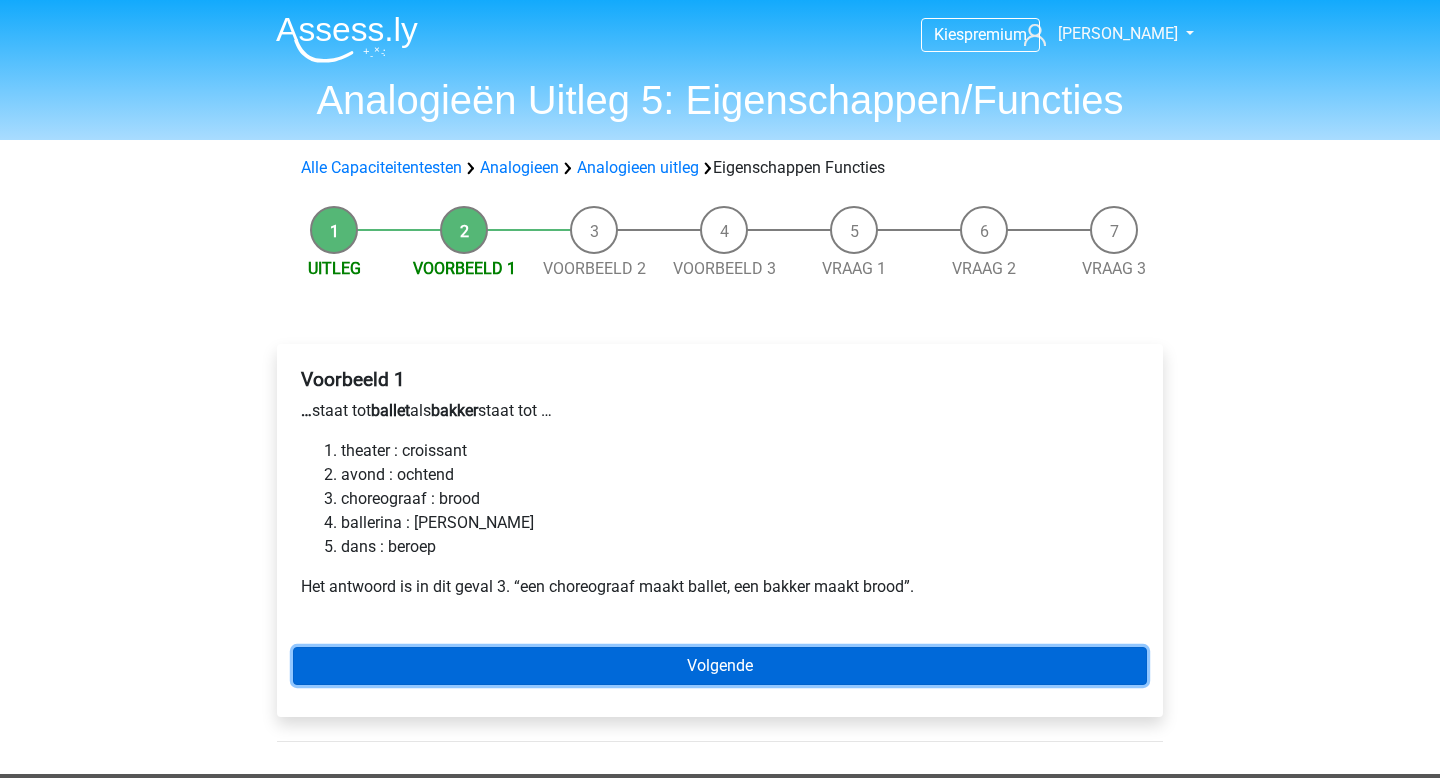 click on "Volgende" at bounding box center [720, 666] 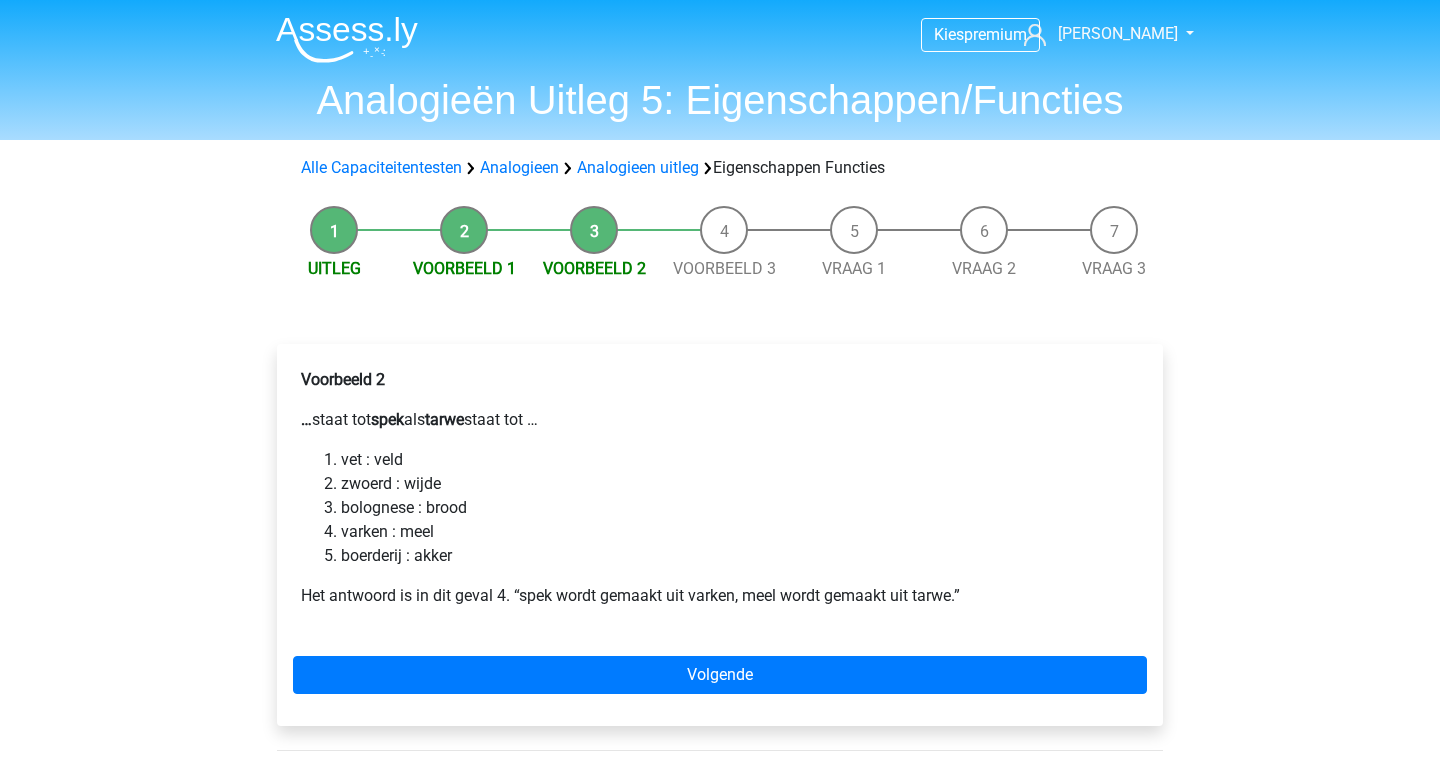 scroll, scrollTop: 0, scrollLeft: 0, axis: both 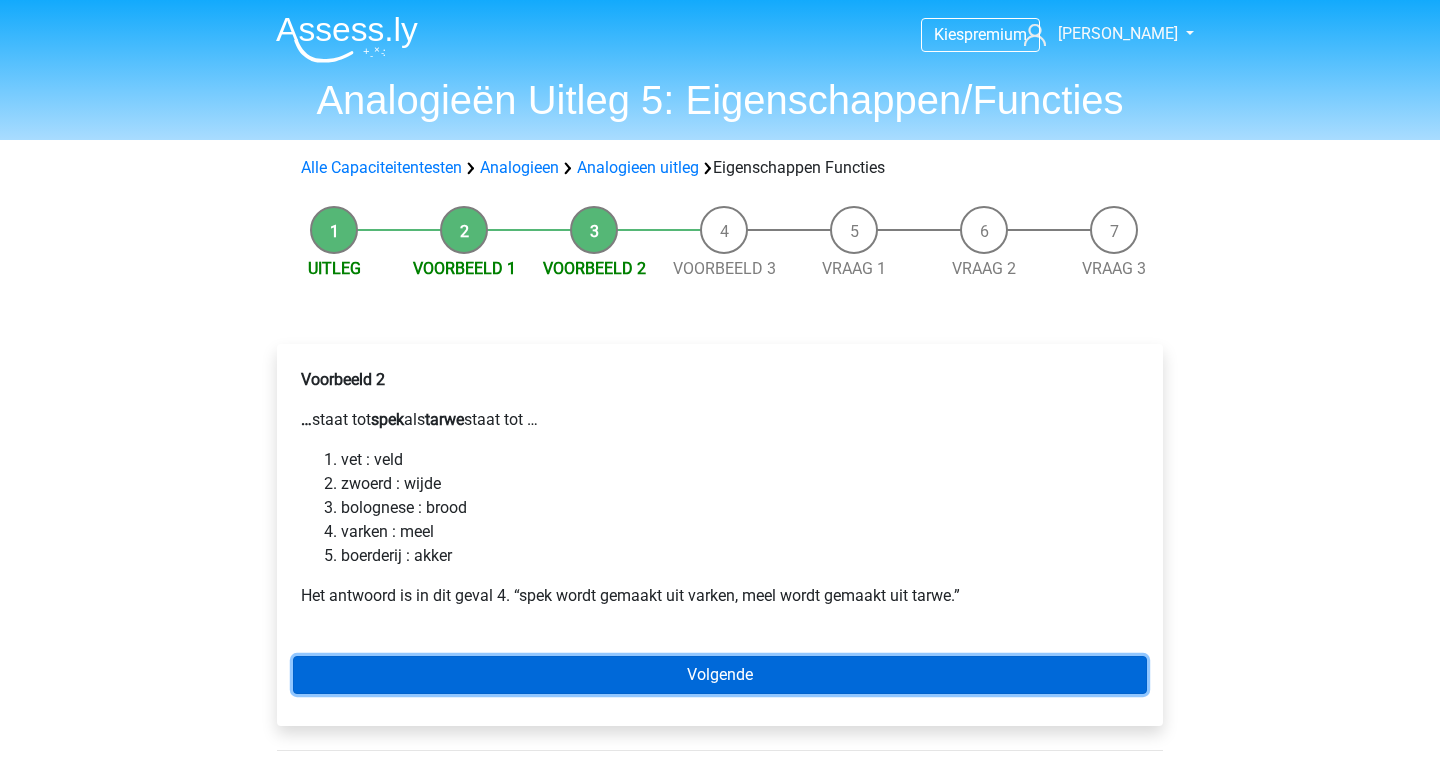 click on "Volgende" at bounding box center [720, 675] 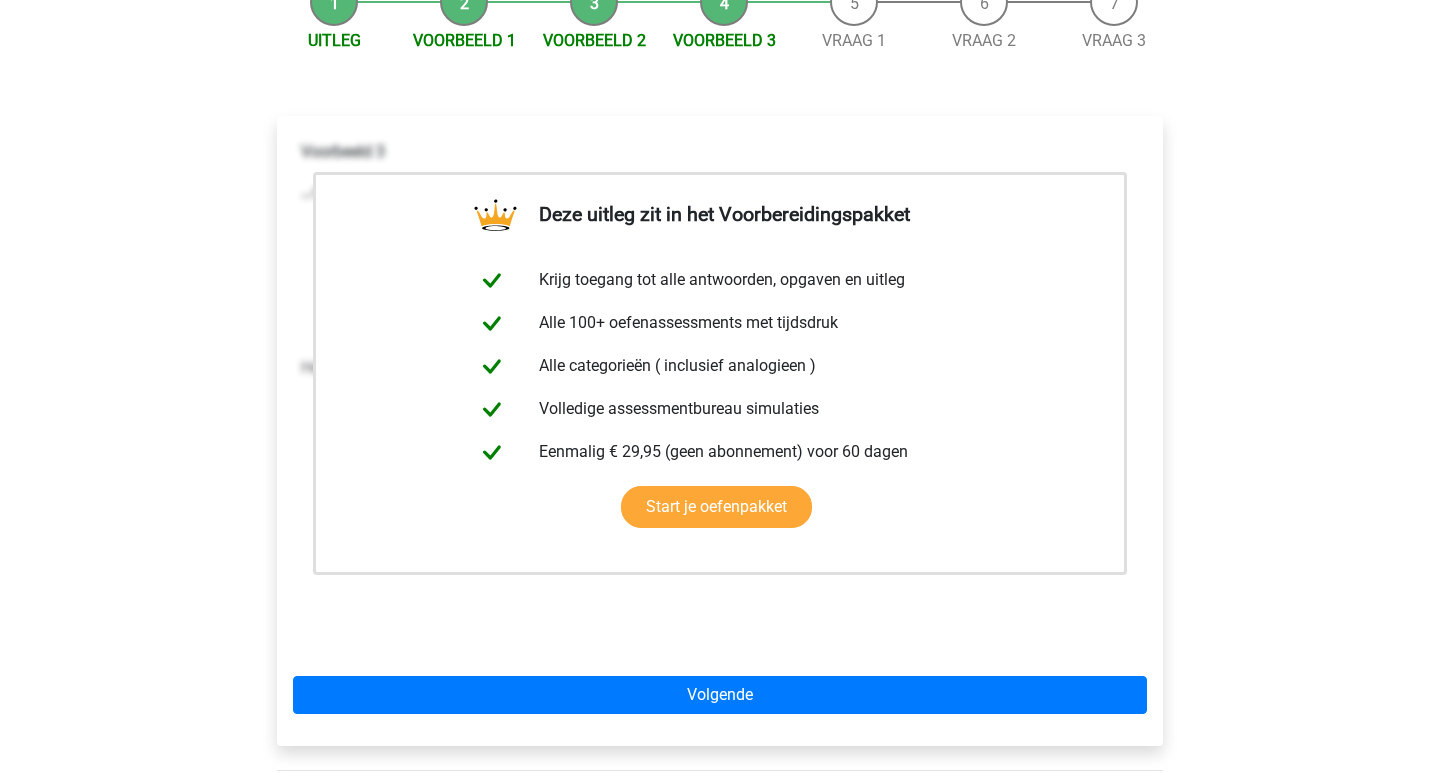 scroll, scrollTop: 231, scrollLeft: 0, axis: vertical 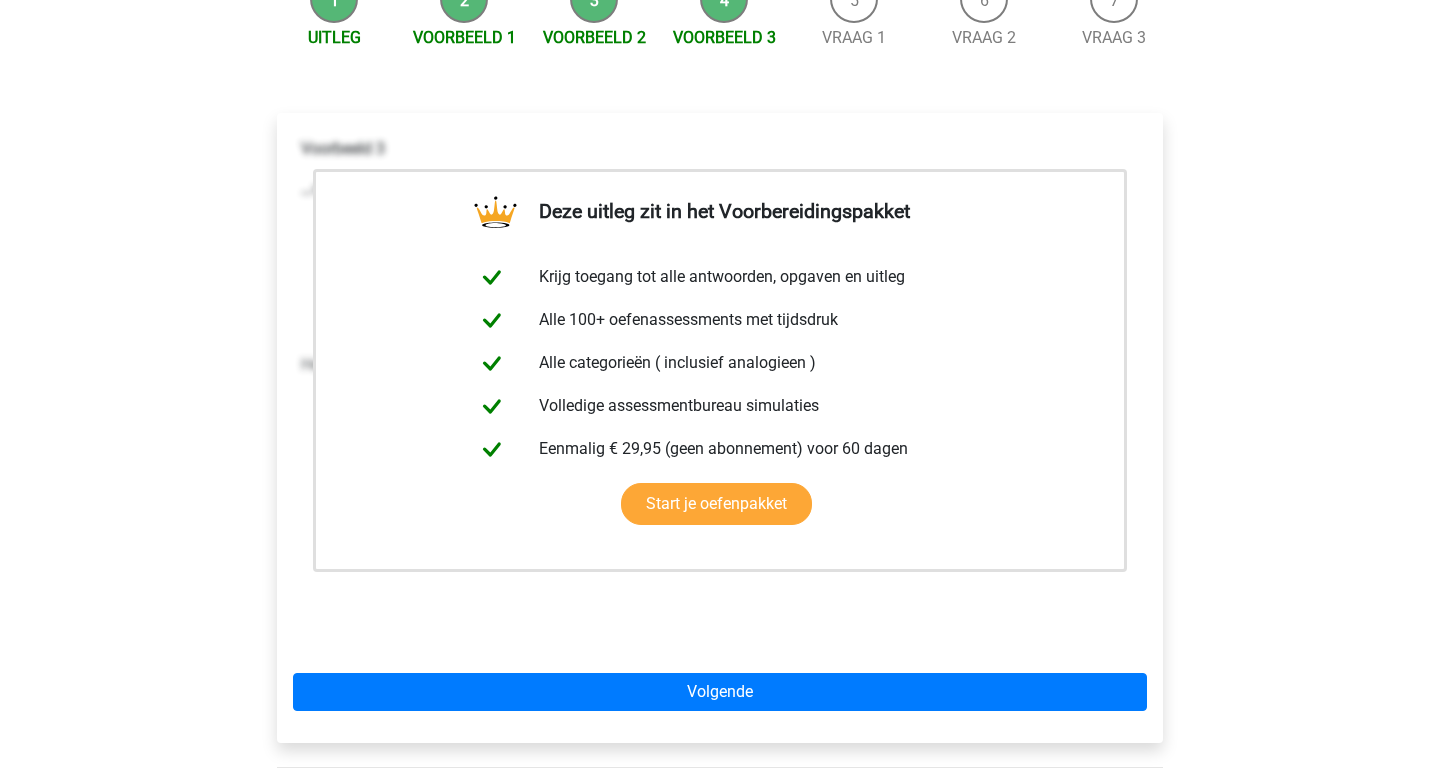 click on "Deze uitleg zit in het Voorbereidingspakket
Krijg toegang tot alle antwoorden, opgaven en uitleg
Alle 100+ oefenassessments met tijdsdruk
Alle categorieën ( inclusief analogieen )
Volledige assessmentbureau simulaties
Eenmalig € 29,95 (geen abonnement) voor 60 dagen
Start je oefenpakket" at bounding box center [720, 428] 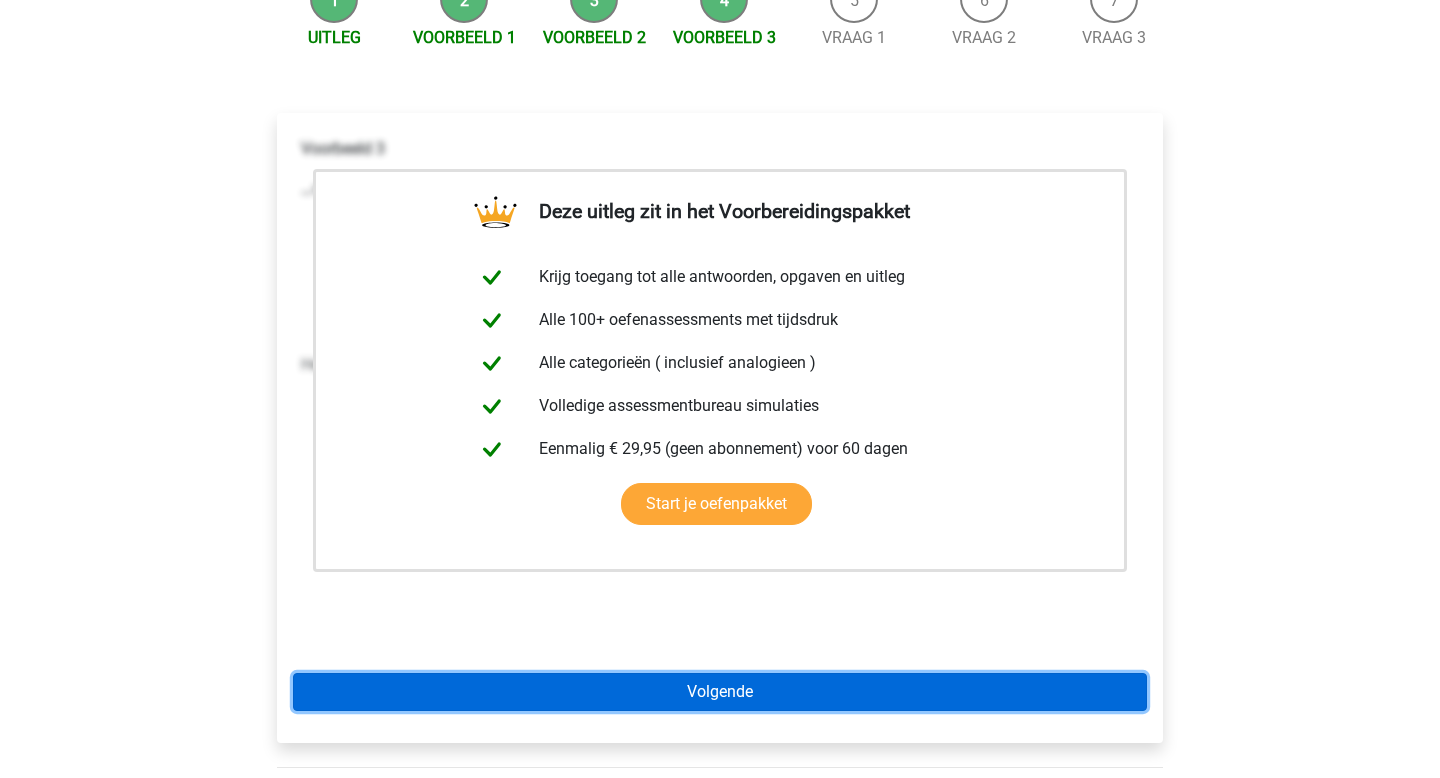 click on "Volgende" at bounding box center (720, 692) 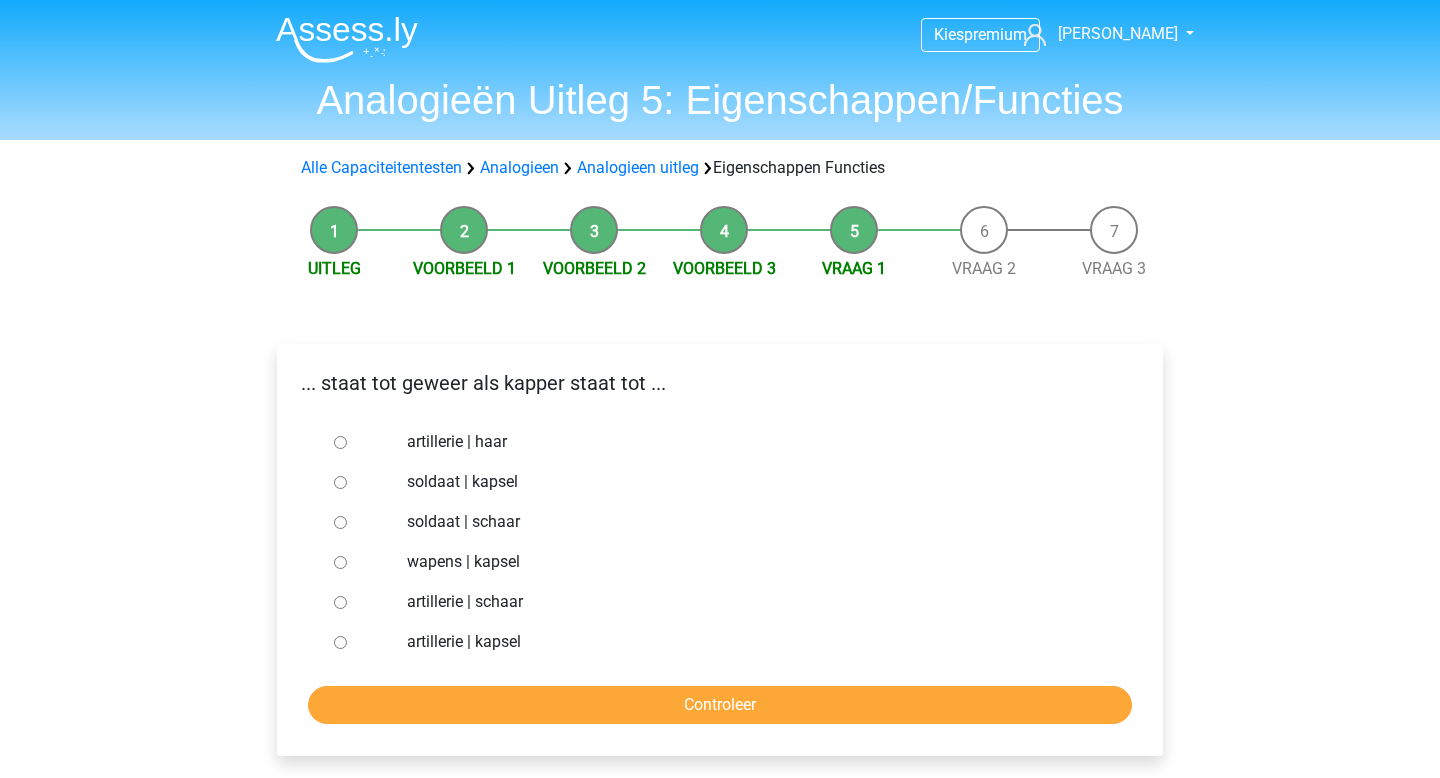 scroll, scrollTop: 0, scrollLeft: 0, axis: both 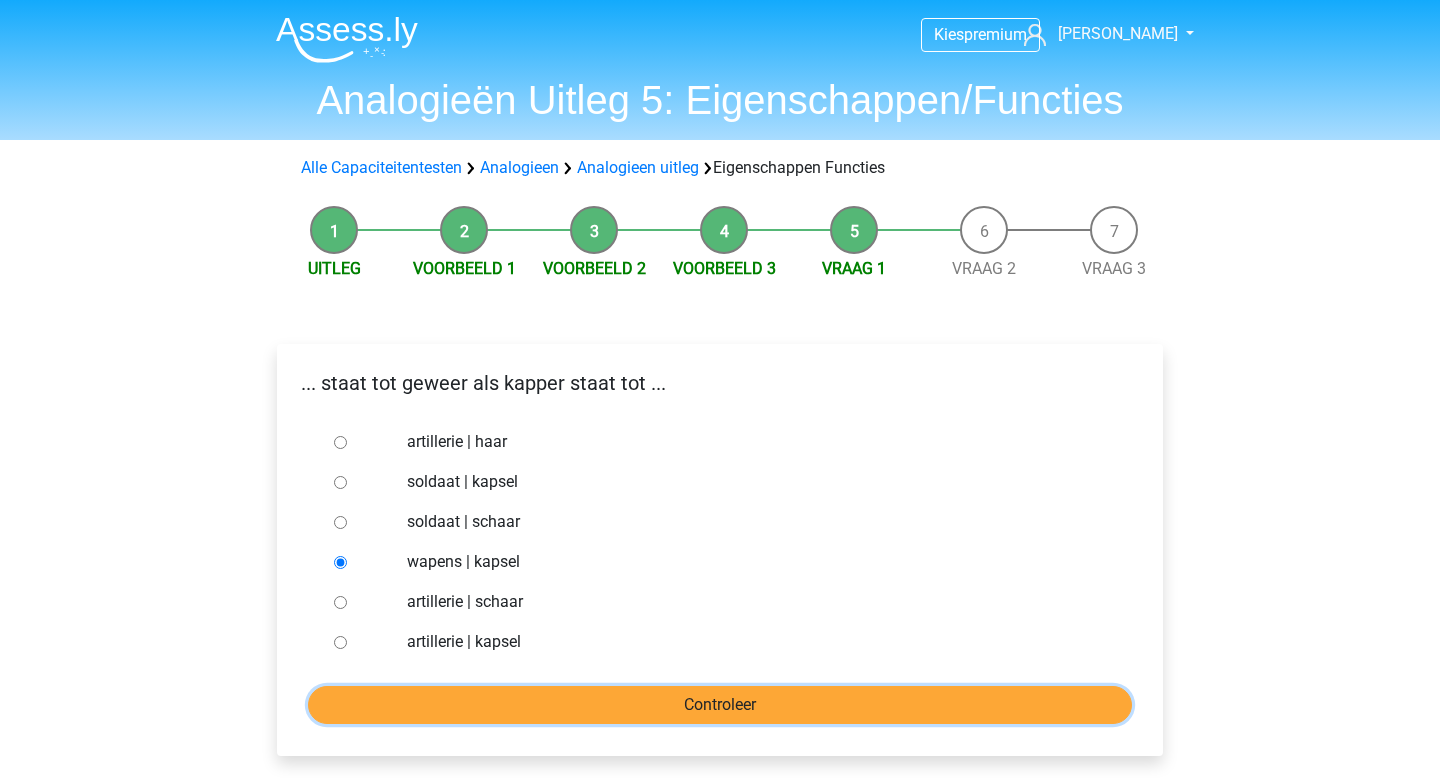 click on "Controleer" at bounding box center [720, 705] 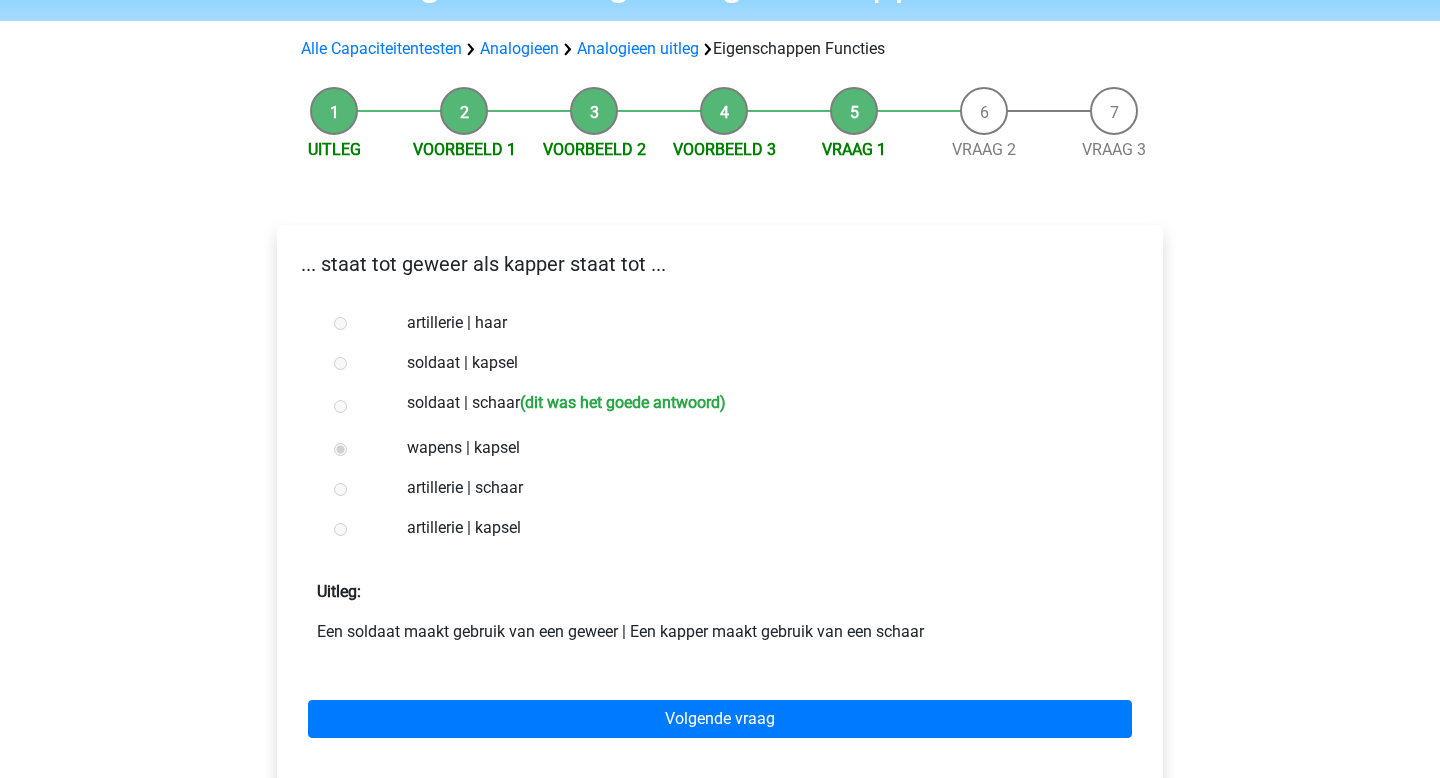 scroll, scrollTop: 136, scrollLeft: 0, axis: vertical 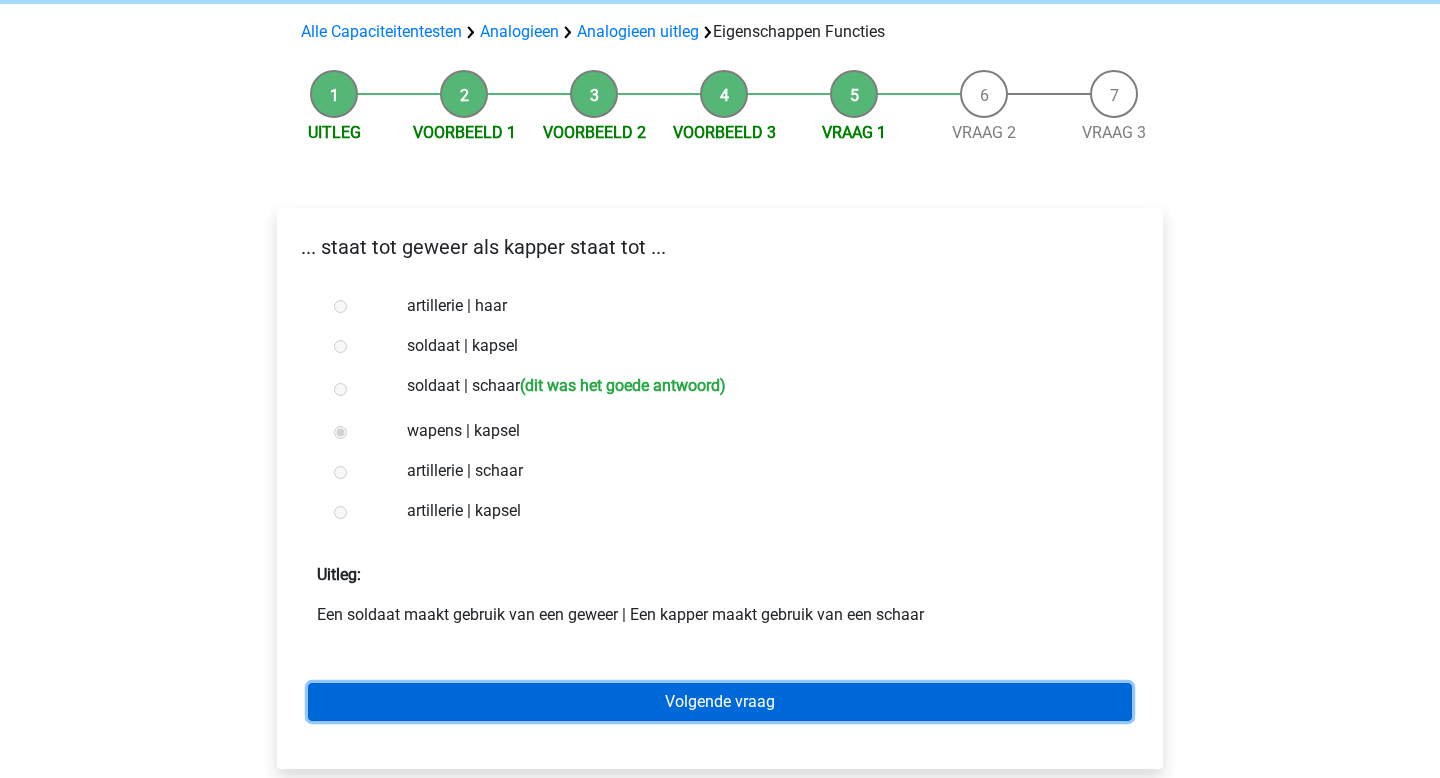 click on "Volgende vraag" at bounding box center (720, 702) 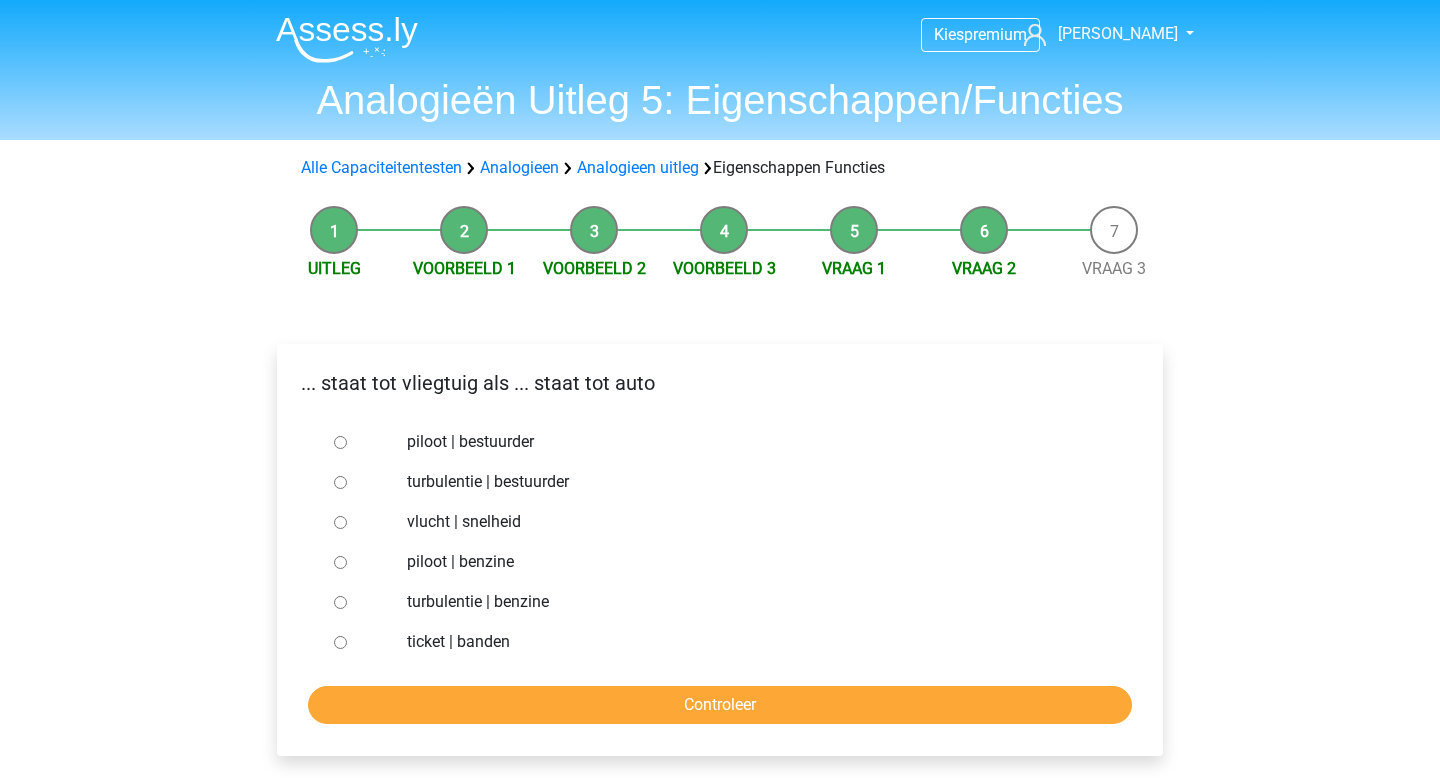 scroll, scrollTop: 0, scrollLeft: 0, axis: both 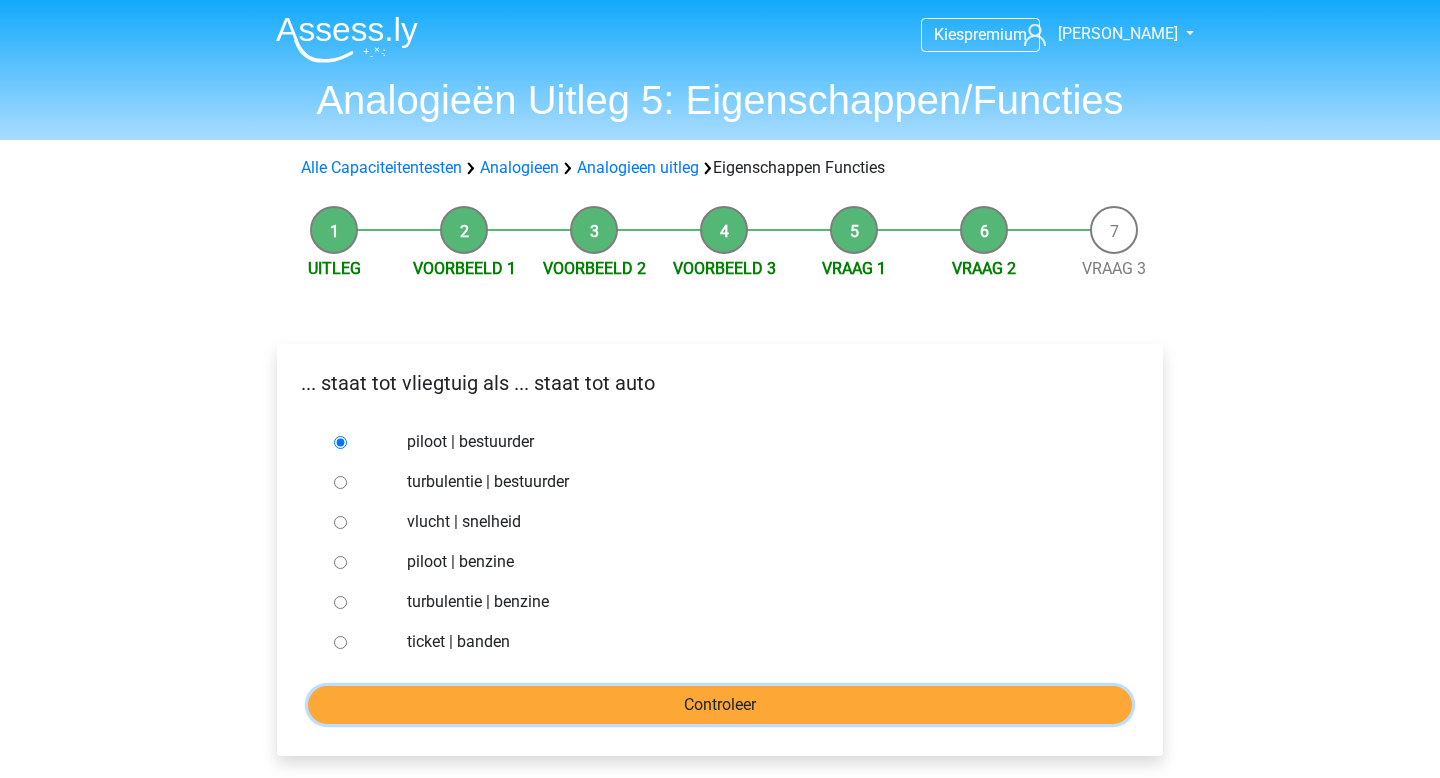 click on "Controleer" at bounding box center [720, 705] 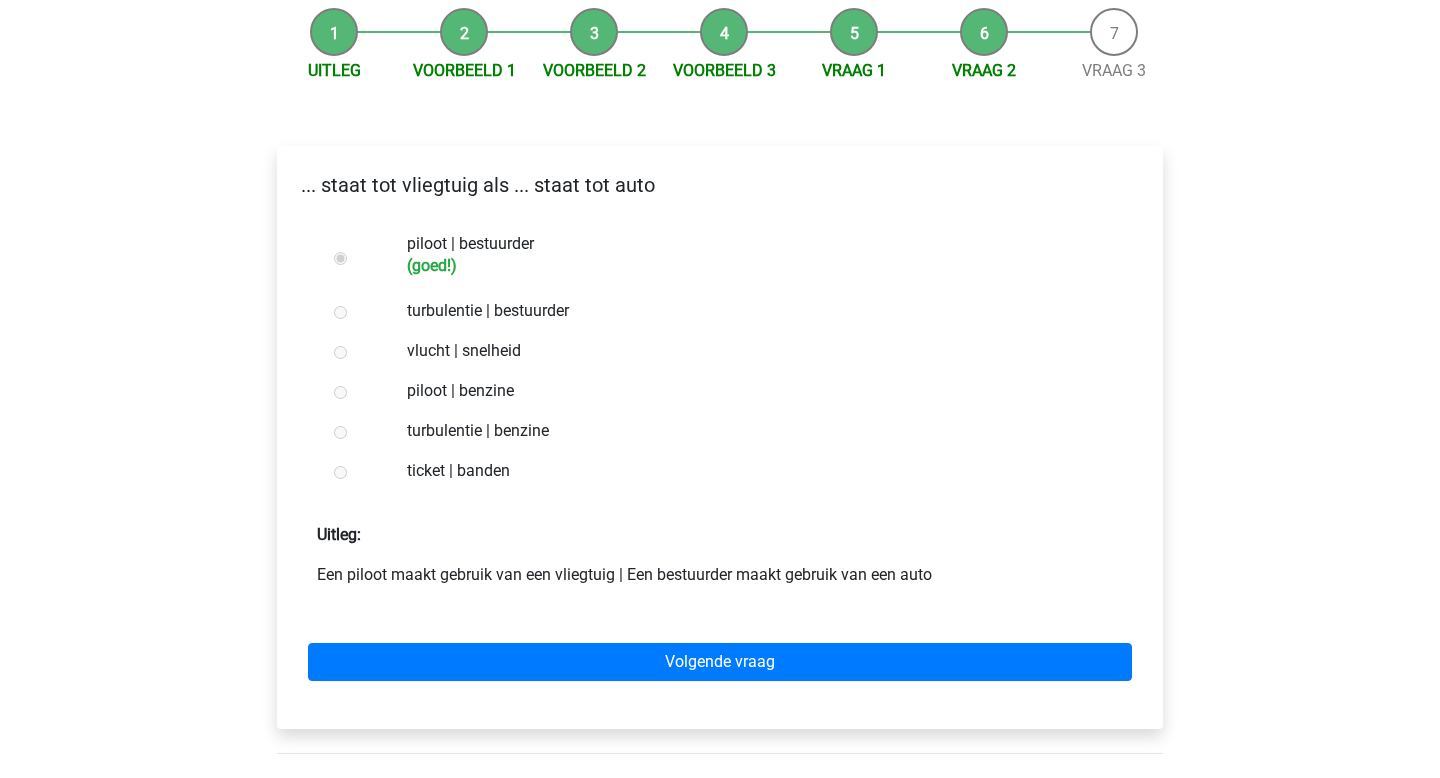 scroll, scrollTop: 209, scrollLeft: 0, axis: vertical 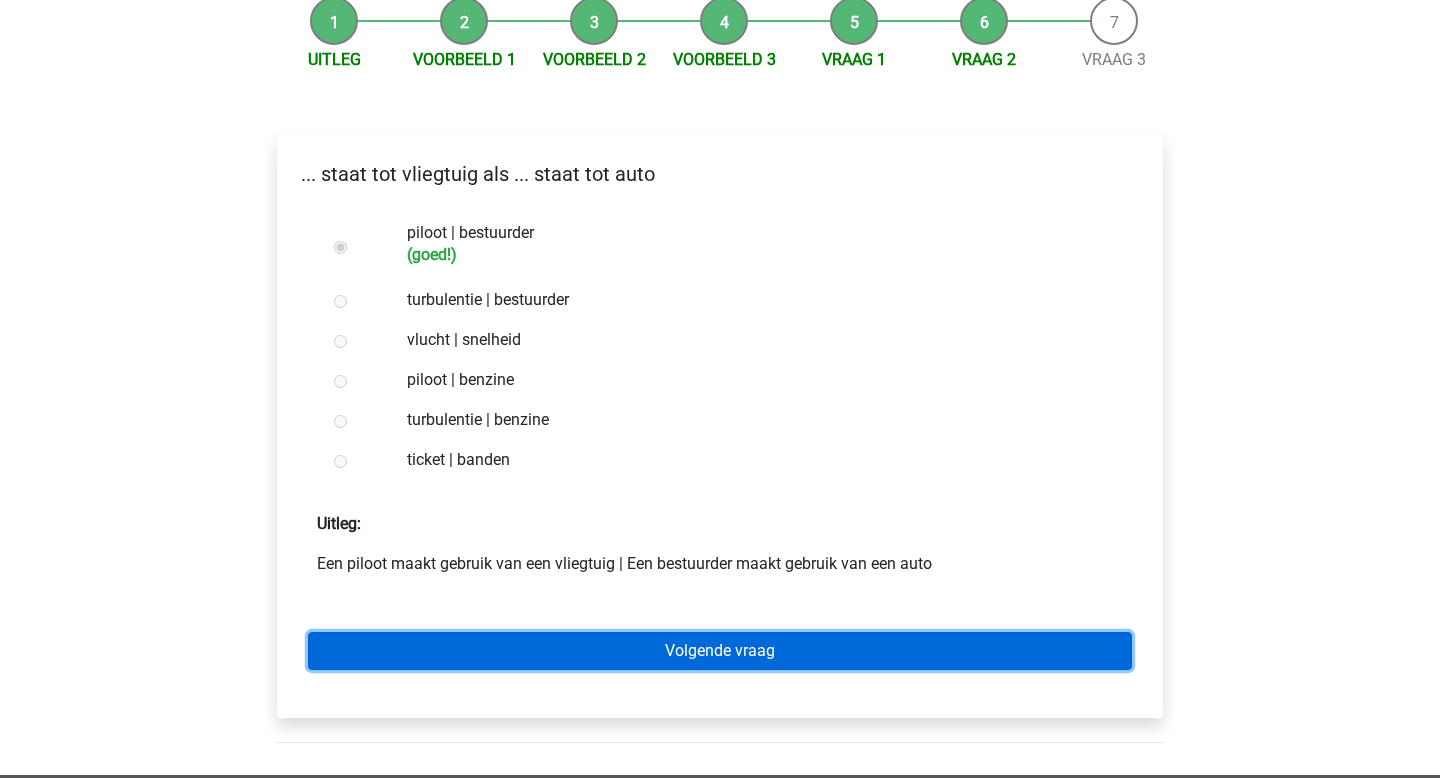 click on "Volgende vraag" at bounding box center [720, 651] 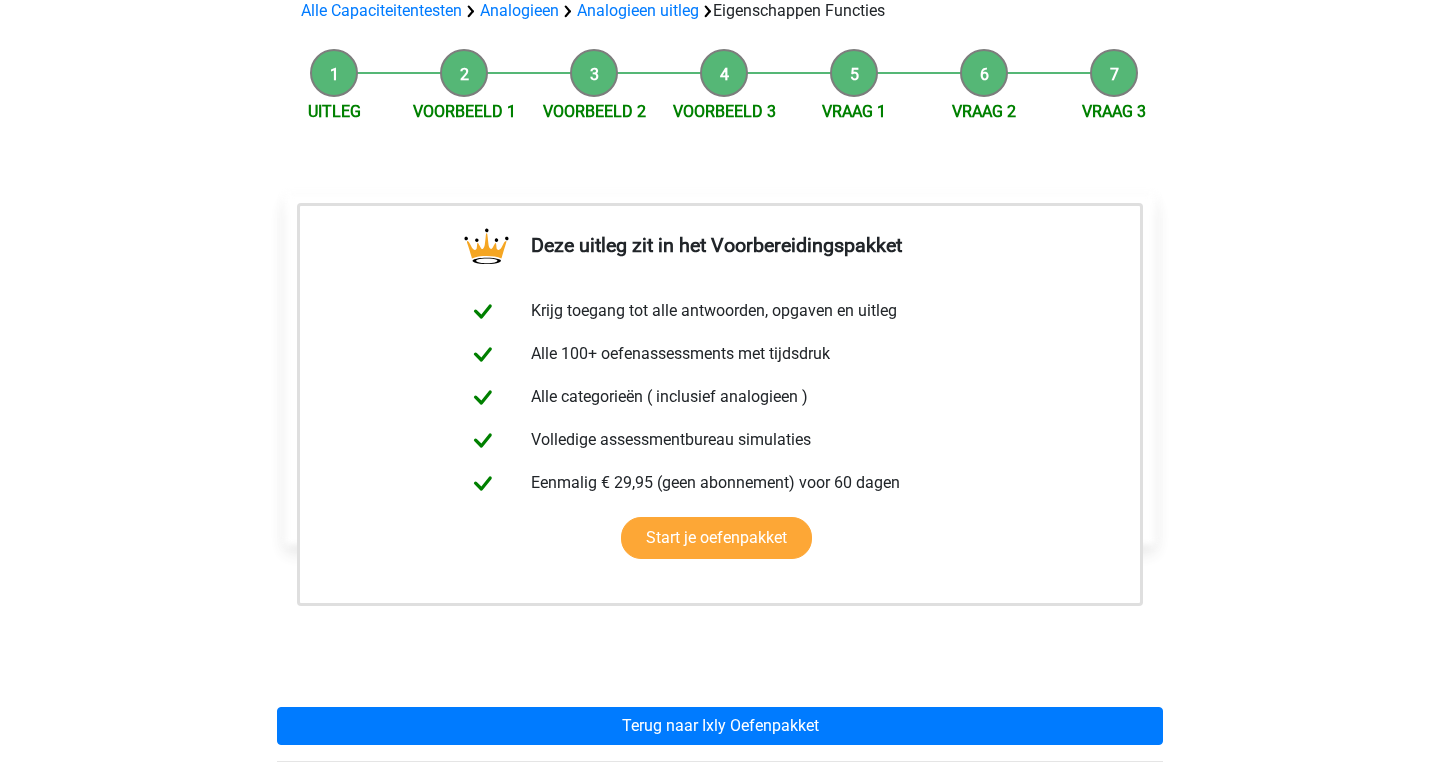 scroll, scrollTop: 159, scrollLeft: 0, axis: vertical 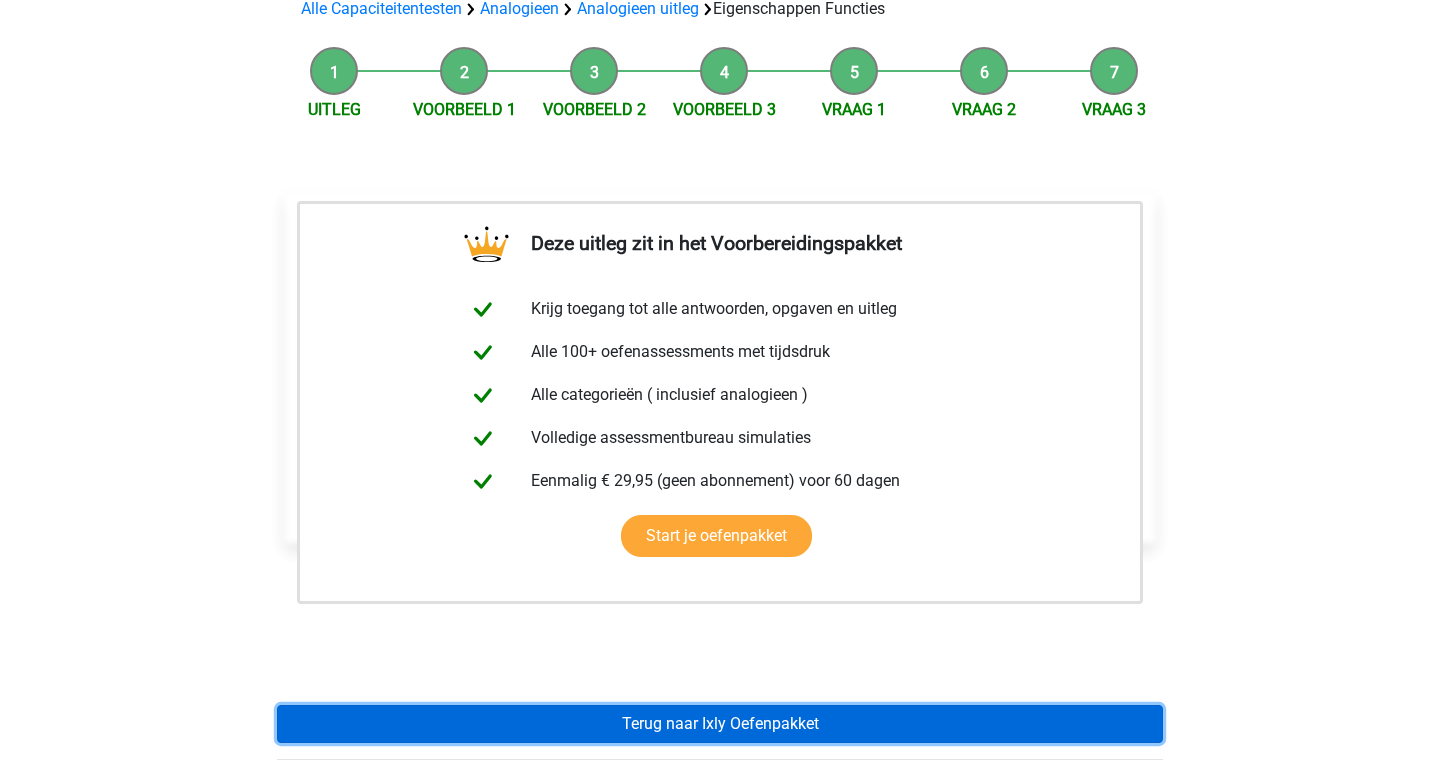 click on "Terug naar Ixly Oefenpakket" at bounding box center [720, 724] 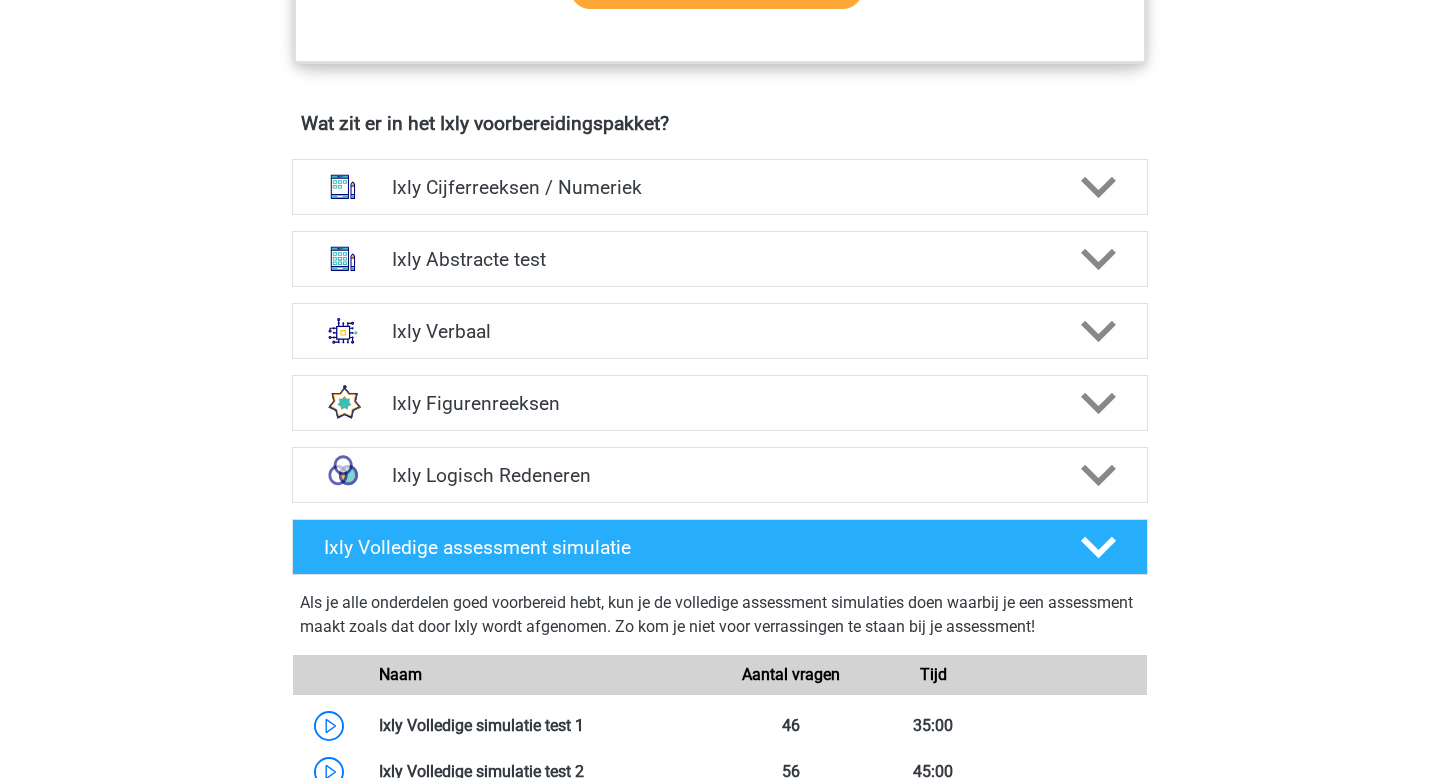 scroll, scrollTop: 1256, scrollLeft: 0, axis: vertical 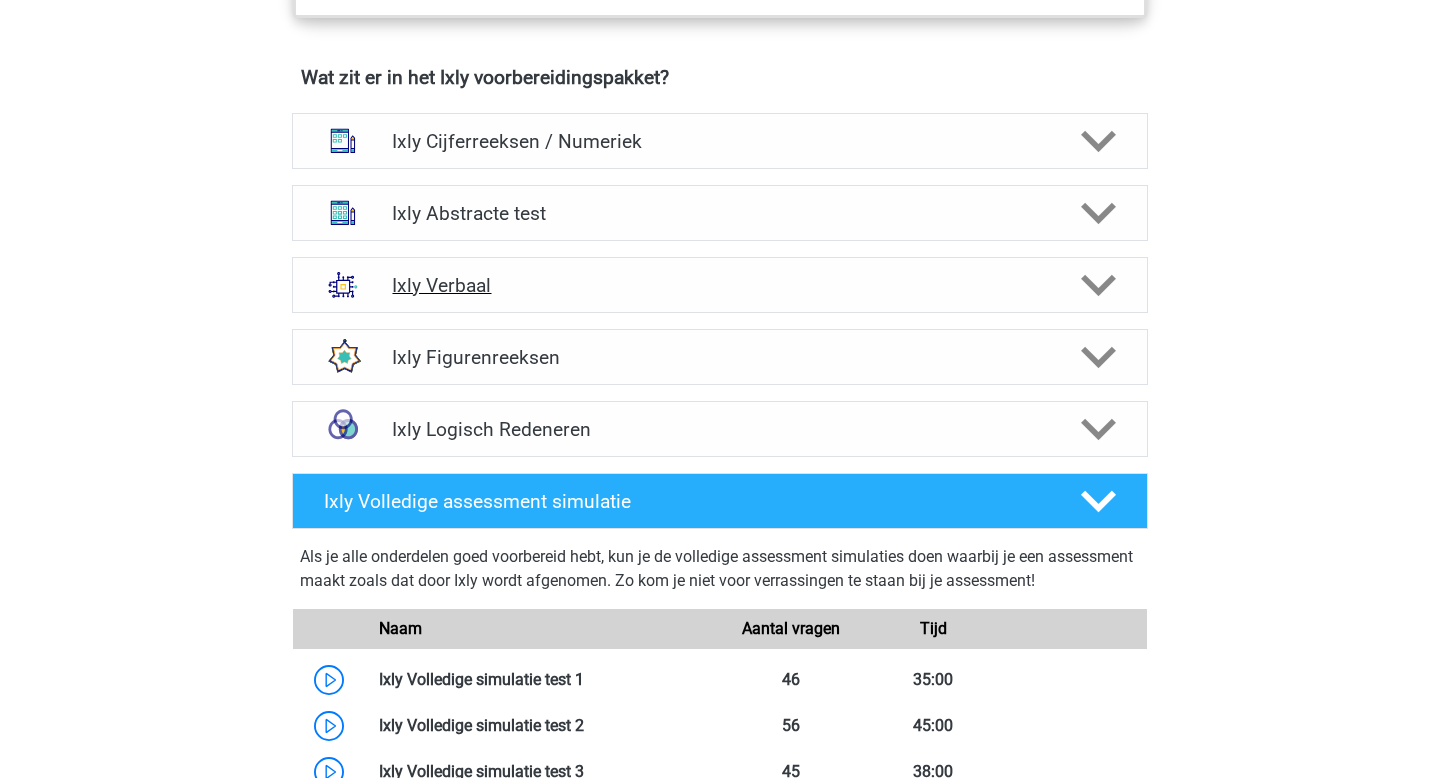 click on "Ixly Verbaal" at bounding box center (719, 285) 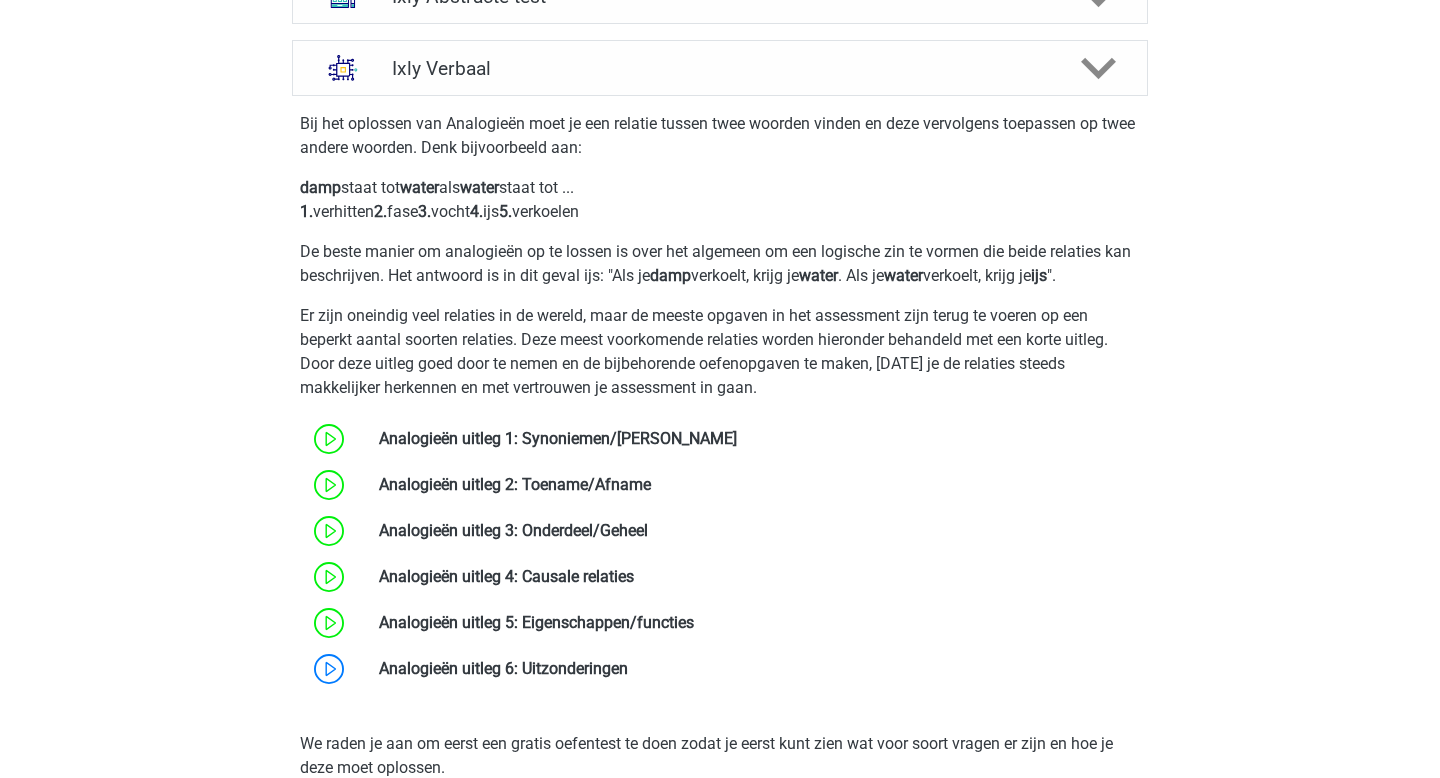 scroll, scrollTop: 1501, scrollLeft: 0, axis: vertical 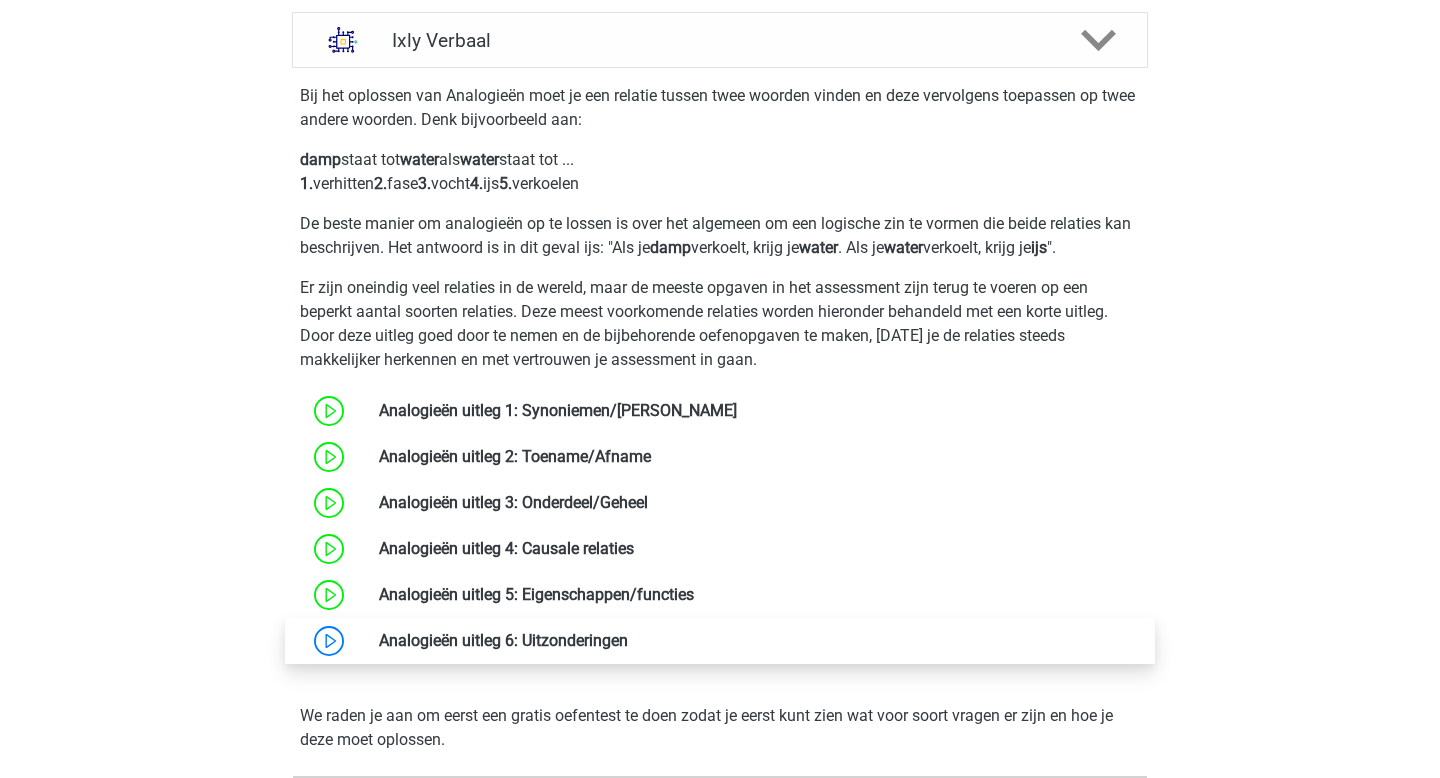 click at bounding box center [628, 640] 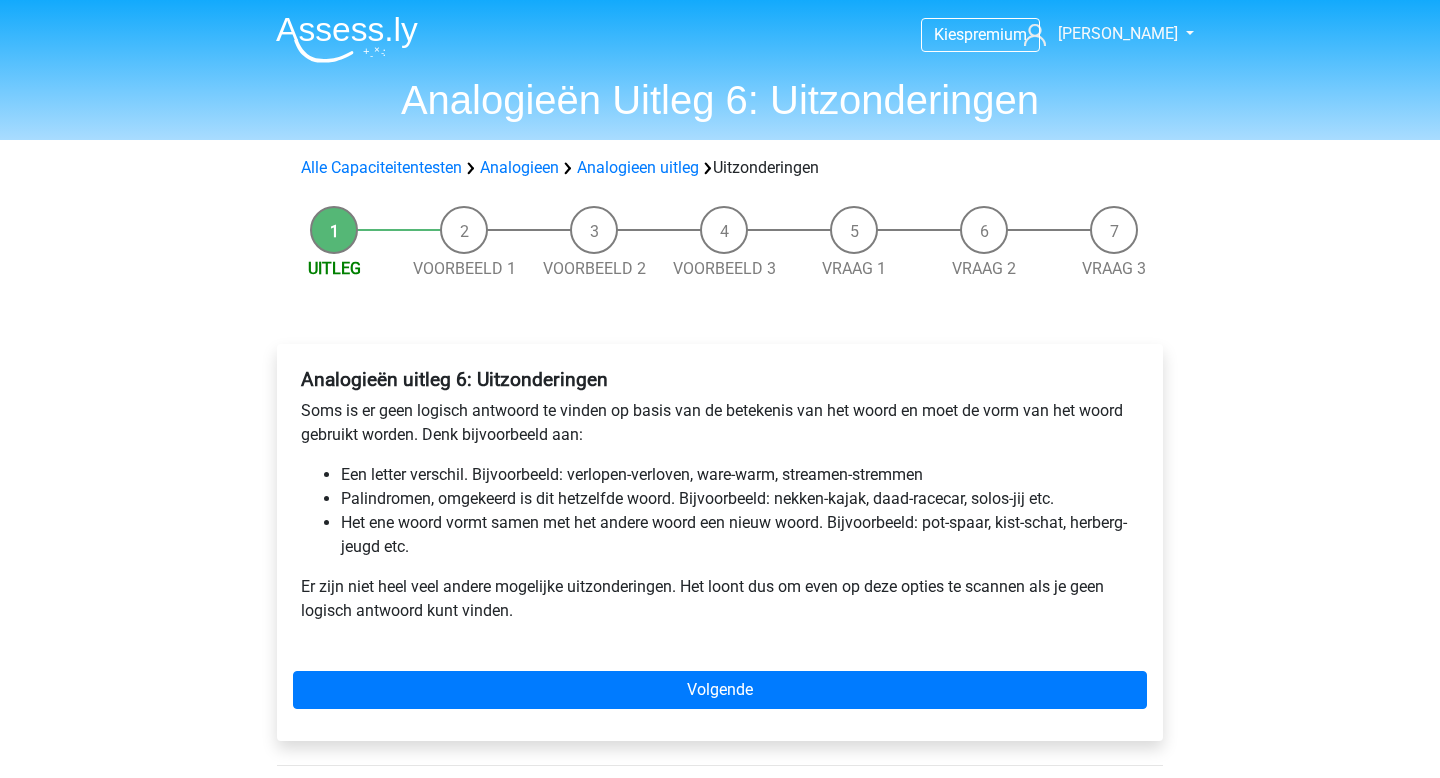 scroll, scrollTop: 0, scrollLeft: 0, axis: both 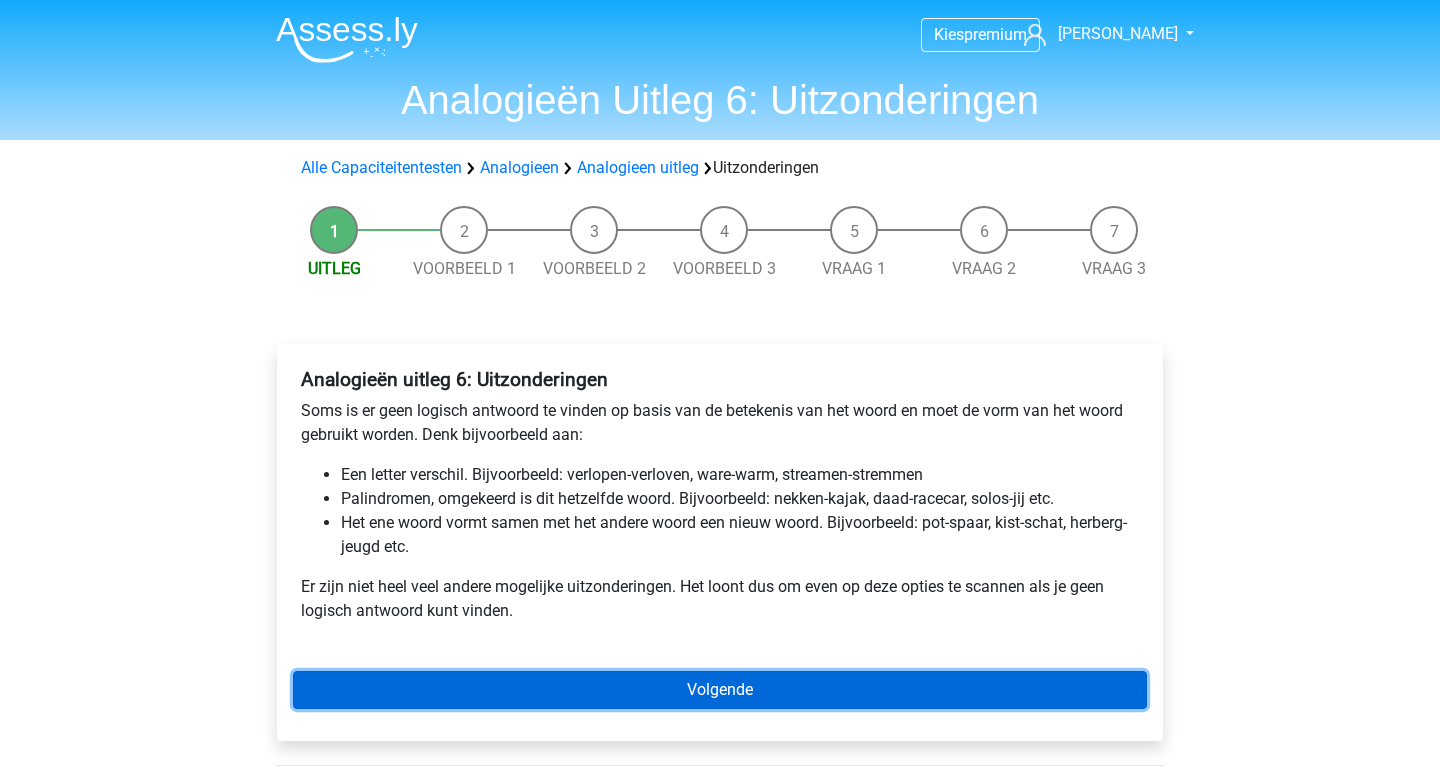 click on "Volgende" at bounding box center [720, 690] 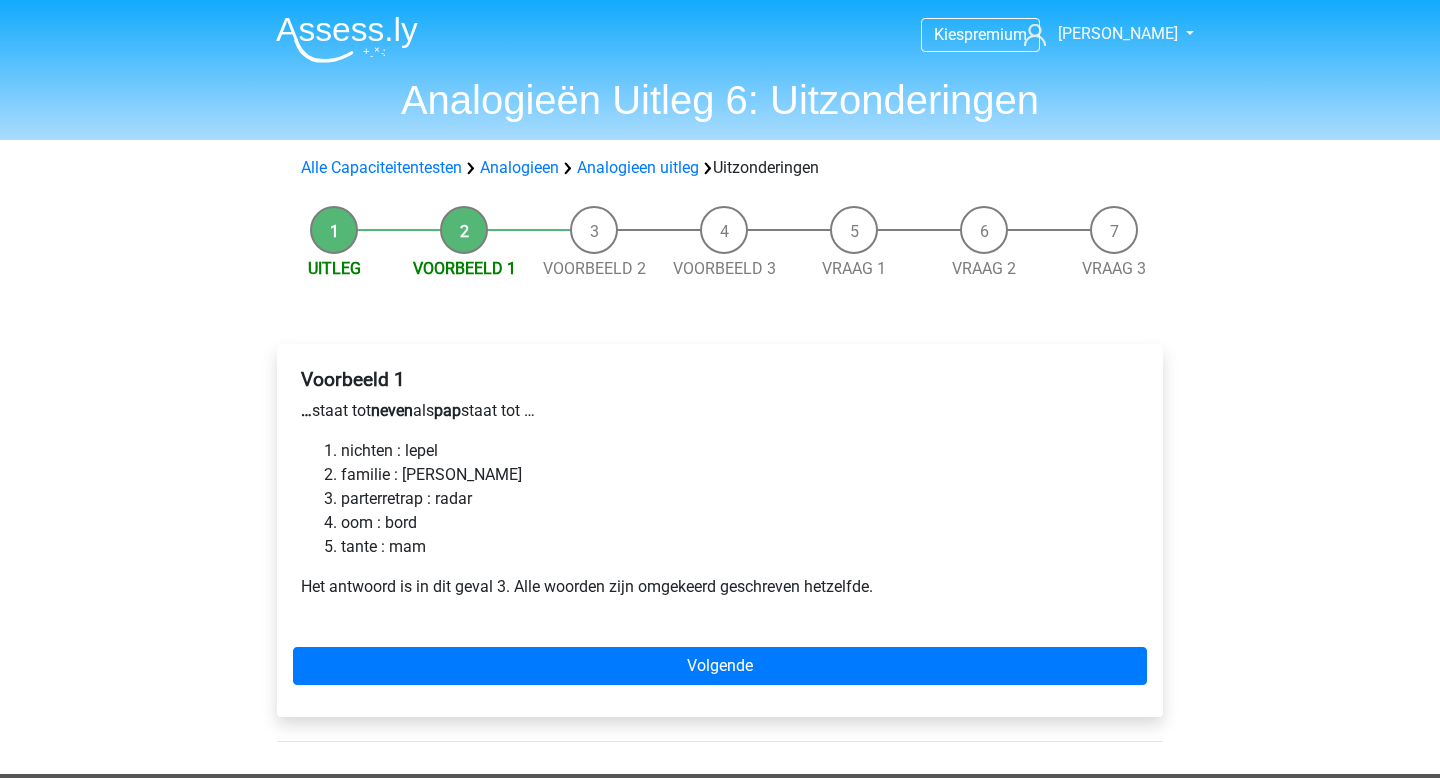 scroll, scrollTop: 0, scrollLeft: 0, axis: both 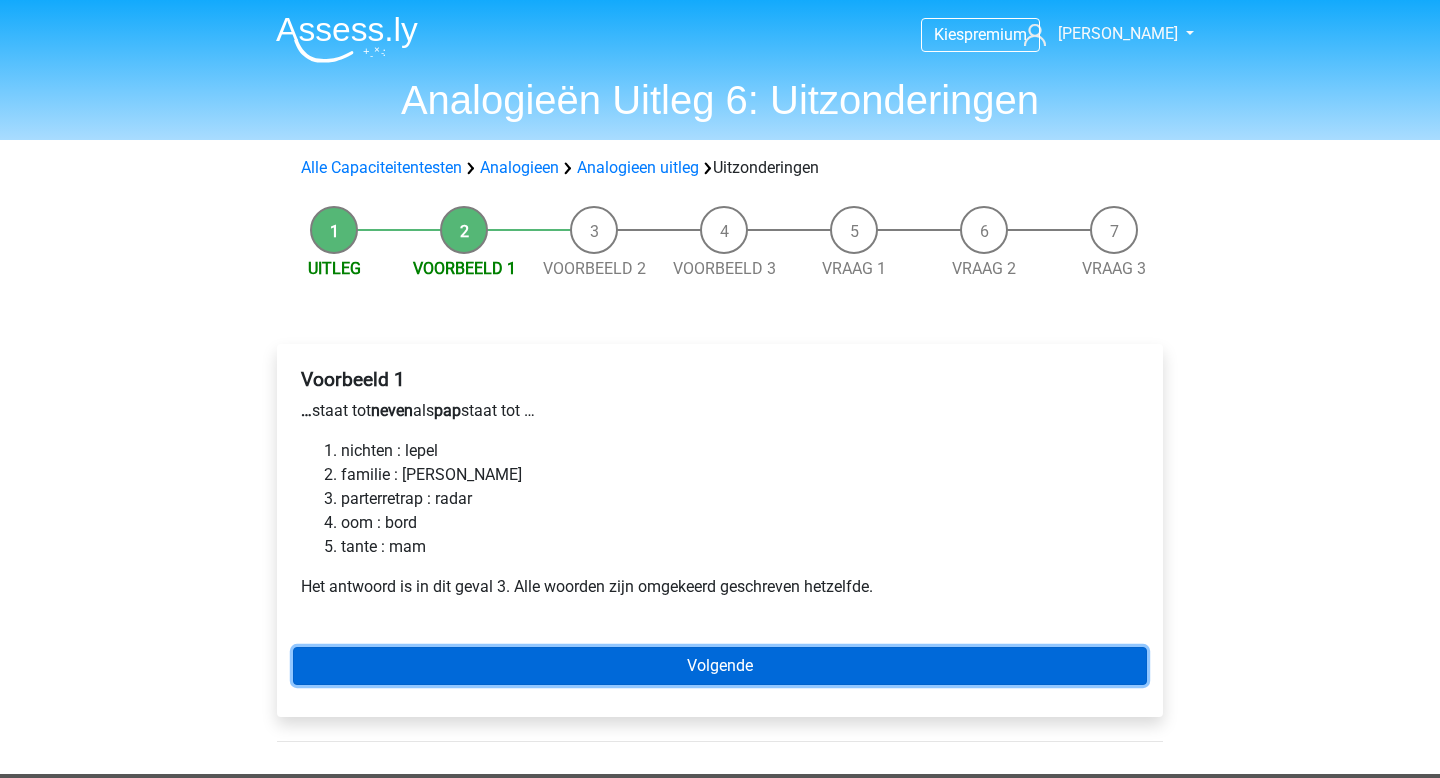 click on "Volgende" at bounding box center [720, 666] 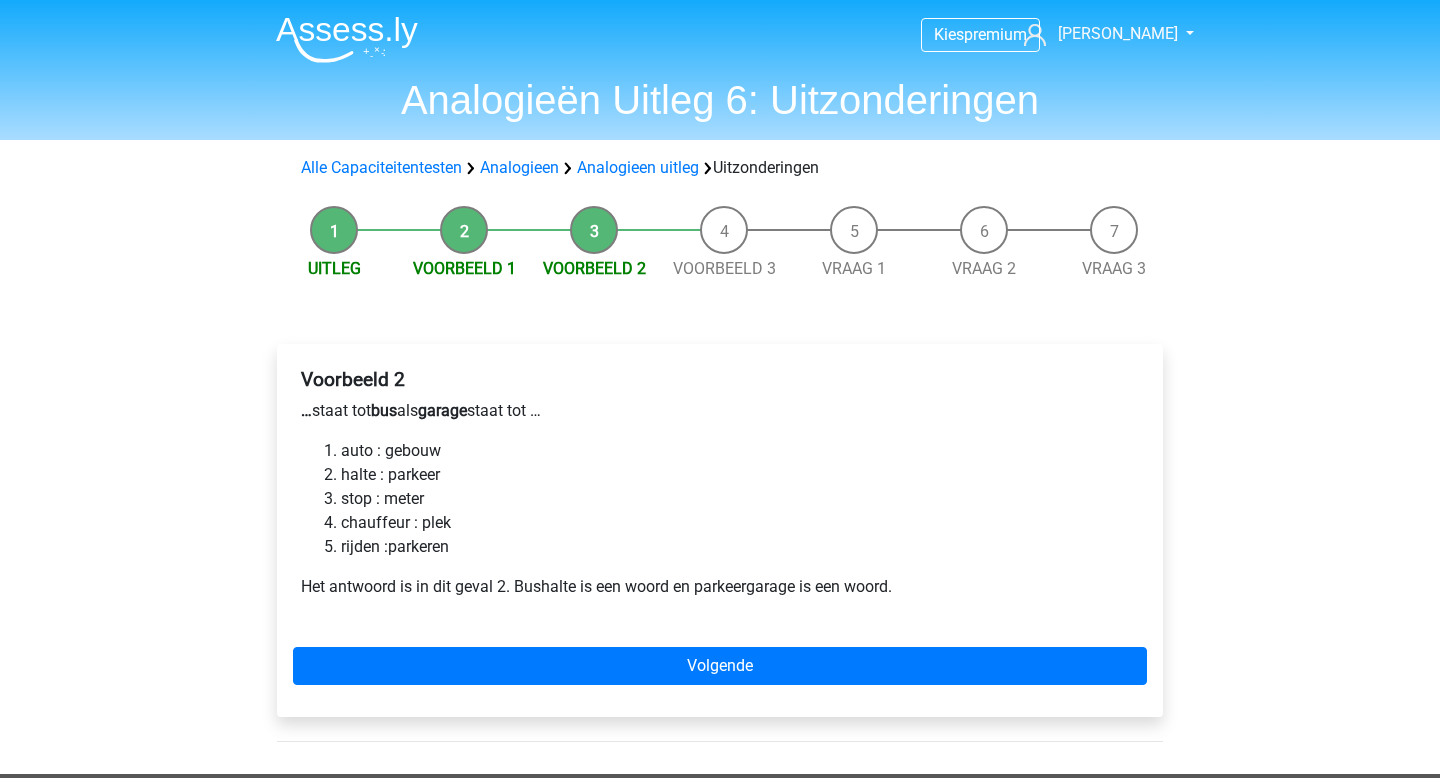 scroll, scrollTop: 0, scrollLeft: 0, axis: both 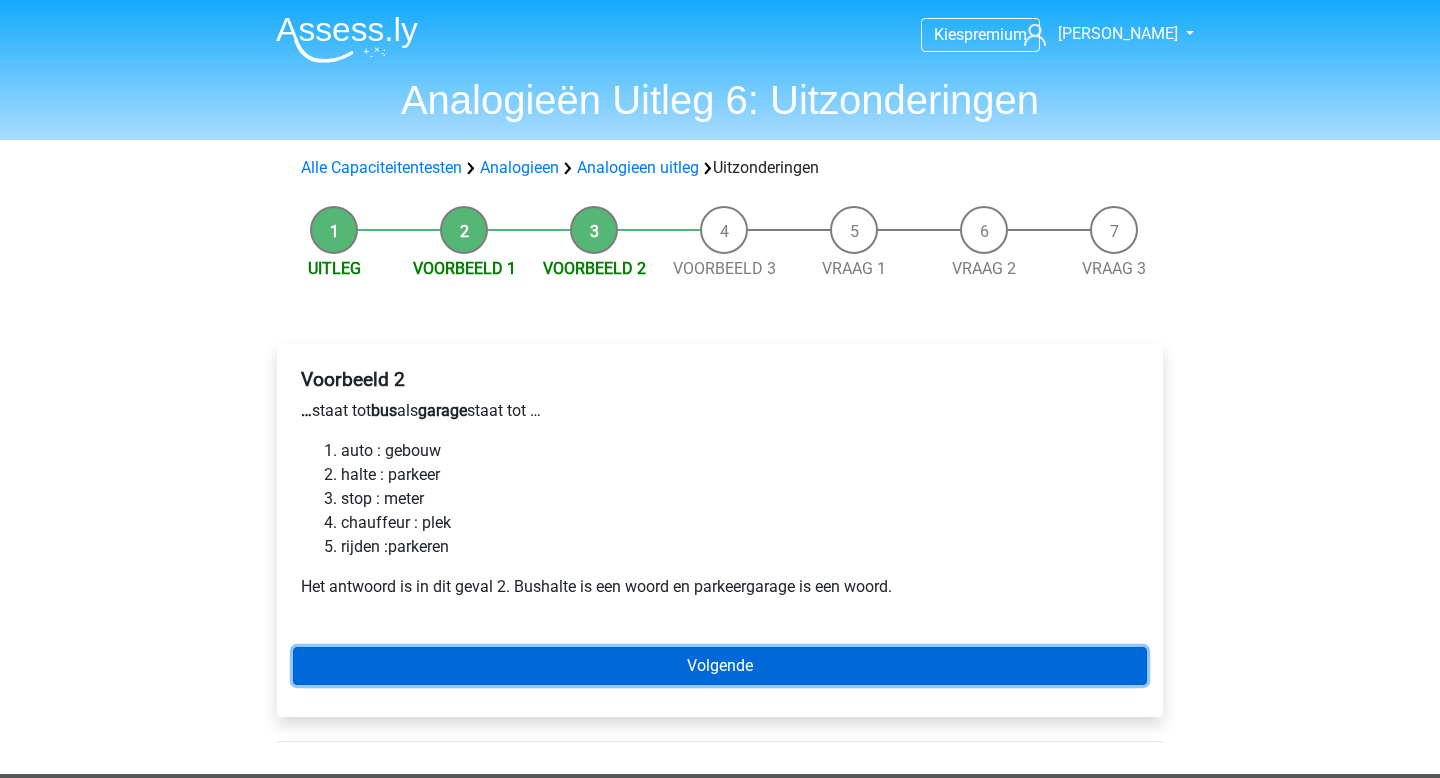 click on "Volgende" at bounding box center [720, 666] 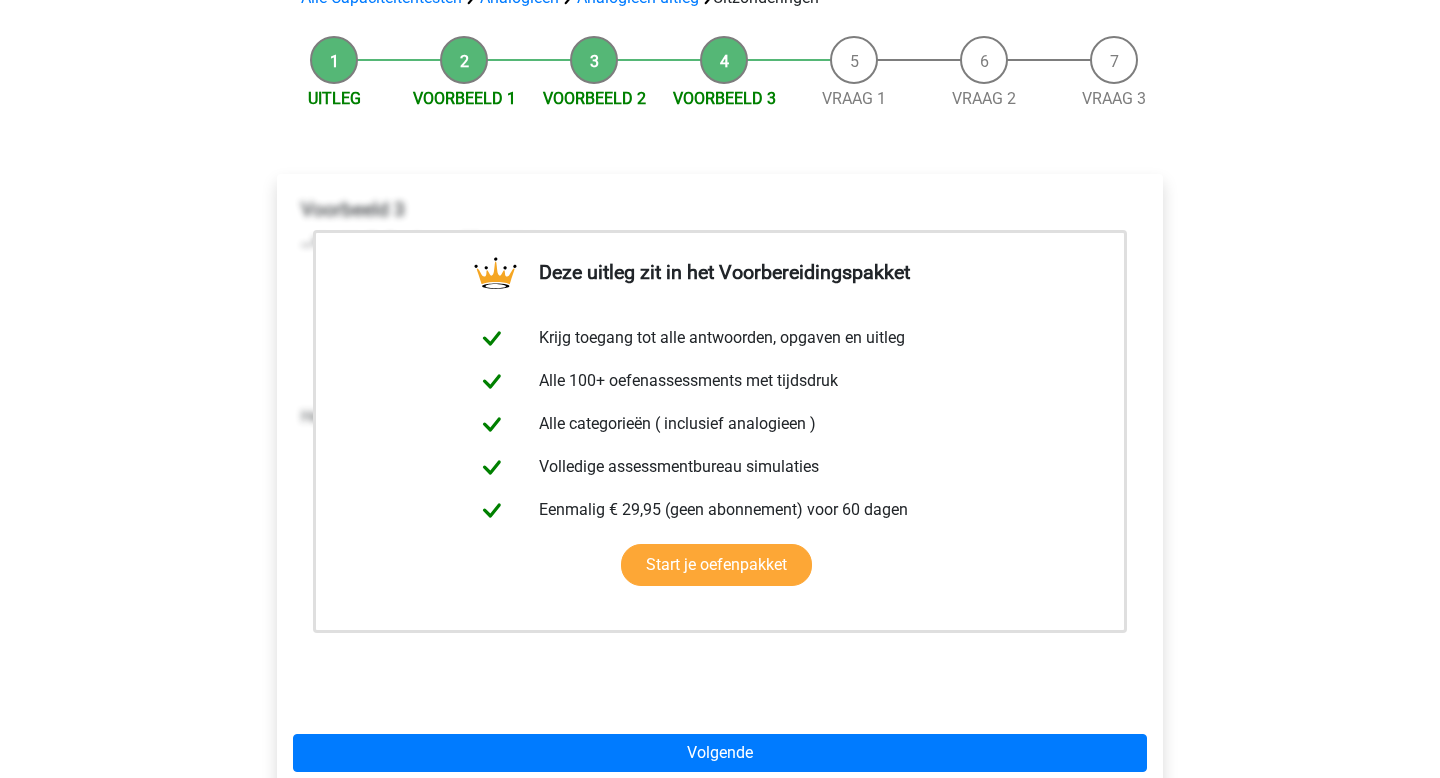 scroll, scrollTop: 172, scrollLeft: 0, axis: vertical 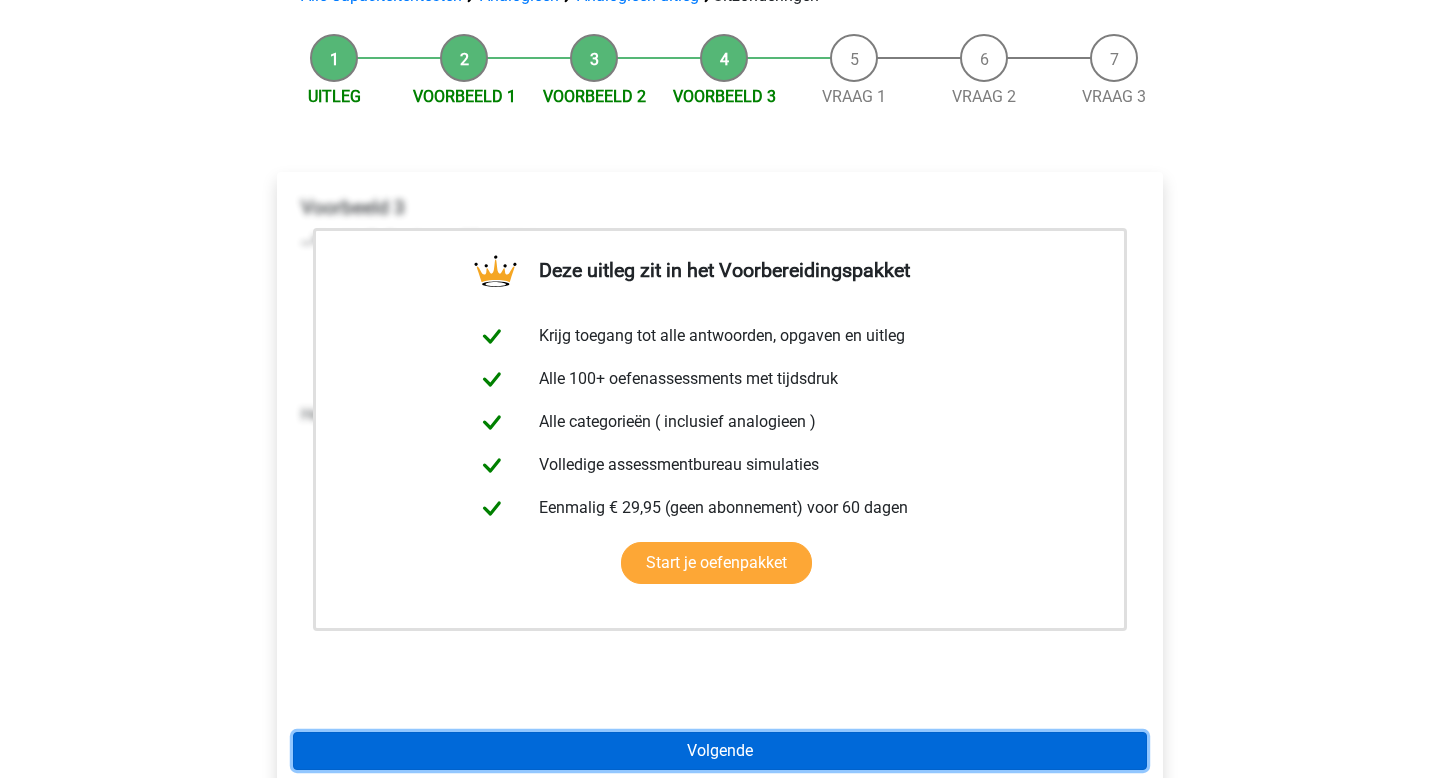 click on "Volgende" at bounding box center (720, 751) 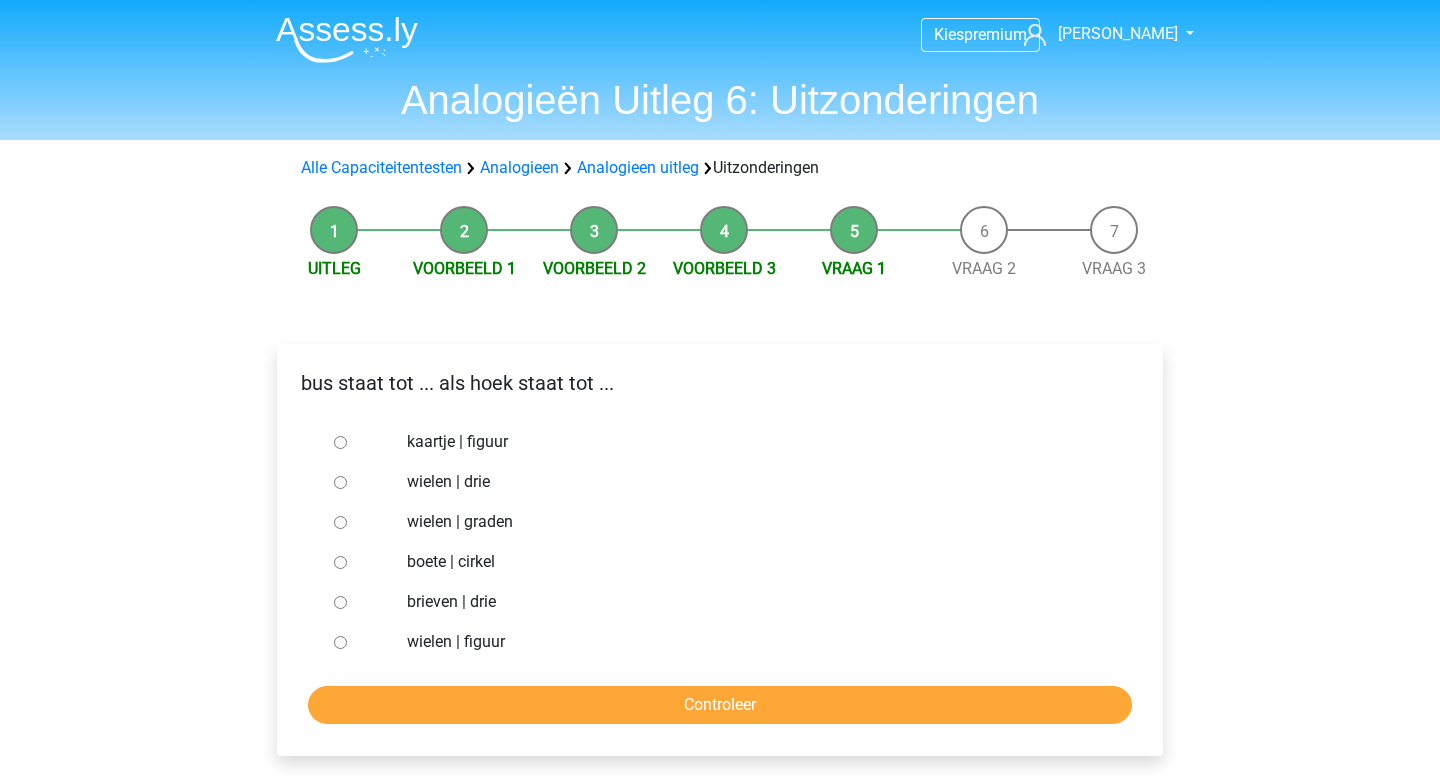 scroll, scrollTop: 0, scrollLeft: 0, axis: both 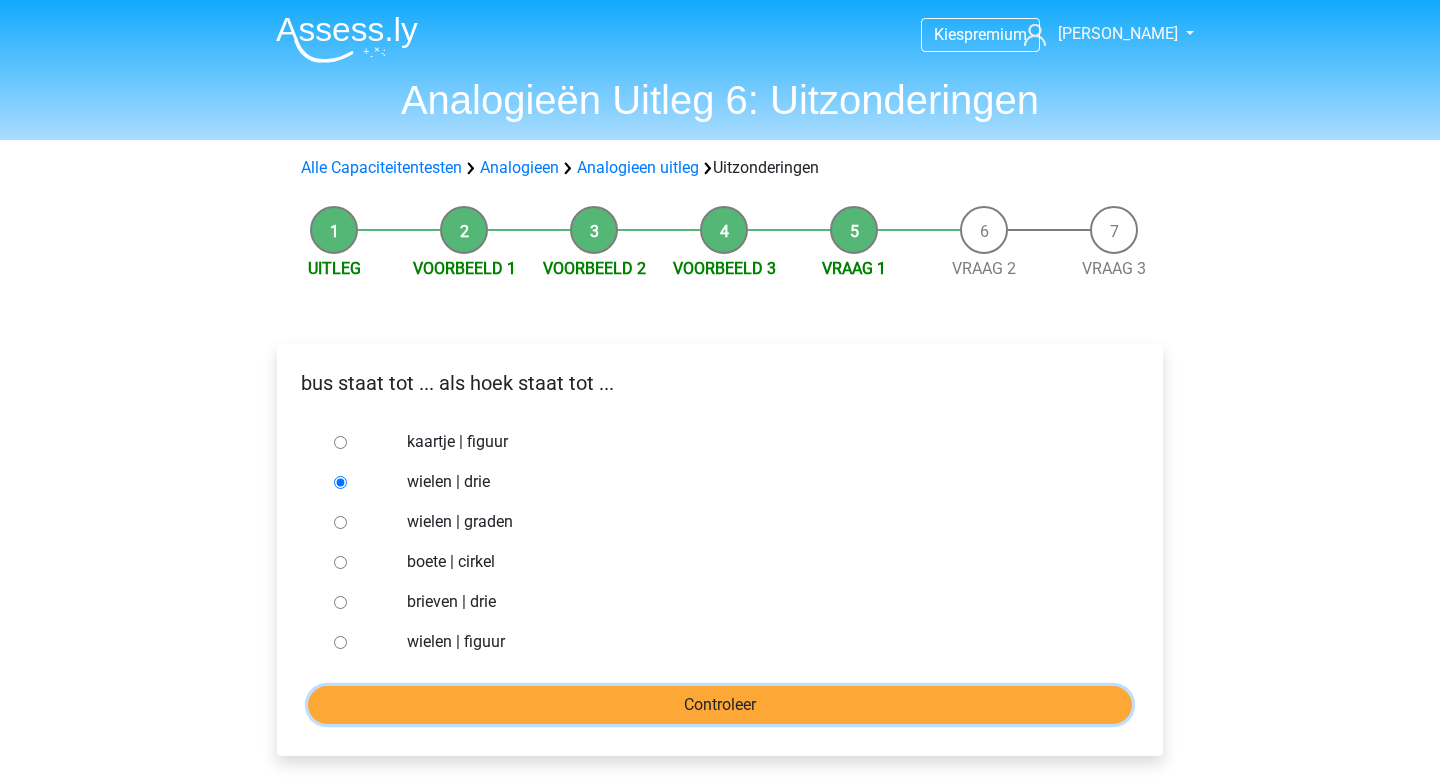 click on "Controleer" at bounding box center (720, 705) 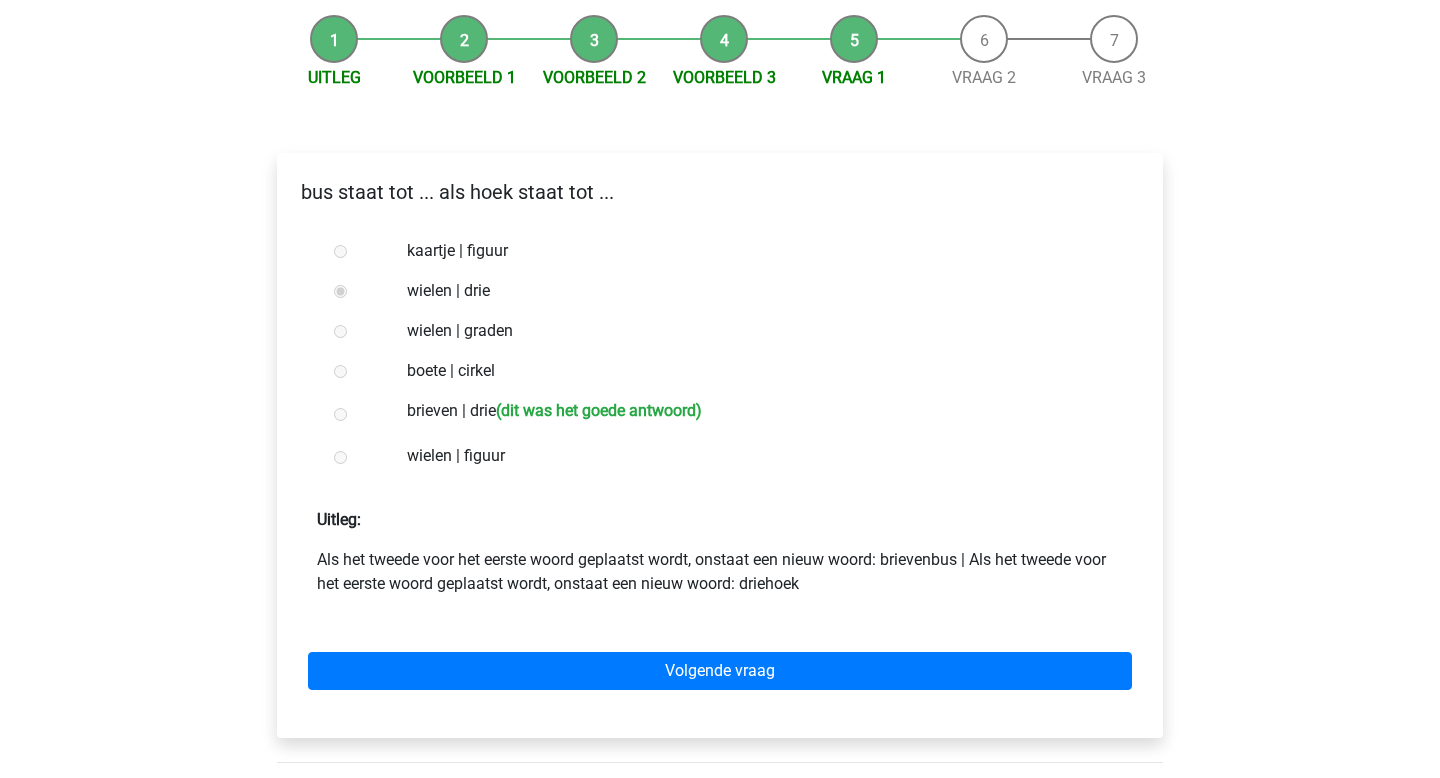 scroll, scrollTop: 194, scrollLeft: 0, axis: vertical 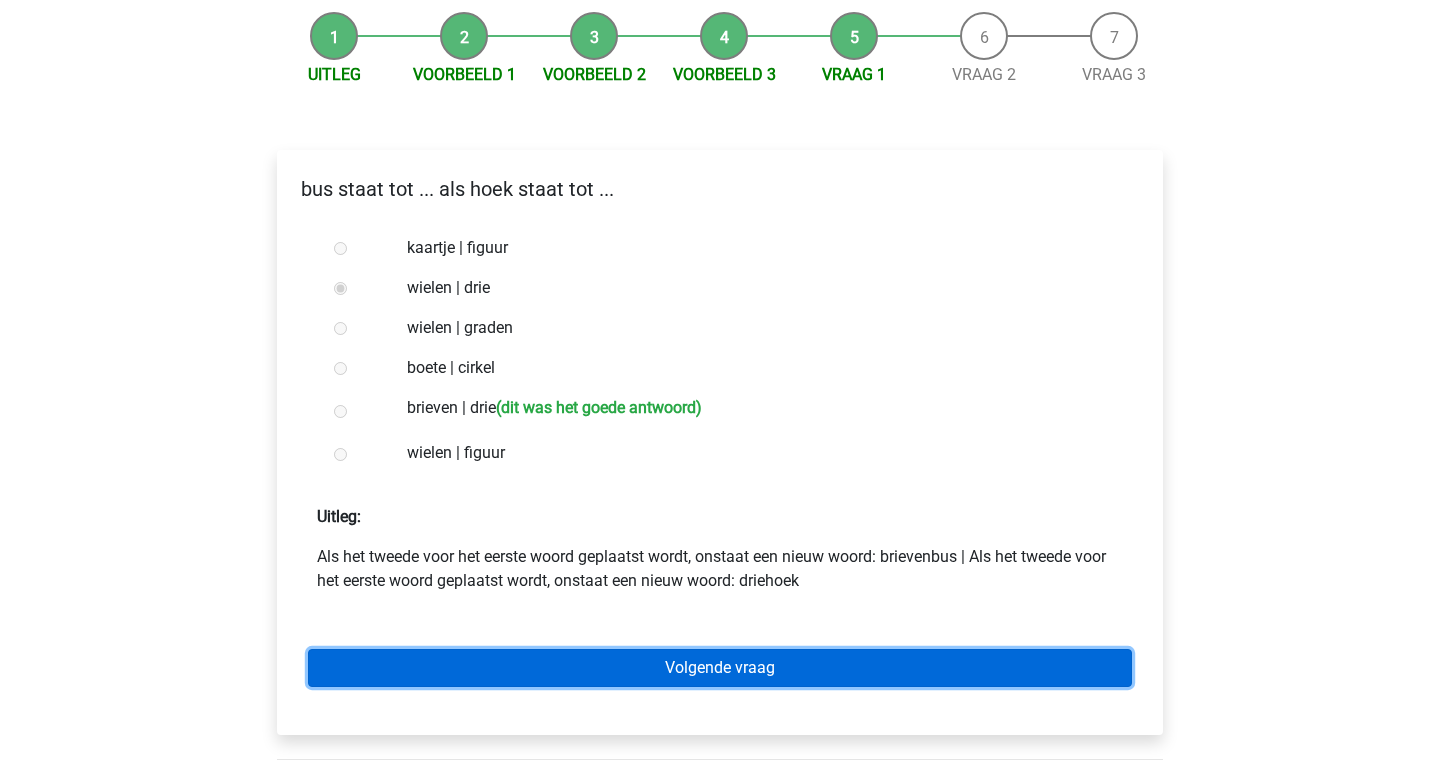 click on "Volgende vraag" at bounding box center (720, 668) 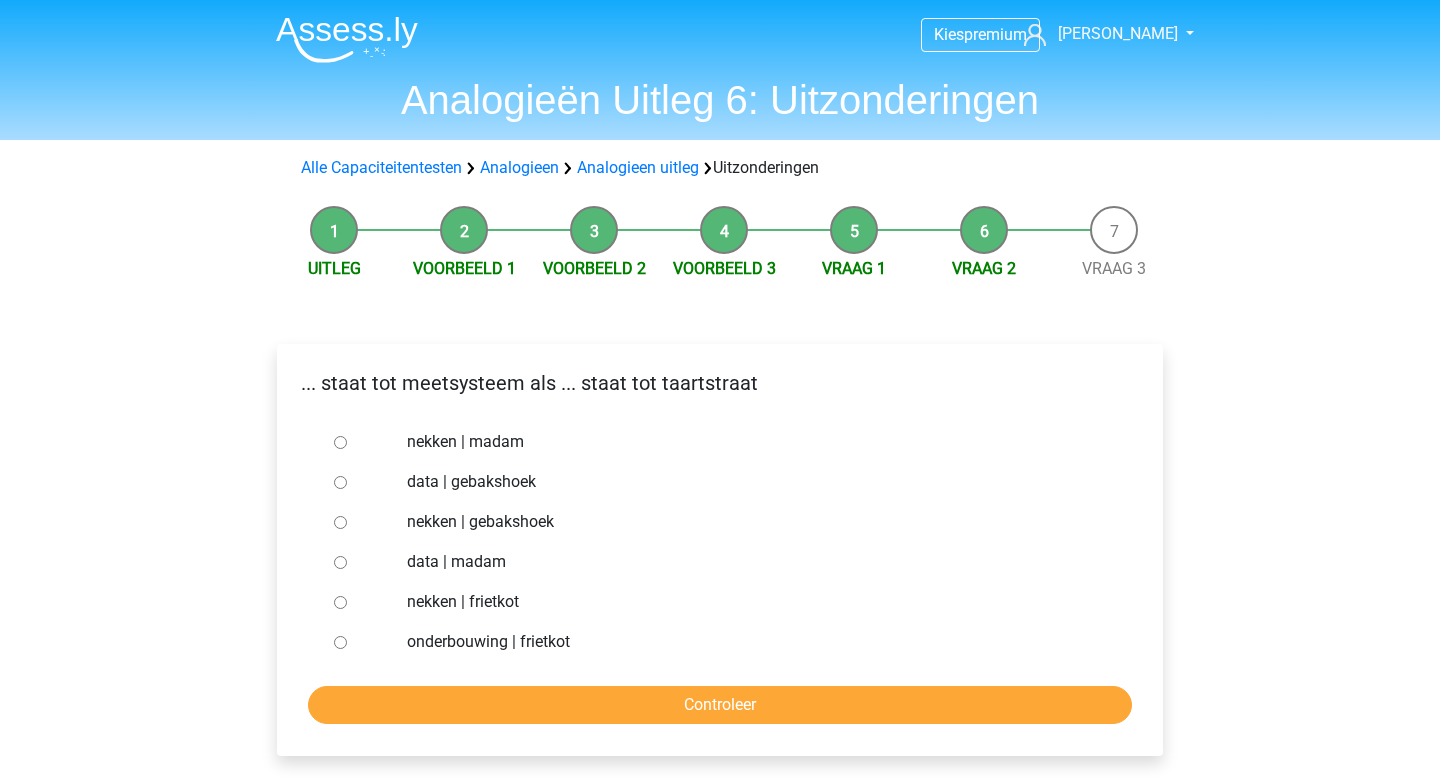 scroll, scrollTop: 0, scrollLeft: 0, axis: both 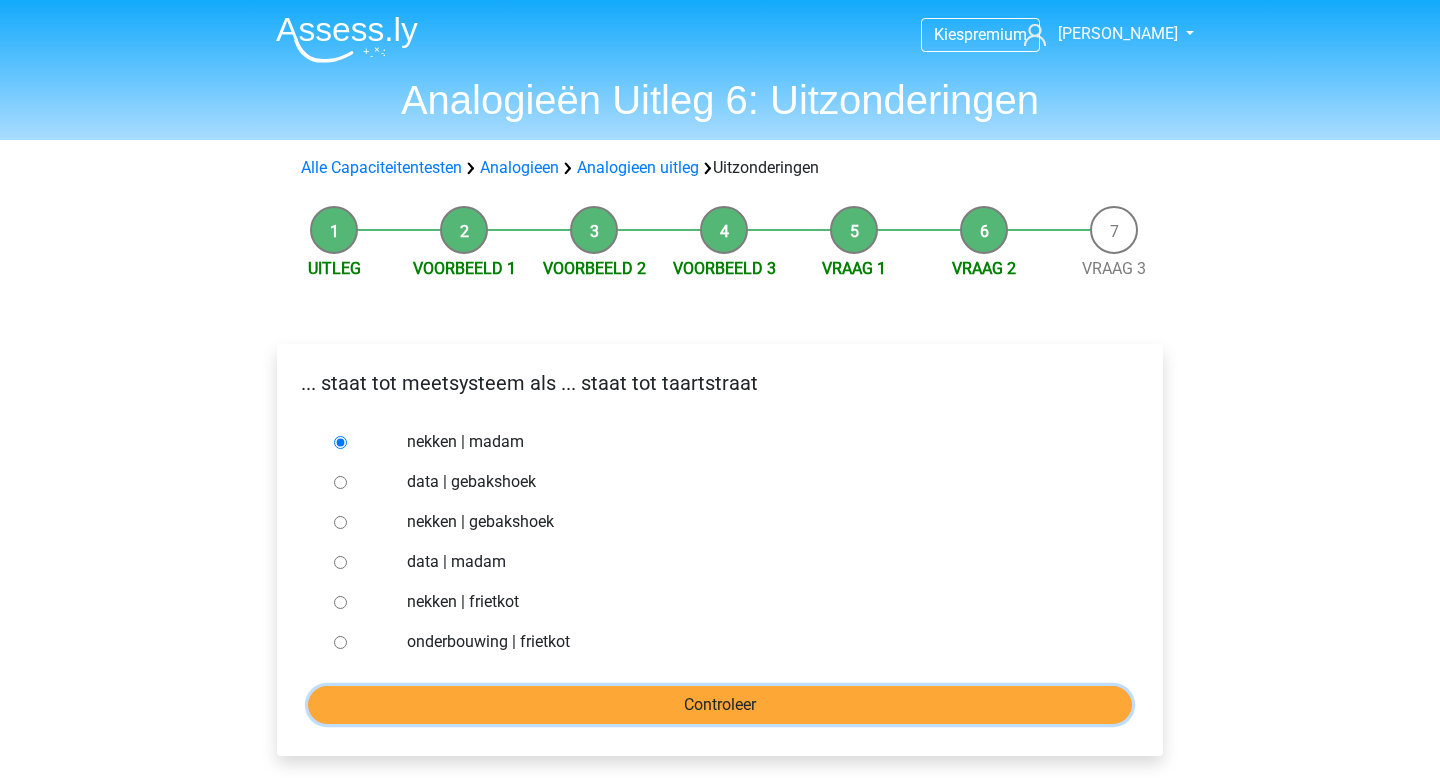 click on "Controleer" at bounding box center [720, 705] 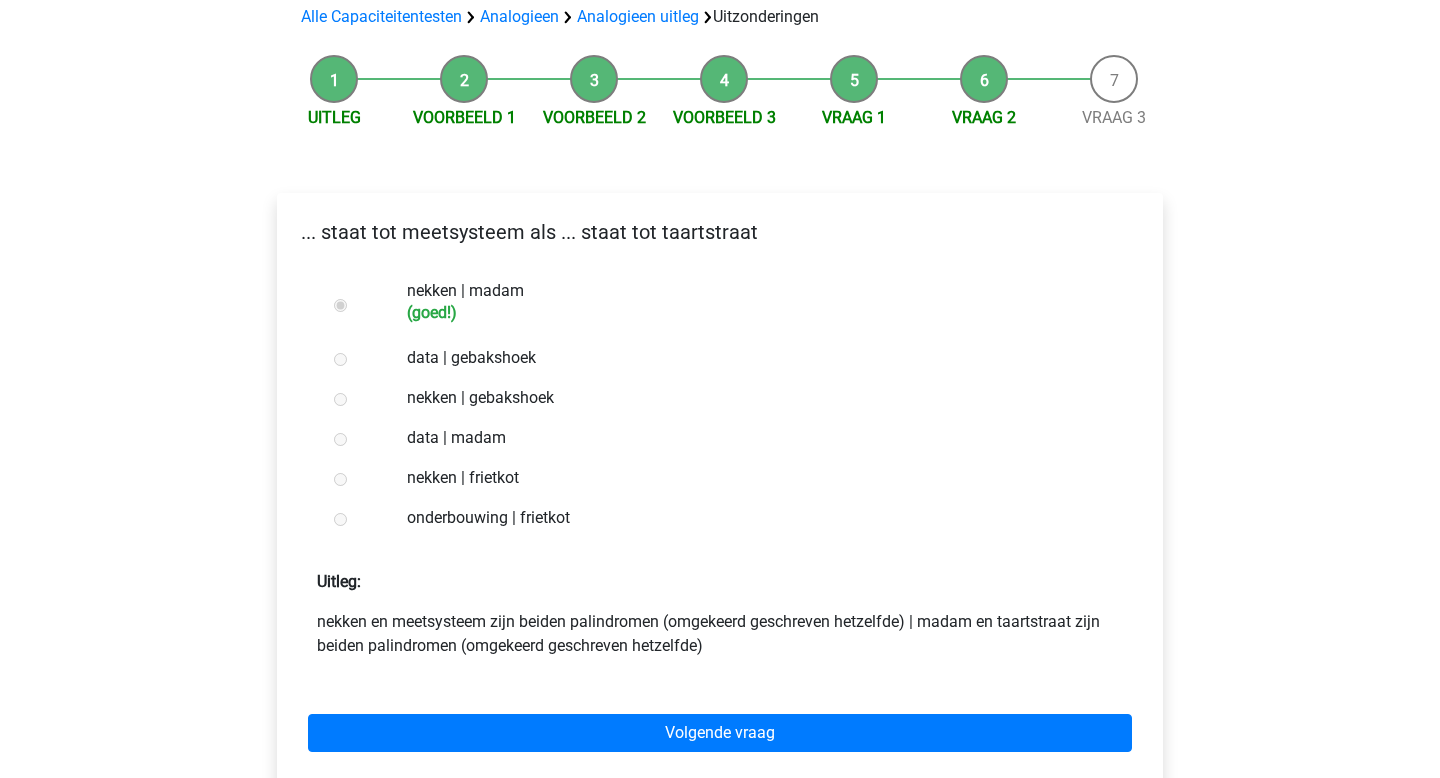 scroll, scrollTop: 154, scrollLeft: 0, axis: vertical 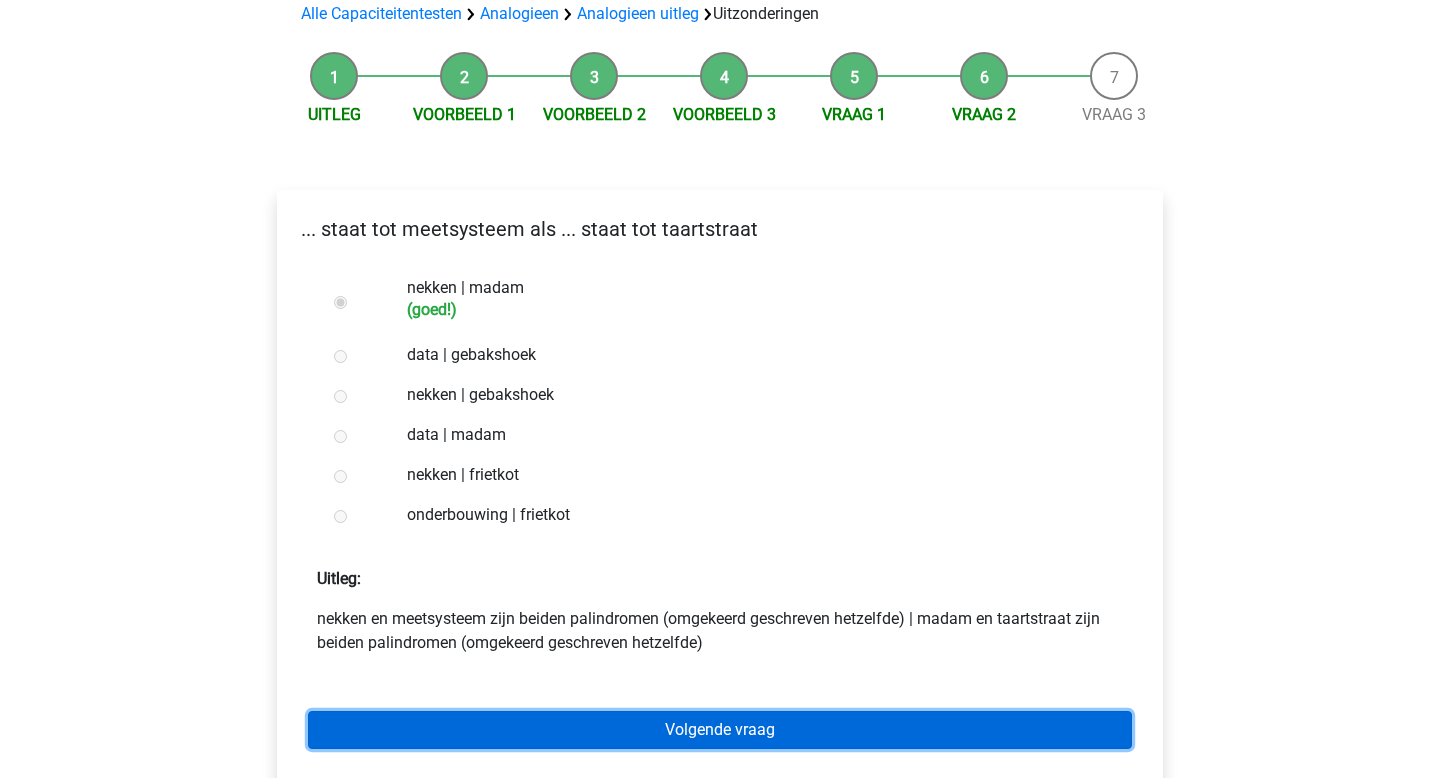 click on "Volgende vraag" at bounding box center [720, 730] 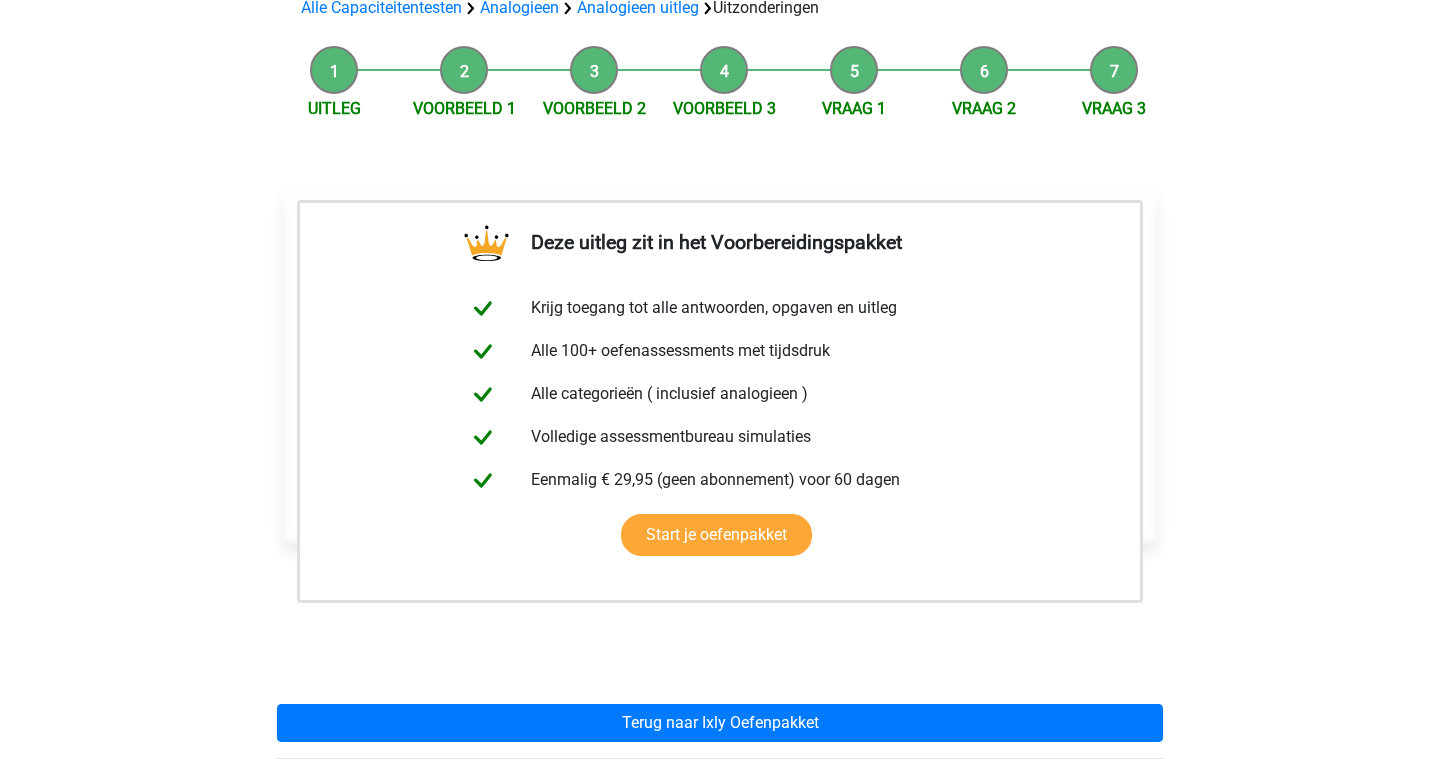 scroll, scrollTop: 162, scrollLeft: 0, axis: vertical 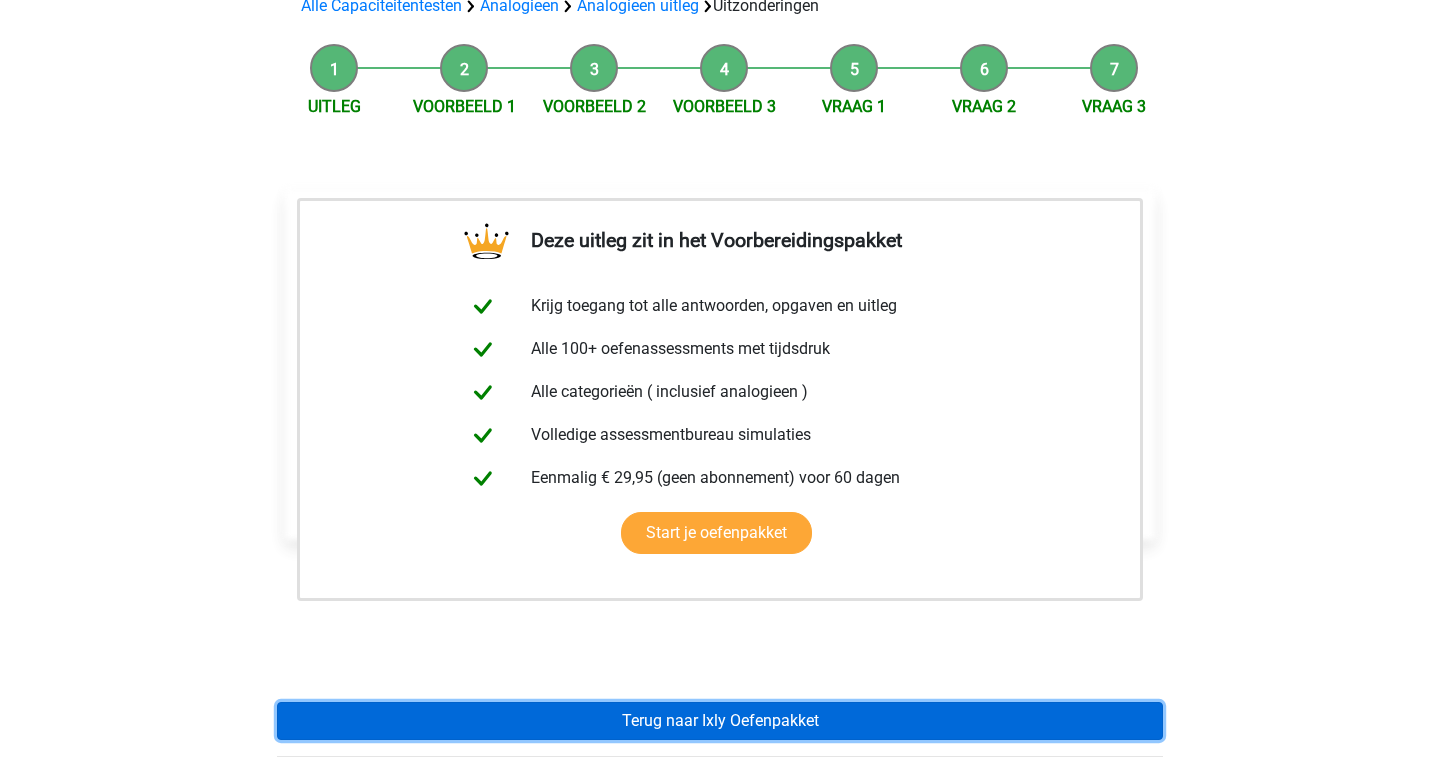 click on "Terug naar Ixly Oefenpakket" at bounding box center [720, 721] 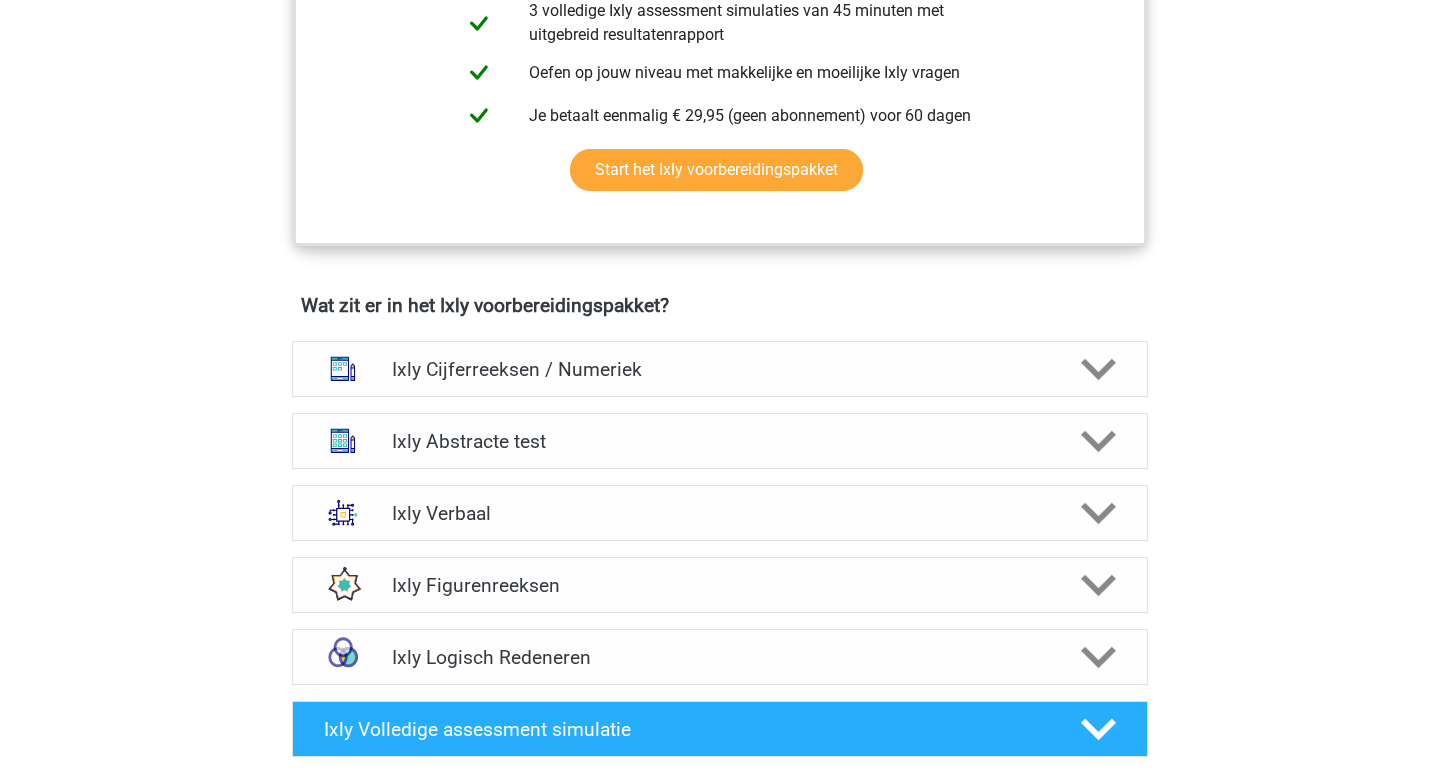scroll, scrollTop: 1039, scrollLeft: 0, axis: vertical 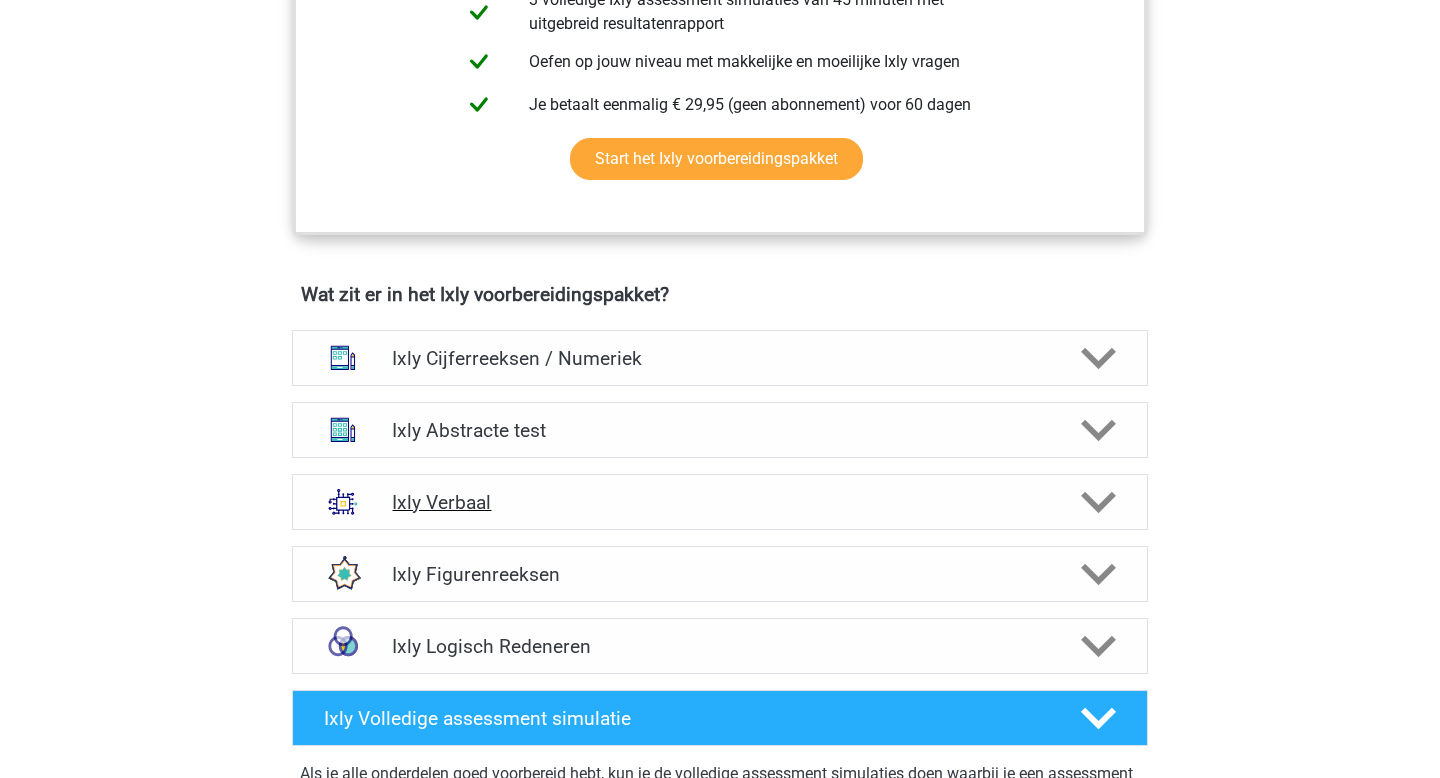 click on "Ixly Verbaal" at bounding box center [719, 502] 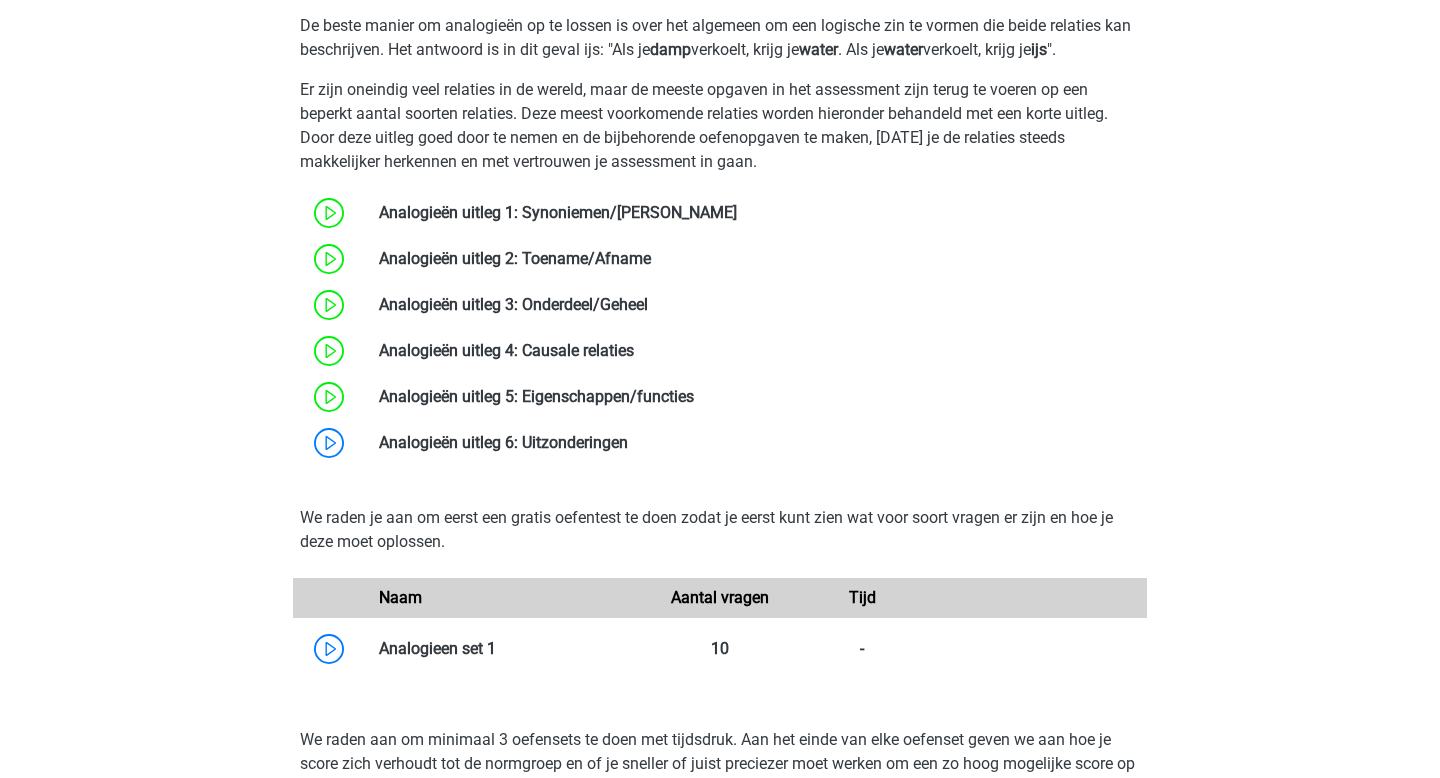 scroll, scrollTop: 1696, scrollLeft: 0, axis: vertical 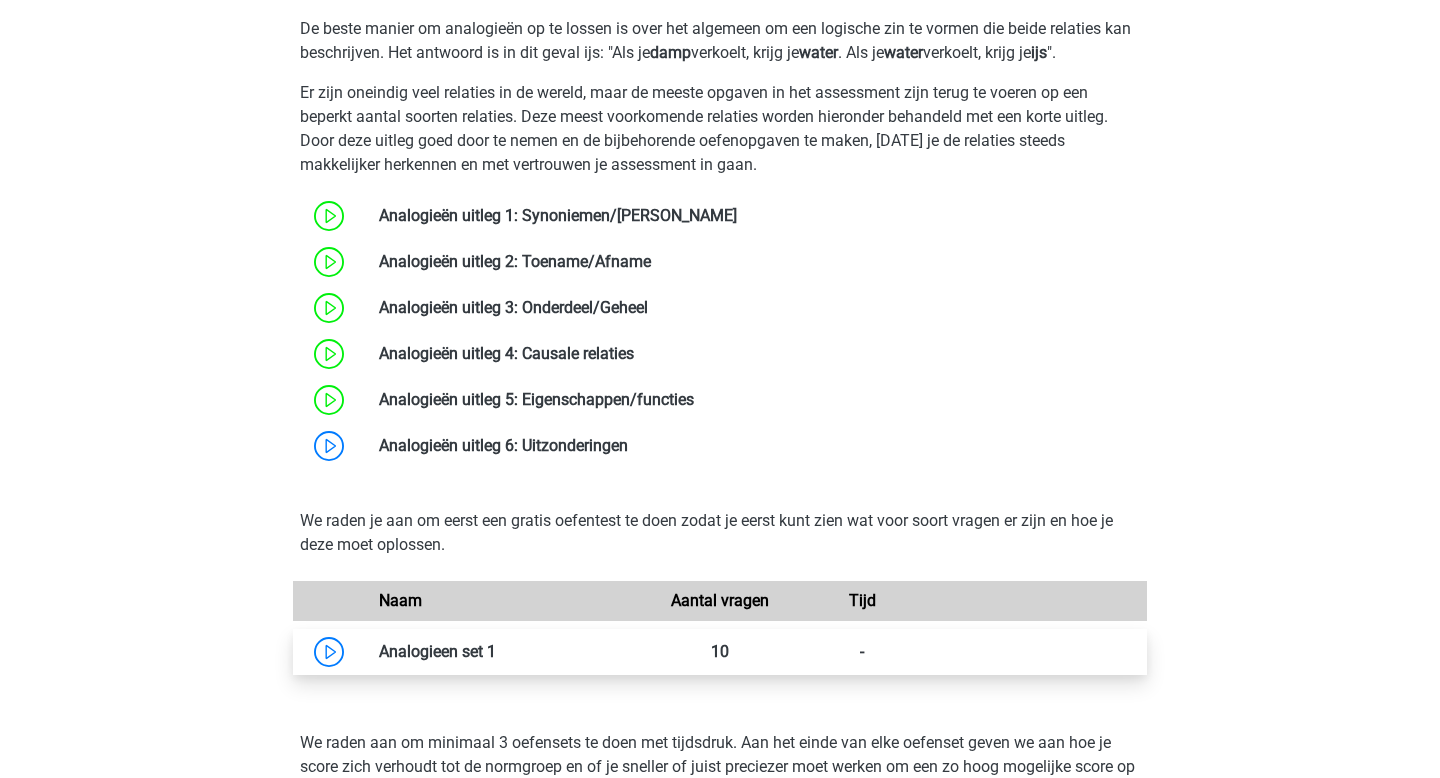 click at bounding box center (496, 651) 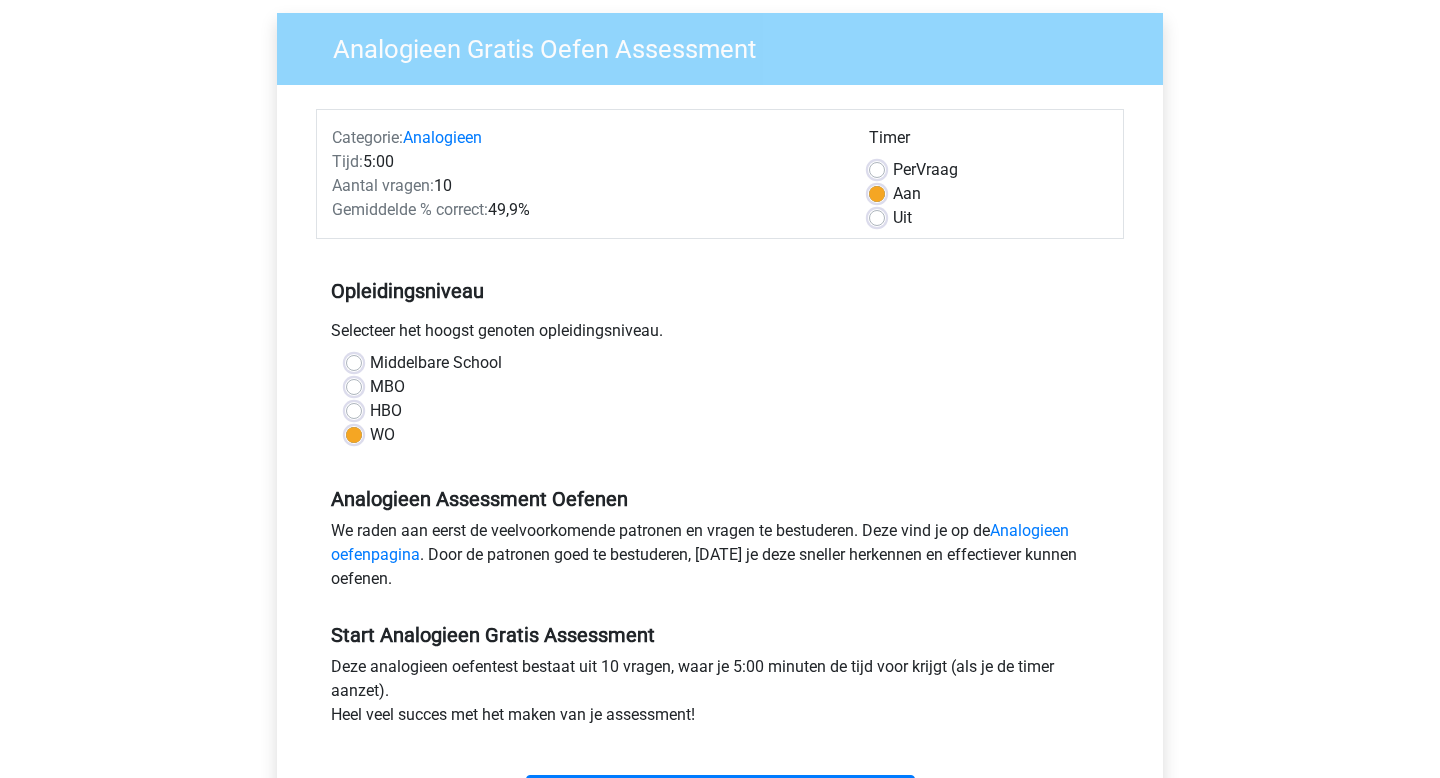 scroll, scrollTop: 297, scrollLeft: 0, axis: vertical 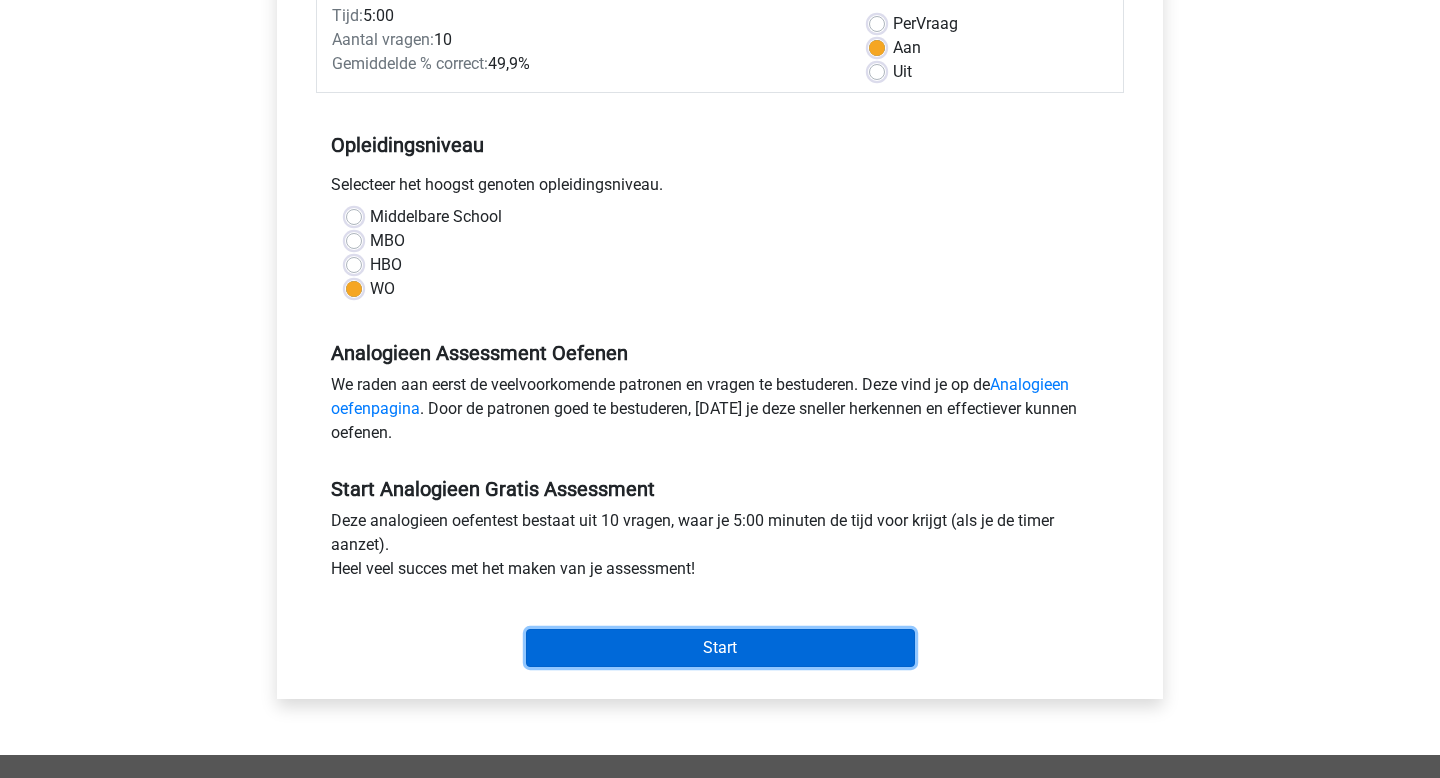 click on "Start" at bounding box center (720, 648) 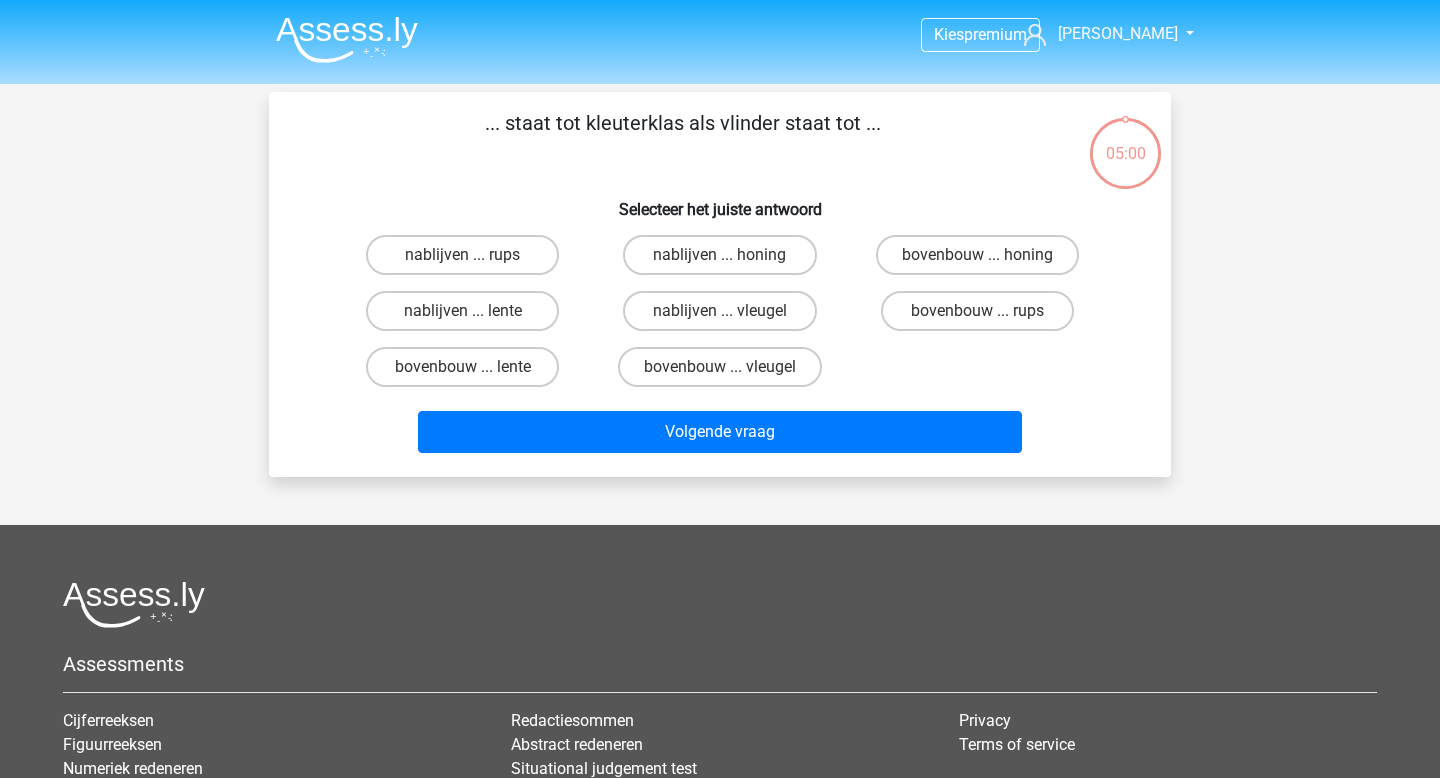 scroll, scrollTop: 0, scrollLeft: 0, axis: both 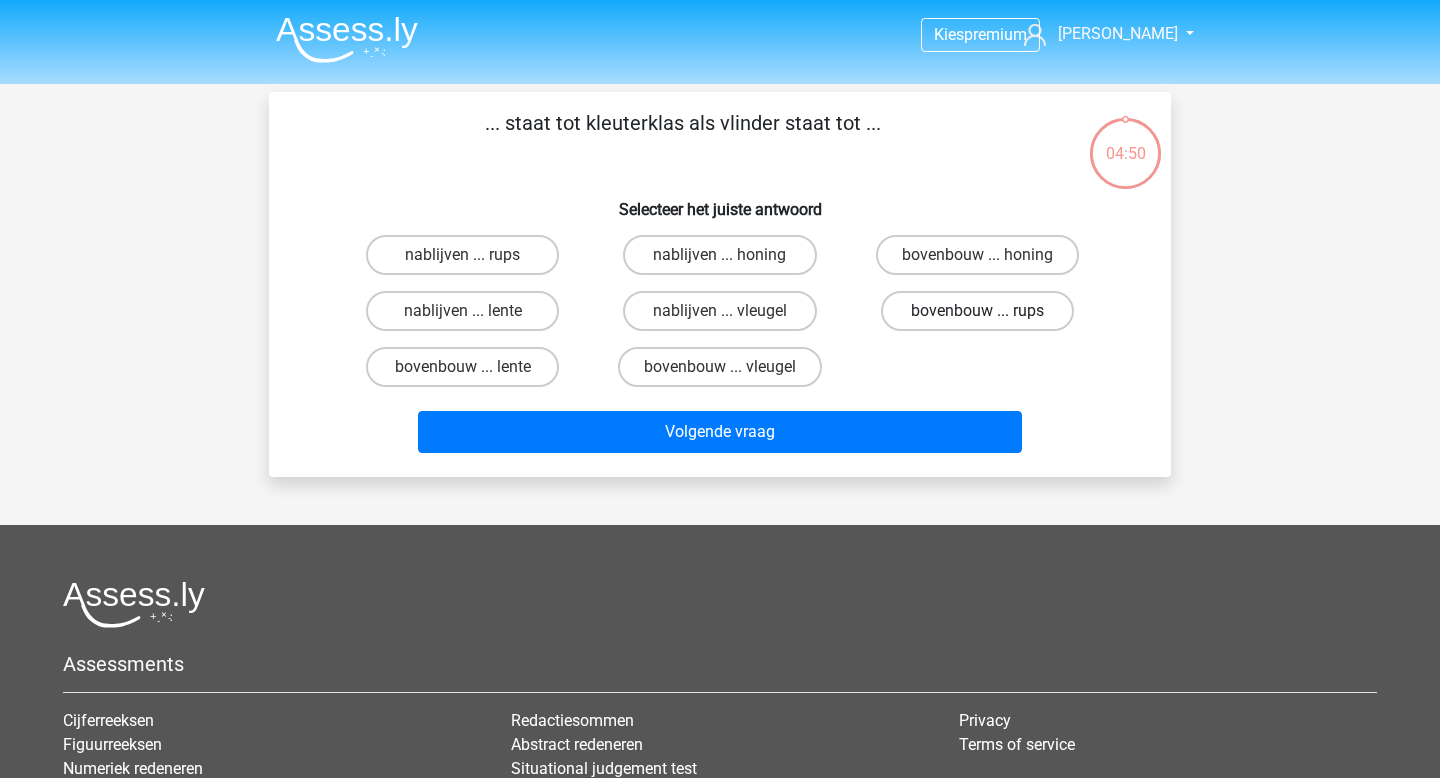 click on "bovenbouw ... rups" at bounding box center (977, 311) 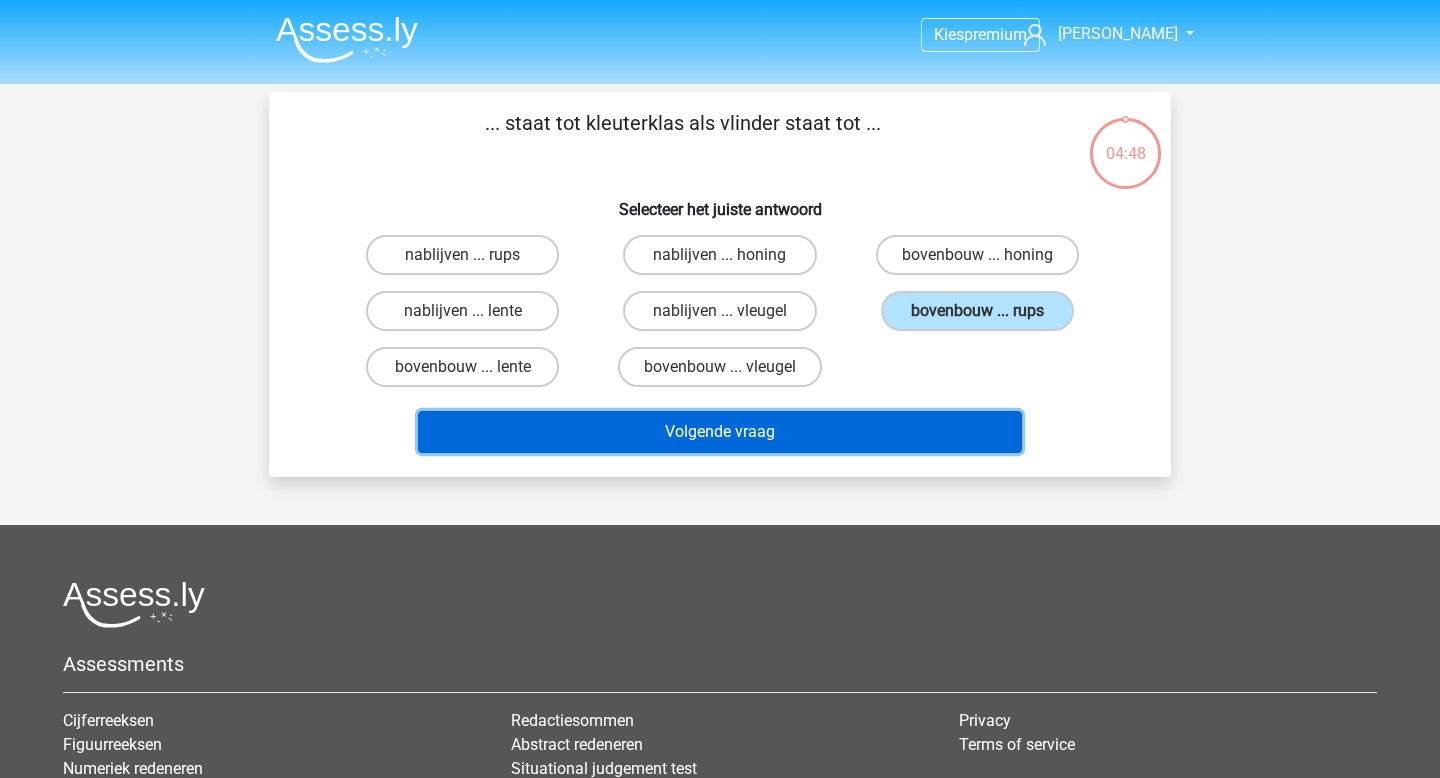 click on "Volgende vraag" at bounding box center [720, 432] 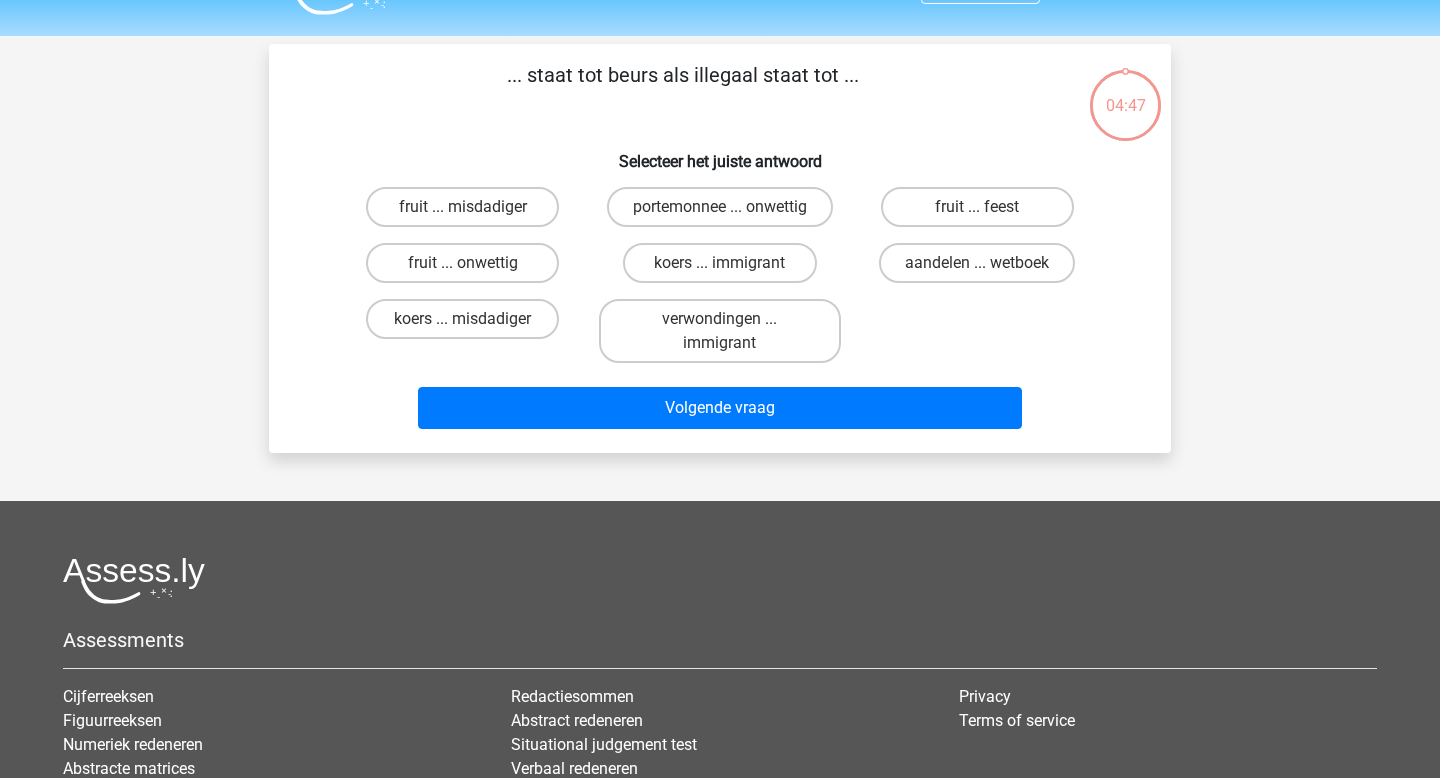 scroll, scrollTop: 92, scrollLeft: 0, axis: vertical 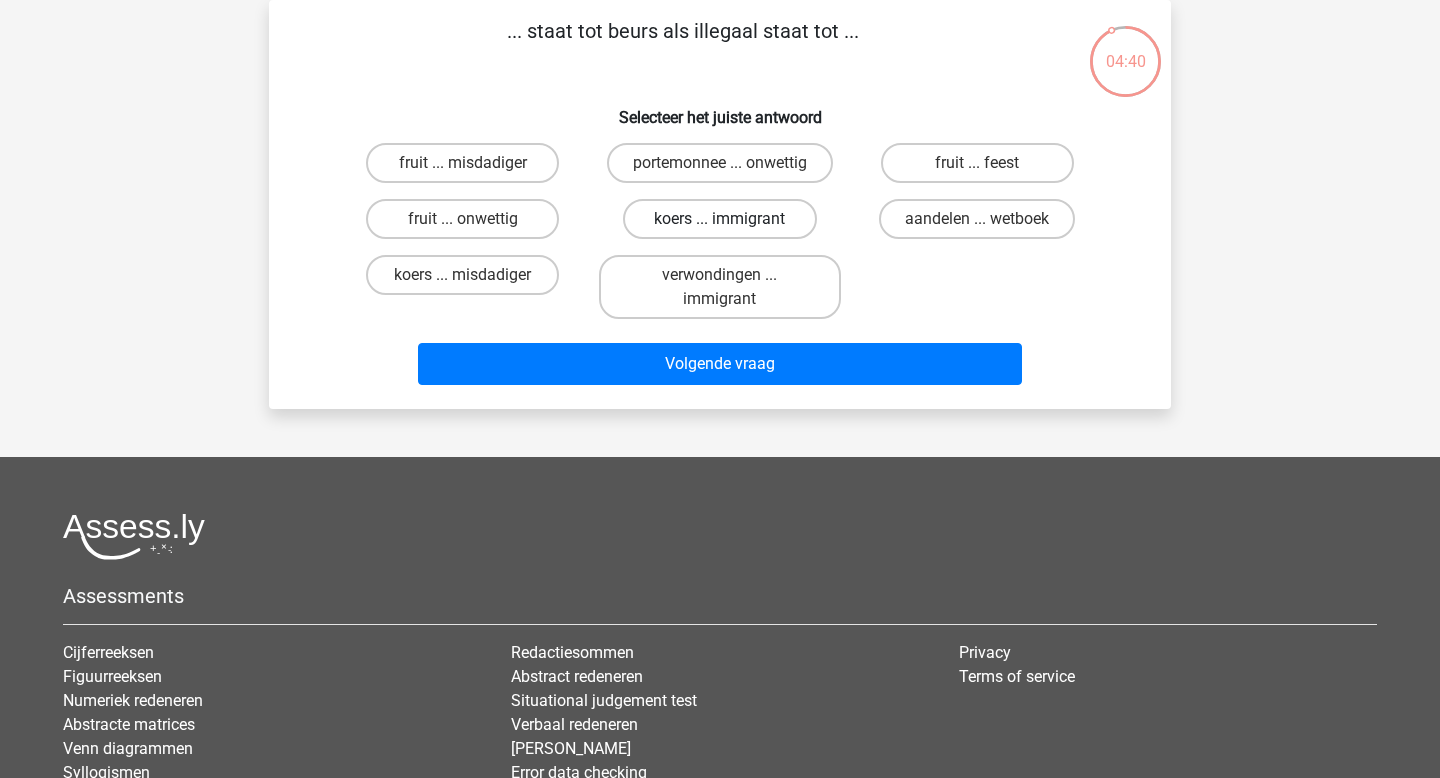 click on "koers ... immigrant" at bounding box center (719, 219) 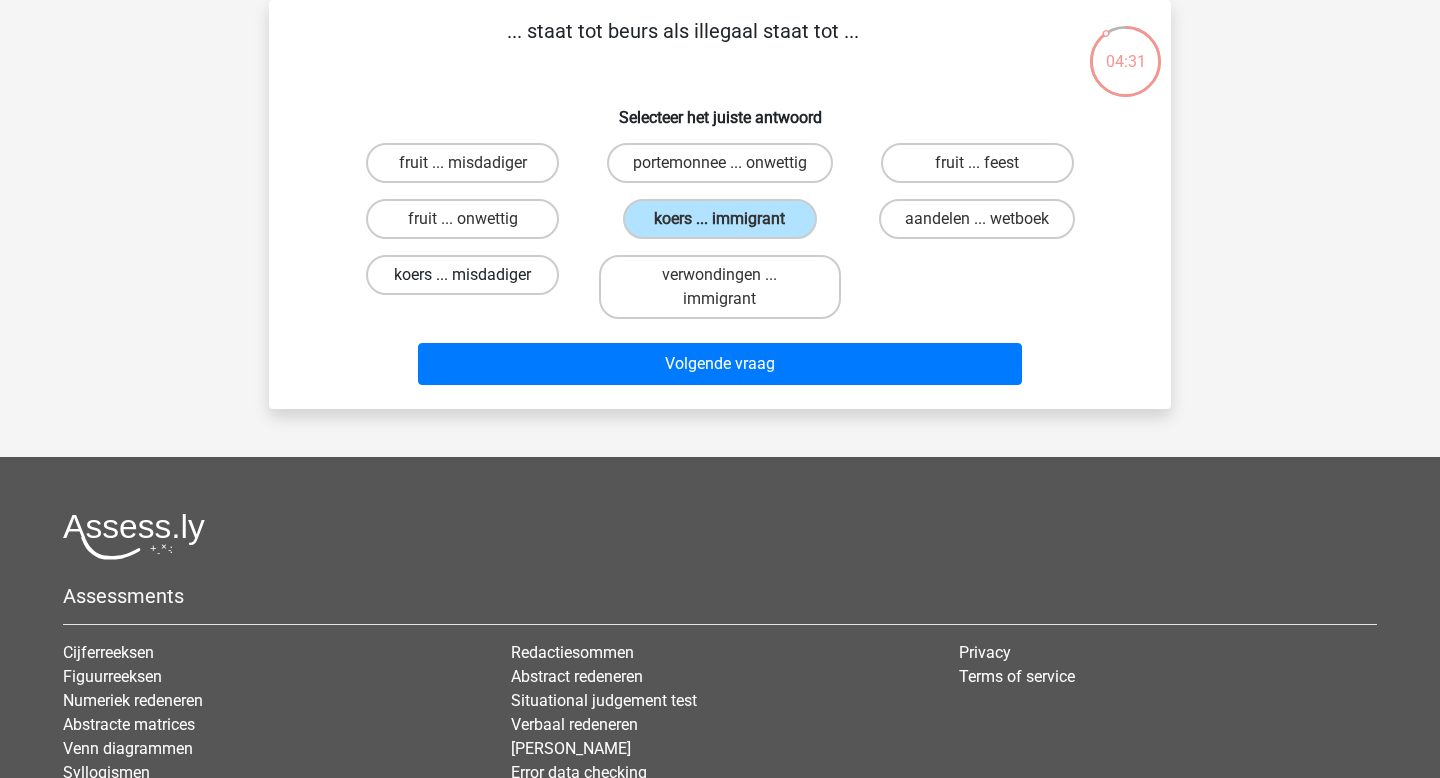 click on "koers ... misdadiger" at bounding box center (462, 275) 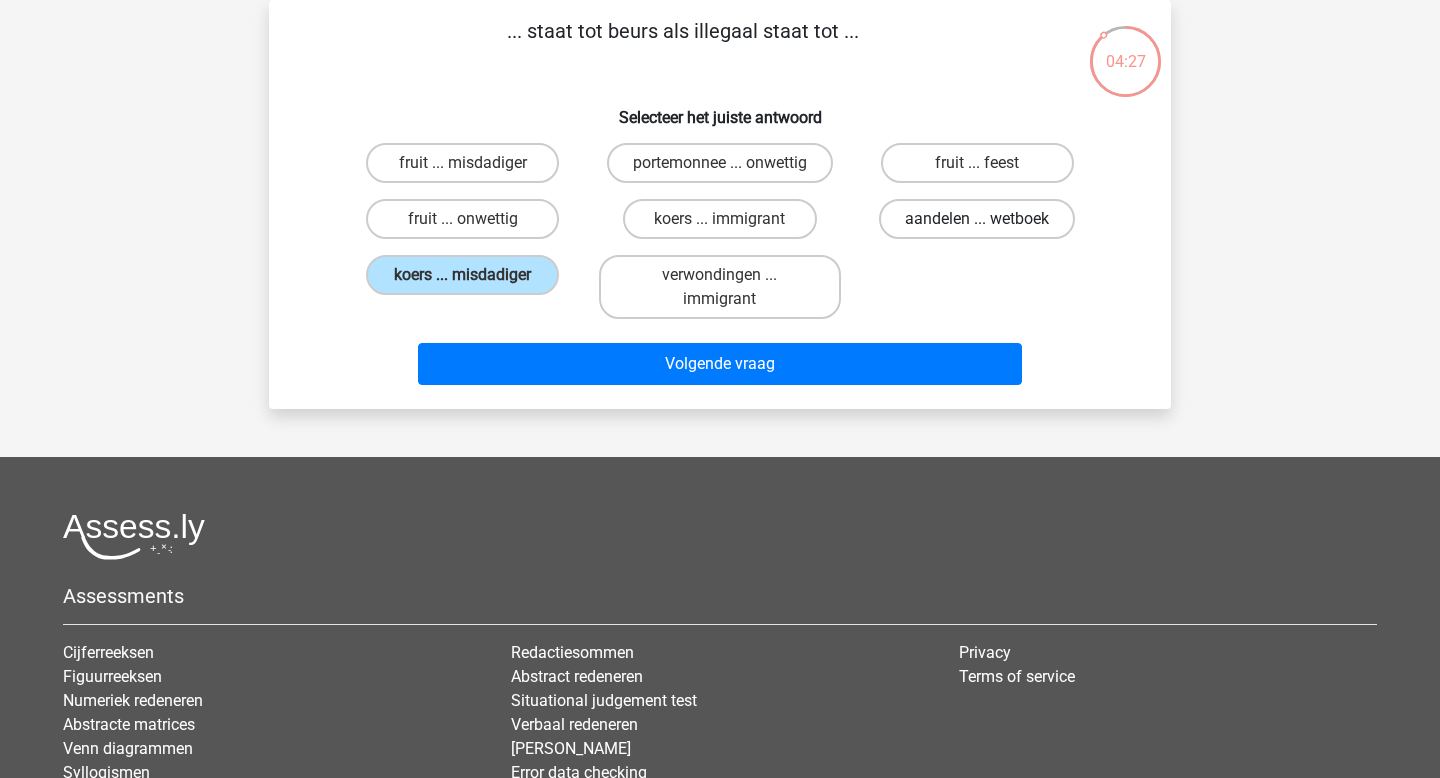 click on "aandelen ... wetboek" at bounding box center [977, 219] 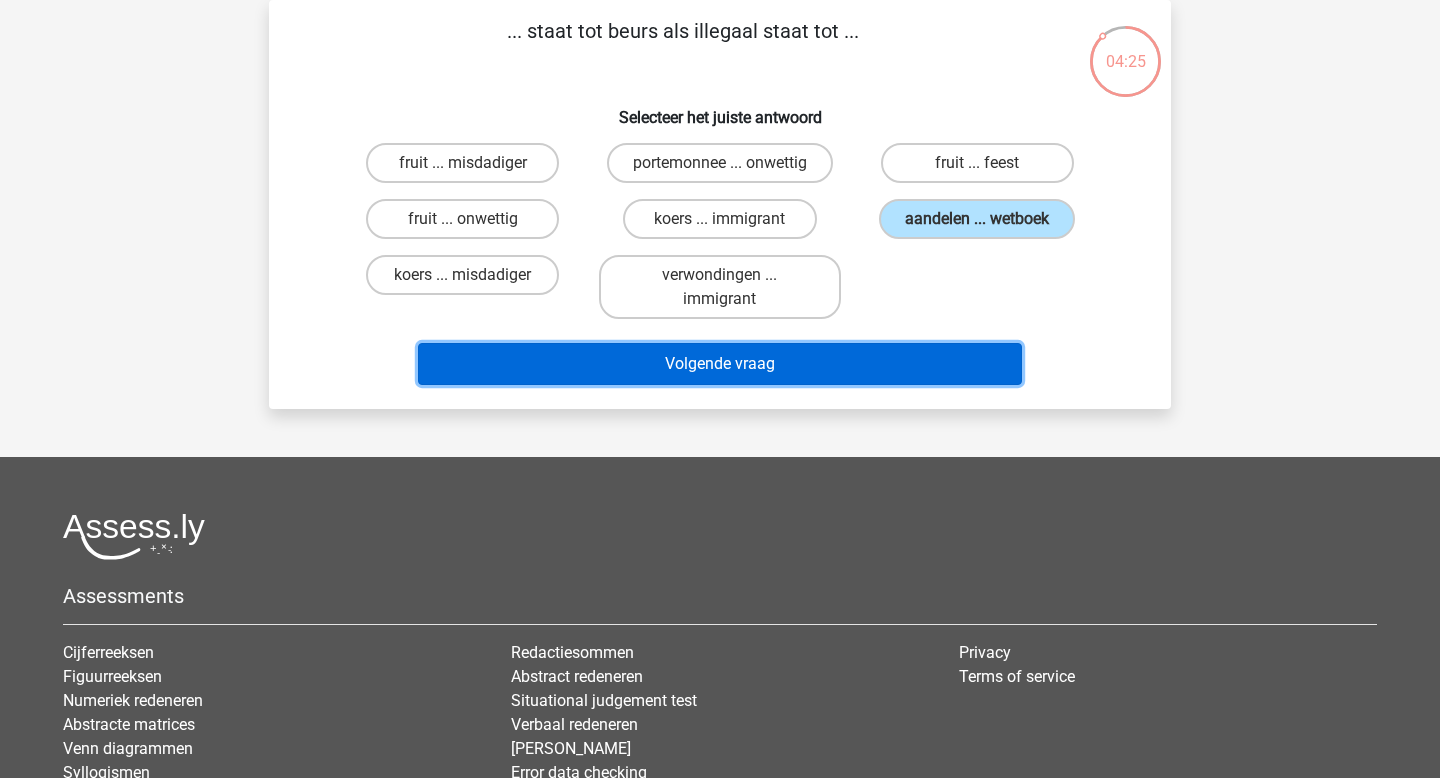 click on "Volgende vraag" at bounding box center [720, 364] 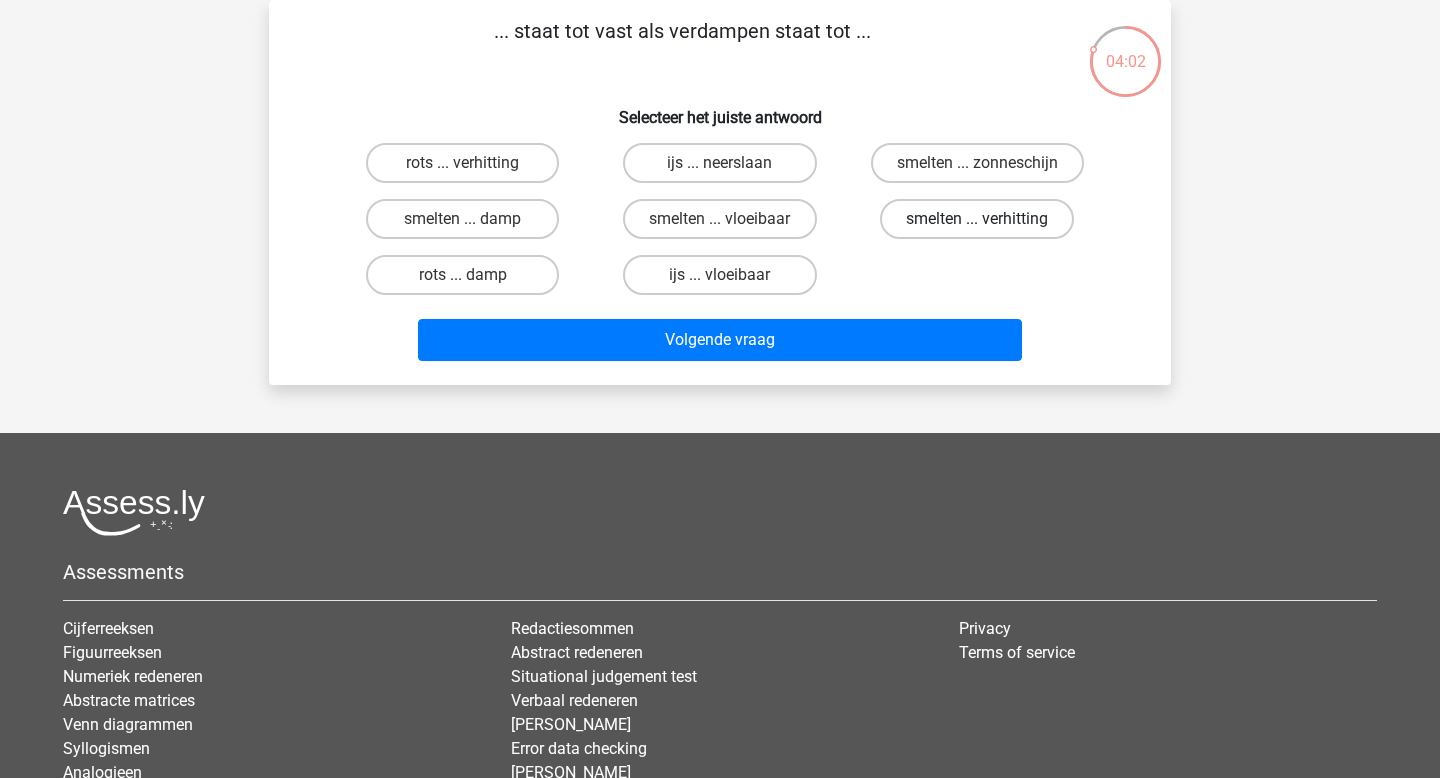 click on "smelten ... verhitting" at bounding box center [977, 219] 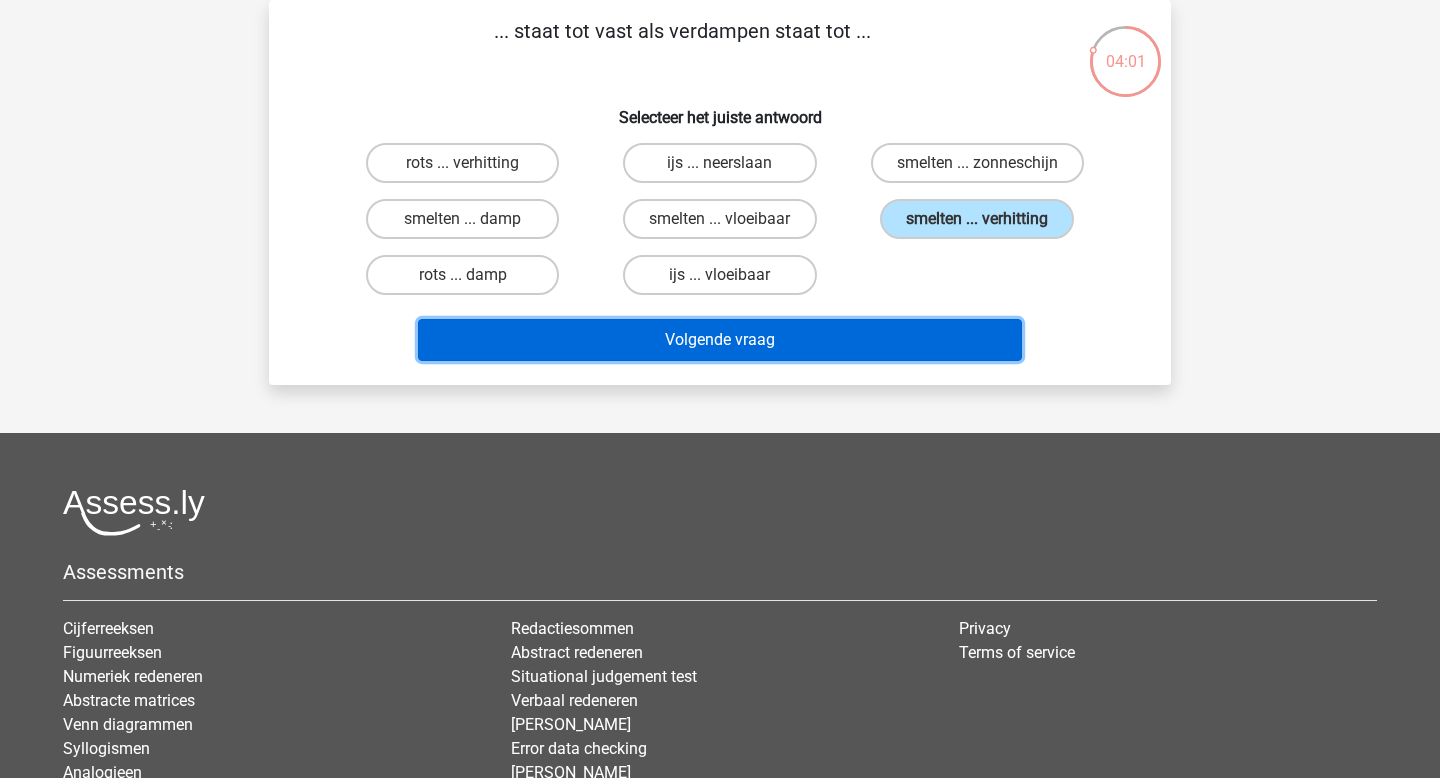 click on "Volgende vraag" at bounding box center (720, 340) 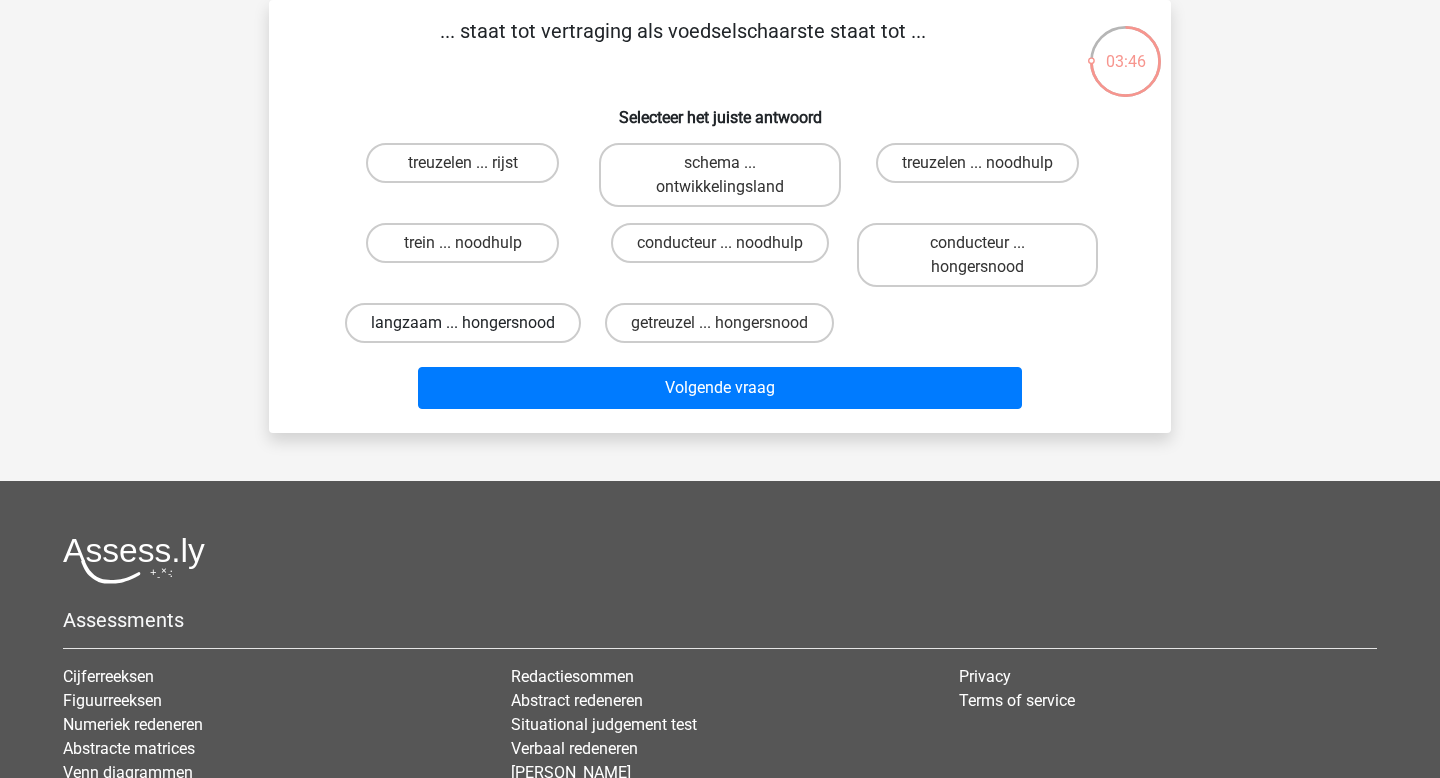 click on "langzaam ... hongersnood" at bounding box center [463, 323] 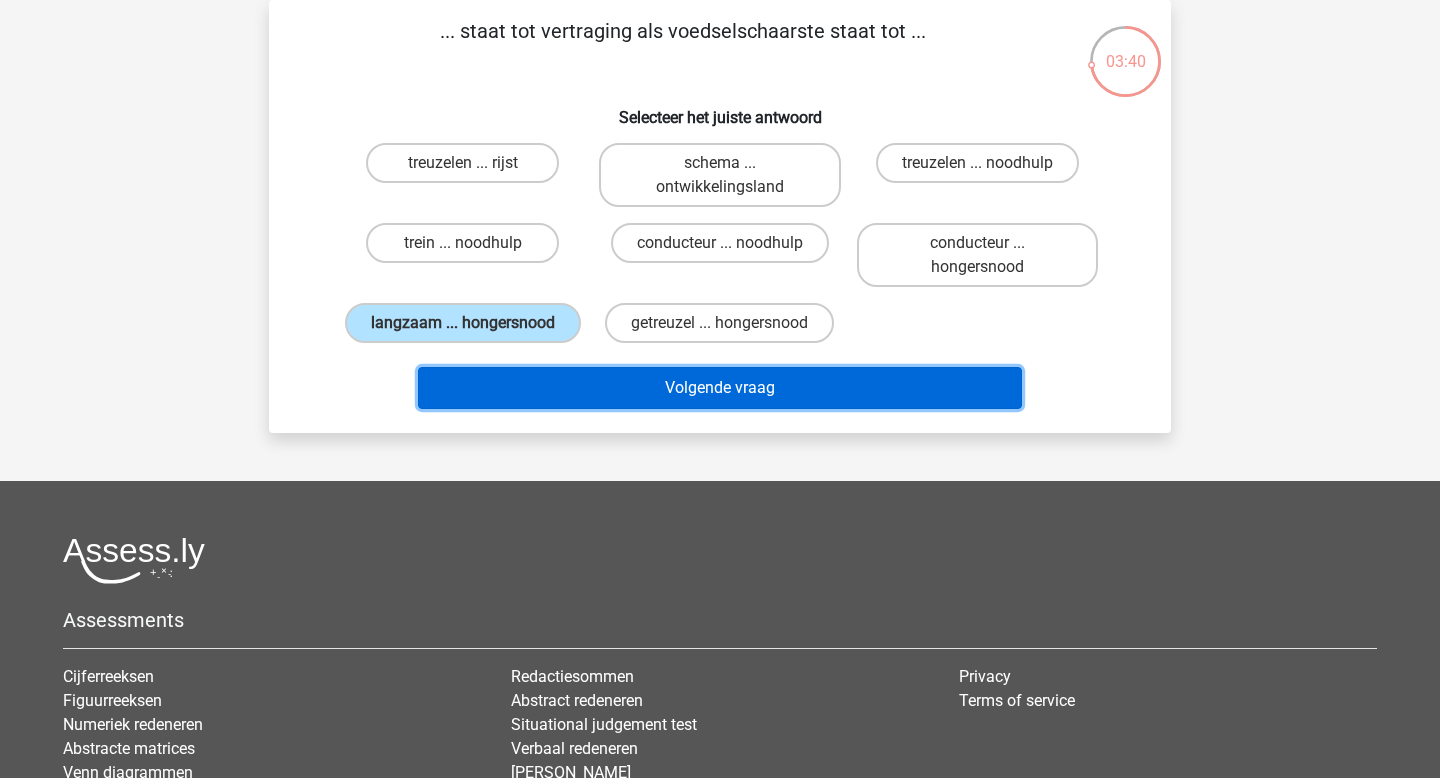 click on "Volgende vraag" at bounding box center (720, 388) 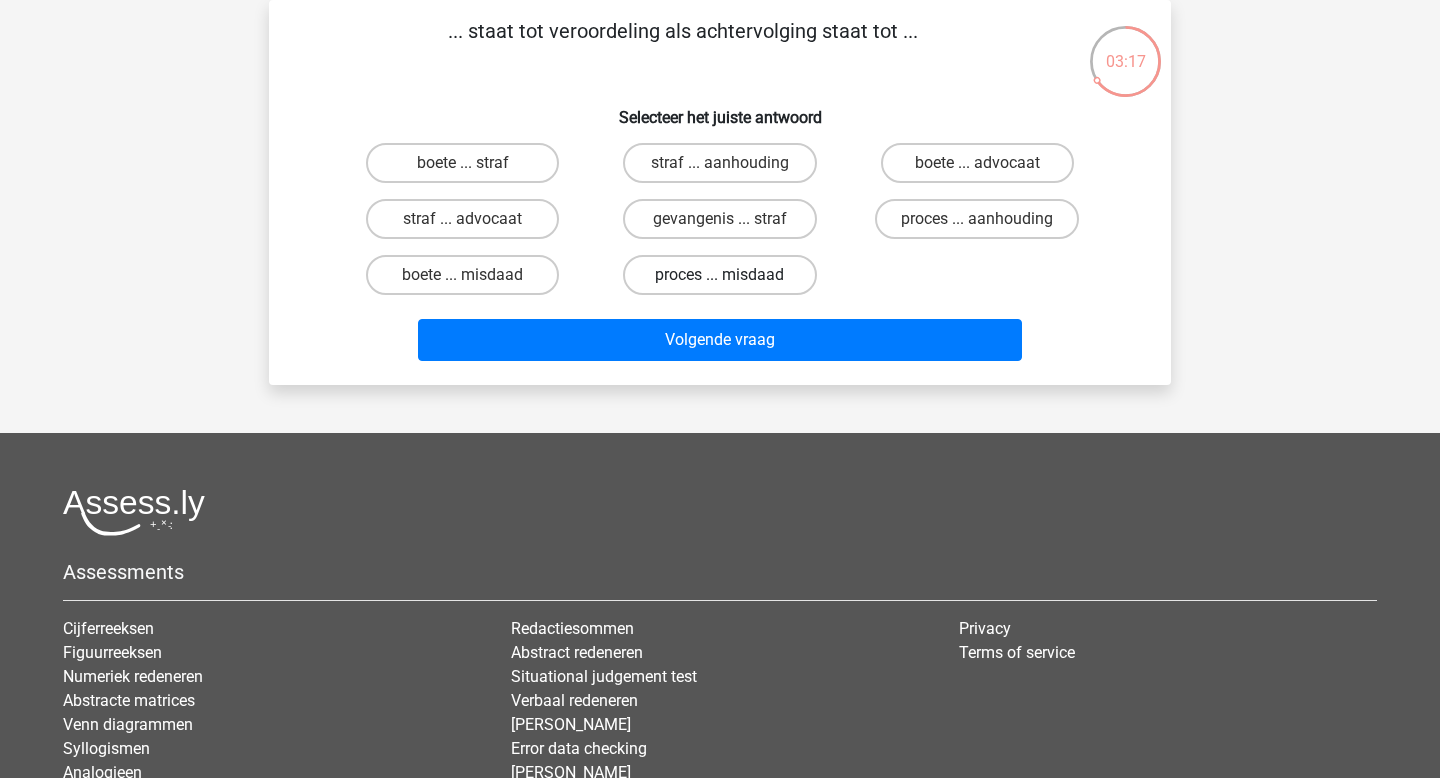 click on "proces ... misdaad" at bounding box center (719, 275) 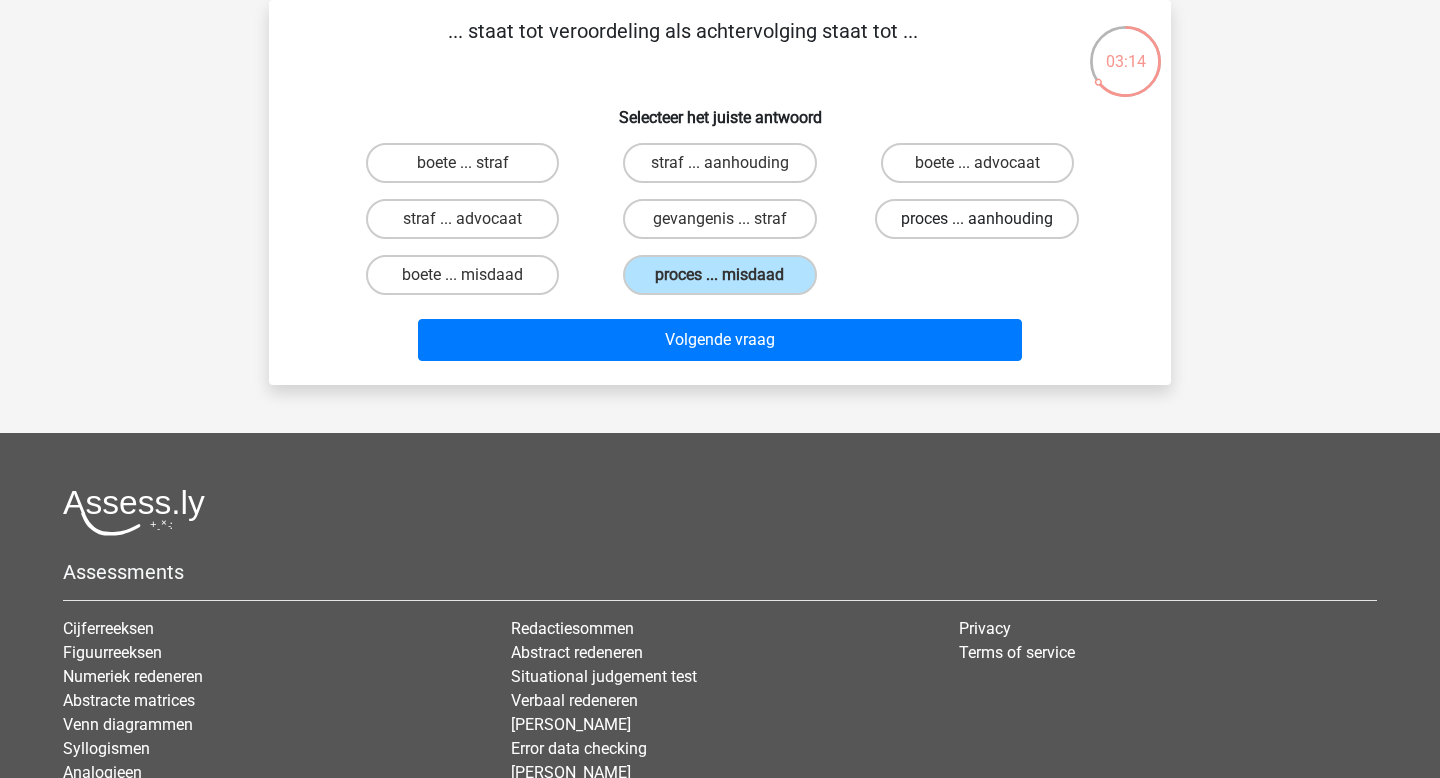 click on "proces ... aanhouding" at bounding box center [977, 219] 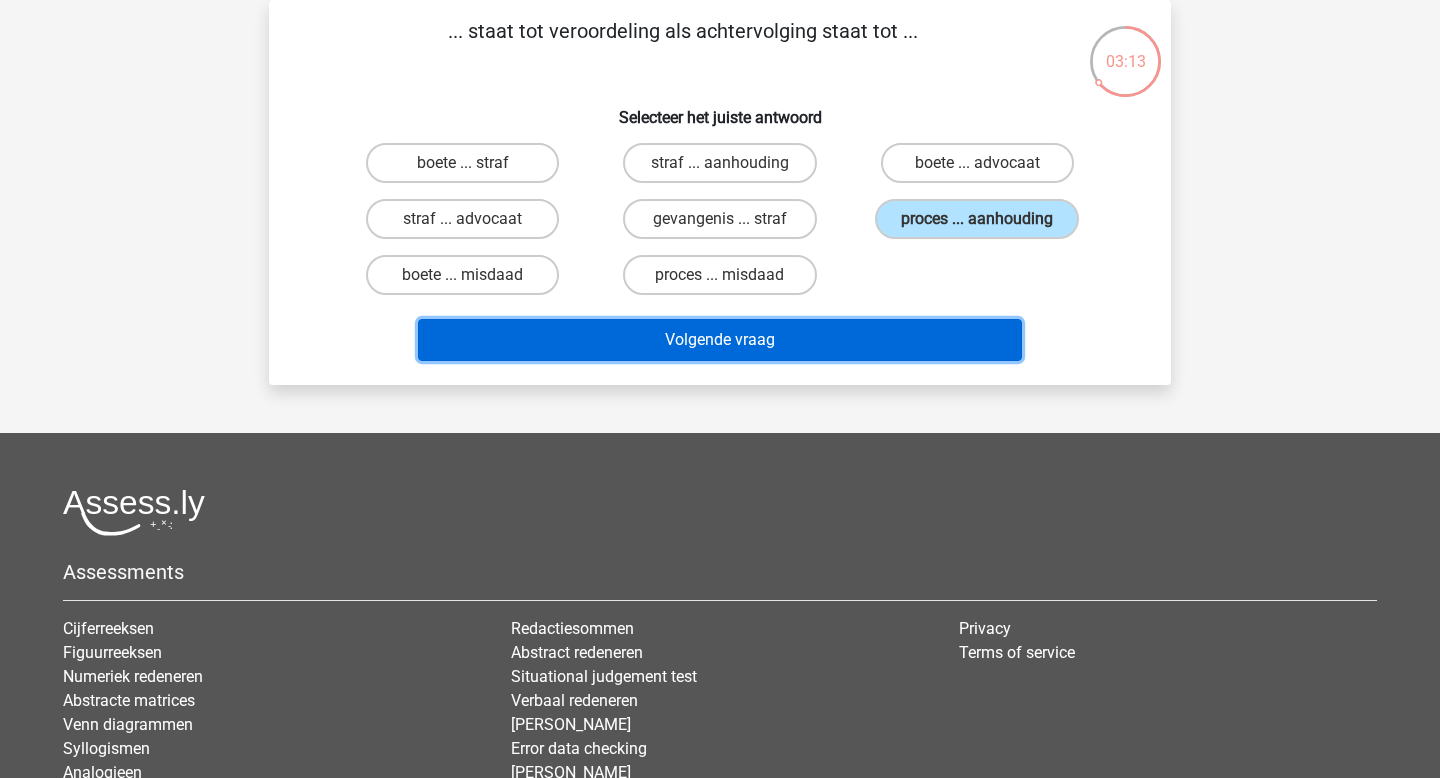 click on "Volgende vraag" at bounding box center [720, 340] 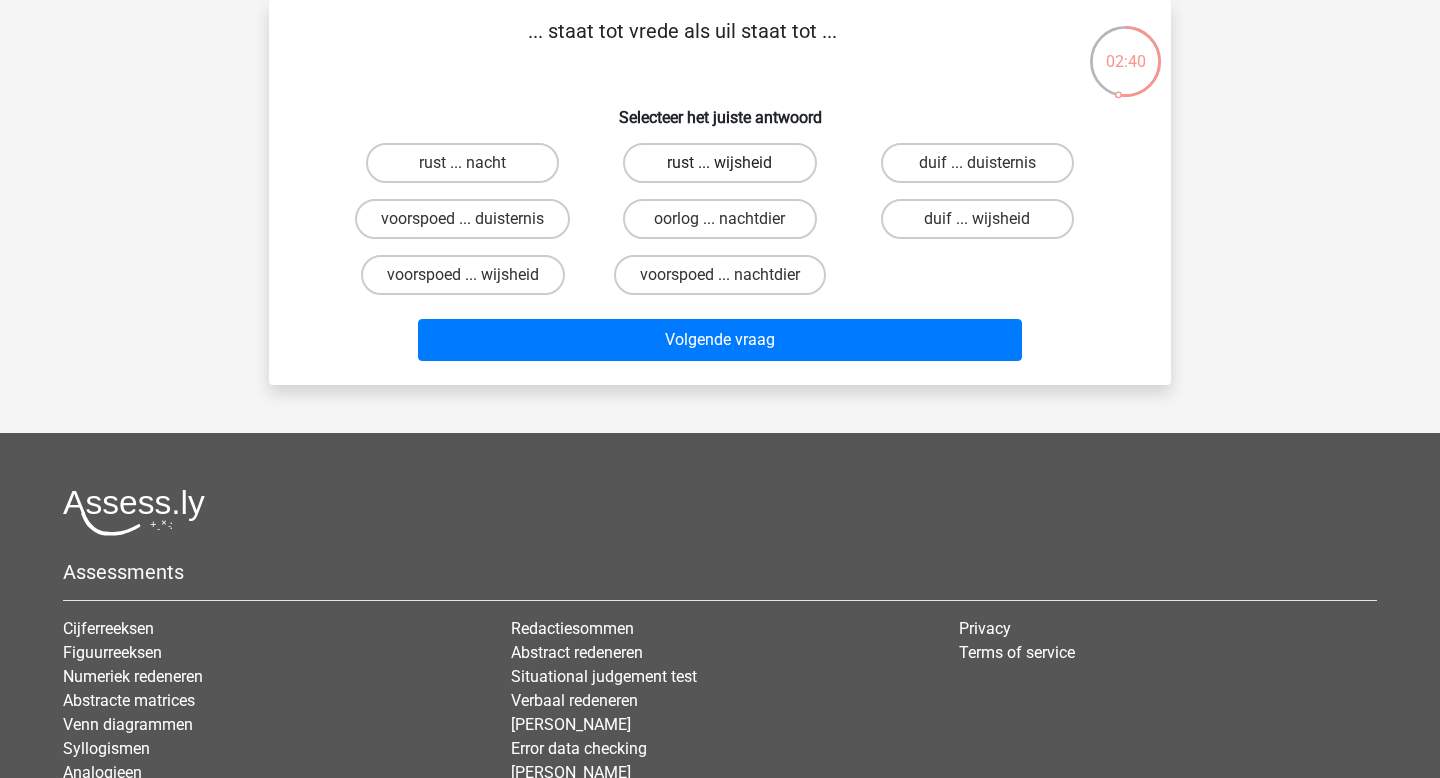 click on "rust ... wijsheid" at bounding box center [719, 163] 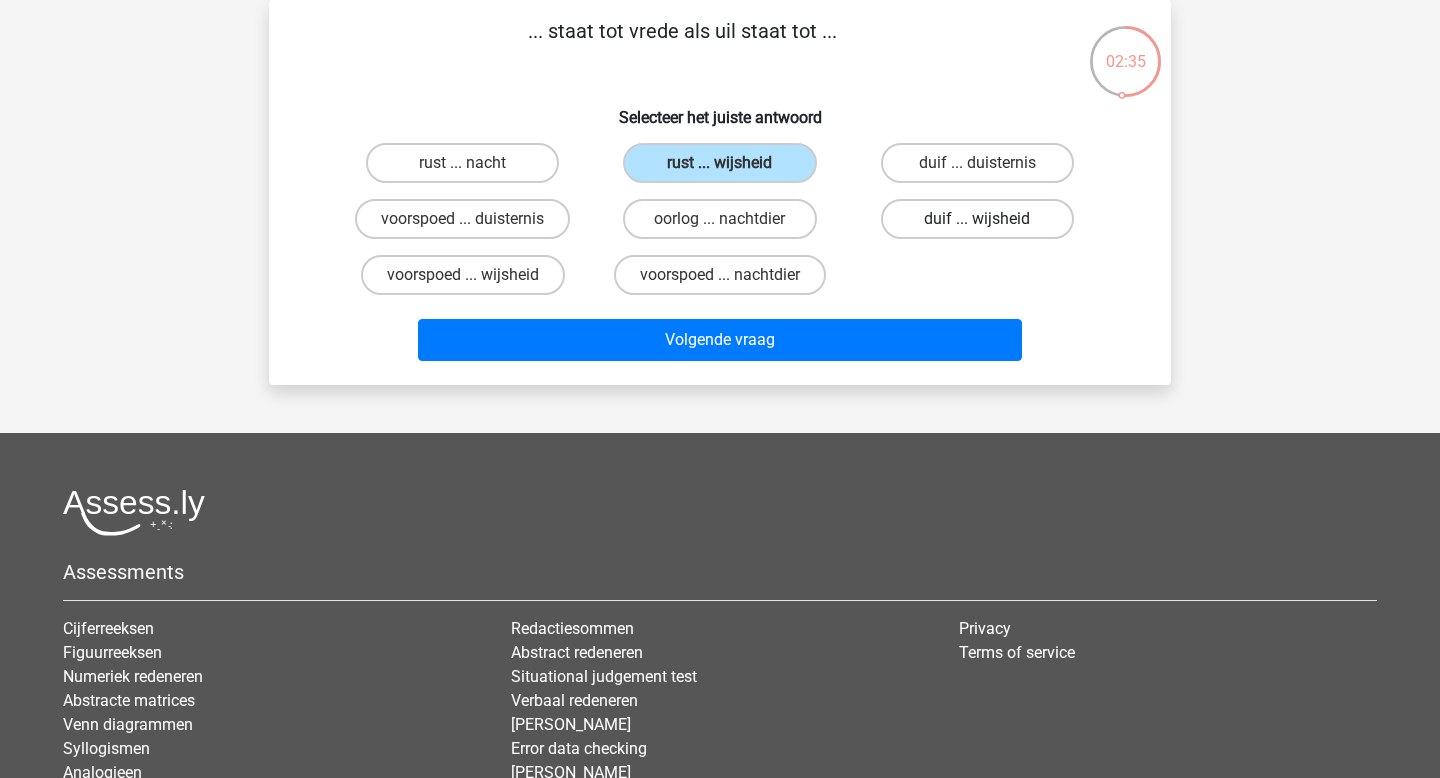 click on "duif ... wijsheid" at bounding box center [977, 219] 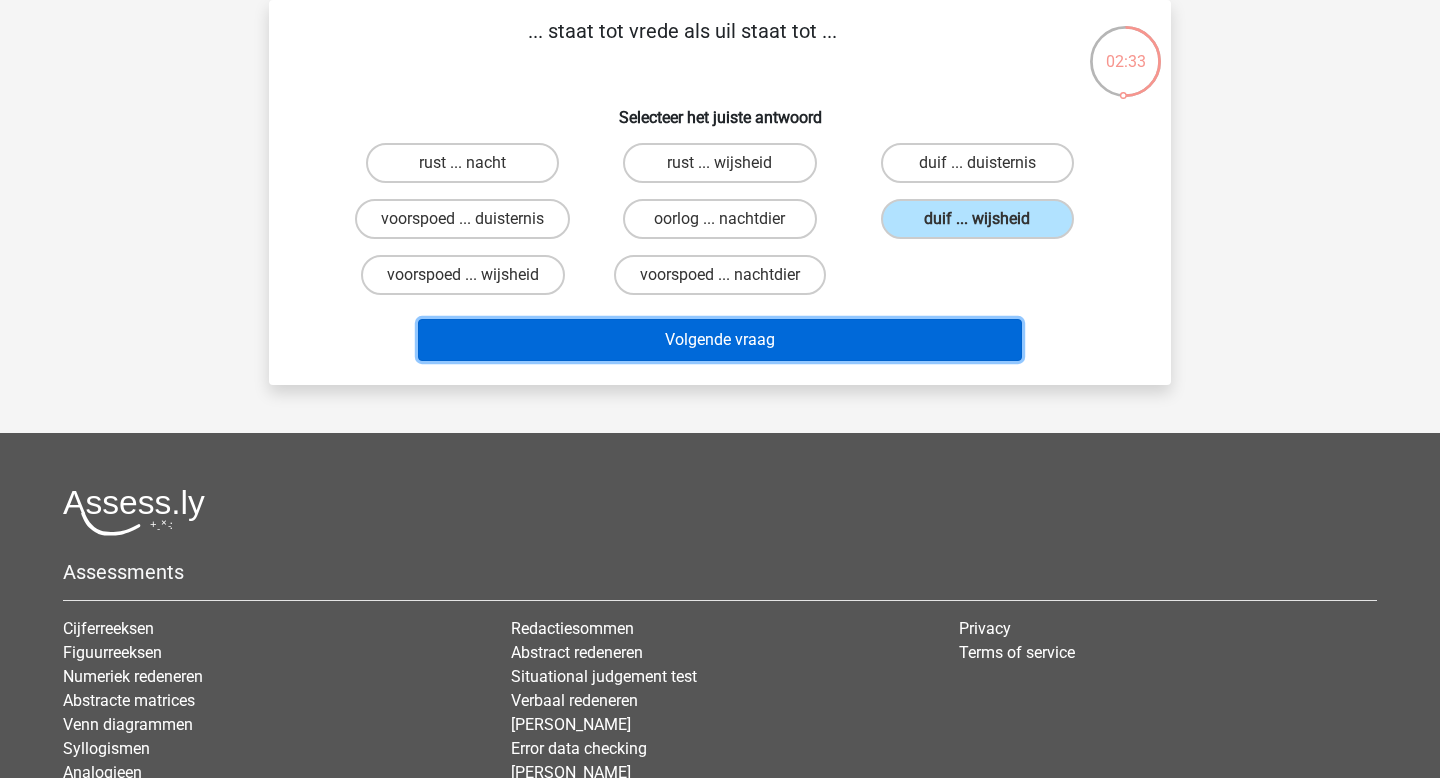 click on "Volgende vraag" at bounding box center (720, 340) 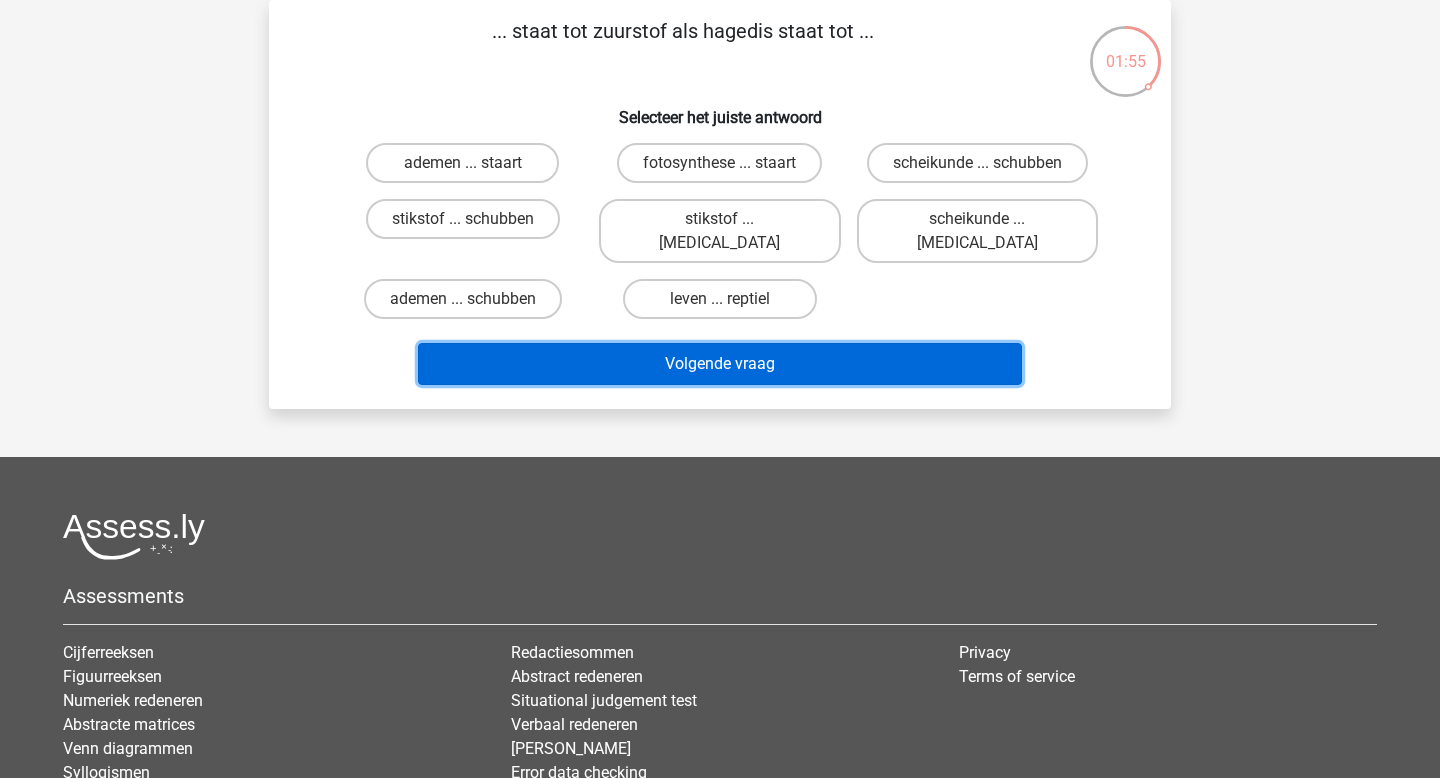 click on "Volgende vraag" at bounding box center [720, 364] 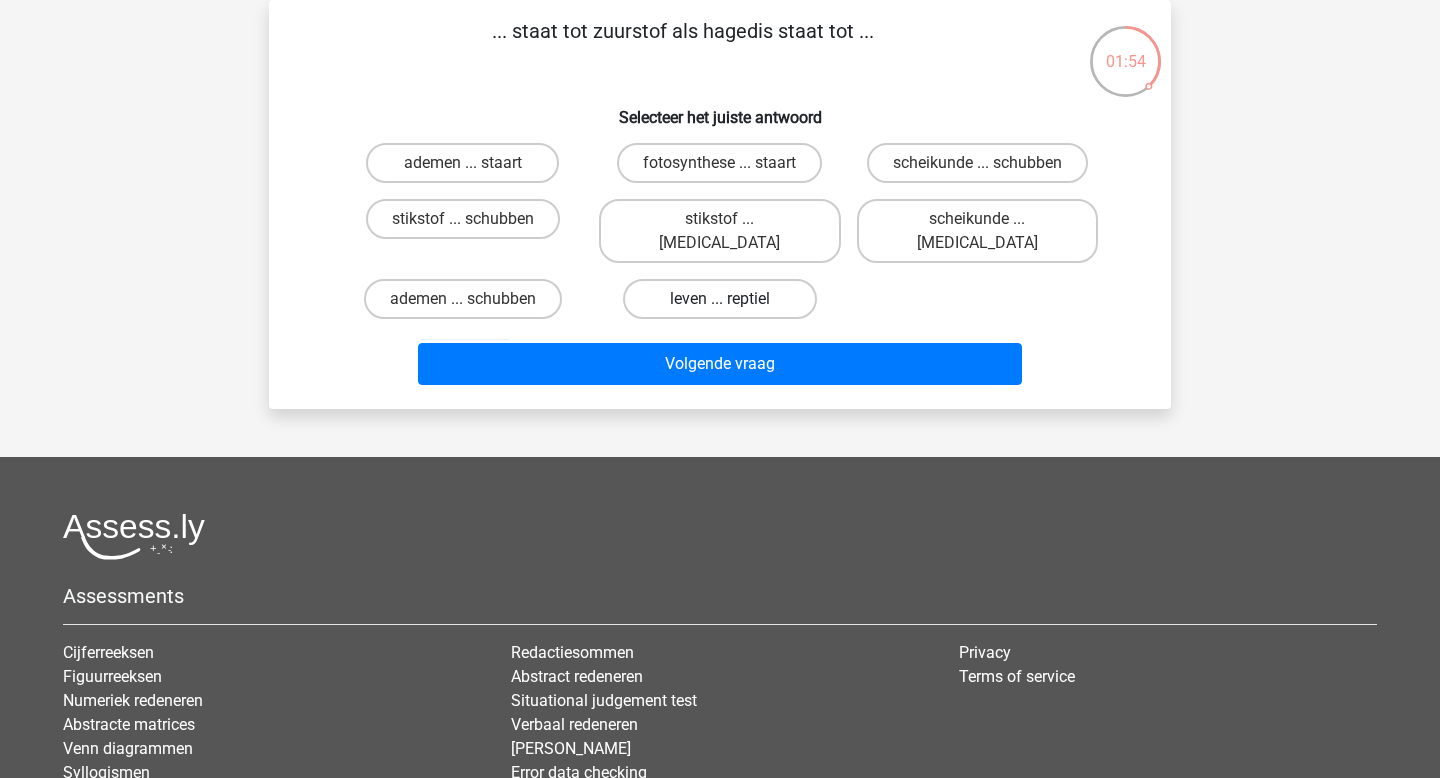 click on "leven ... reptiel" at bounding box center [719, 299] 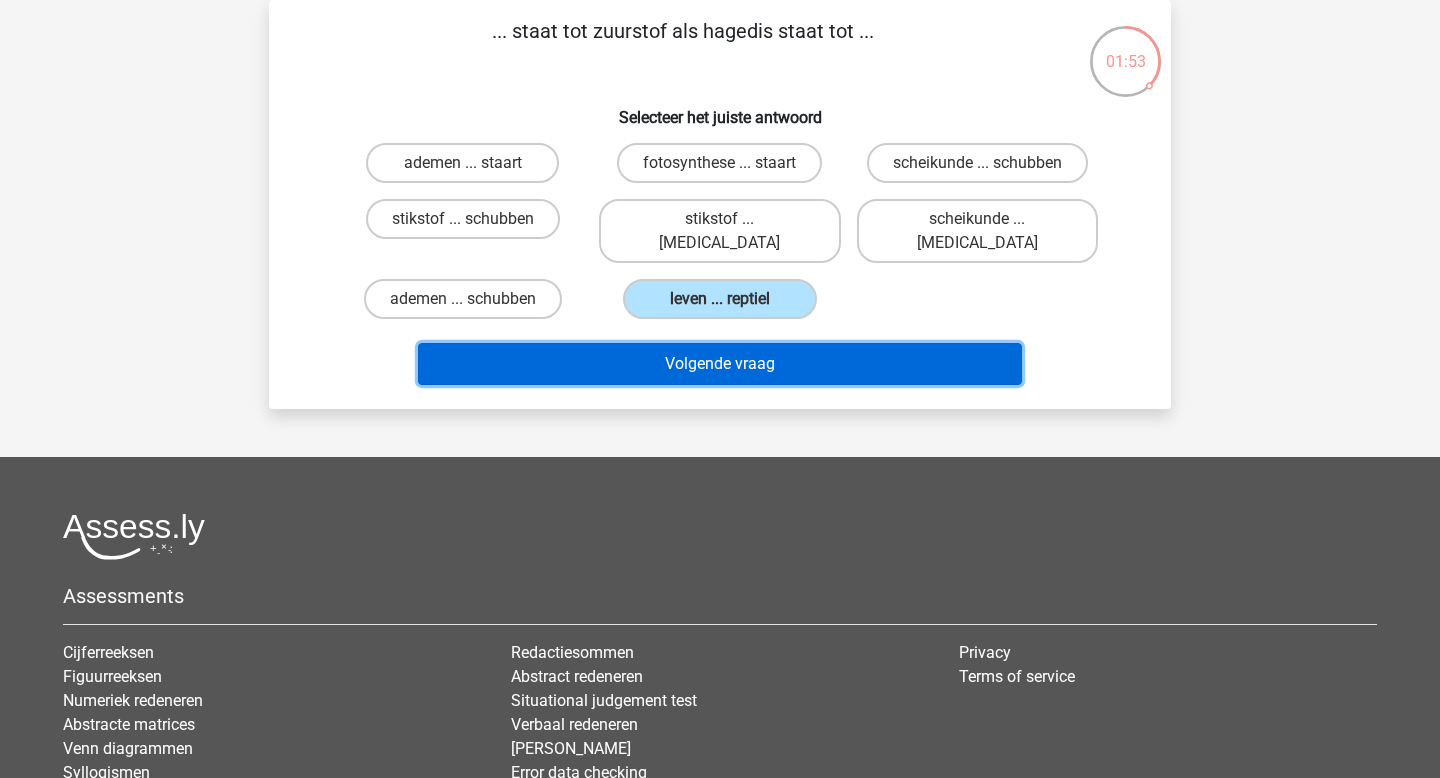 click on "Volgende vraag" at bounding box center [720, 364] 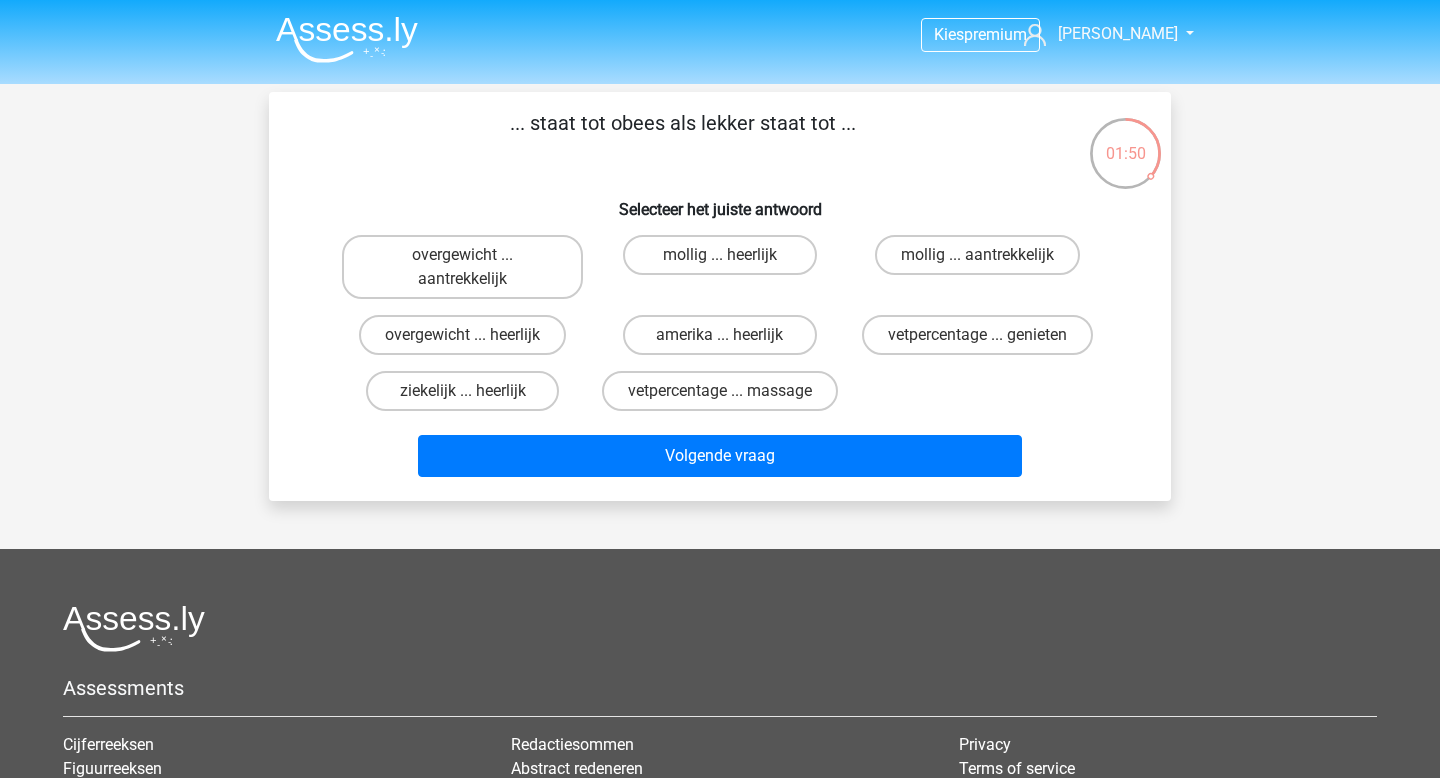 scroll, scrollTop: 3, scrollLeft: 0, axis: vertical 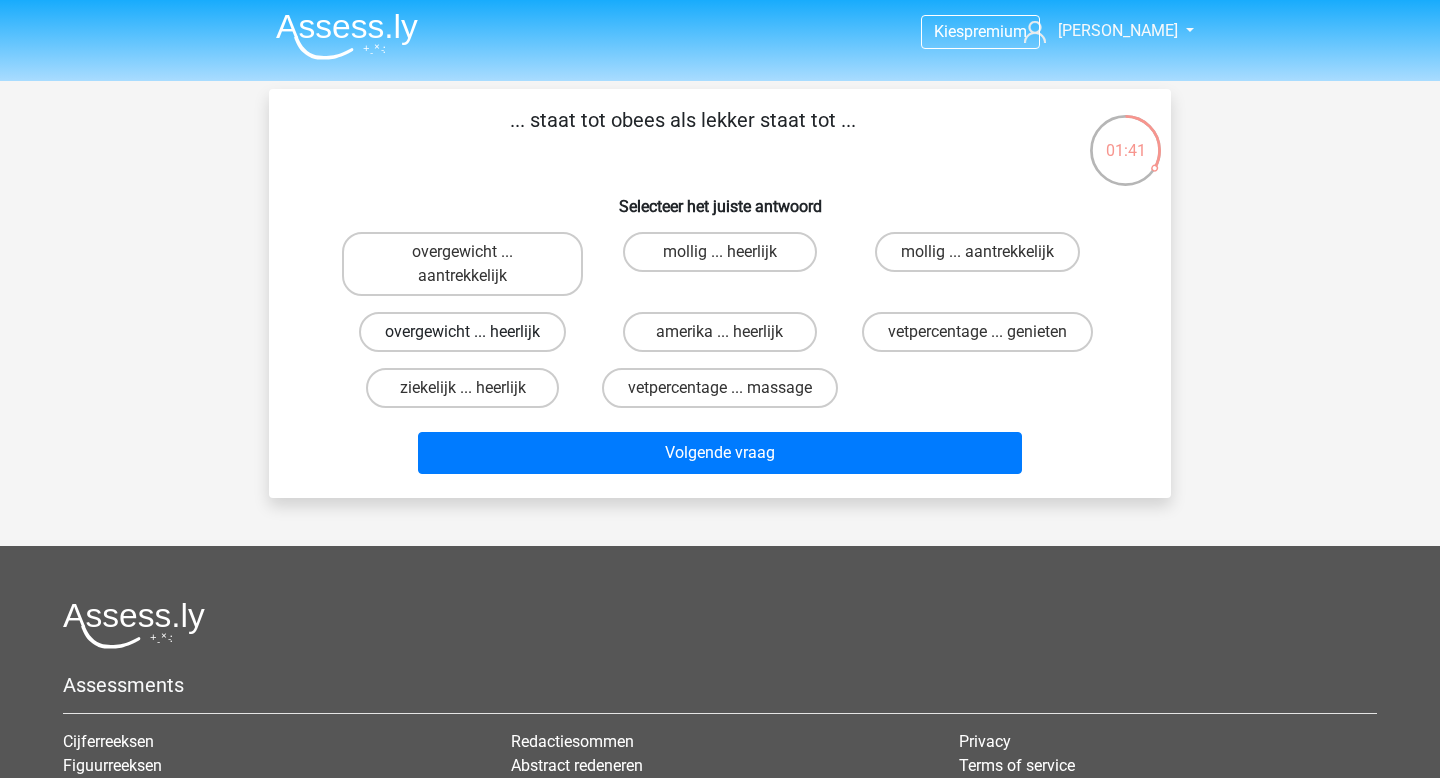 click on "overgewicht ... heerlijk" at bounding box center (462, 332) 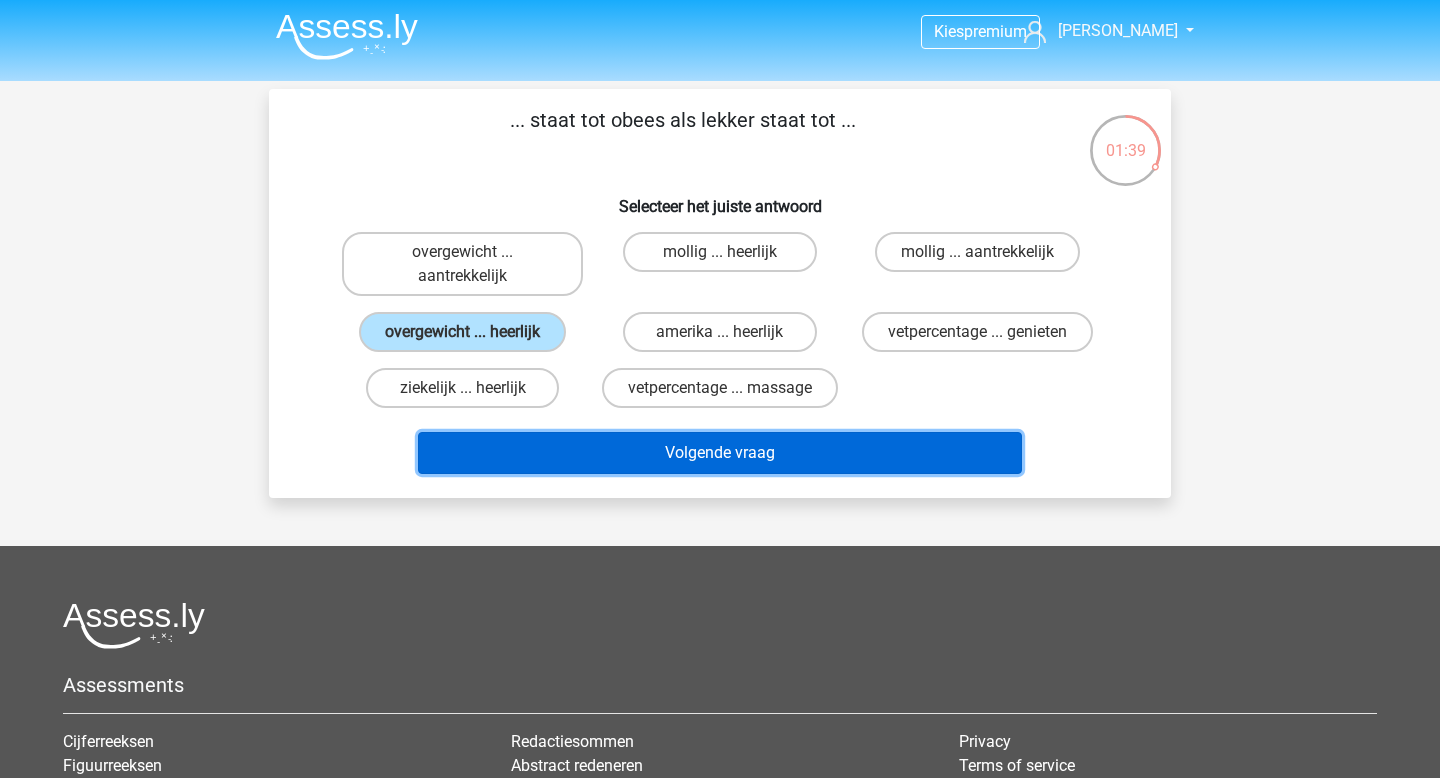 click on "Volgende vraag" at bounding box center [720, 453] 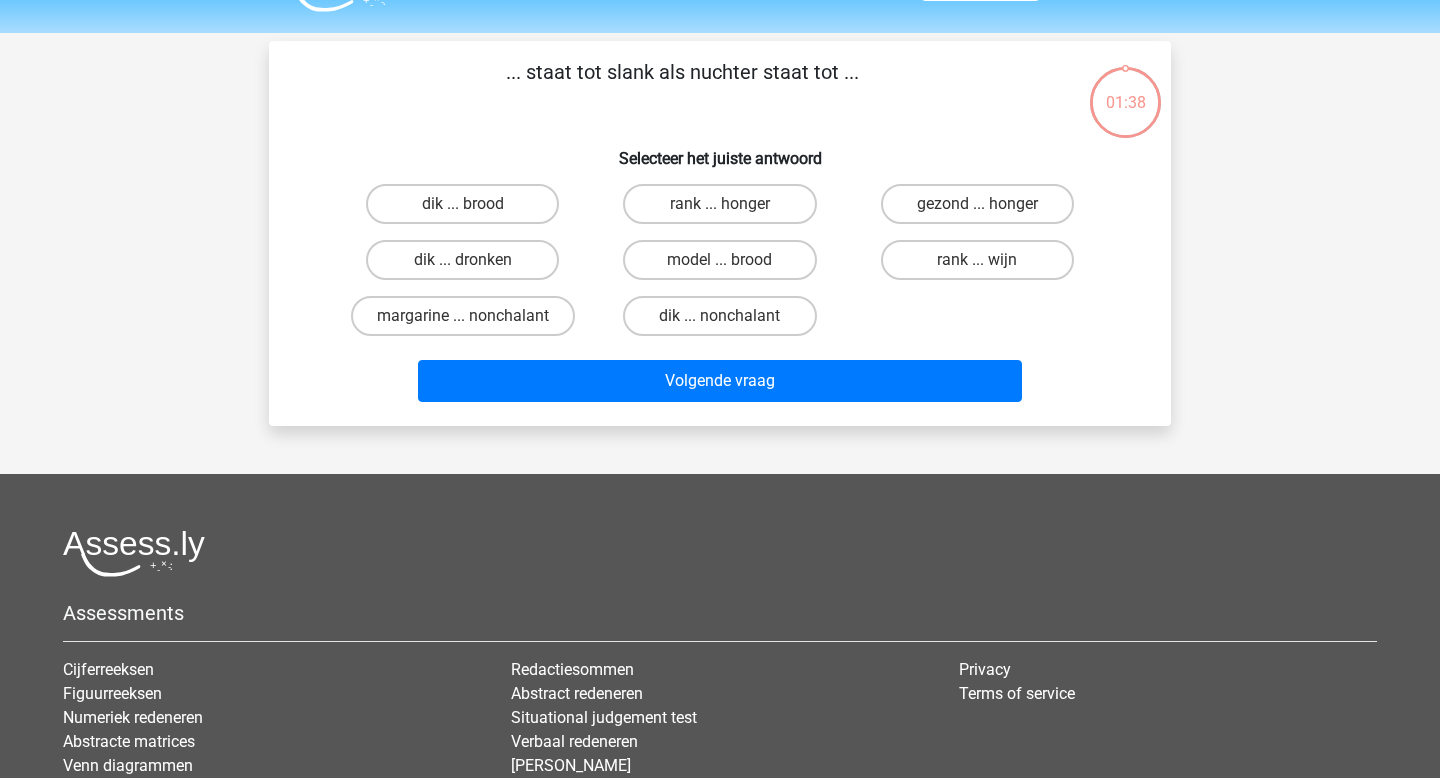 scroll, scrollTop: 92, scrollLeft: 0, axis: vertical 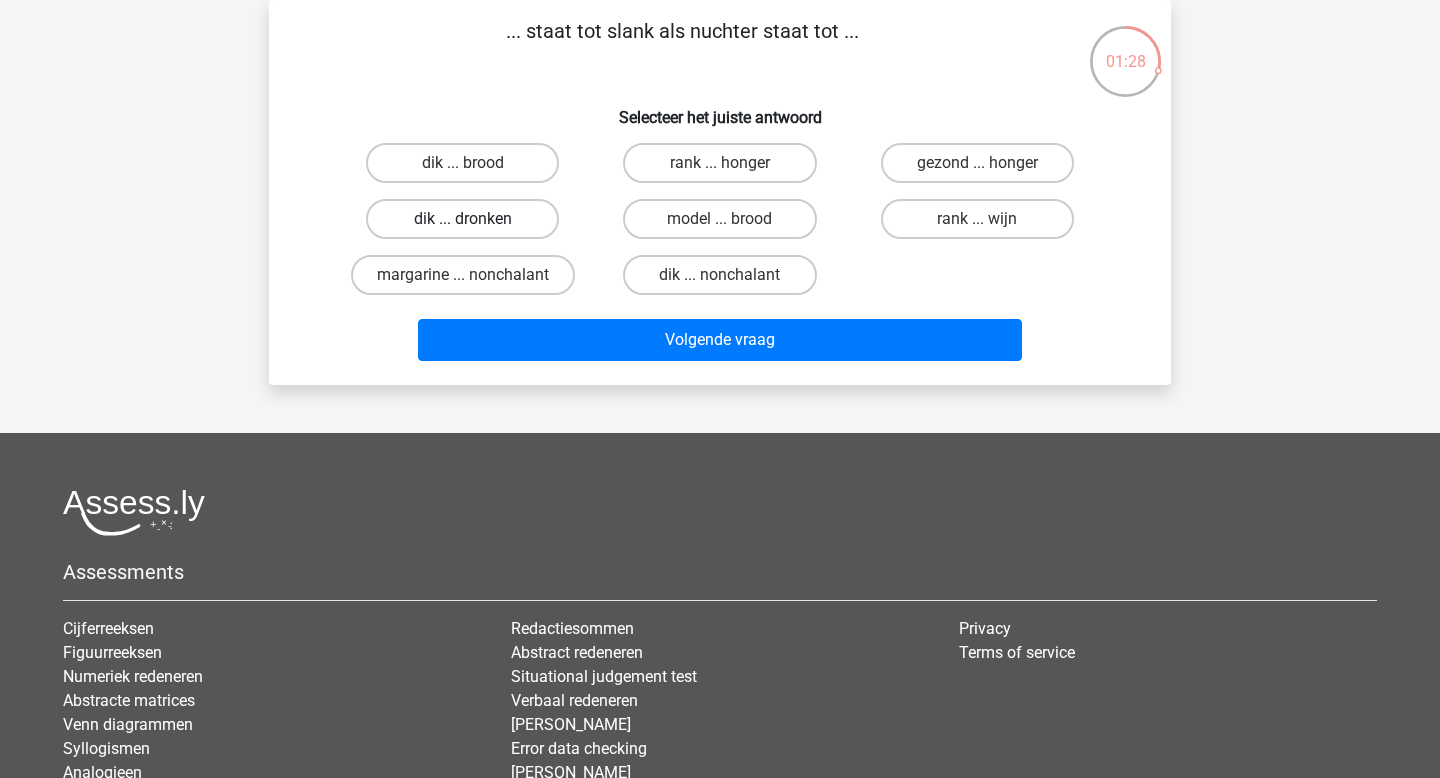 click on "dik ... dronken" at bounding box center (462, 219) 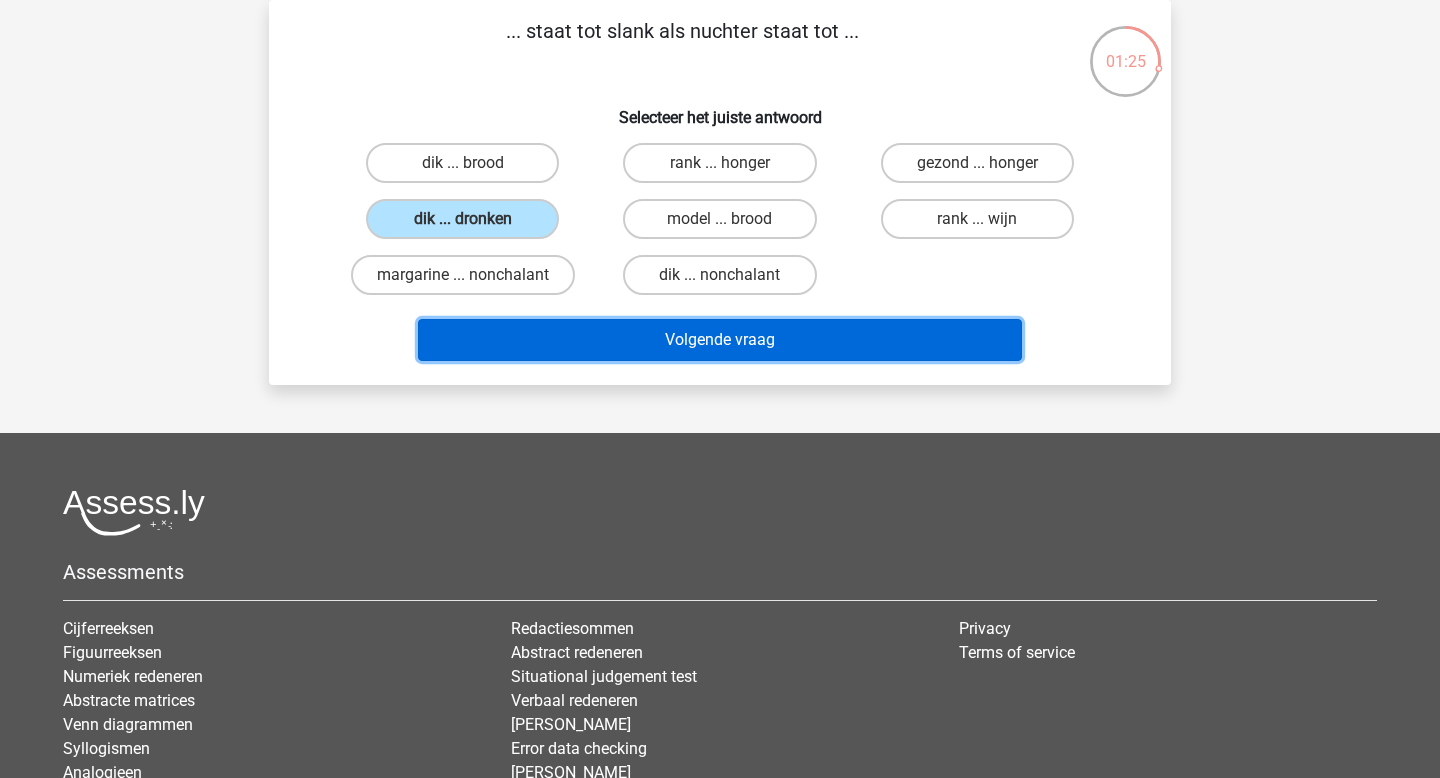 click on "Volgende vraag" at bounding box center [720, 340] 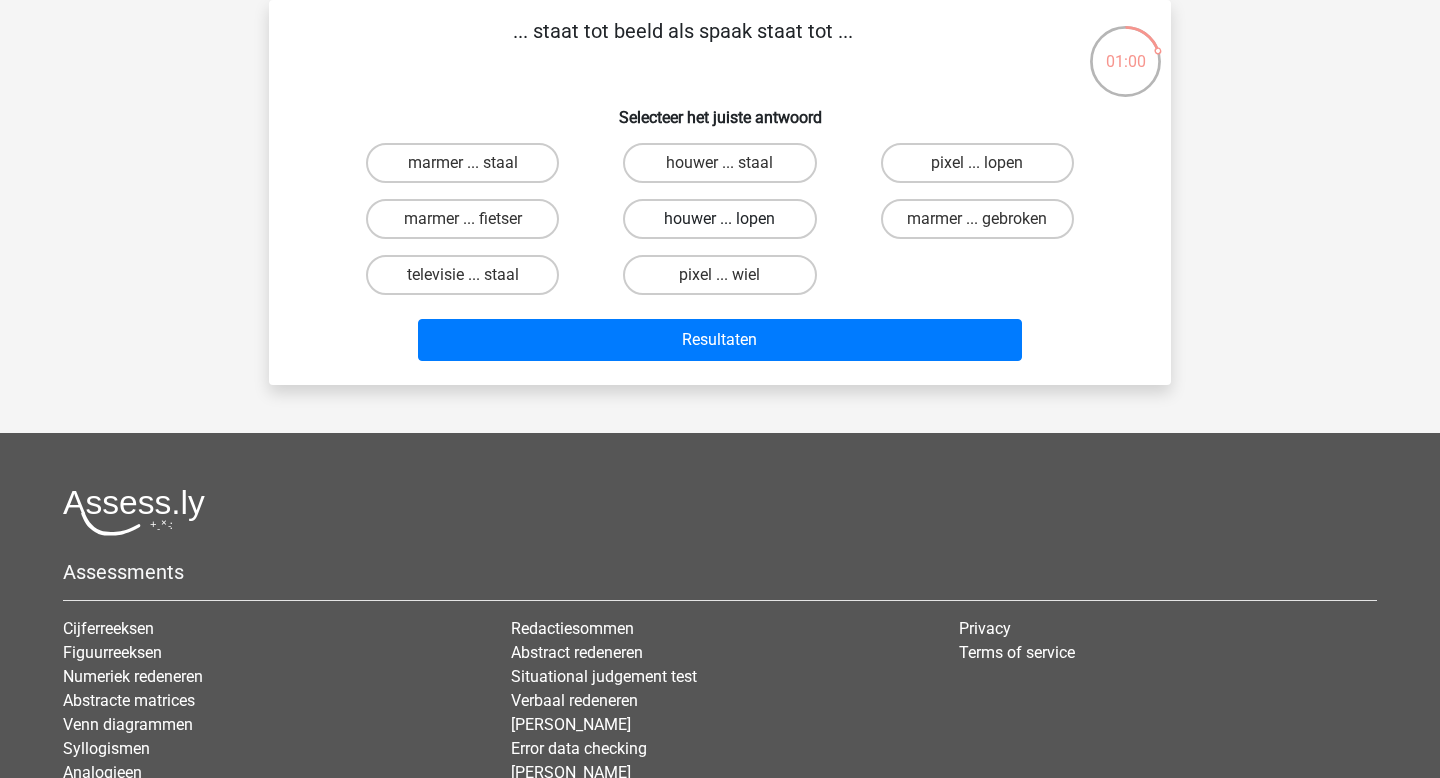 click on "houwer ... lopen" at bounding box center [719, 219] 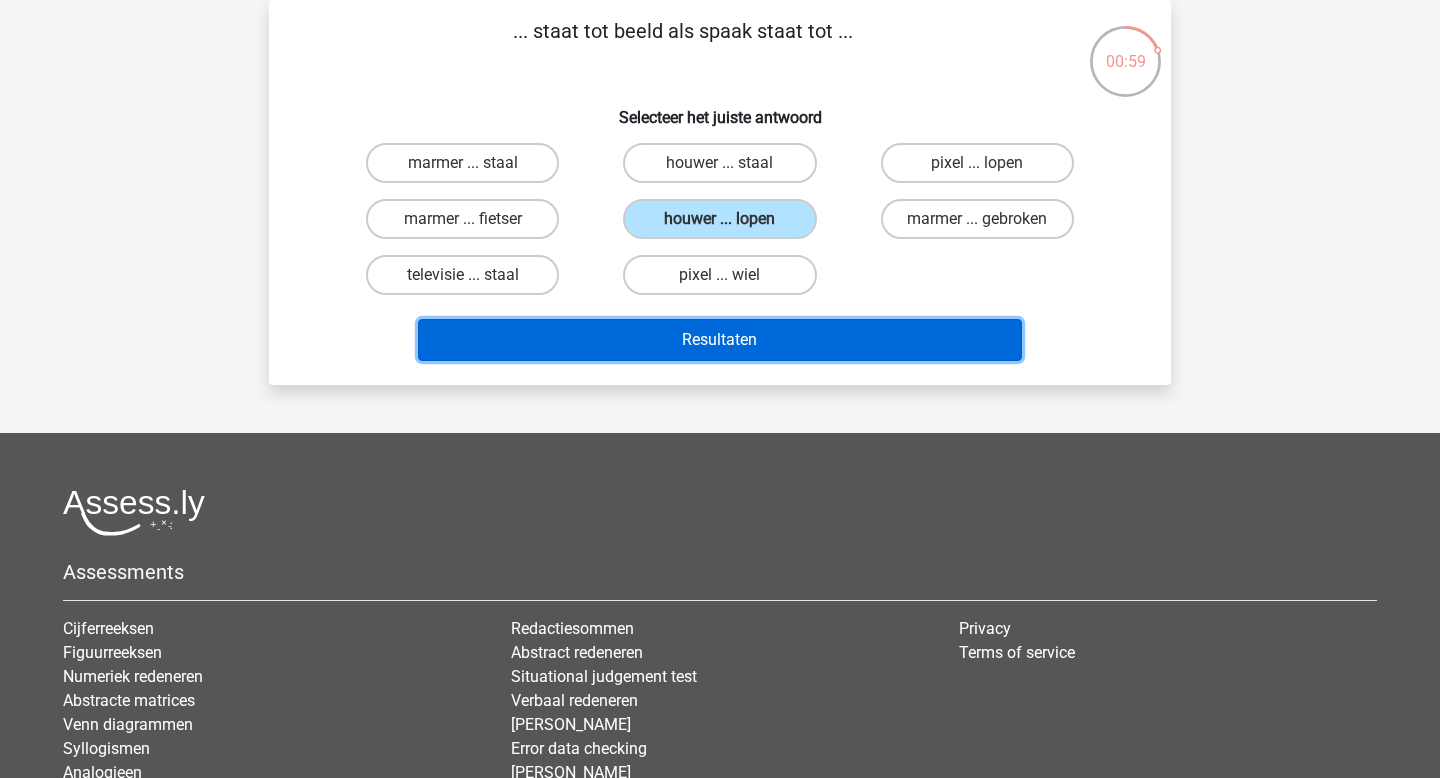 click on "Resultaten" at bounding box center (720, 340) 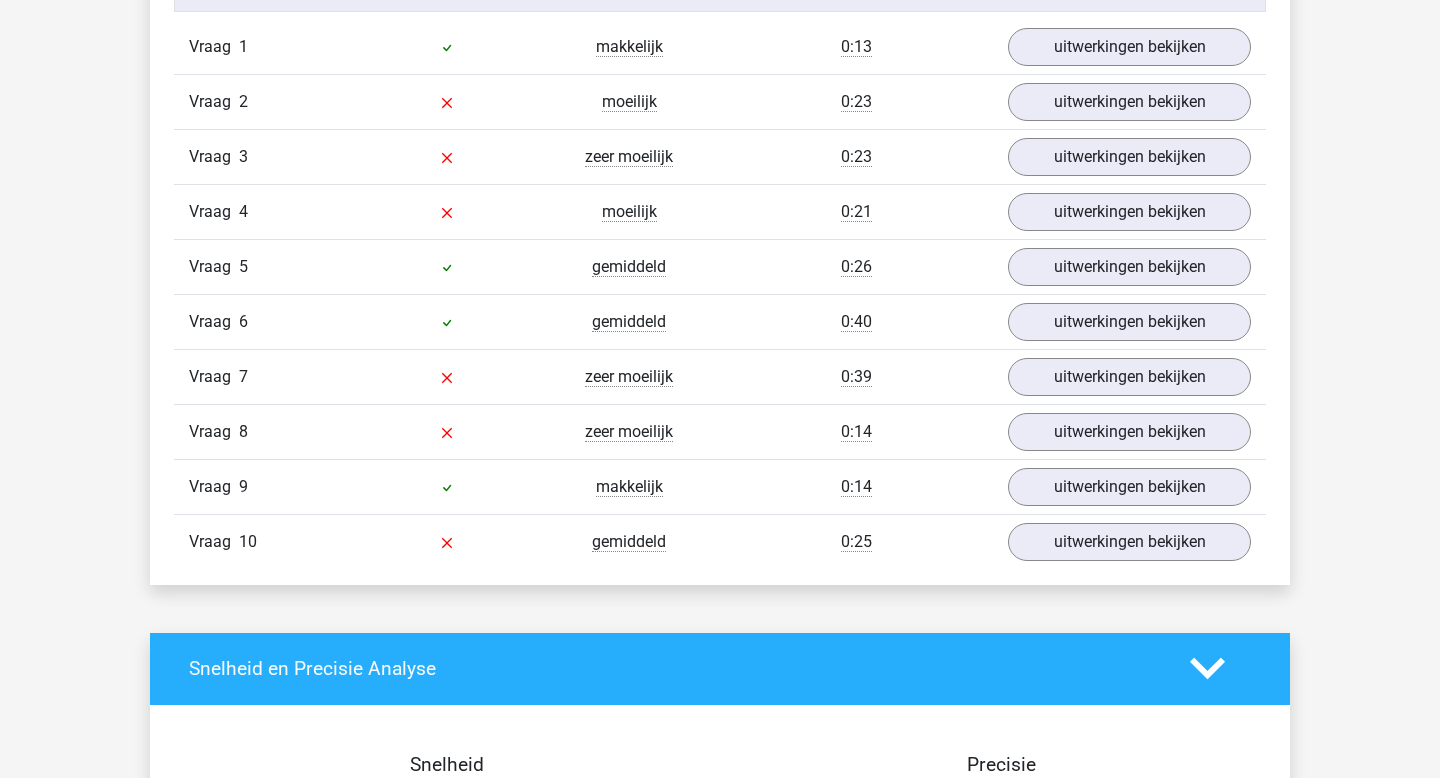 scroll, scrollTop: 1700, scrollLeft: 0, axis: vertical 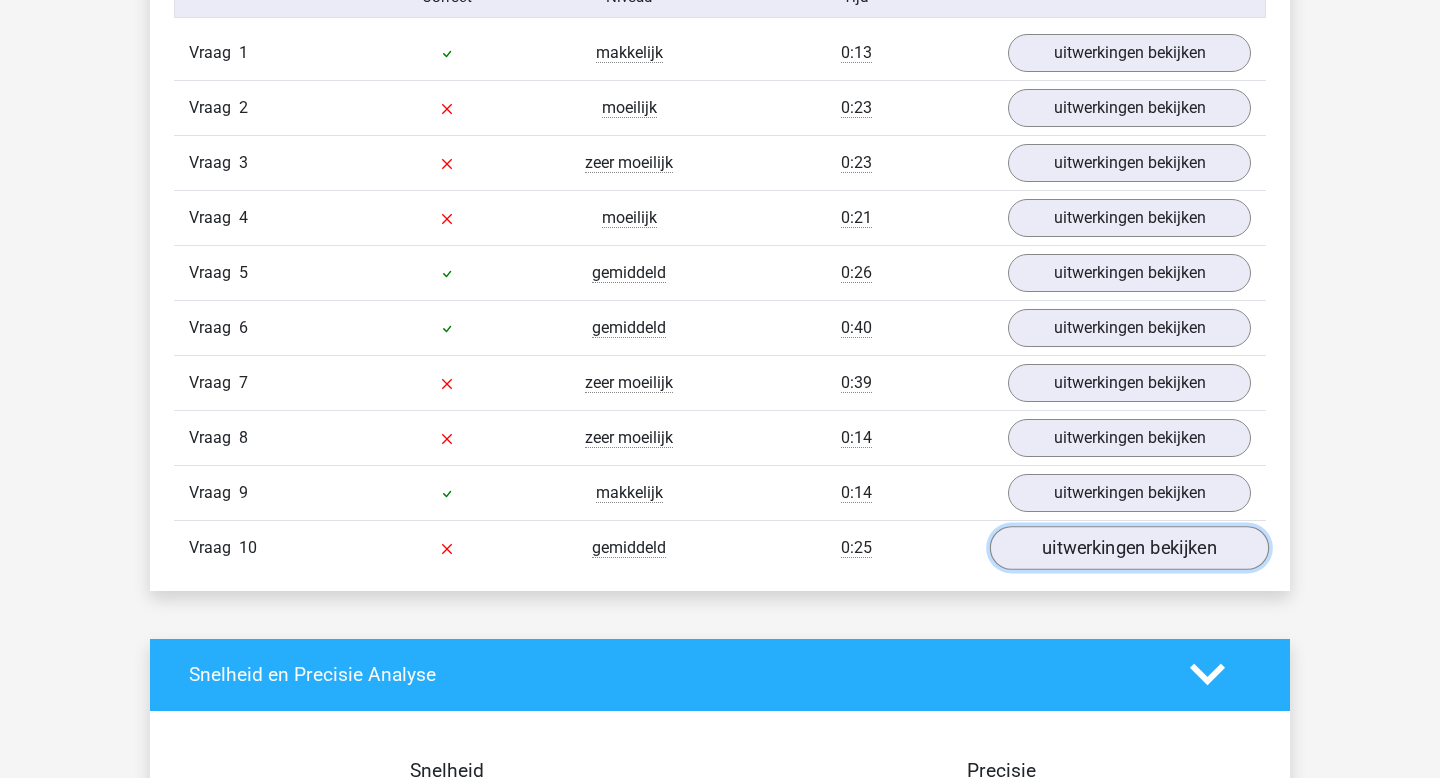 click on "uitwerkingen bekijken" at bounding box center (1129, 548) 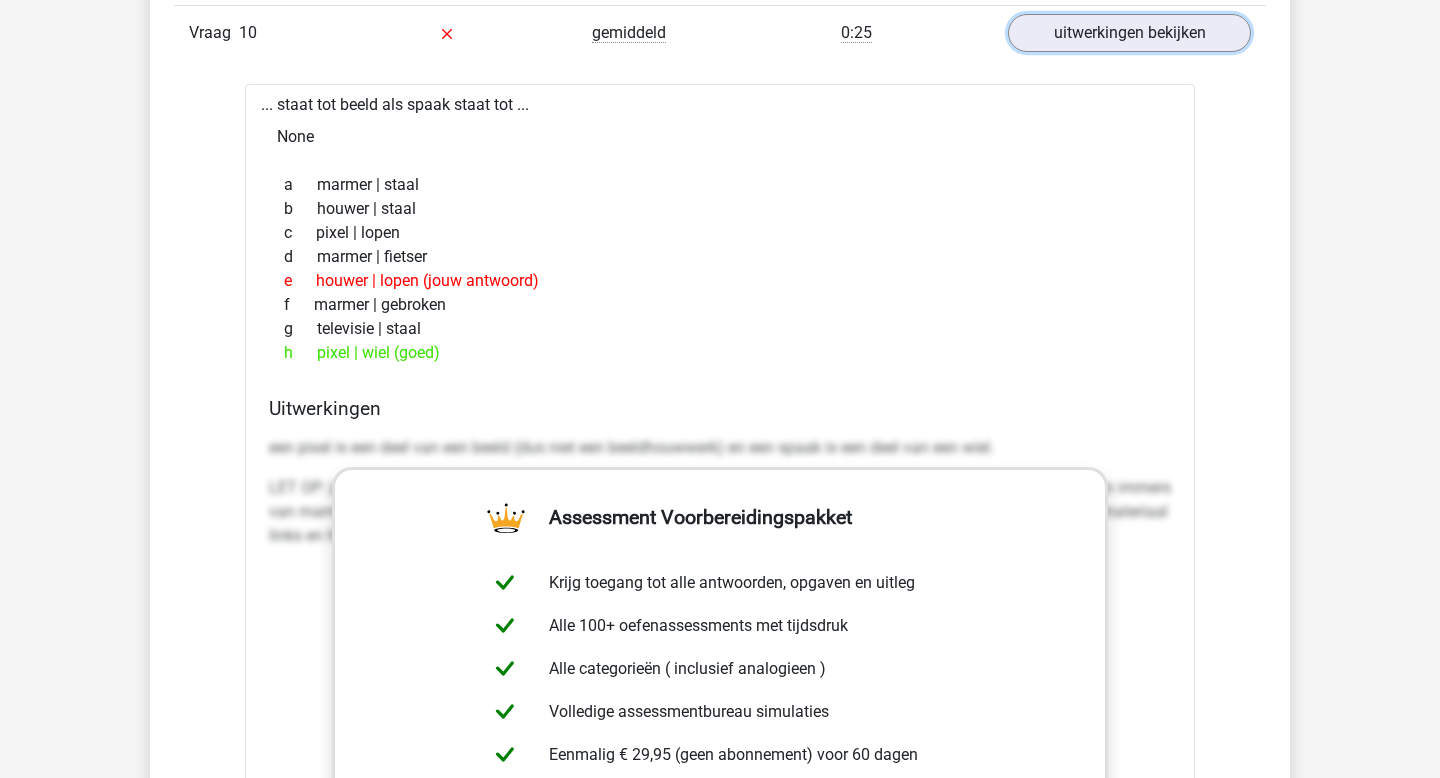 scroll, scrollTop: 1999, scrollLeft: 0, axis: vertical 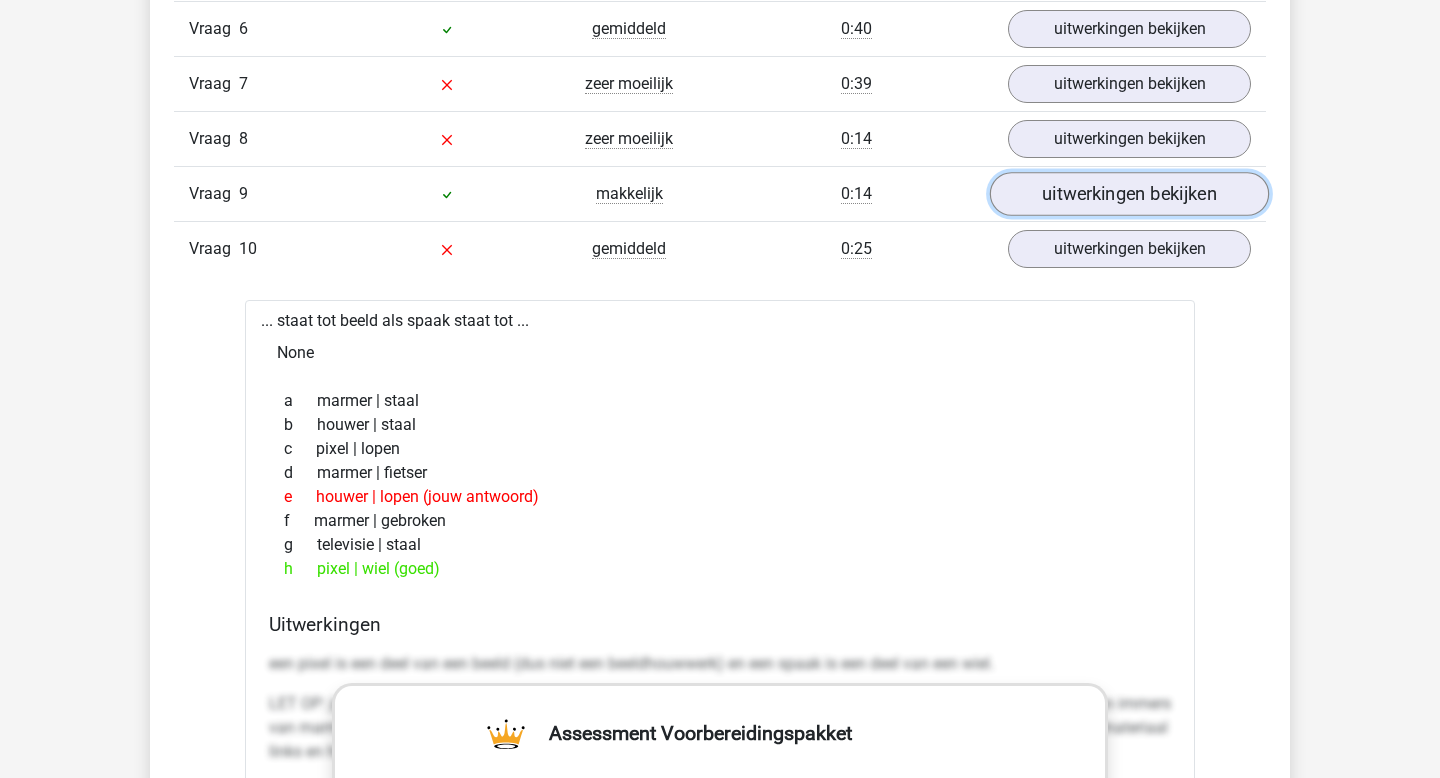 click on "uitwerkingen bekijken" at bounding box center (1129, 194) 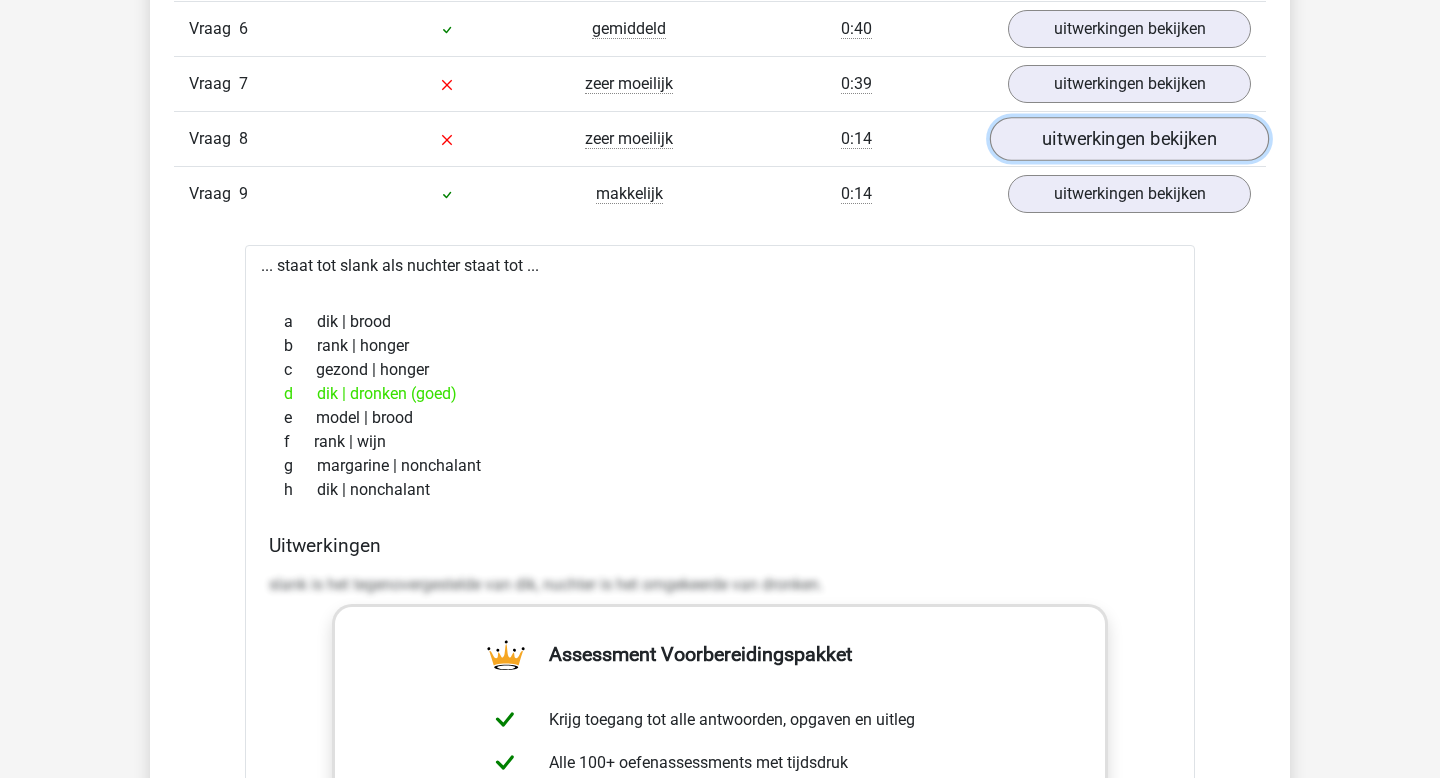 click on "uitwerkingen bekijken" at bounding box center (1129, 139) 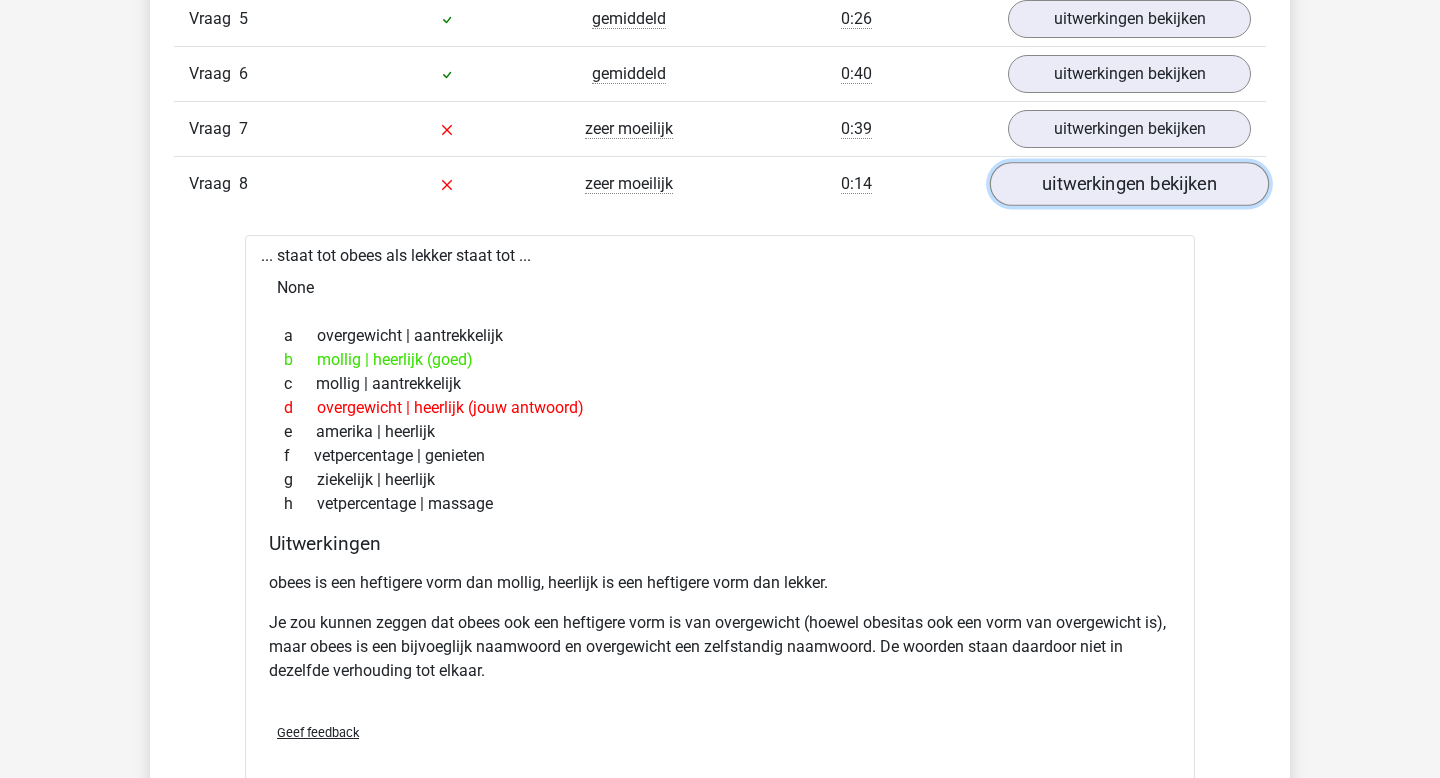 scroll, scrollTop: 1950, scrollLeft: 0, axis: vertical 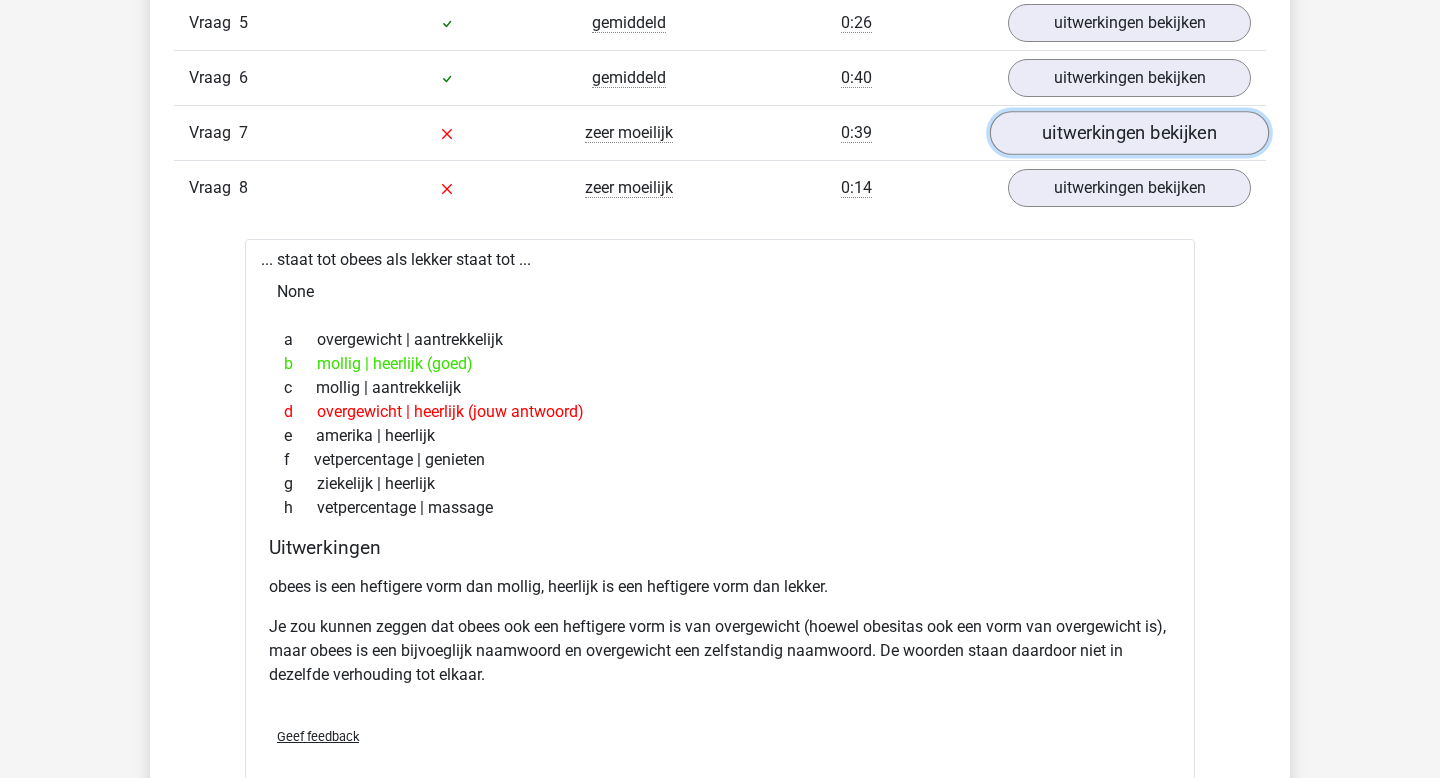 click on "uitwerkingen bekijken" at bounding box center [1129, 133] 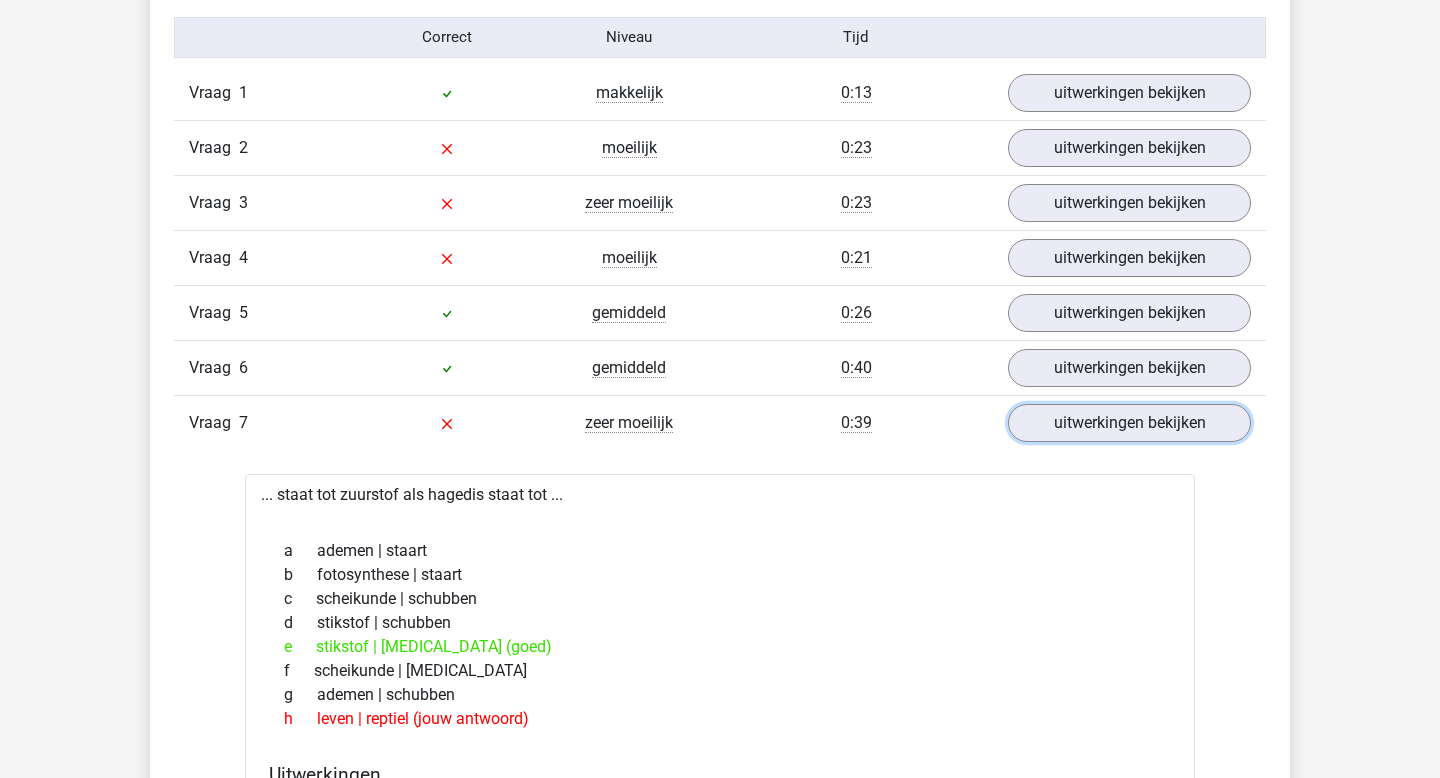 scroll, scrollTop: 1650, scrollLeft: 0, axis: vertical 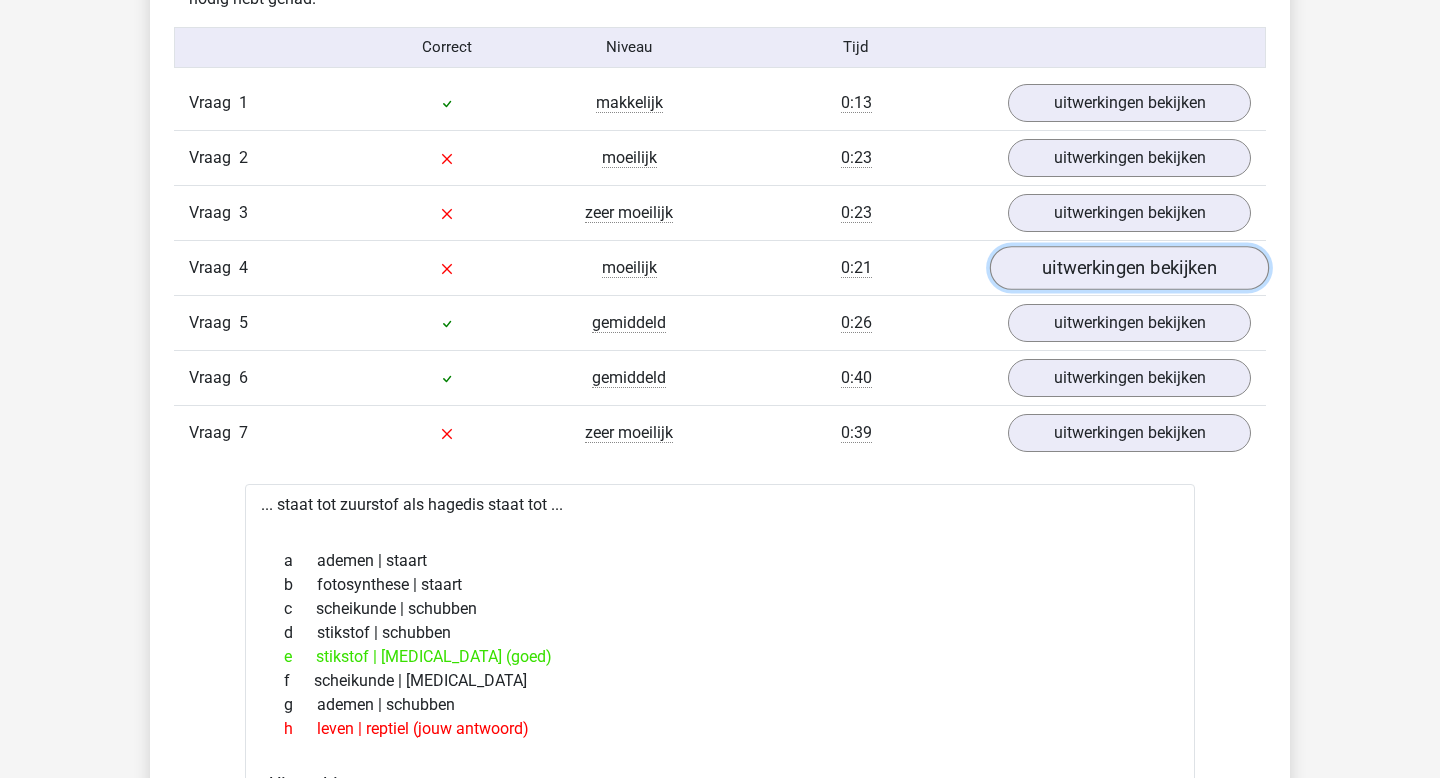 click on "uitwerkingen bekijken" at bounding box center (1129, 268) 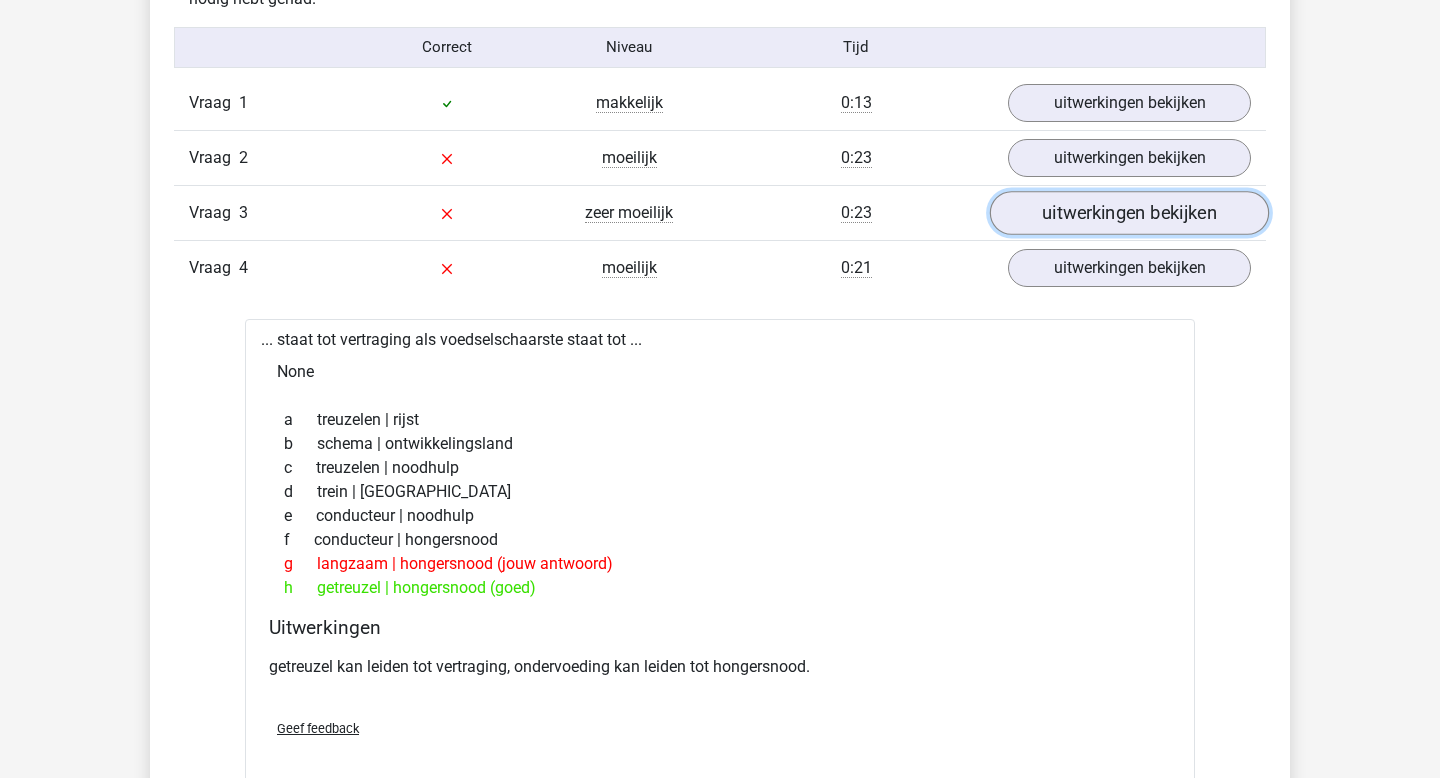 click on "uitwerkingen bekijken" at bounding box center (1129, 213) 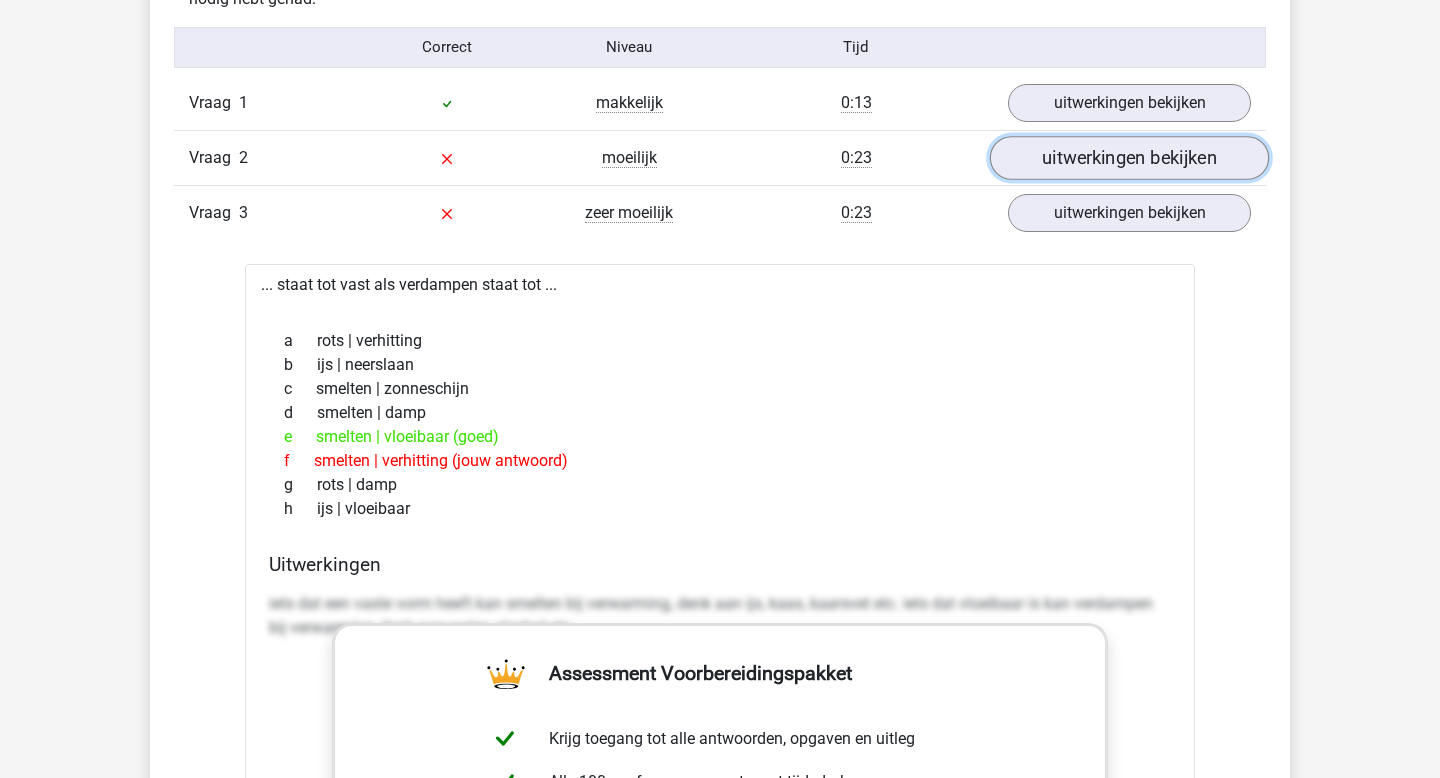 click on "uitwerkingen bekijken" at bounding box center (1129, 158) 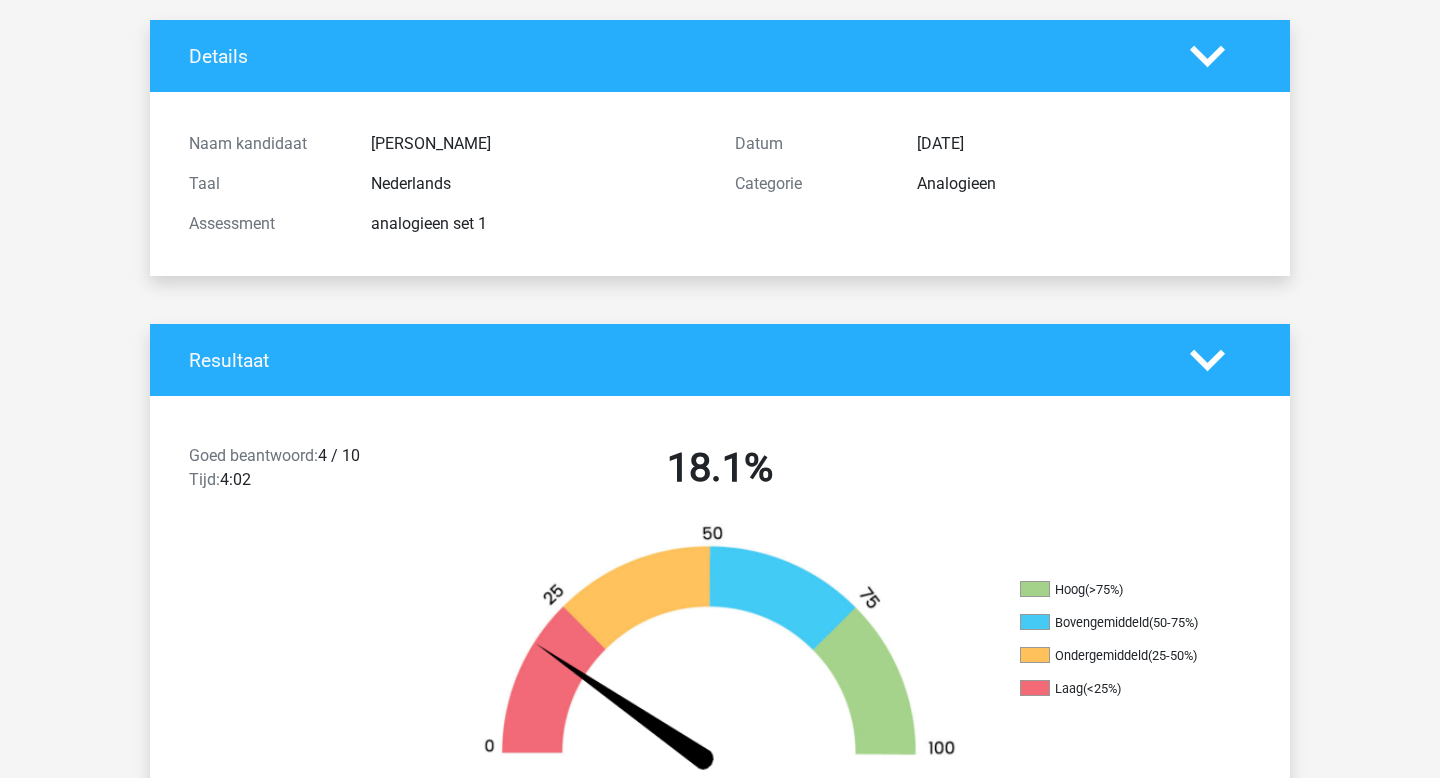 scroll, scrollTop: 0, scrollLeft: 0, axis: both 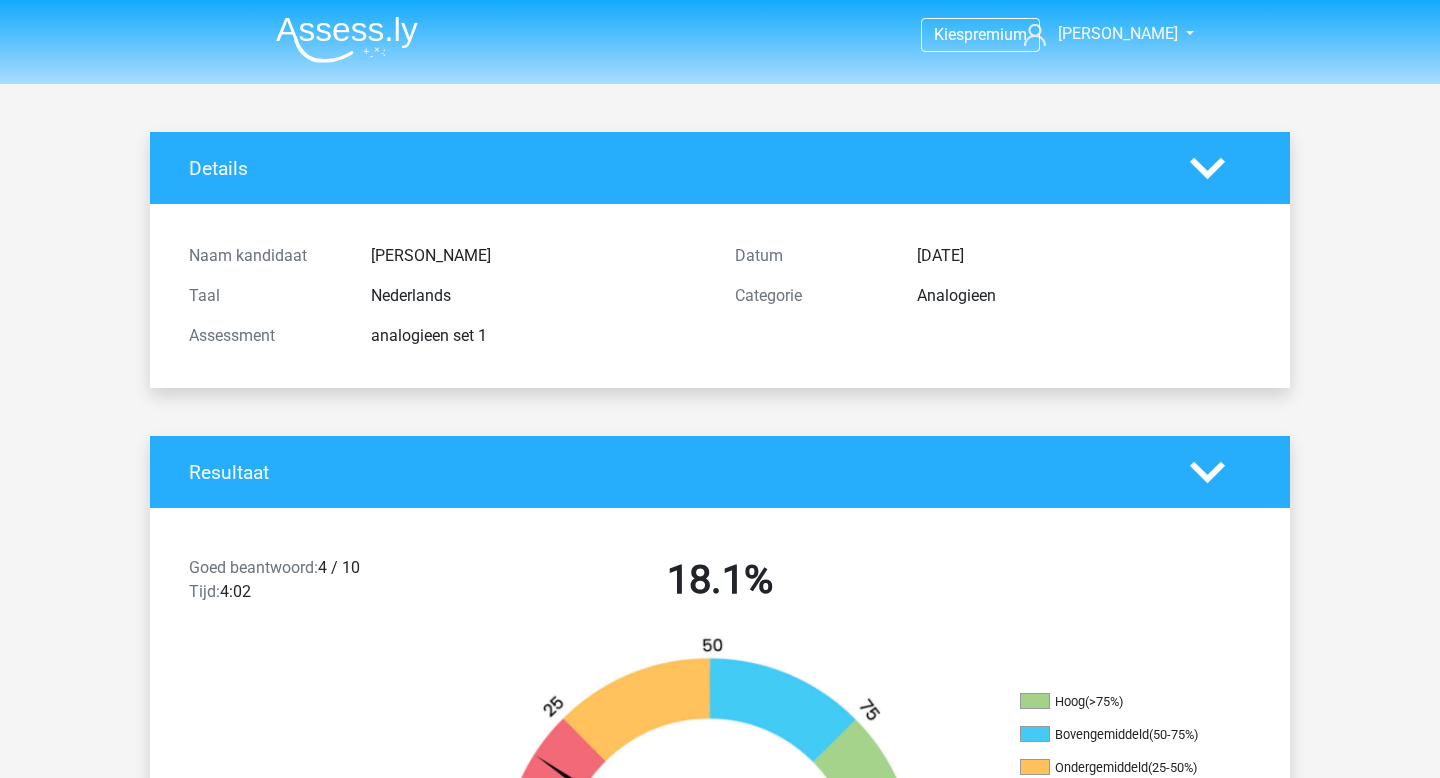click at bounding box center [347, 39] 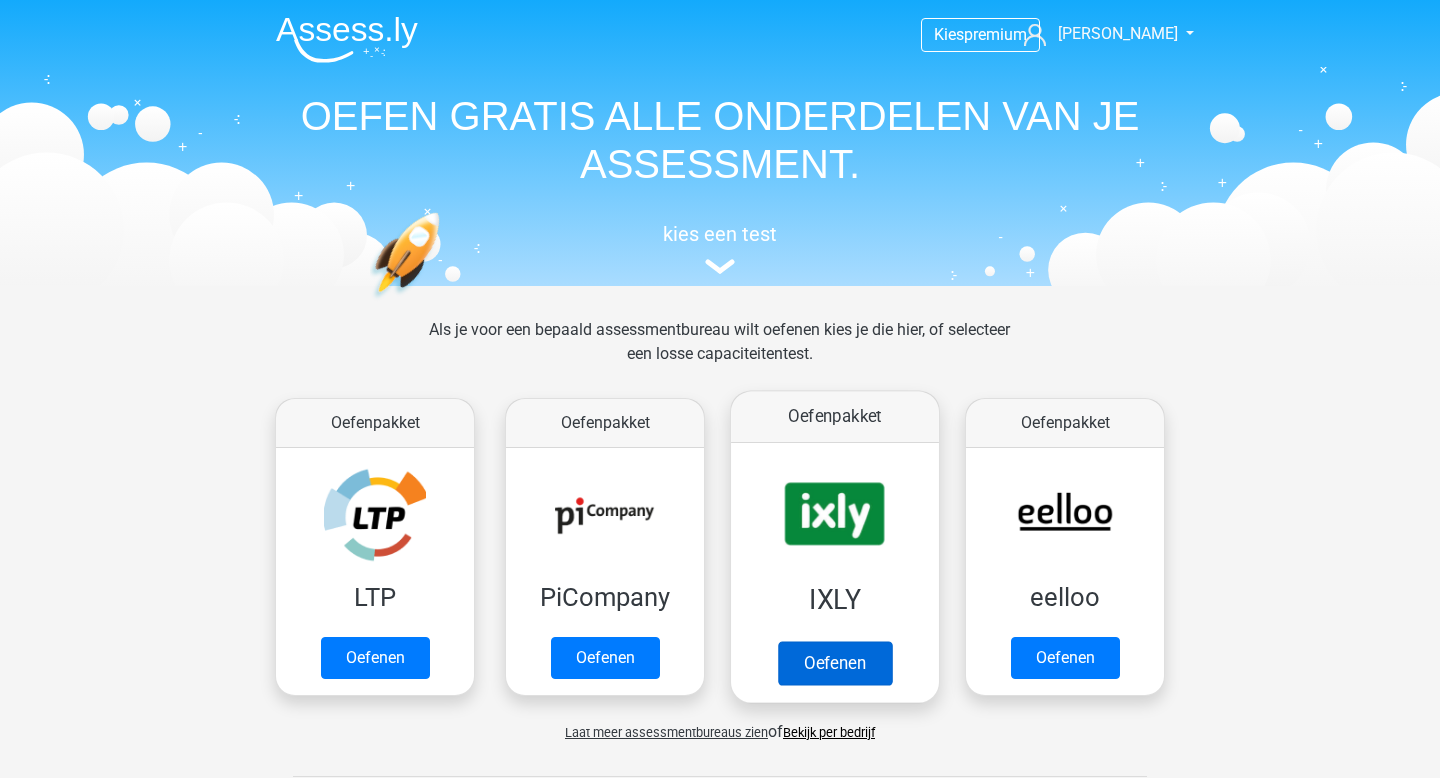 scroll, scrollTop: 0, scrollLeft: 0, axis: both 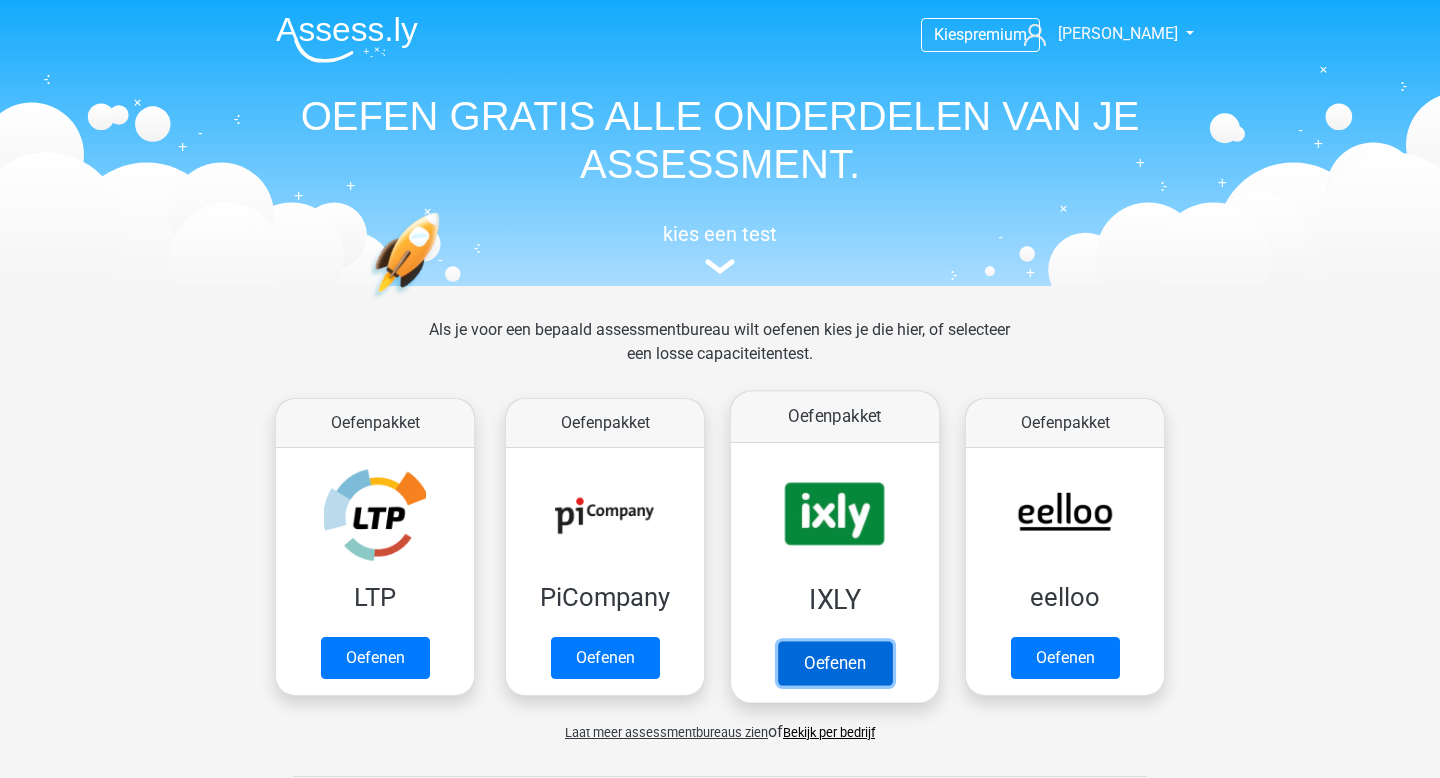 click on "Oefenen" at bounding box center [835, 663] 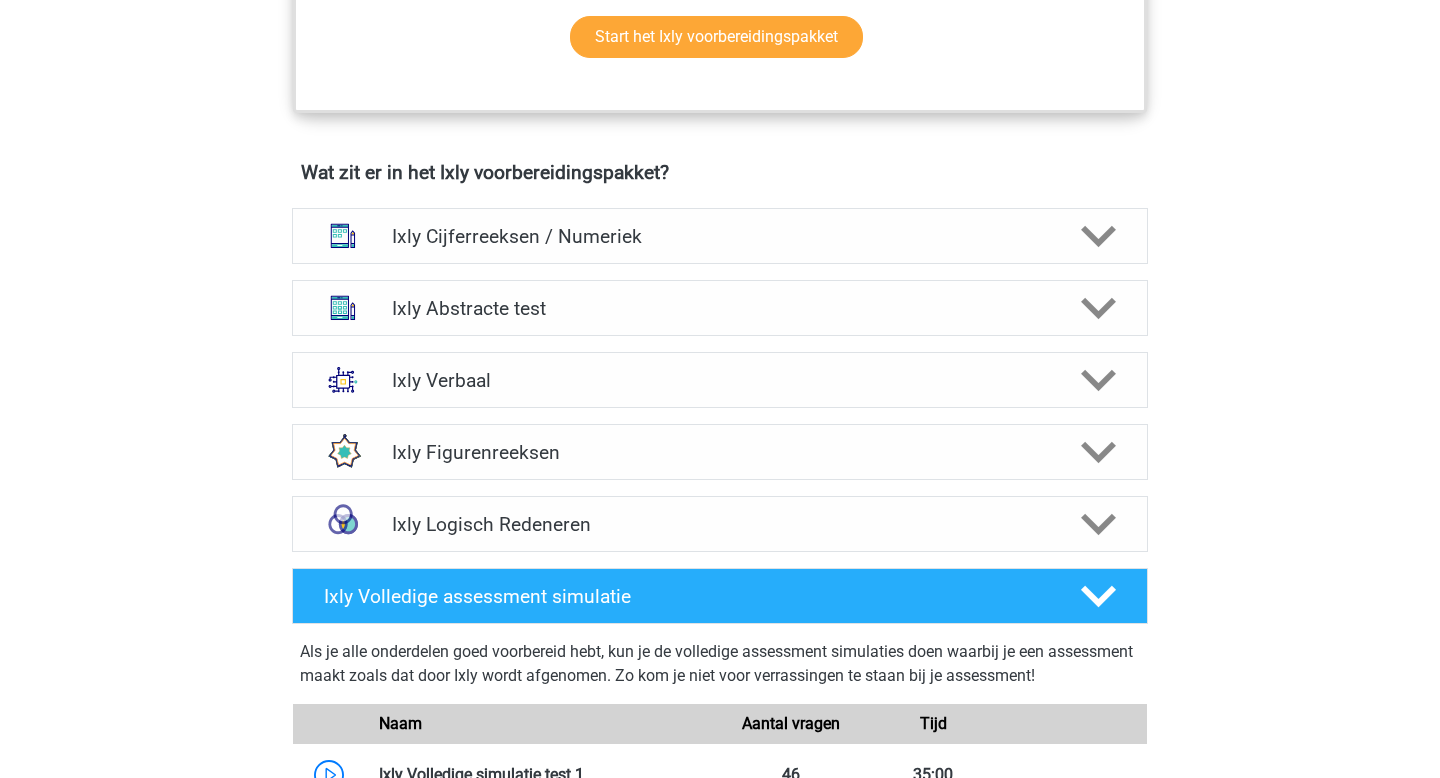 scroll, scrollTop: 1123, scrollLeft: 0, axis: vertical 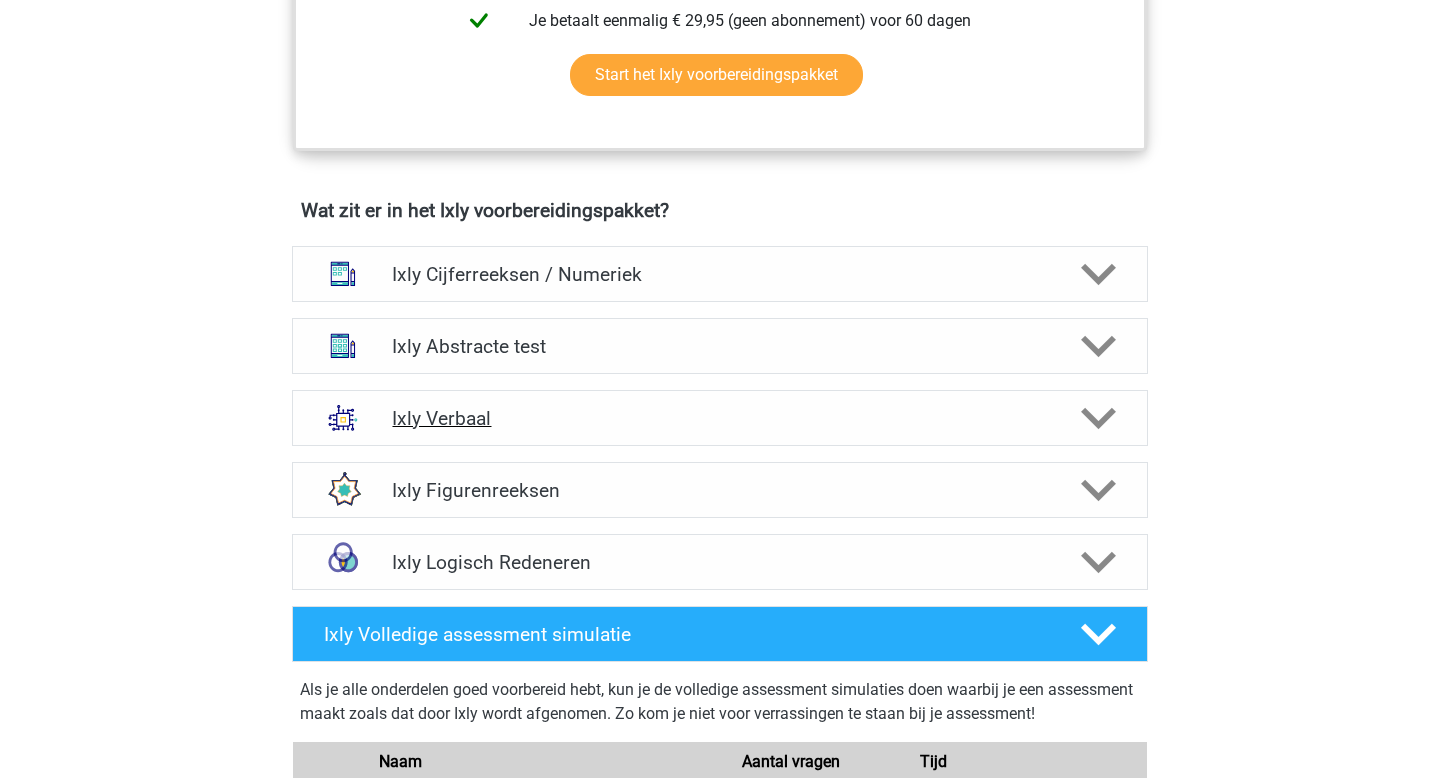 click 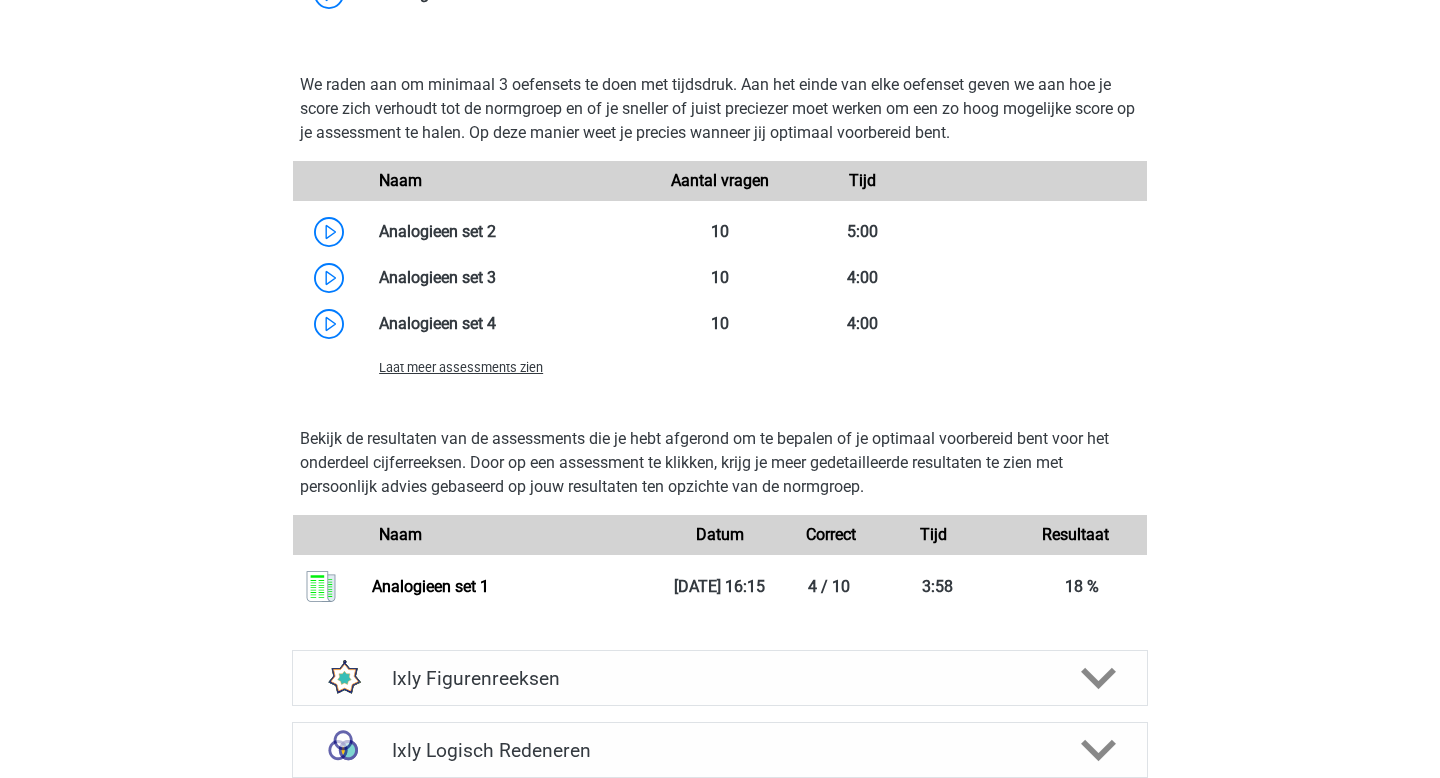 scroll, scrollTop: 2365, scrollLeft: 0, axis: vertical 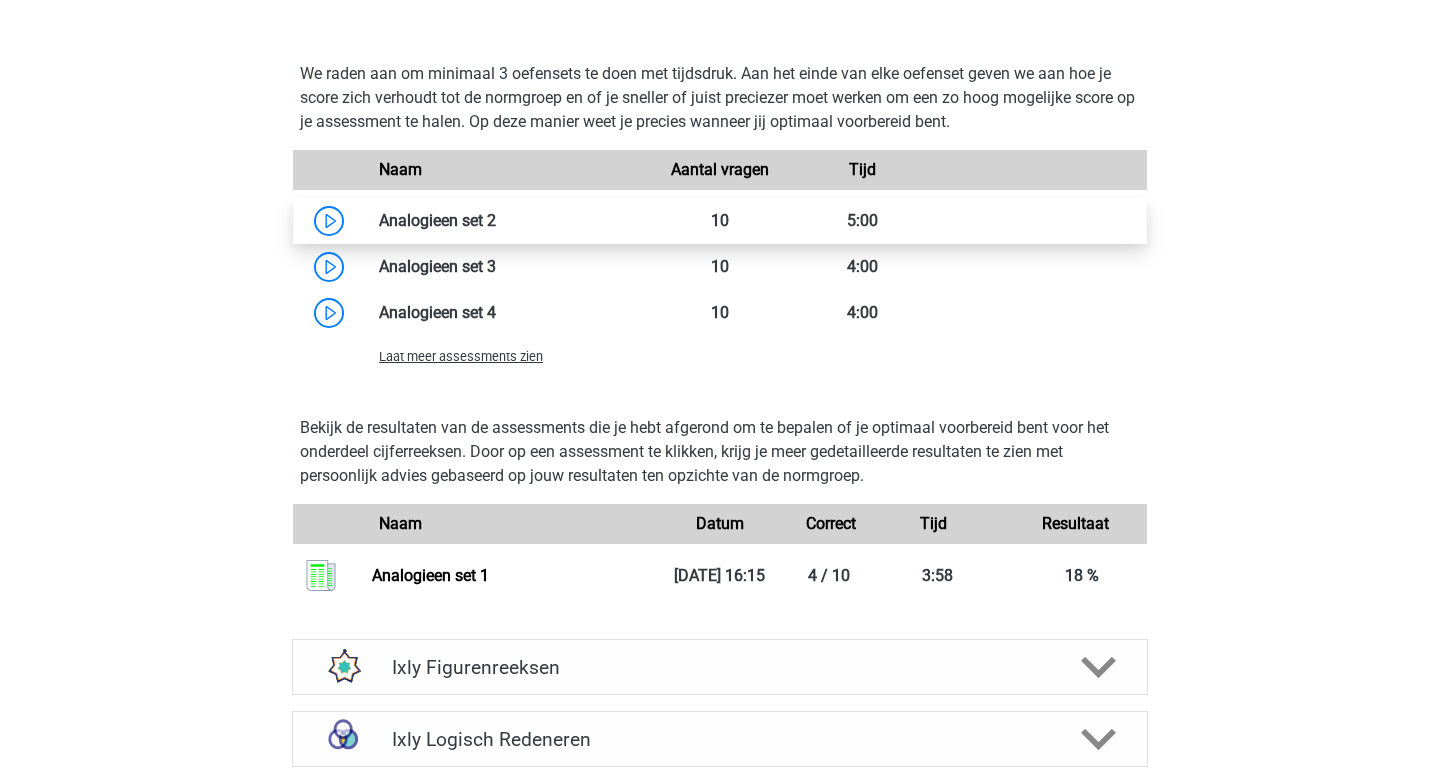 click at bounding box center (496, 220) 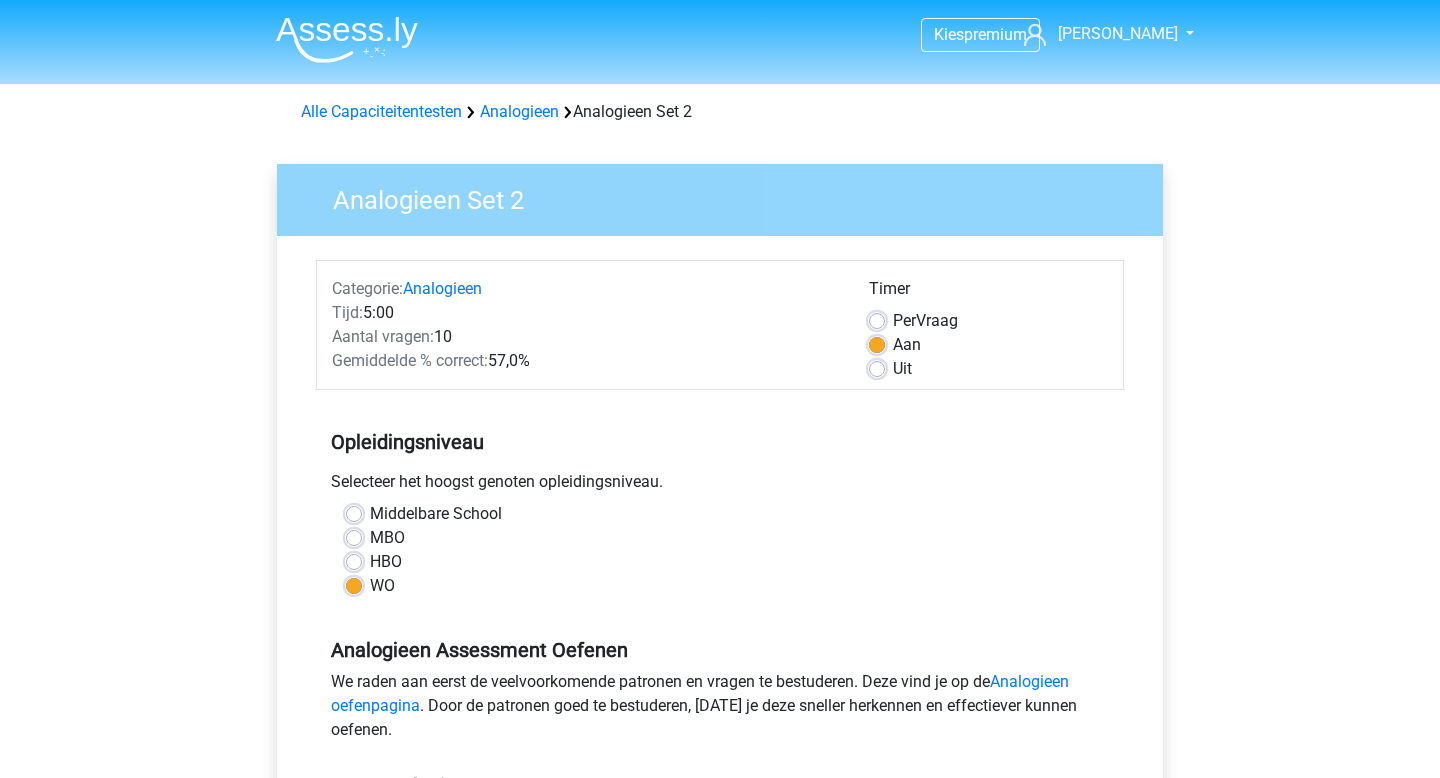 scroll, scrollTop: 509, scrollLeft: 0, axis: vertical 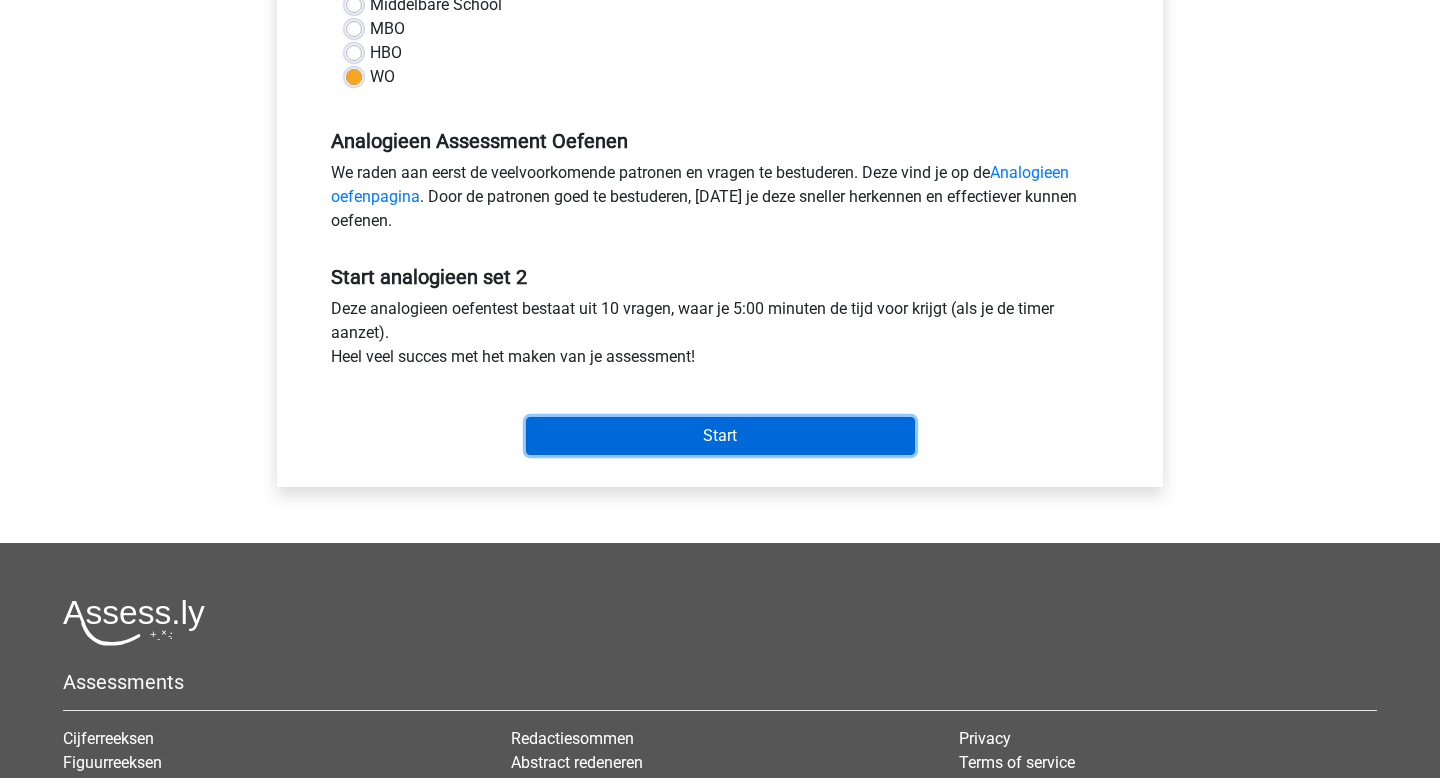 click on "Start" at bounding box center [720, 436] 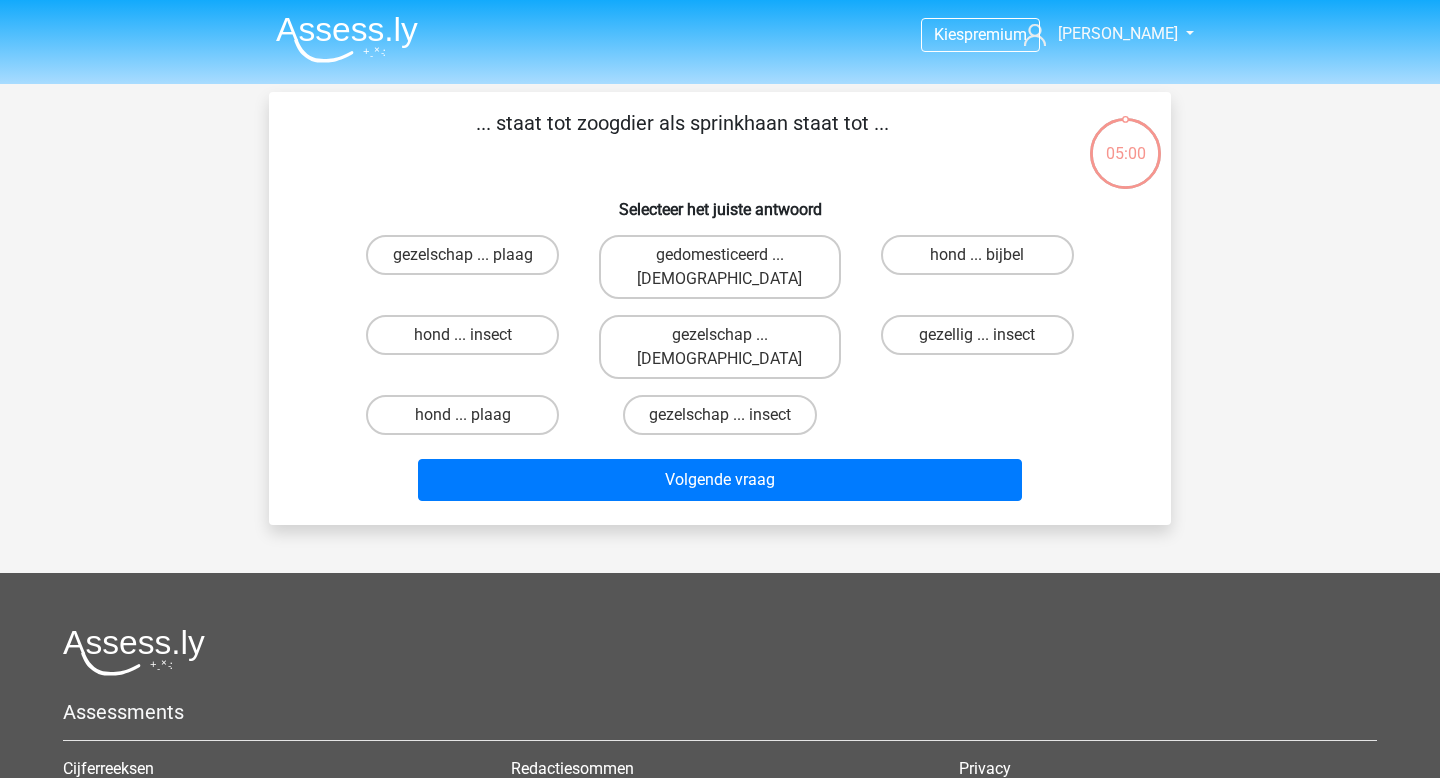 scroll, scrollTop: 0, scrollLeft: 0, axis: both 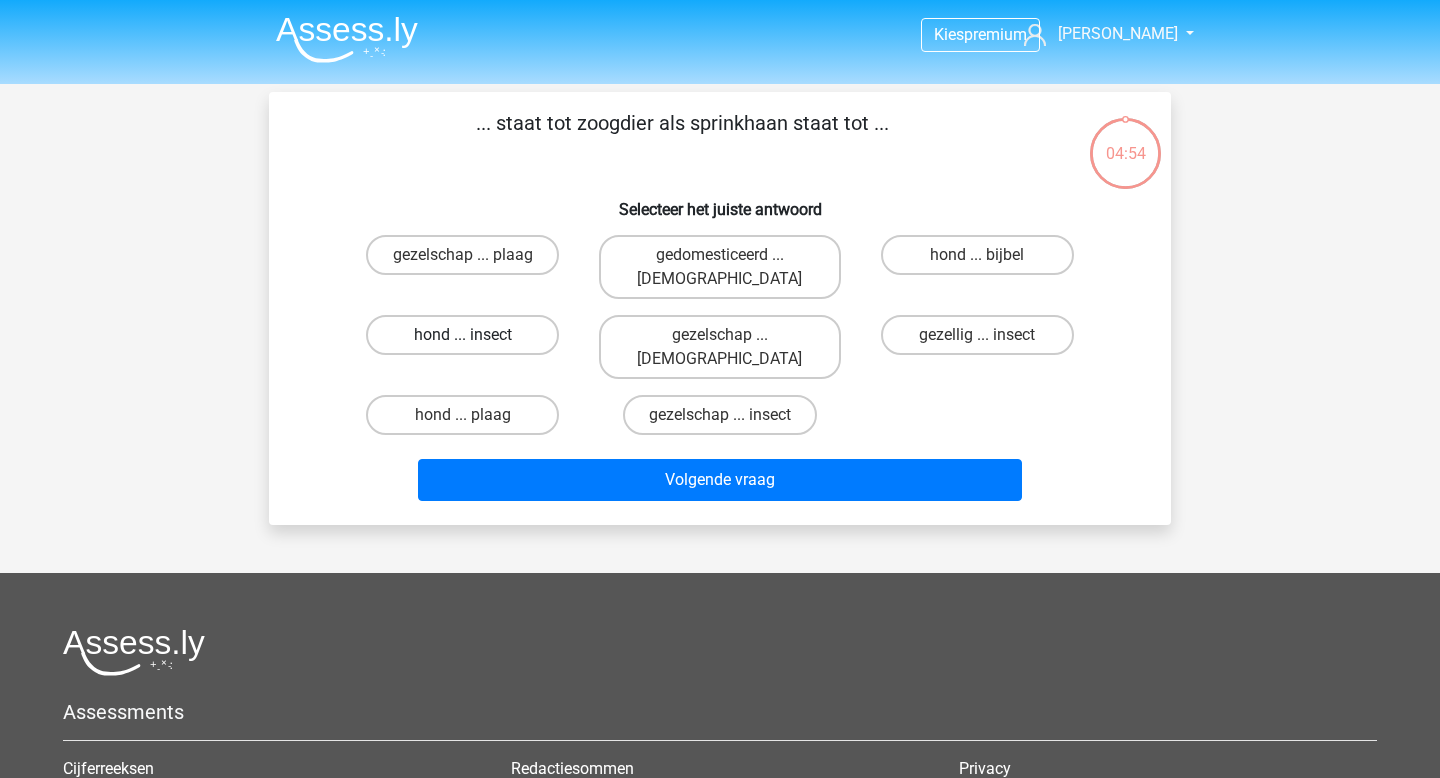 click on "hond ... insect" at bounding box center (462, 335) 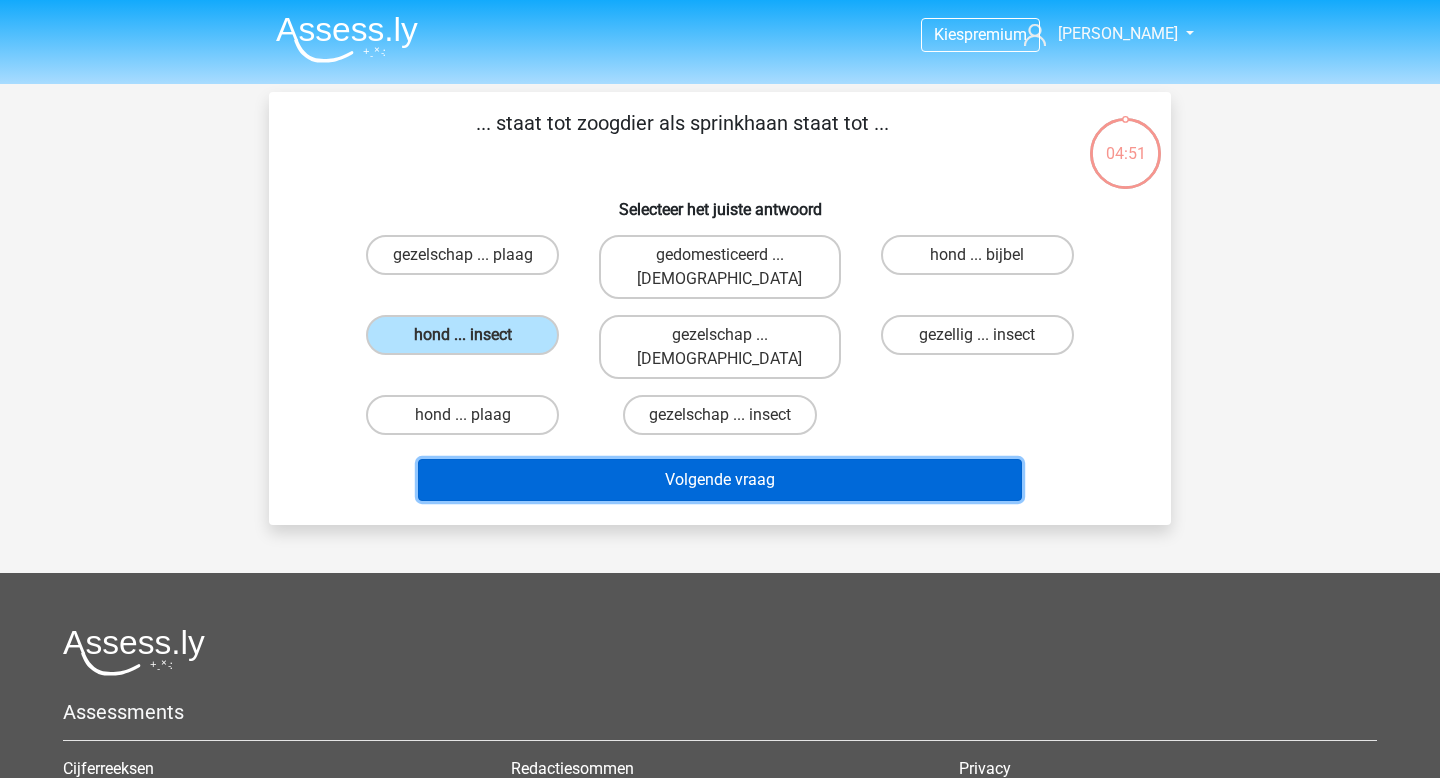 click on "Volgende vraag" at bounding box center [720, 480] 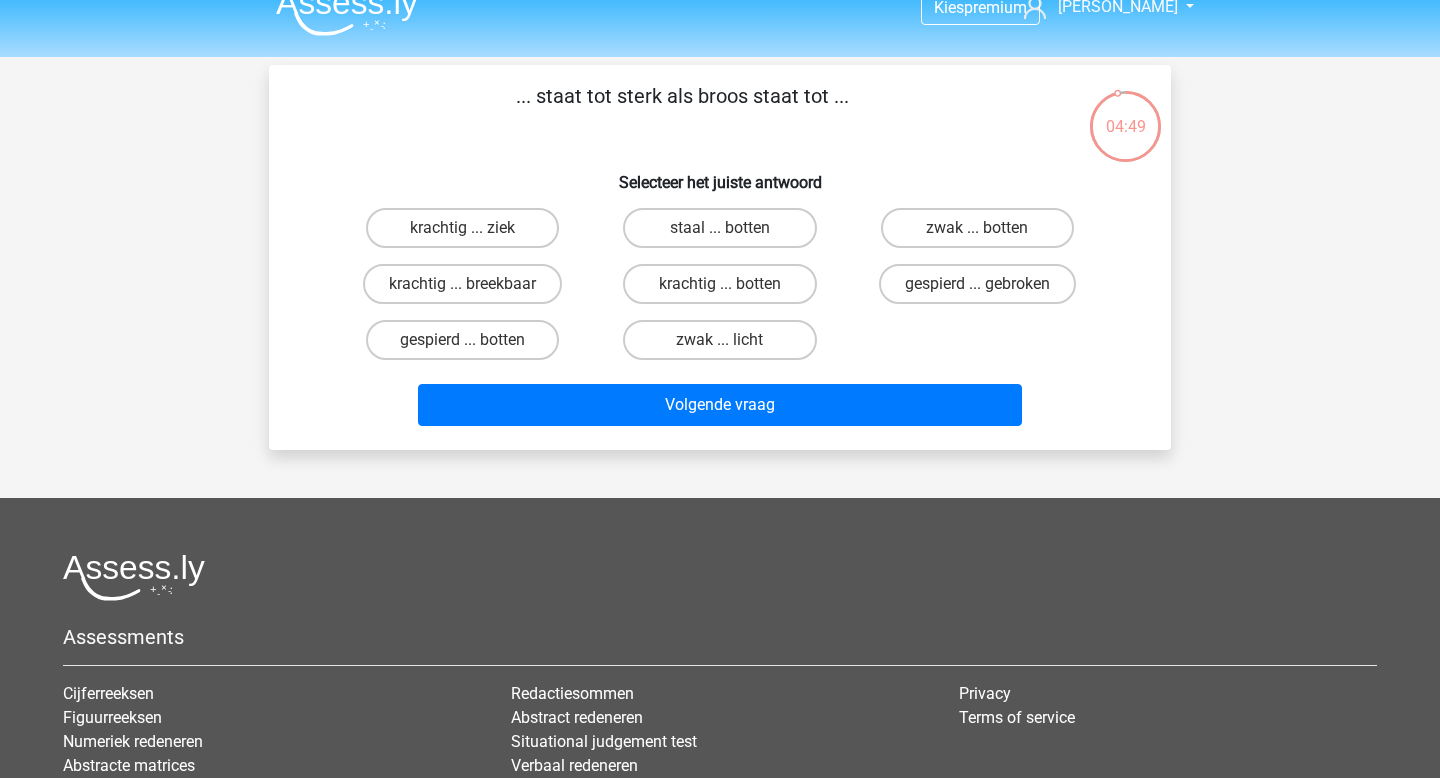 scroll, scrollTop: 24, scrollLeft: 0, axis: vertical 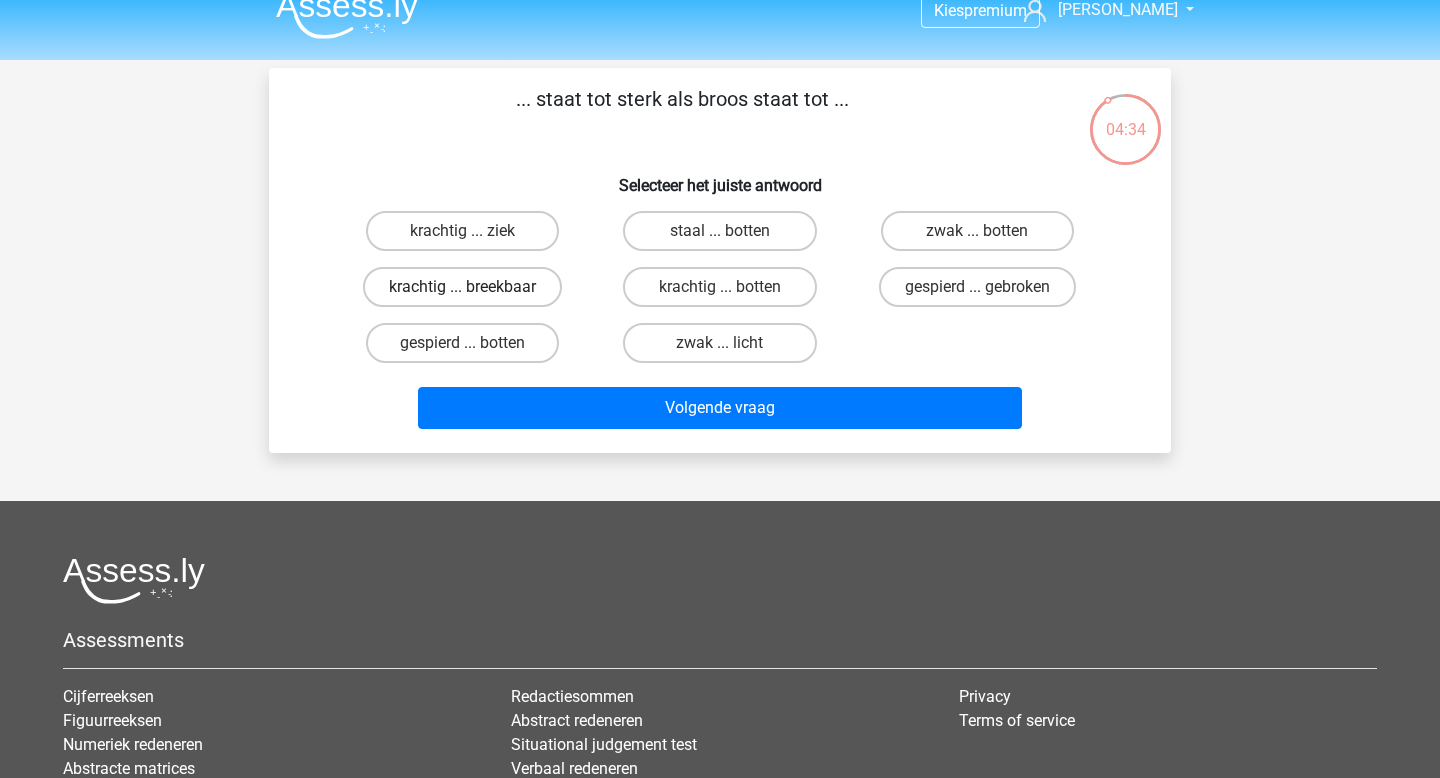 click on "krachtig ... breekbaar" at bounding box center [462, 287] 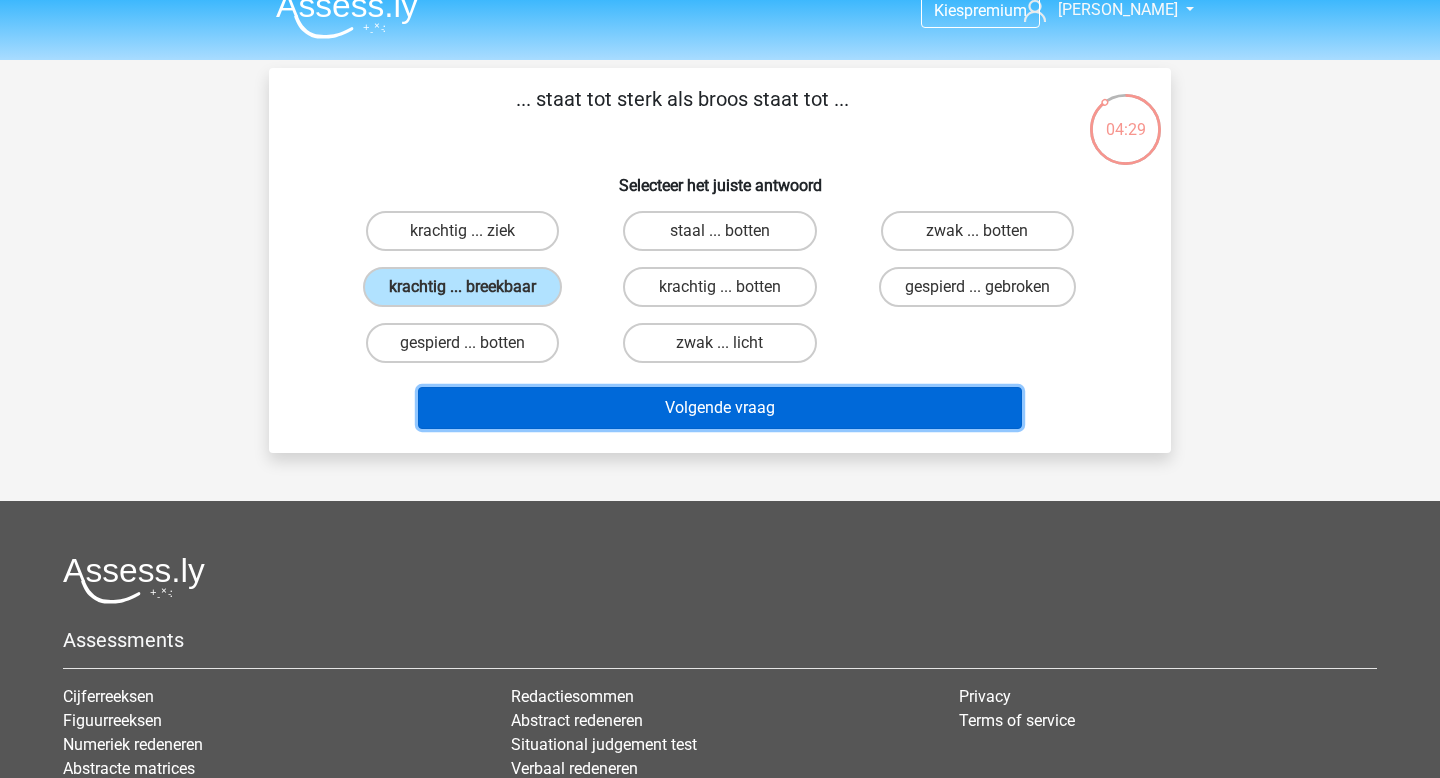 click on "Volgende vraag" at bounding box center (720, 408) 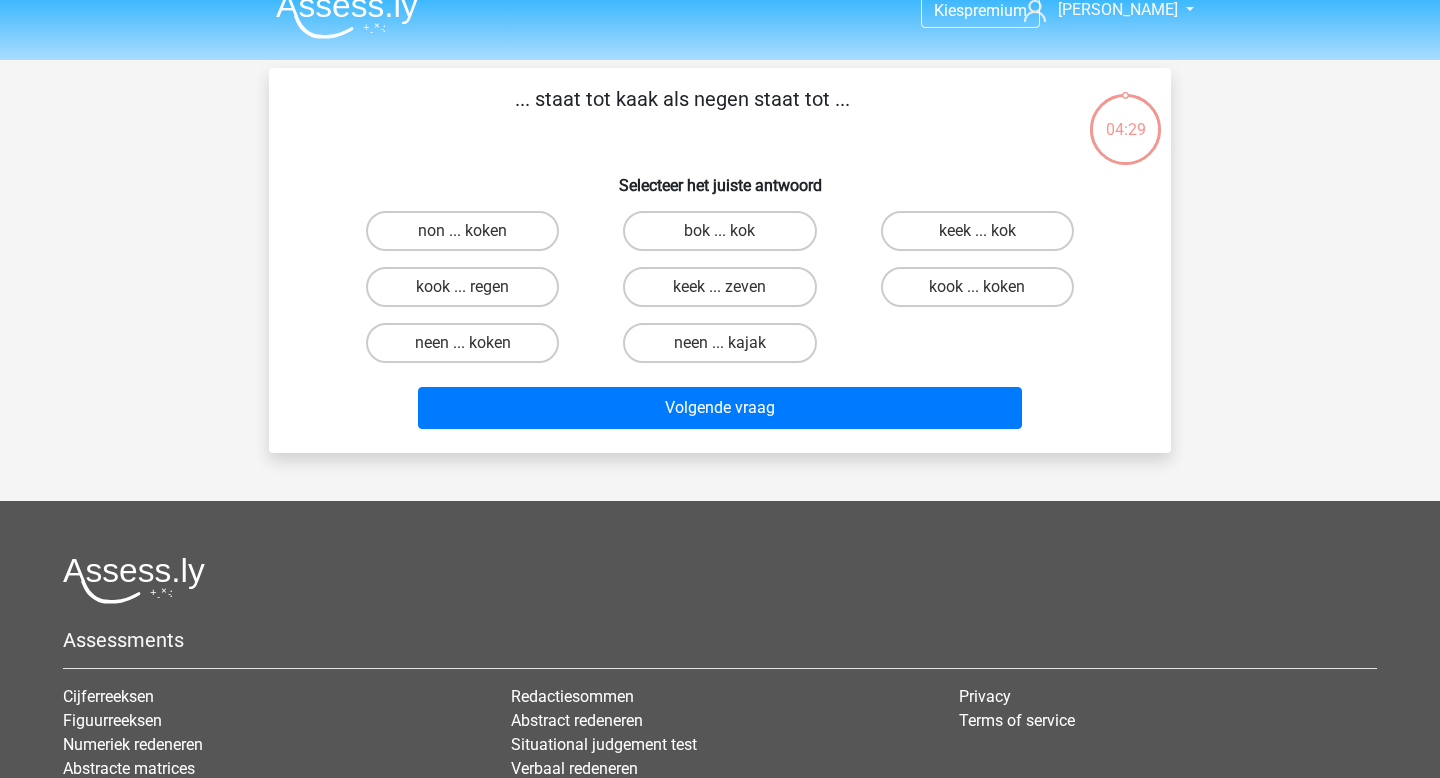 scroll, scrollTop: 92, scrollLeft: 0, axis: vertical 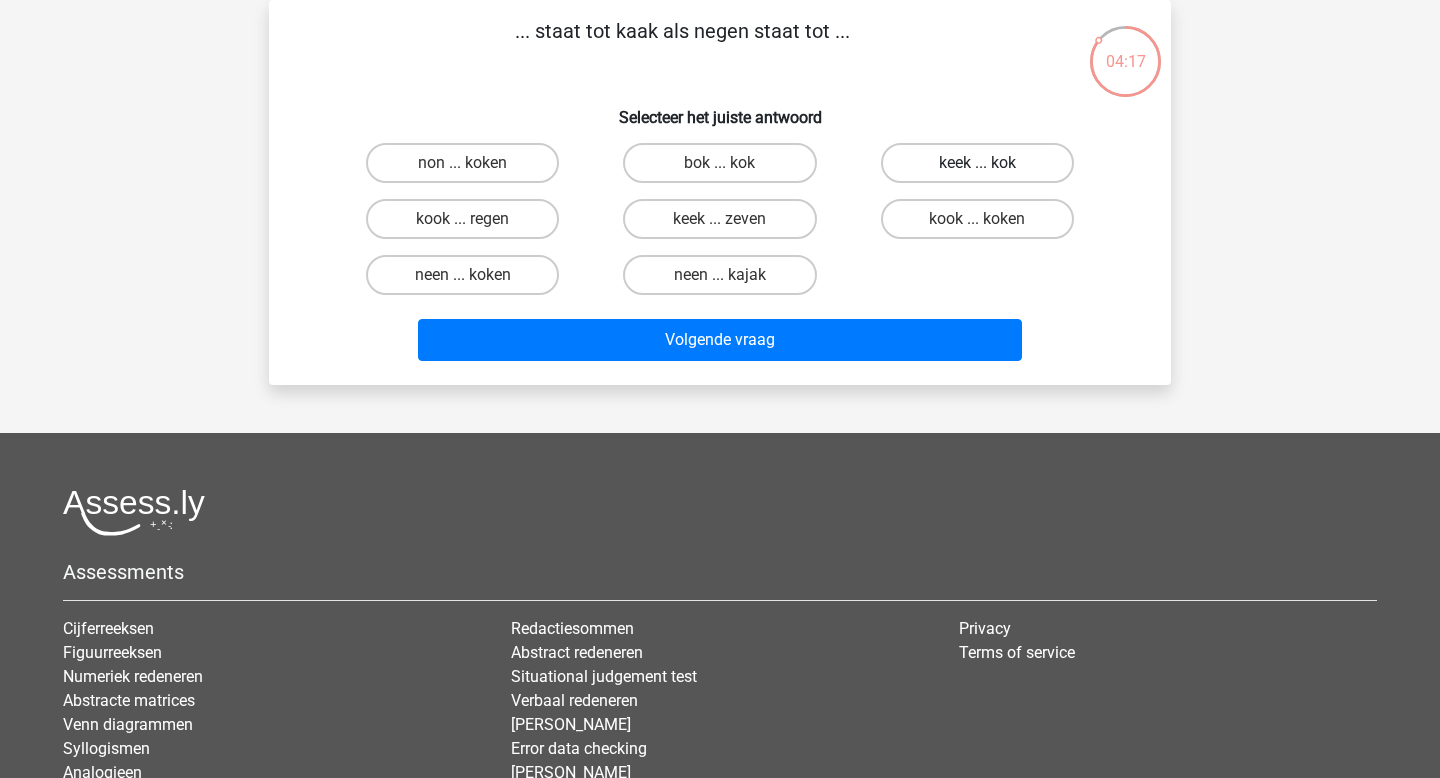 click on "keek ... kok" at bounding box center [977, 163] 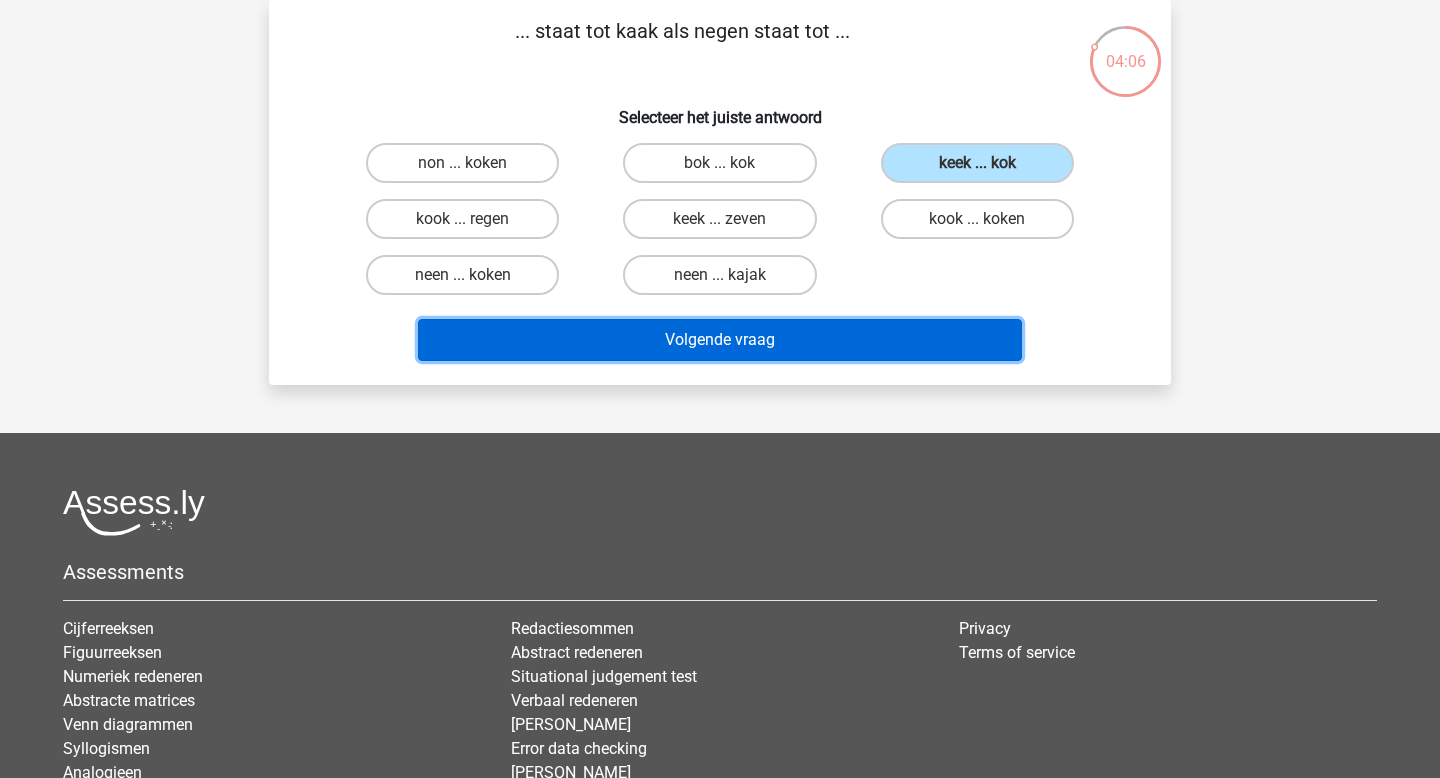 click on "Volgende vraag" at bounding box center (720, 340) 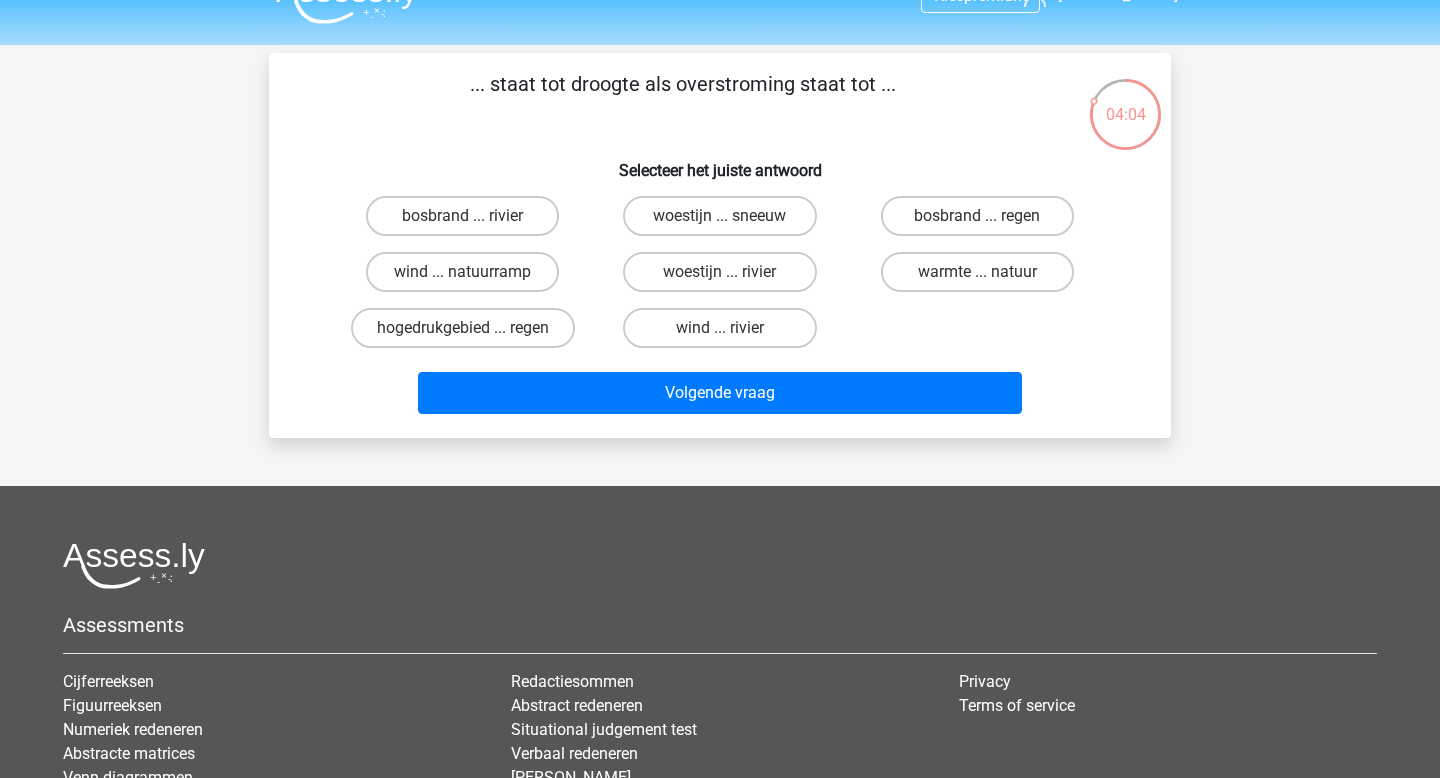 scroll, scrollTop: 33, scrollLeft: 0, axis: vertical 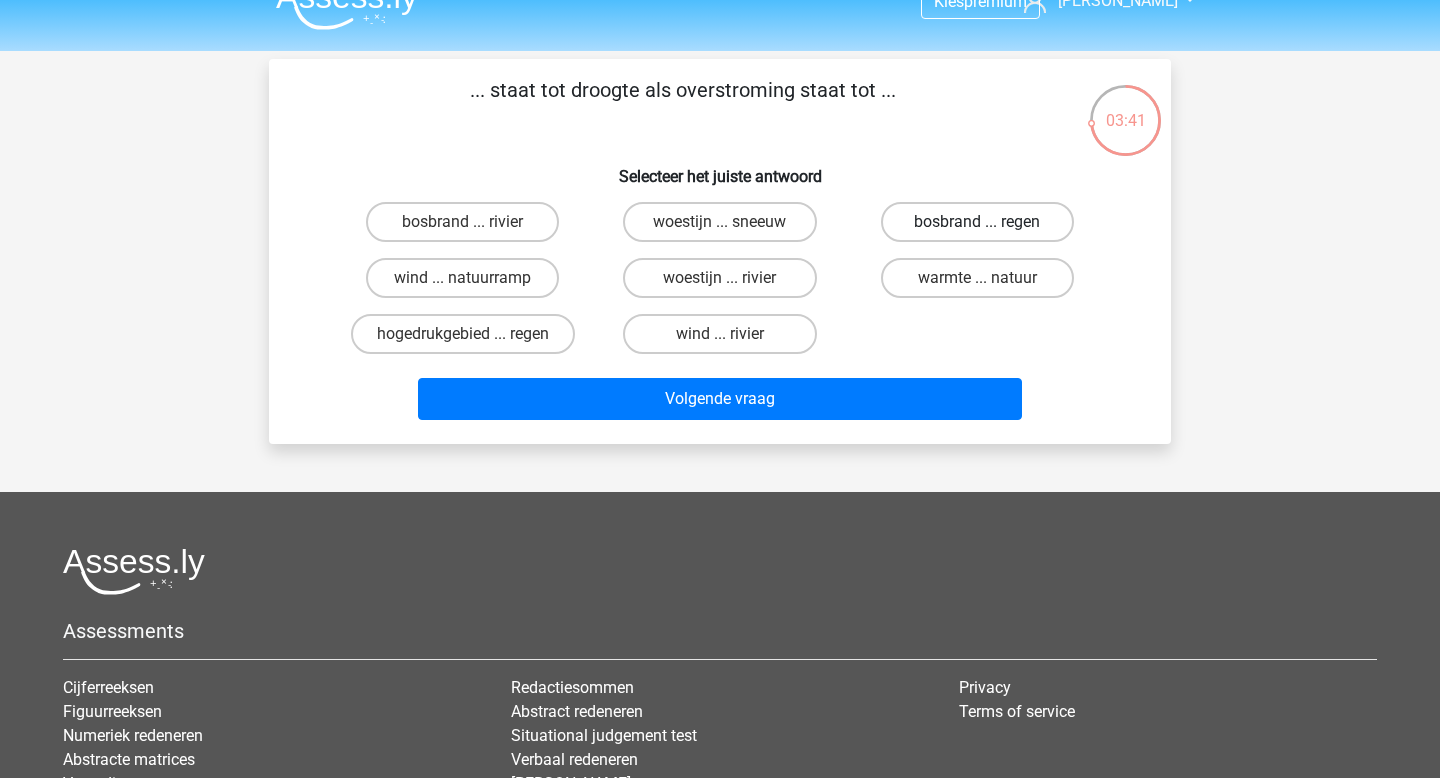 click on "bosbrand ... regen" at bounding box center [977, 222] 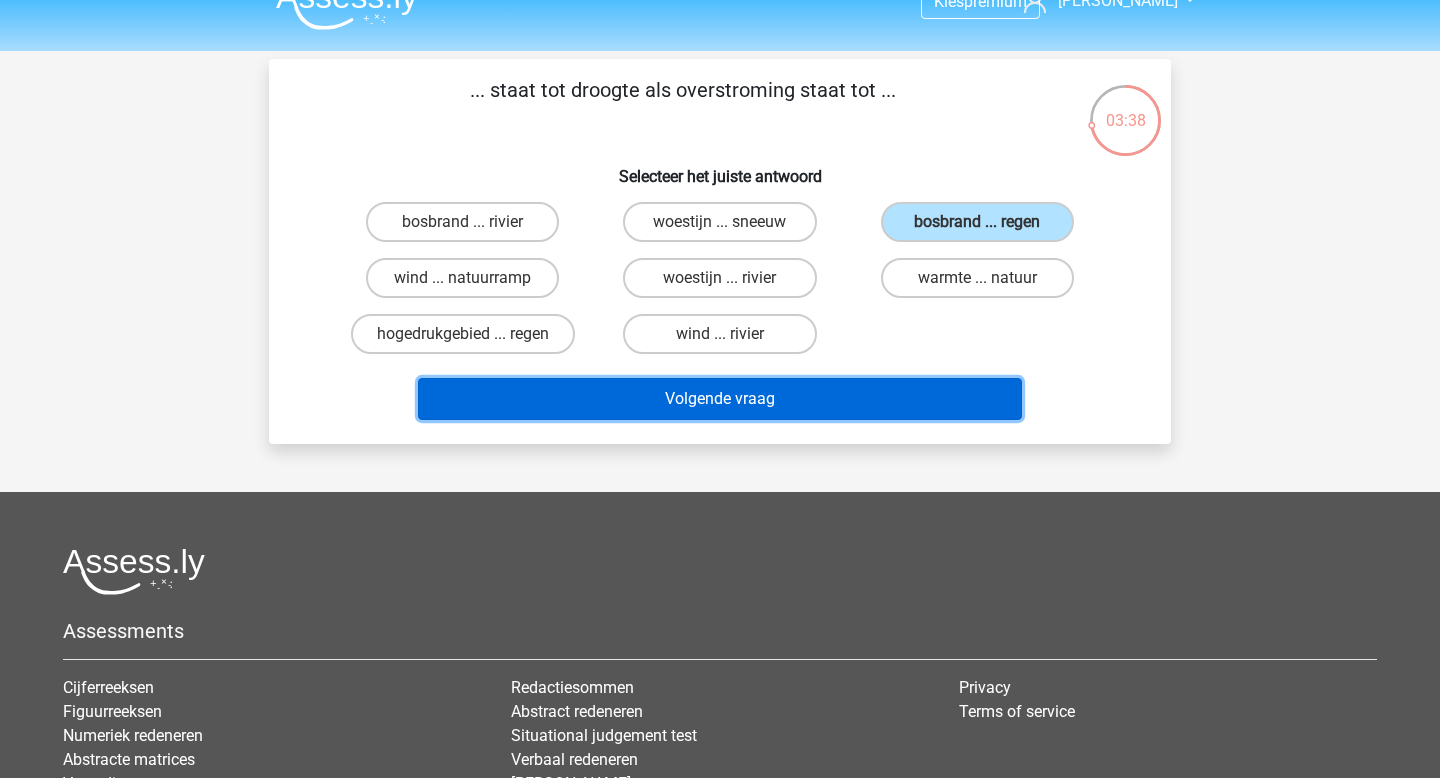 click on "Volgende vraag" at bounding box center (720, 399) 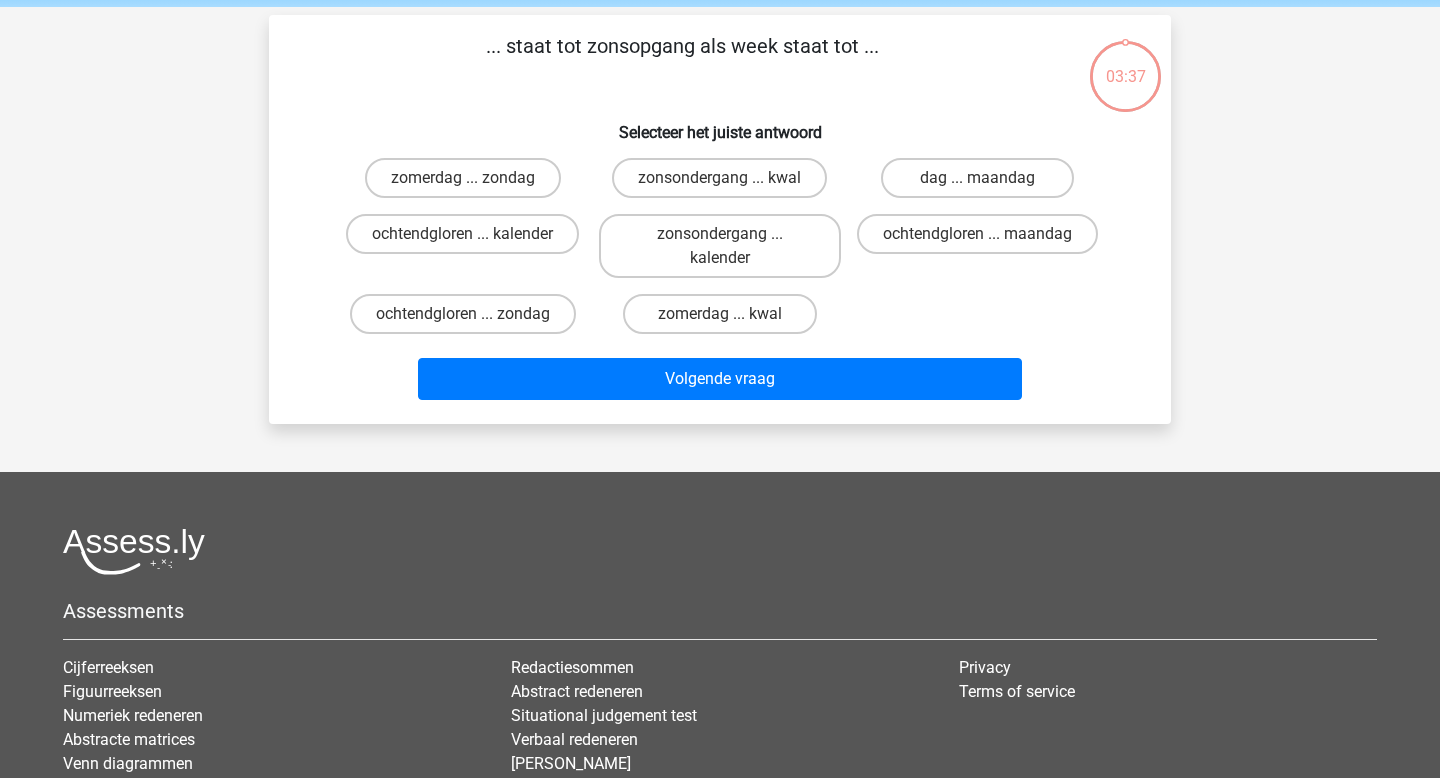 scroll, scrollTop: 92, scrollLeft: 0, axis: vertical 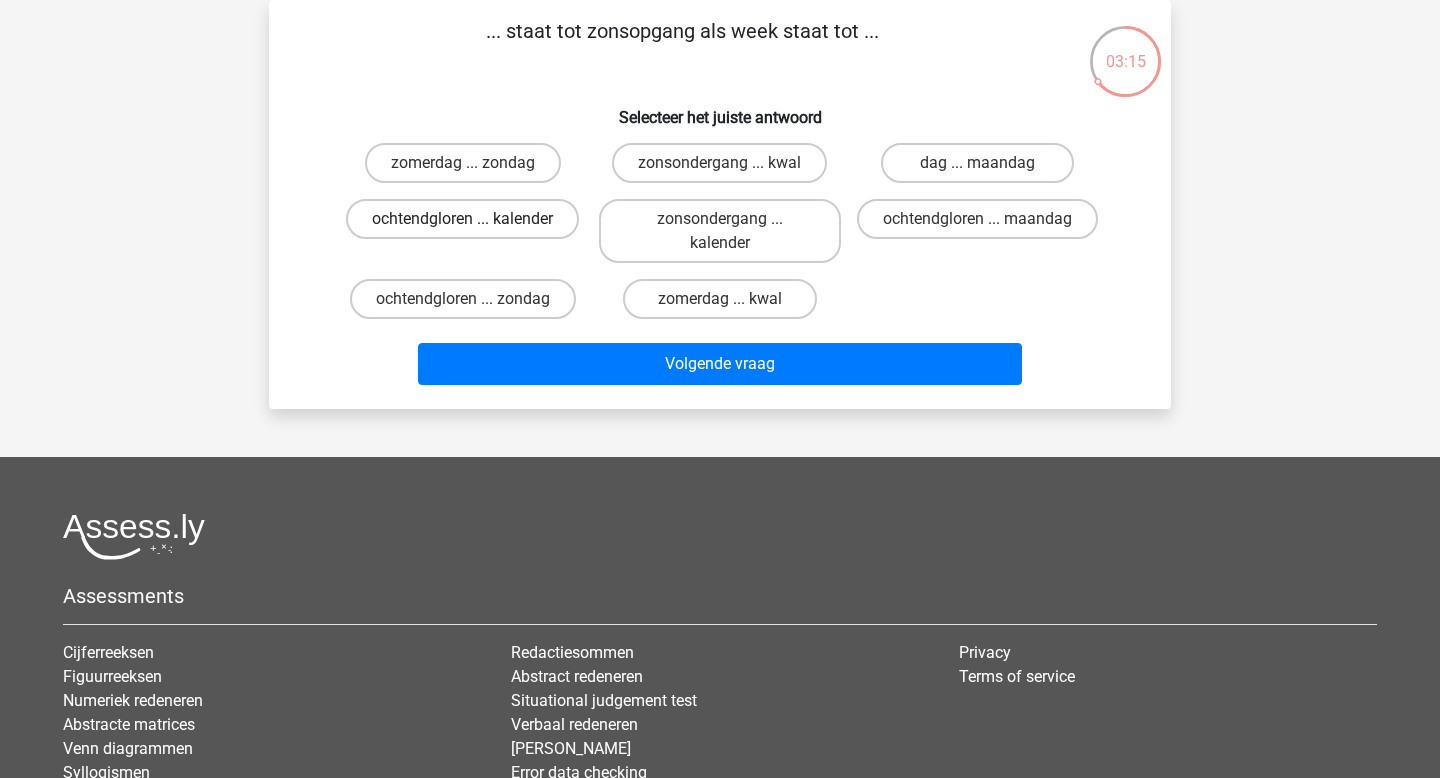 click on "ochtendgloren ... kalender" at bounding box center [462, 219] 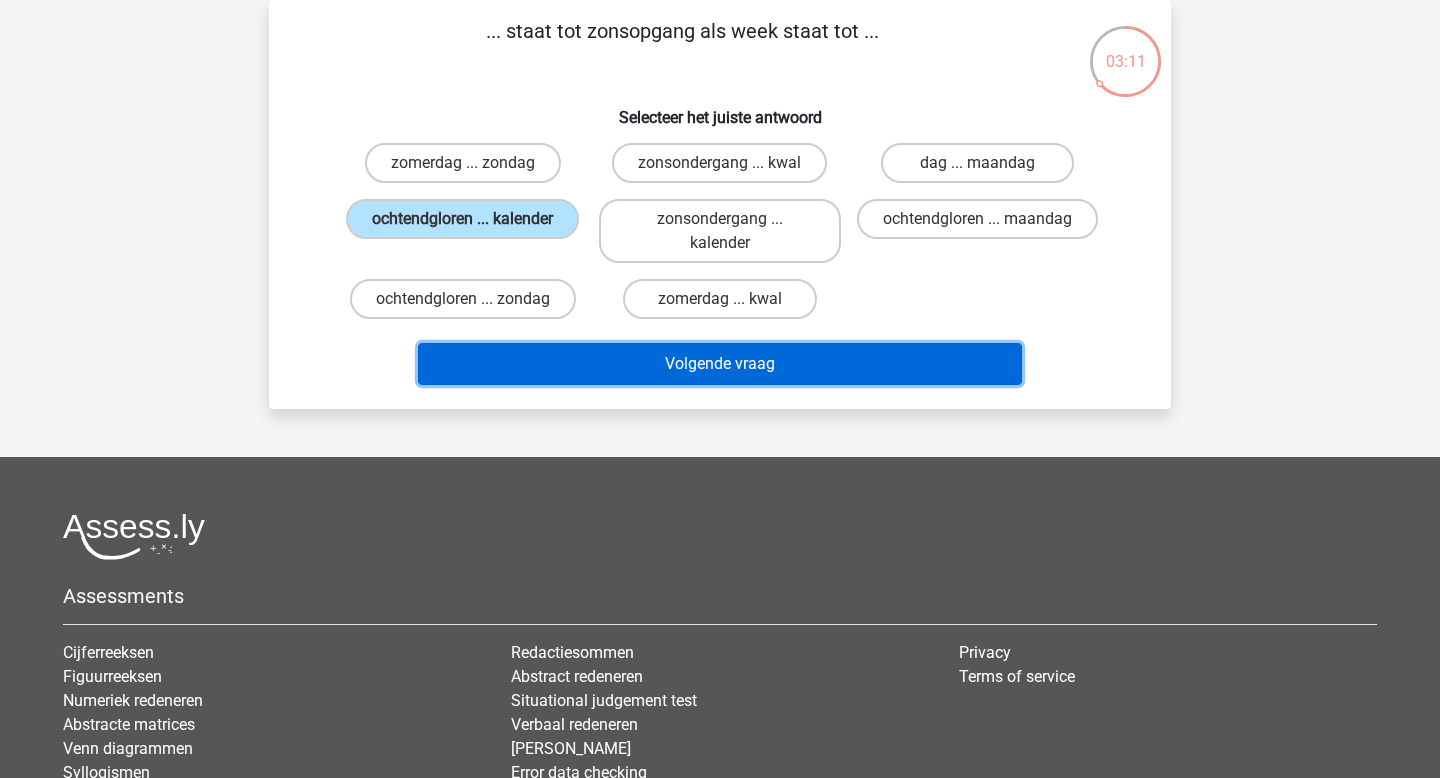 click on "Volgende vraag" at bounding box center [720, 364] 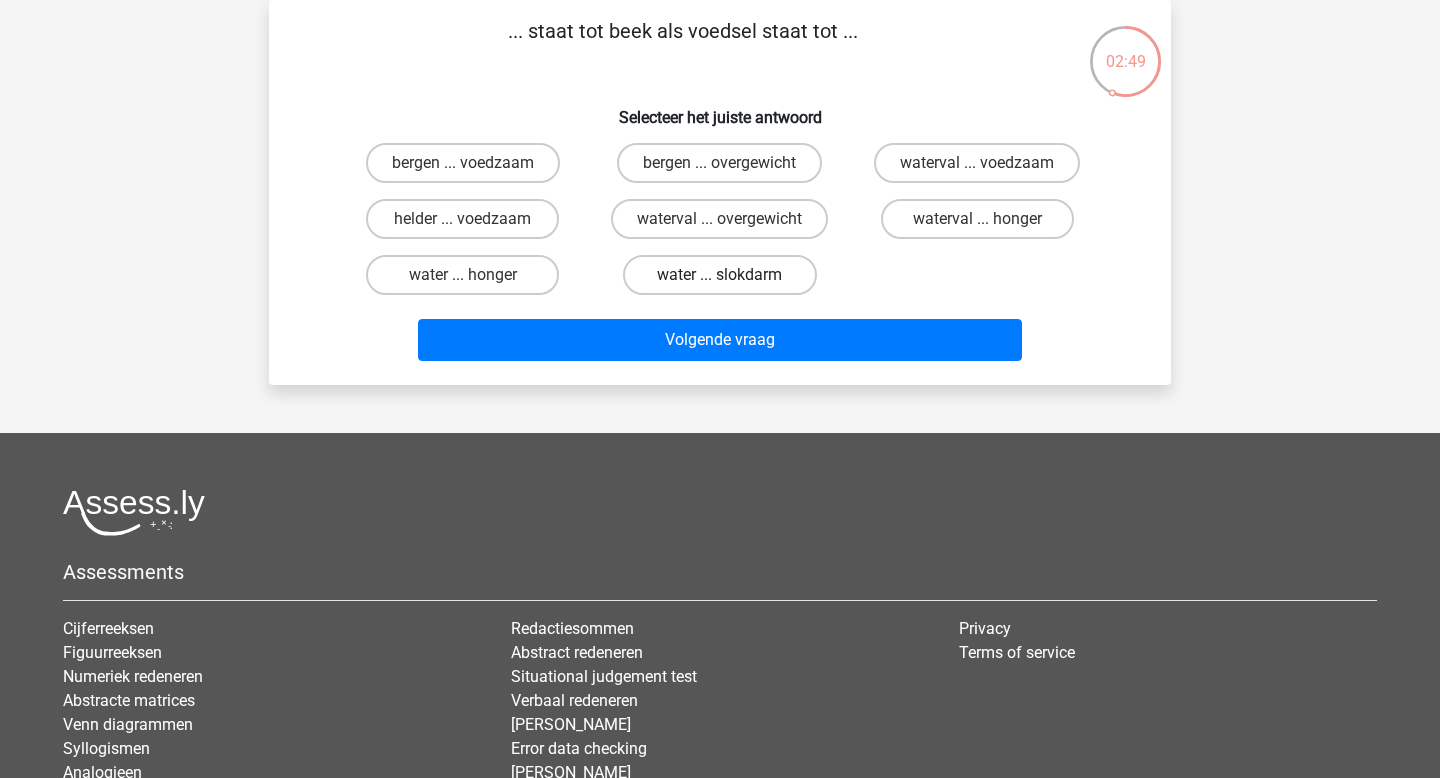 click on "water ... slokdarm" at bounding box center [719, 275] 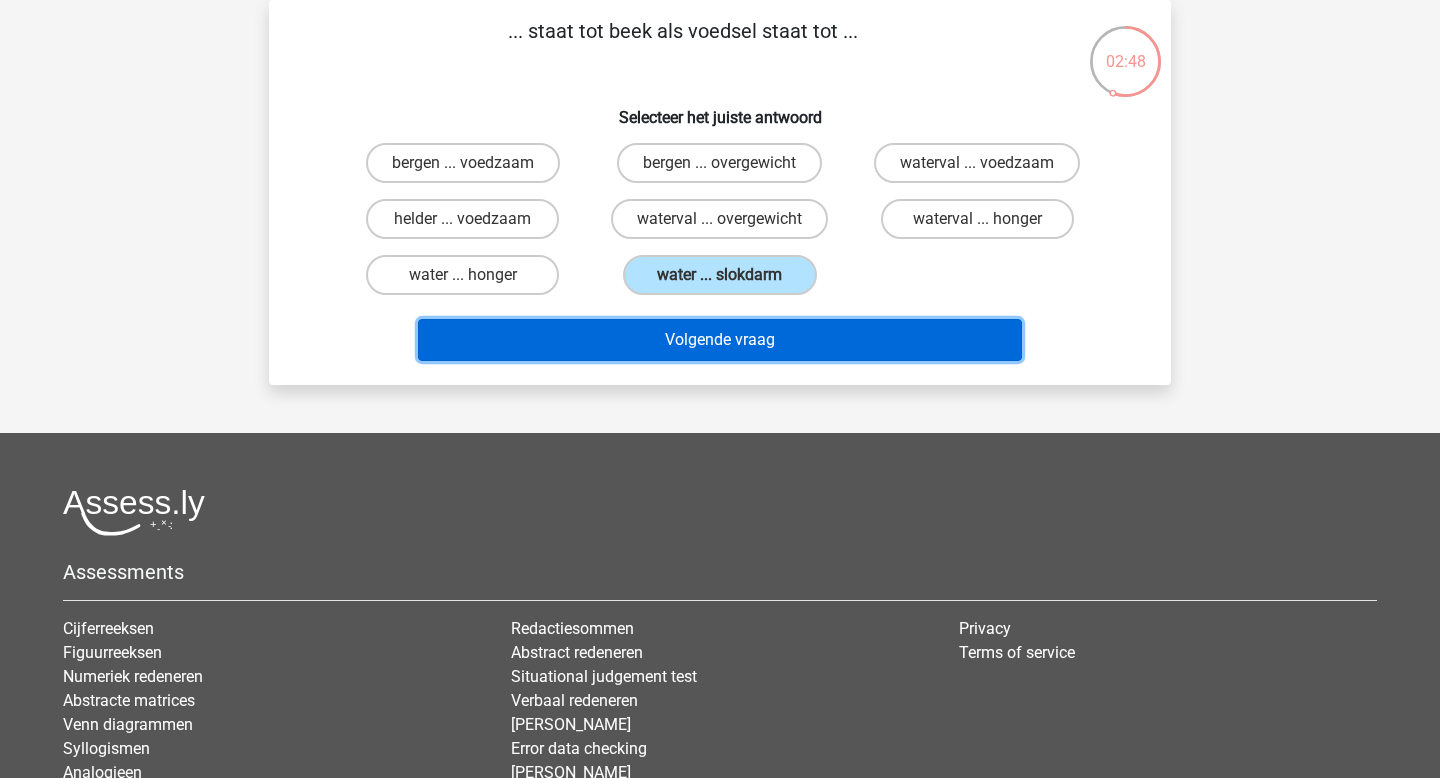 click on "Volgende vraag" at bounding box center [720, 340] 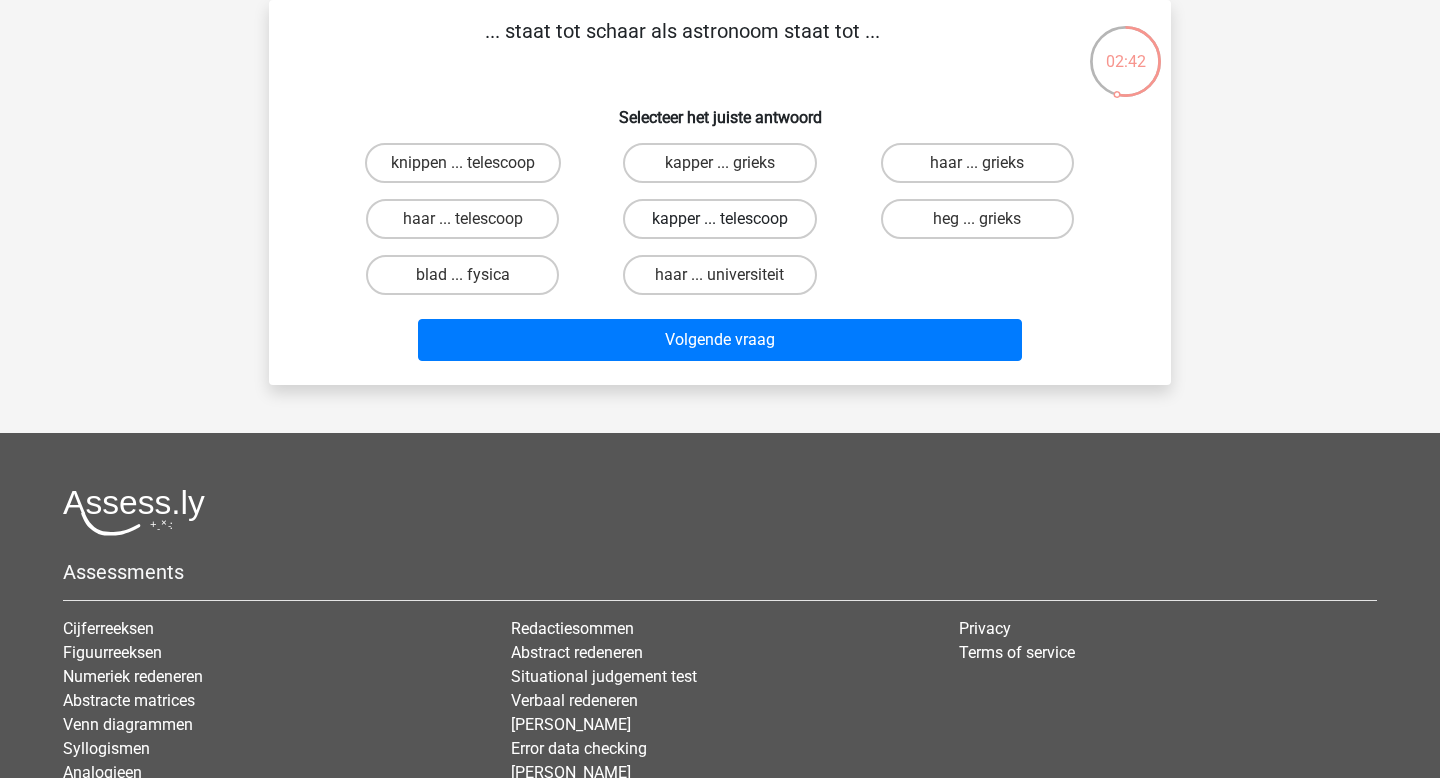 click on "kapper ... telescoop" at bounding box center (719, 219) 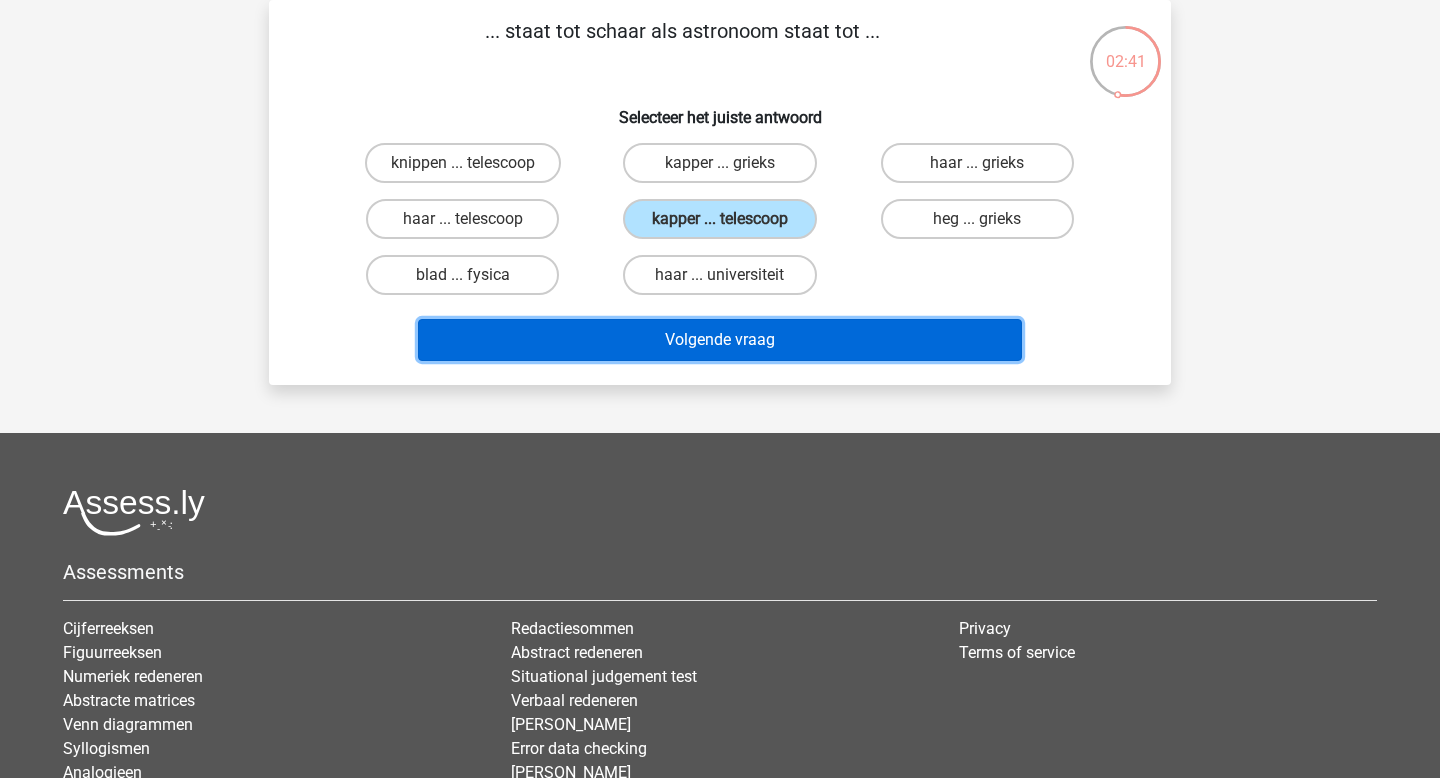 click on "Volgende vraag" at bounding box center (720, 340) 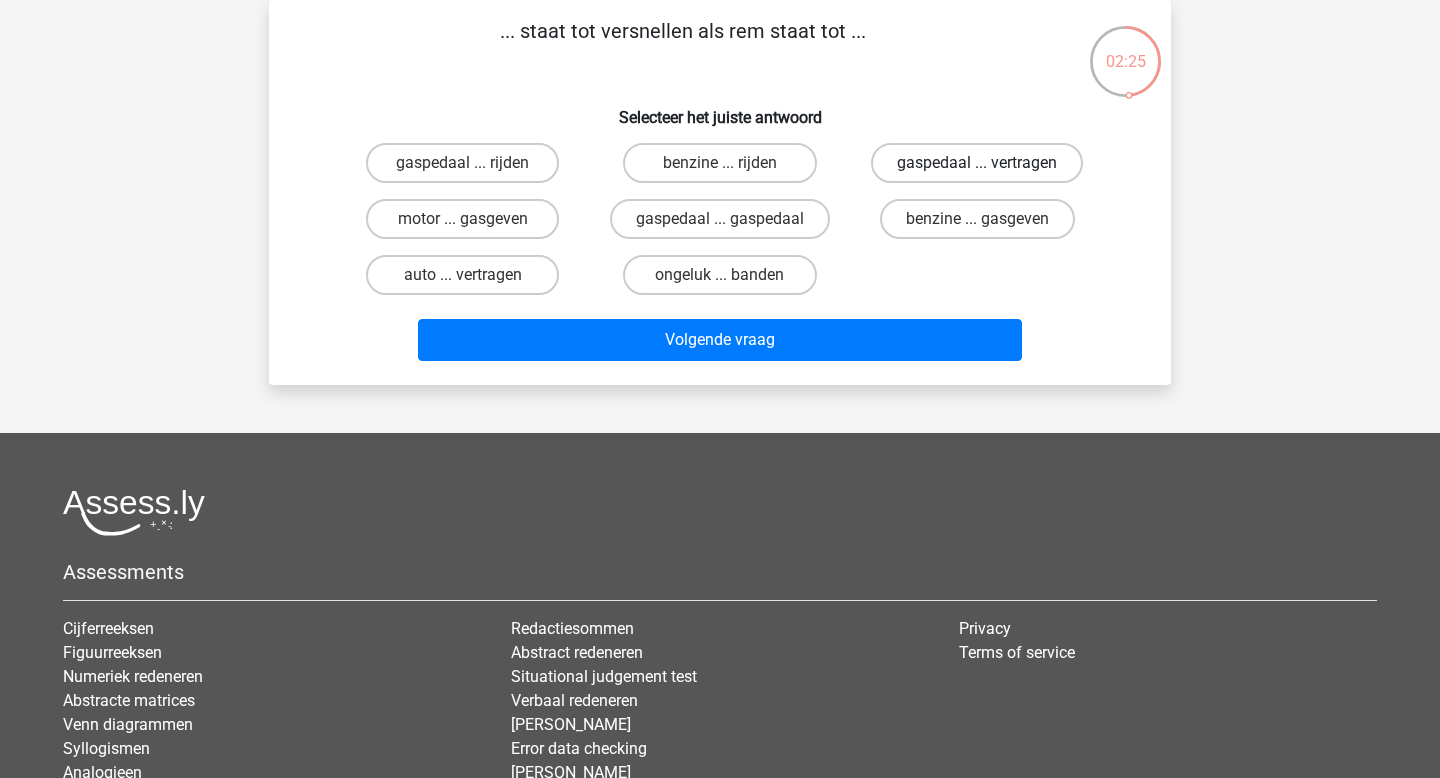 click on "gaspedaal ... vertragen" at bounding box center [977, 163] 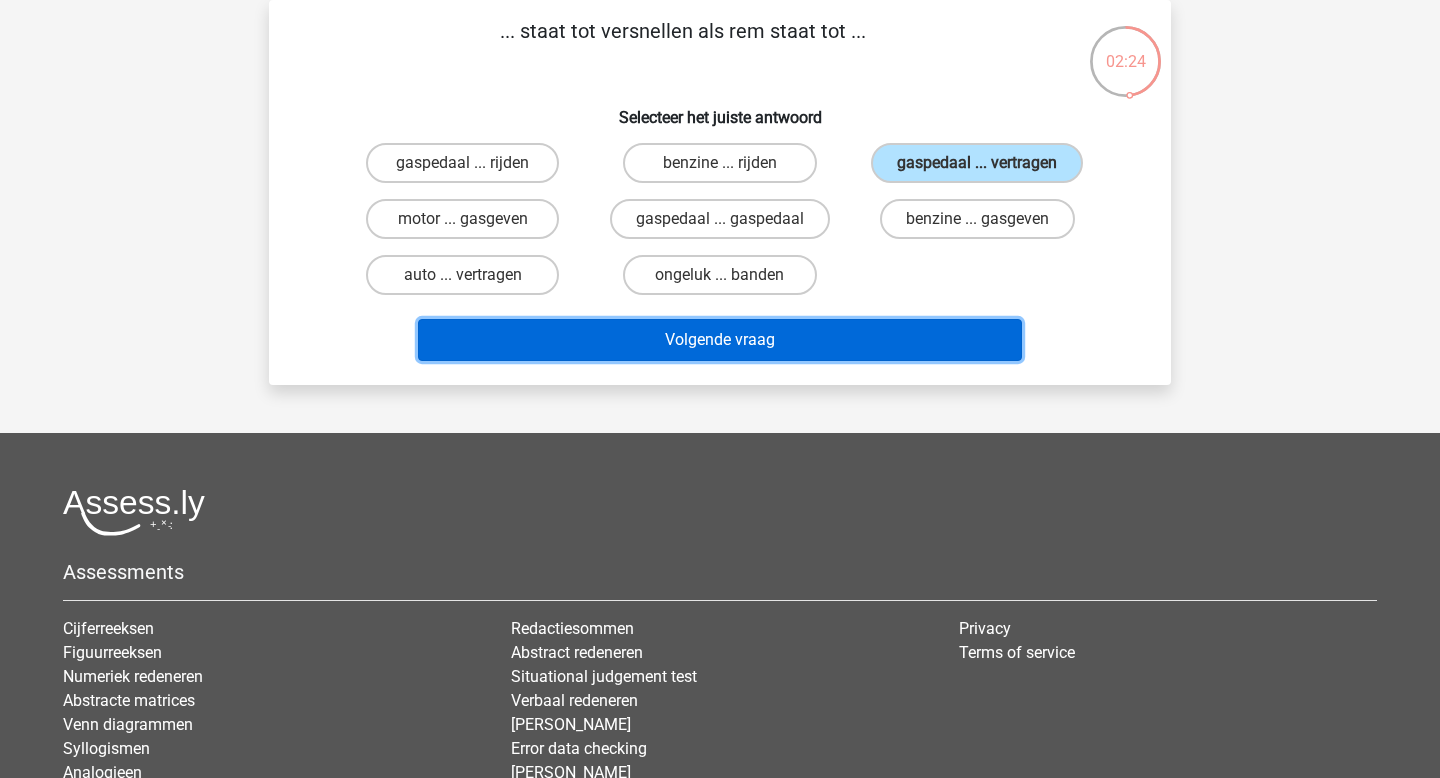 click on "Volgende vraag" at bounding box center [720, 340] 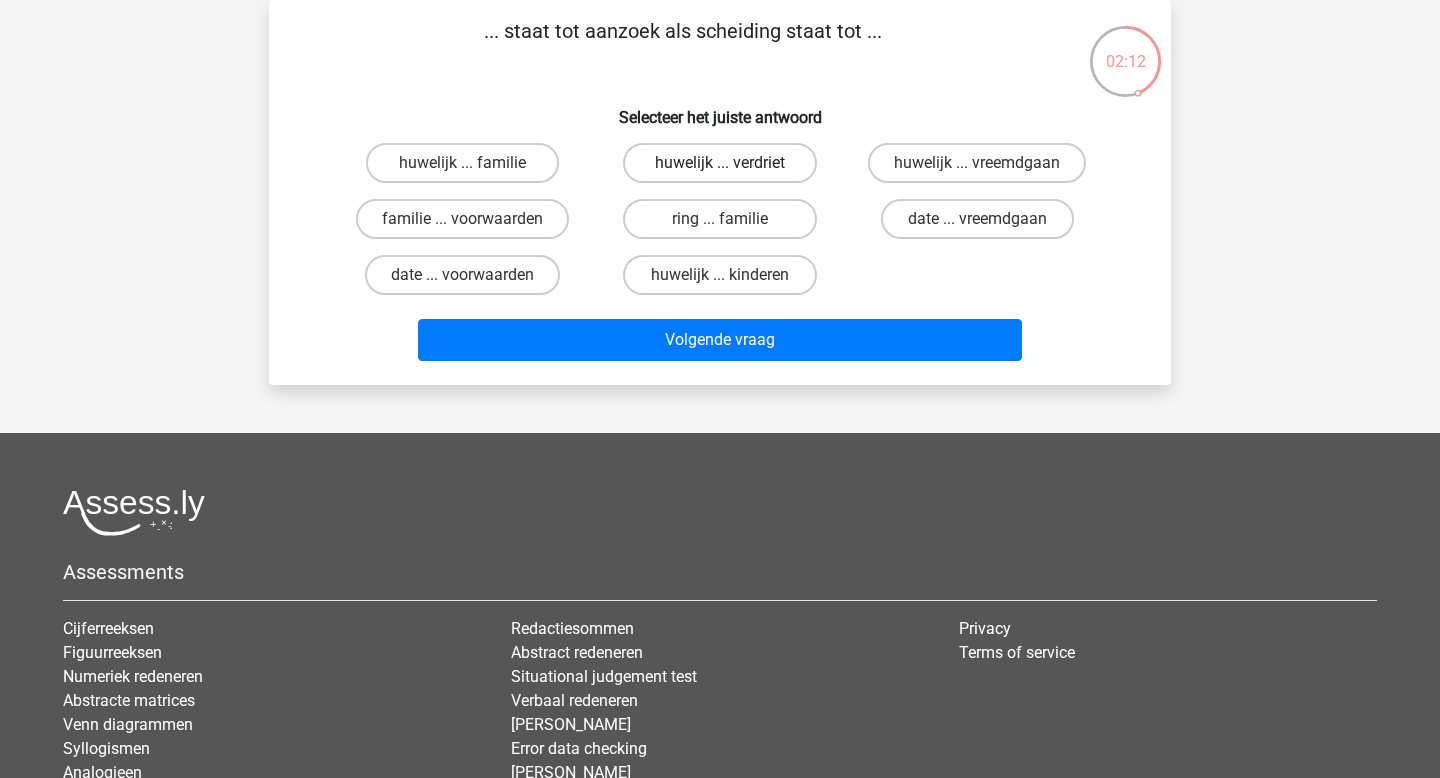 click on "huwelijk ... verdriet" at bounding box center [719, 163] 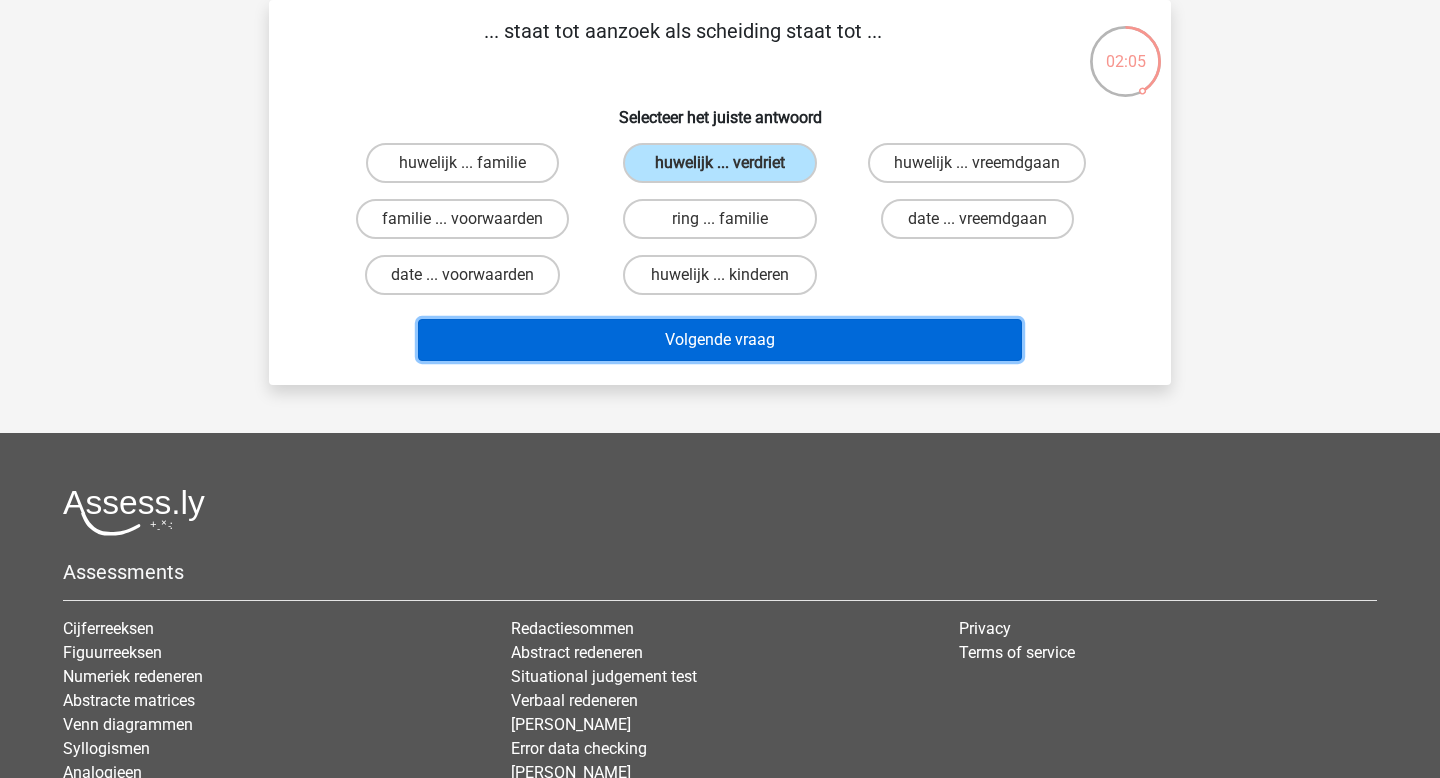click on "Volgende vraag" at bounding box center [720, 340] 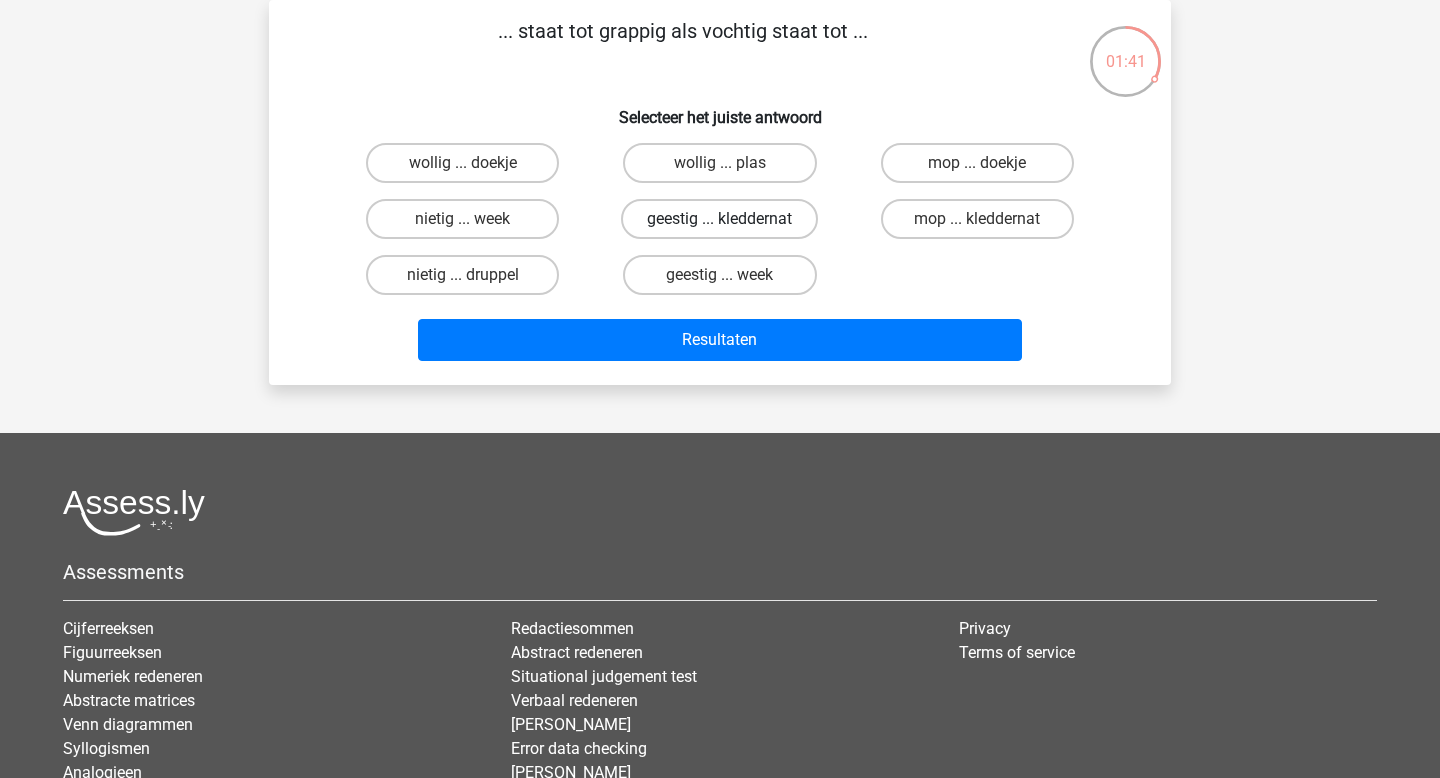 click on "geestig ... kleddernat" at bounding box center (719, 219) 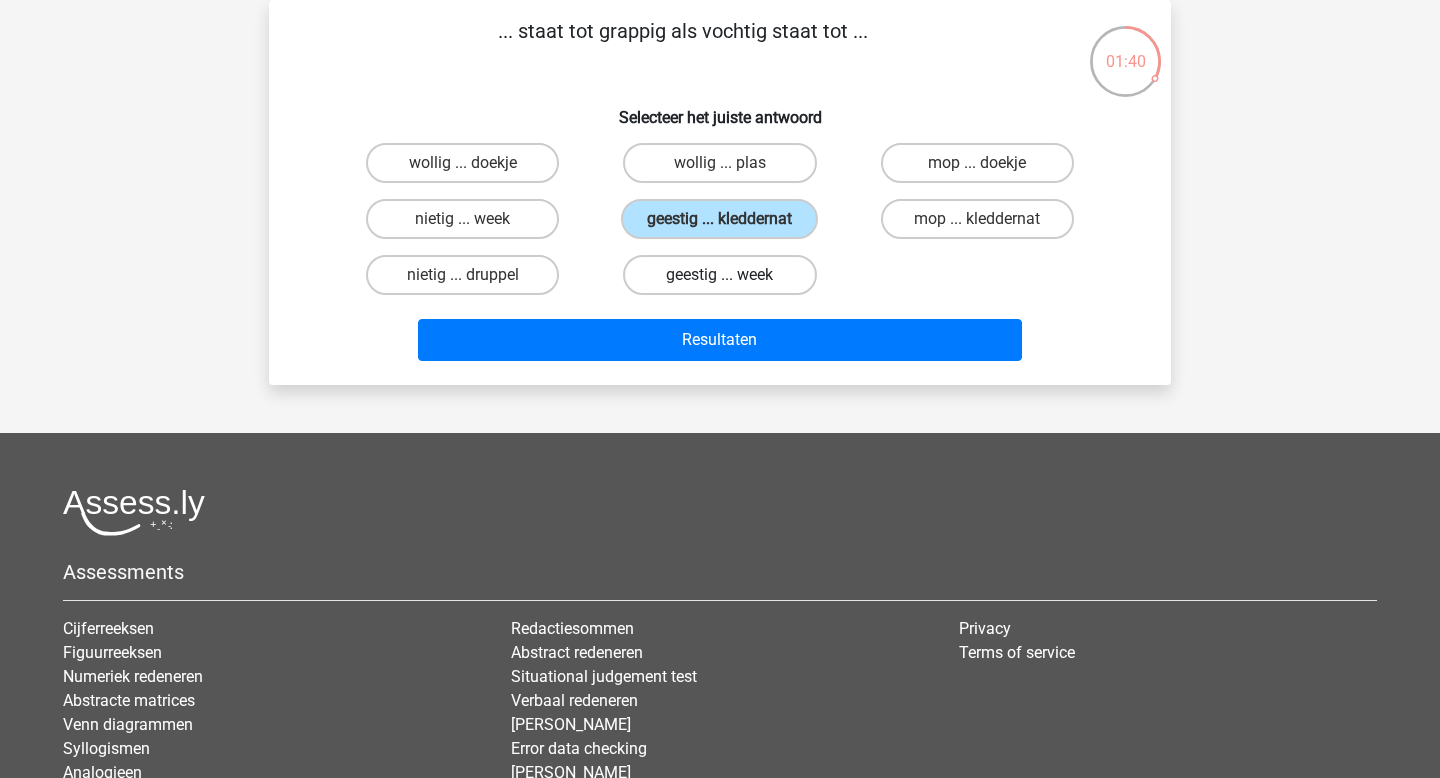 click on "geestig ... week" at bounding box center [719, 275] 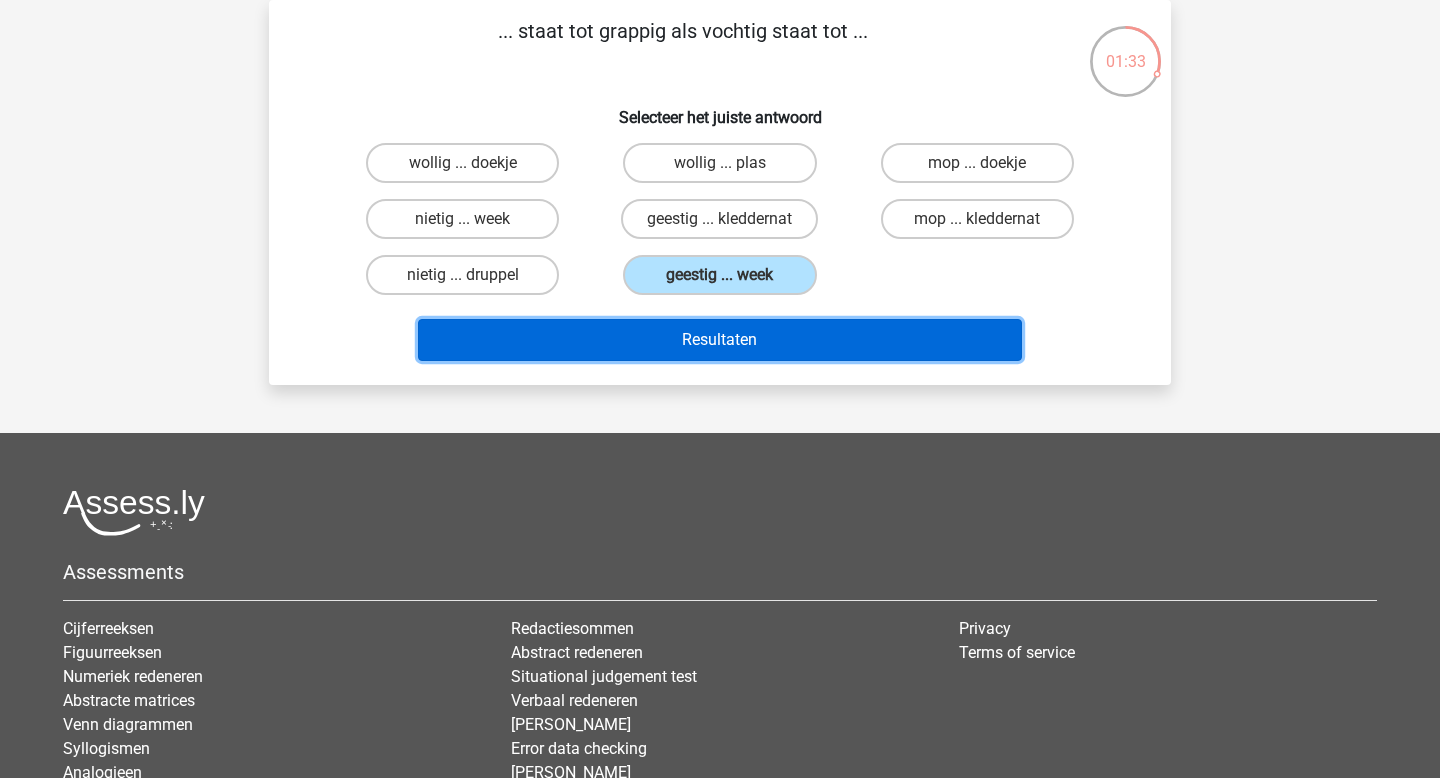 click on "Resultaten" at bounding box center (720, 340) 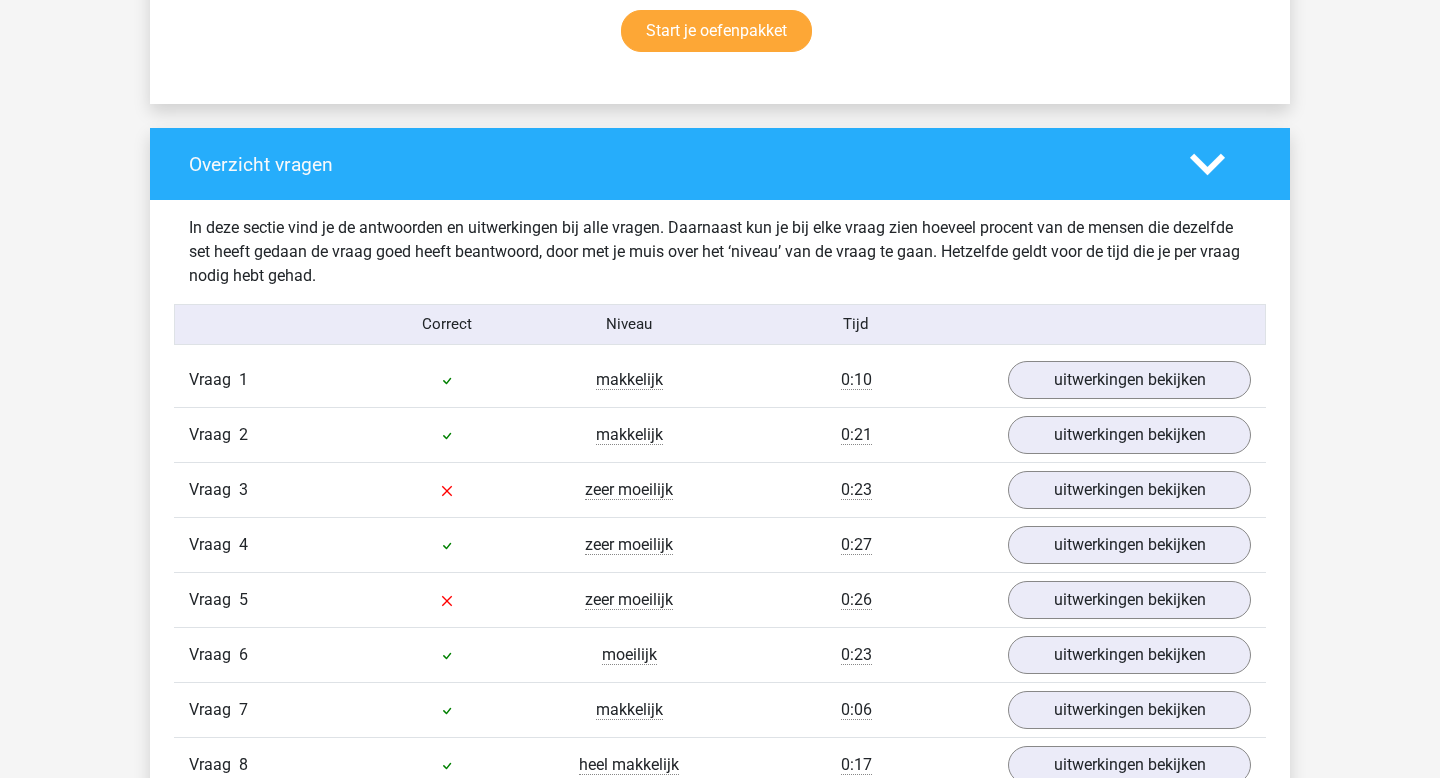 scroll, scrollTop: 1572, scrollLeft: 0, axis: vertical 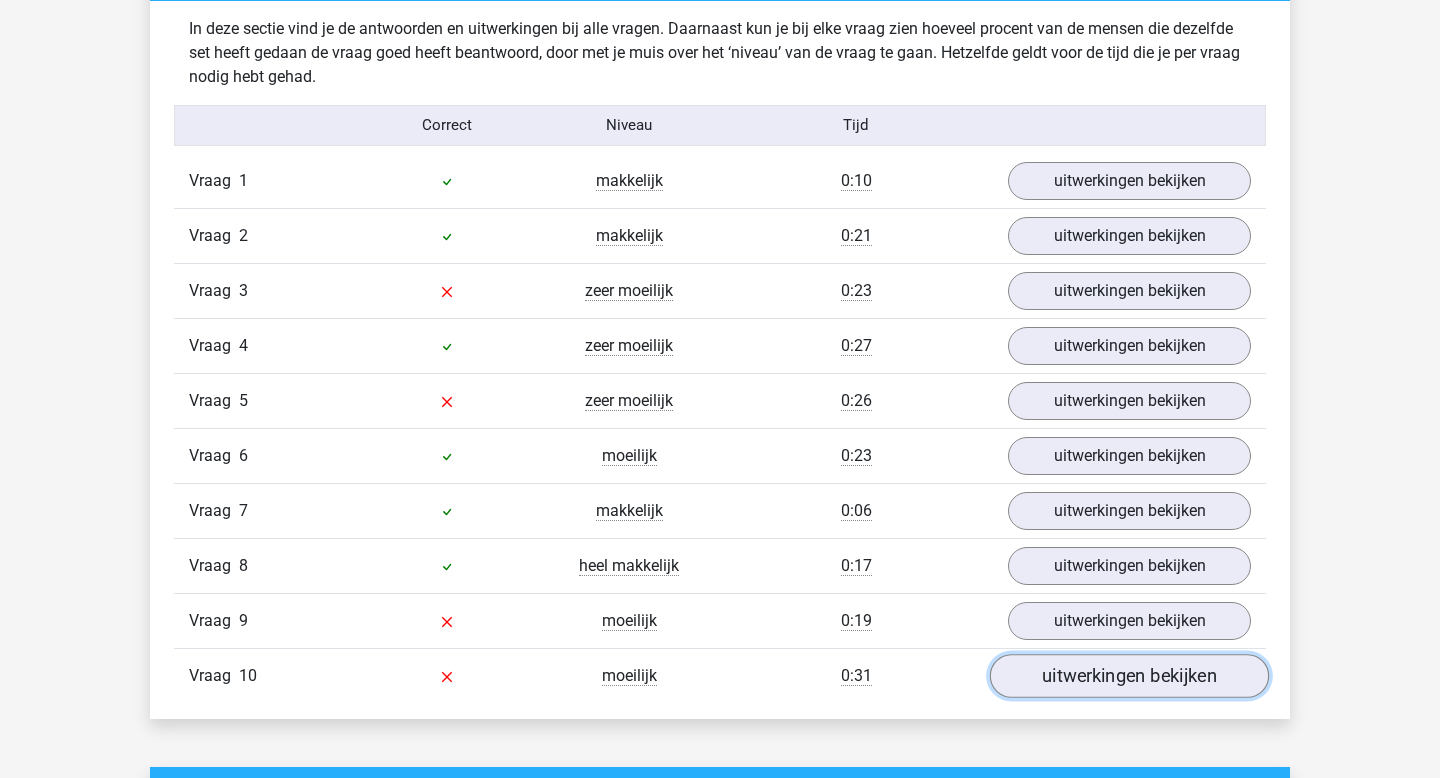 click on "uitwerkingen bekijken" at bounding box center (1129, 676) 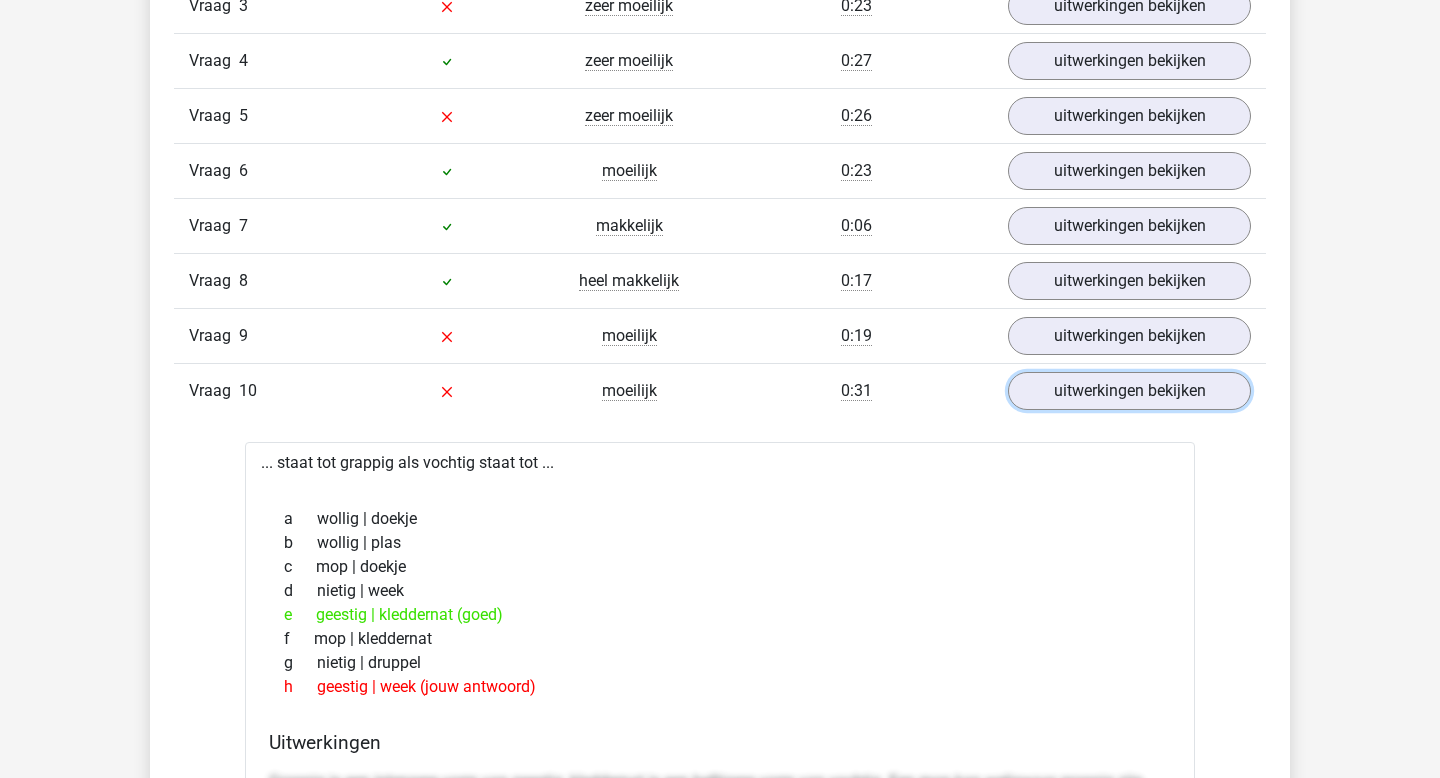 scroll, scrollTop: 1855, scrollLeft: 0, axis: vertical 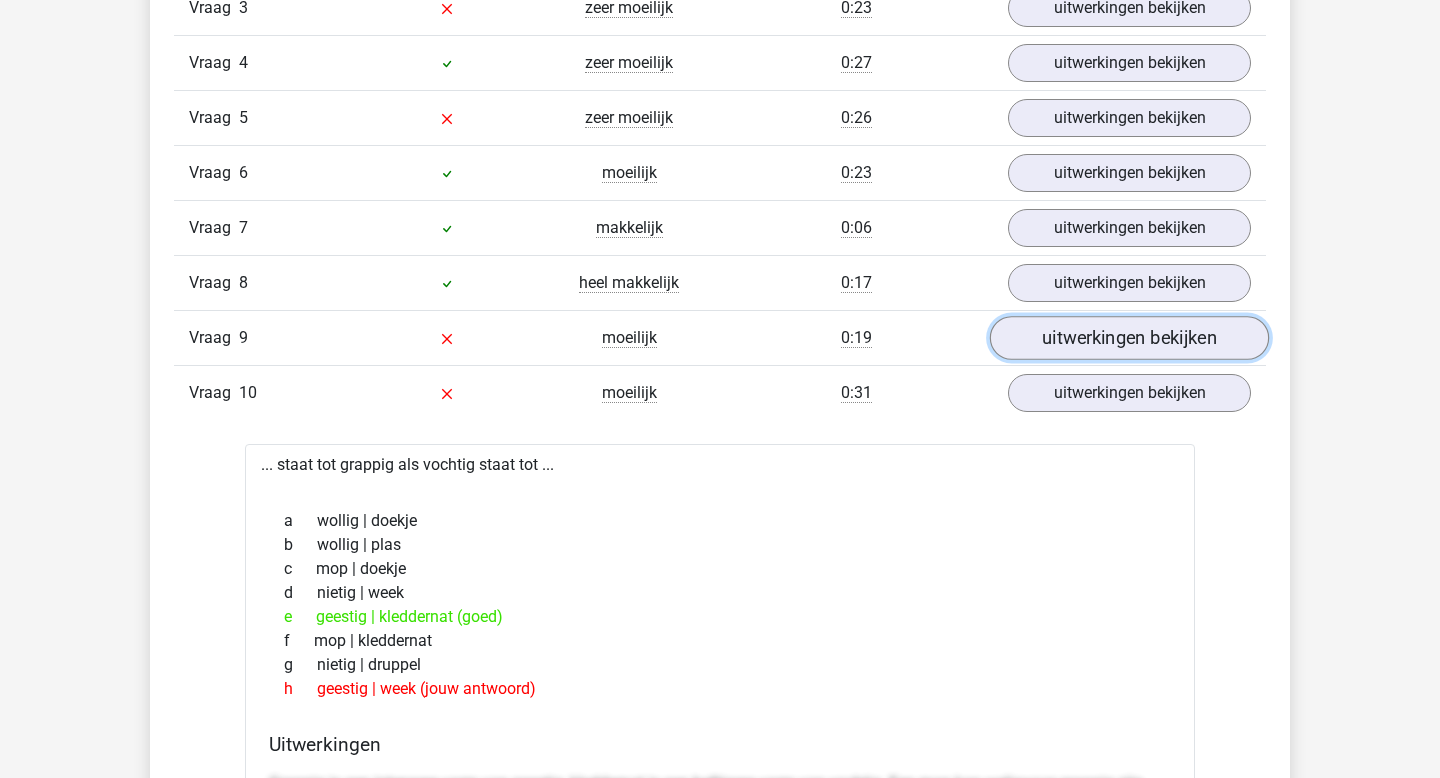 click on "uitwerkingen bekijken" at bounding box center (1129, 338) 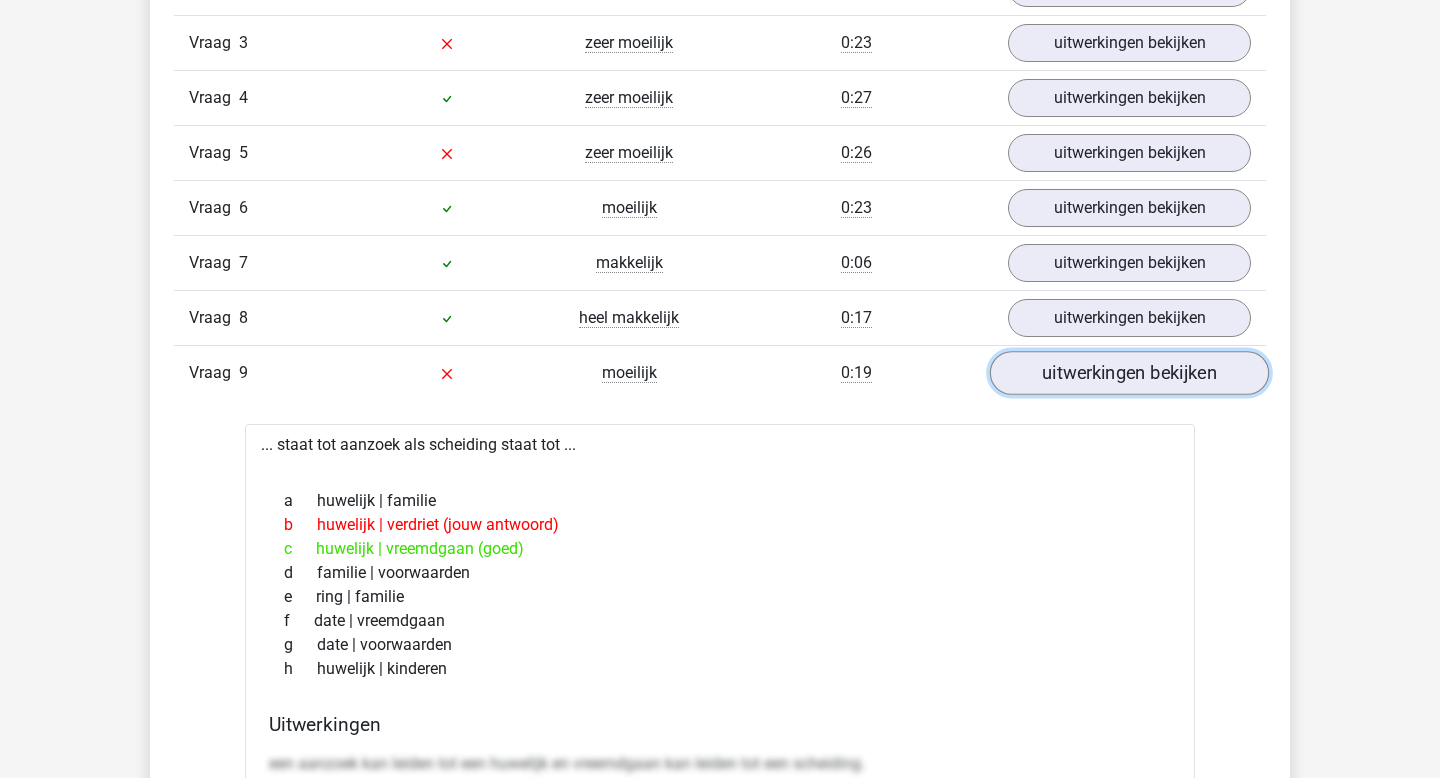 scroll, scrollTop: 1808, scrollLeft: 0, axis: vertical 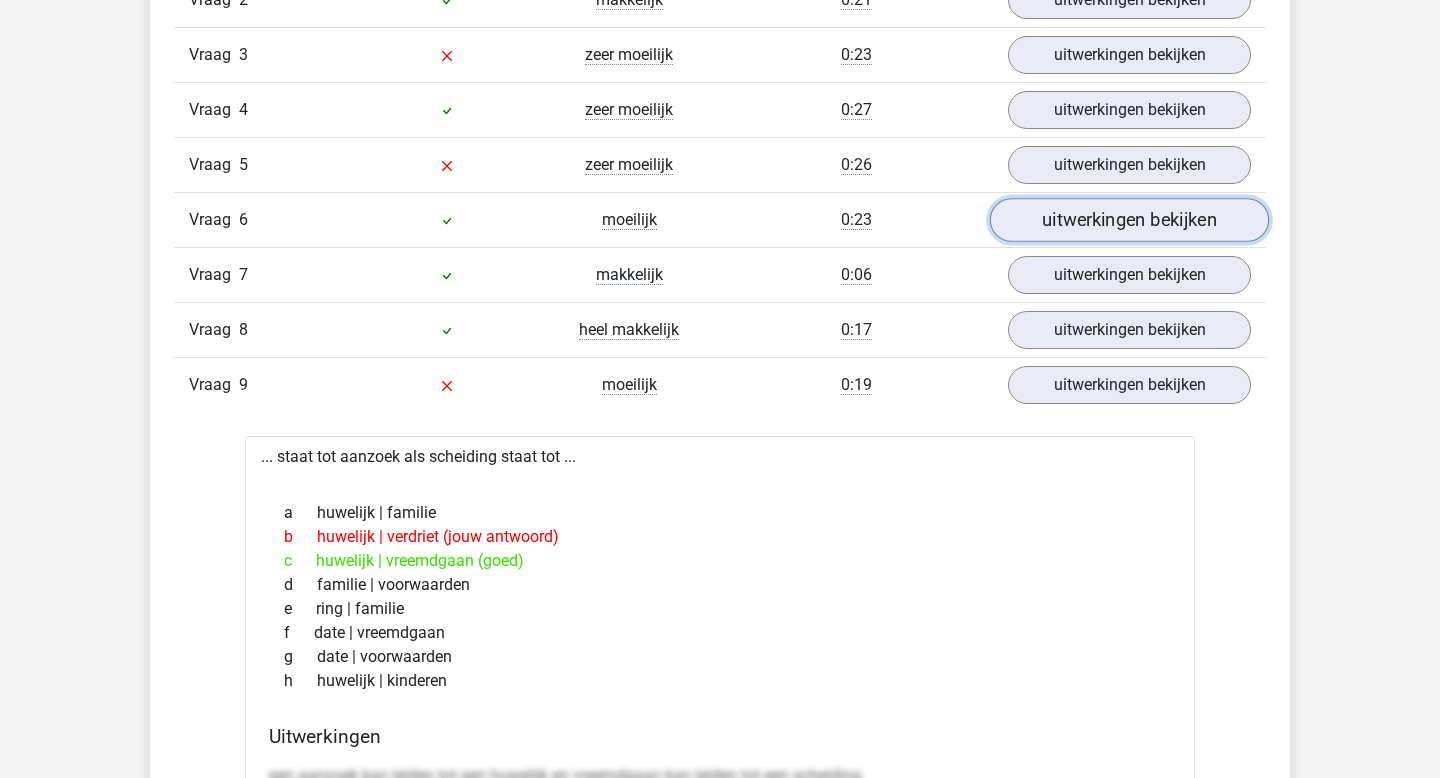 click on "uitwerkingen bekijken" at bounding box center [1129, 220] 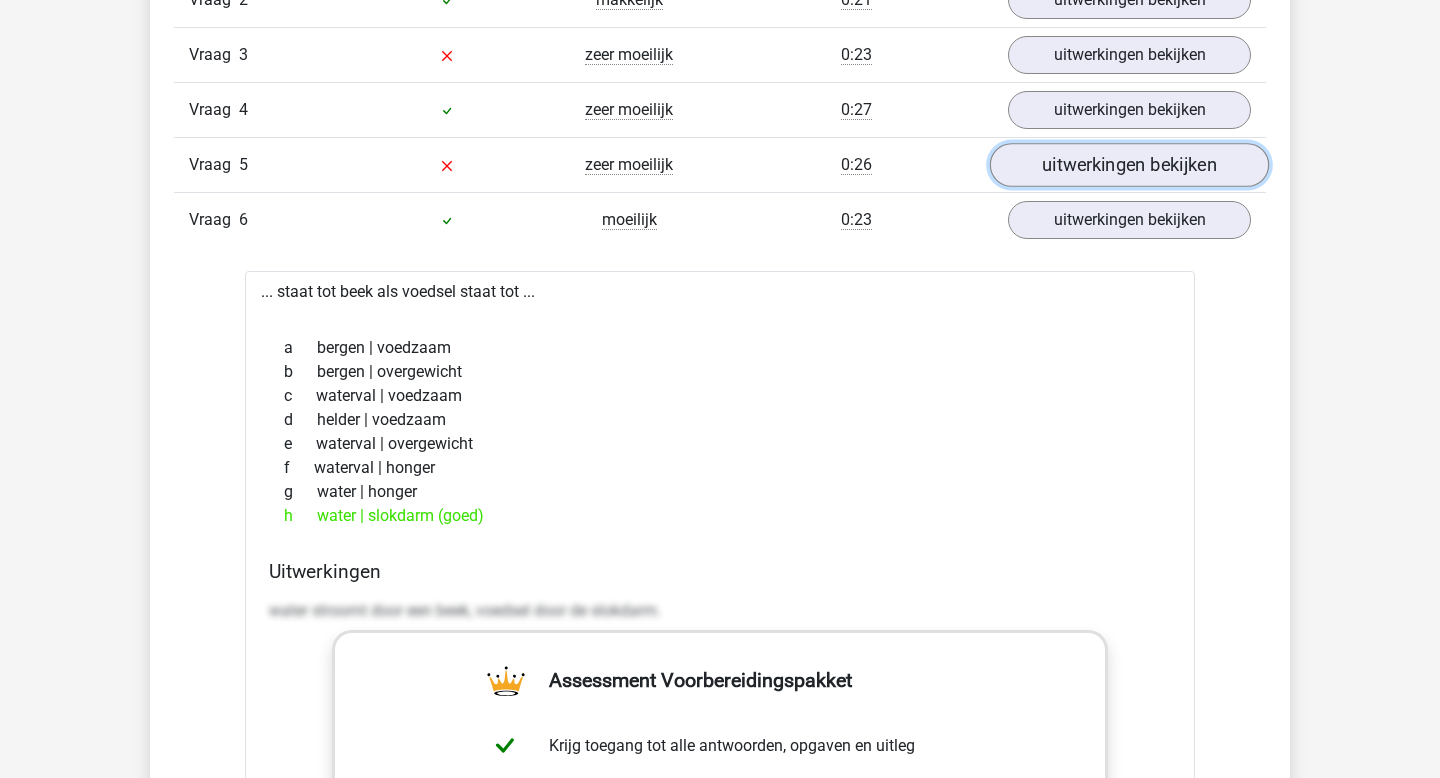 click on "uitwerkingen bekijken" at bounding box center [1129, 165] 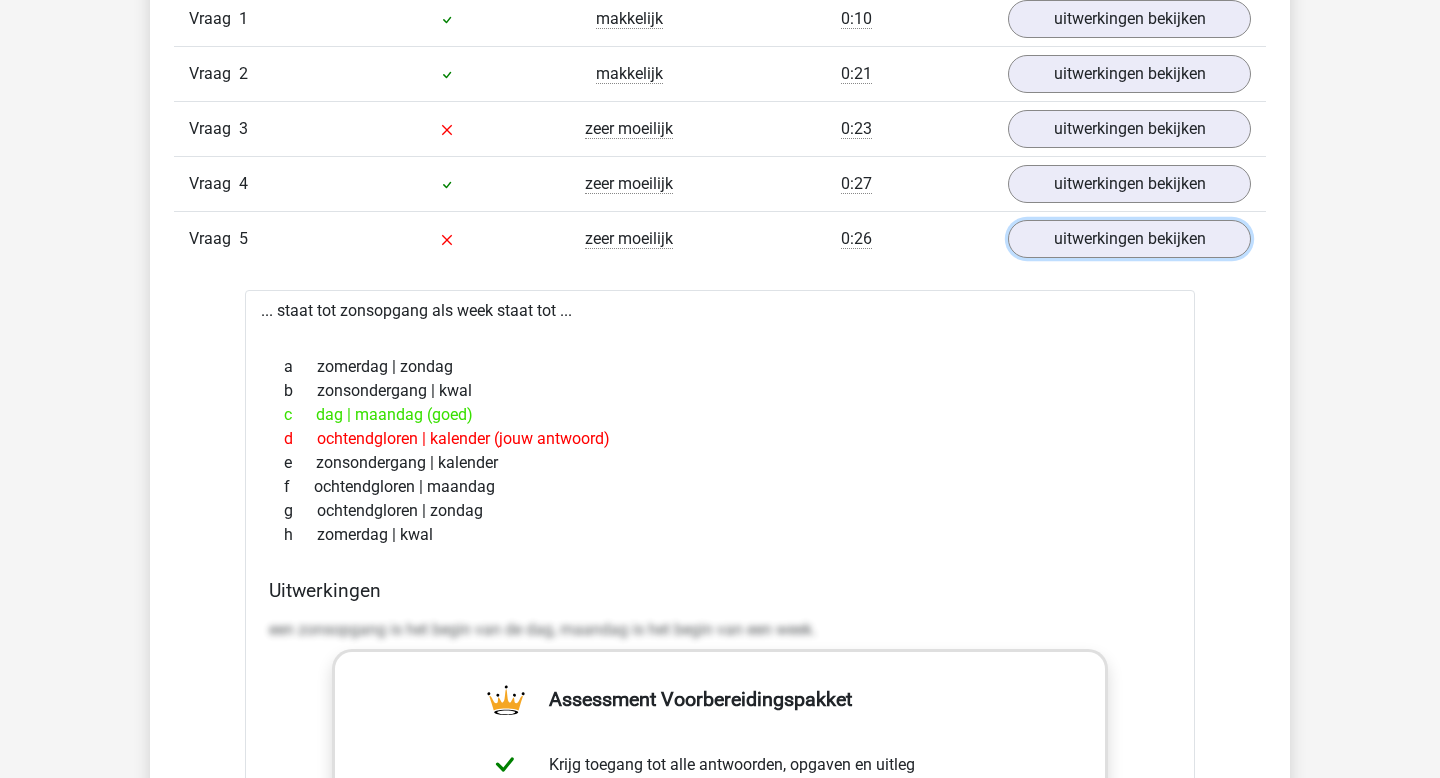 scroll, scrollTop: 1705, scrollLeft: 0, axis: vertical 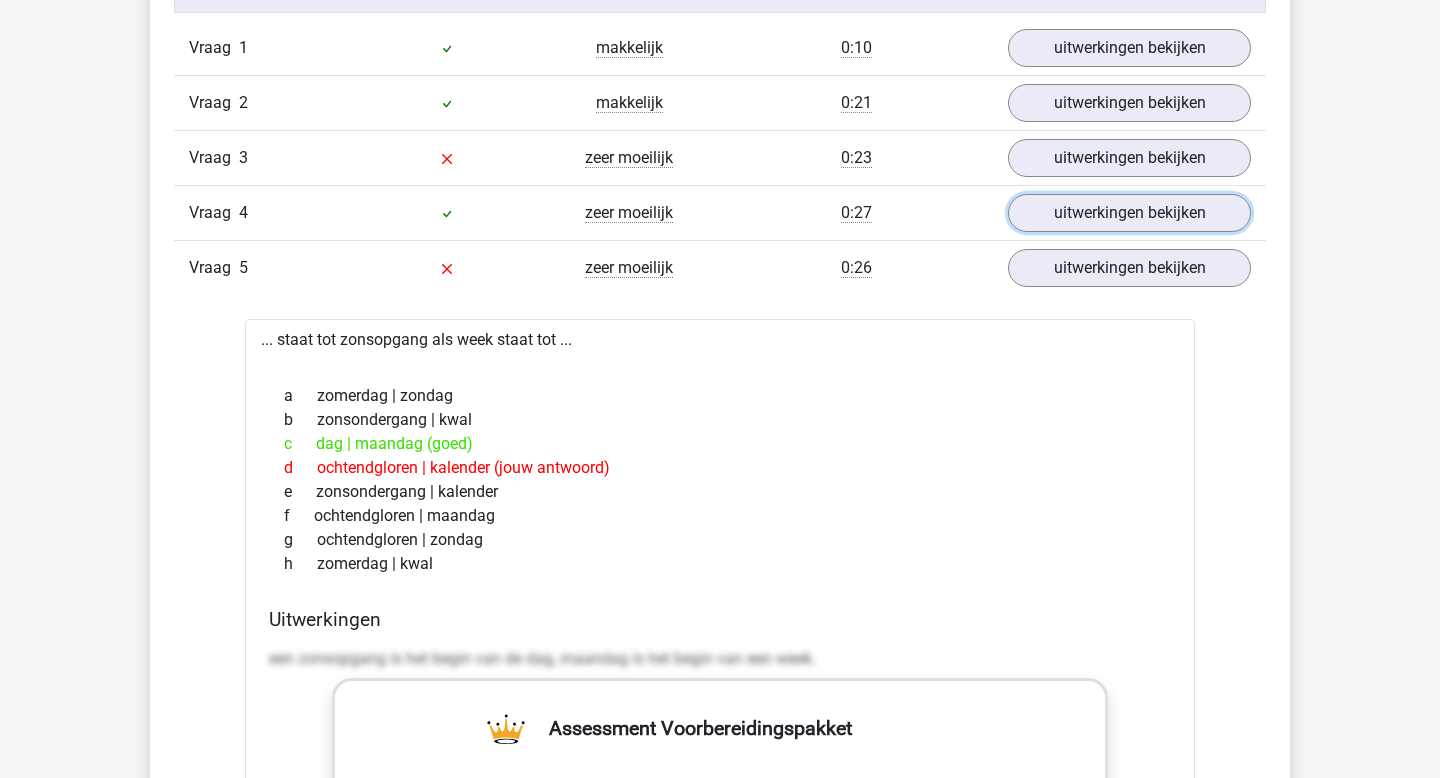 click on "uitwerkingen bekijken" at bounding box center [1129, 213] 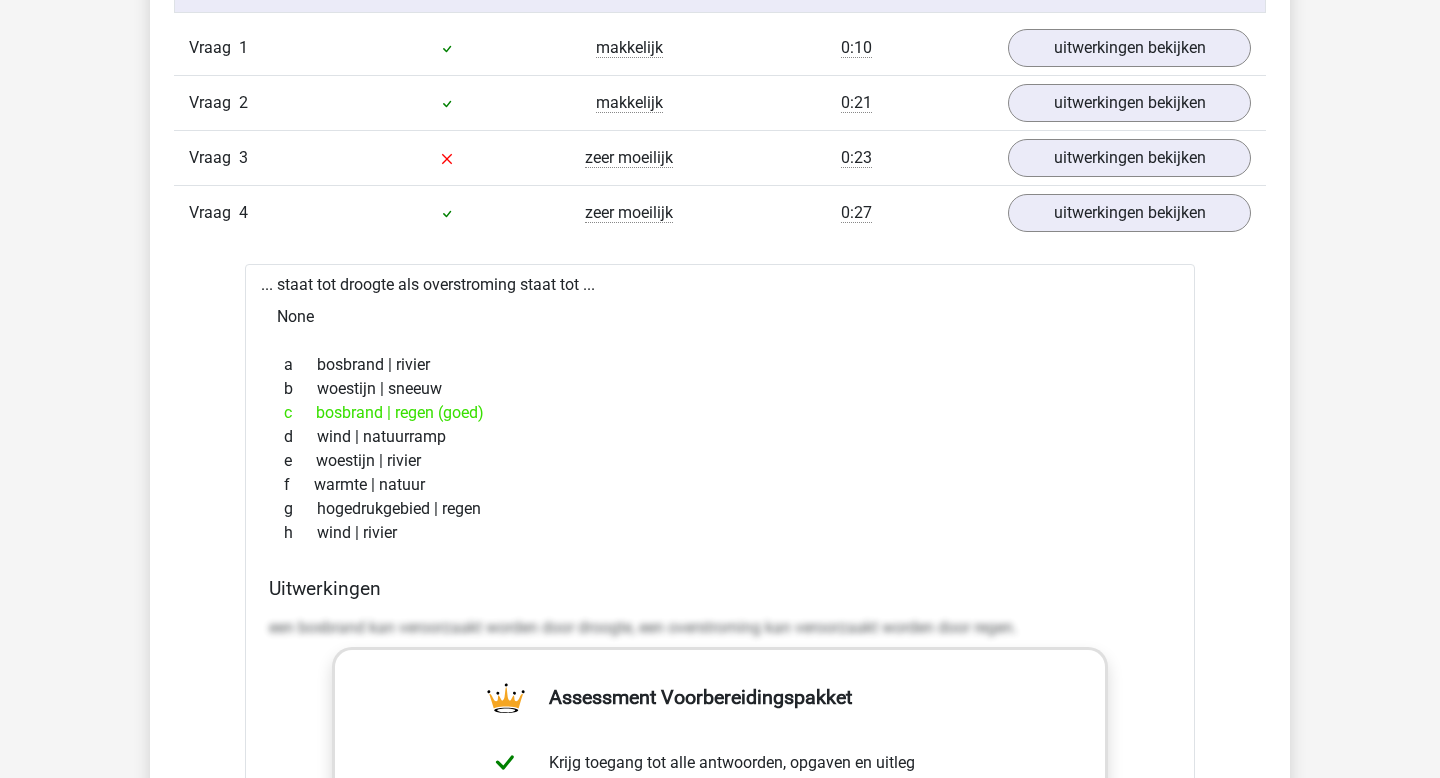click on "Vraag
3
zeer moeilijk
0:23
uitwerkingen bekijken" at bounding box center [720, 157] 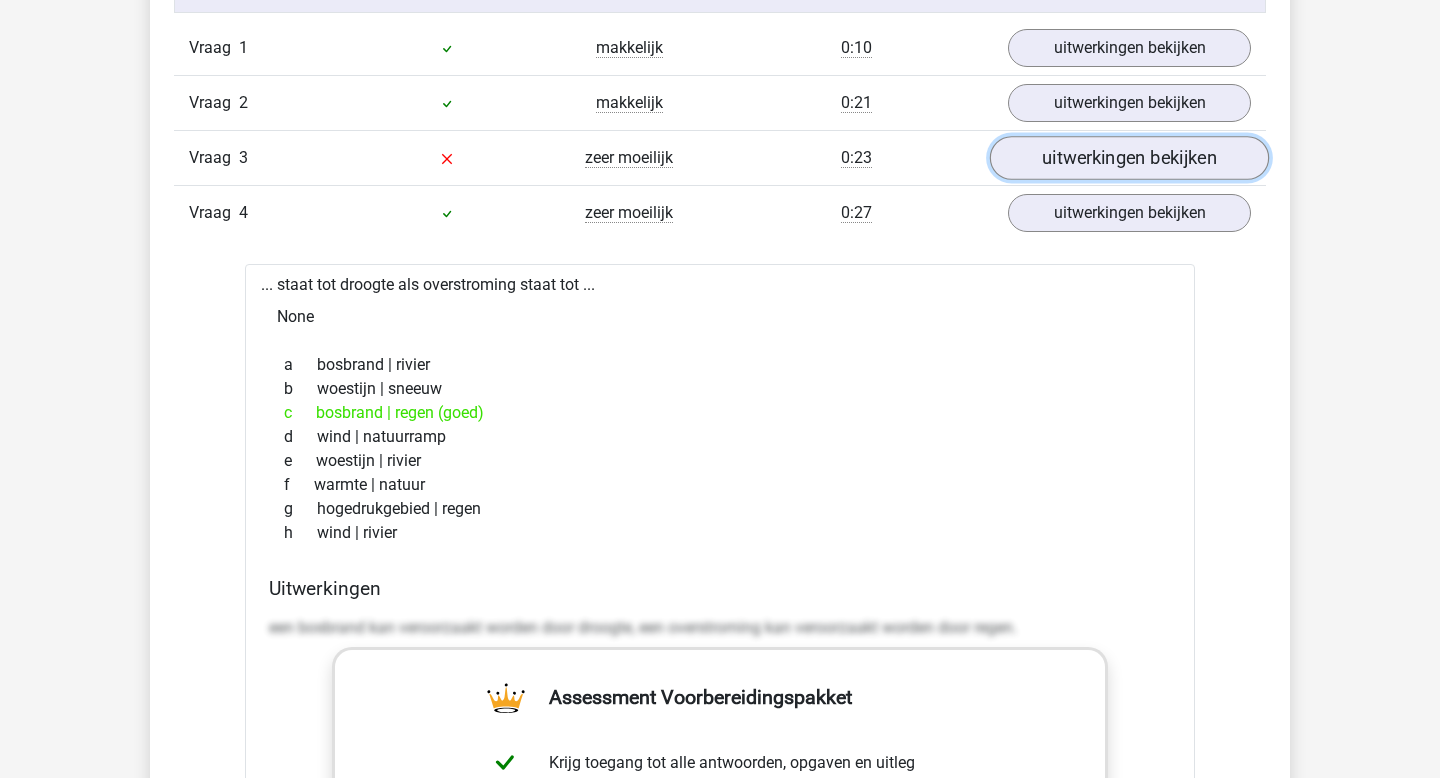 click on "uitwerkingen bekijken" at bounding box center [1129, 158] 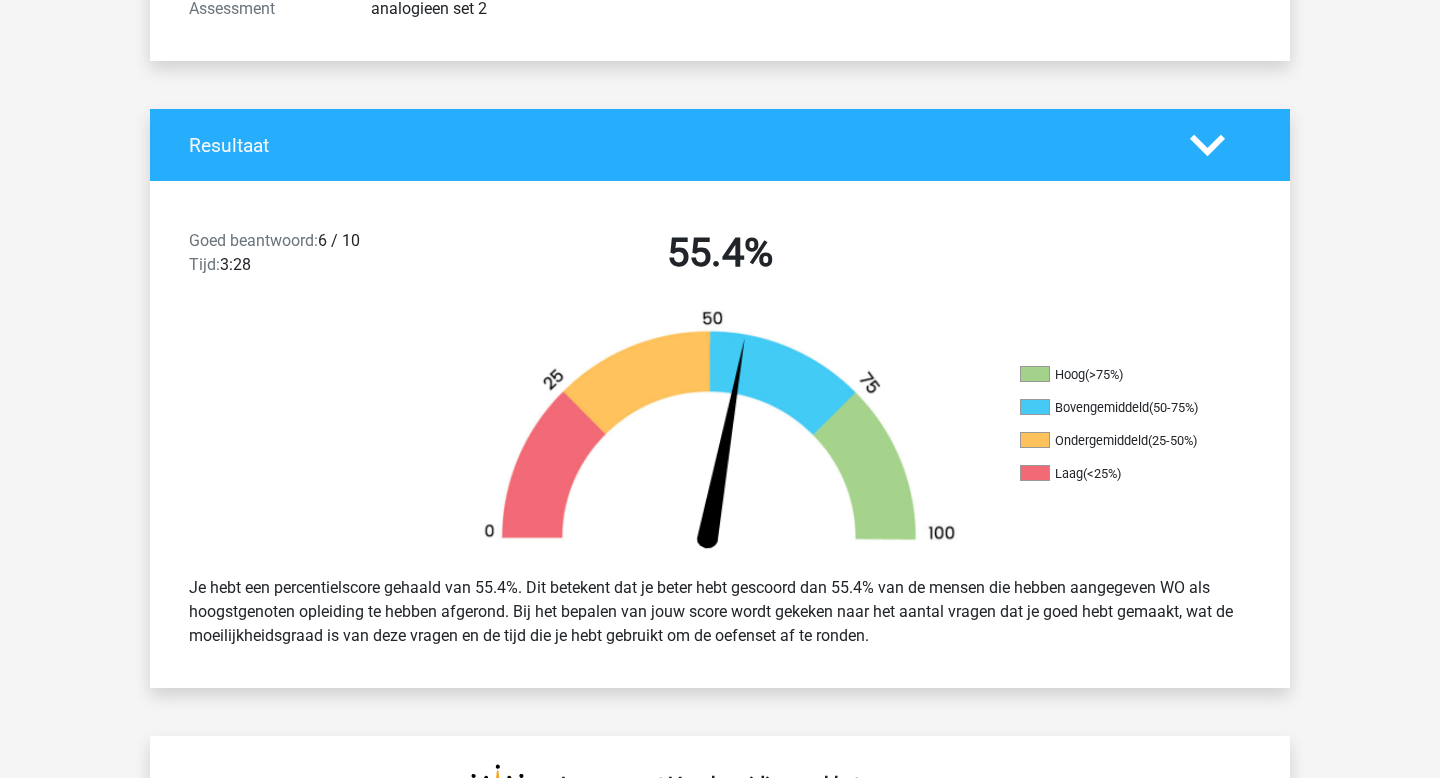 scroll, scrollTop: 0, scrollLeft: 0, axis: both 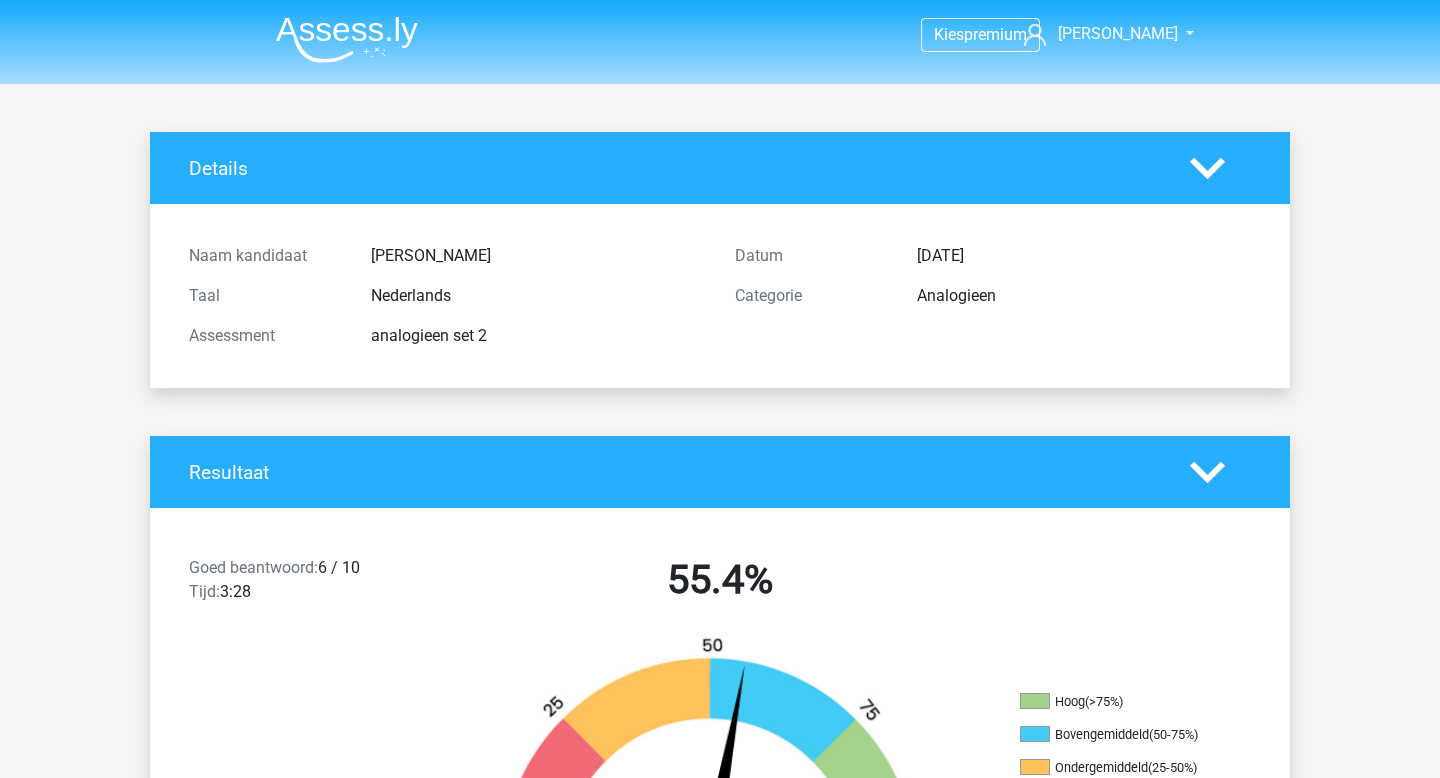 click at bounding box center (347, 39) 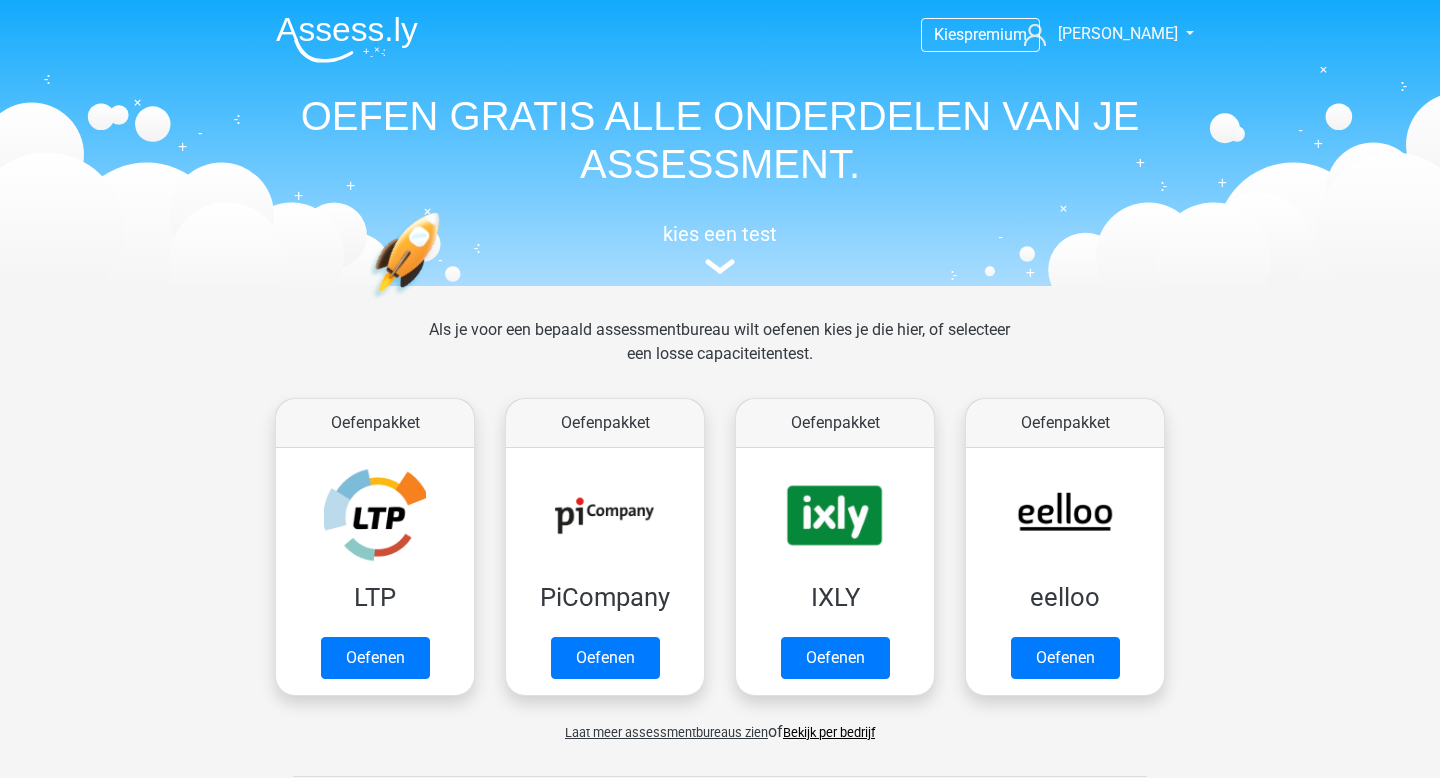 scroll, scrollTop: 0, scrollLeft: 0, axis: both 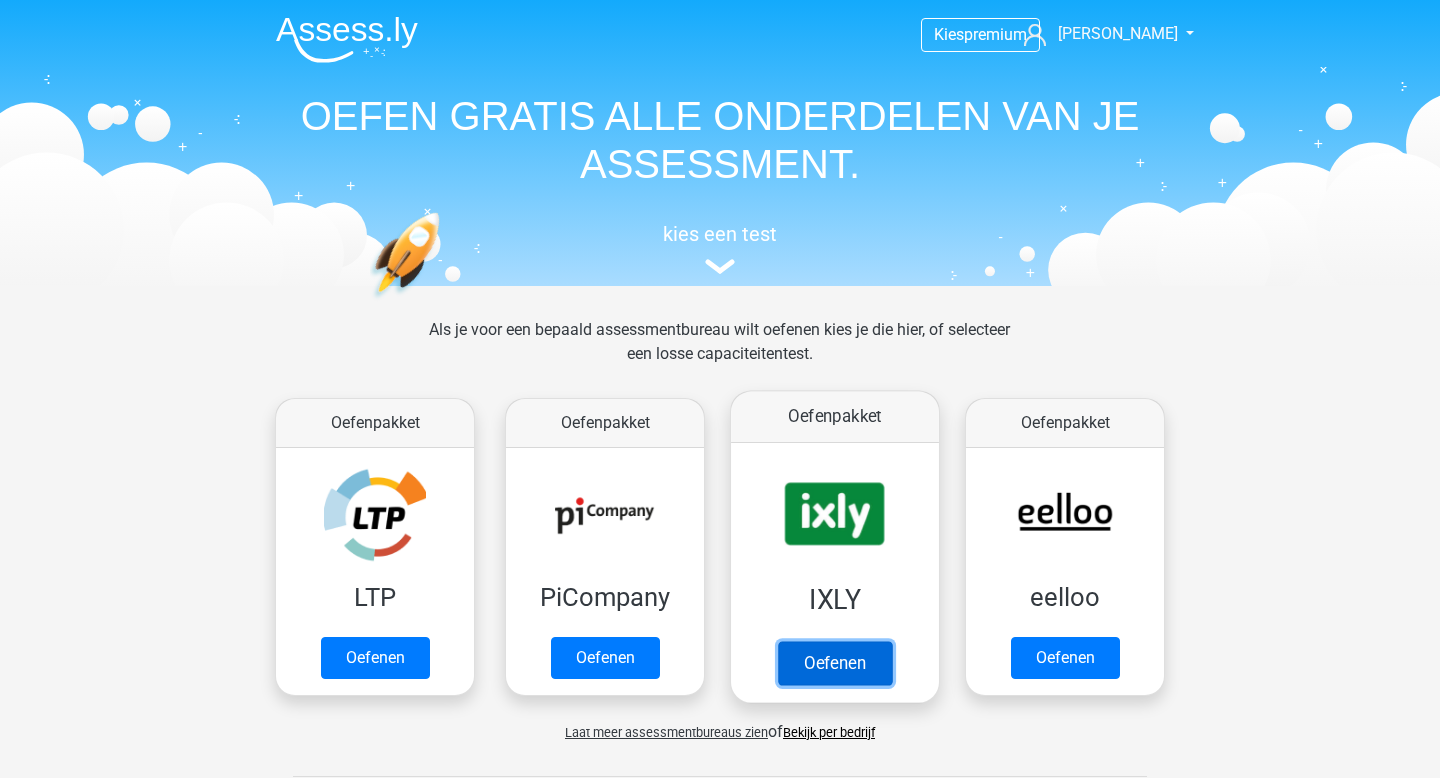 click on "Oefenen" at bounding box center [835, 663] 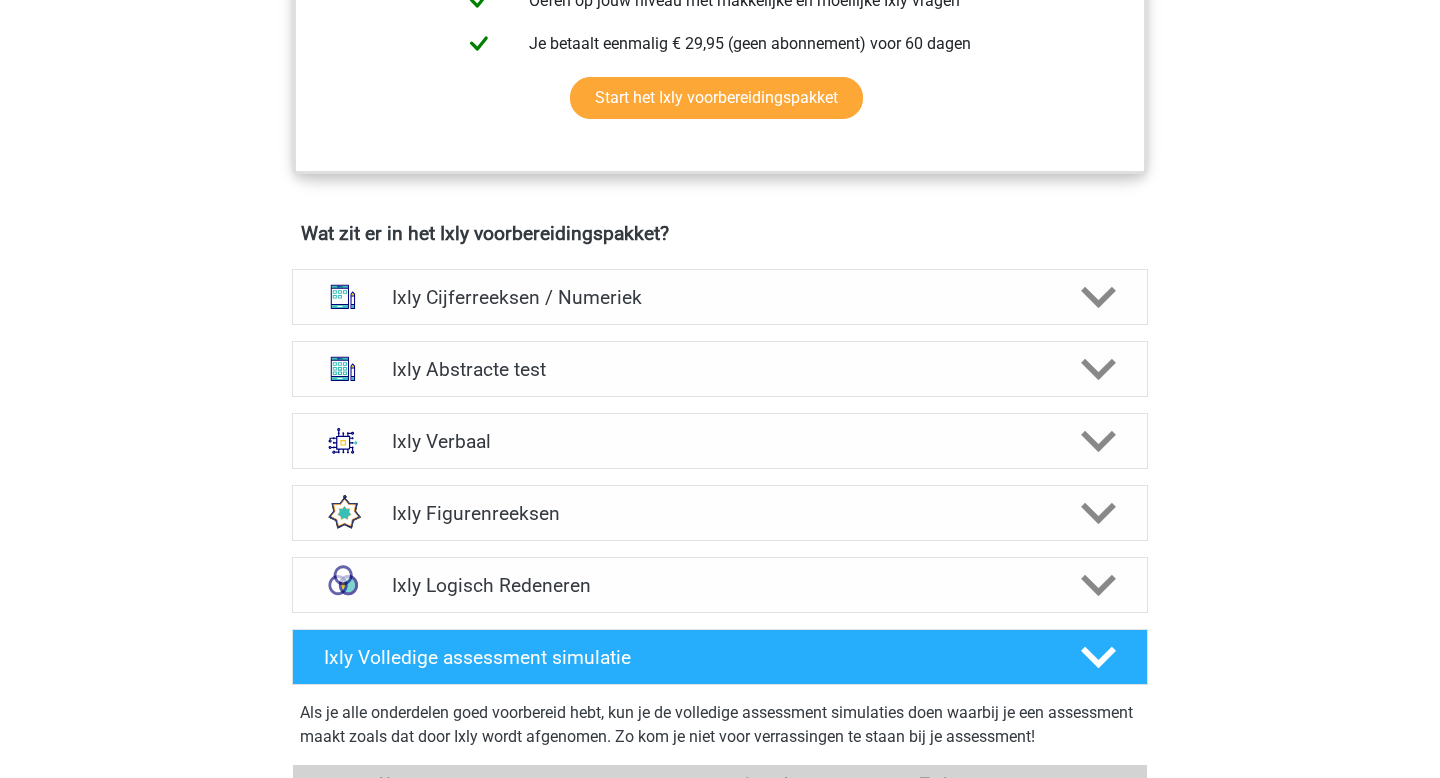 scroll, scrollTop: 1010, scrollLeft: 0, axis: vertical 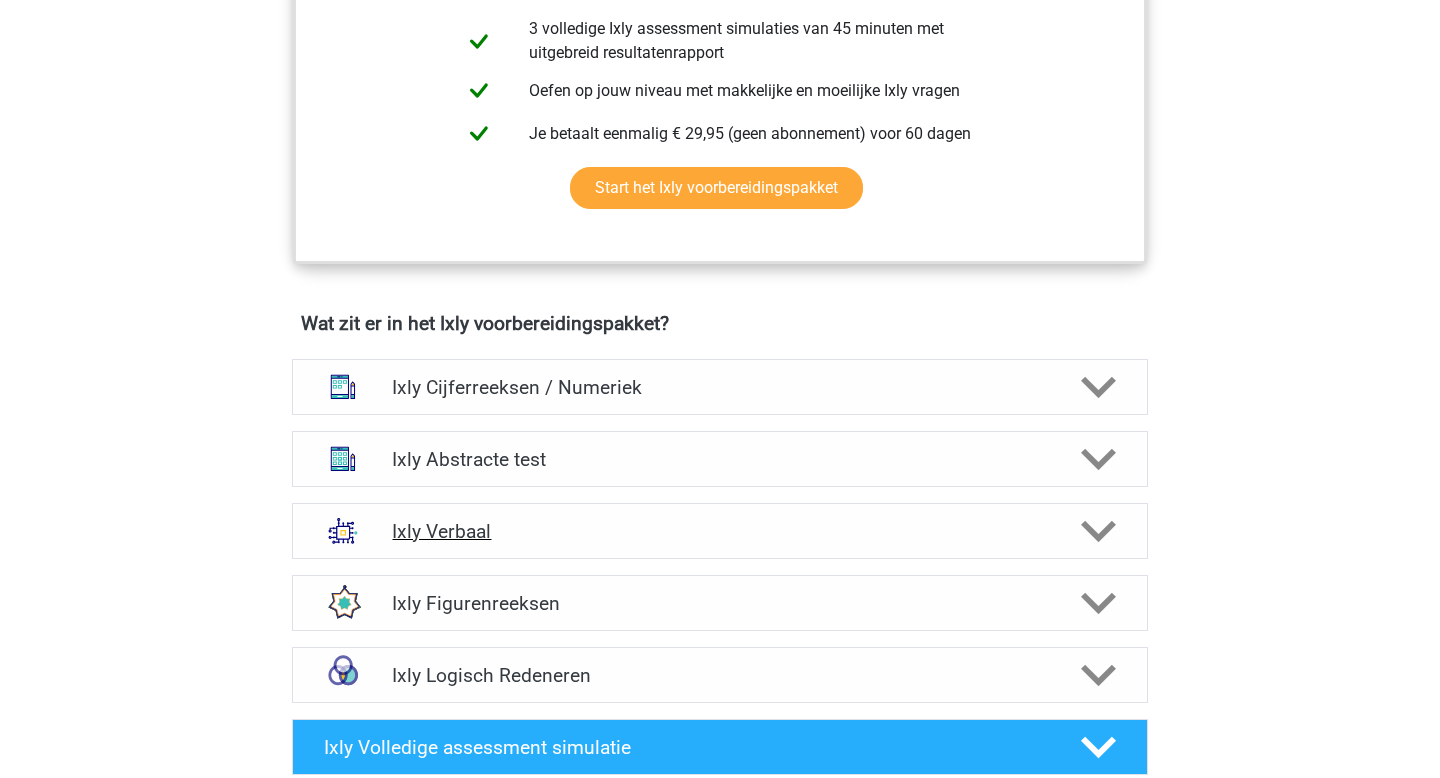 click on "Ixly Verbaal" at bounding box center [720, 531] 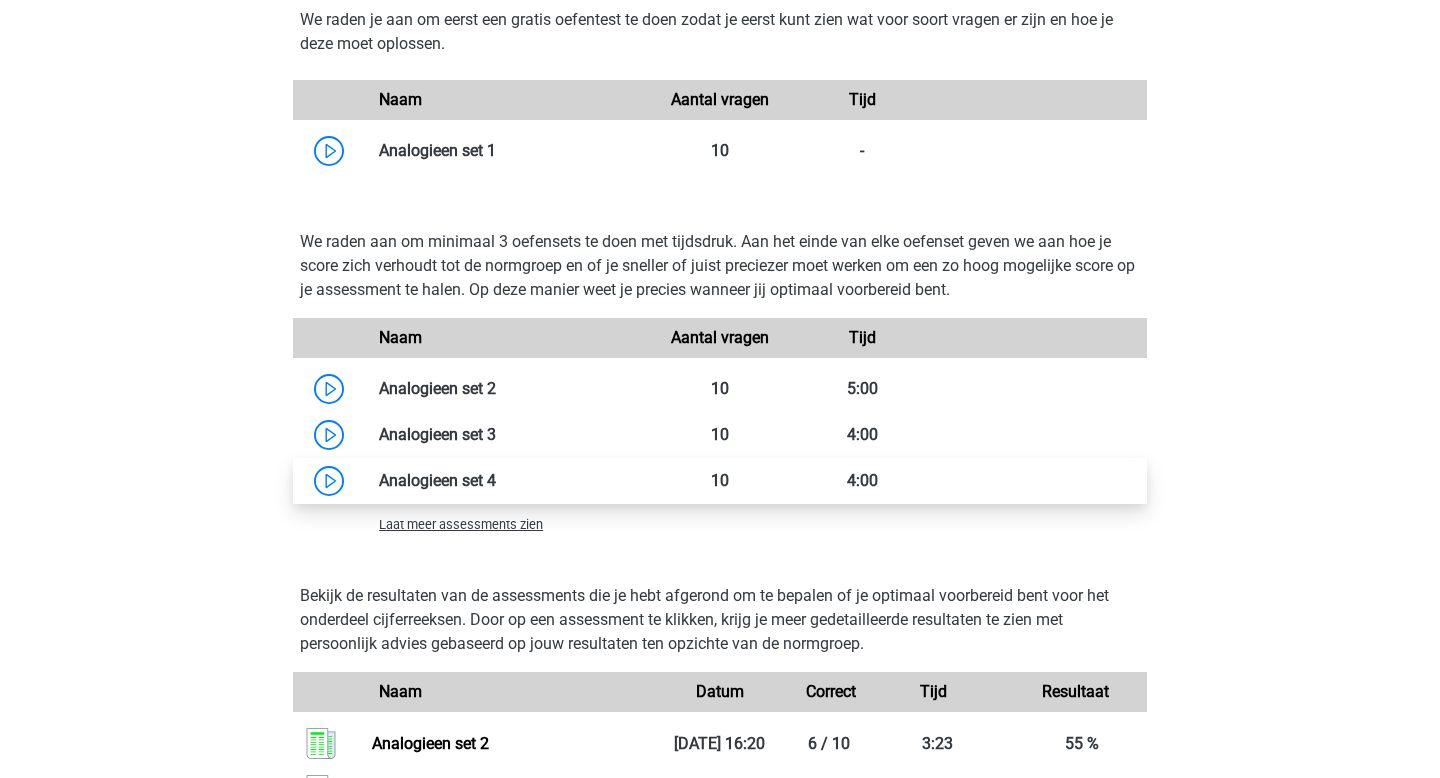 scroll, scrollTop: 2198, scrollLeft: 0, axis: vertical 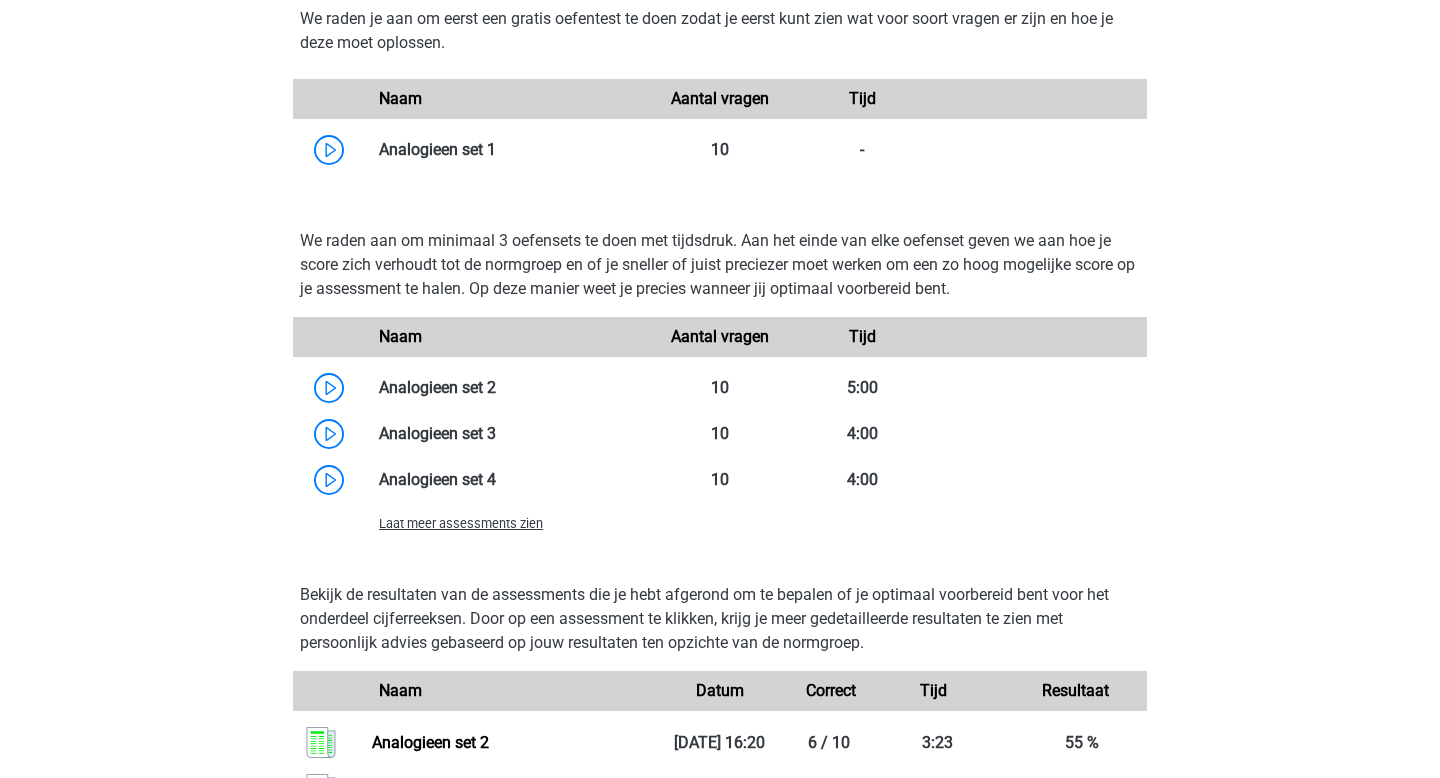 click on "Laat meer assessments zien" at bounding box center [461, 523] 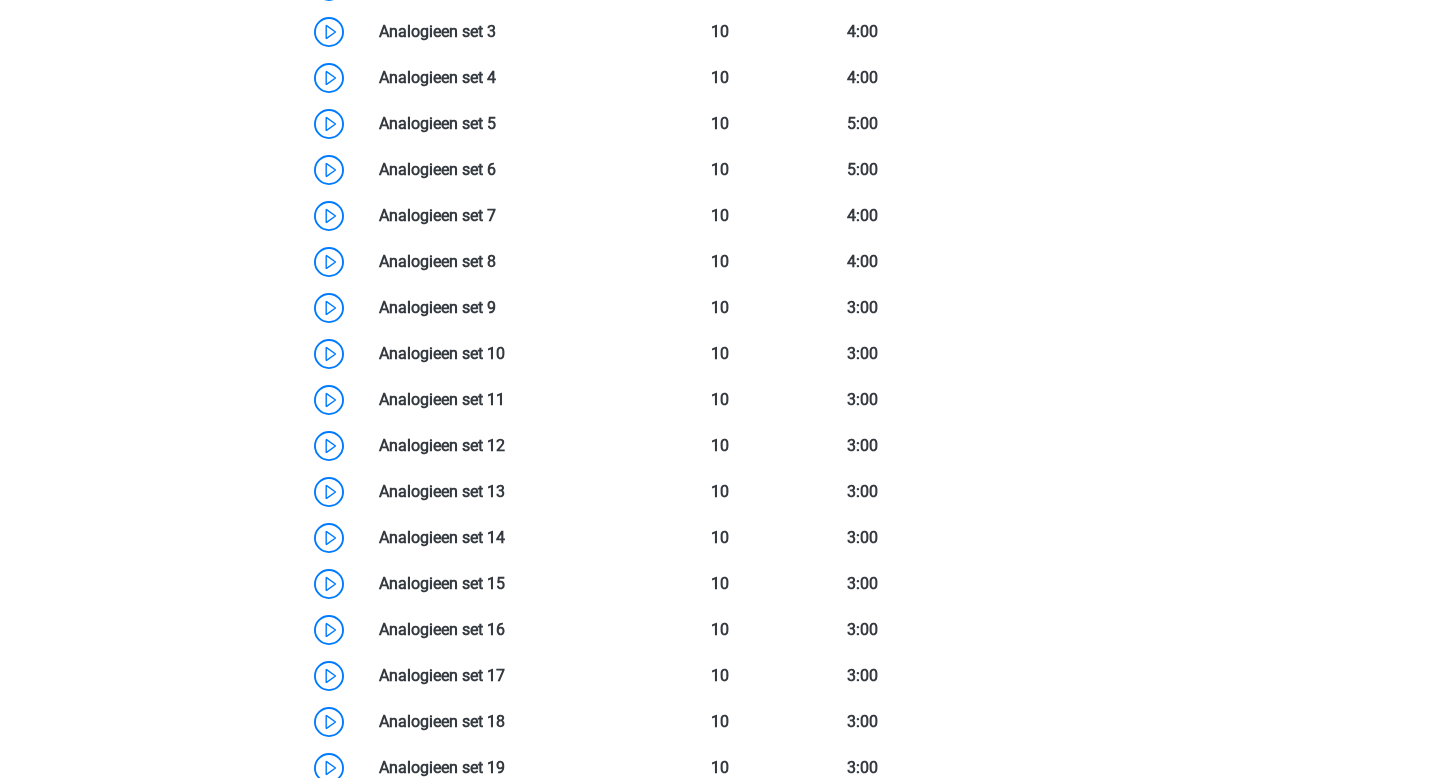 scroll, scrollTop: 2536, scrollLeft: 0, axis: vertical 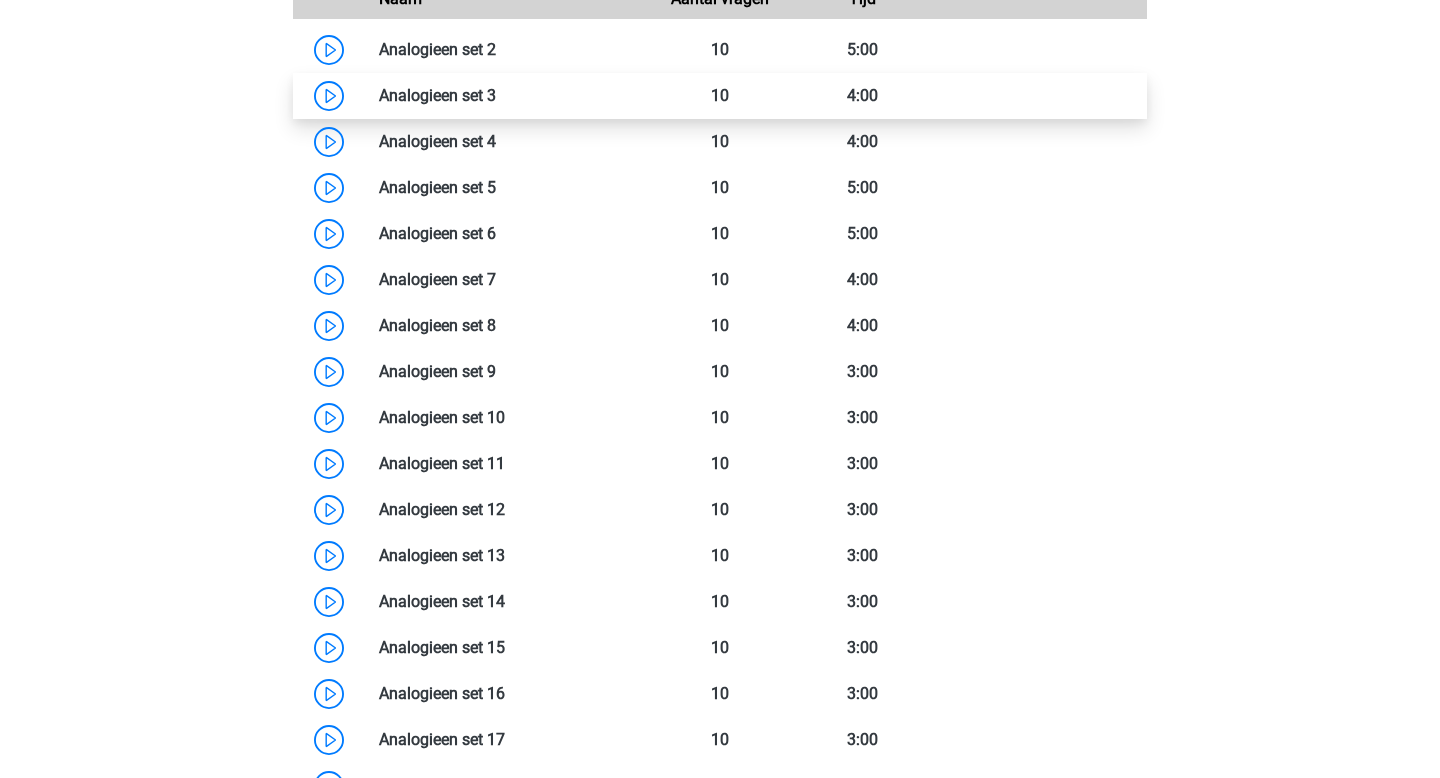 click at bounding box center (496, 95) 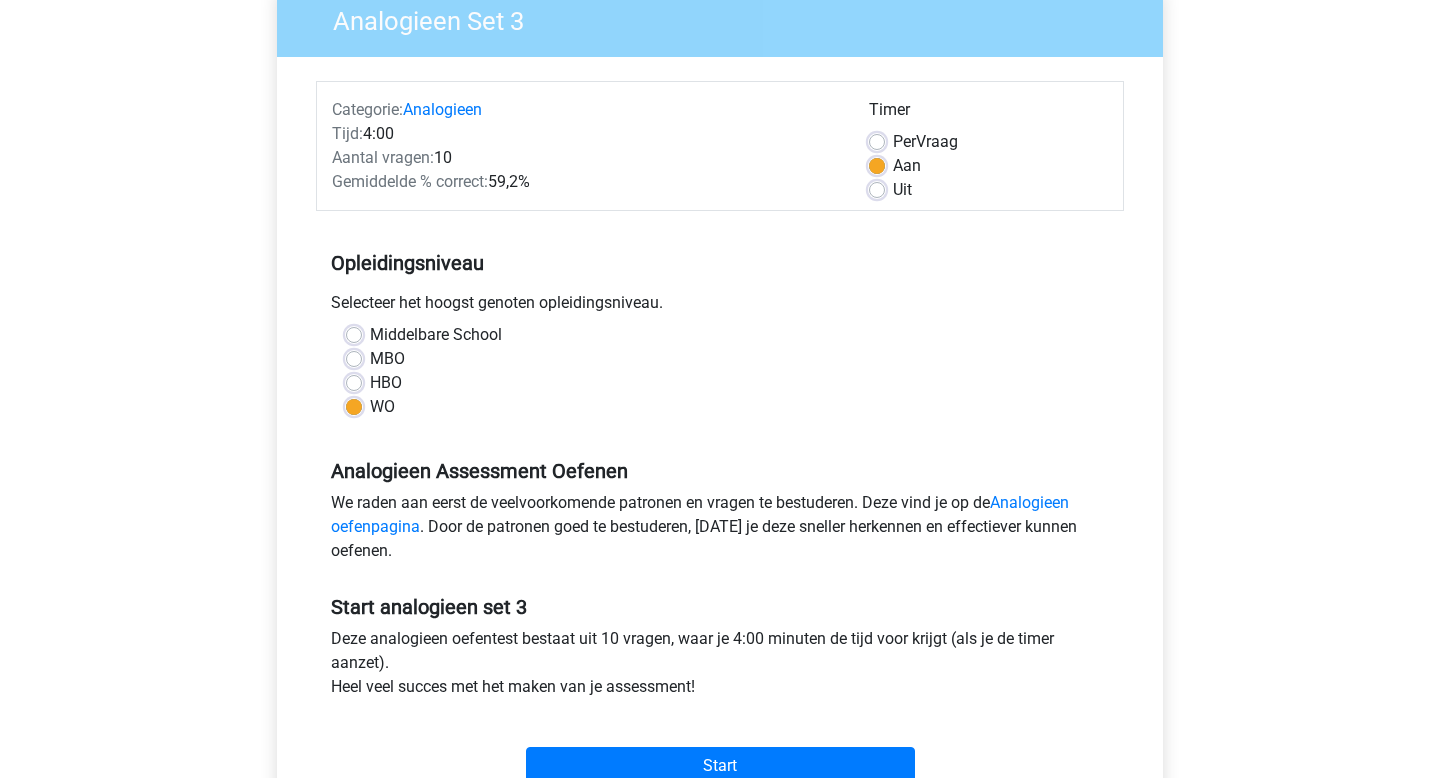 scroll, scrollTop: 560, scrollLeft: 0, axis: vertical 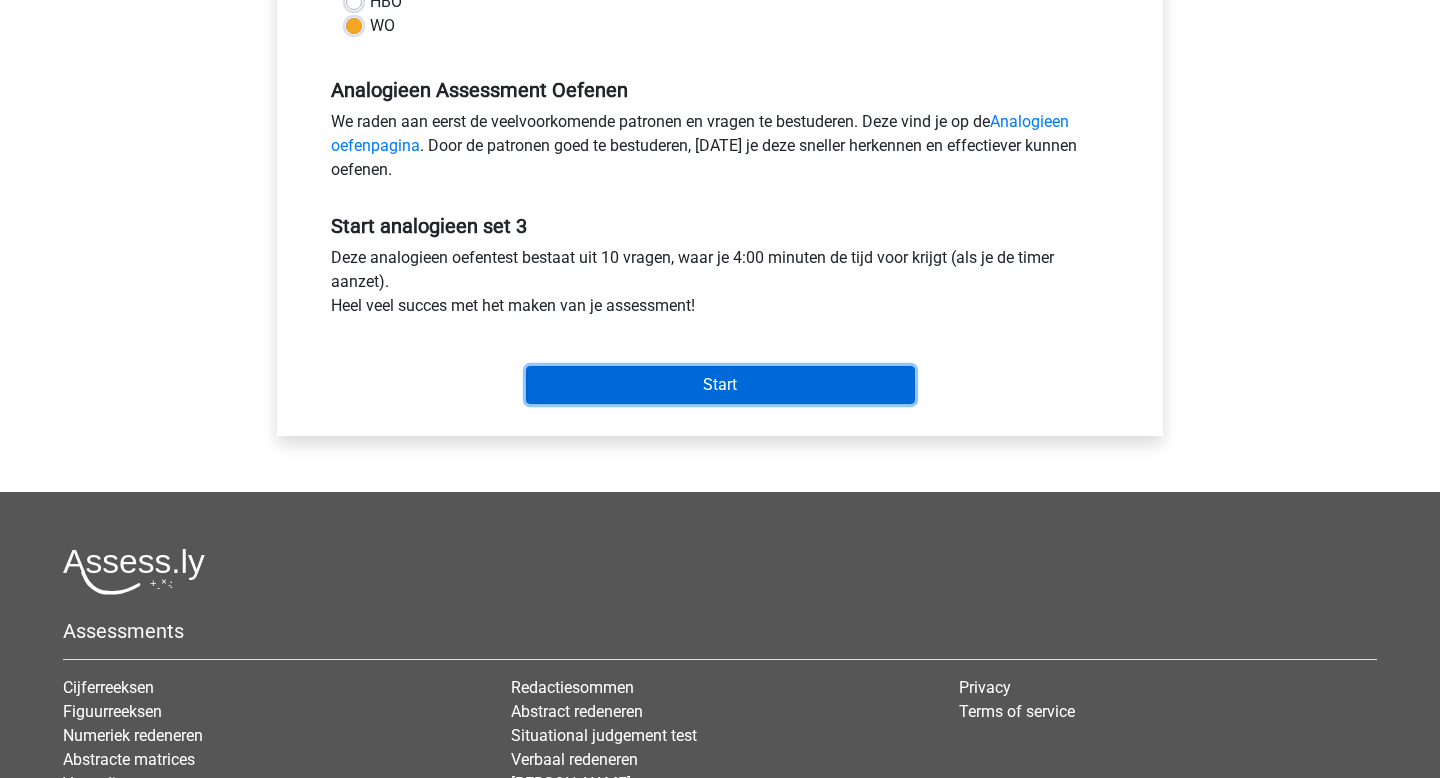 click on "Start" at bounding box center (720, 385) 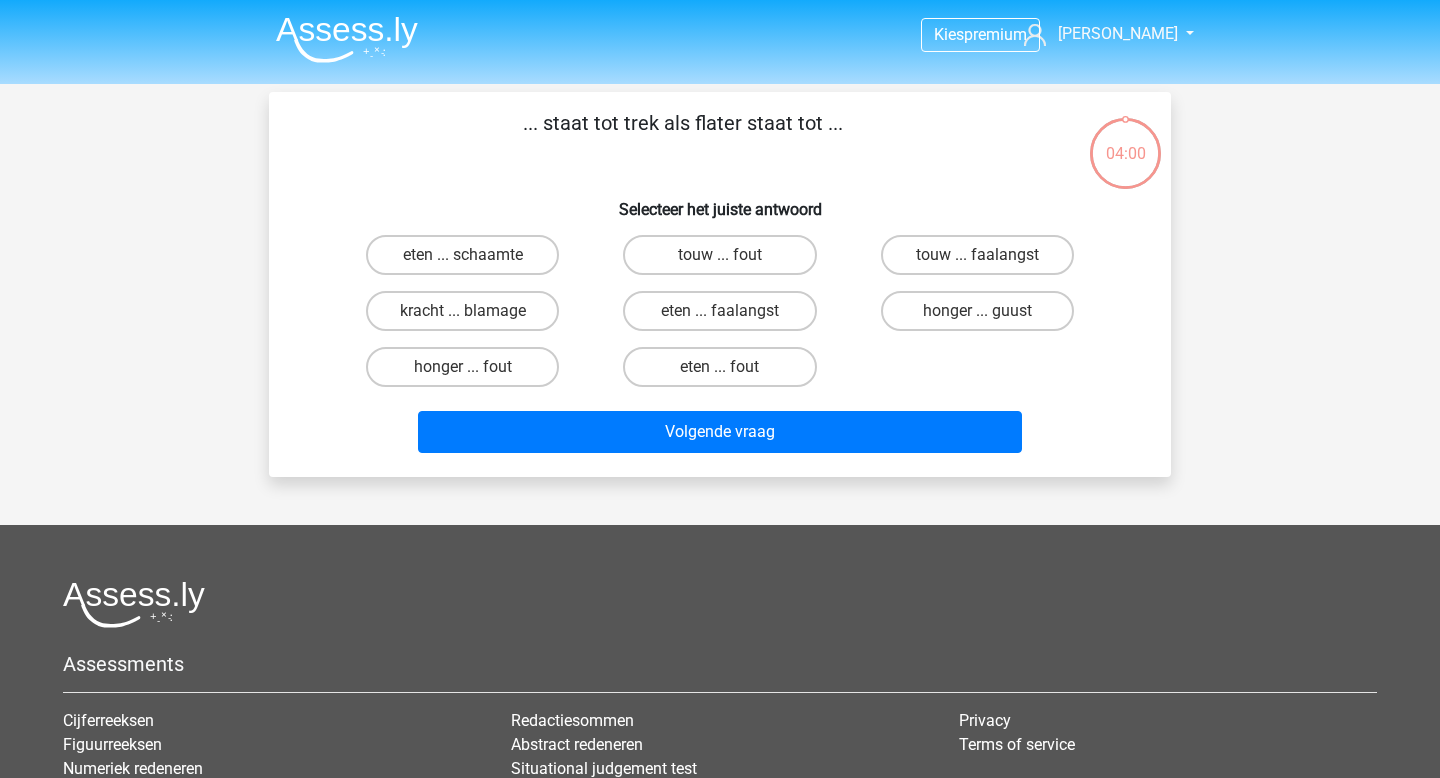 scroll, scrollTop: 0, scrollLeft: 0, axis: both 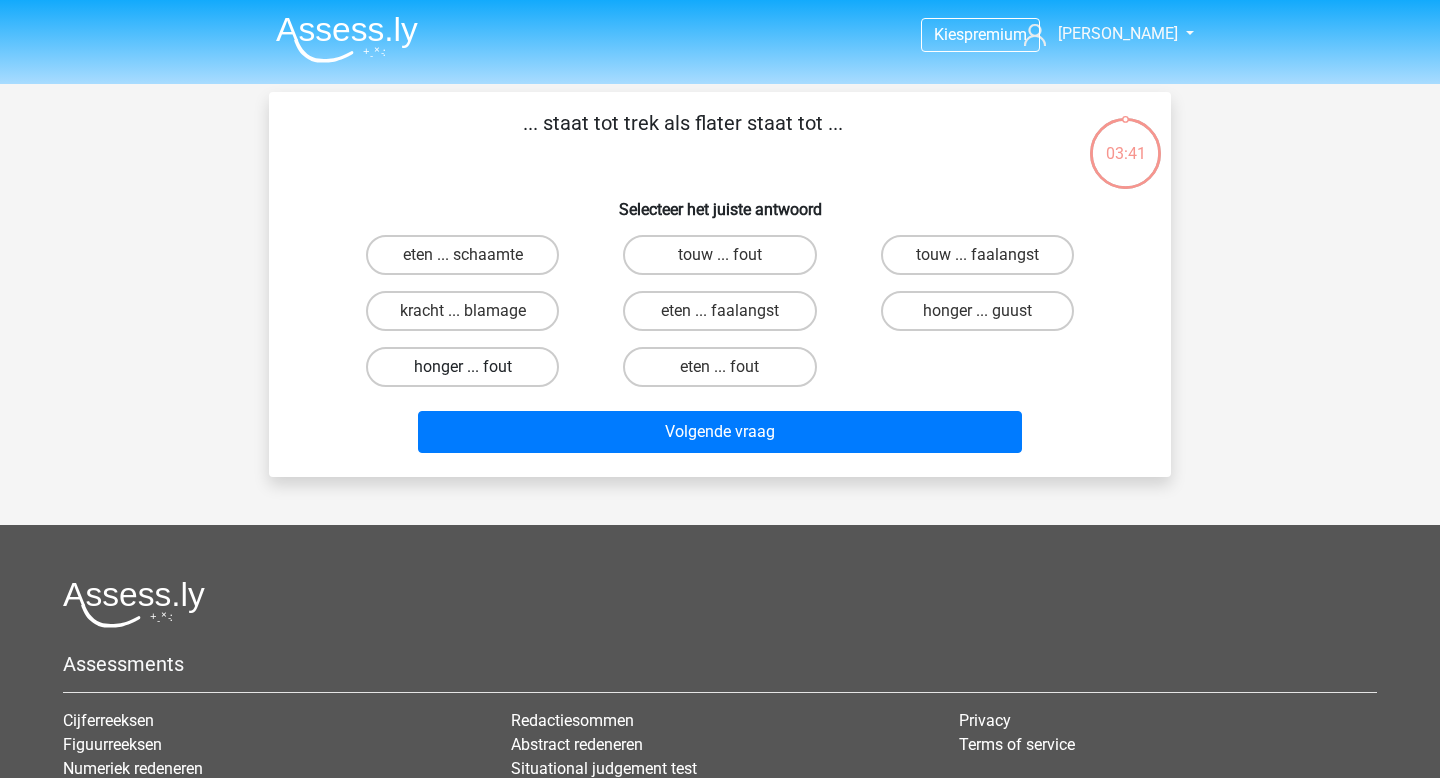 click on "honger ... fout" at bounding box center [462, 367] 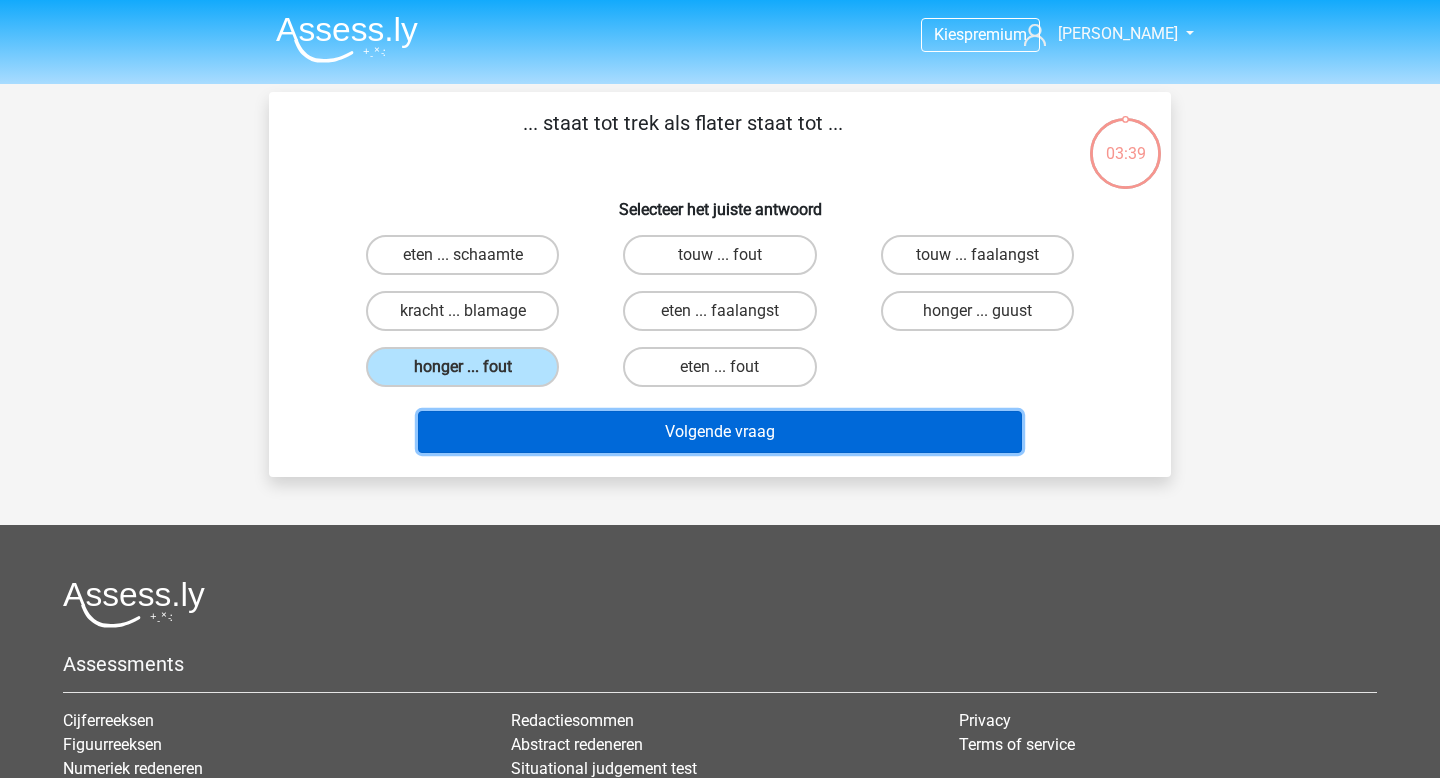 click on "Volgende vraag" at bounding box center [720, 432] 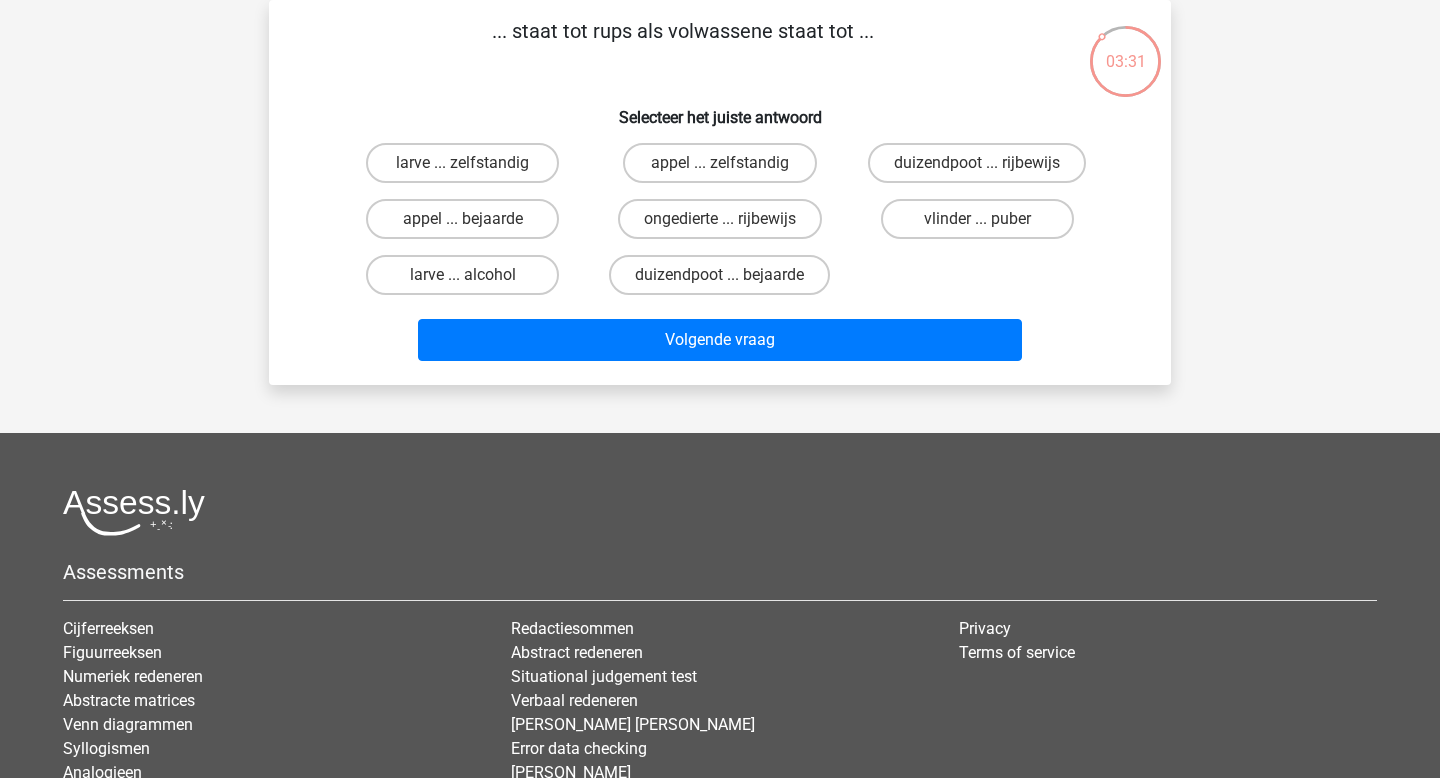 scroll, scrollTop: 0, scrollLeft: 0, axis: both 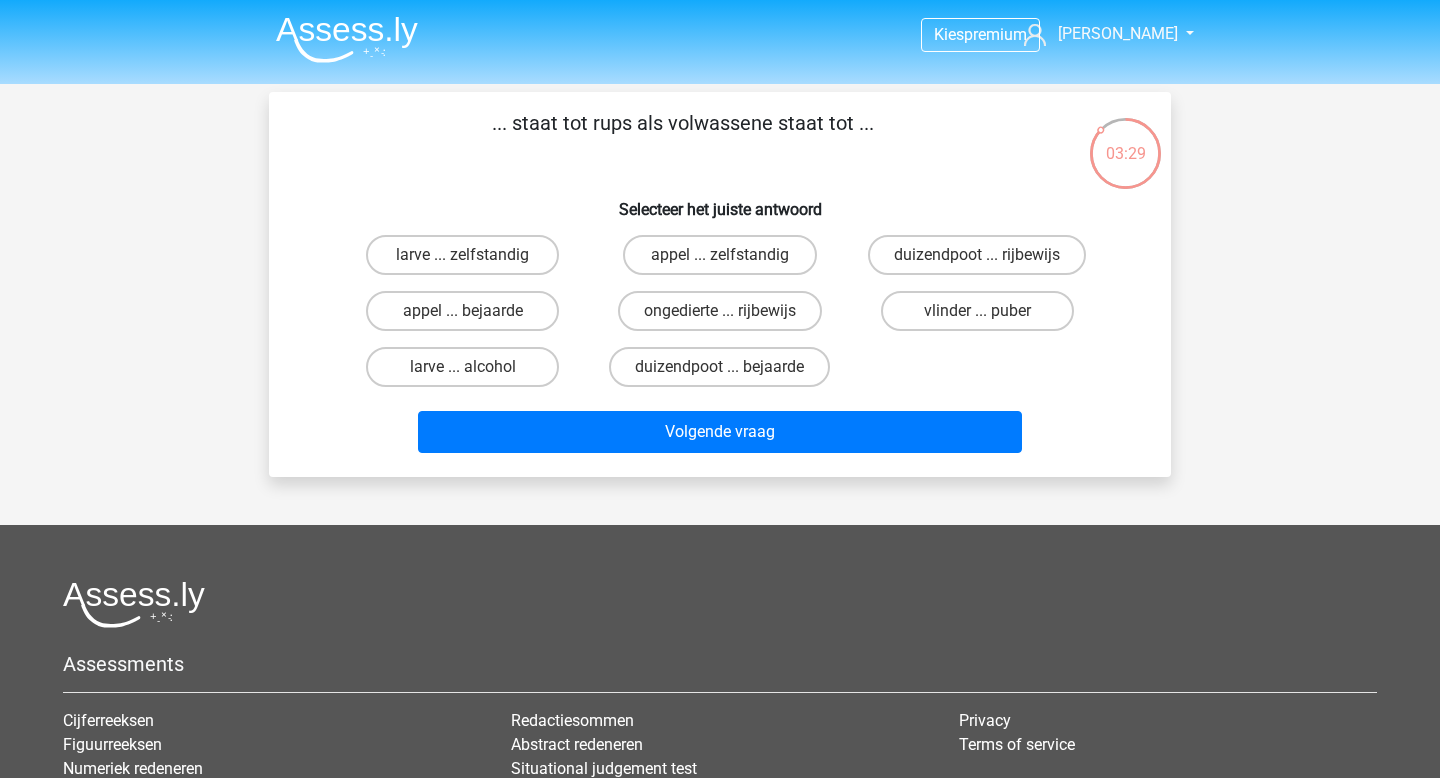 click on "duizendpoot ... bejaarde" at bounding box center [719, 367] 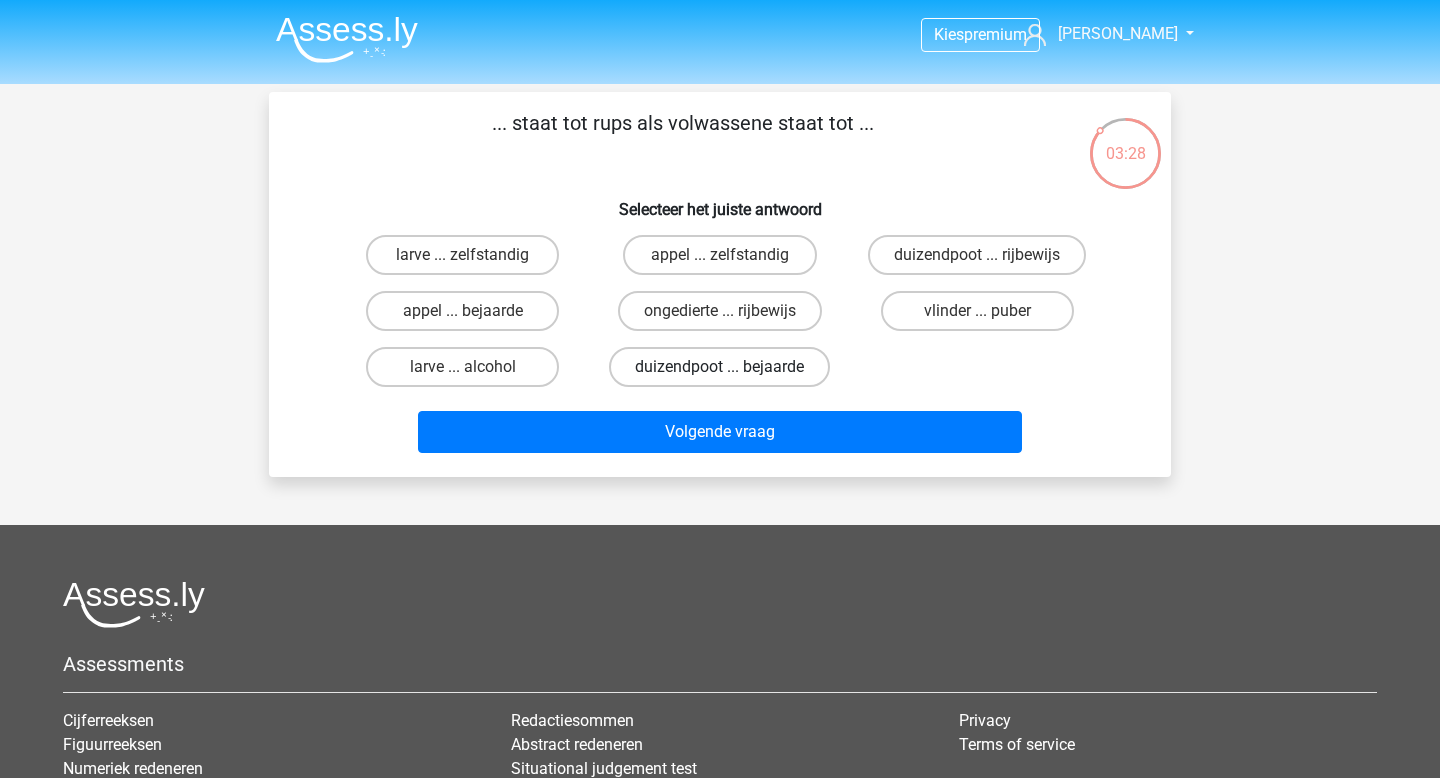 click on "duizendpoot ... bejaarde" at bounding box center (719, 367) 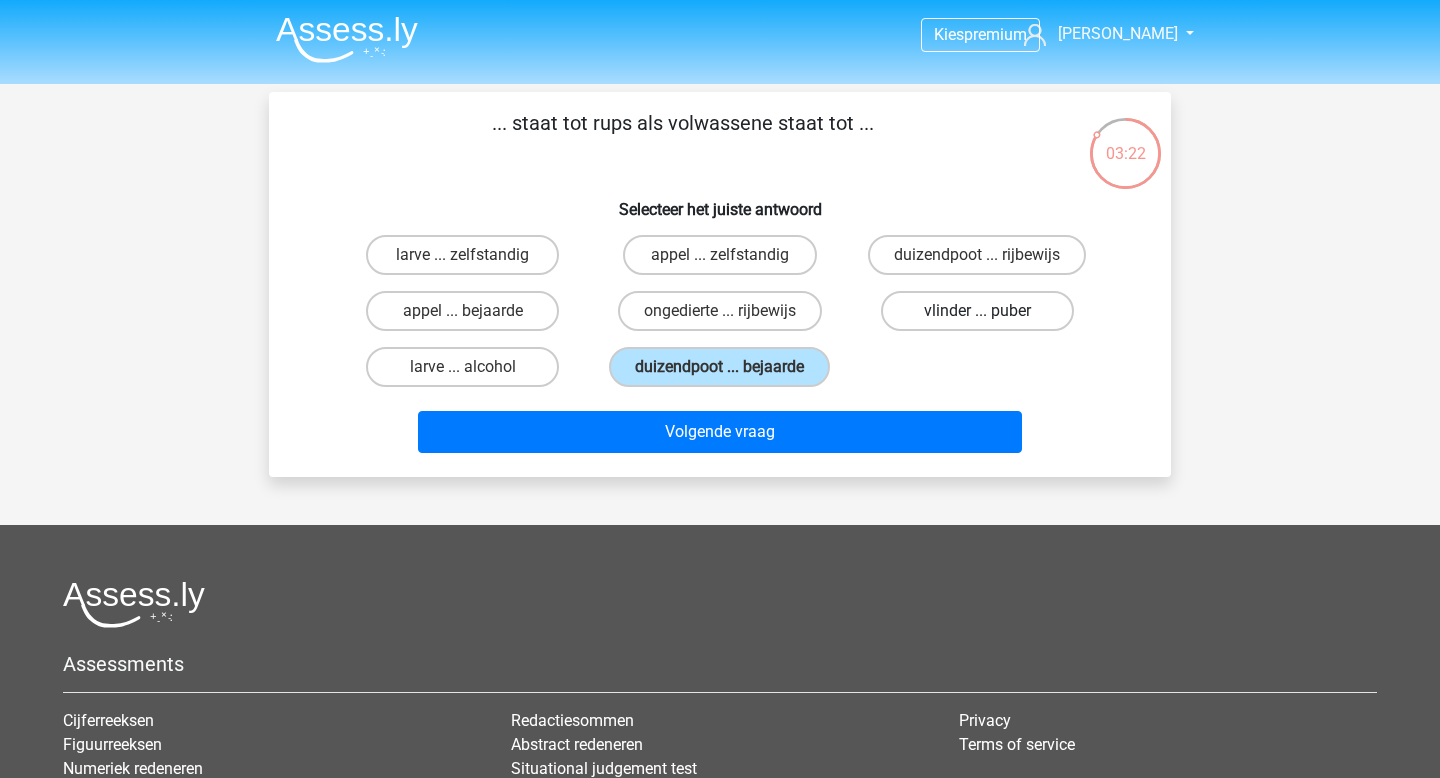 click on "vlinder ... puber" at bounding box center [977, 311] 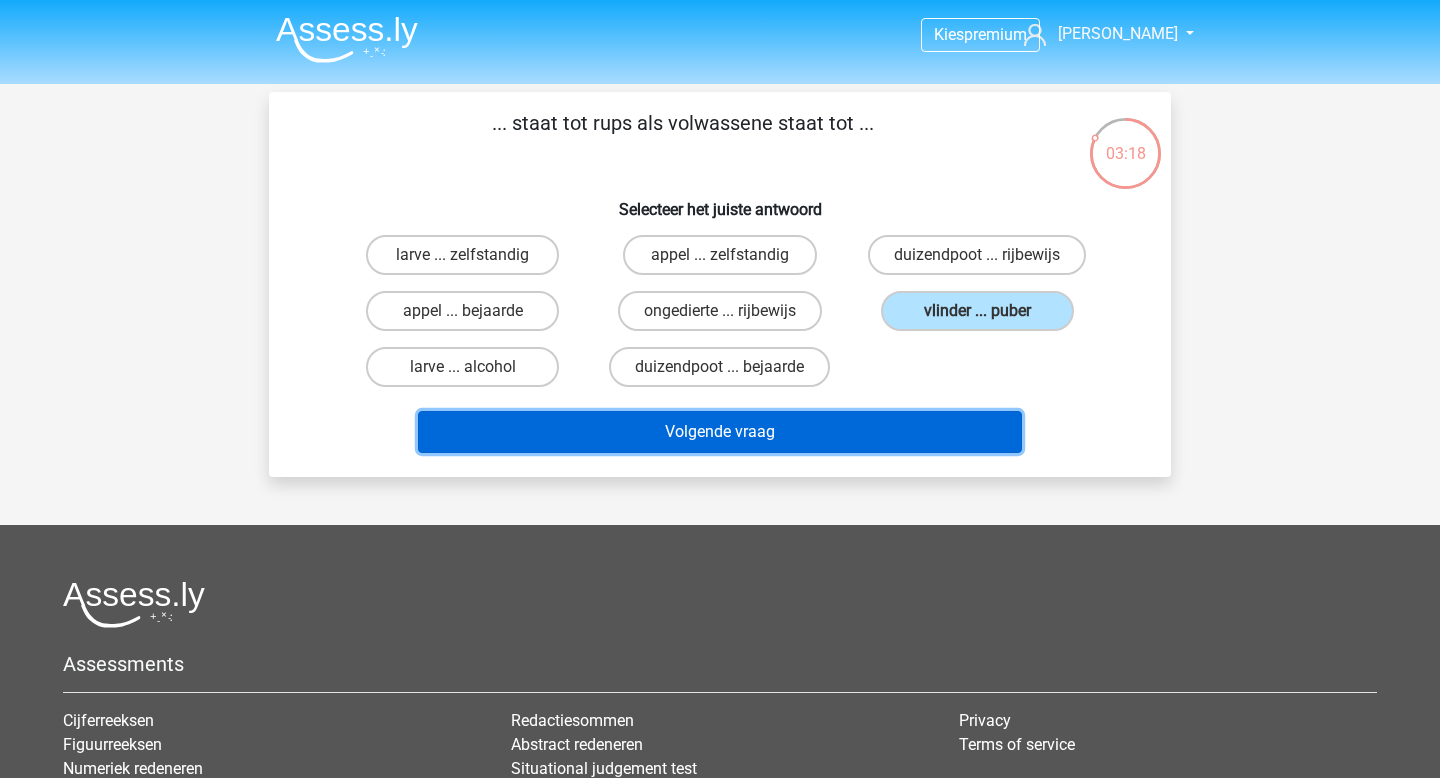 click on "Volgende vraag" at bounding box center (720, 432) 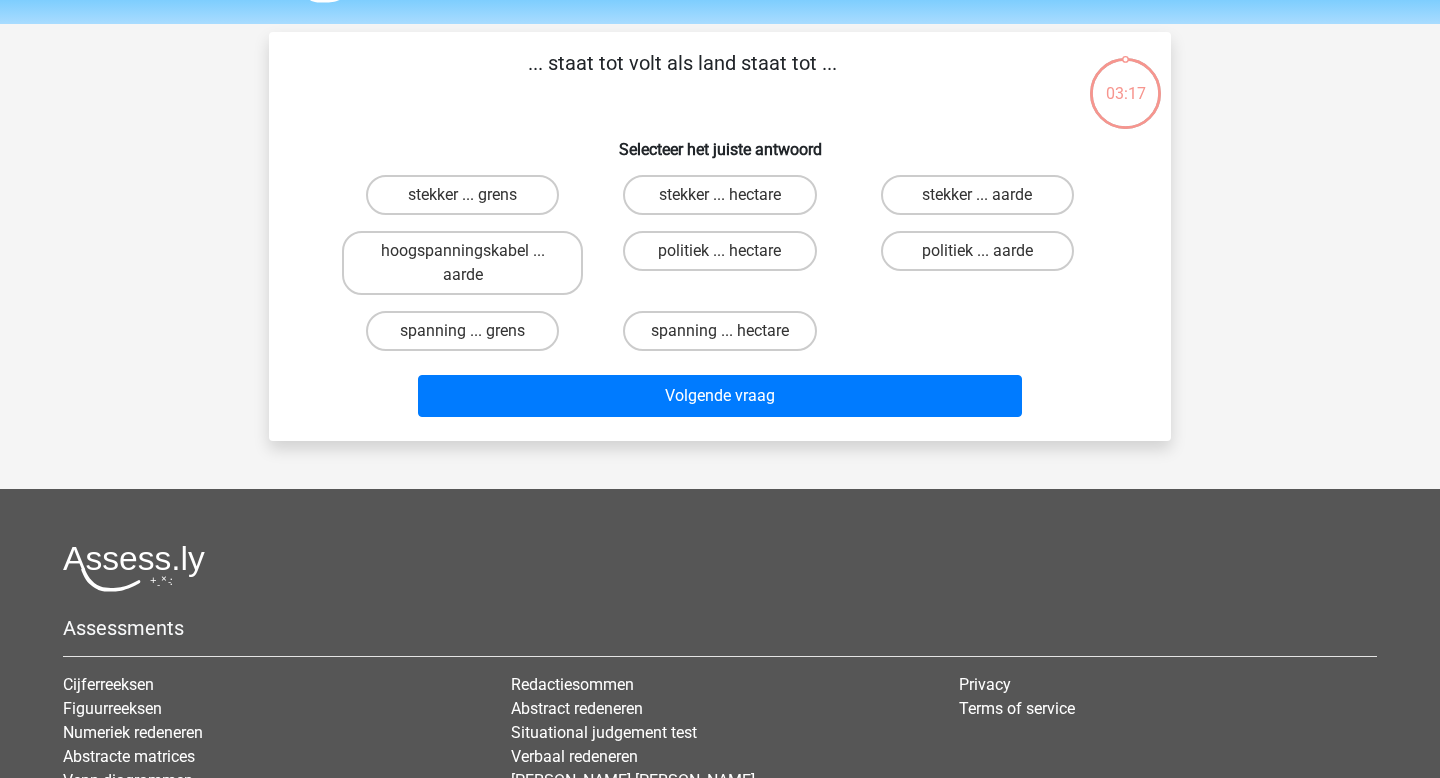 scroll, scrollTop: 92, scrollLeft: 0, axis: vertical 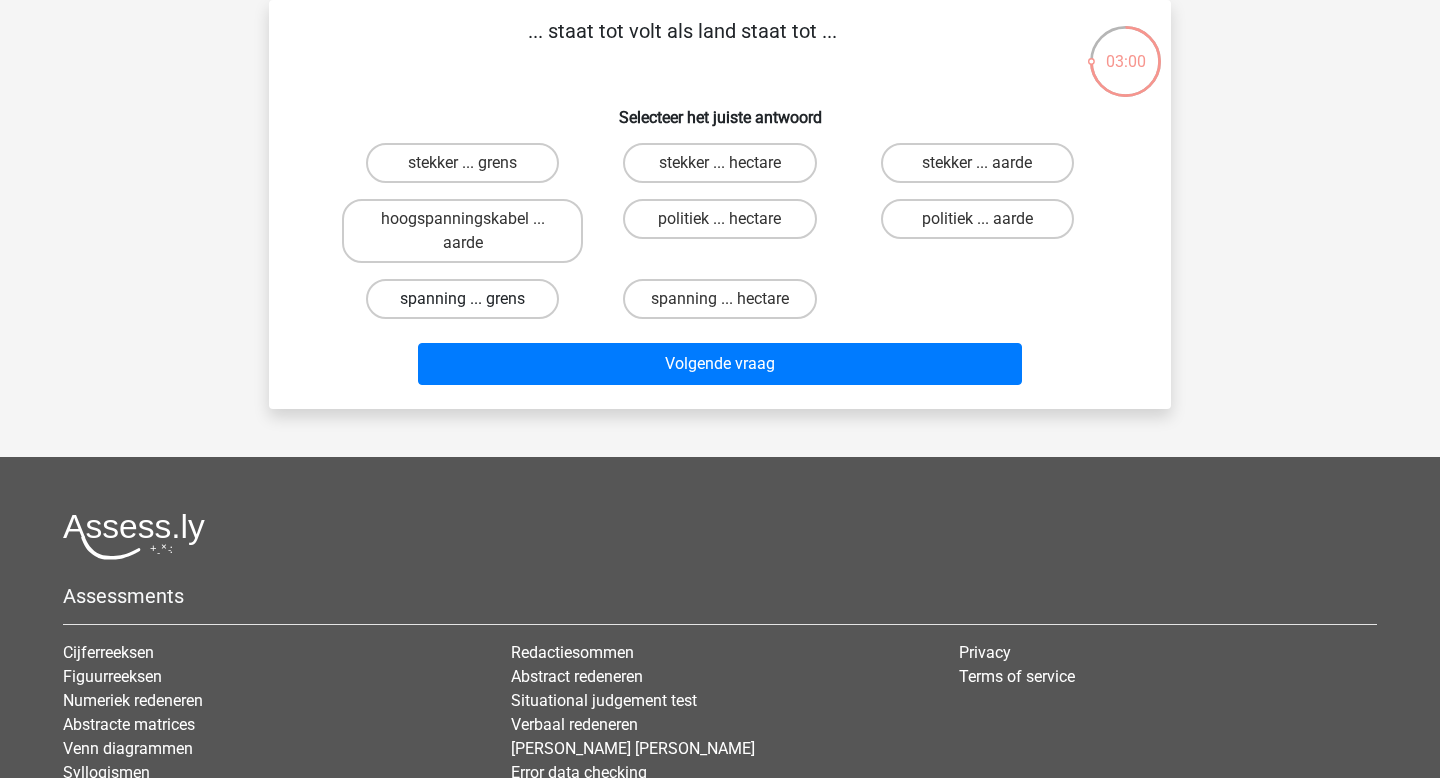 click on "spanning ... grens" at bounding box center [462, 299] 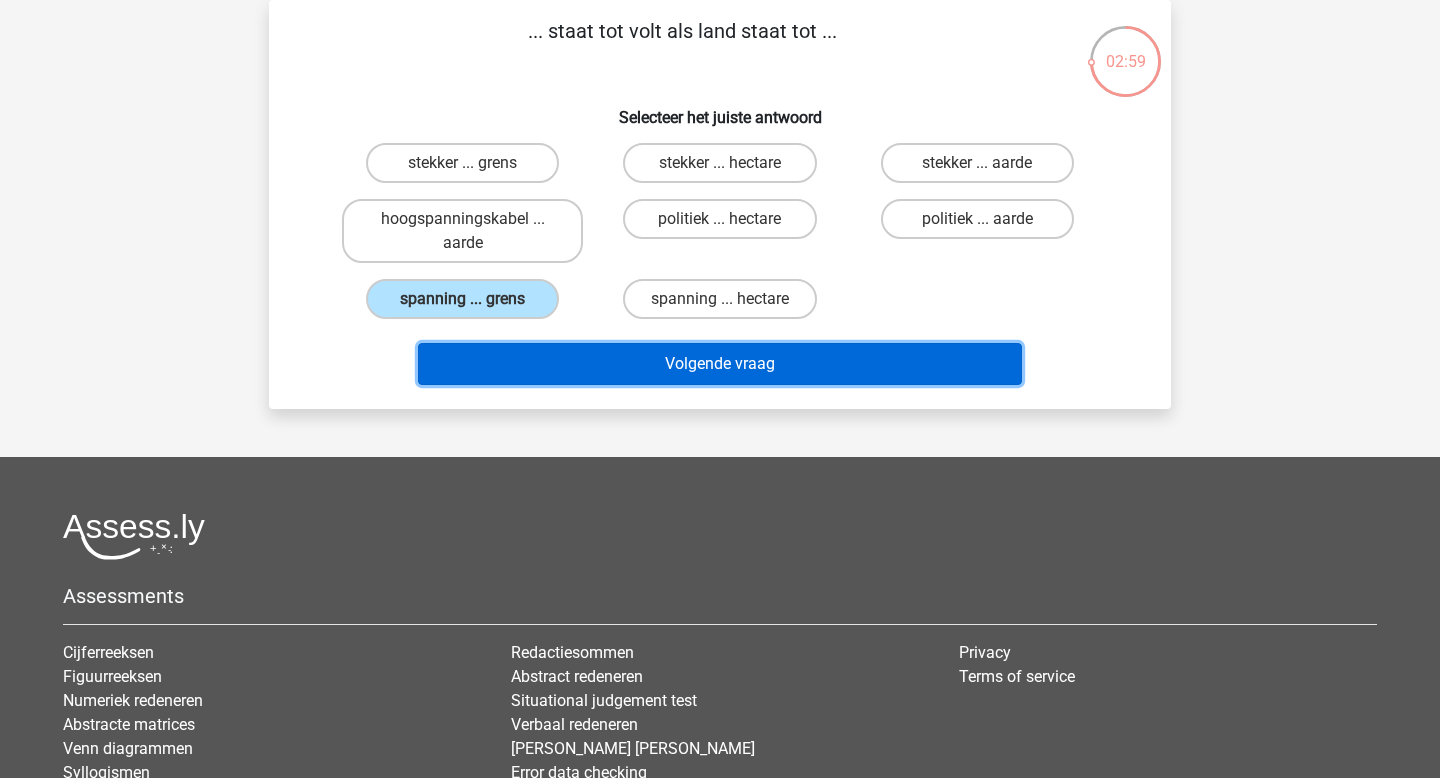 click on "Volgende vraag" at bounding box center (720, 364) 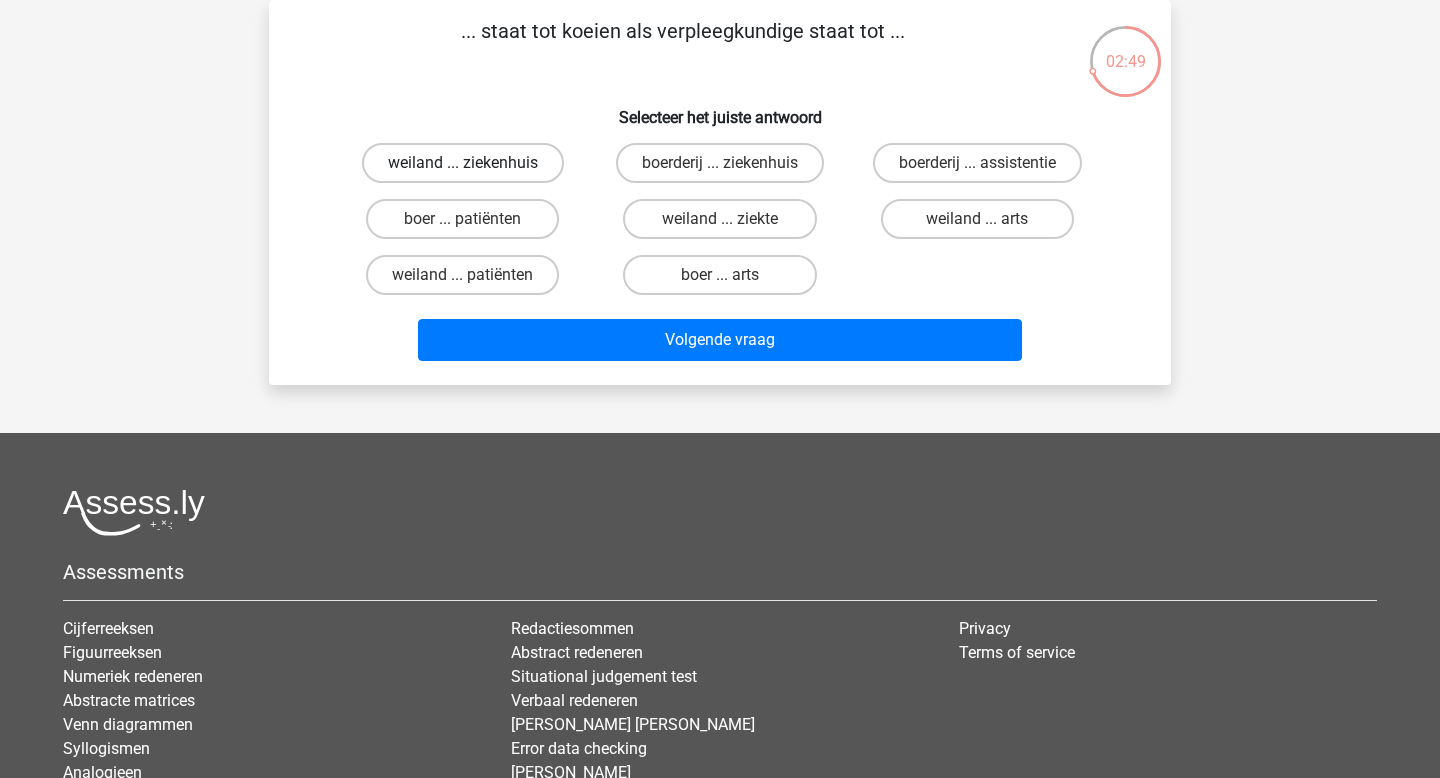 click on "weiland ... ziekenhuis" at bounding box center [463, 163] 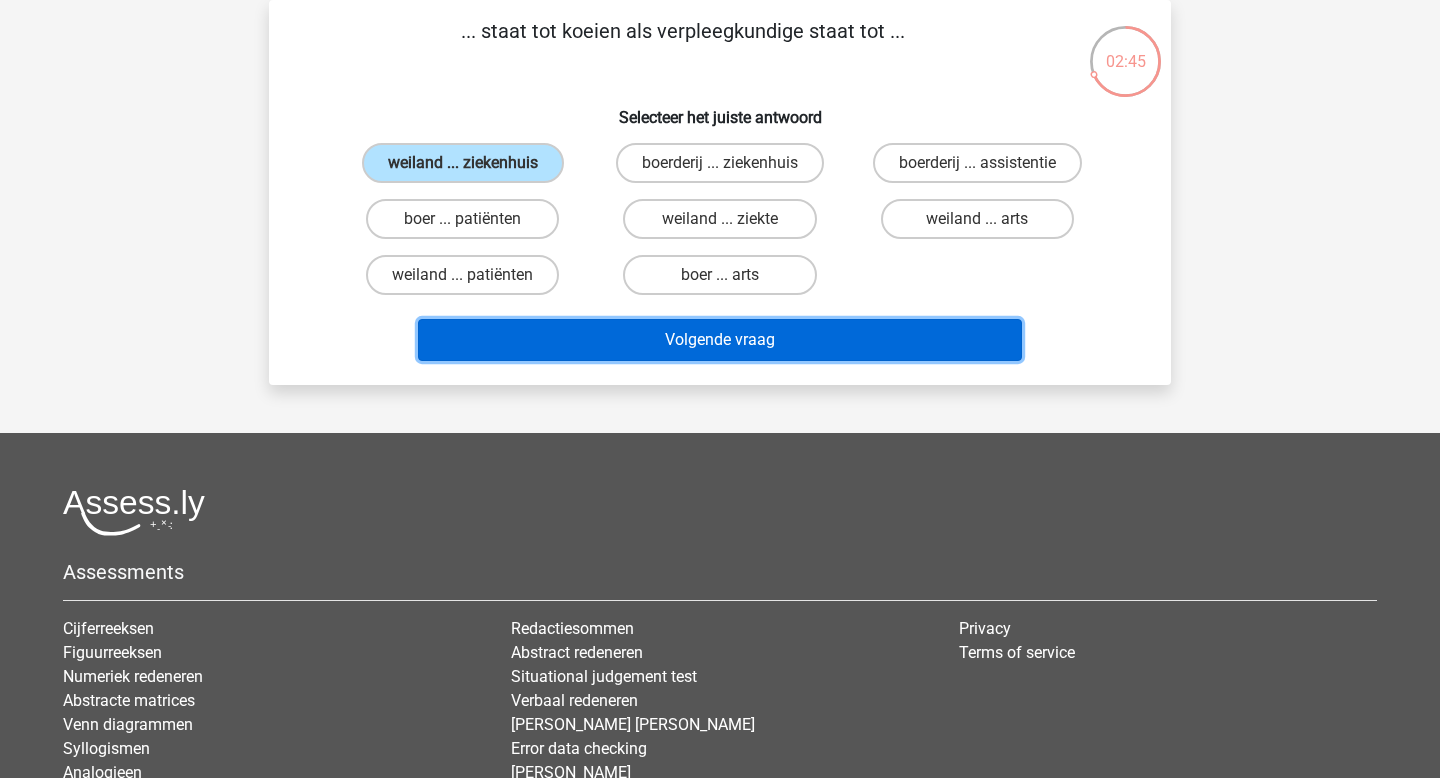 click on "Volgende vraag" at bounding box center (720, 340) 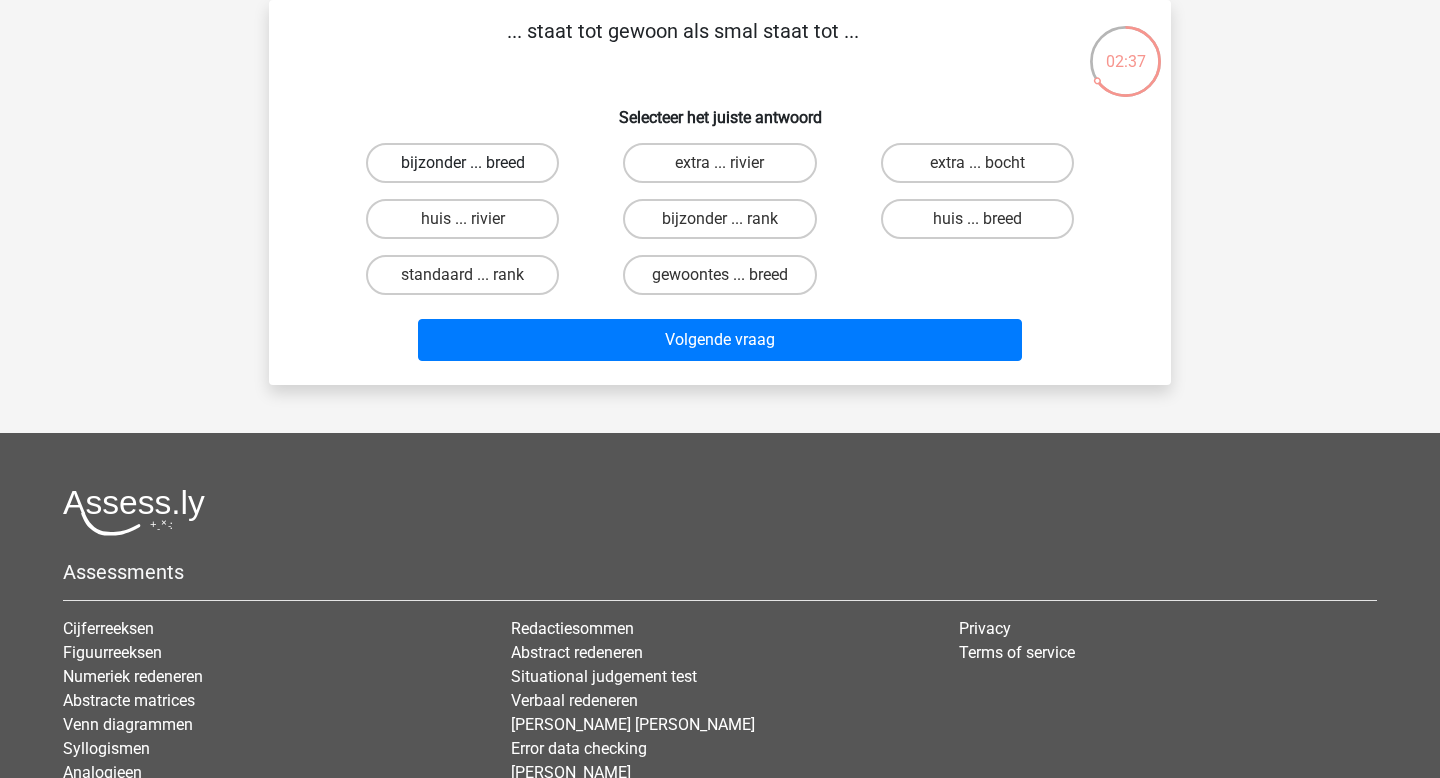 click on "bijzonder ... breed" at bounding box center (462, 163) 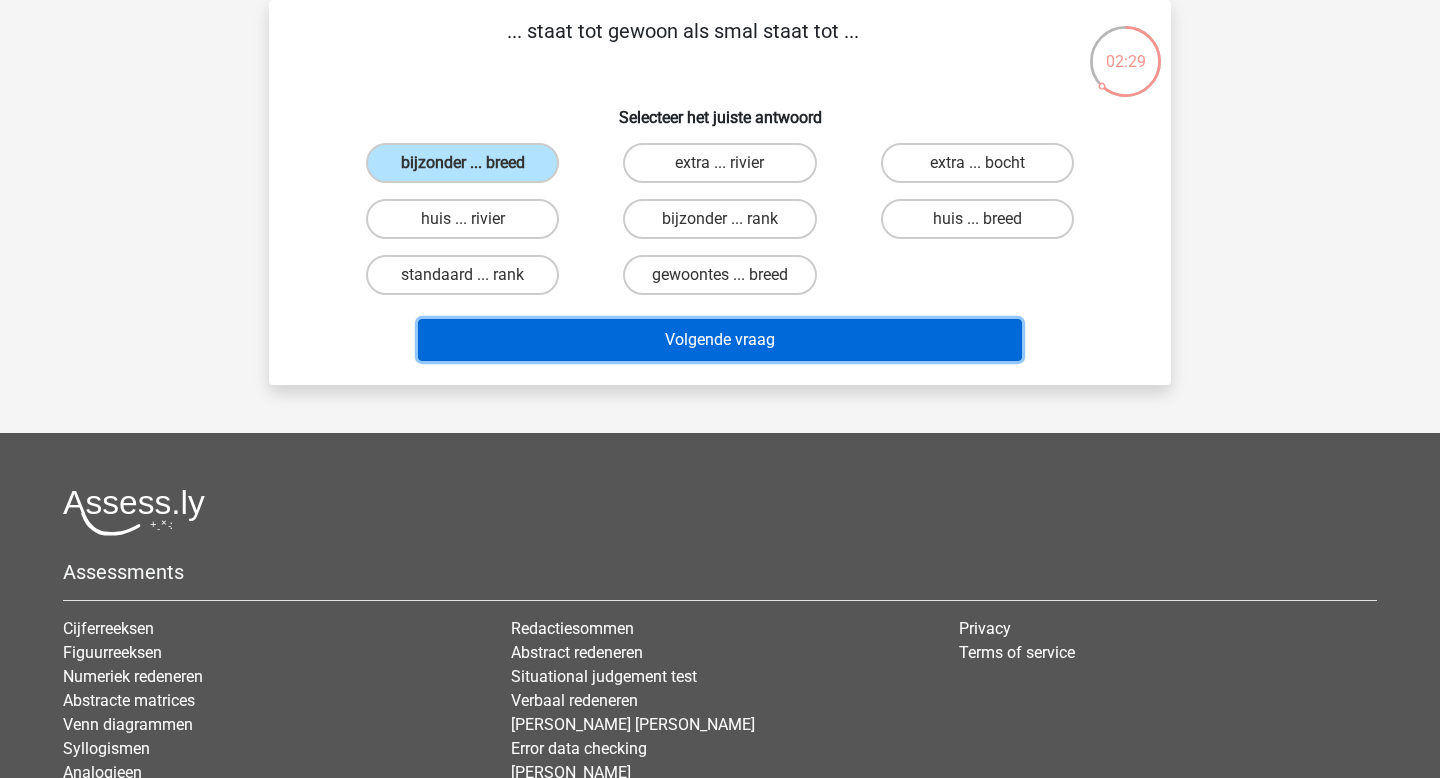 click on "Volgende vraag" at bounding box center [720, 340] 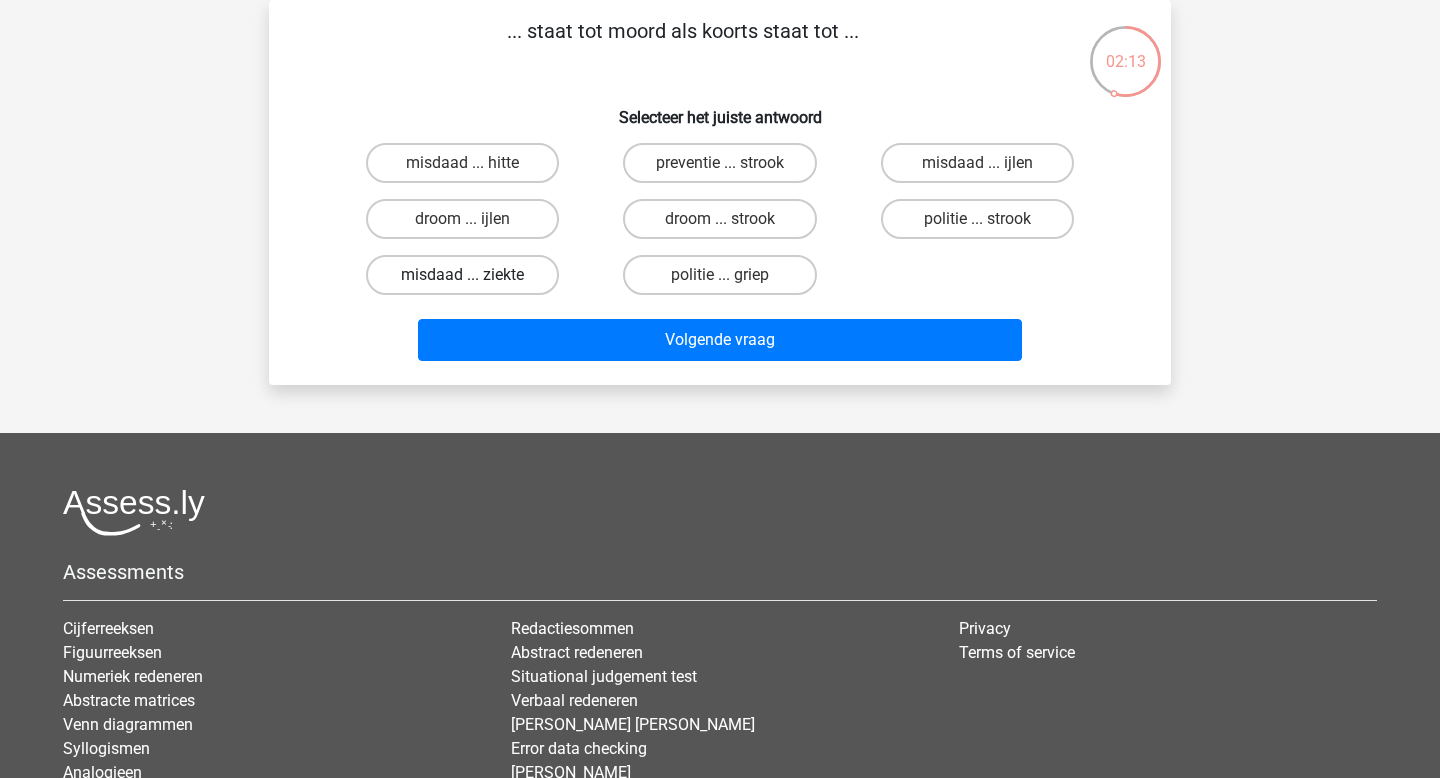 click on "misdaad ... ziekte" at bounding box center (462, 275) 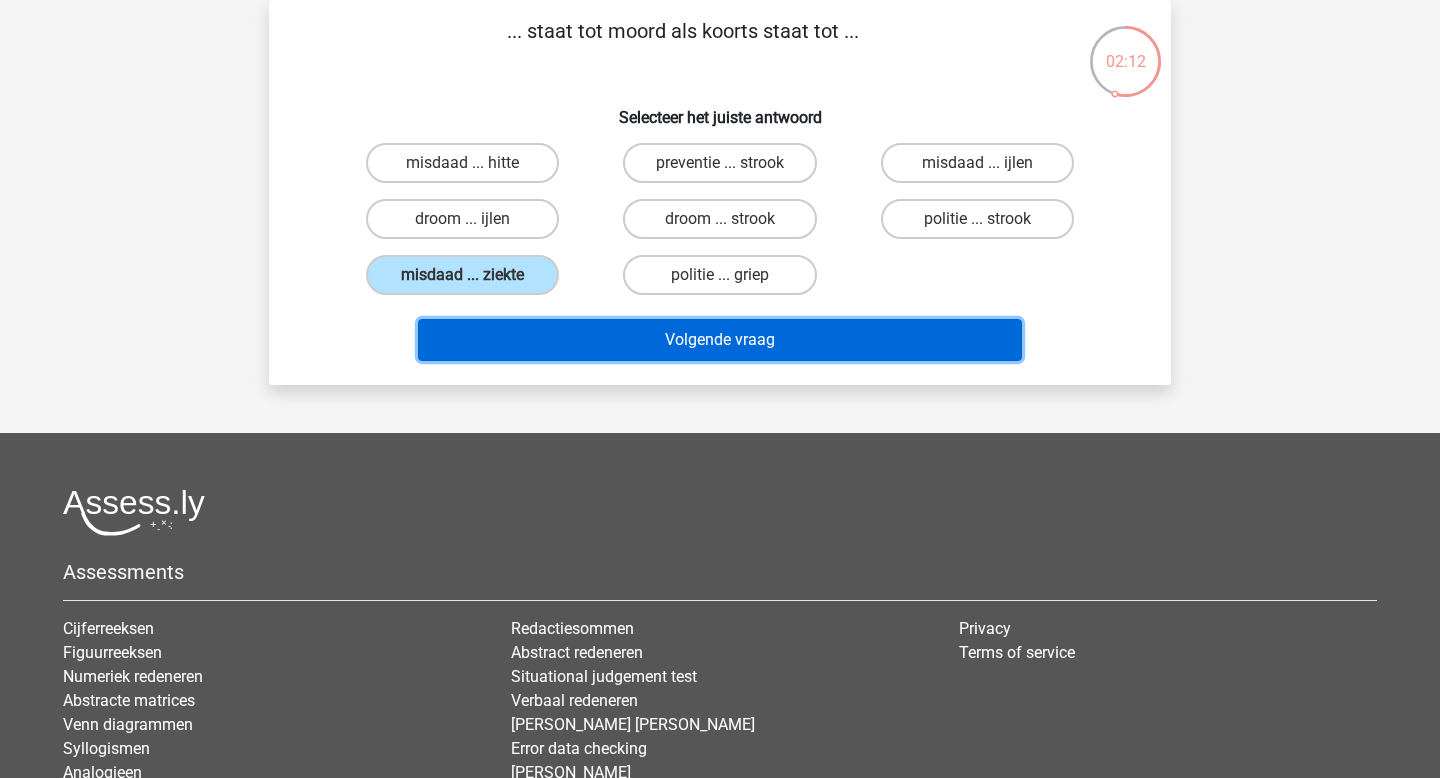 click on "Volgende vraag" at bounding box center [720, 340] 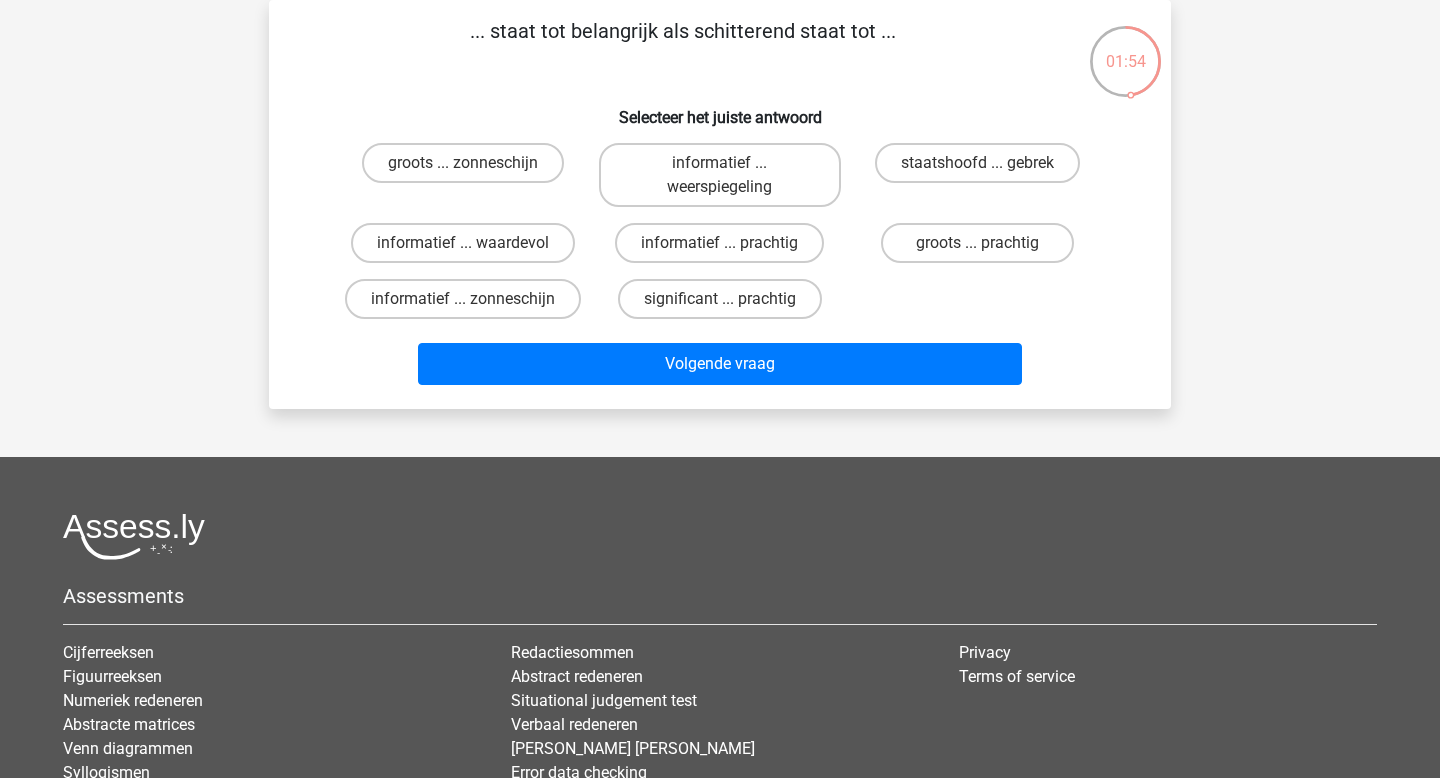 click on "significant ... prachtig" at bounding box center [726, 305] 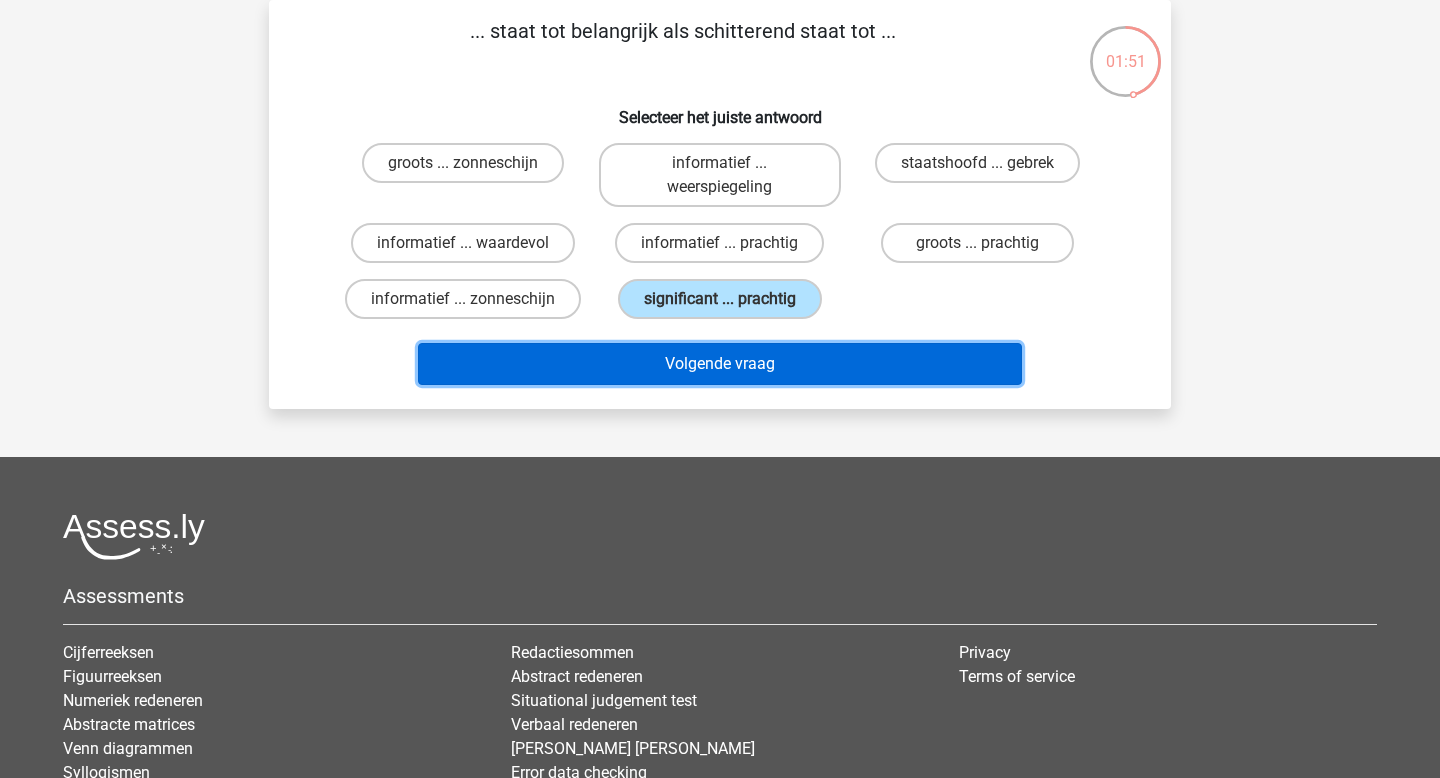 click on "Volgende vraag" at bounding box center (720, 364) 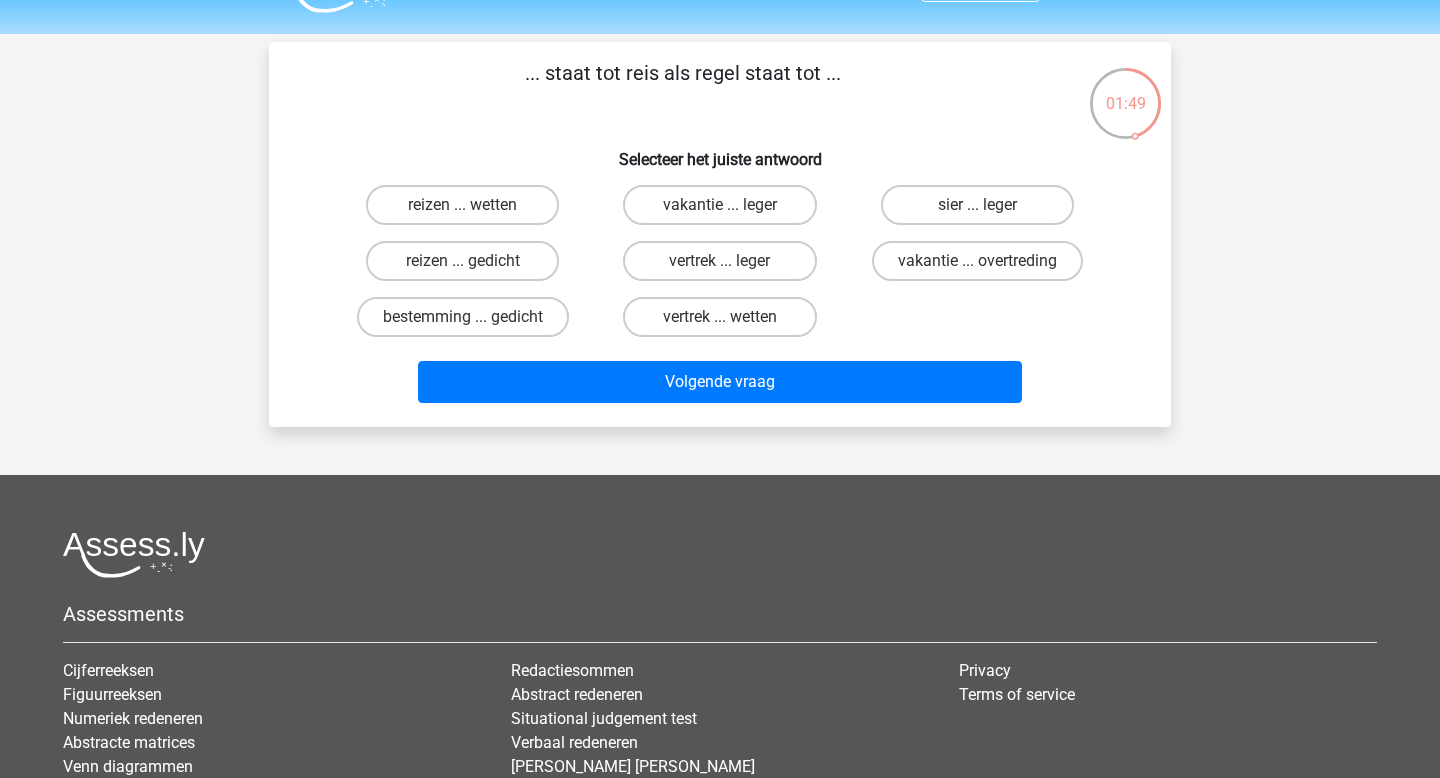 scroll, scrollTop: 27, scrollLeft: 0, axis: vertical 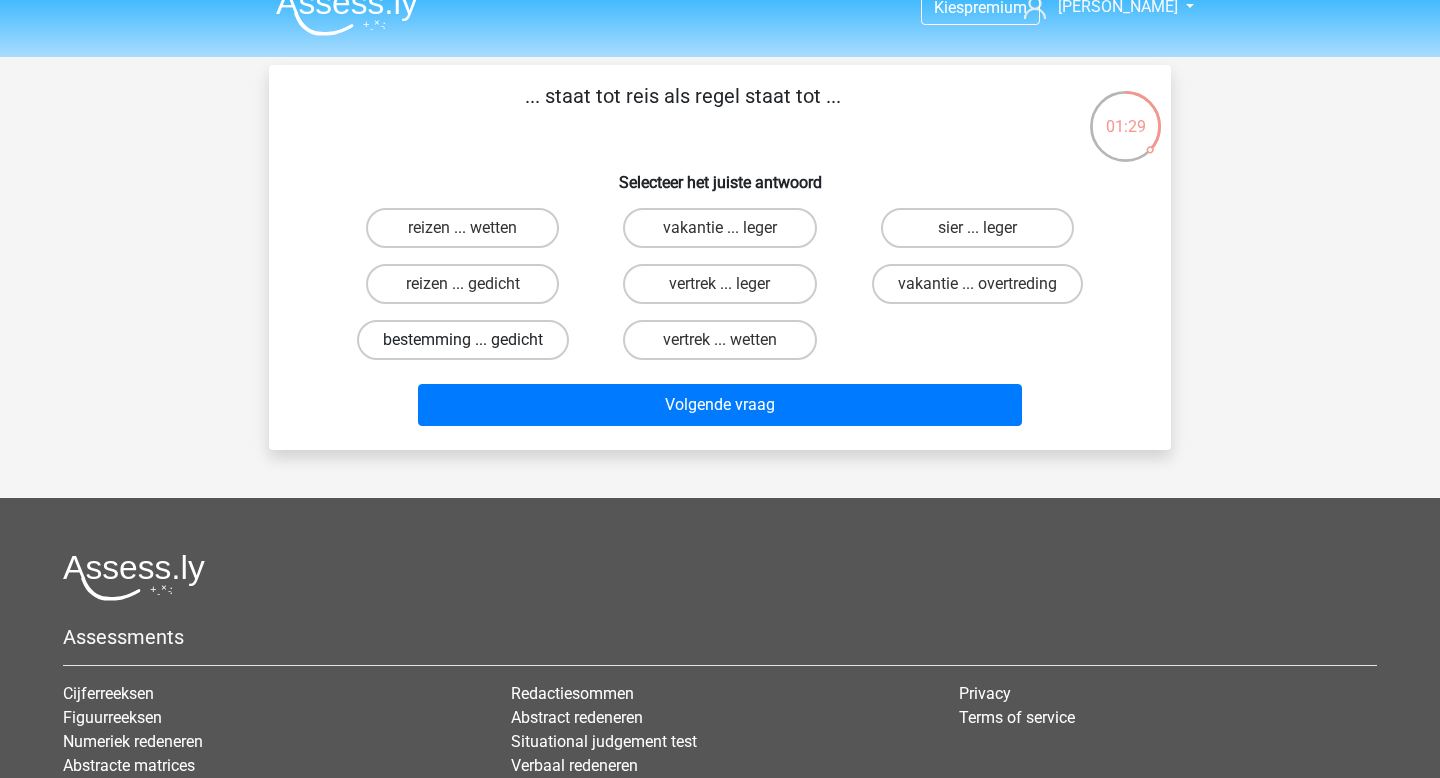 click on "bestemming ... gedicht" at bounding box center (463, 340) 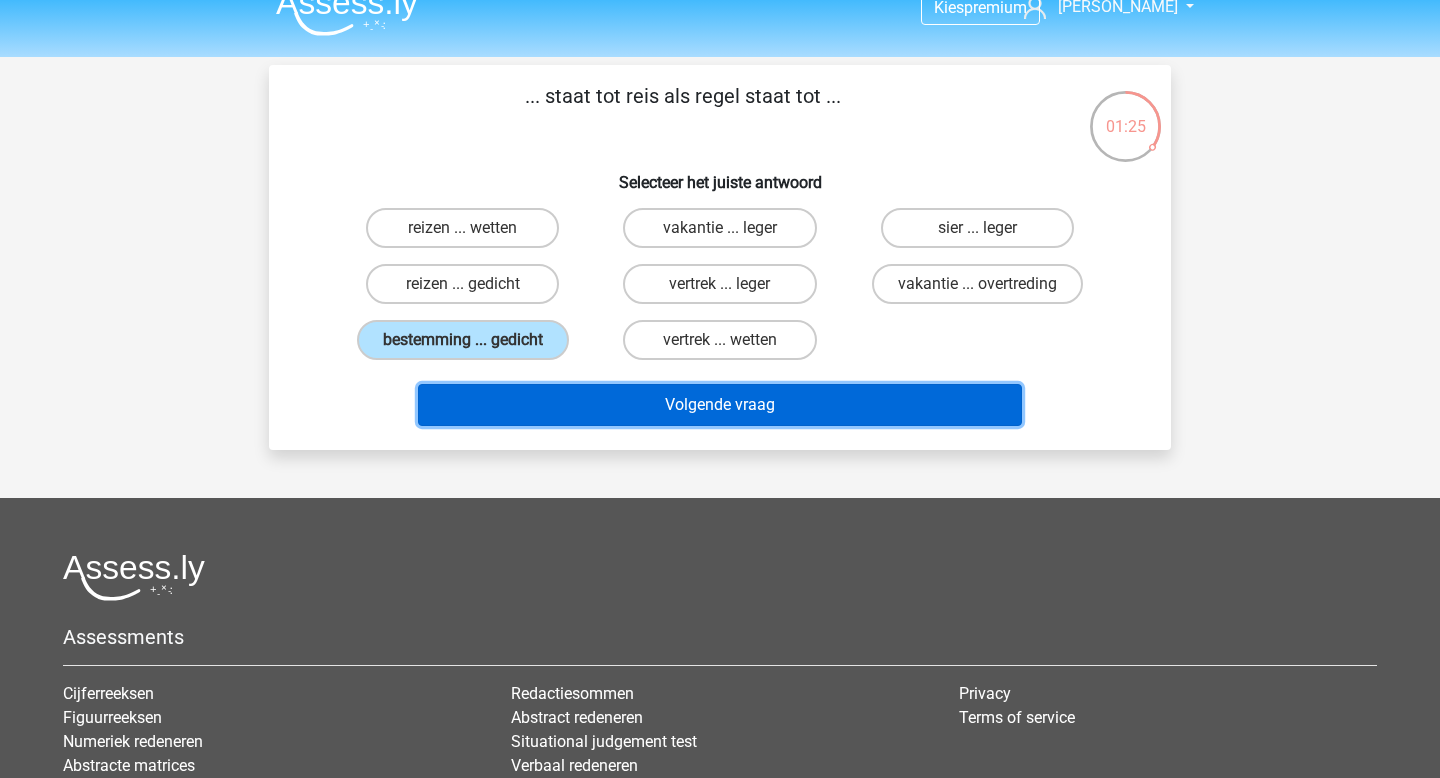 click on "Volgende vraag" at bounding box center [720, 405] 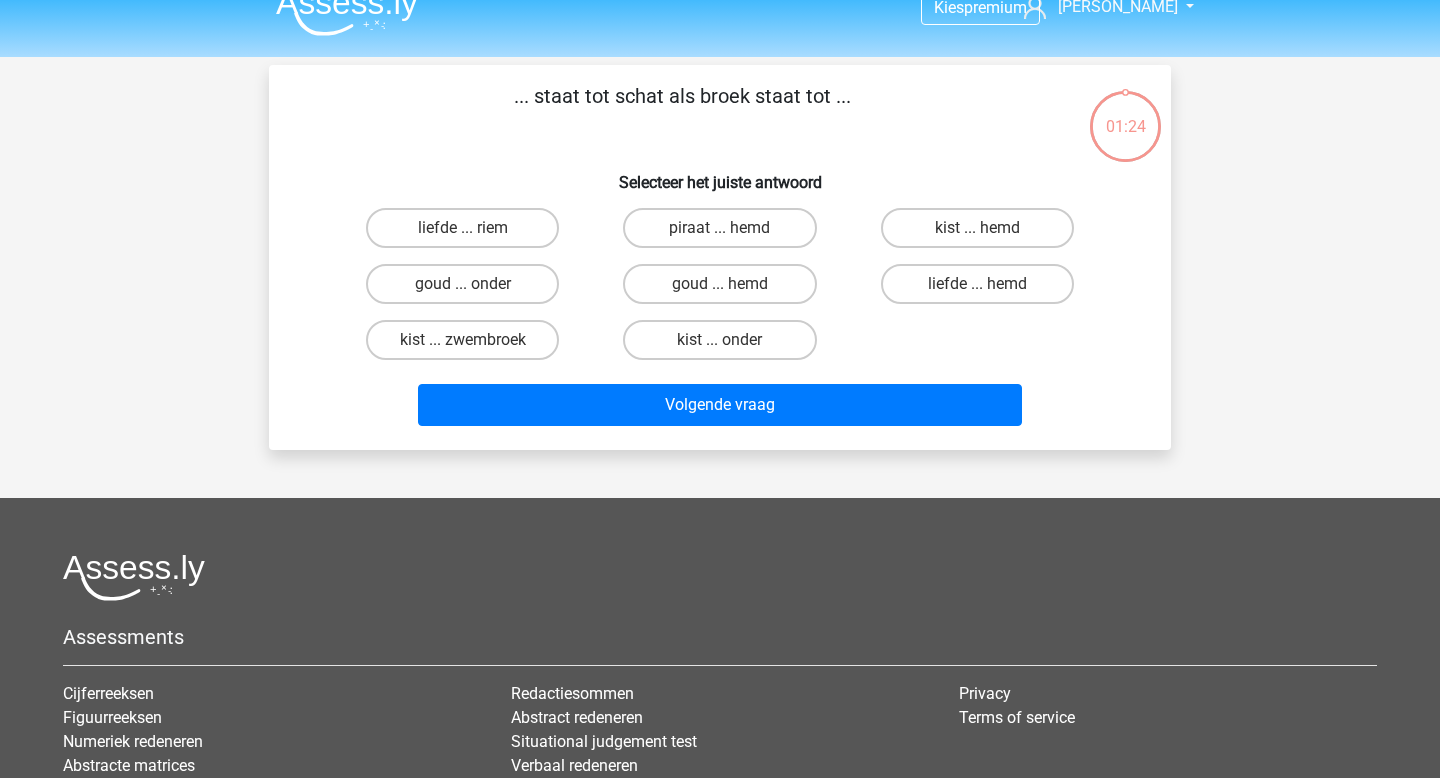 scroll, scrollTop: 92, scrollLeft: 0, axis: vertical 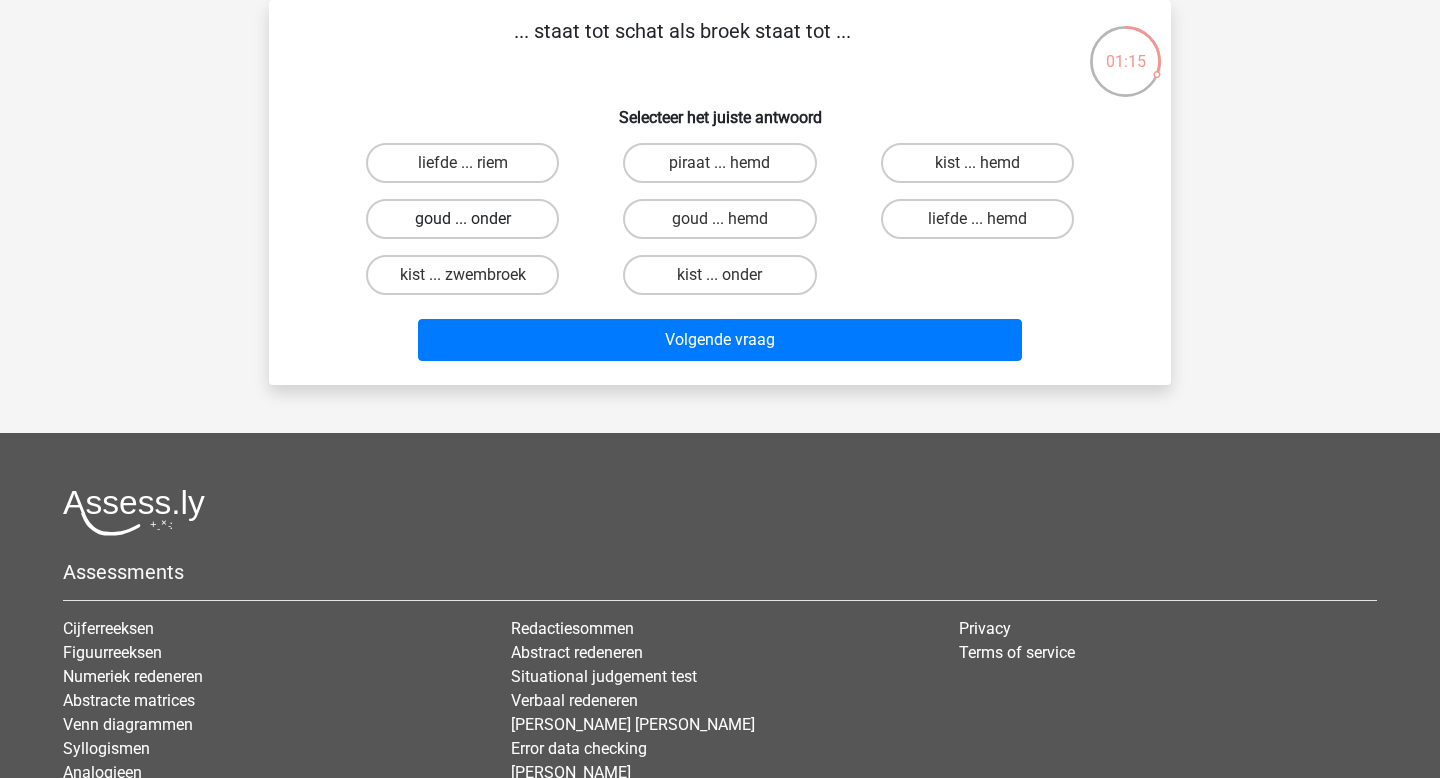 click on "goud ... onder" at bounding box center (462, 219) 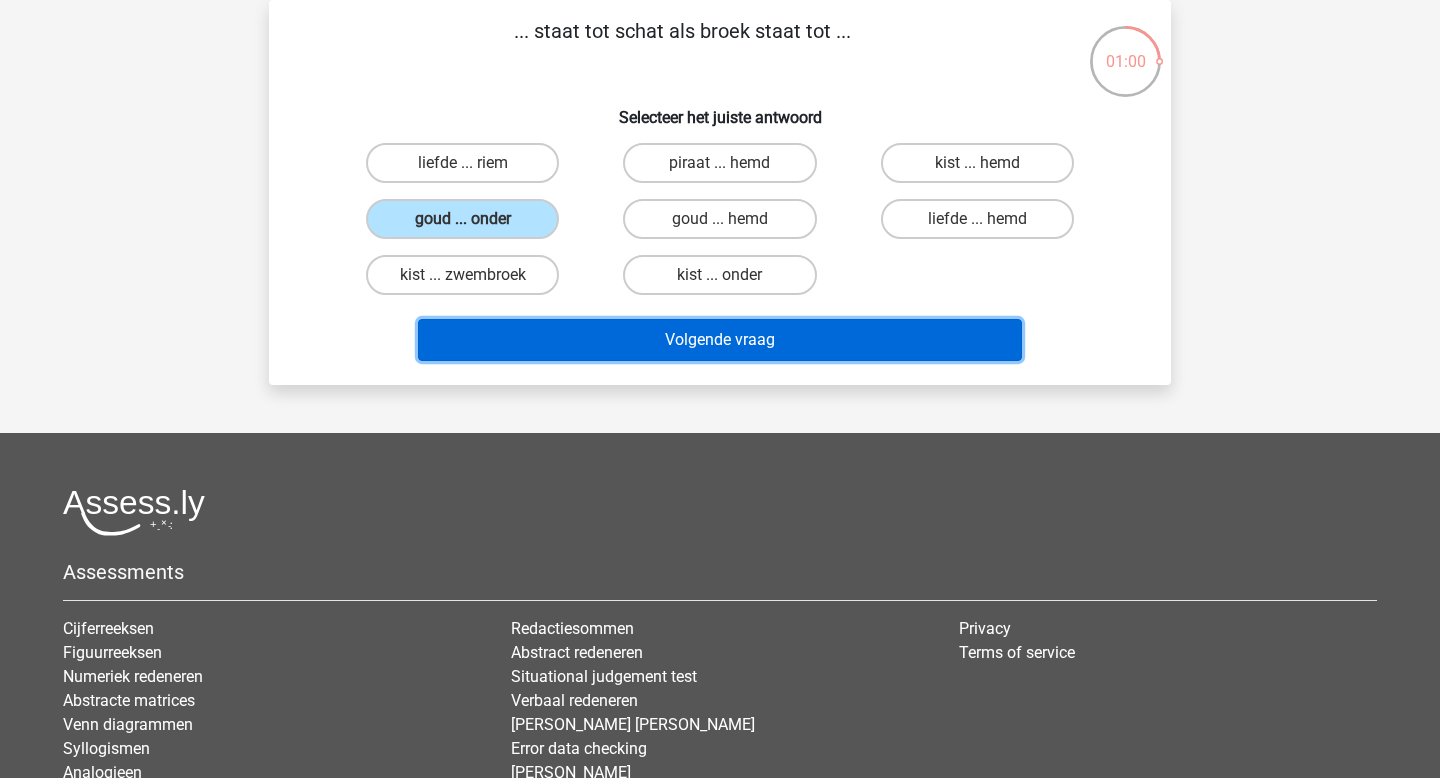 click on "Volgende vraag" at bounding box center [720, 340] 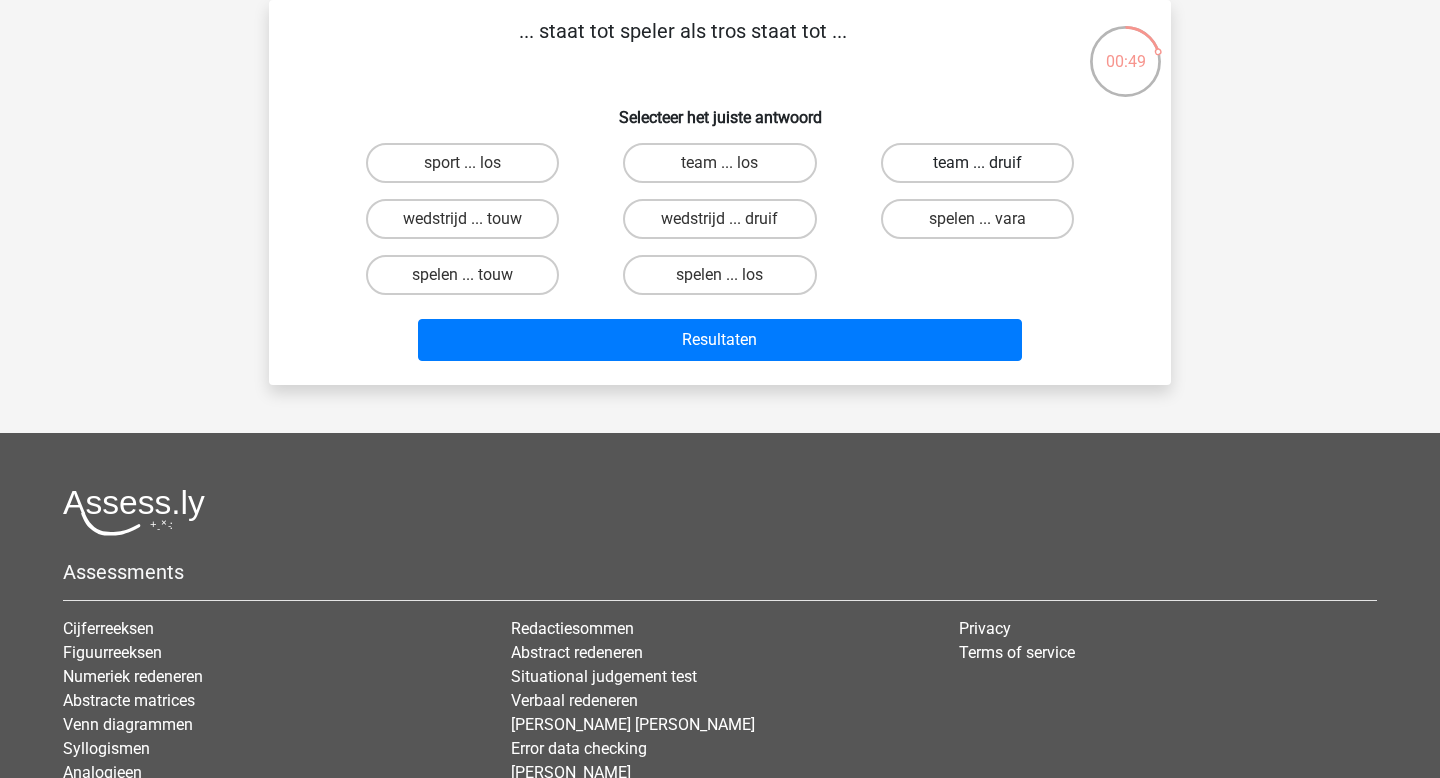 click on "team ... druif" at bounding box center (977, 163) 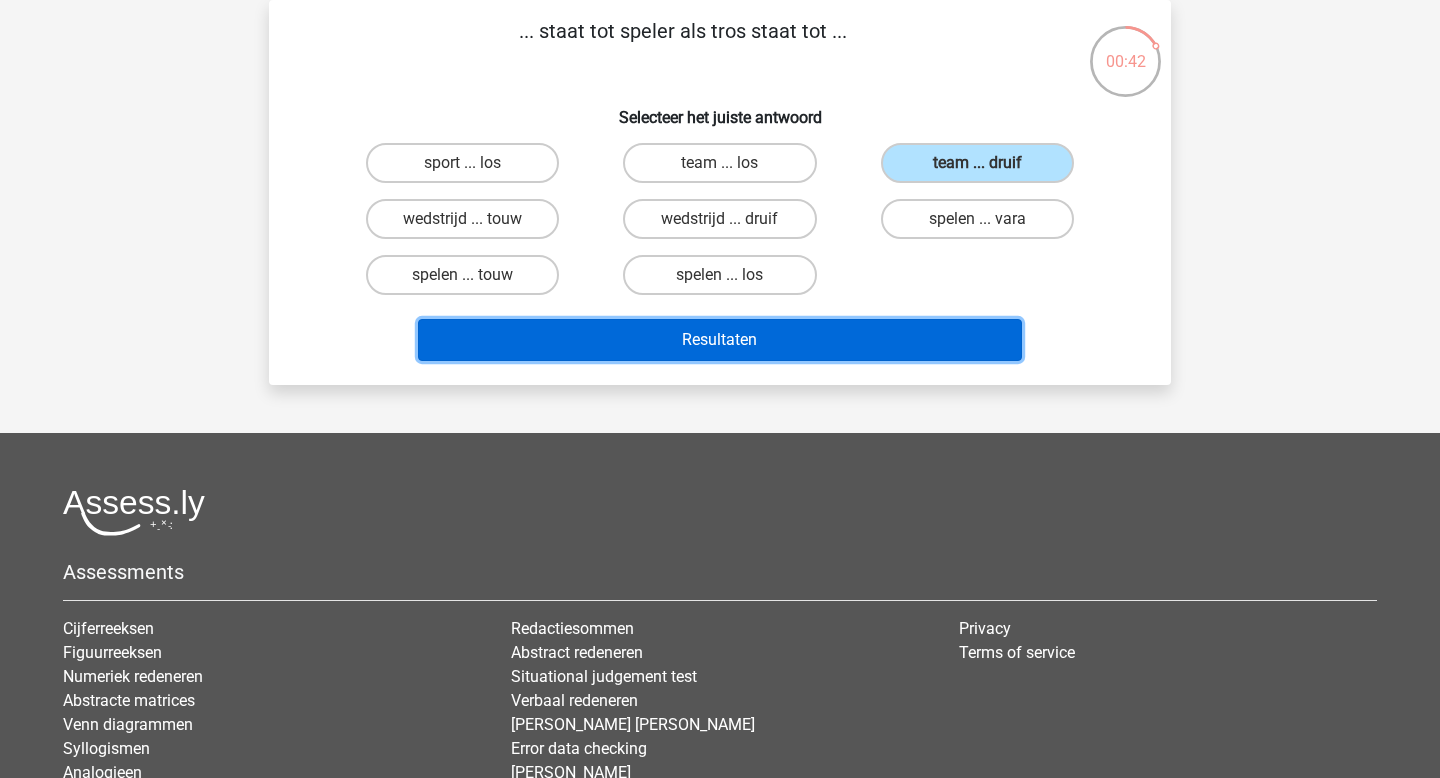 click on "Resultaten" at bounding box center [720, 340] 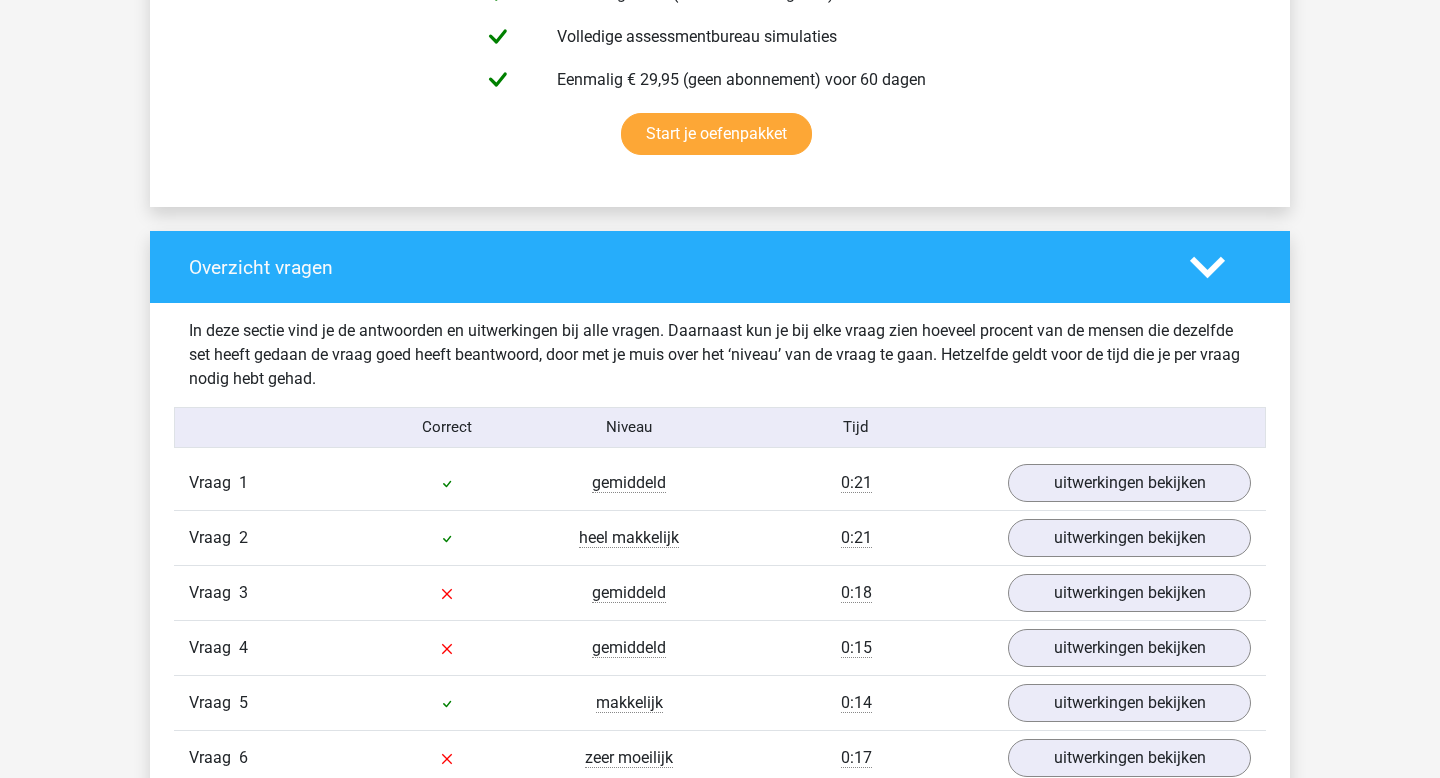 scroll, scrollTop: 1670, scrollLeft: 0, axis: vertical 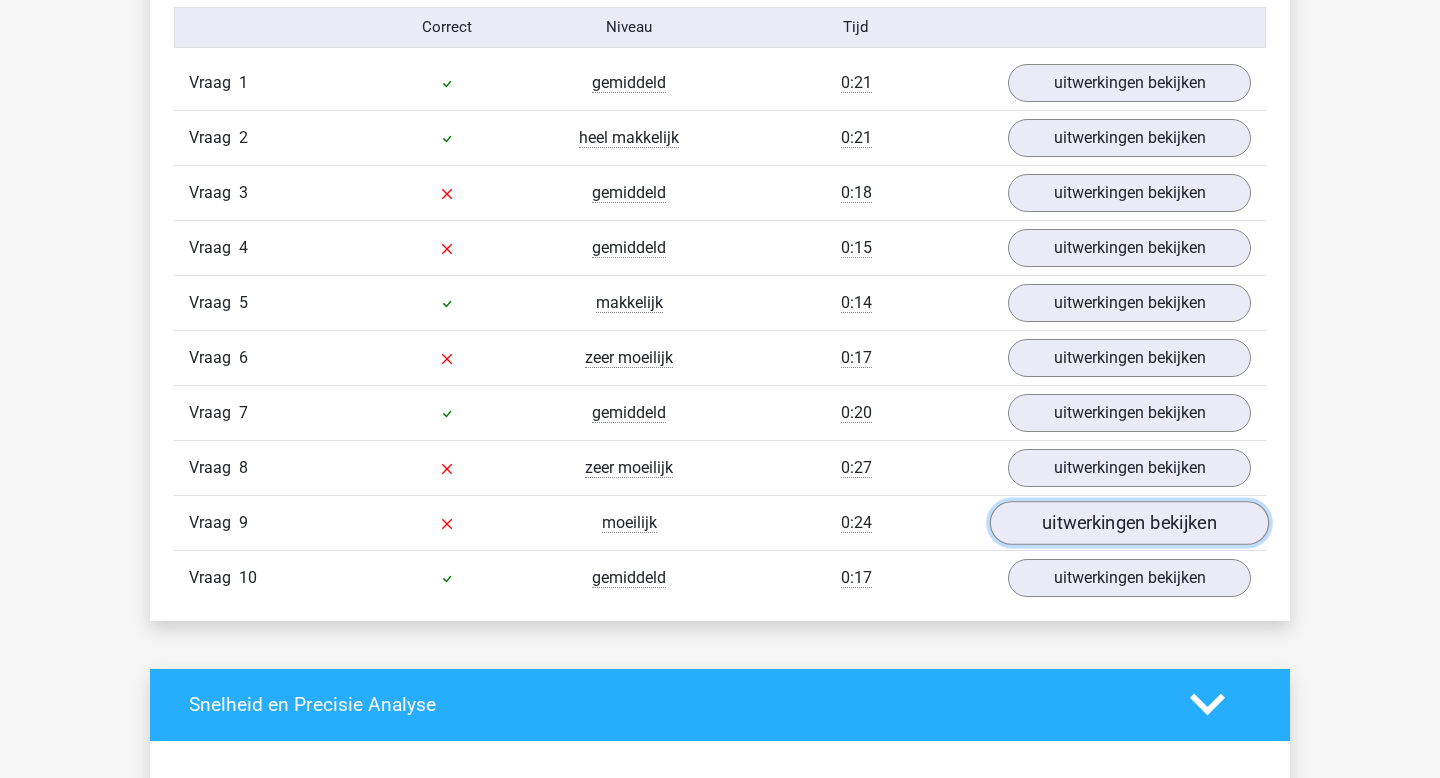 click on "uitwerkingen bekijken" at bounding box center (1129, 523) 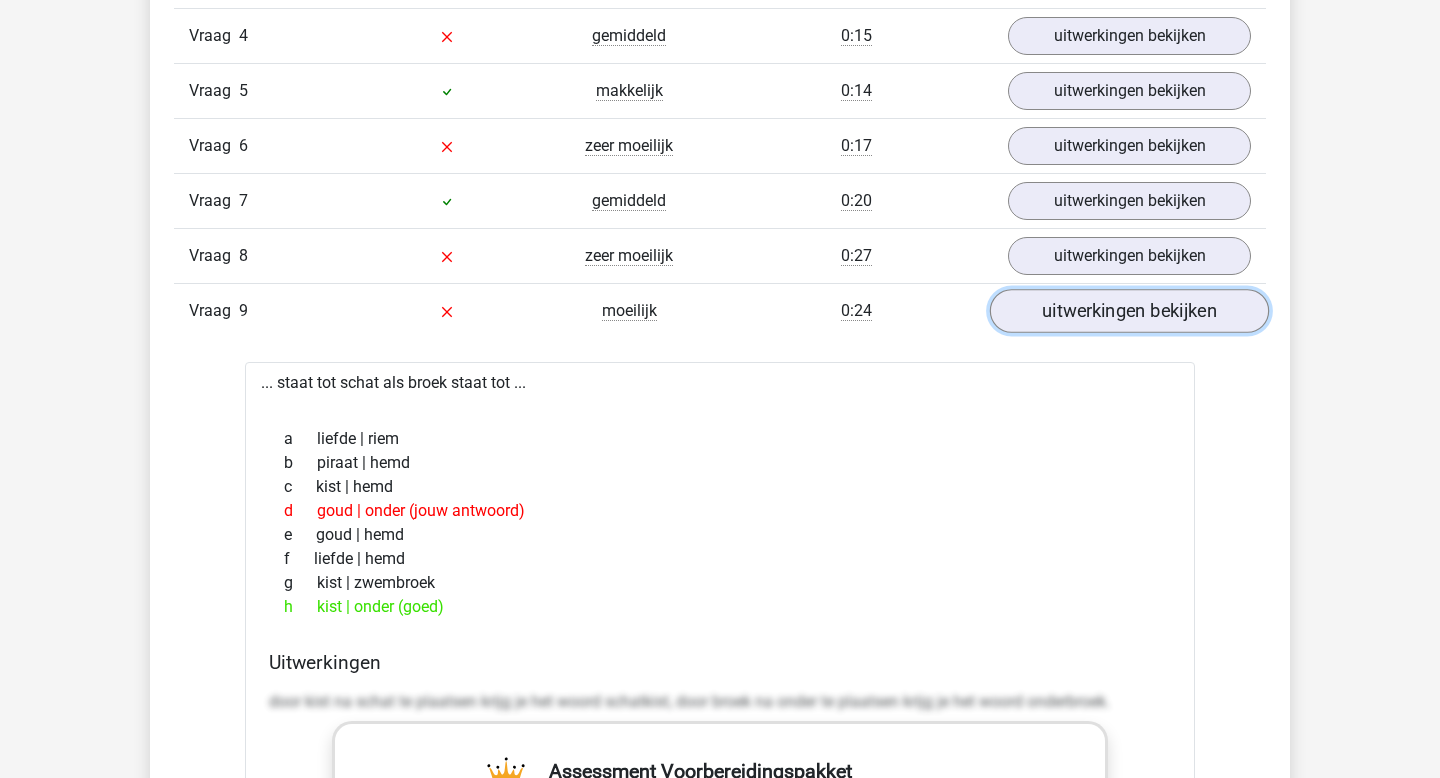 scroll, scrollTop: 1883, scrollLeft: 0, axis: vertical 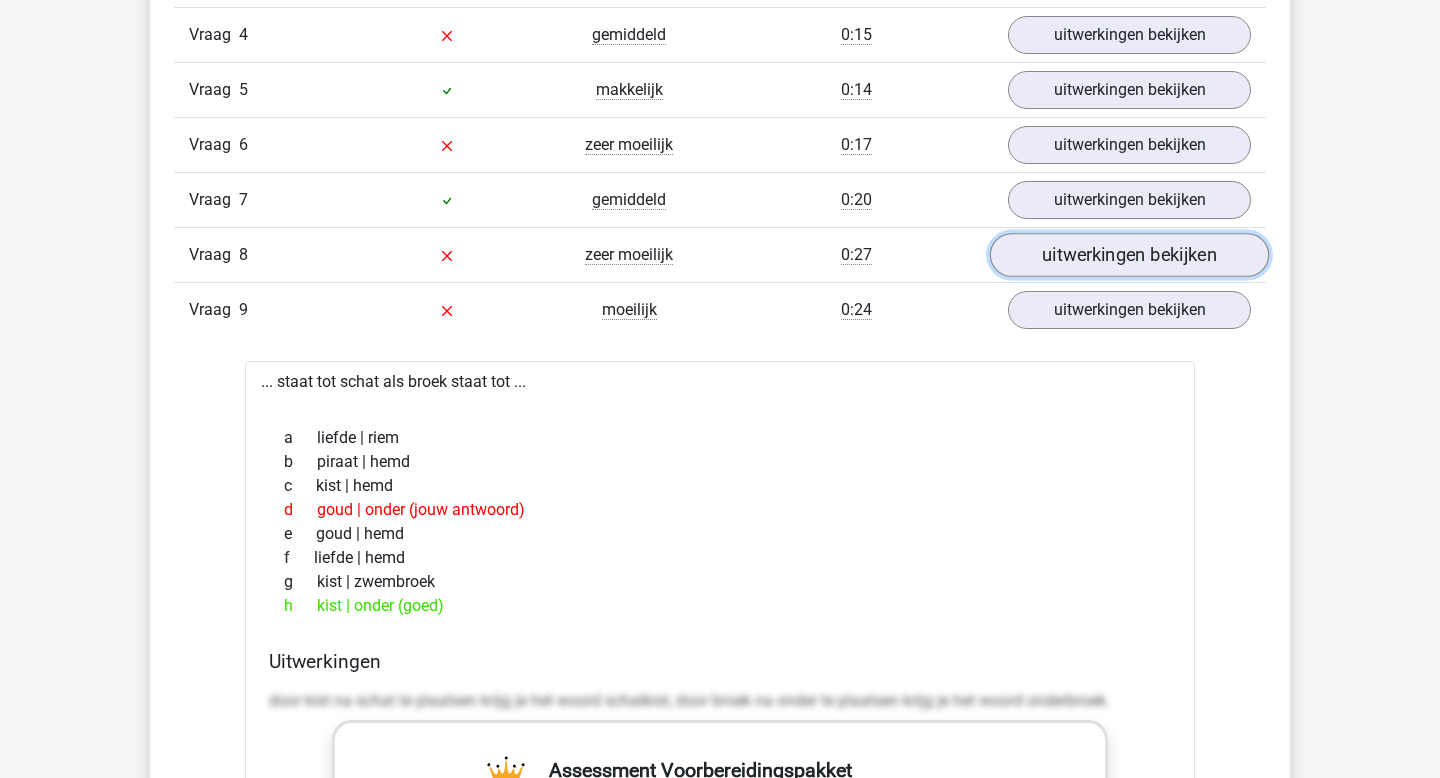 click on "uitwerkingen bekijken" at bounding box center (1129, 255) 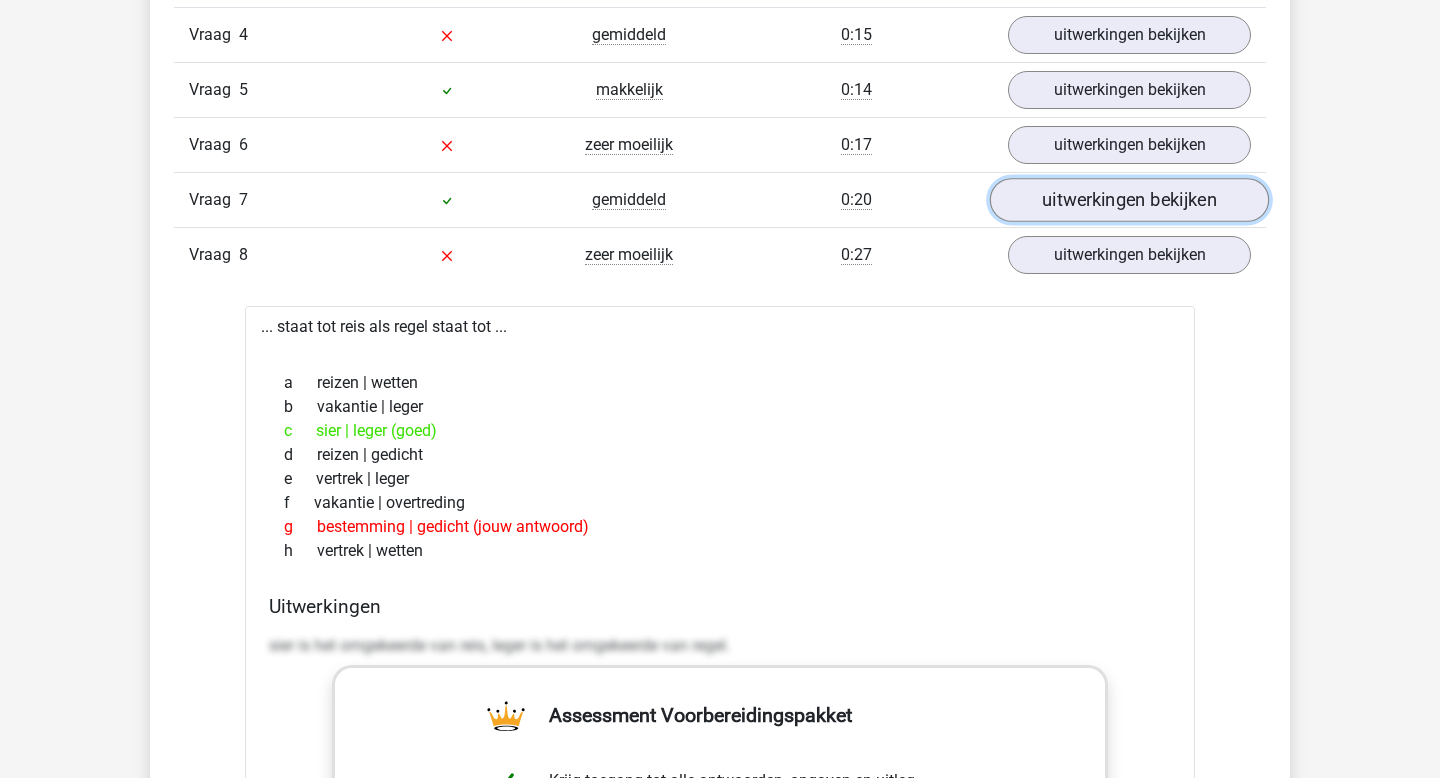 click on "uitwerkingen bekijken" at bounding box center (1129, 200) 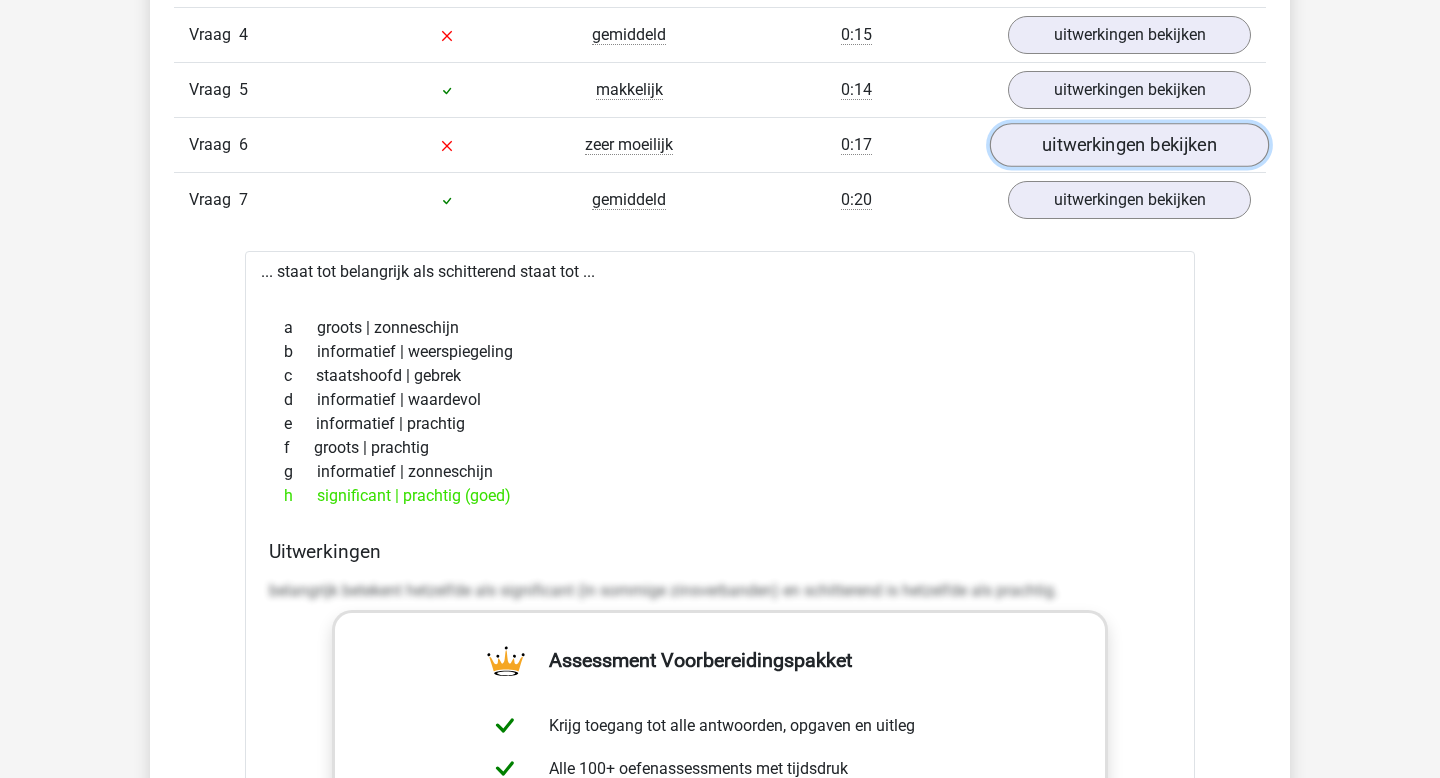 click on "uitwerkingen bekijken" at bounding box center [1129, 145] 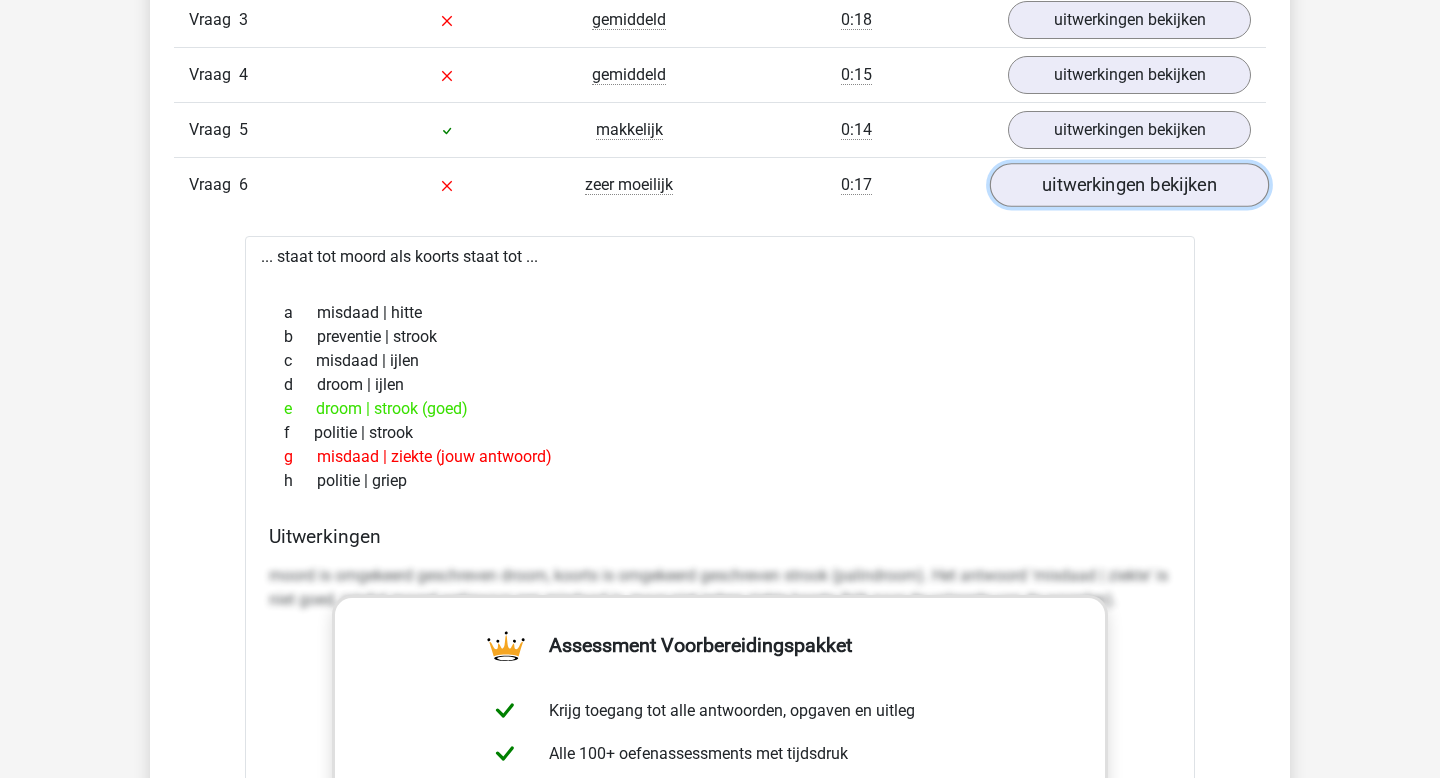 scroll, scrollTop: 1838, scrollLeft: 0, axis: vertical 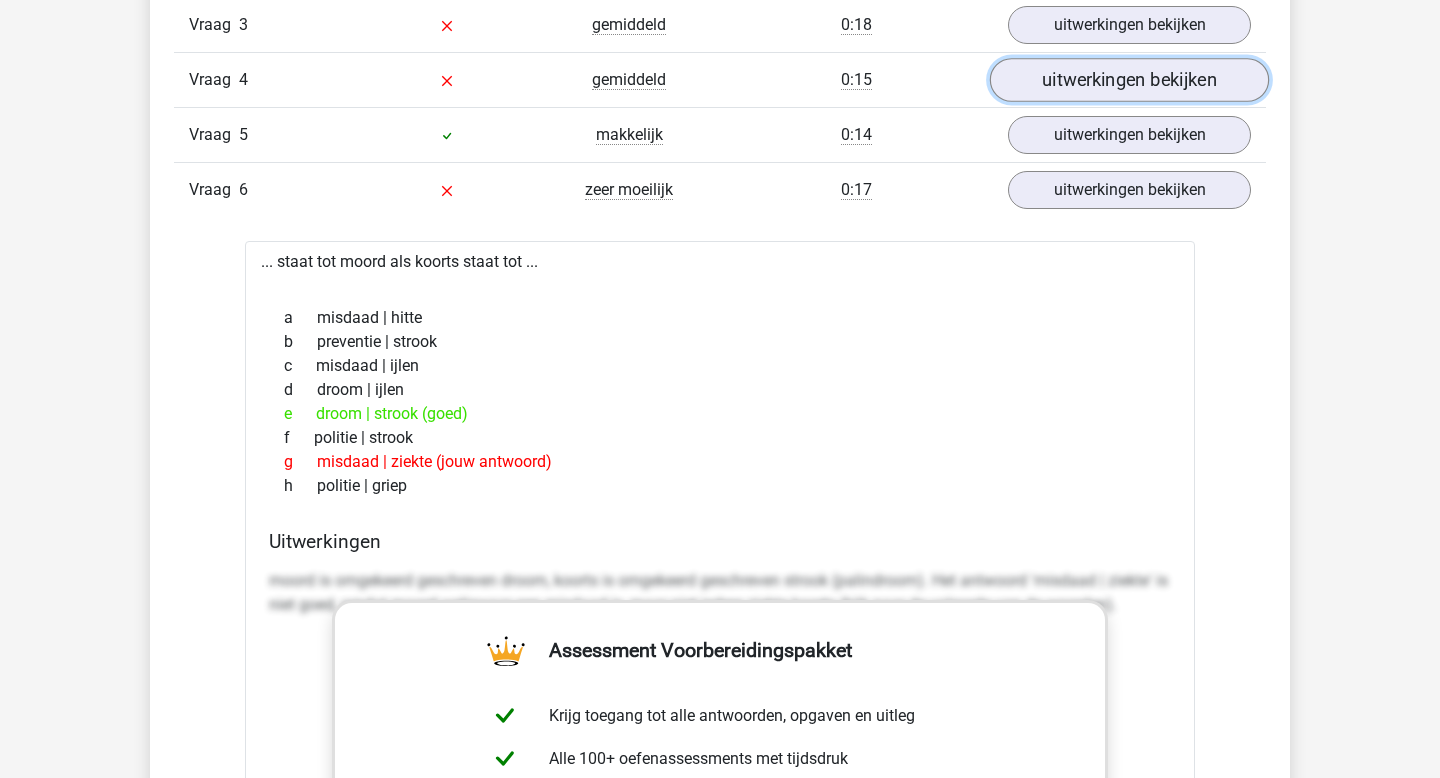 click on "uitwerkingen bekijken" at bounding box center [1129, 80] 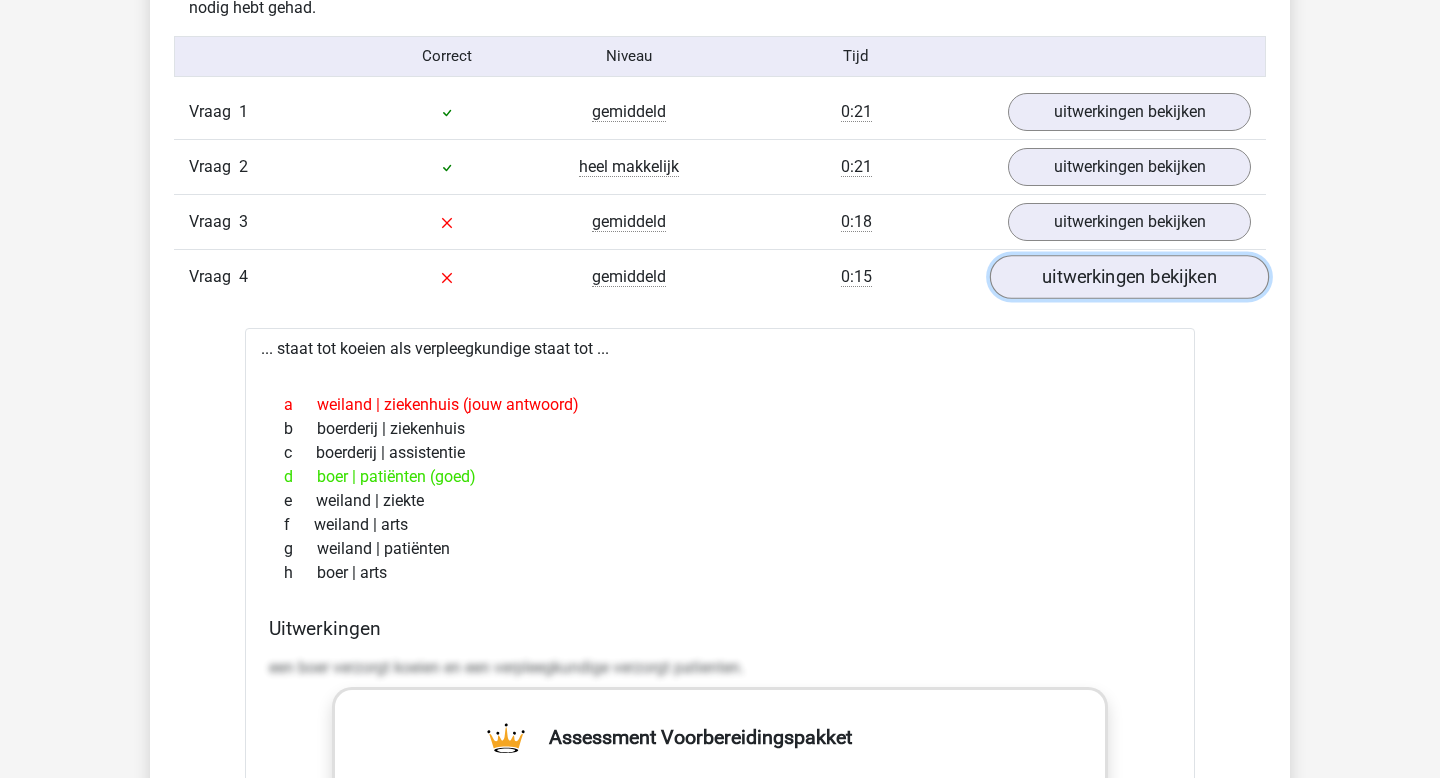 scroll, scrollTop: 1642, scrollLeft: 0, axis: vertical 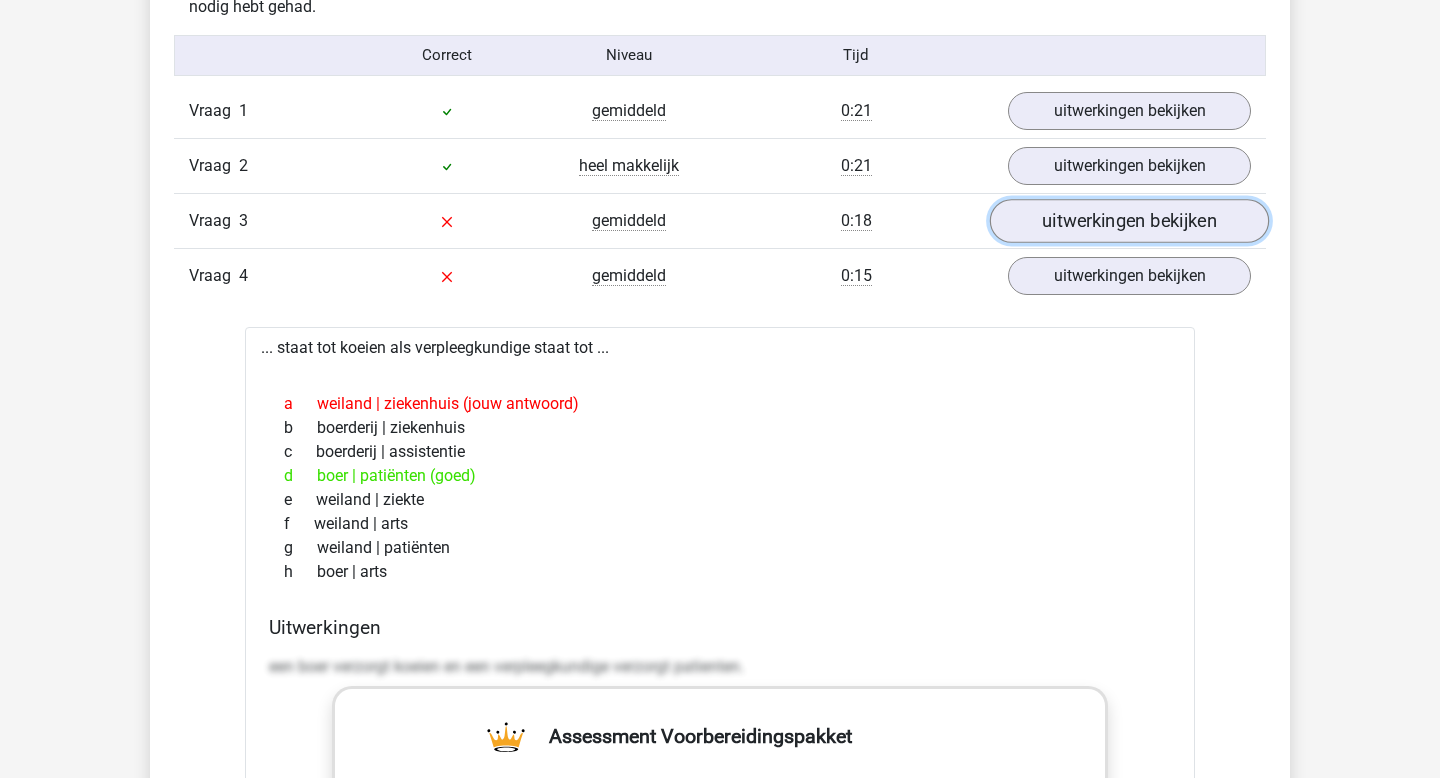 click on "uitwerkingen bekijken" at bounding box center [1129, 221] 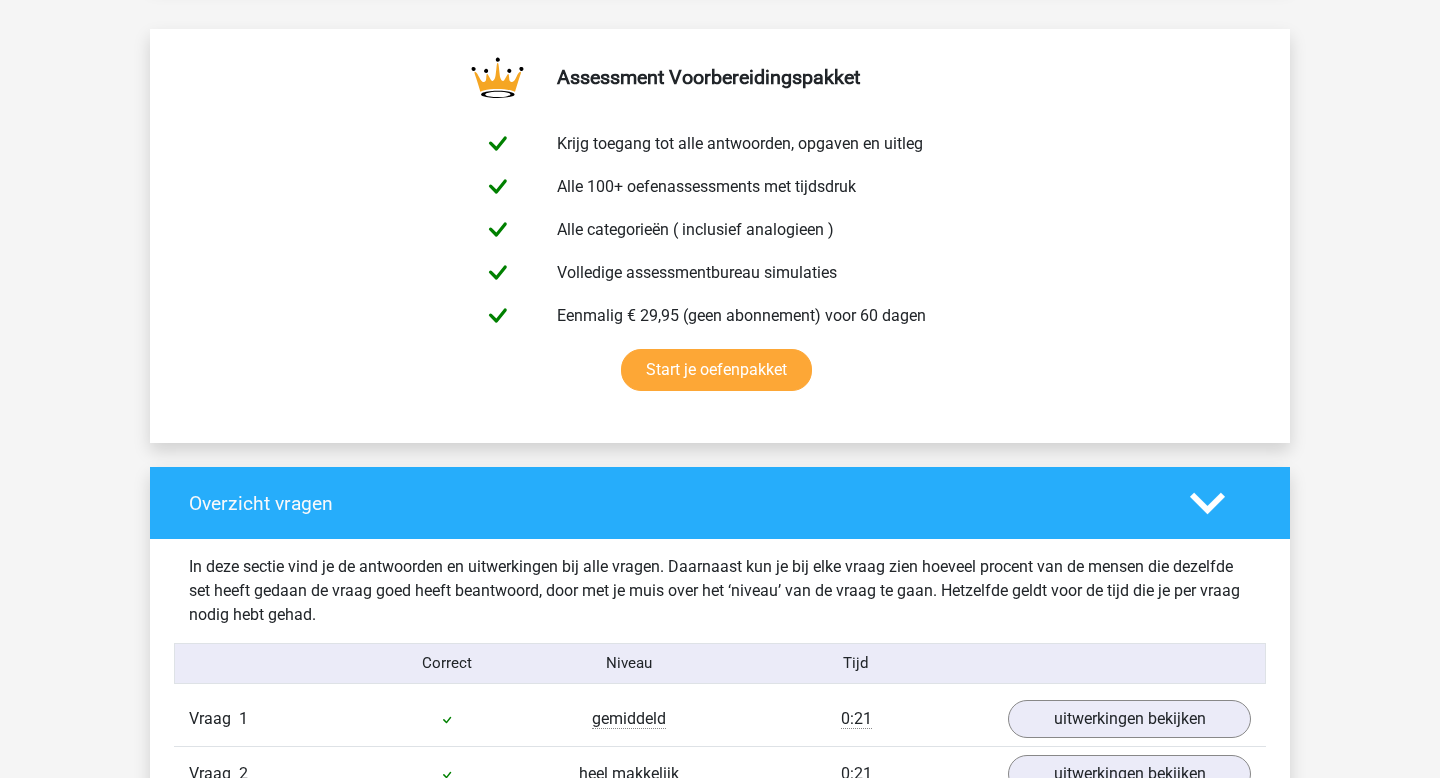 scroll, scrollTop: 0, scrollLeft: 0, axis: both 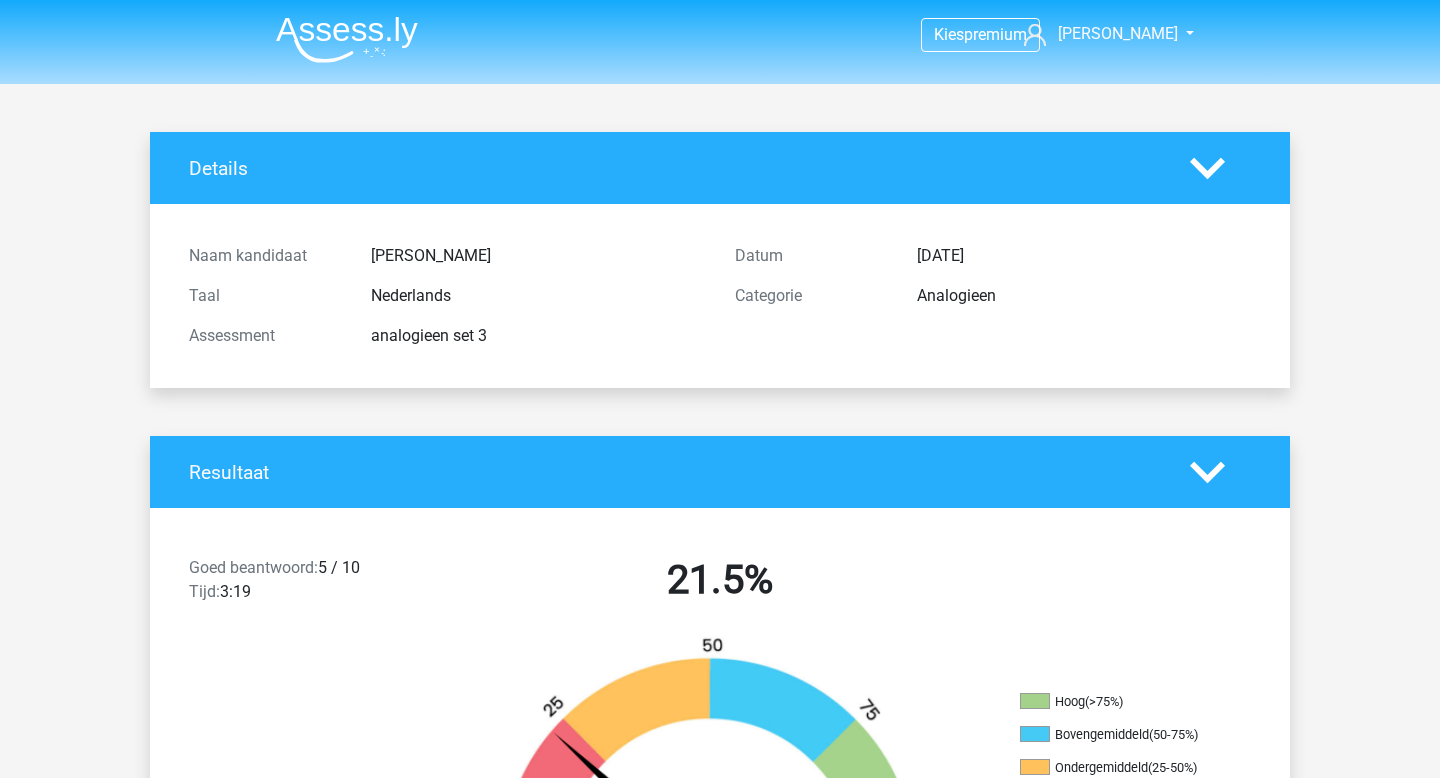 click at bounding box center [347, 39] 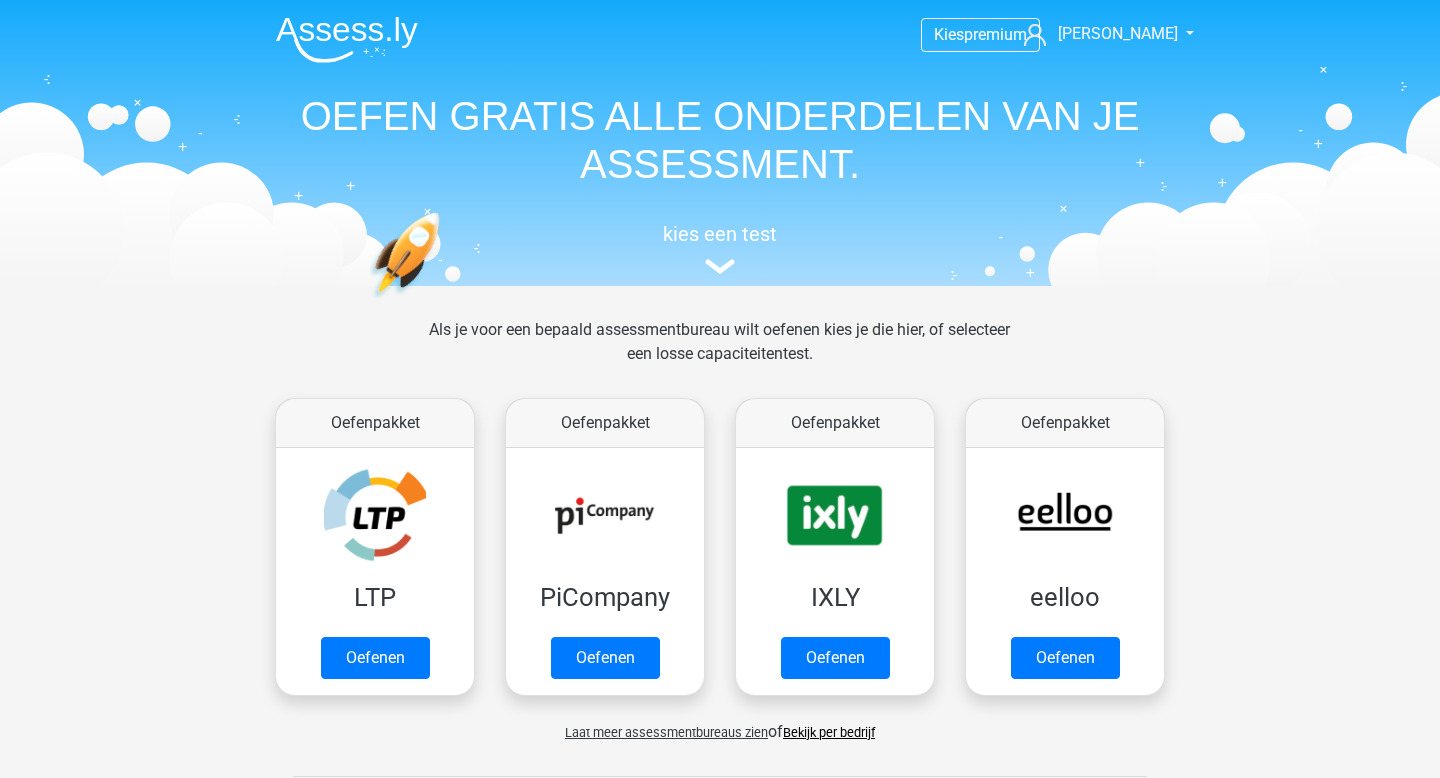 scroll, scrollTop: 0, scrollLeft: 0, axis: both 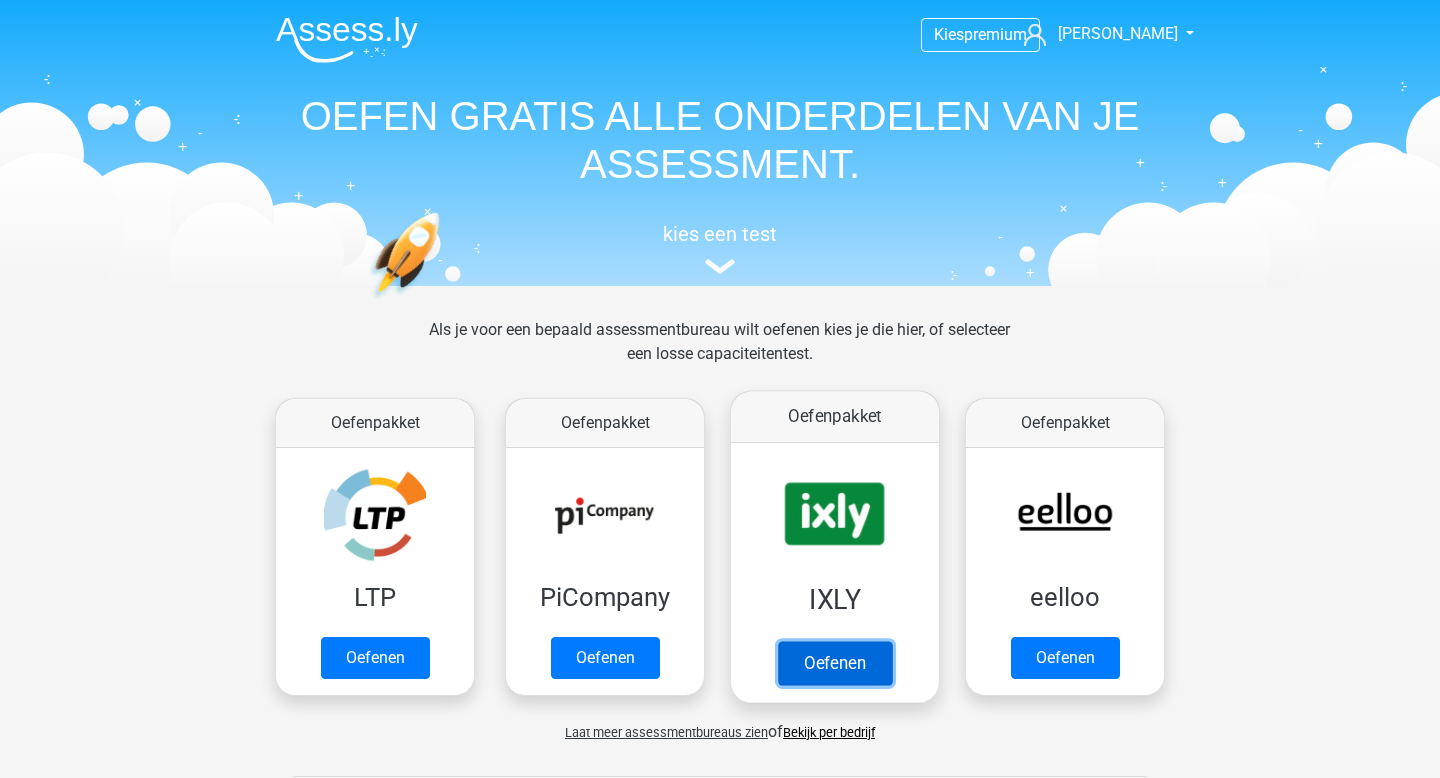 click on "Oefenen" at bounding box center [835, 663] 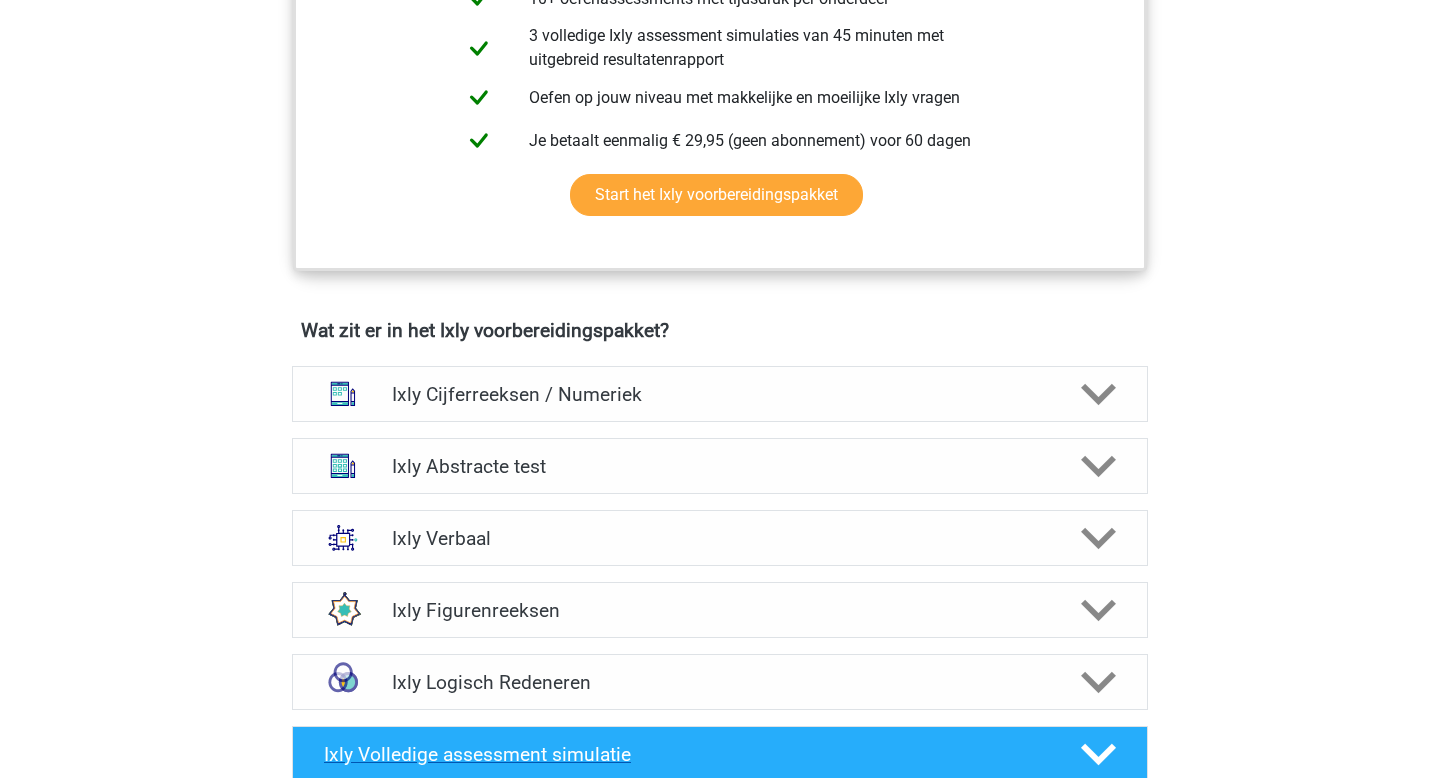 scroll, scrollTop: 1148, scrollLeft: 0, axis: vertical 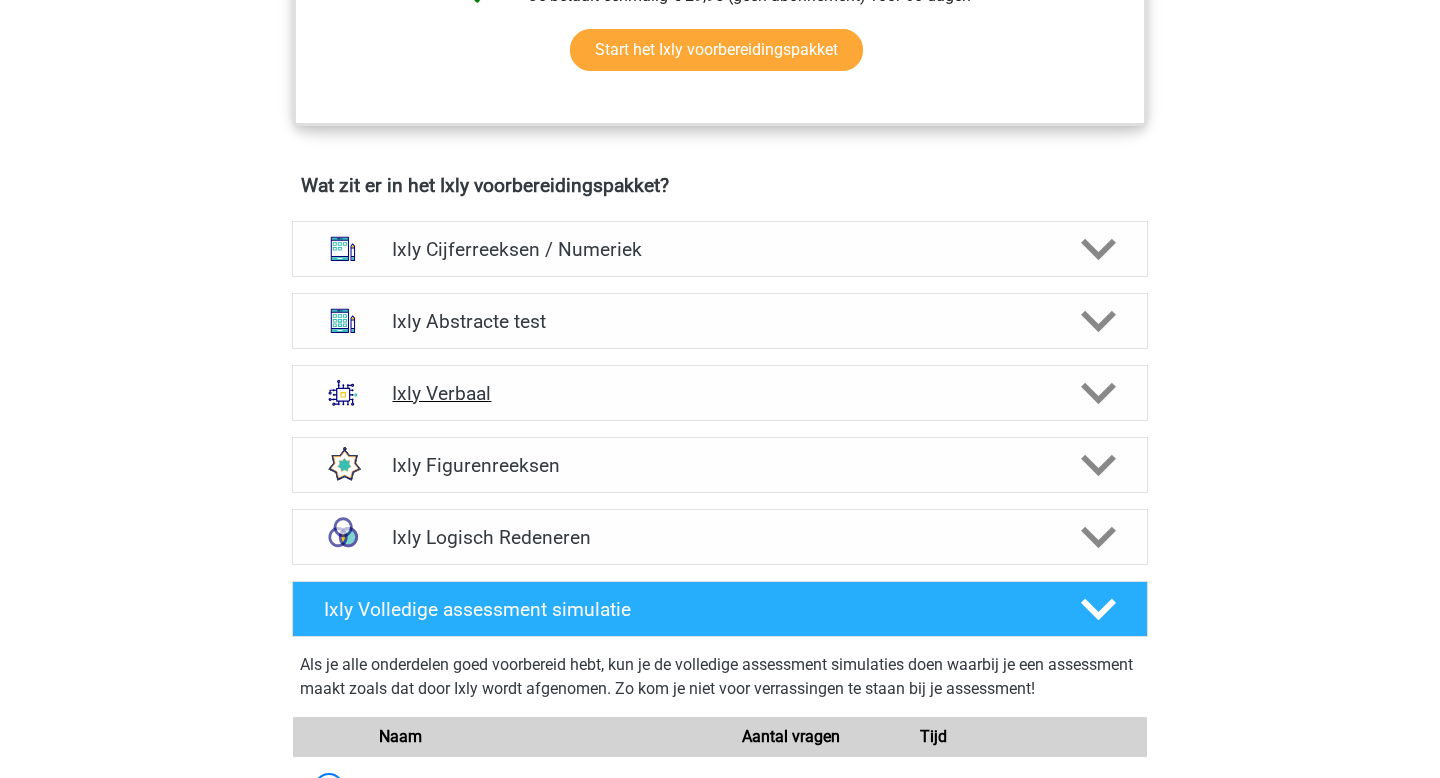 click on "Ixly Verbaal" at bounding box center [719, 393] 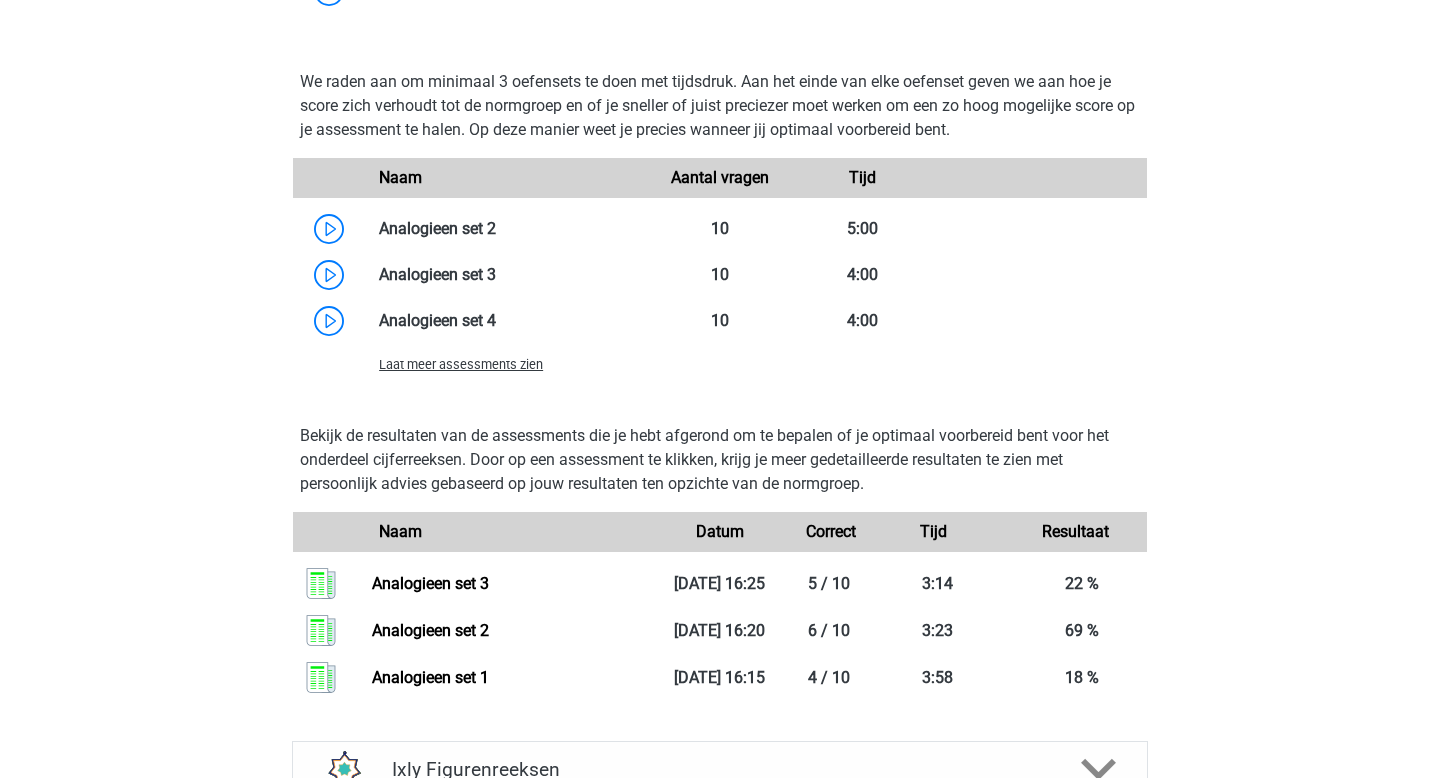 scroll, scrollTop: 2364, scrollLeft: 0, axis: vertical 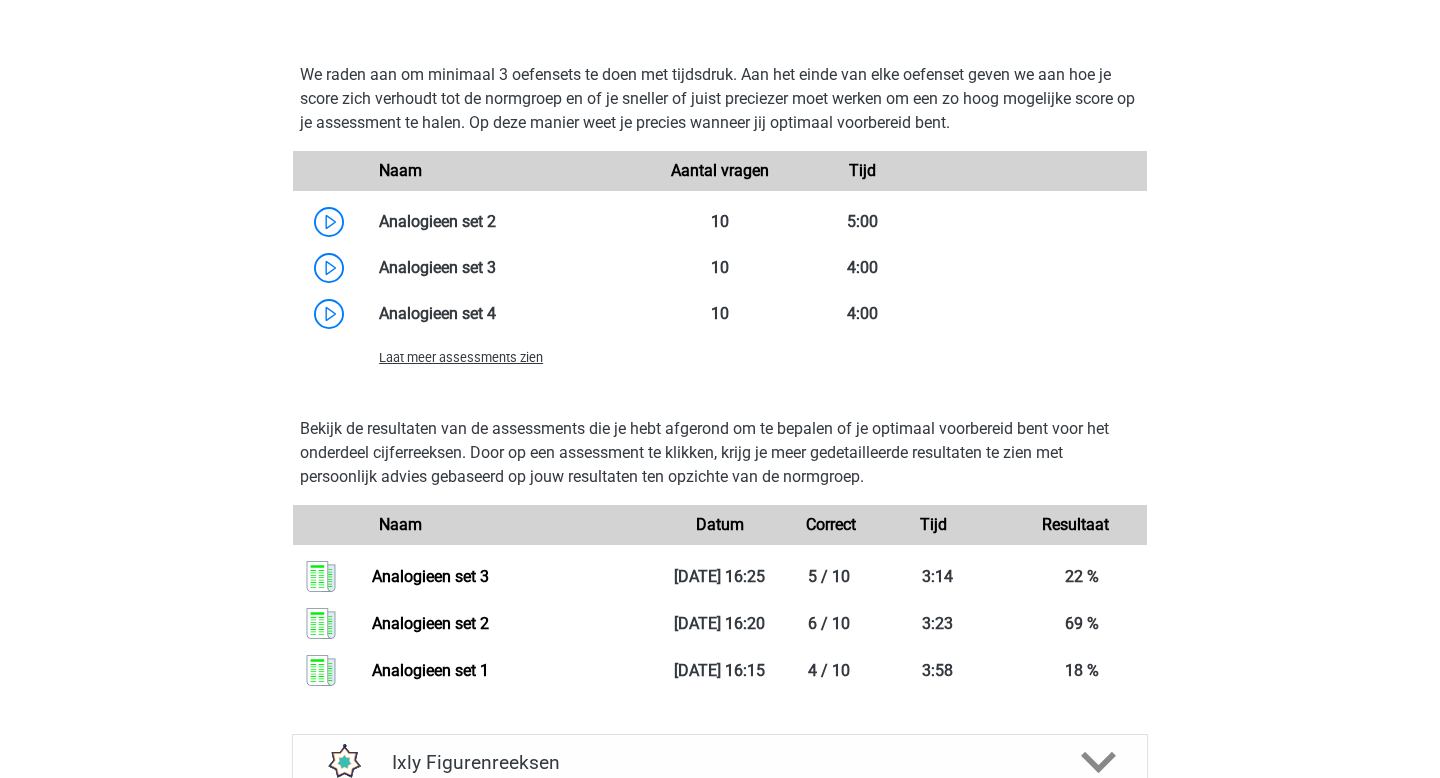 click on "Laat meer assessments zien" at bounding box center [461, 357] 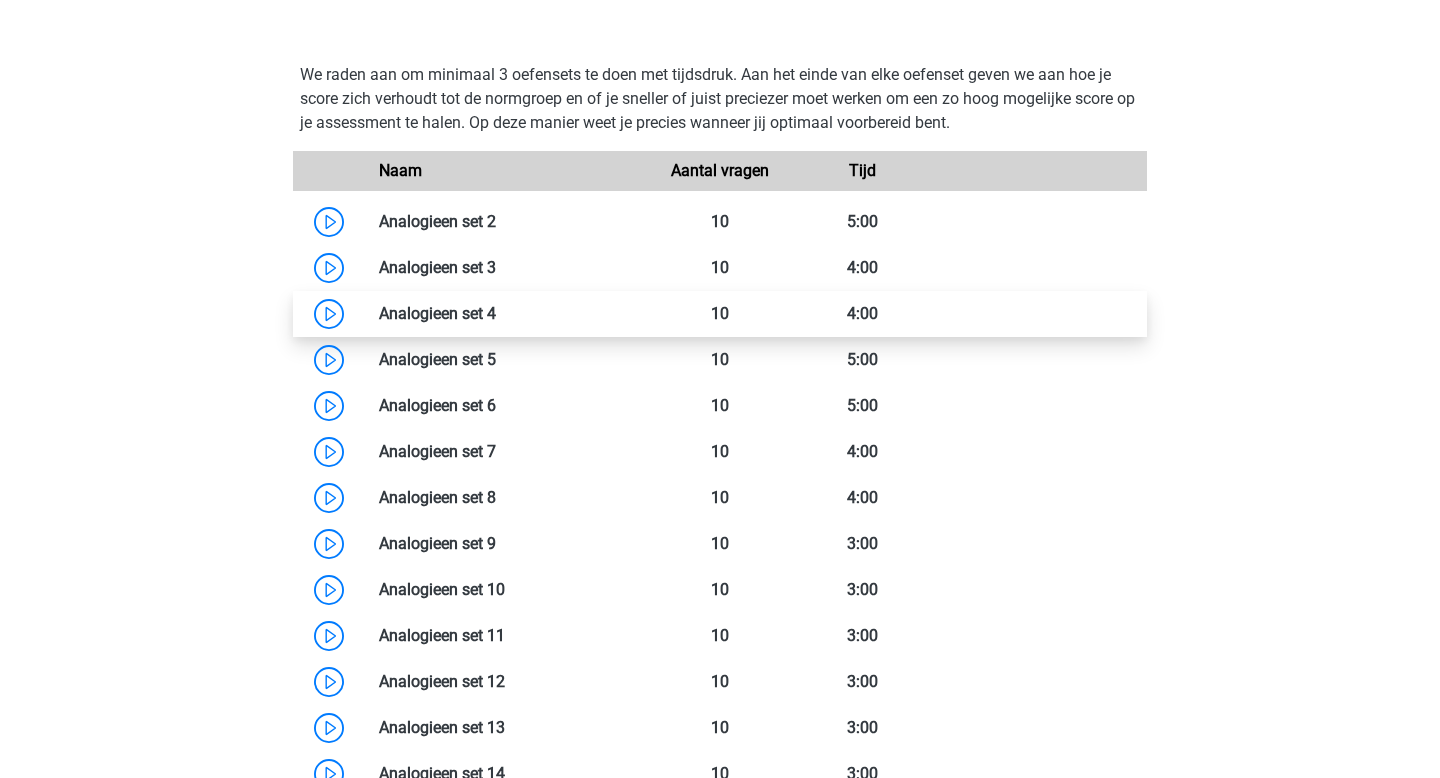 click at bounding box center (496, 313) 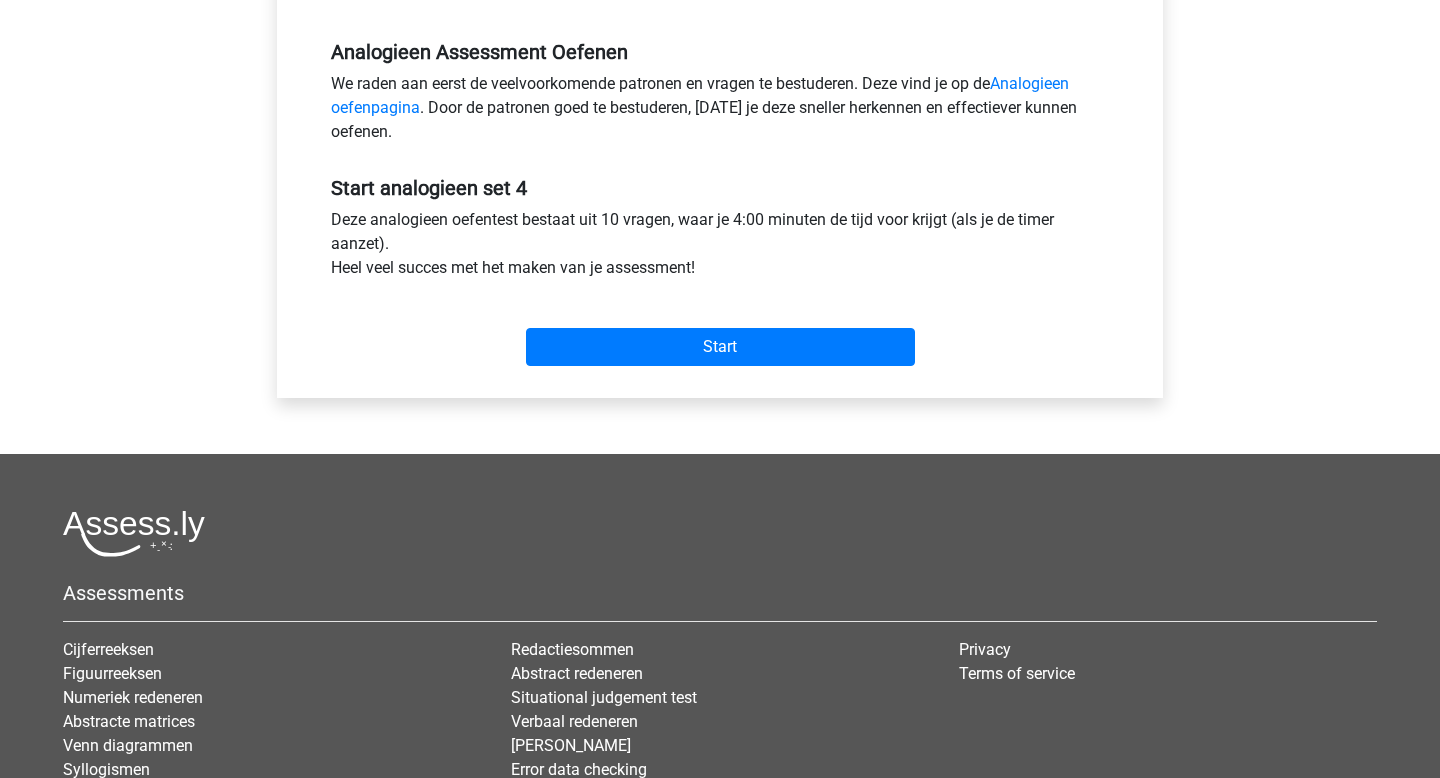 scroll, scrollTop: 802, scrollLeft: 0, axis: vertical 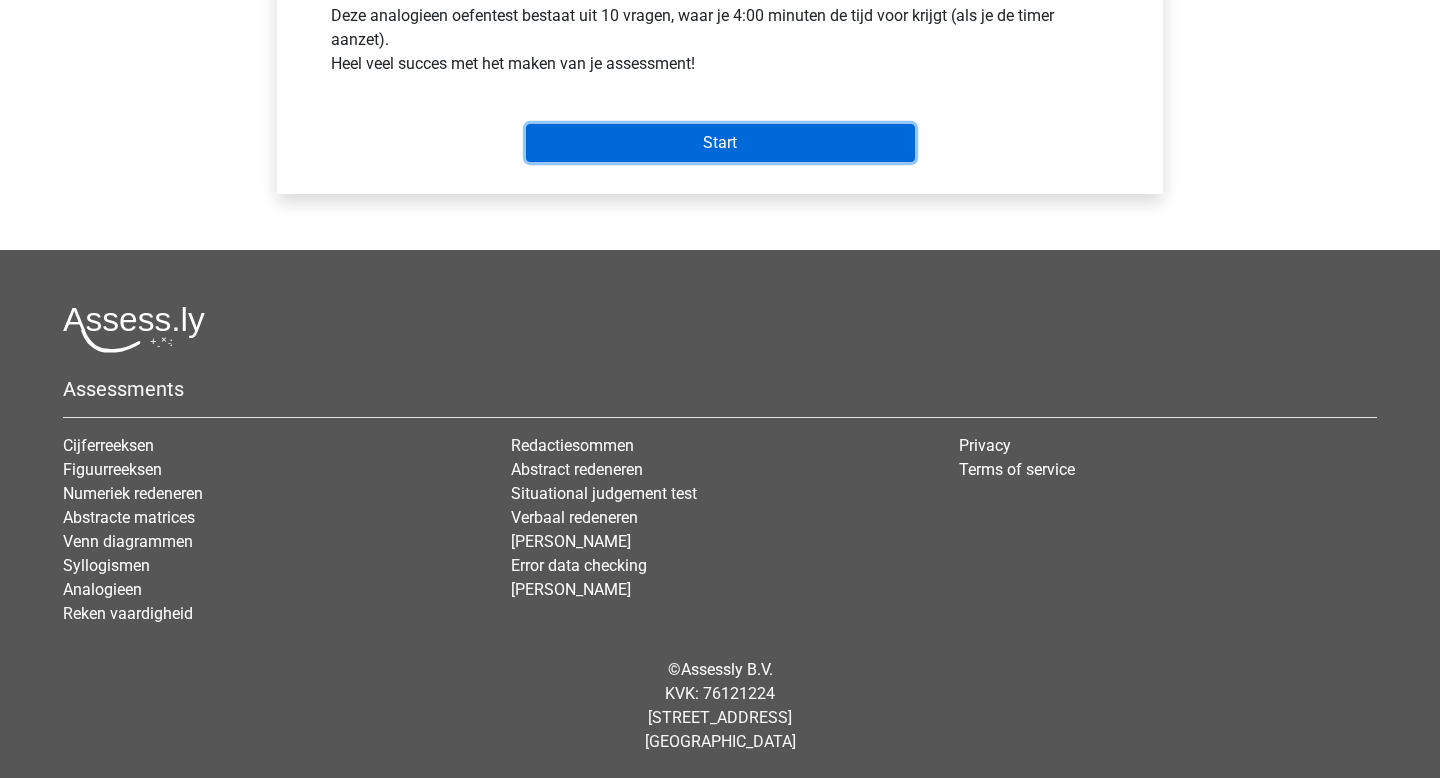click on "Start" at bounding box center (720, 143) 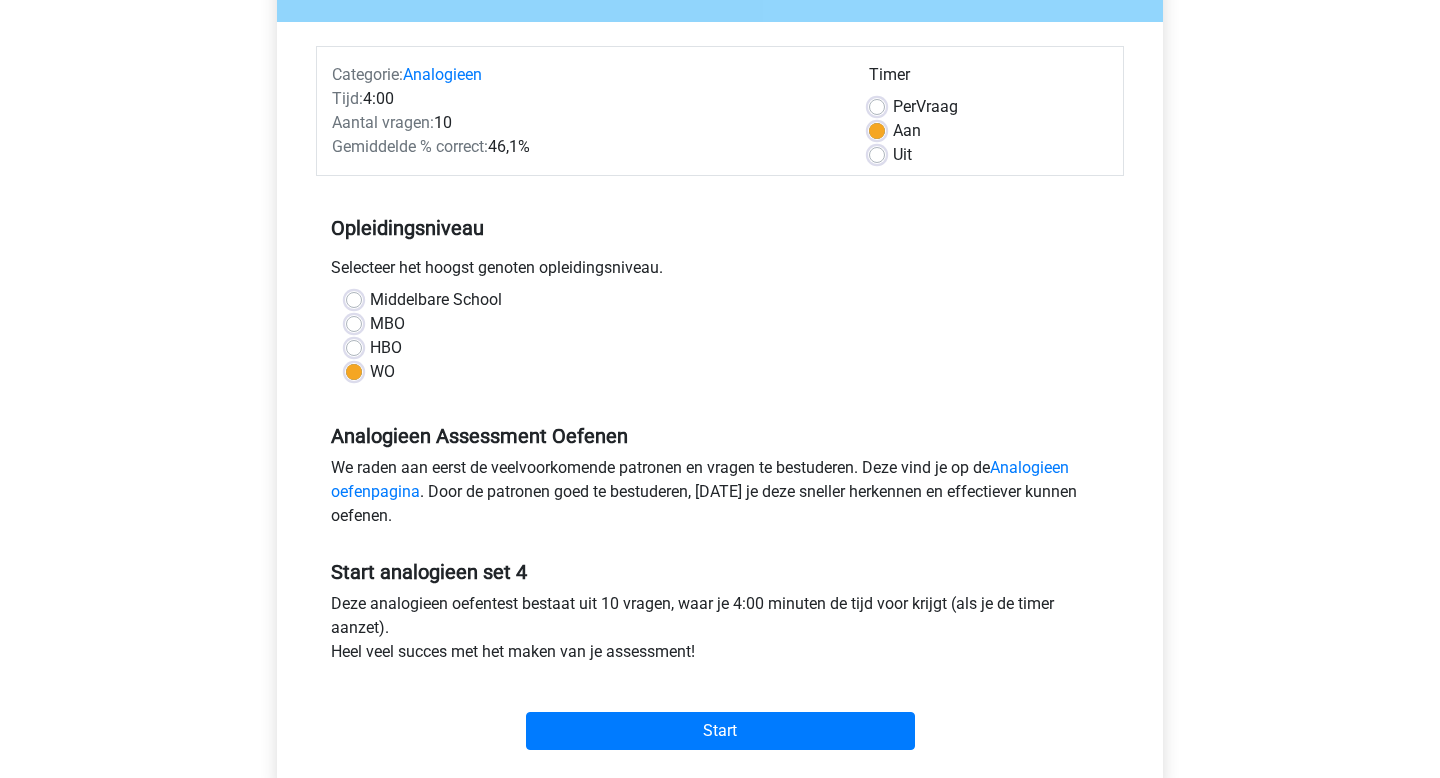scroll, scrollTop: 208, scrollLeft: 0, axis: vertical 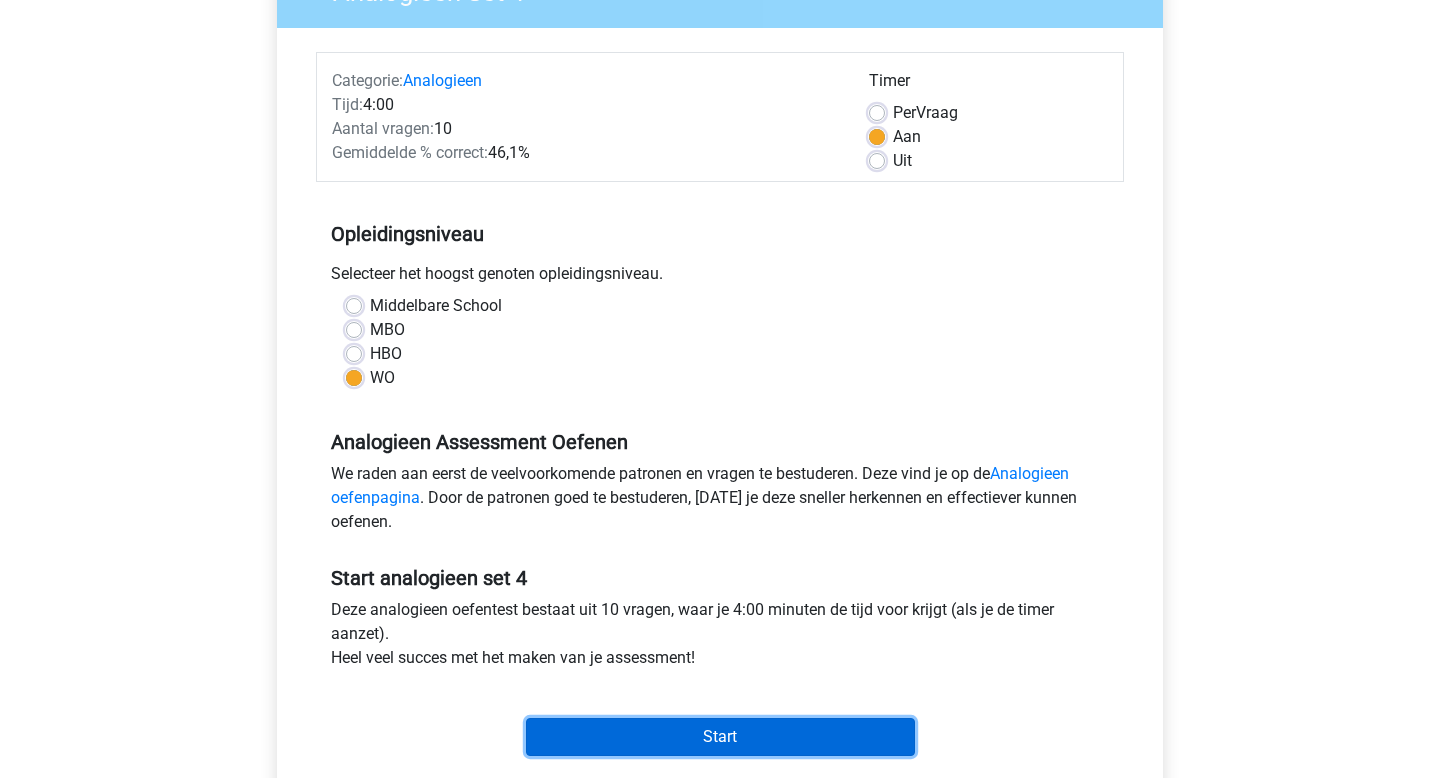 click on "Start" at bounding box center (720, 737) 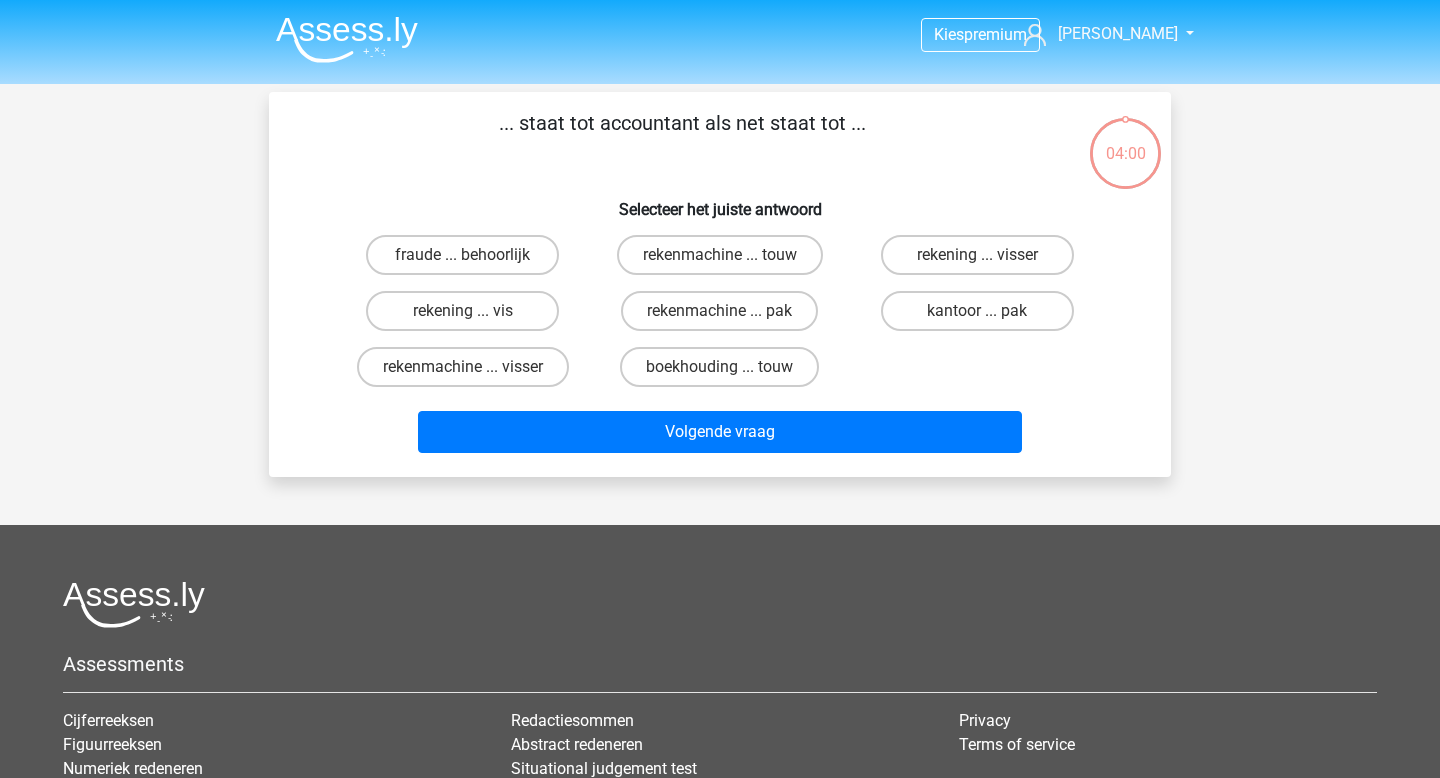 scroll, scrollTop: 0, scrollLeft: 0, axis: both 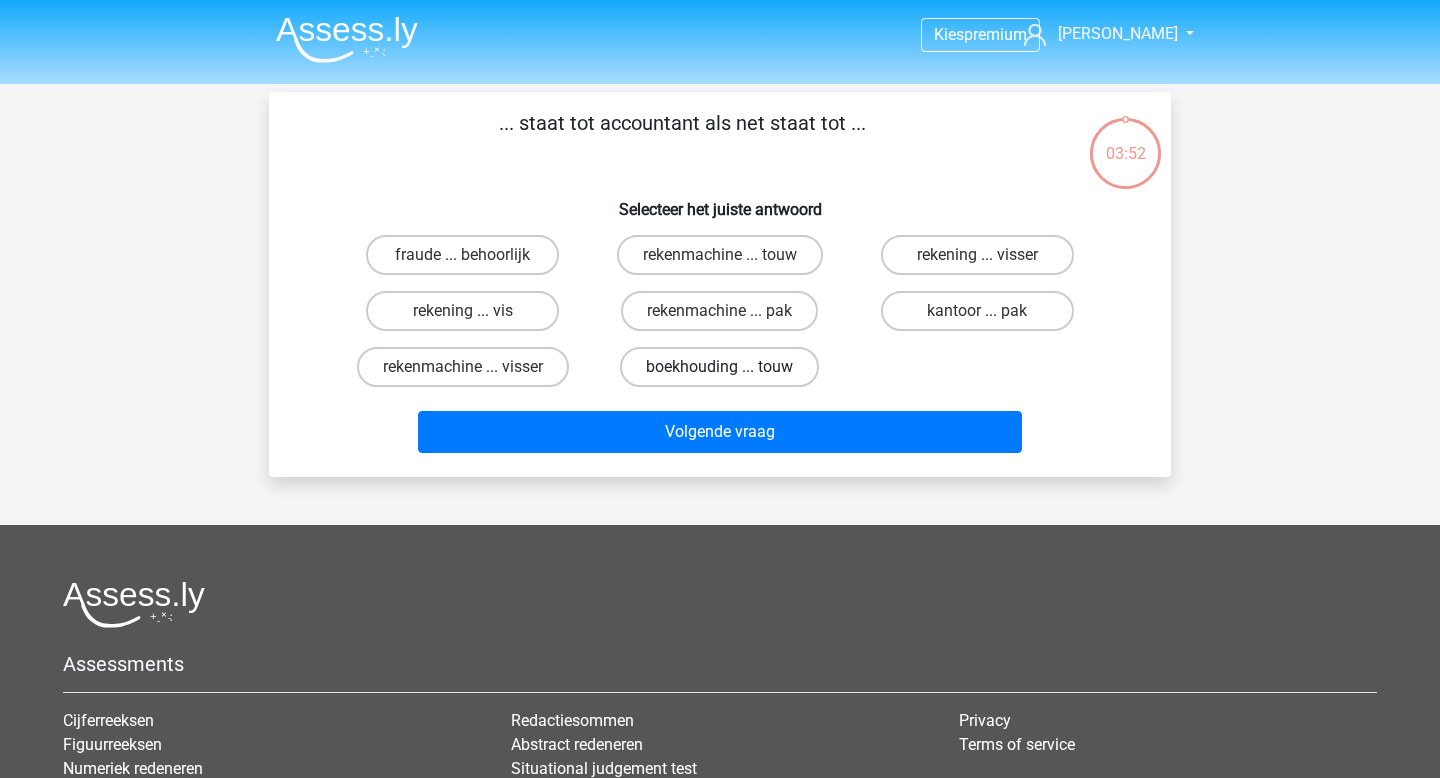 click on "boekhouding ... touw" at bounding box center (719, 367) 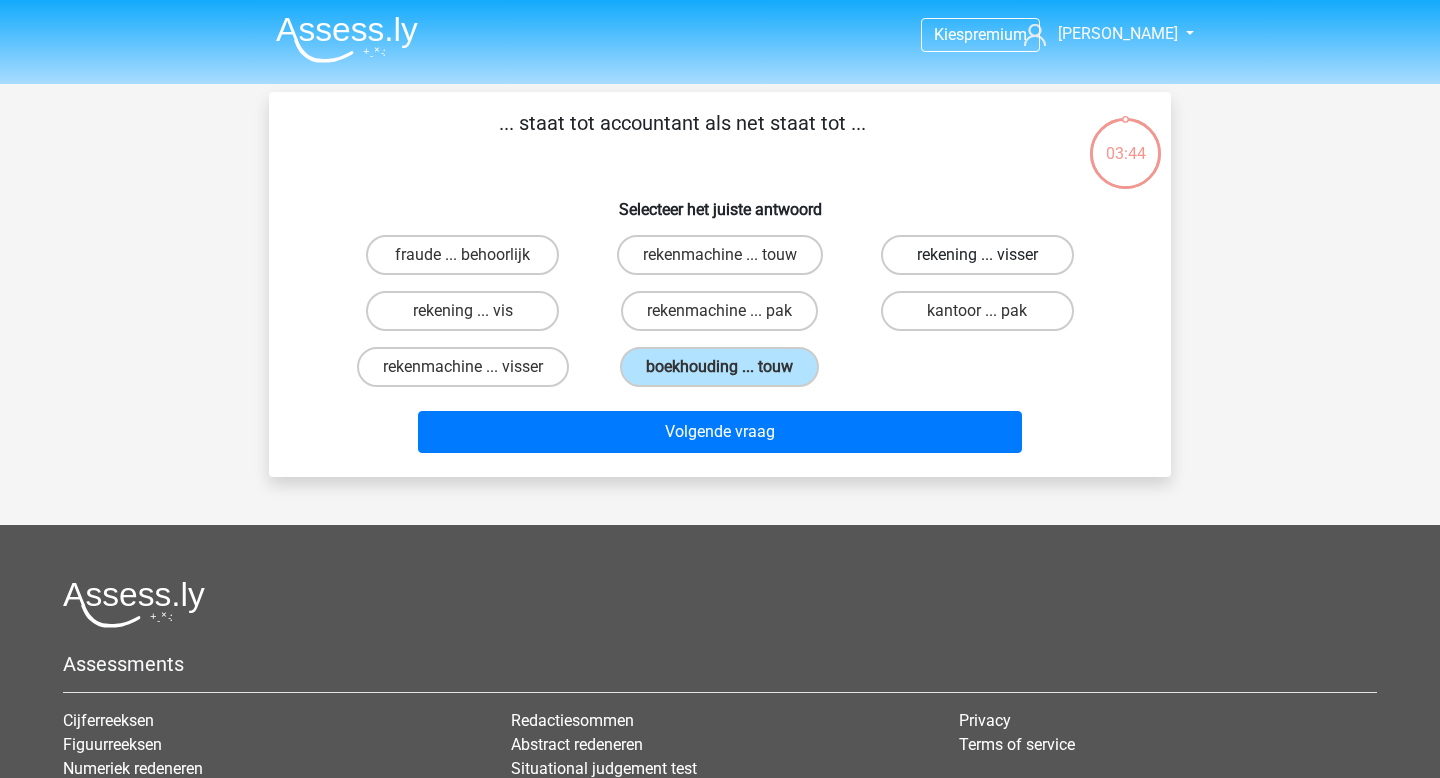 click on "rekening ... visser" at bounding box center (977, 255) 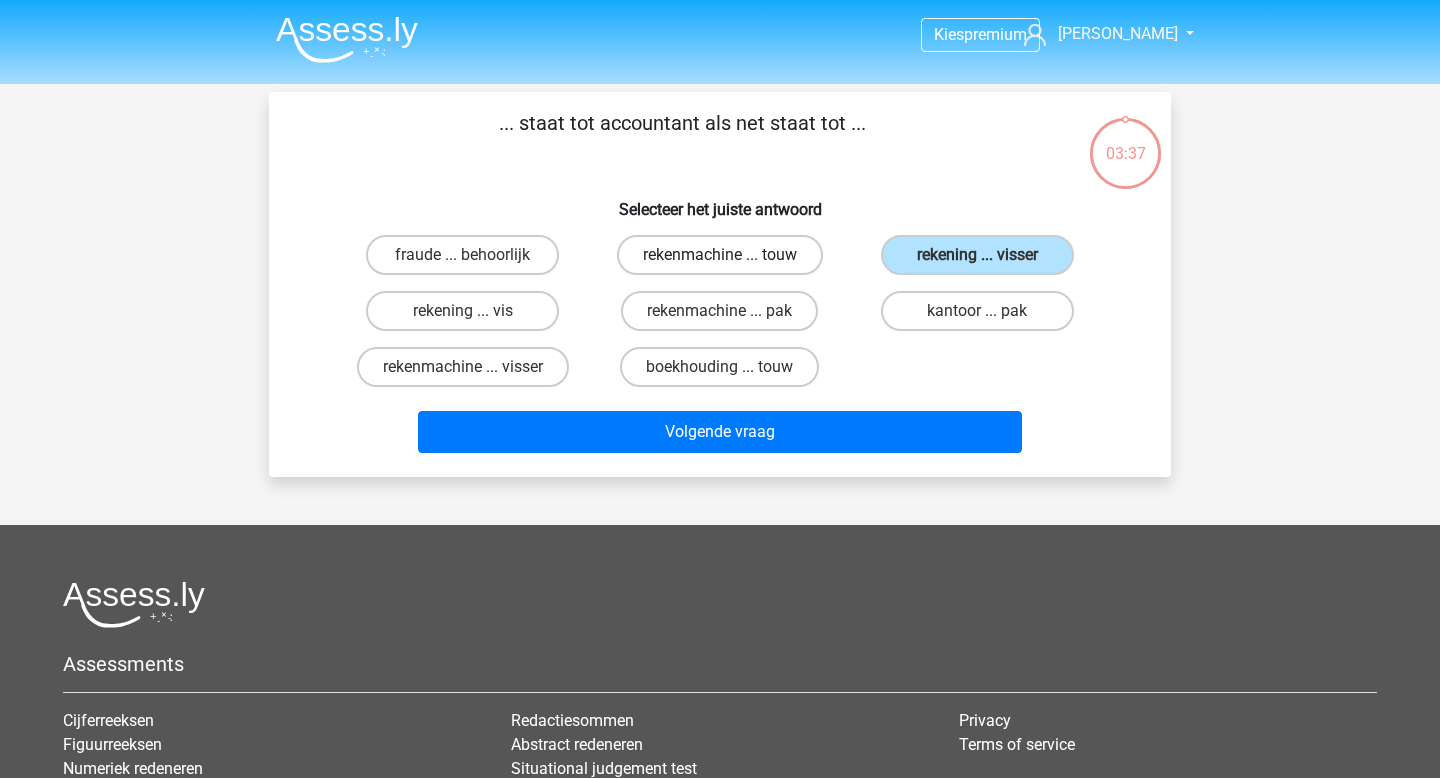 click on "rekenmachine ... touw" at bounding box center (720, 255) 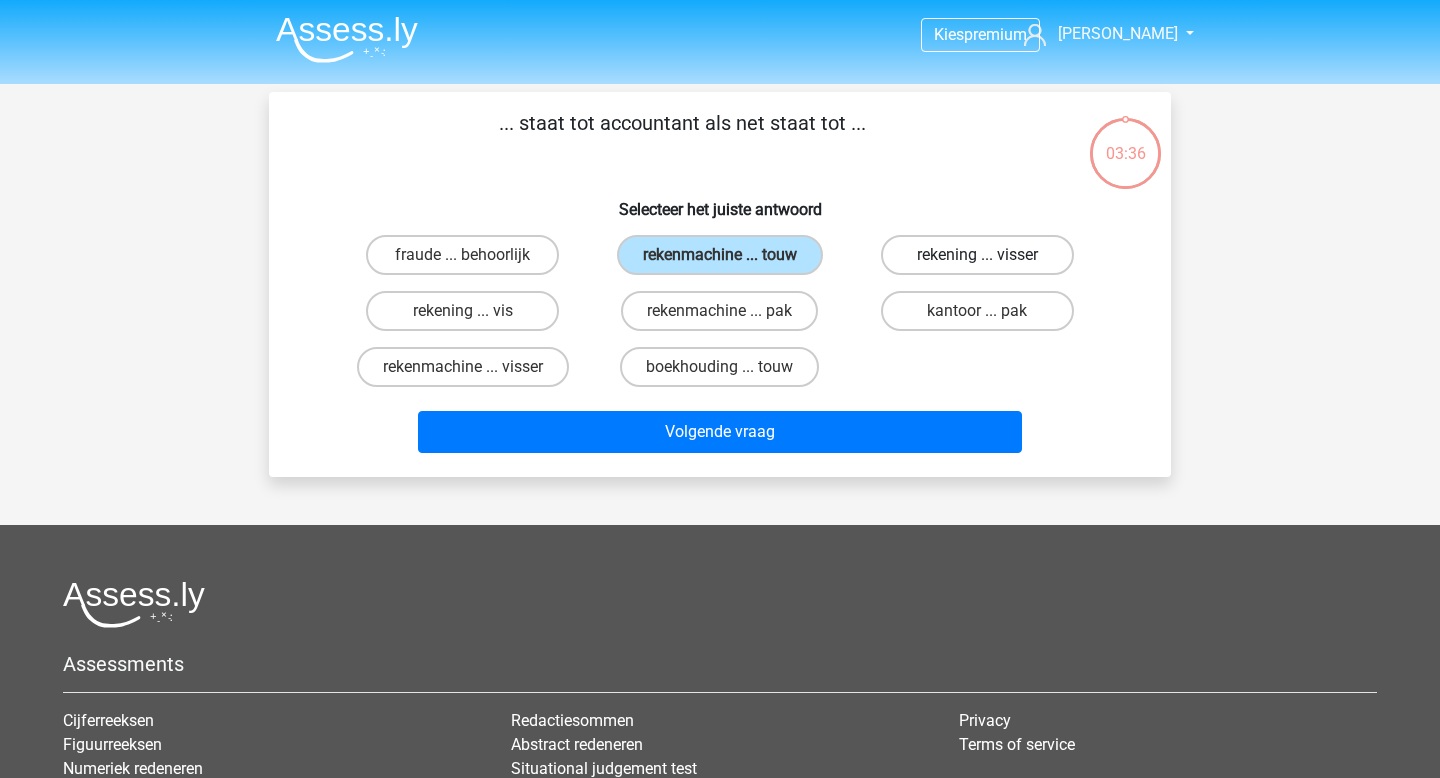 click on "rekening ... visser" at bounding box center (977, 255) 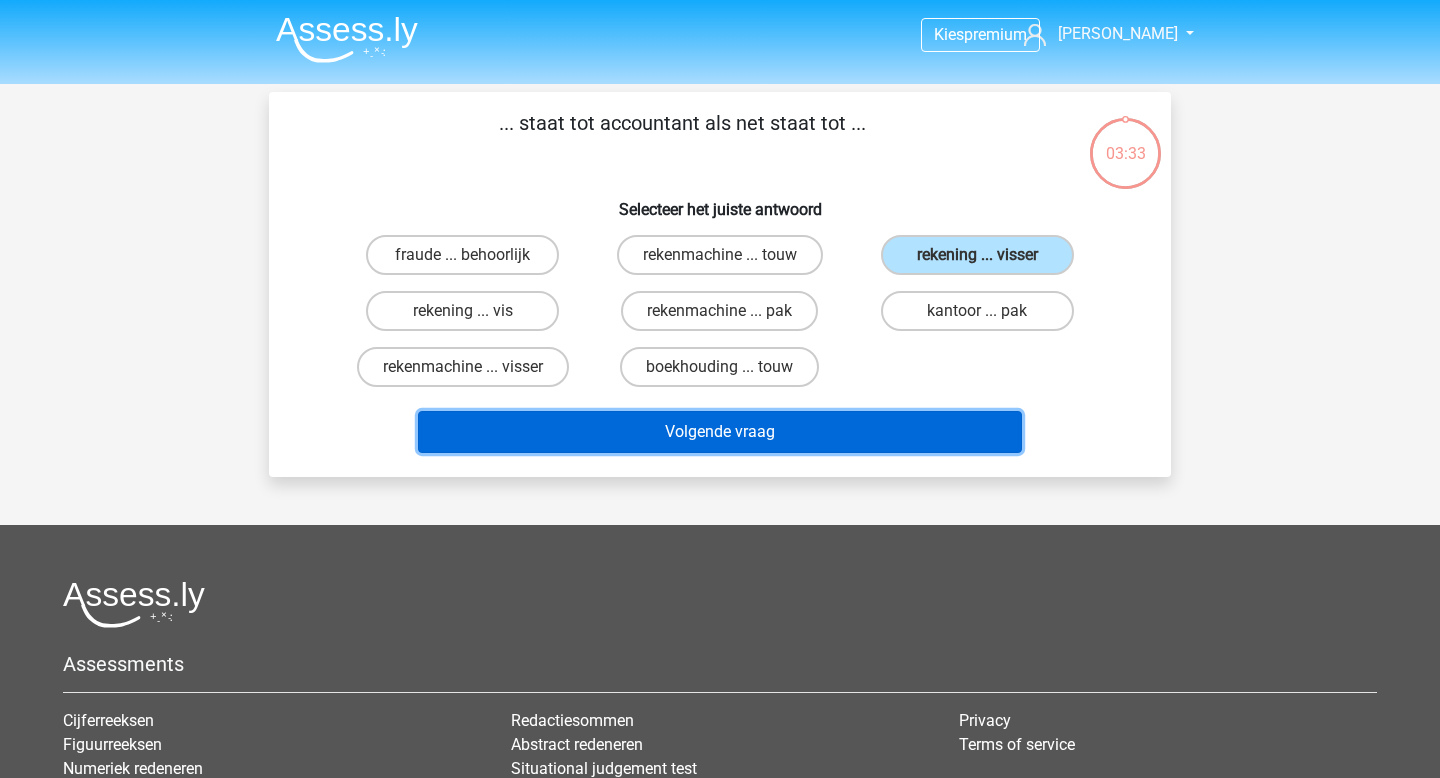 click on "Volgende vraag" at bounding box center [720, 432] 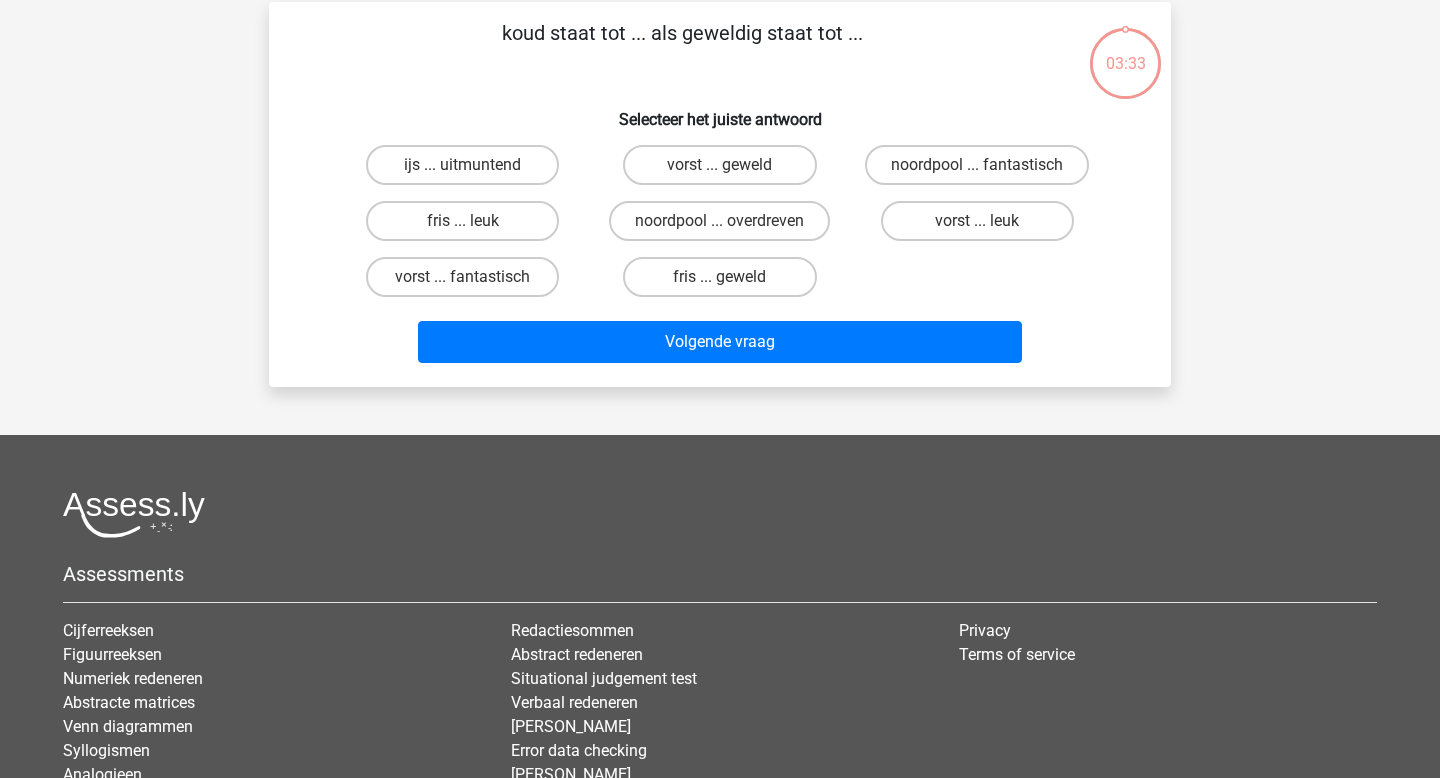 scroll, scrollTop: 92, scrollLeft: 0, axis: vertical 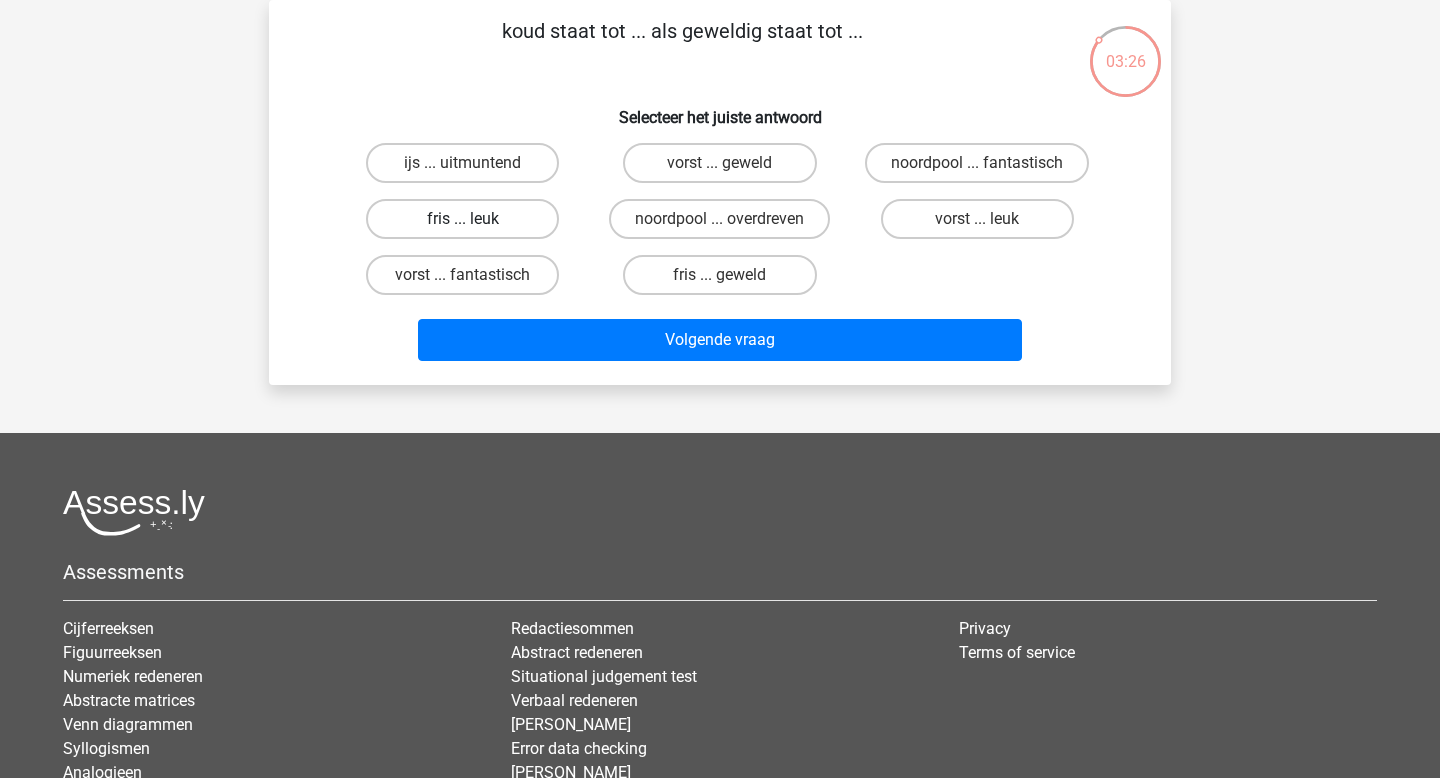 click on "fris ... leuk" at bounding box center (462, 219) 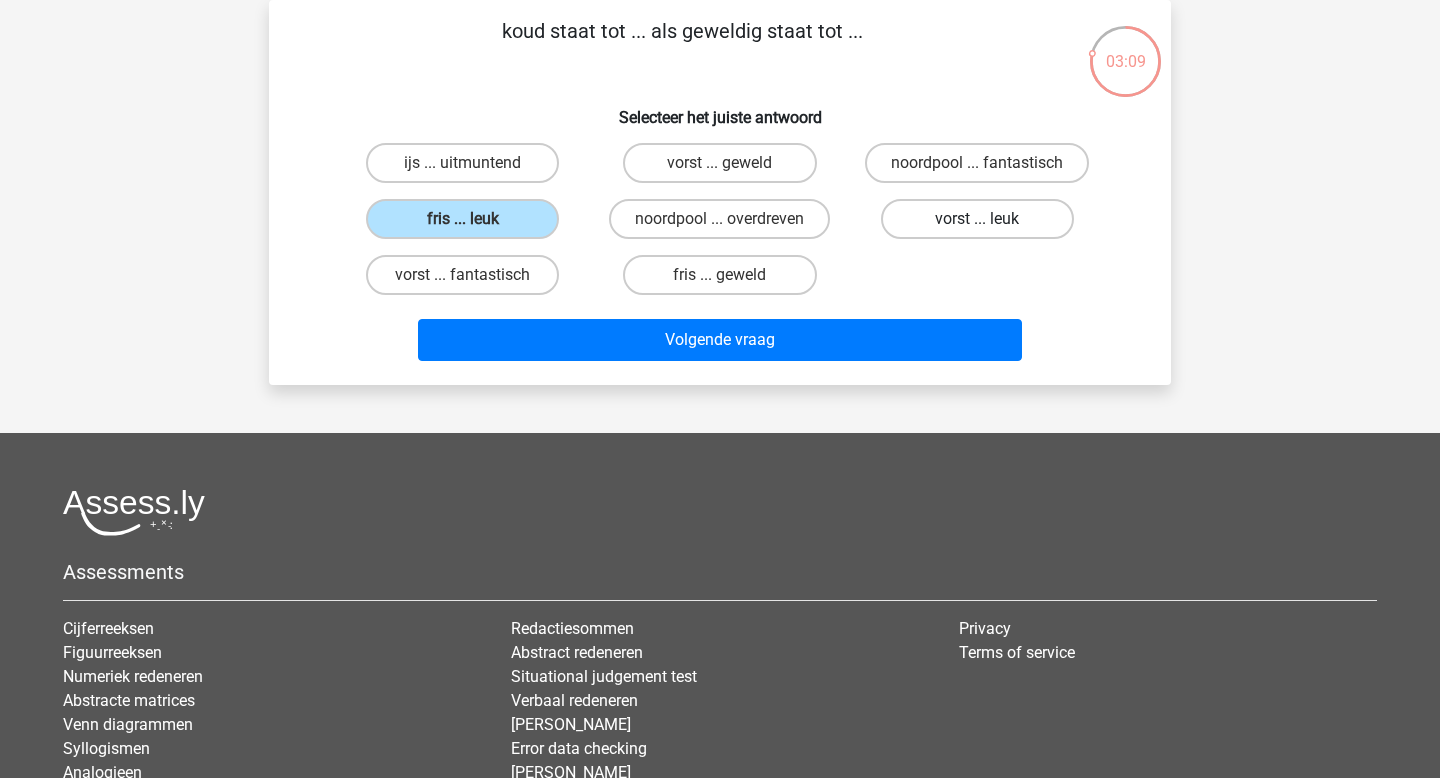 click on "vorst ... leuk" at bounding box center (977, 219) 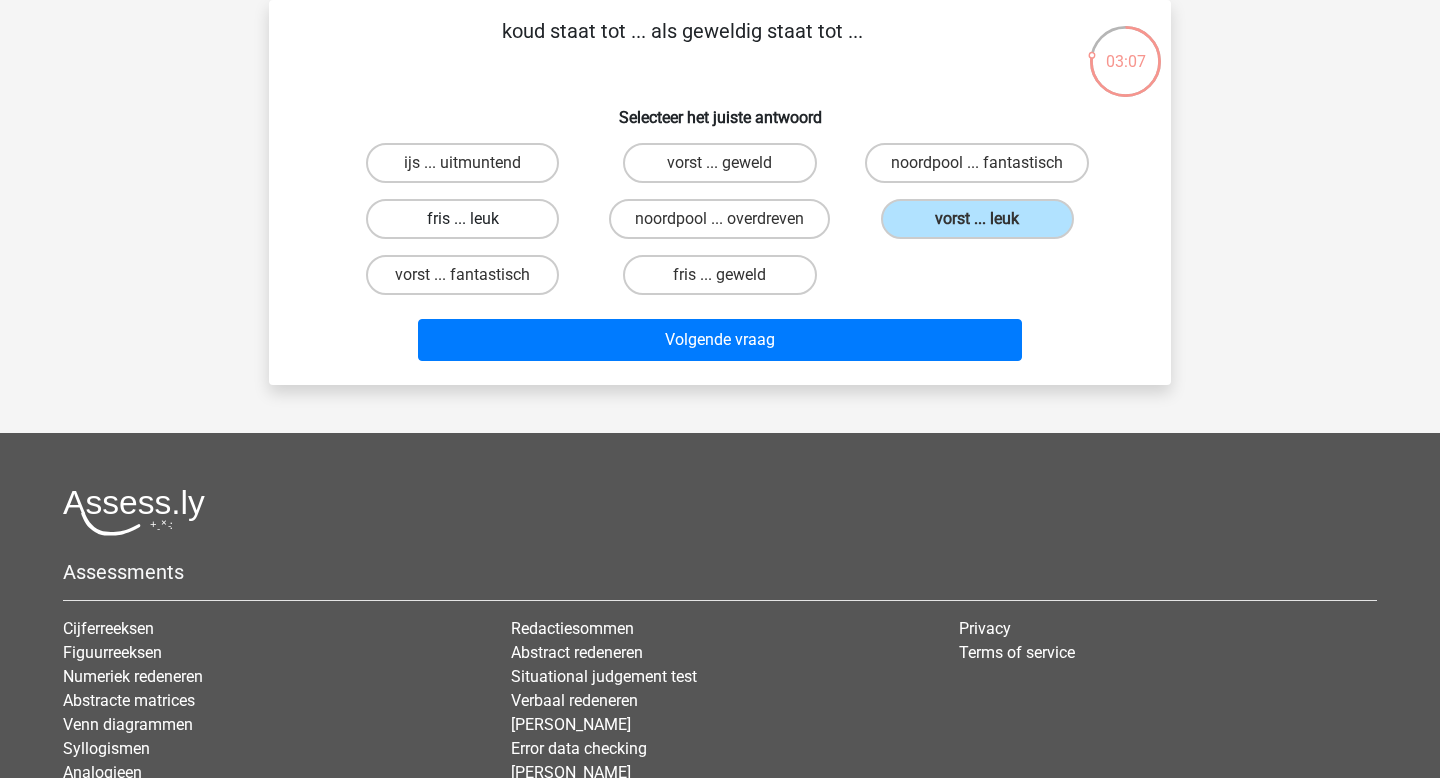 click on "fris ... leuk" at bounding box center [462, 219] 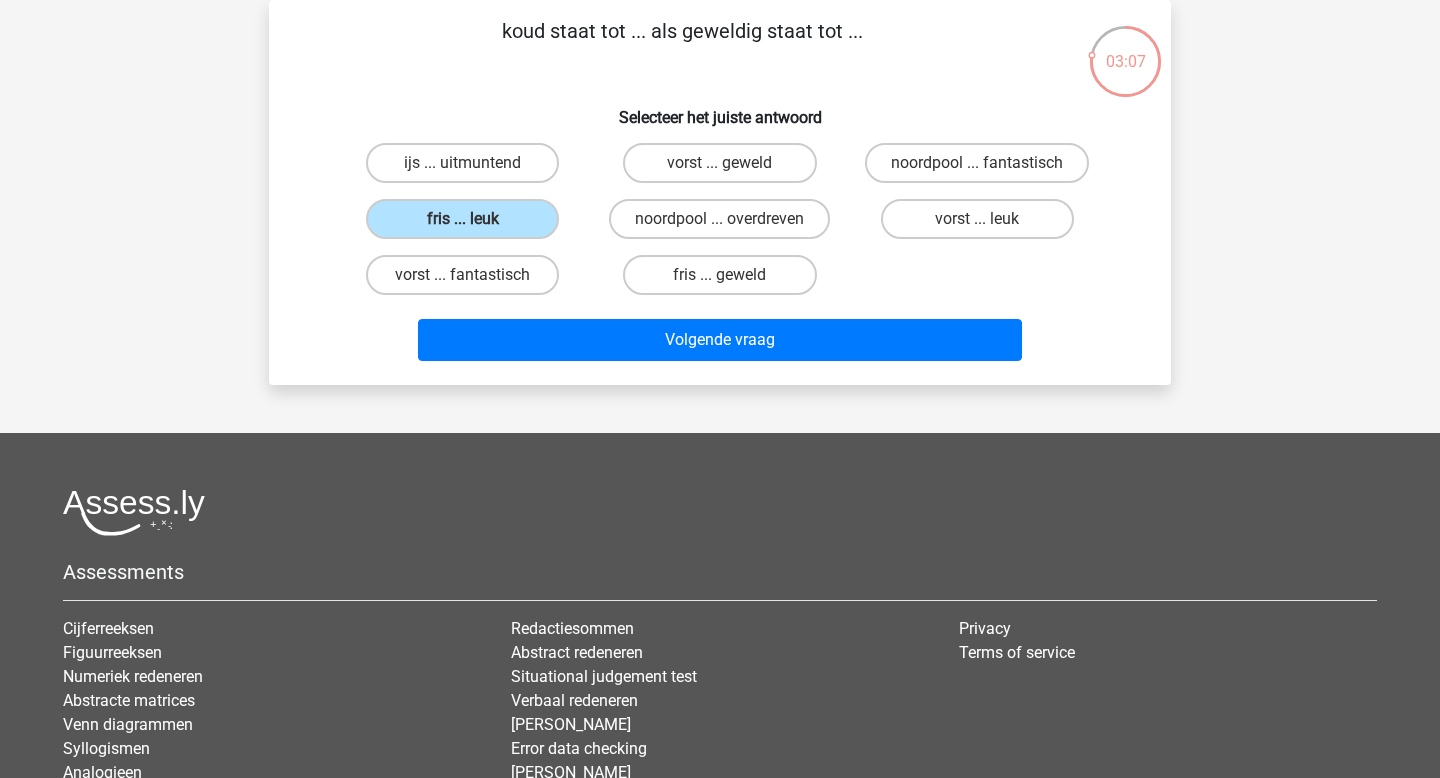 click on "Volgende vraag" at bounding box center [720, 336] 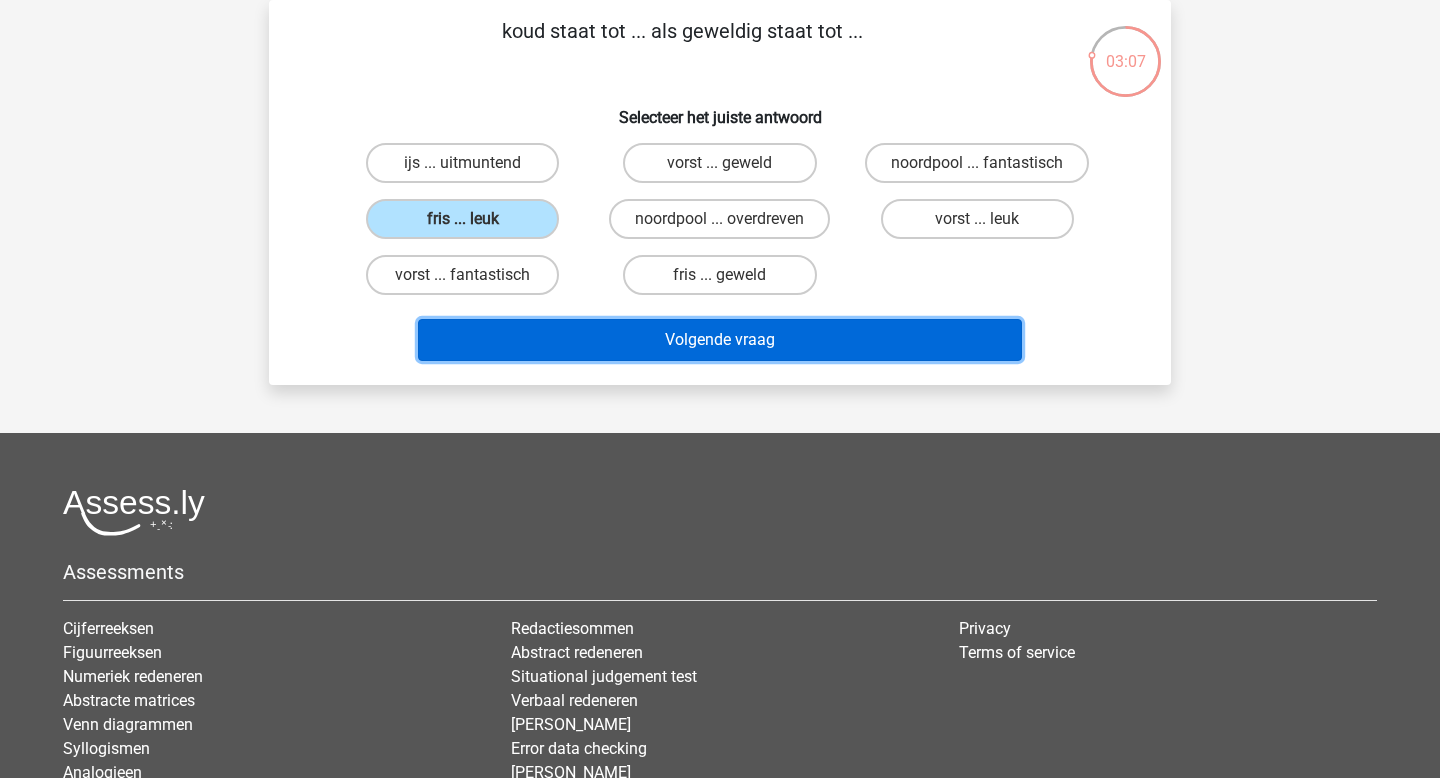 click on "Volgende vraag" at bounding box center [720, 340] 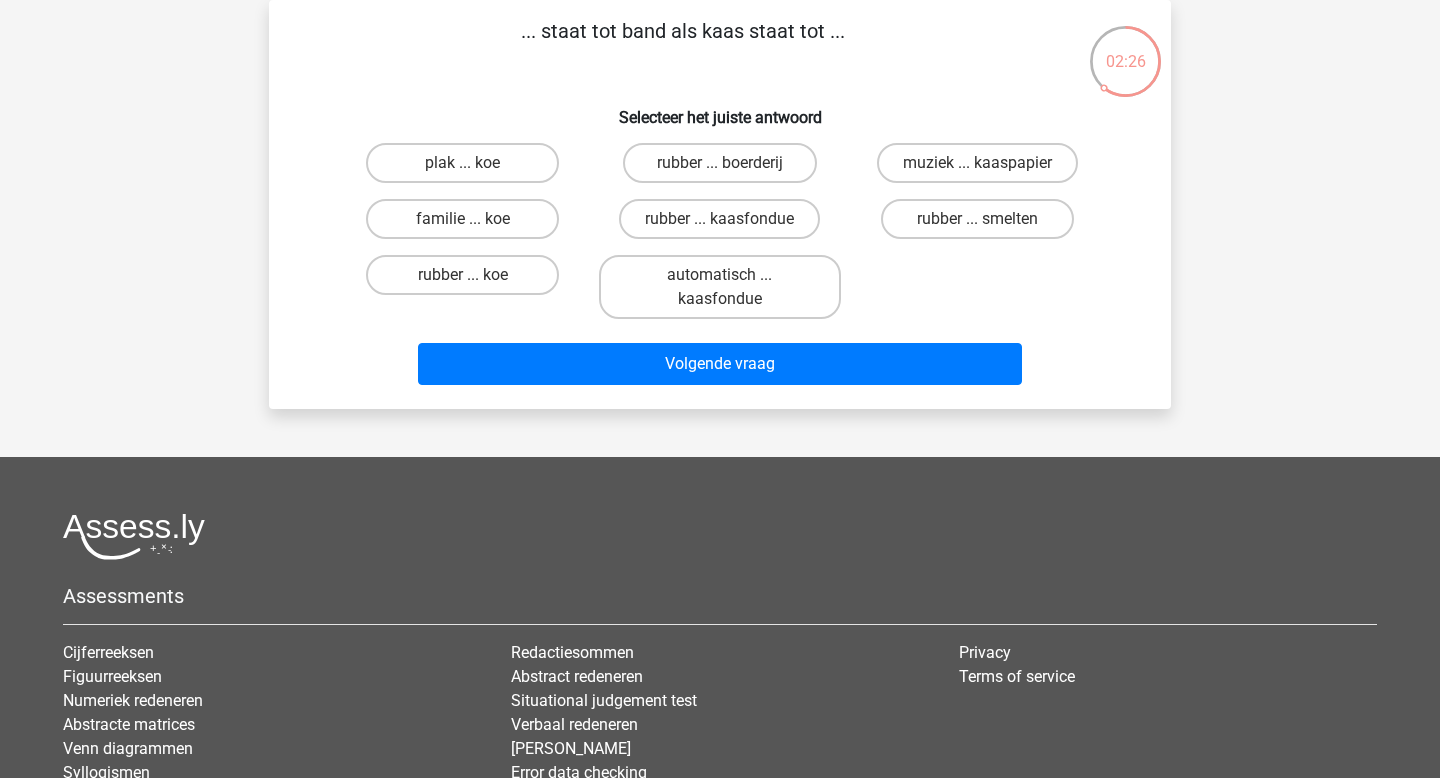 click on "plak ... koe" at bounding box center (462, 163) 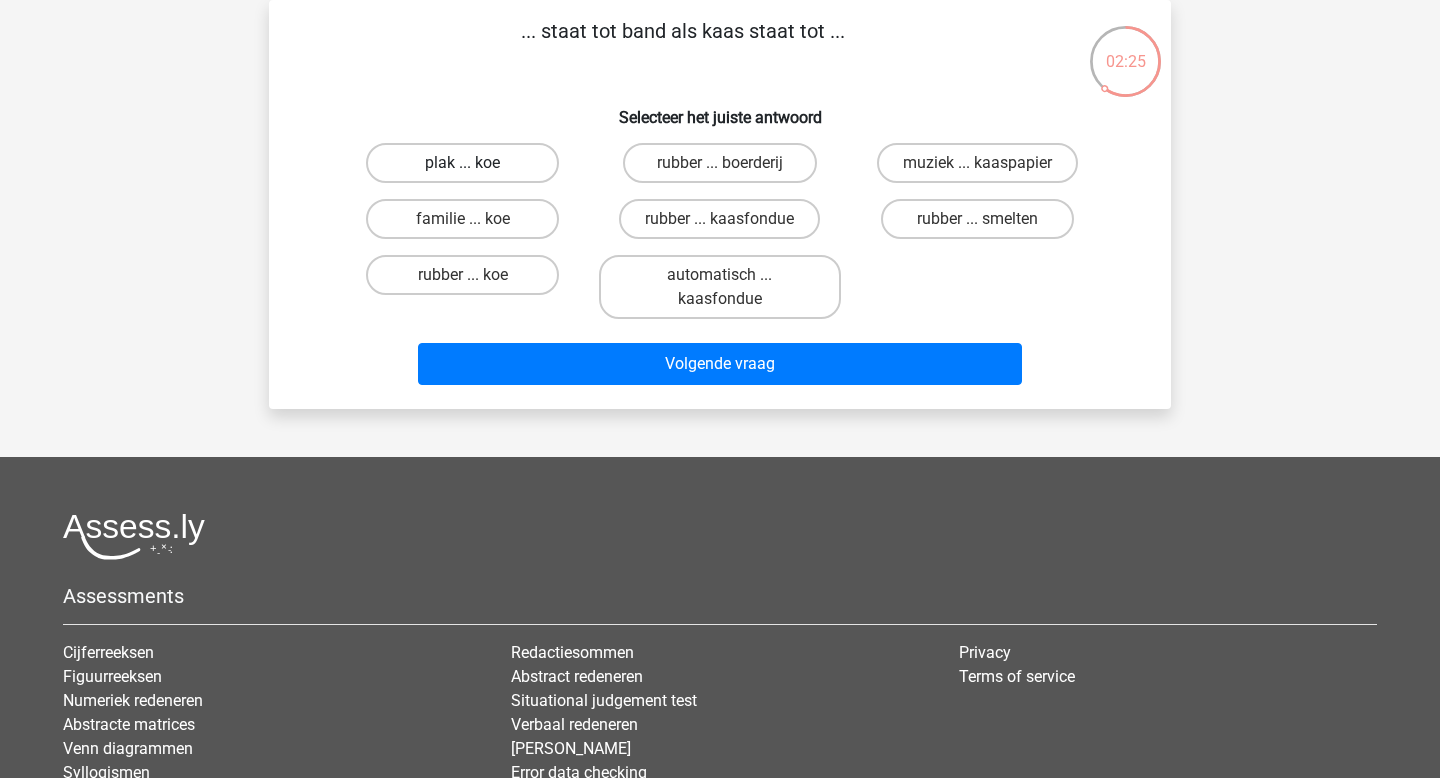 click on "plak ... koe" at bounding box center [462, 163] 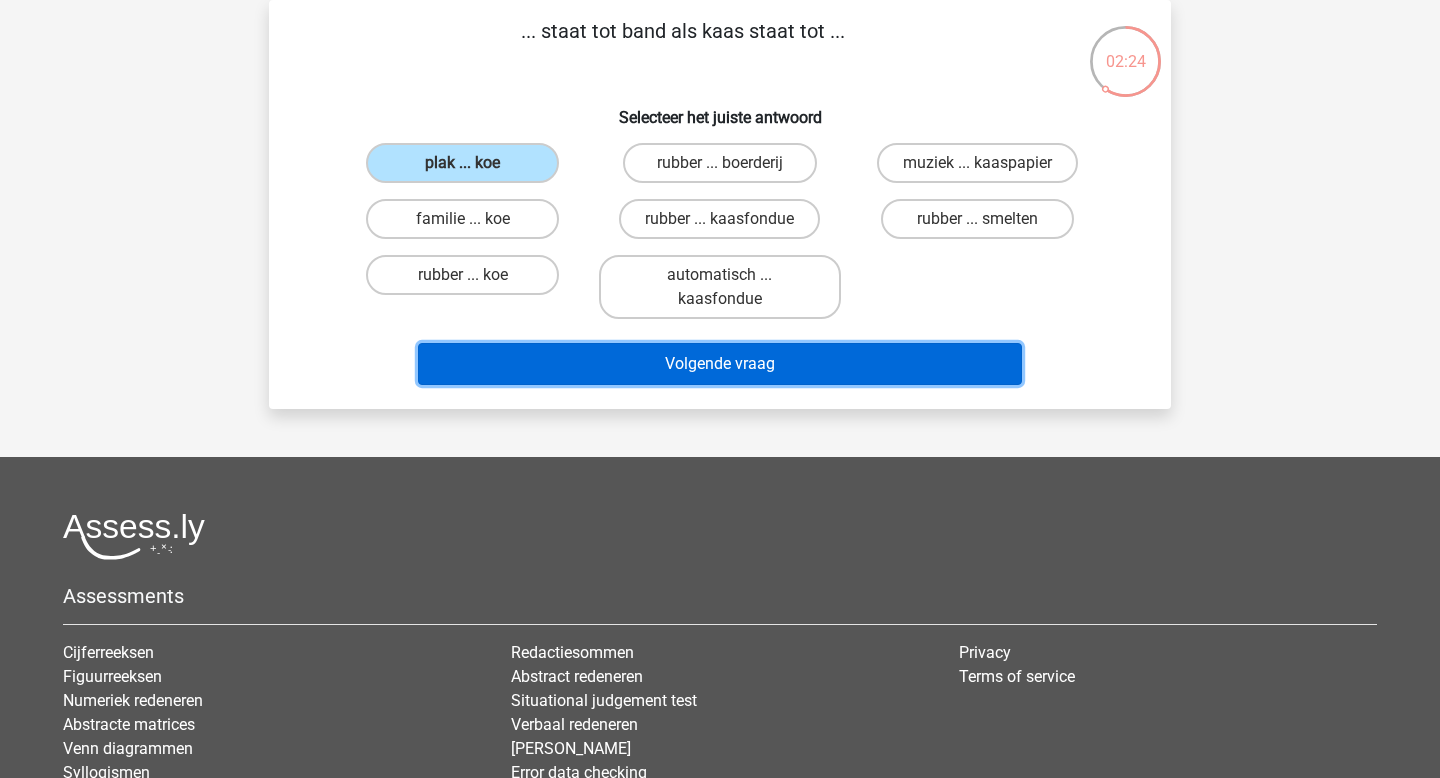 click on "Volgende vraag" at bounding box center [720, 364] 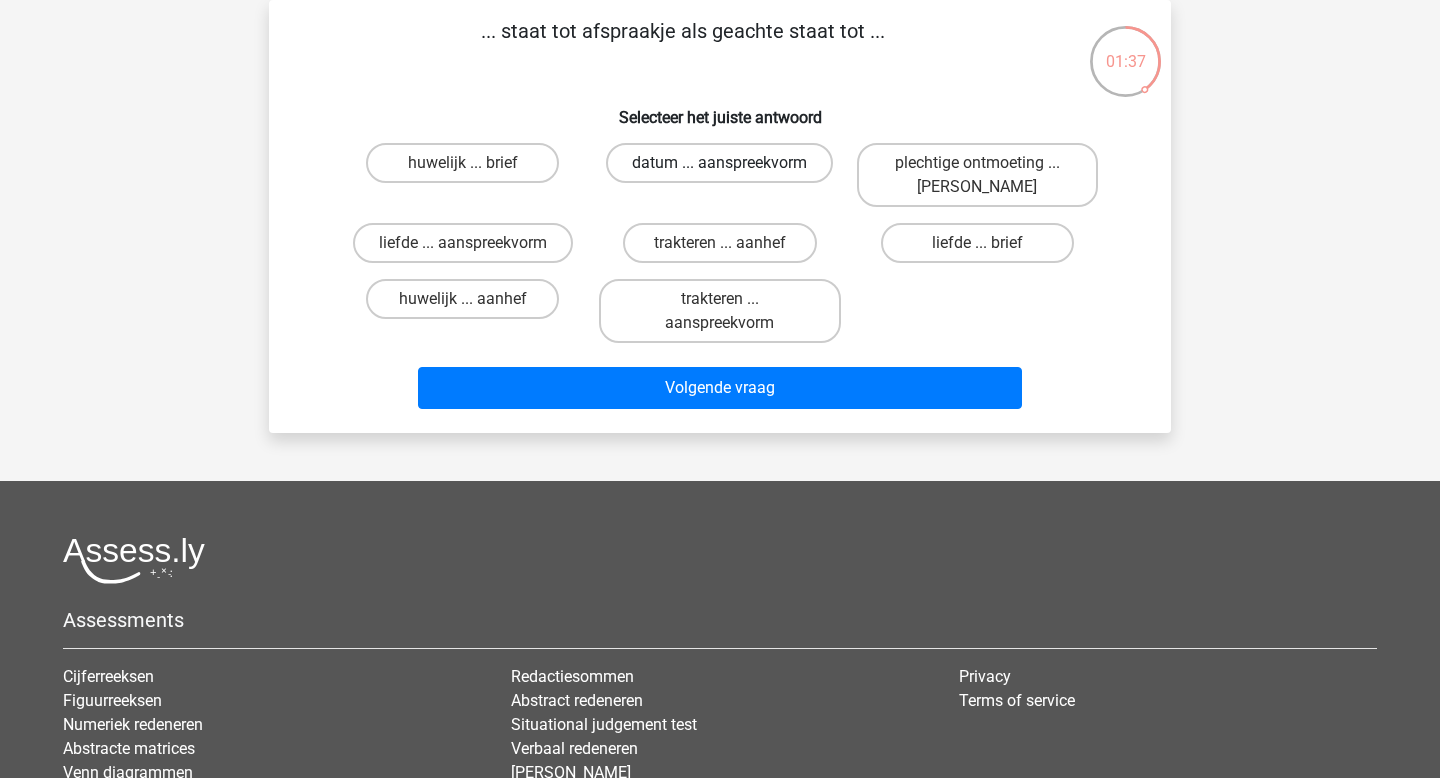click on "datum ... aanspreekvorm" at bounding box center (719, 163) 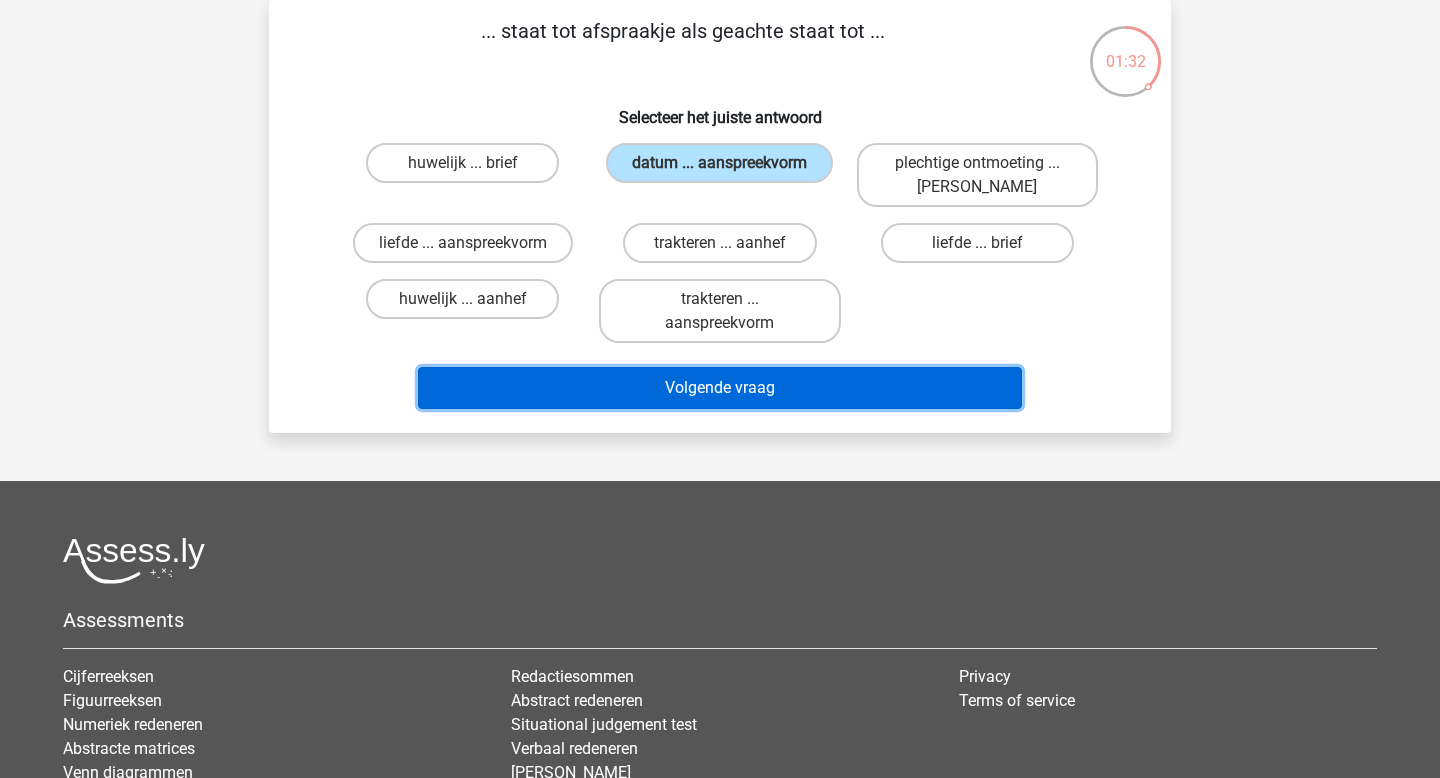 click on "Volgende vraag" at bounding box center (720, 388) 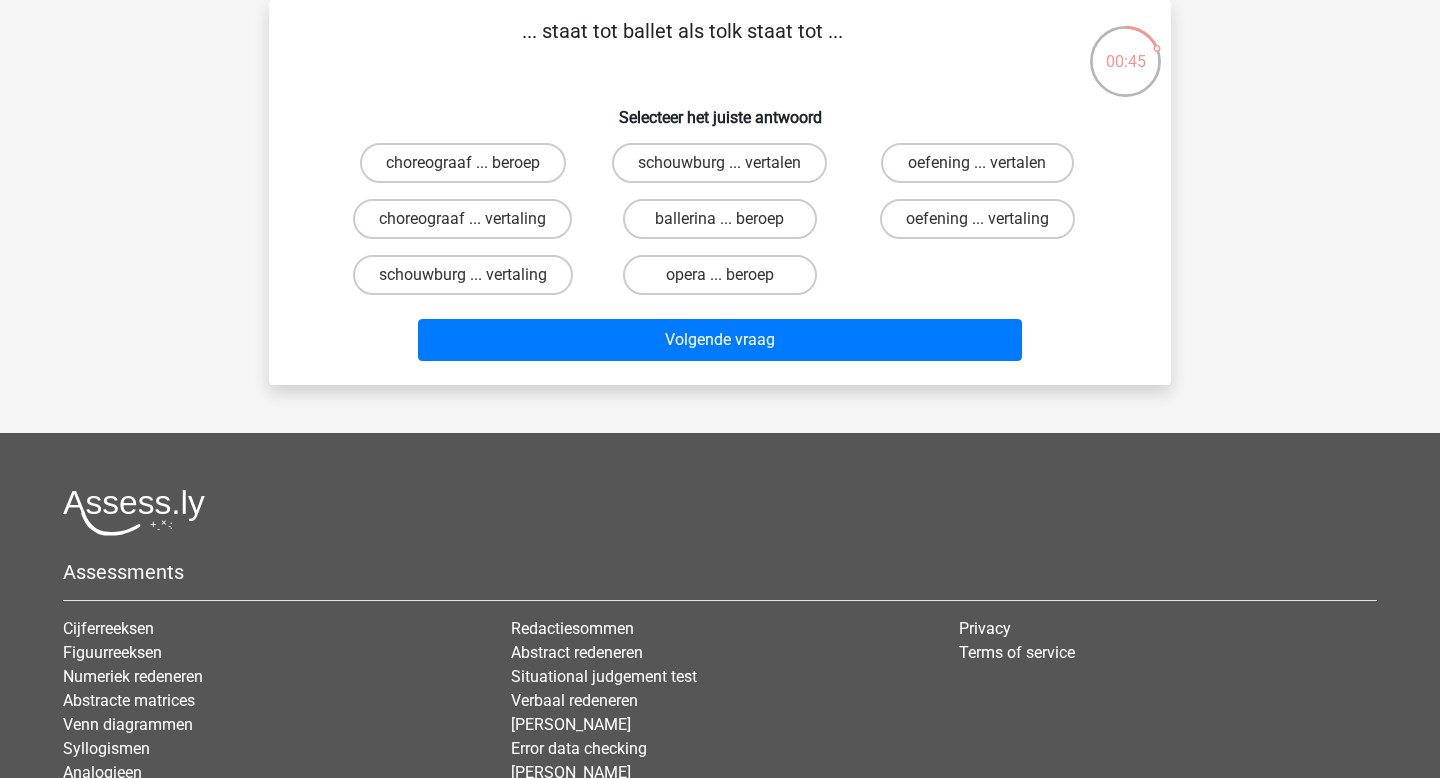 click on "ballerina ... beroep" at bounding box center (726, 225) 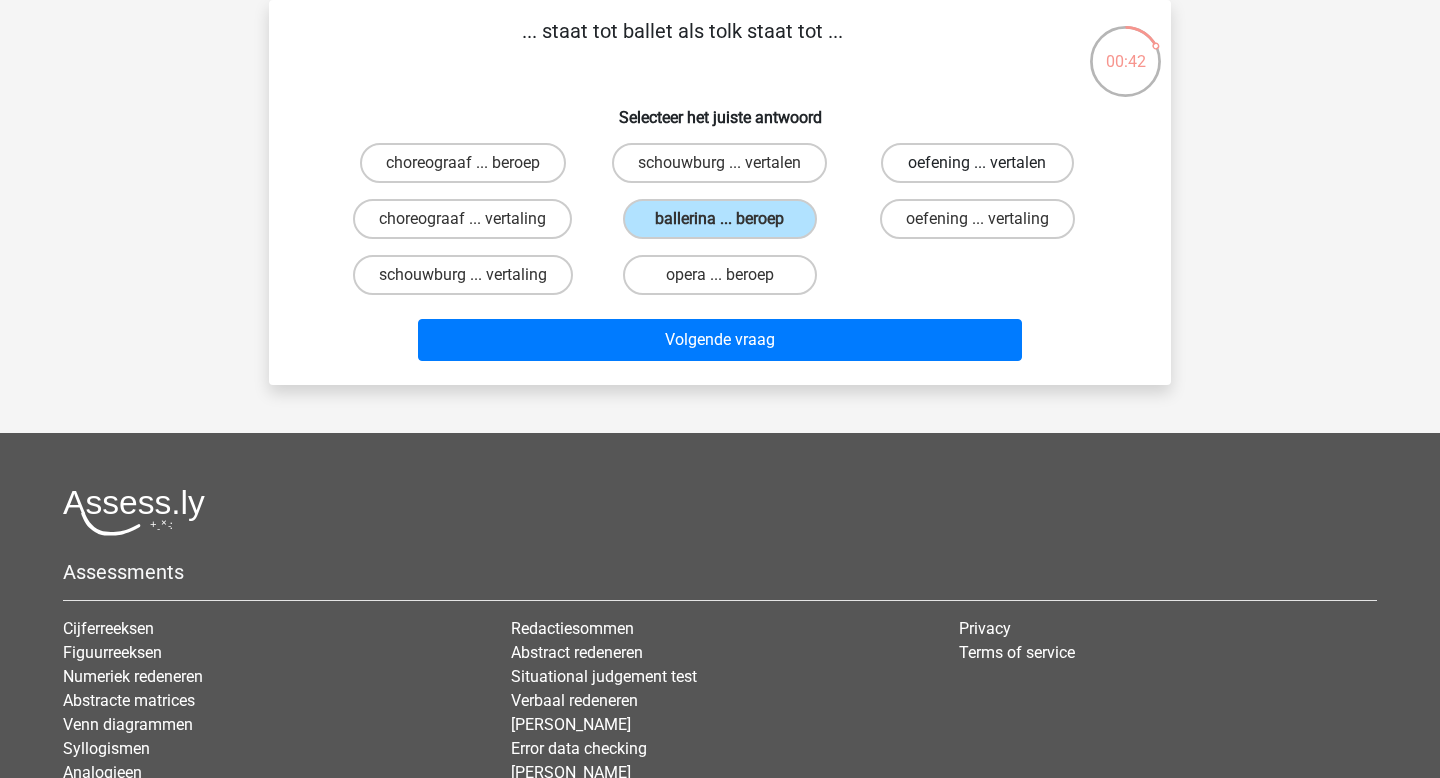 click on "oefening ... vertalen" at bounding box center [977, 163] 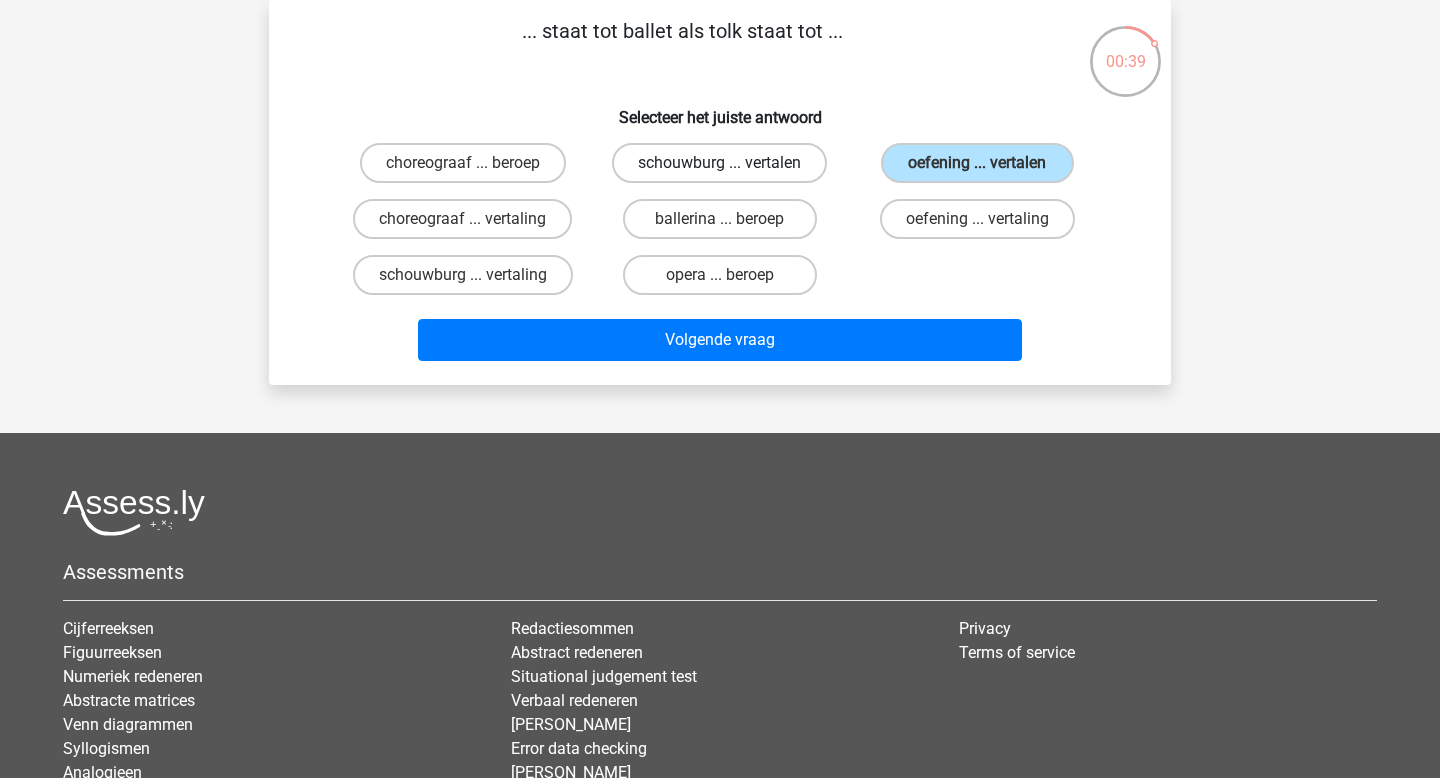 click on "schouwburg ... vertalen" at bounding box center [719, 163] 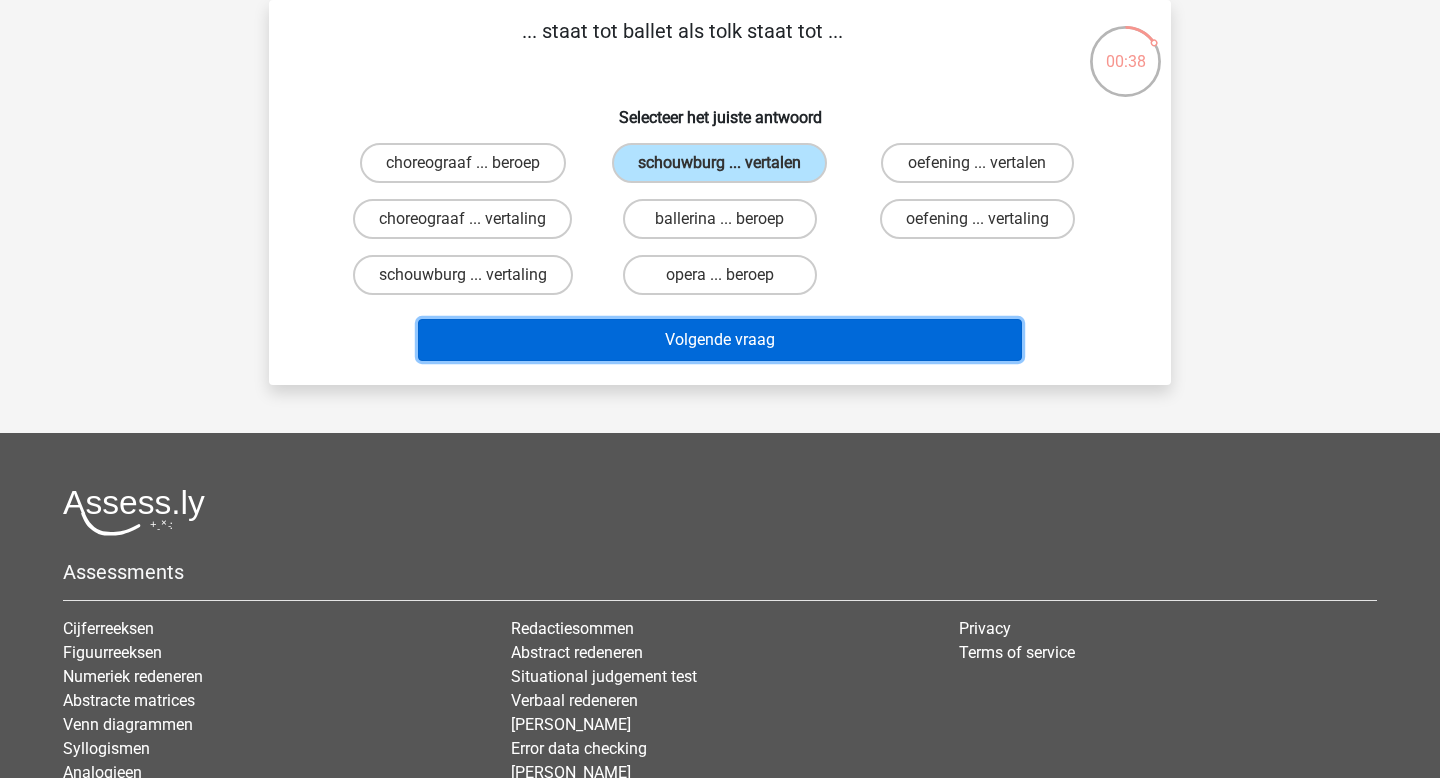 click on "Volgende vraag" at bounding box center (720, 340) 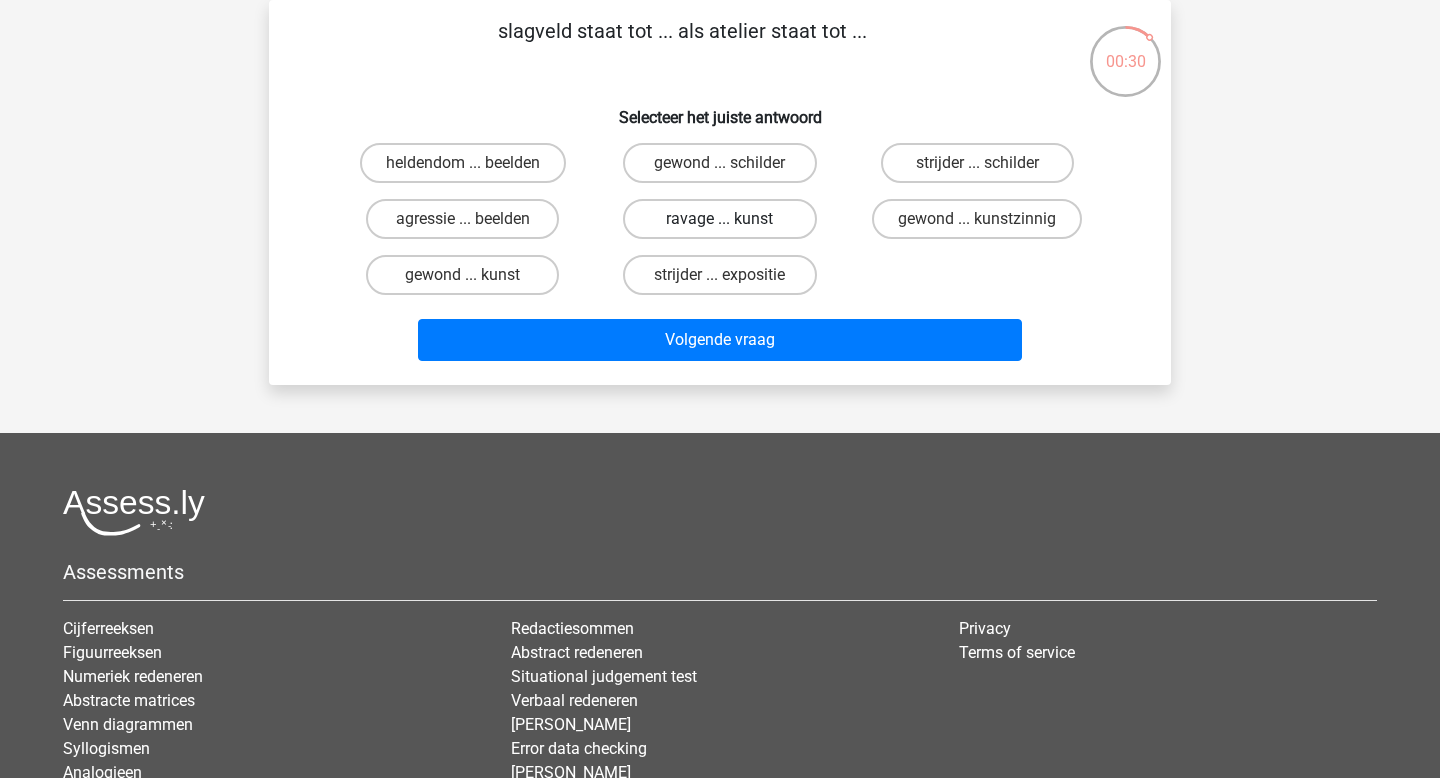 click on "ravage ... kunst" at bounding box center (719, 219) 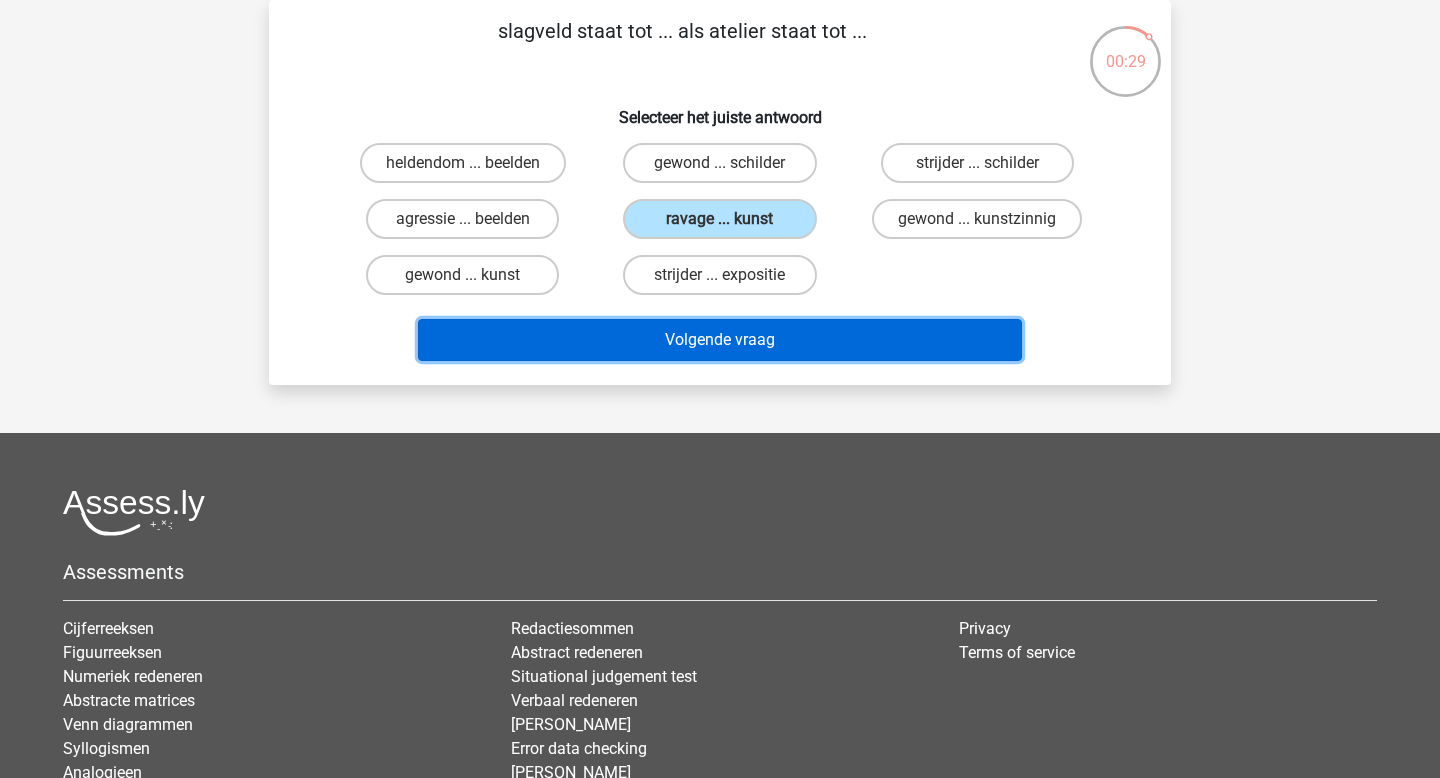 click on "Volgende vraag" at bounding box center [720, 340] 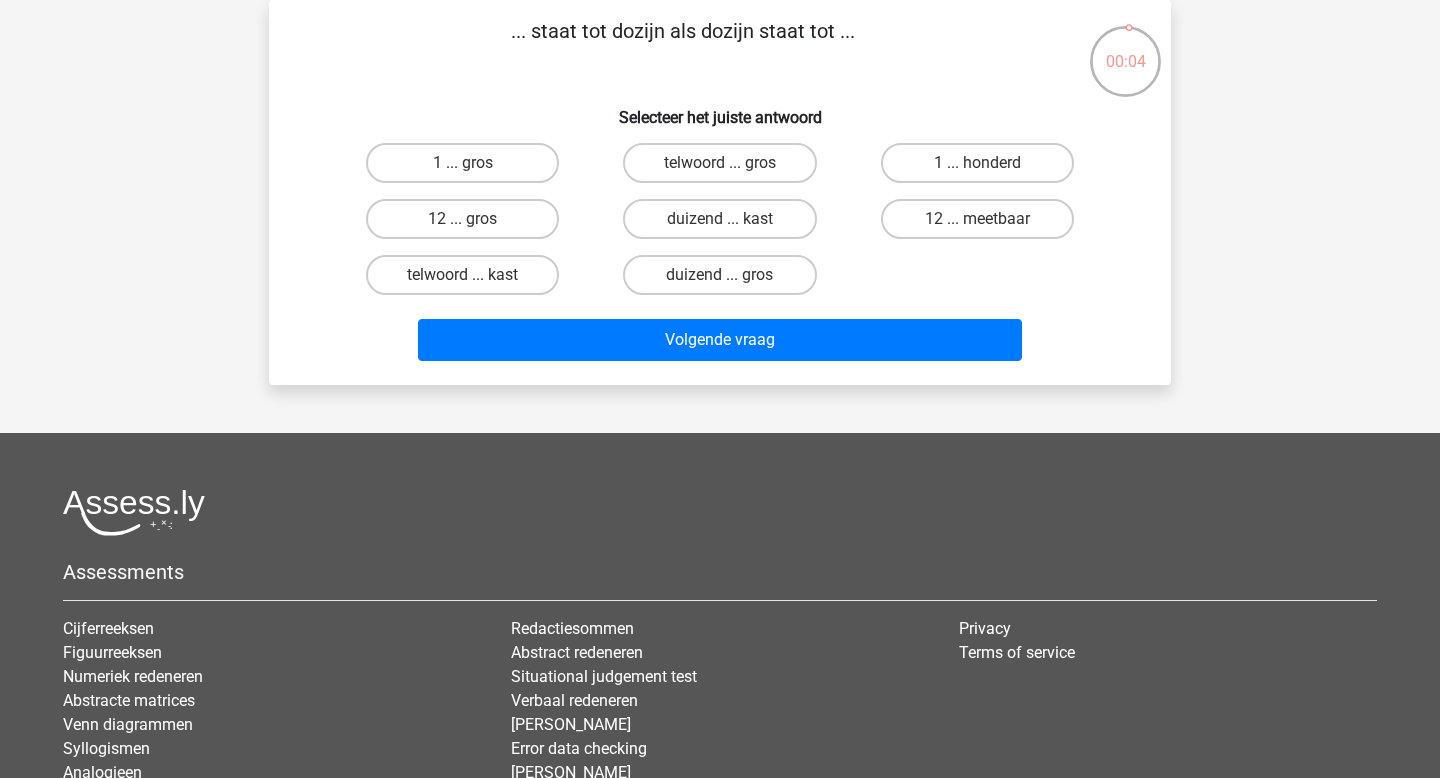 click on "telwoord ... gros" at bounding box center [726, 169] 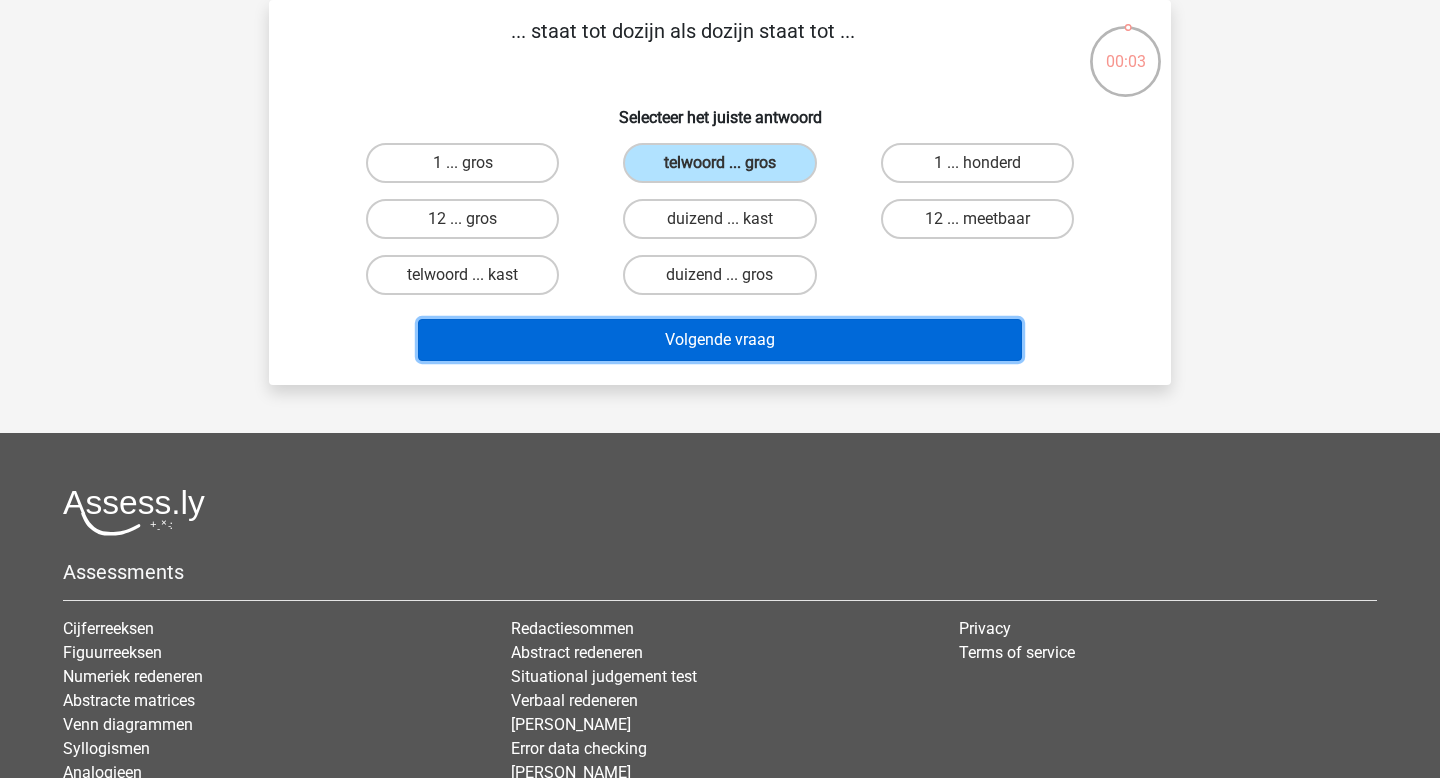 click on "Volgende vraag" at bounding box center [720, 340] 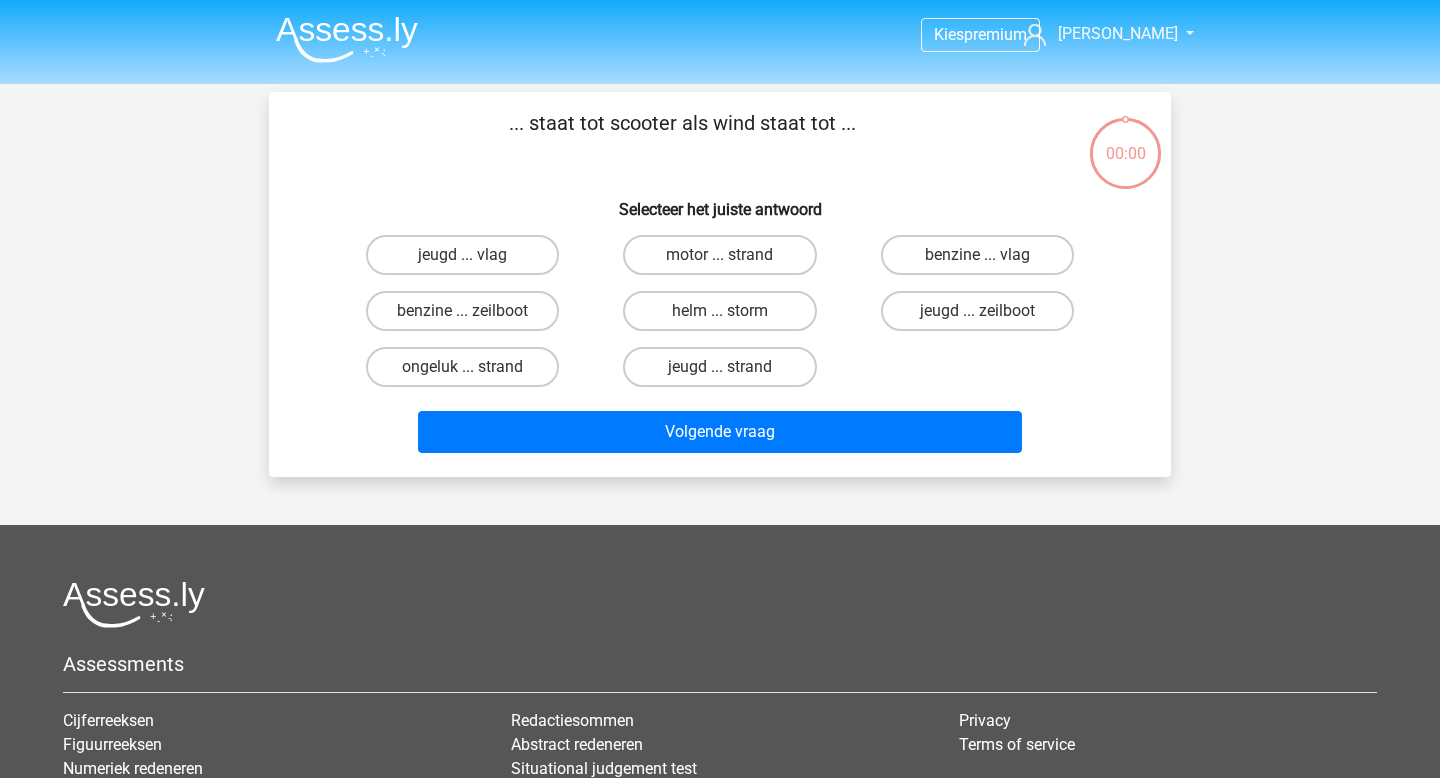 scroll, scrollTop: 92, scrollLeft: 0, axis: vertical 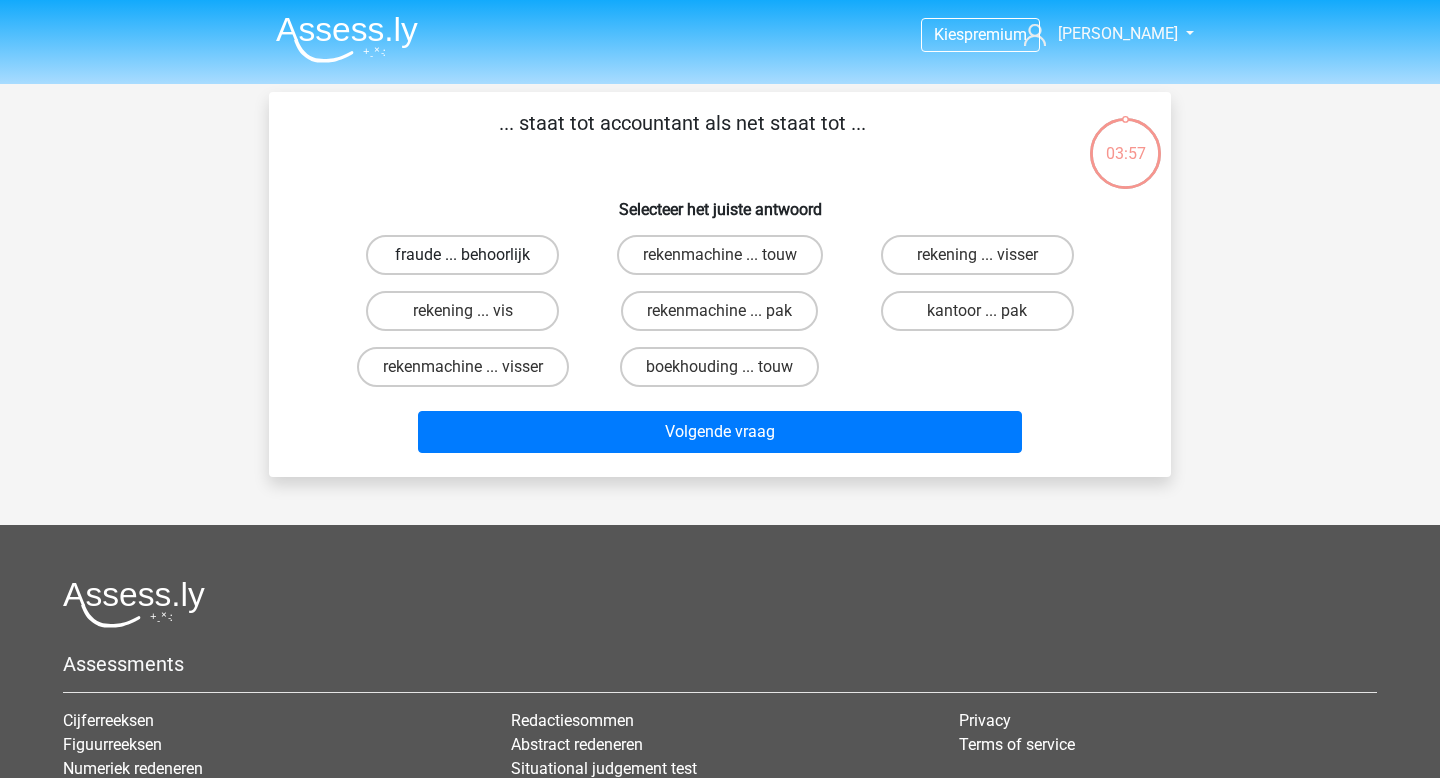 click on "fraude ... behoorlijk" at bounding box center [462, 255] 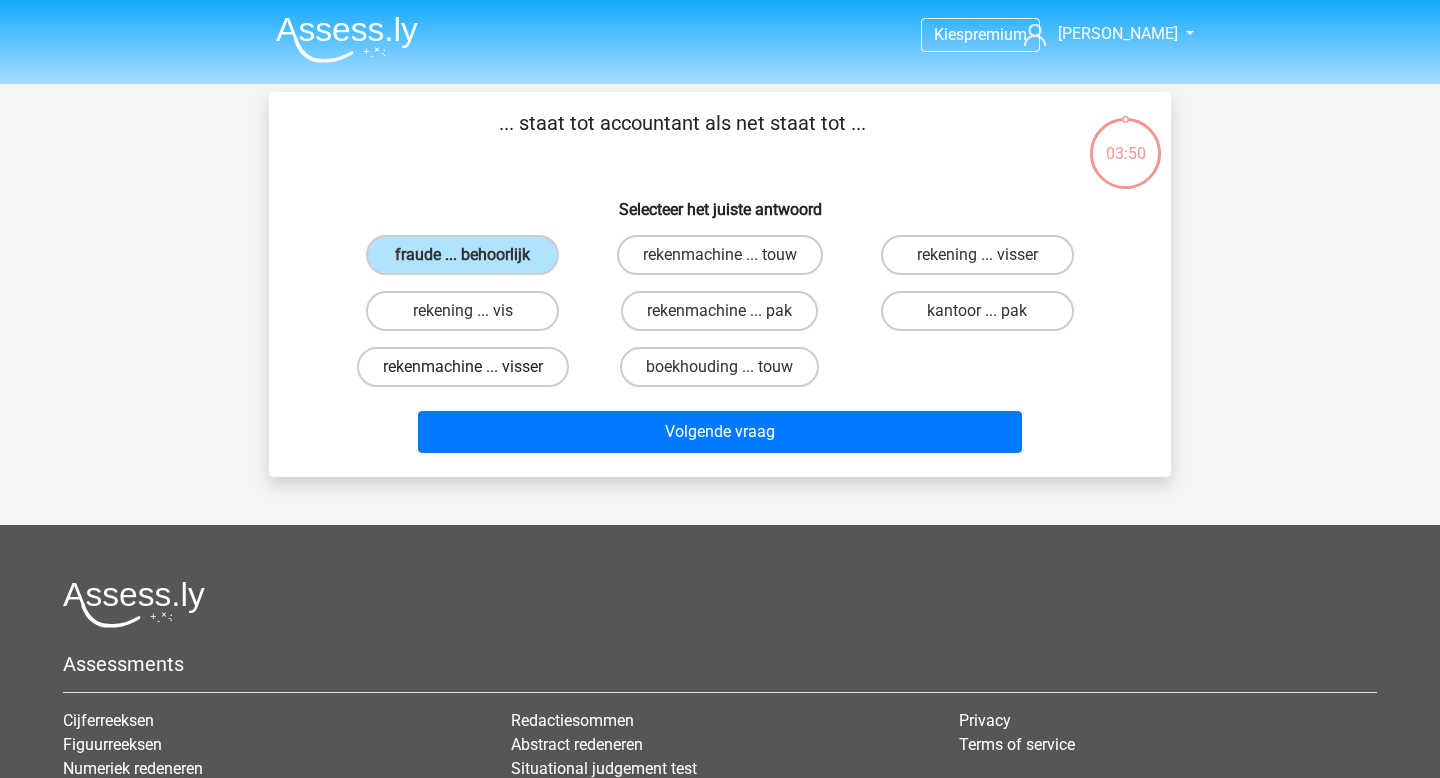 click on "rekenmachine ... visser" at bounding box center (463, 367) 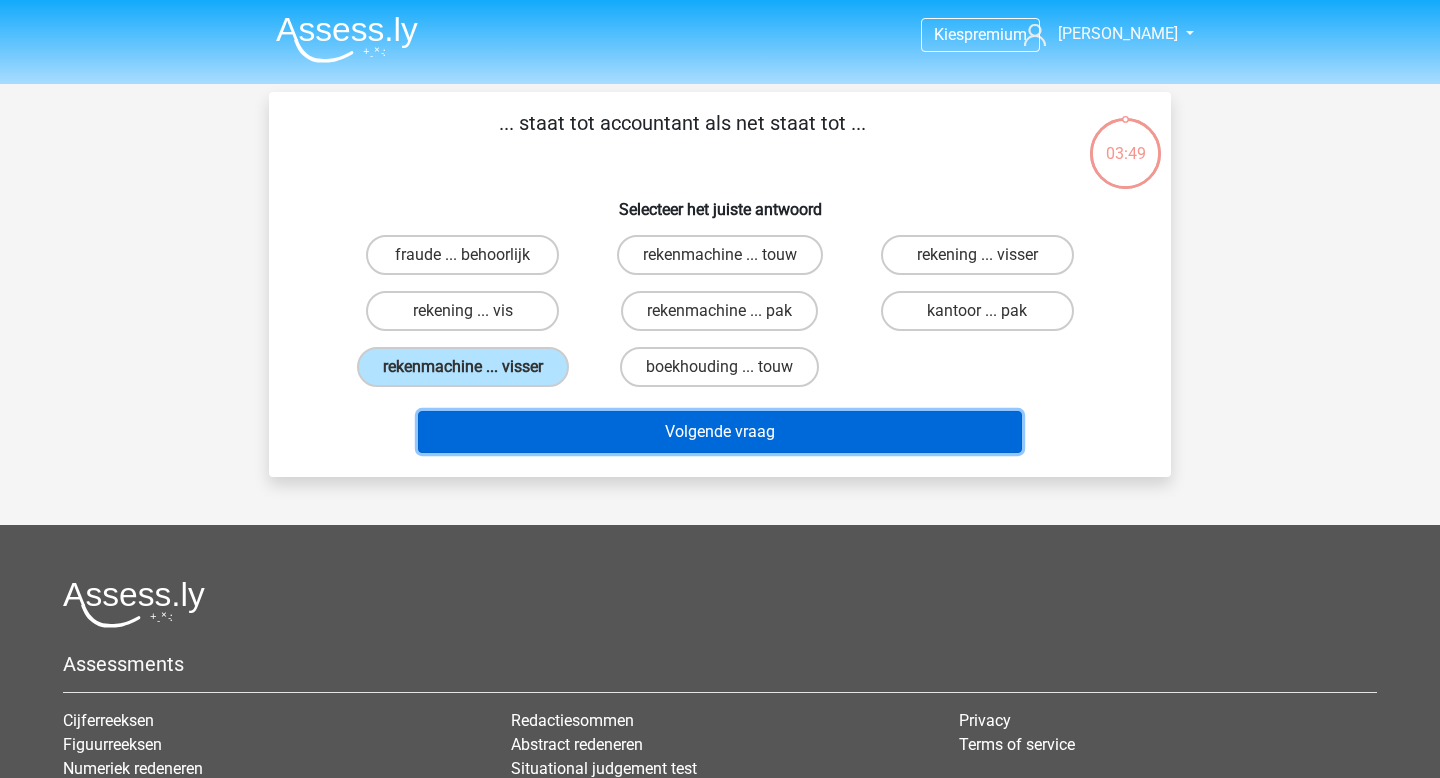 click on "Volgende vraag" at bounding box center [720, 432] 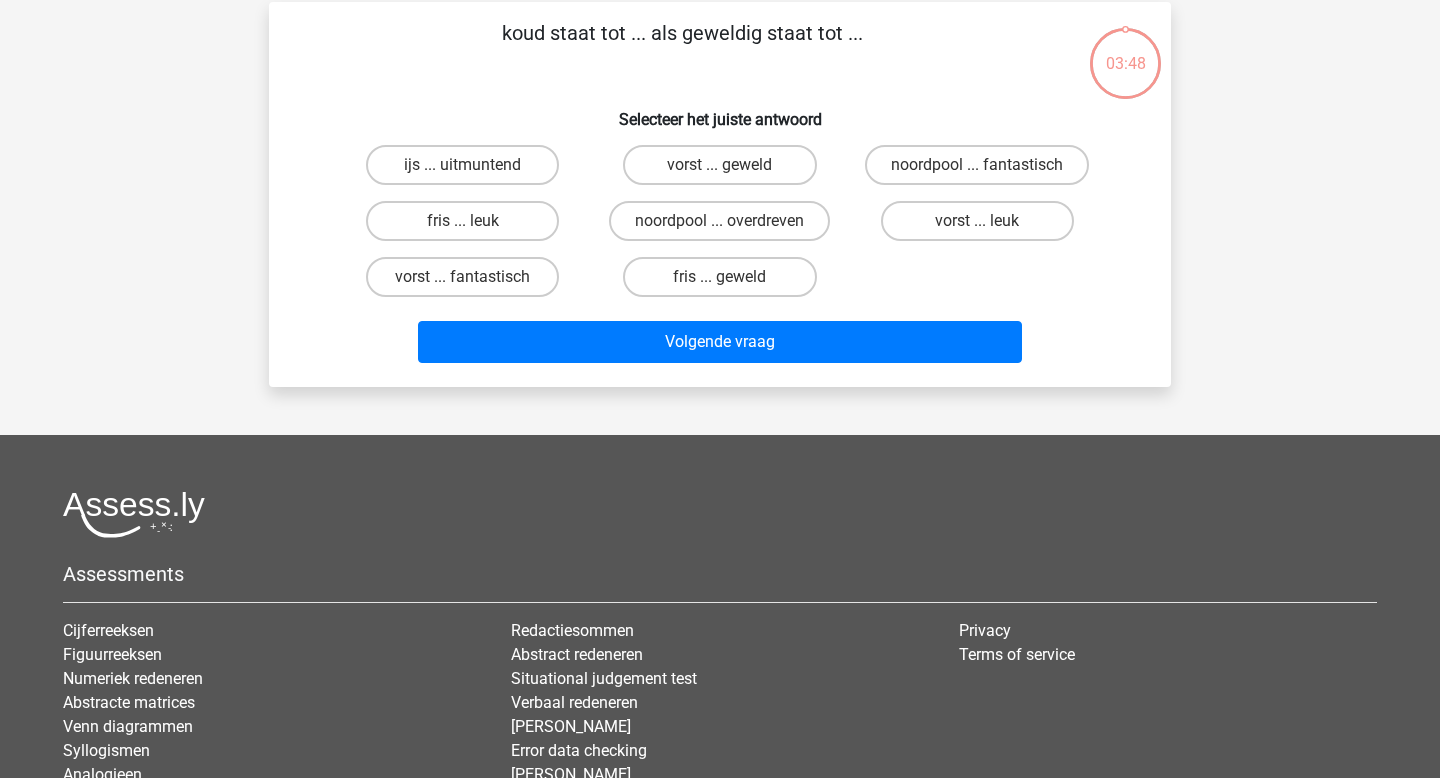 scroll, scrollTop: 92, scrollLeft: 0, axis: vertical 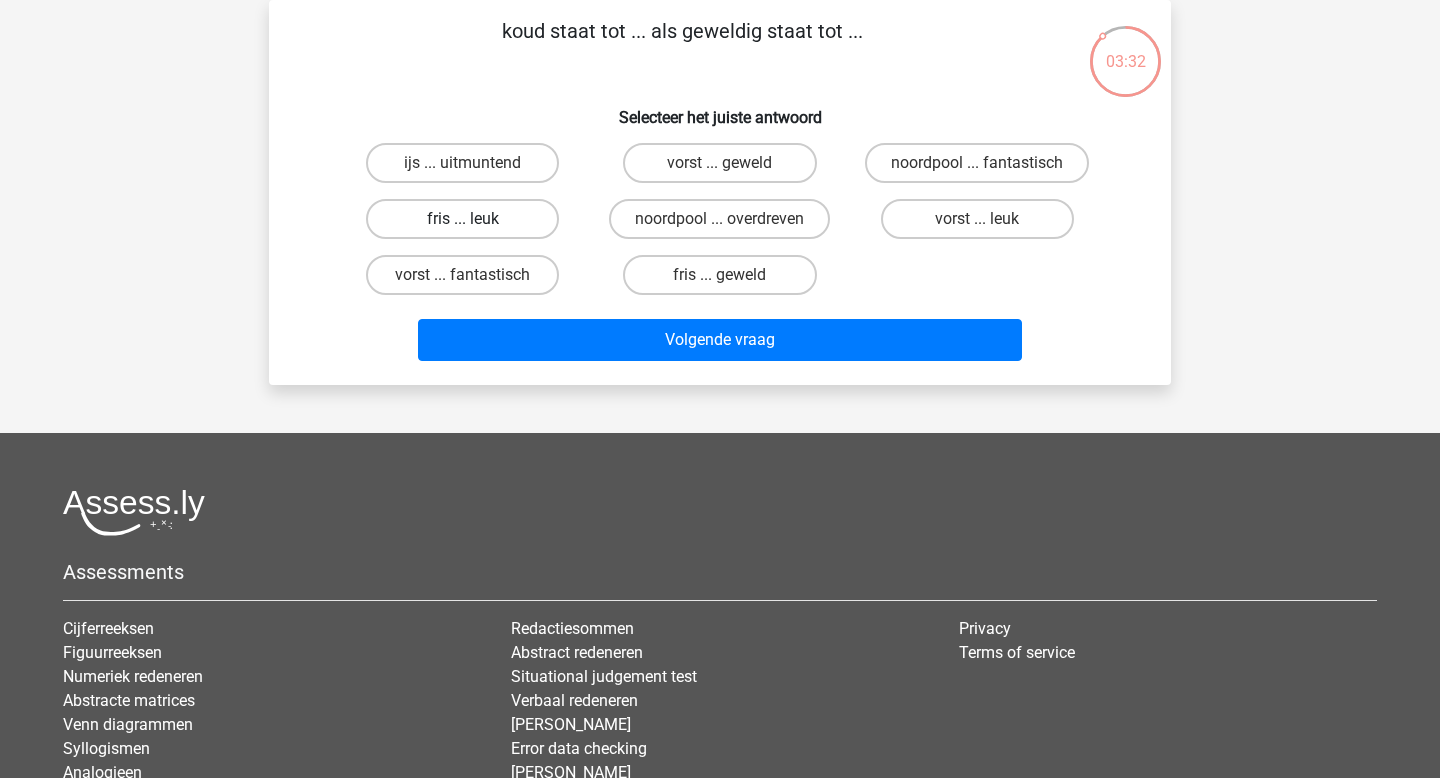 click on "fris ... leuk" at bounding box center (462, 219) 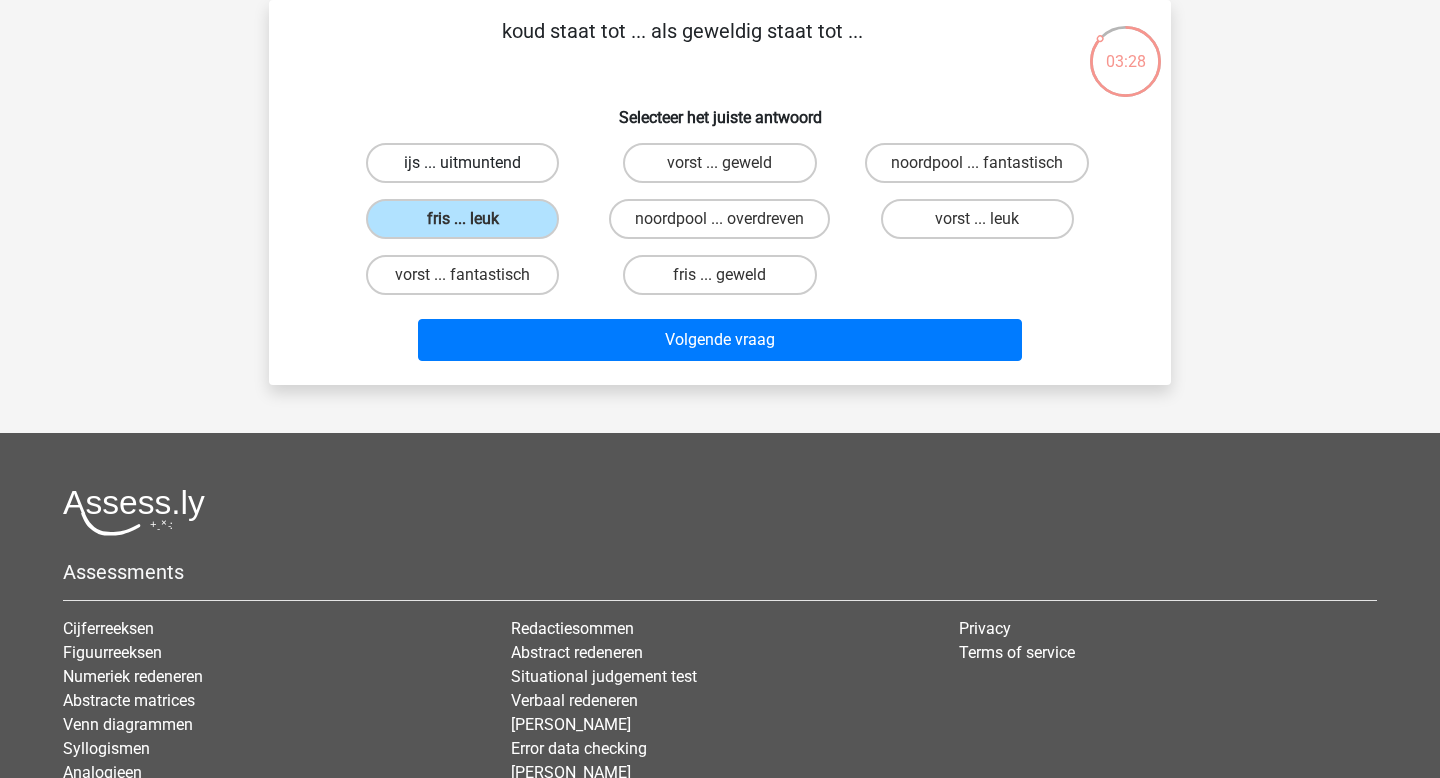 click on "ijs ... uitmuntend" at bounding box center (462, 163) 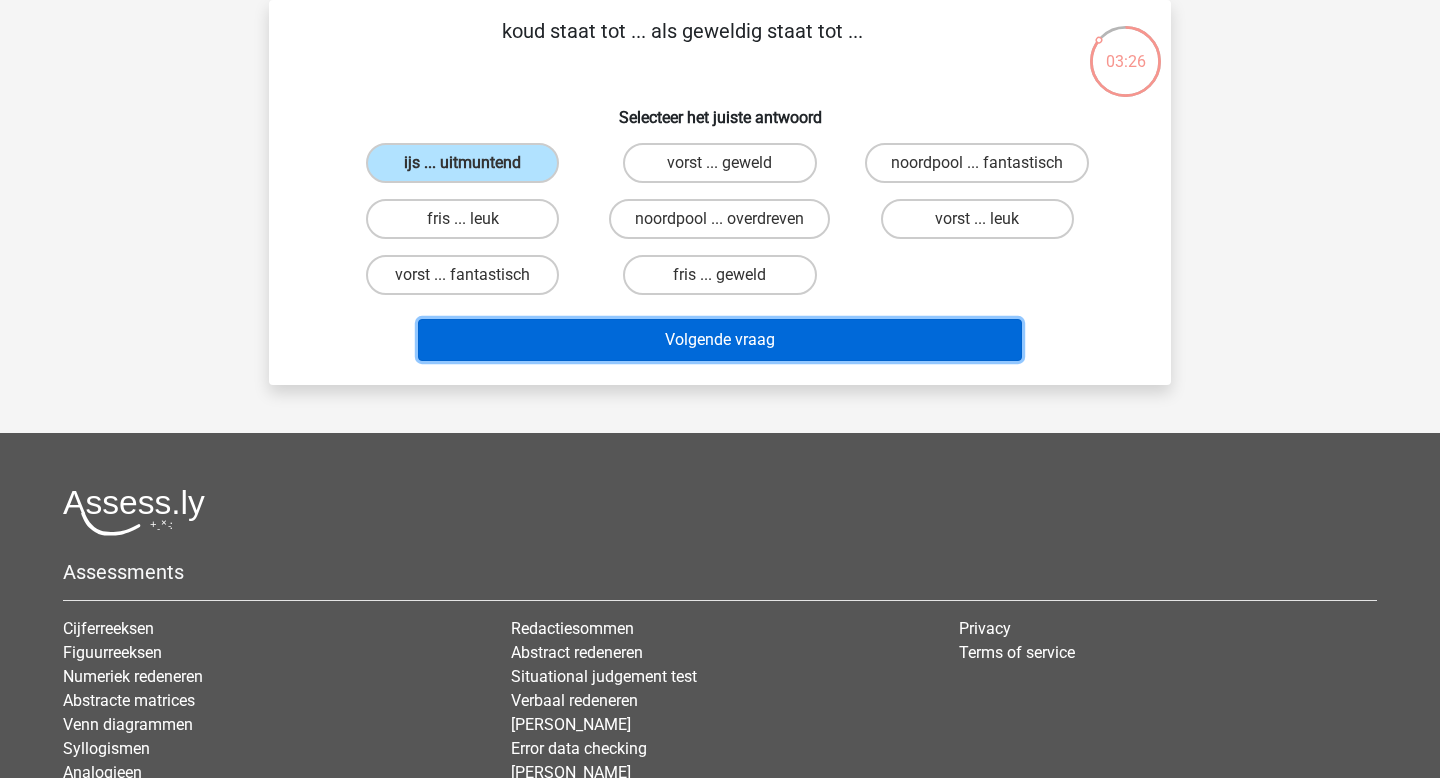 click on "Volgende vraag" at bounding box center [720, 340] 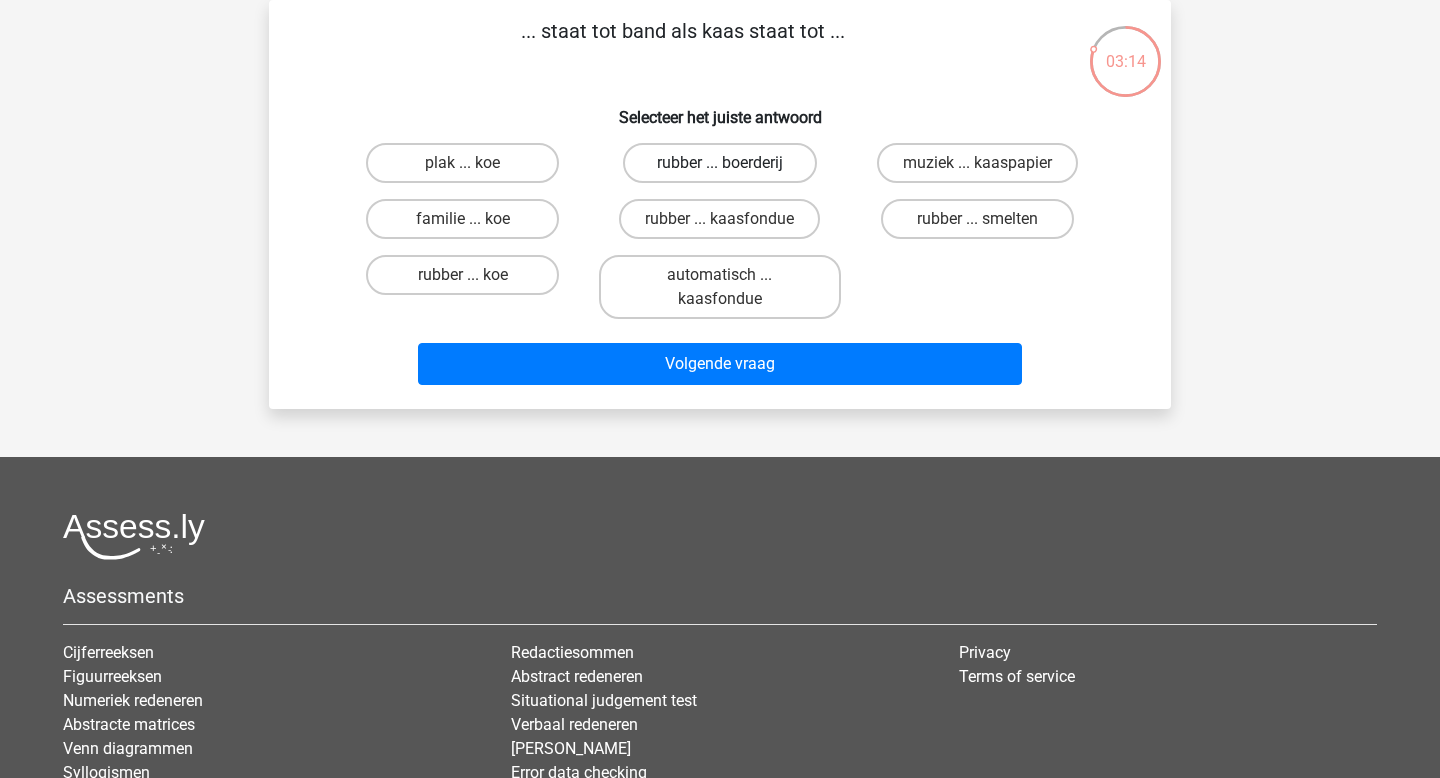 click on "rubber ... boerderij" at bounding box center [719, 163] 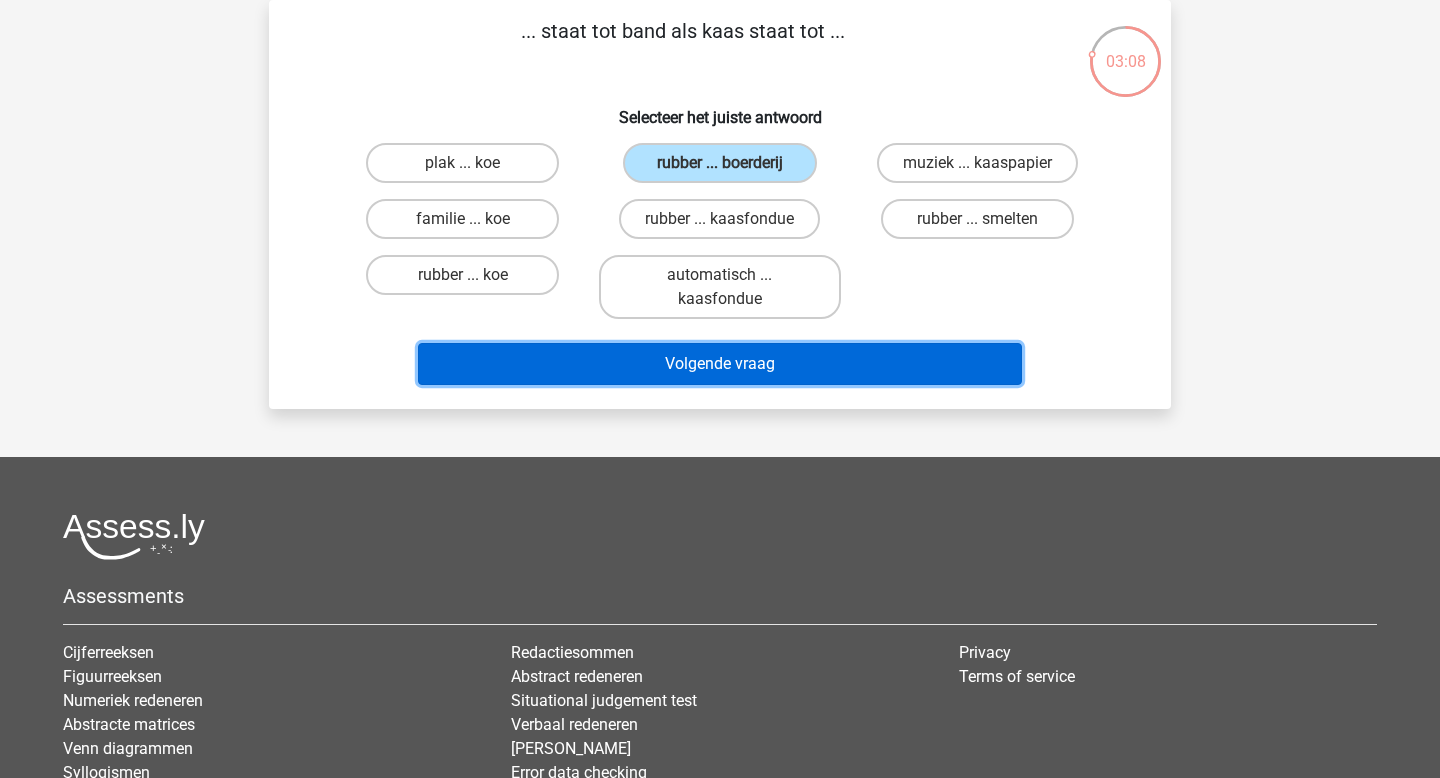 click on "Volgende vraag" at bounding box center (720, 364) 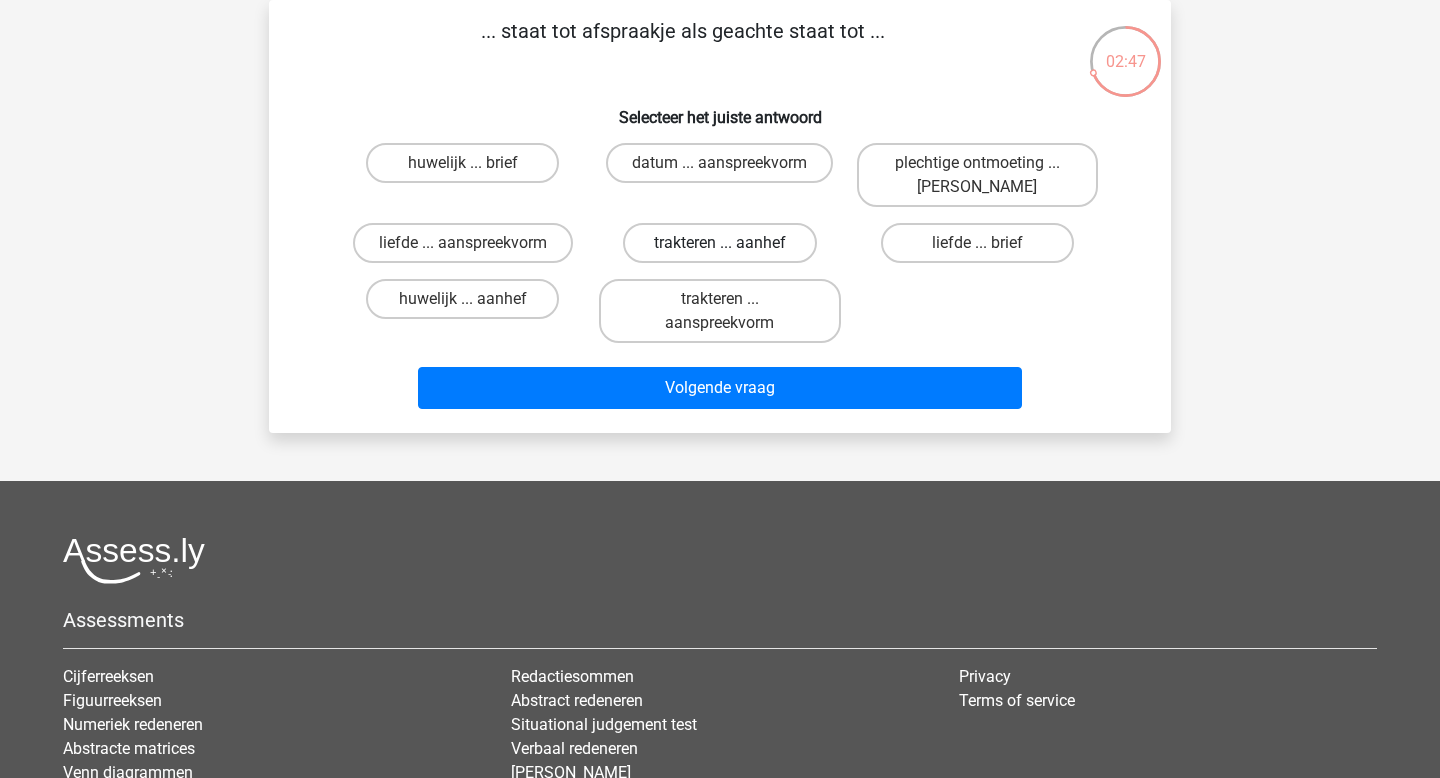 click on "trakteren ... aanhef" at bounding box center (719, 243) 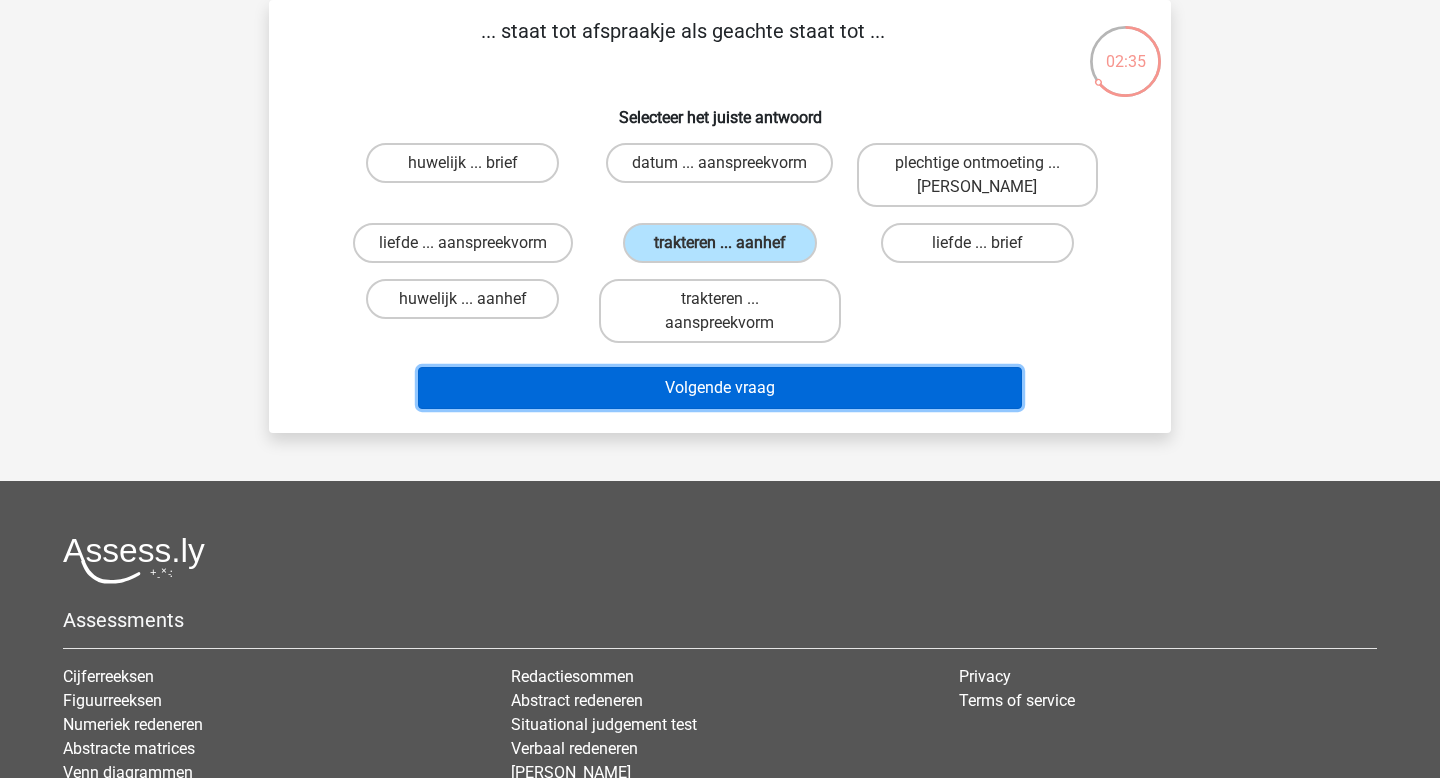click on "Volgende vraag" at bounding box center [720, 388] 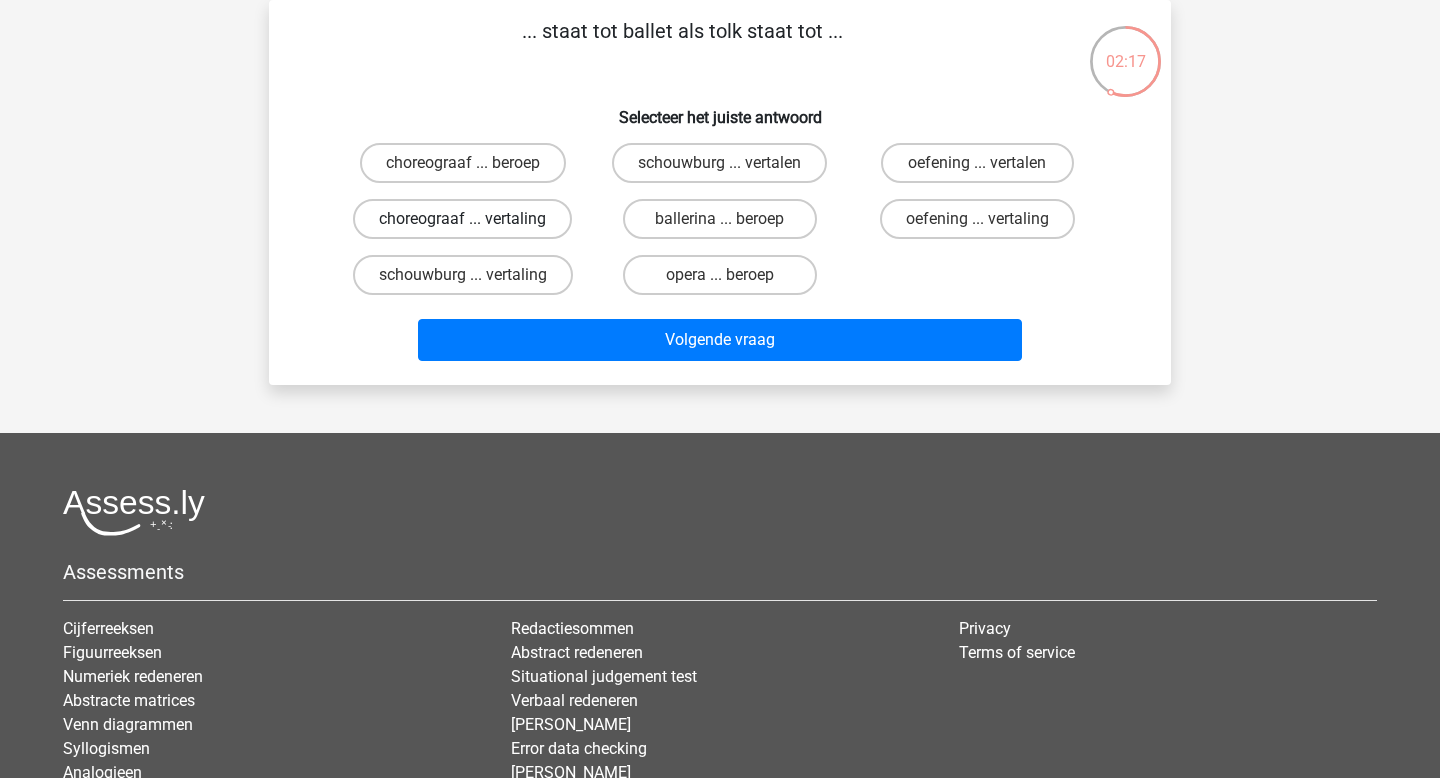 click on "choreograaf ... vertaling" at bounding box center (462, 219) 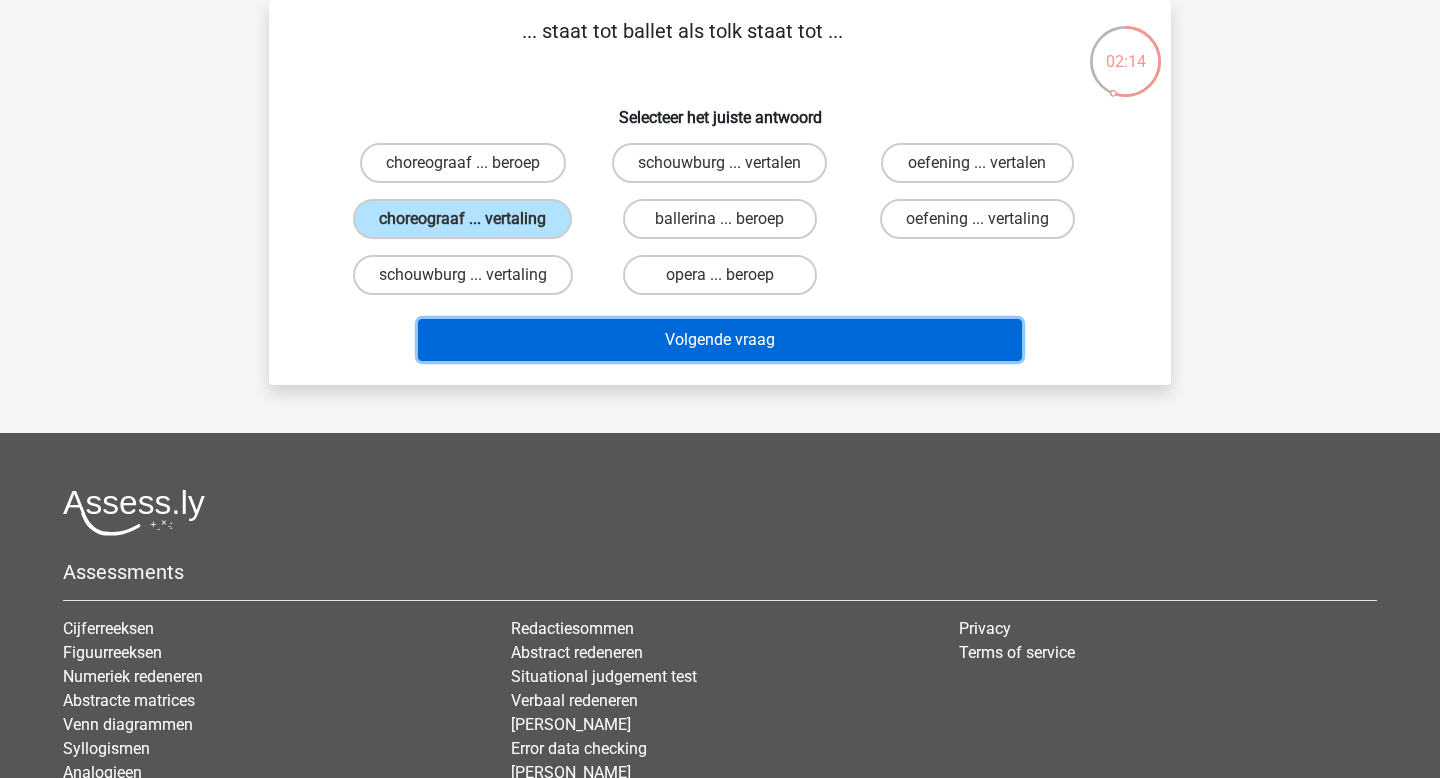 click on "Volgende vraag" at bounding box center (720, 340) 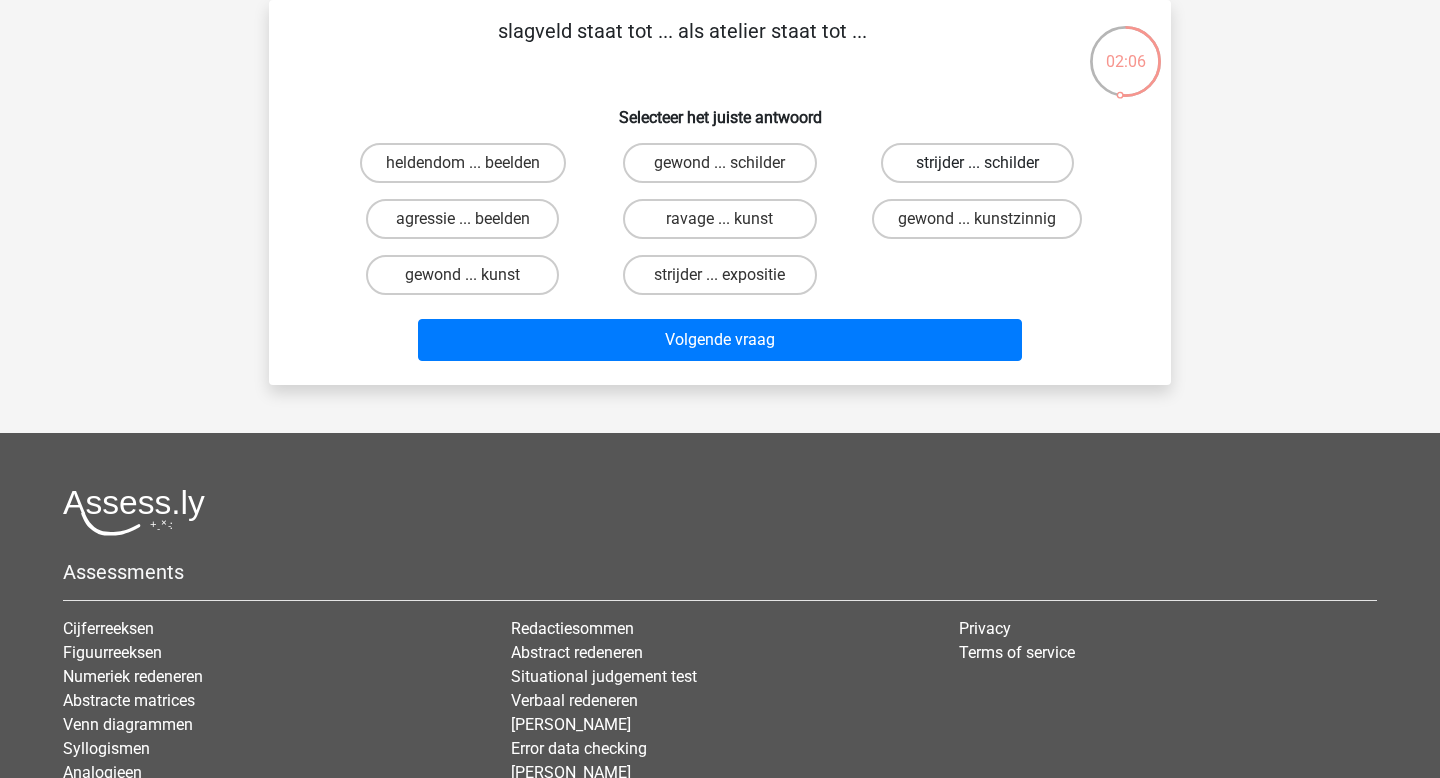 click on "strijder ... schilder" at bounding box center (977, 163) 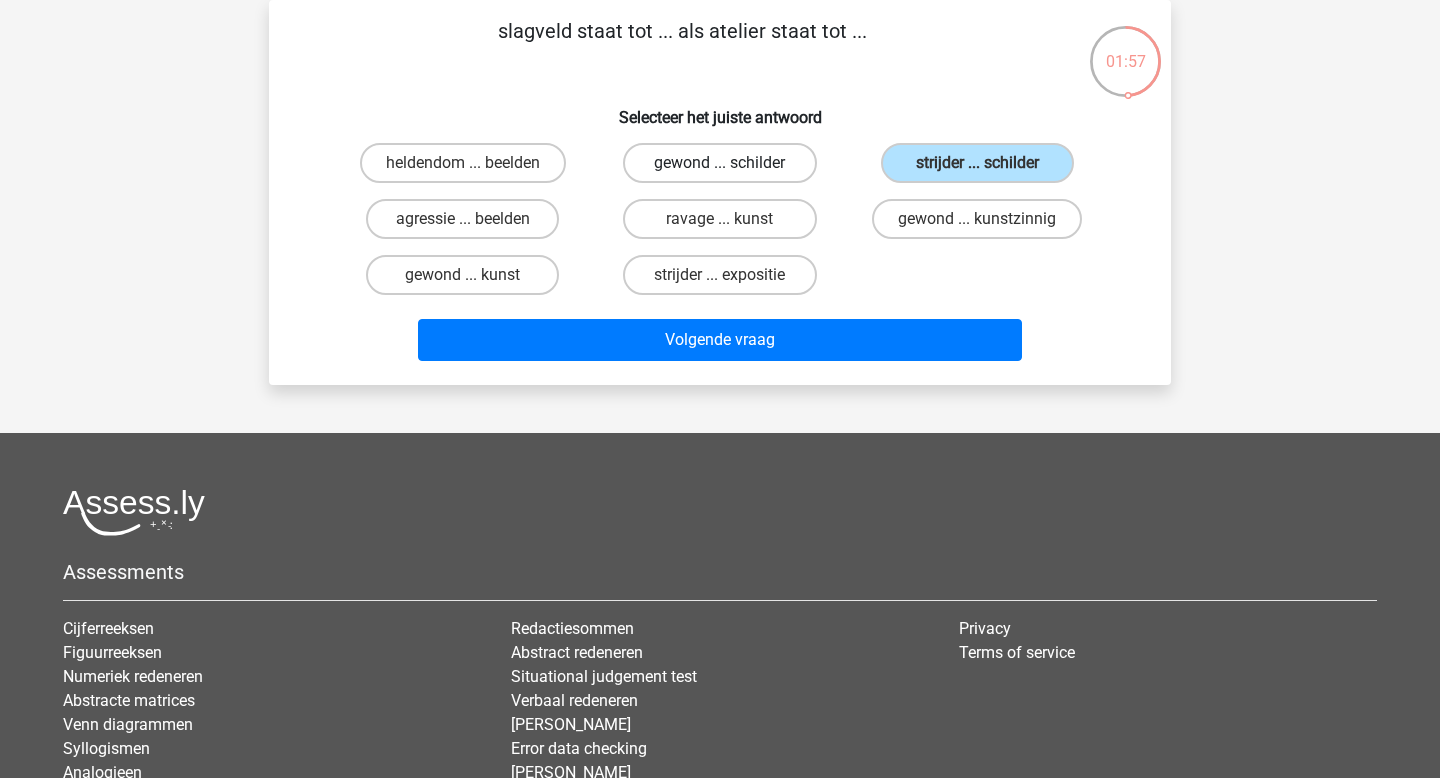 click on "gewond ... schilder" at bounding box center [719, 163] 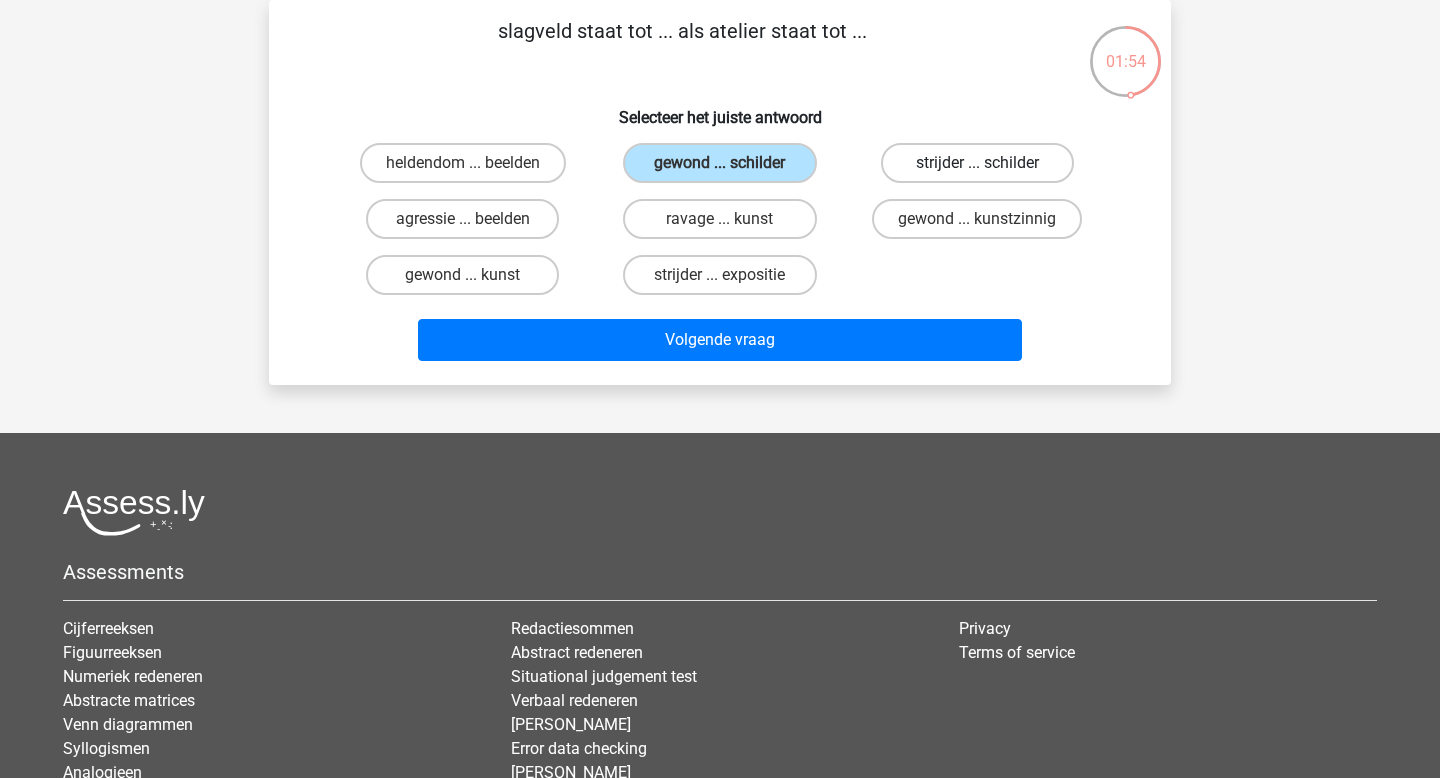 click on "strijder ... schilder" at bounding box center [977, 163] 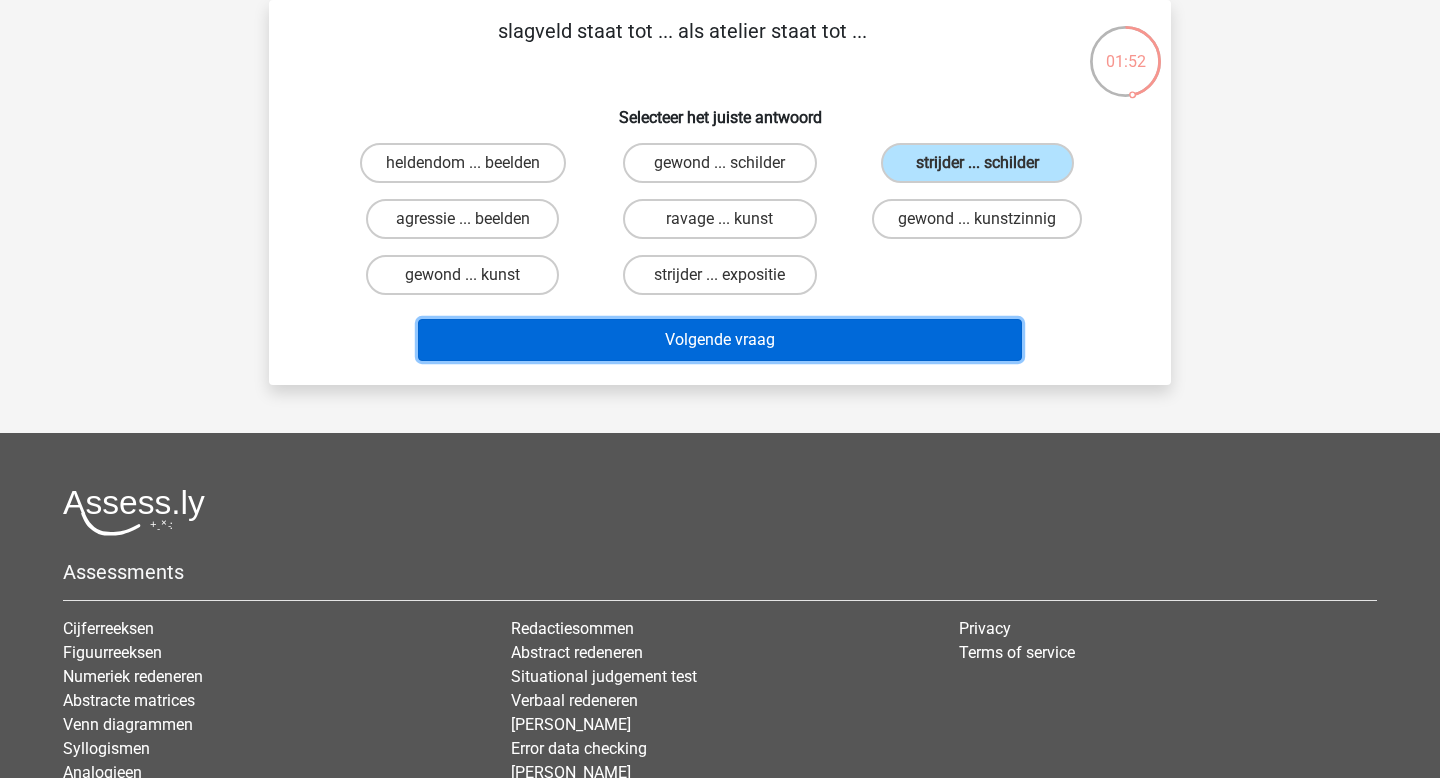 click on "Volgende vraag" at bounding box center [720, 340] 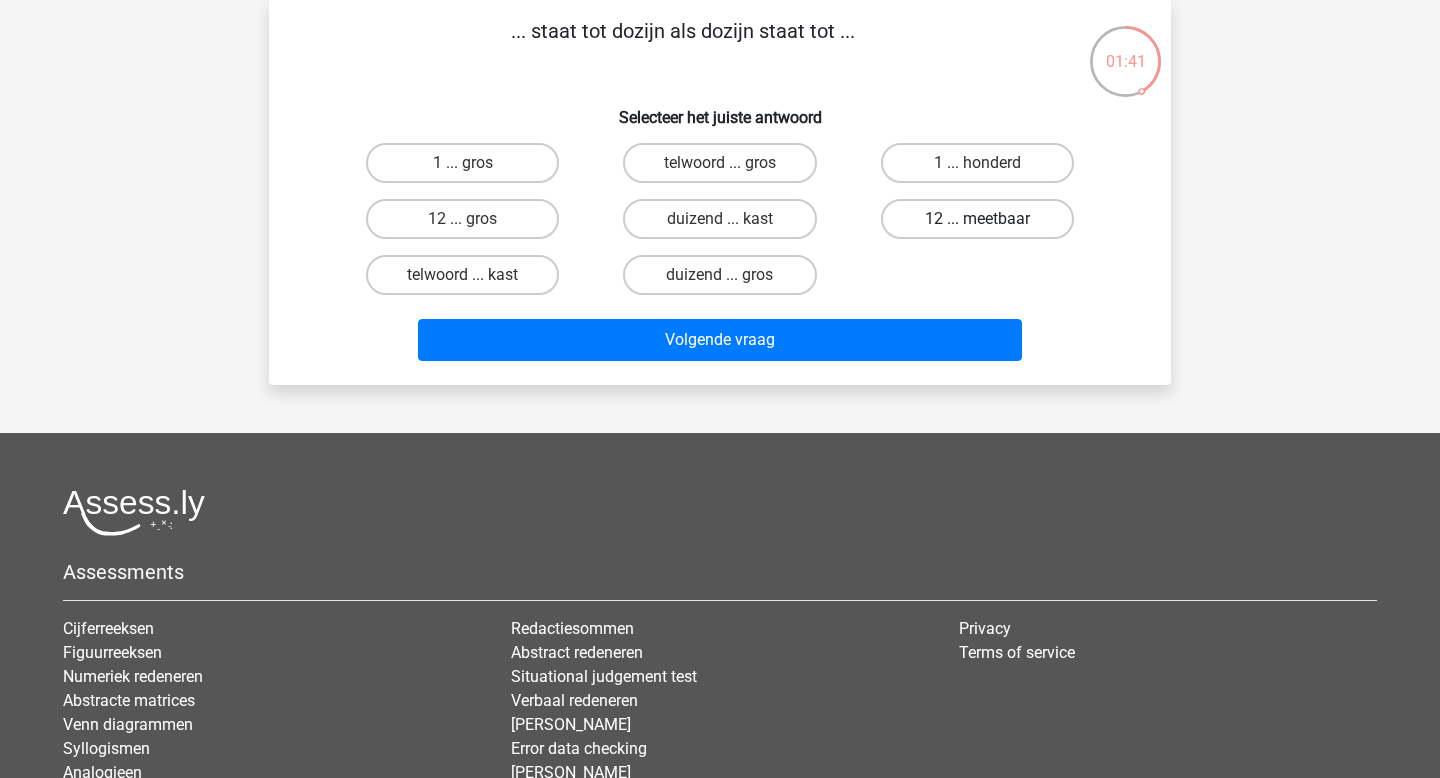 click on "12 ... meetbaar" at bounding box center [977, 219] 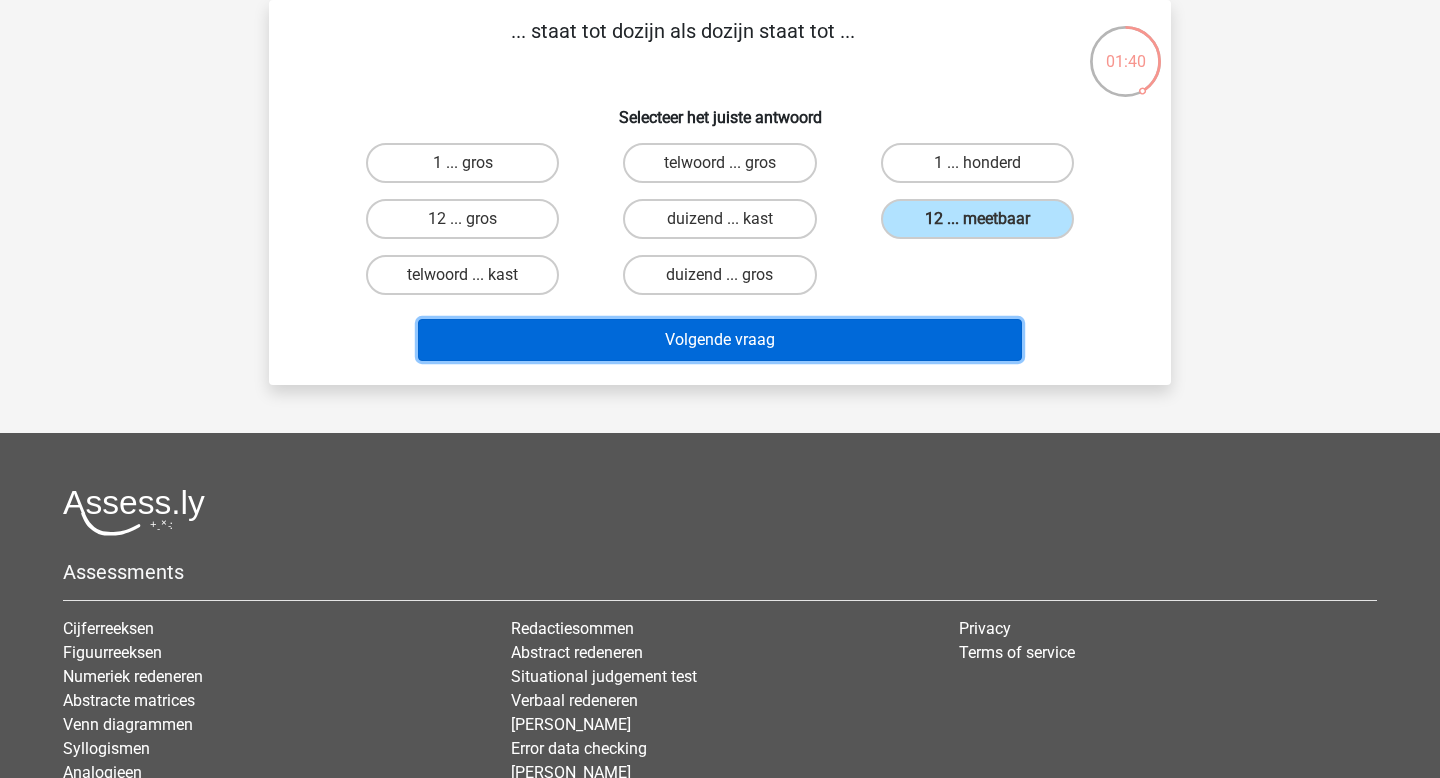 click on "Volgende vraag" at bounding box center (720, 340) 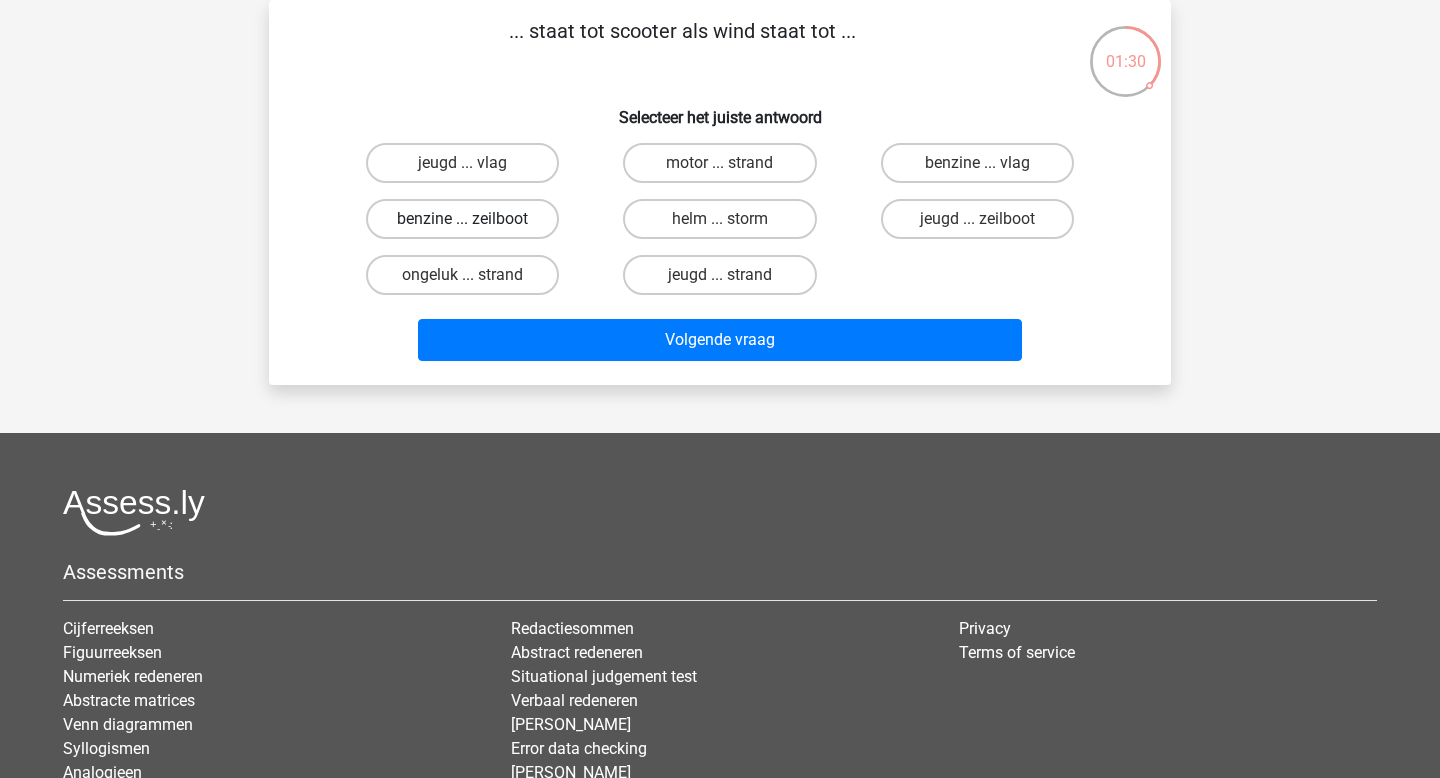 click on "benzine ... zeilboot" at bounding box center (462, 219) 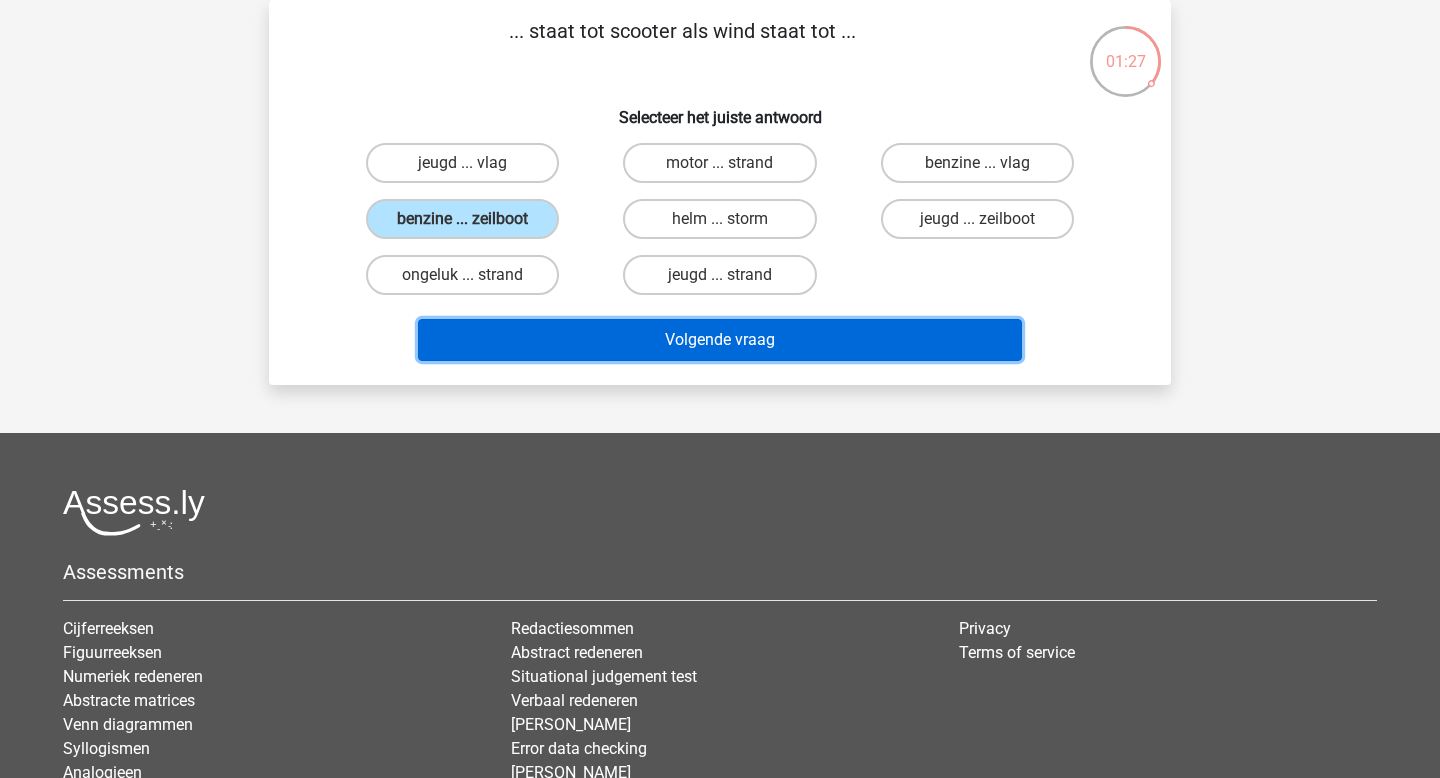 click on "Volgende vraag" at bounding box center (720, 340) 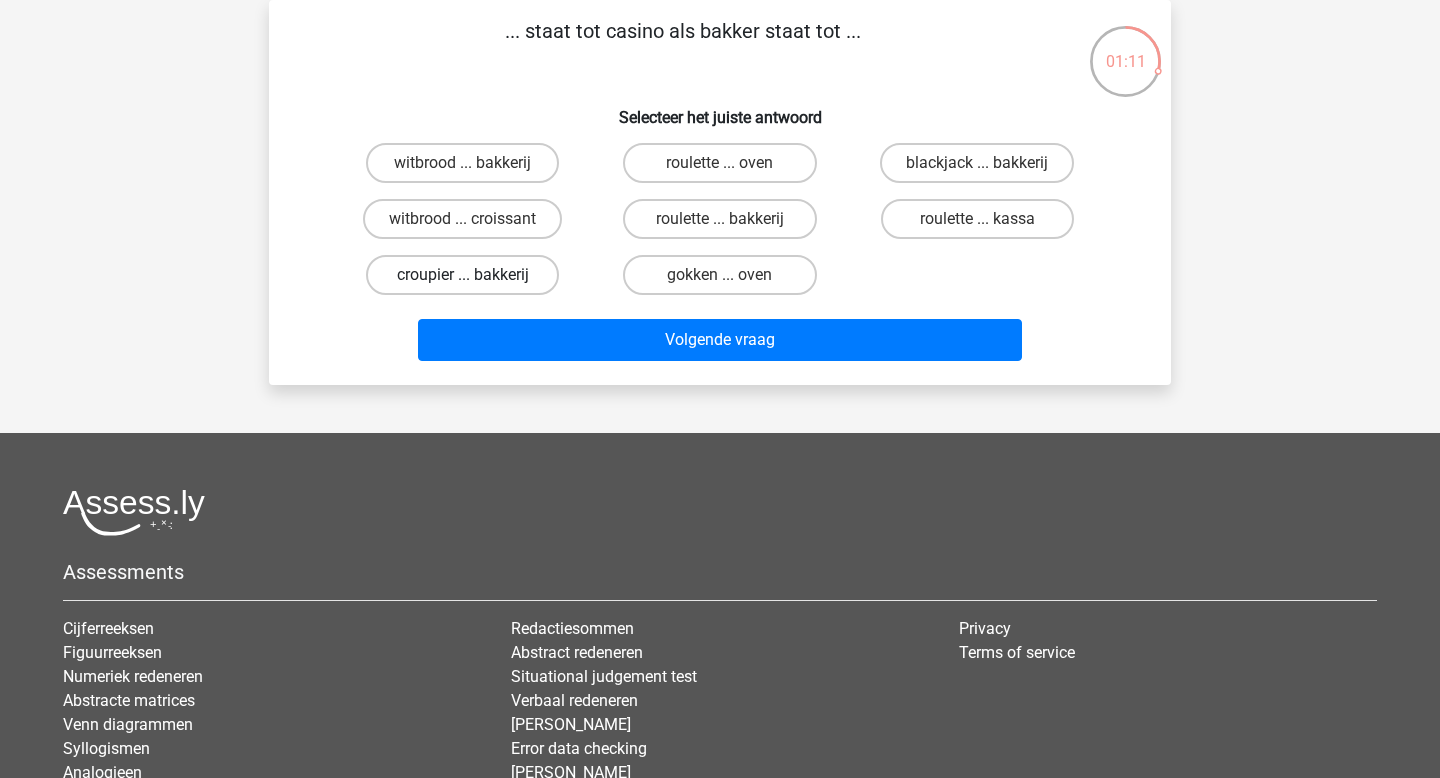 click on "croupier ... bakkerij" at bounding box center (462, 275) 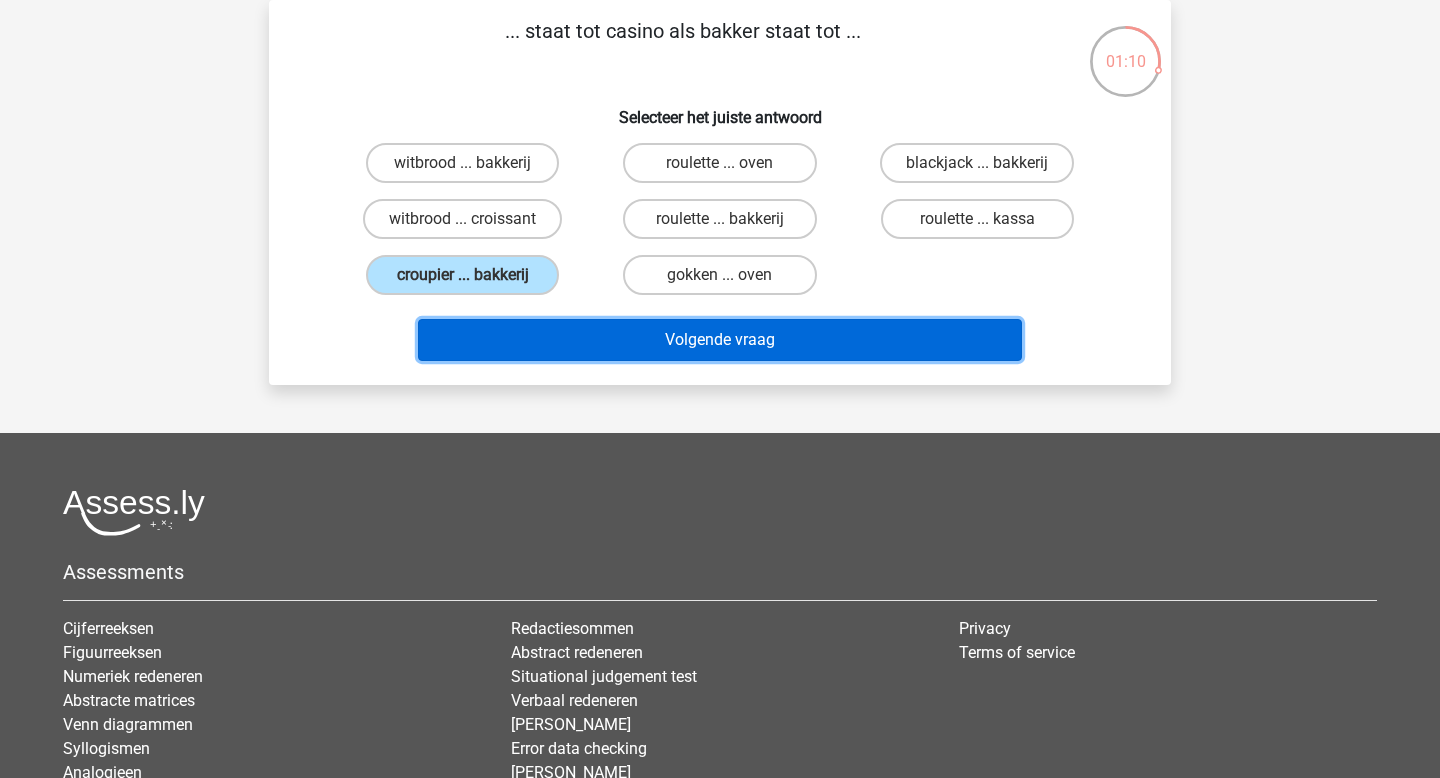 click on "Volgende vraag" at bounding box center [720, 340] 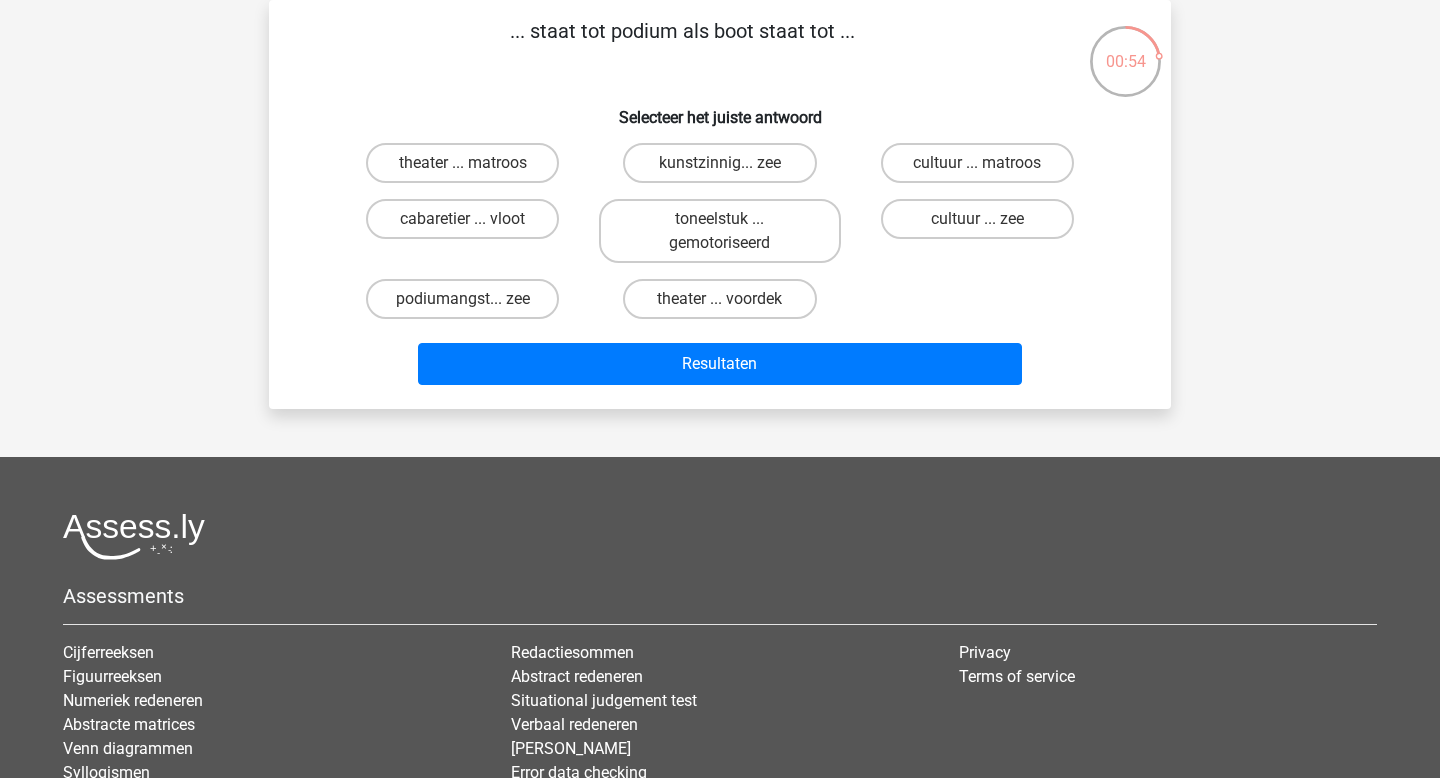 click on "theater ... voordek" at bounding box center (719, 299) 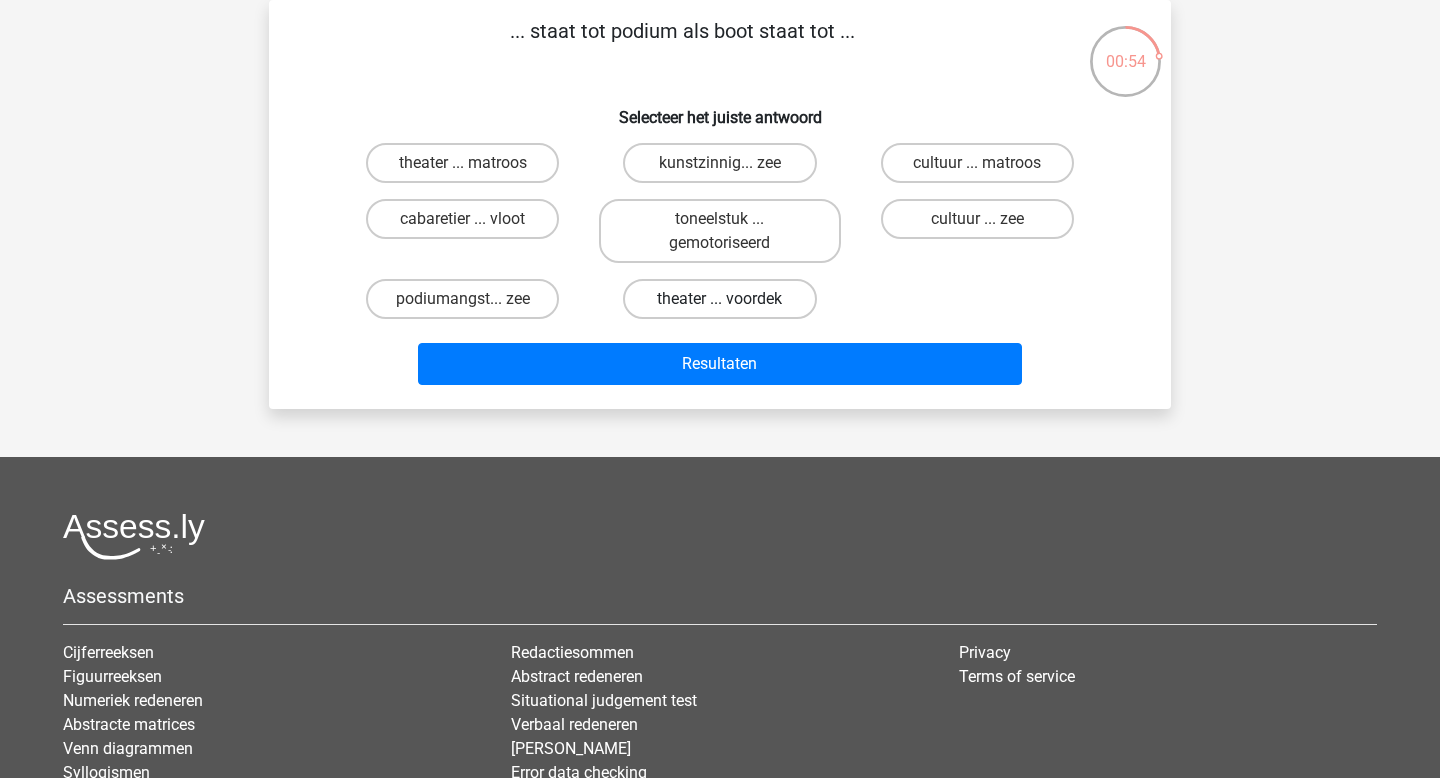 click on "theater ... voordek" at bounding box center (719, 299) 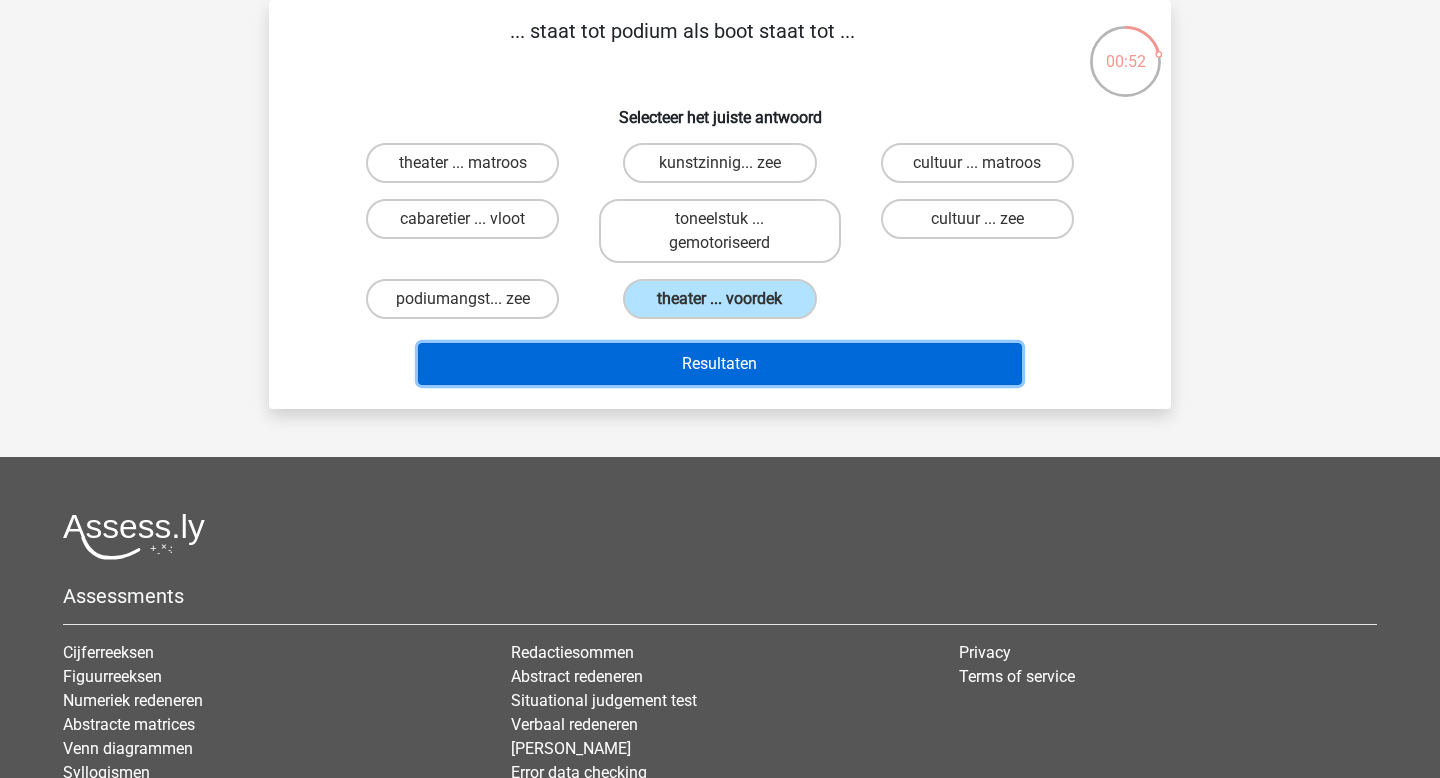 click on "Resultaten" at bounding box center (720, 364) 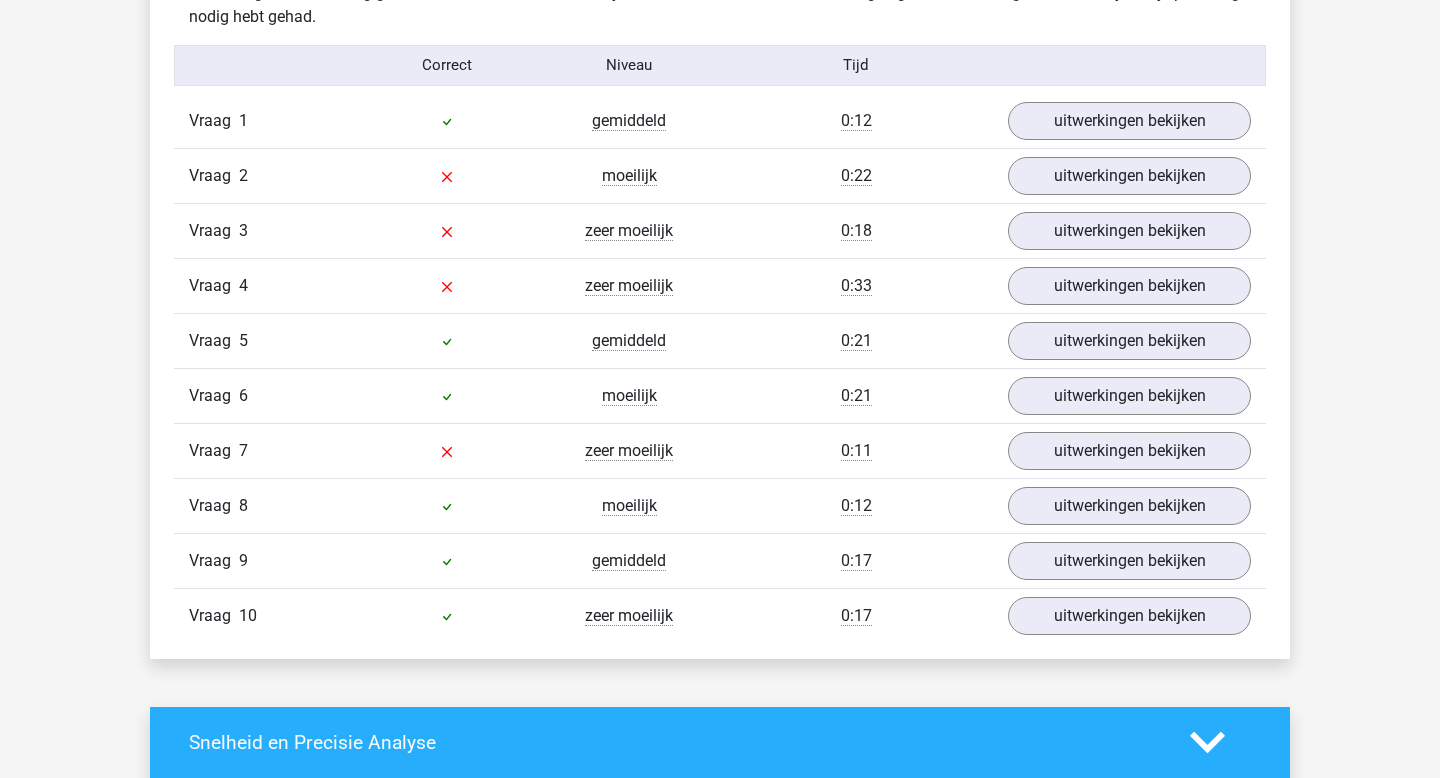 scroll, scrollTop: 1635, scrollLeft: 0, axis: vertical 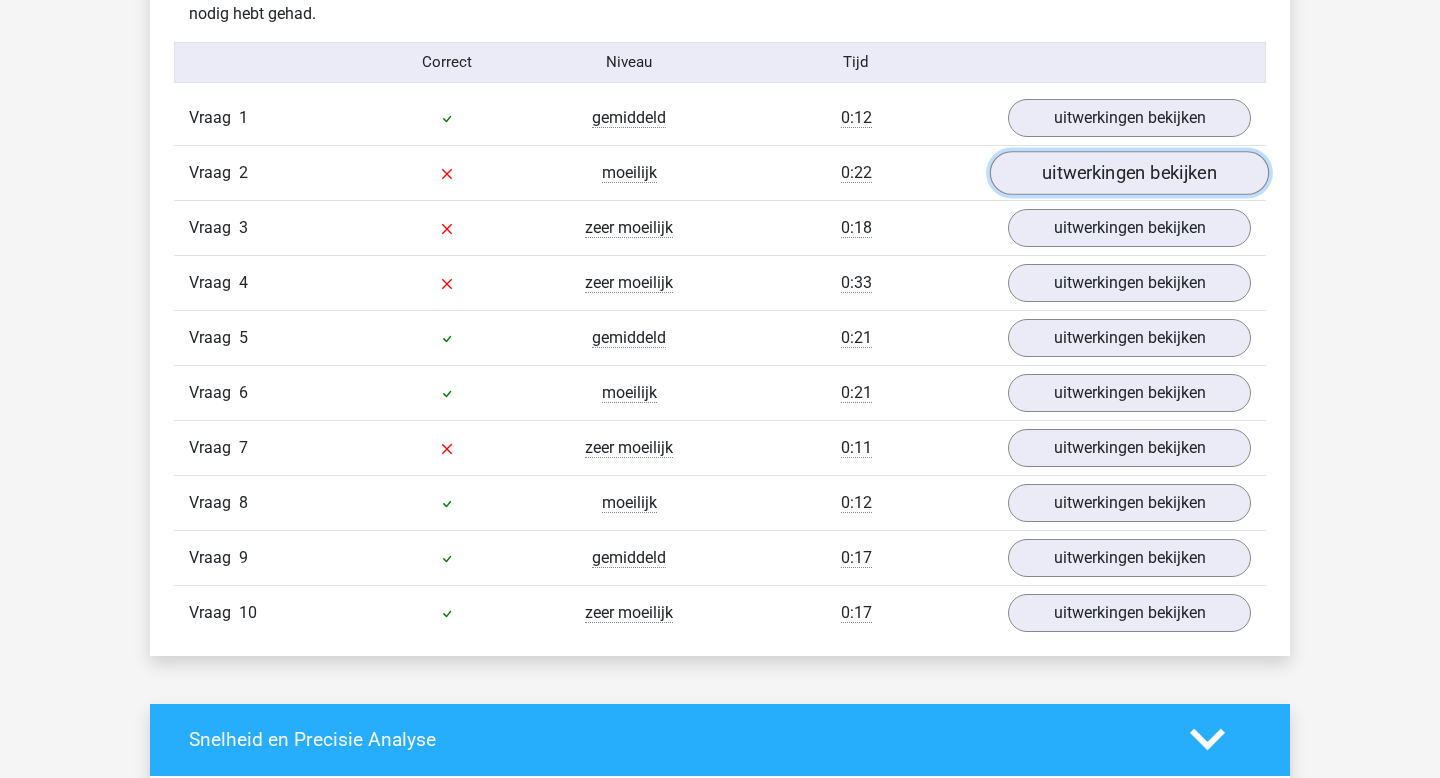 click on "uitwerkingen bekijken" at bounding box center (1129, 173) 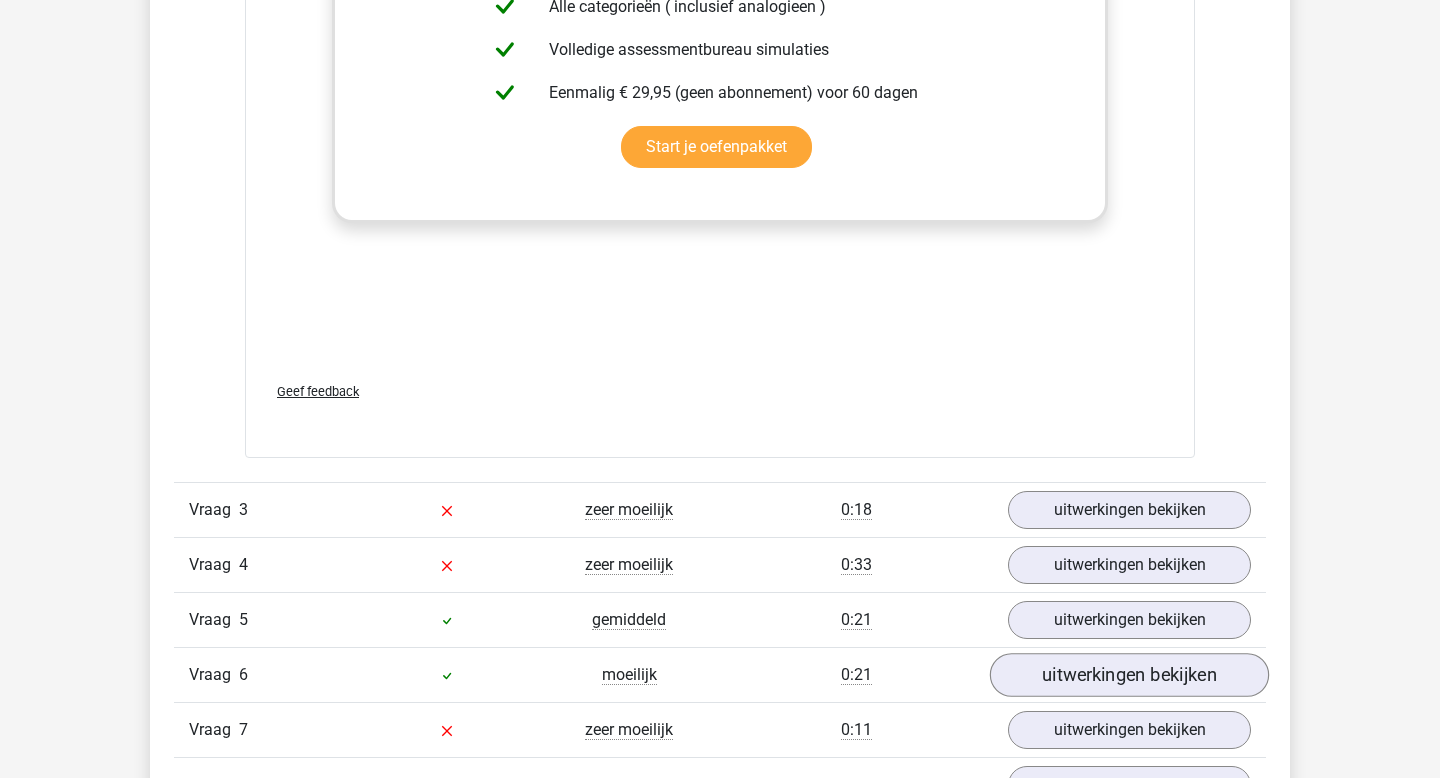 scroll, scrollTop: 2416, scrollLeft: 0, axis: vertical 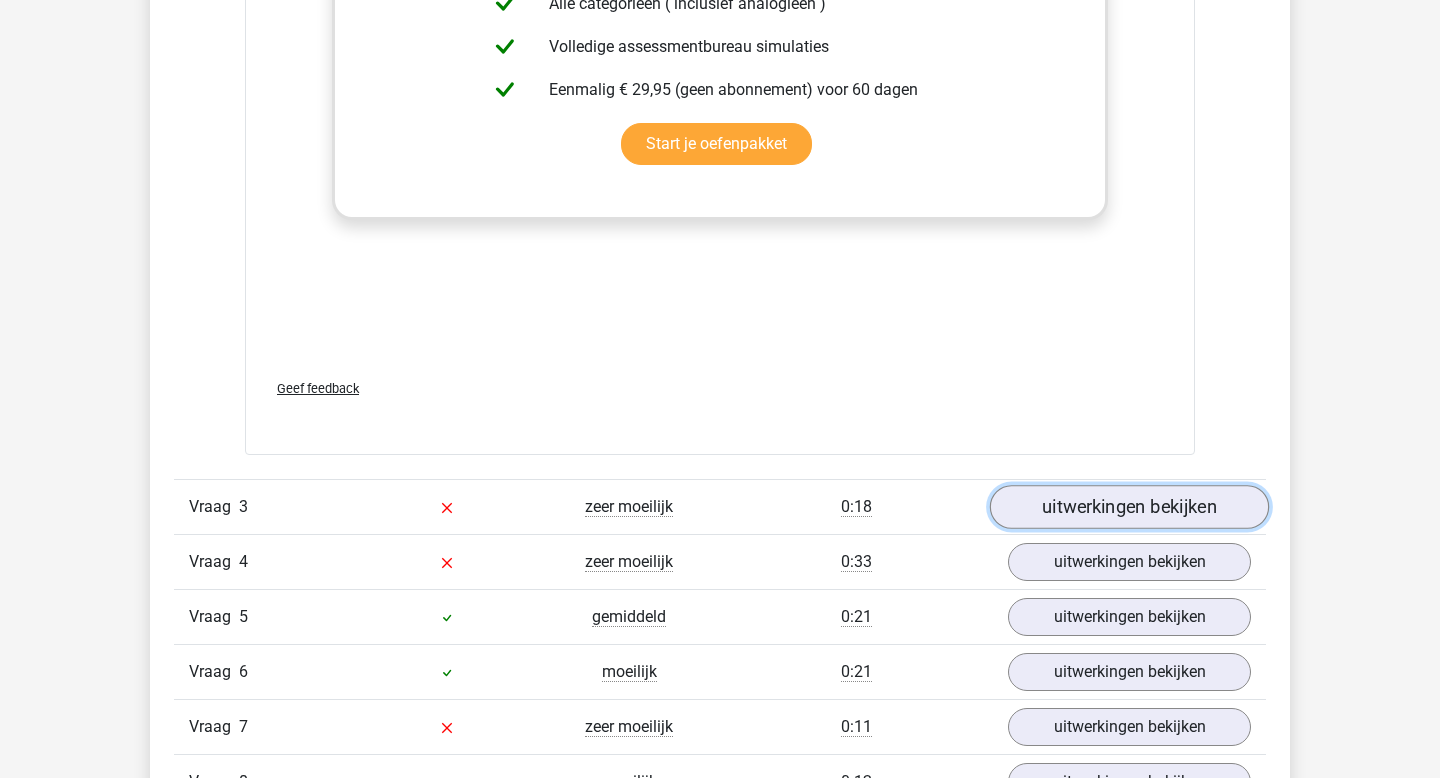 click on "uitwerkingen bekijken" at bounding box center (1129, 507) 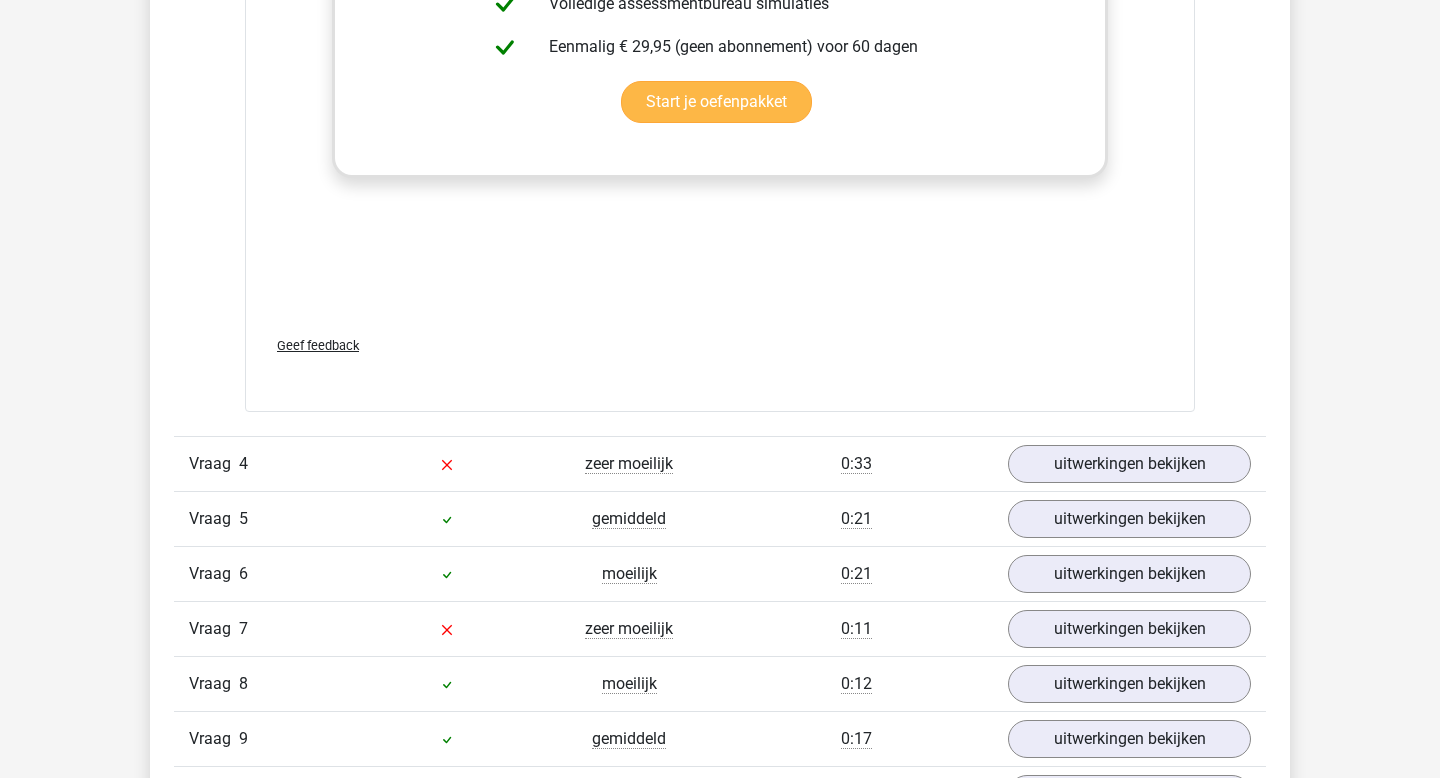 scroll, scrollTop: 3599, scrollLeft: 0, axis: vertical 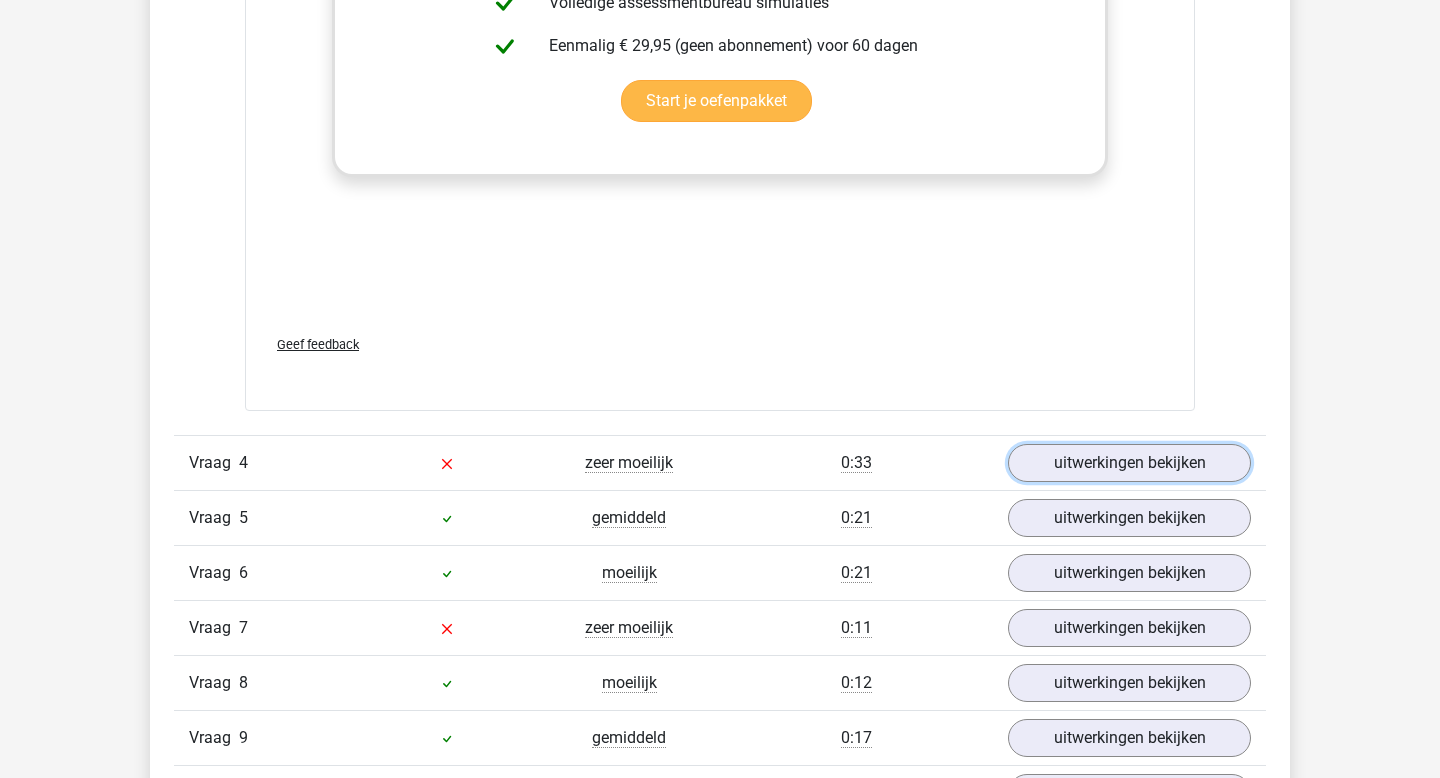 click on "uitwerkingen bekijken" at bounding box center [1129, 463] 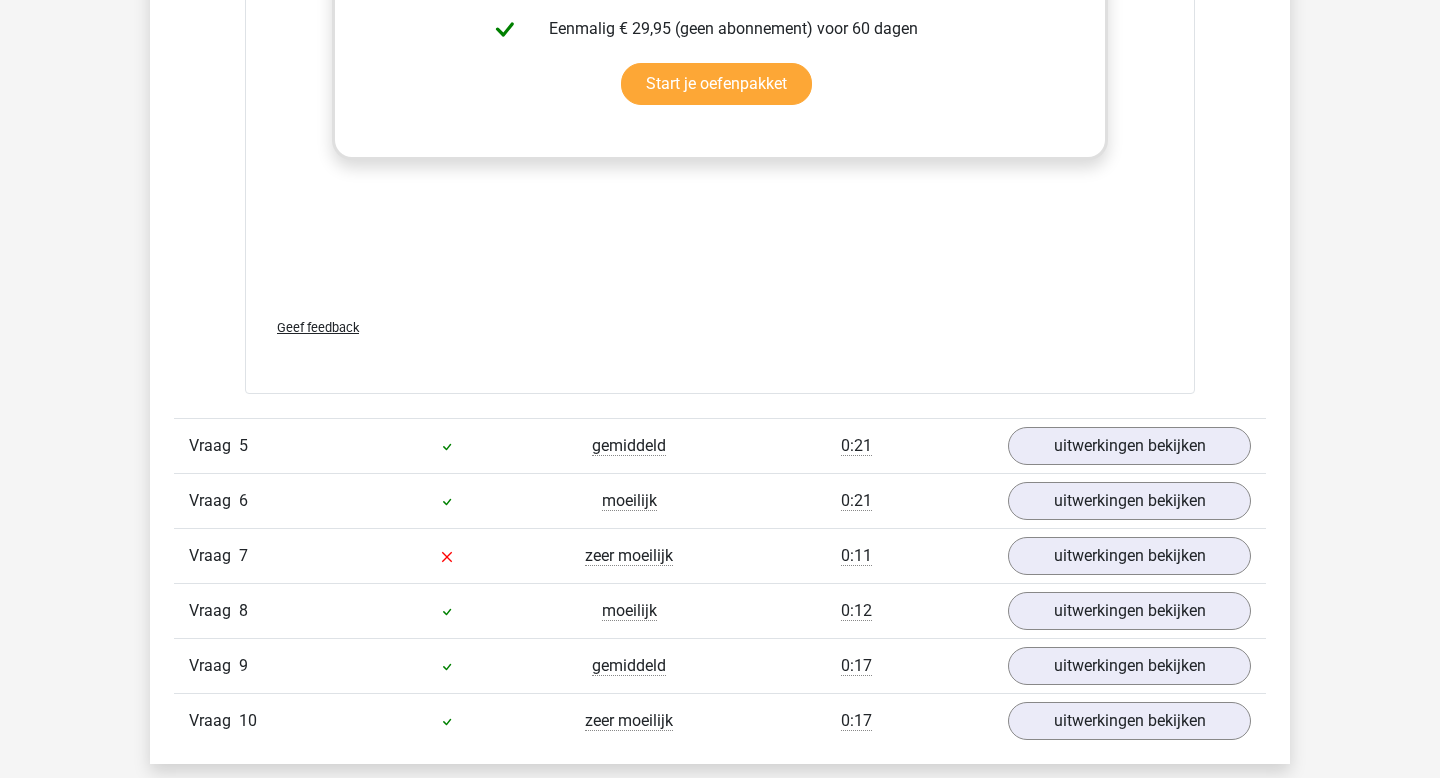 scroll, scrollTop: 4756, scrollLeft: 0, axis: vertical 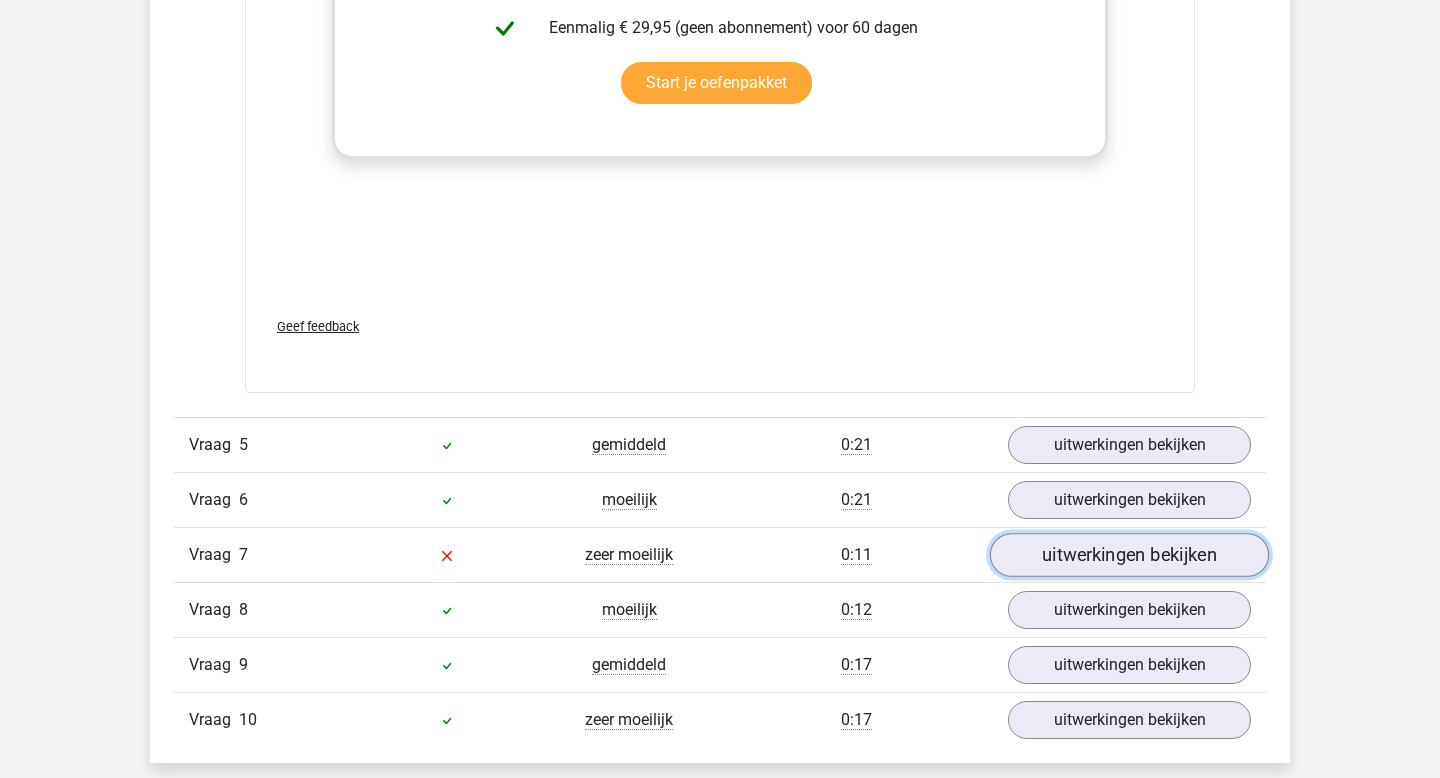 click on "uitwerkingen bekijken" at bounding box center (1129, 556) 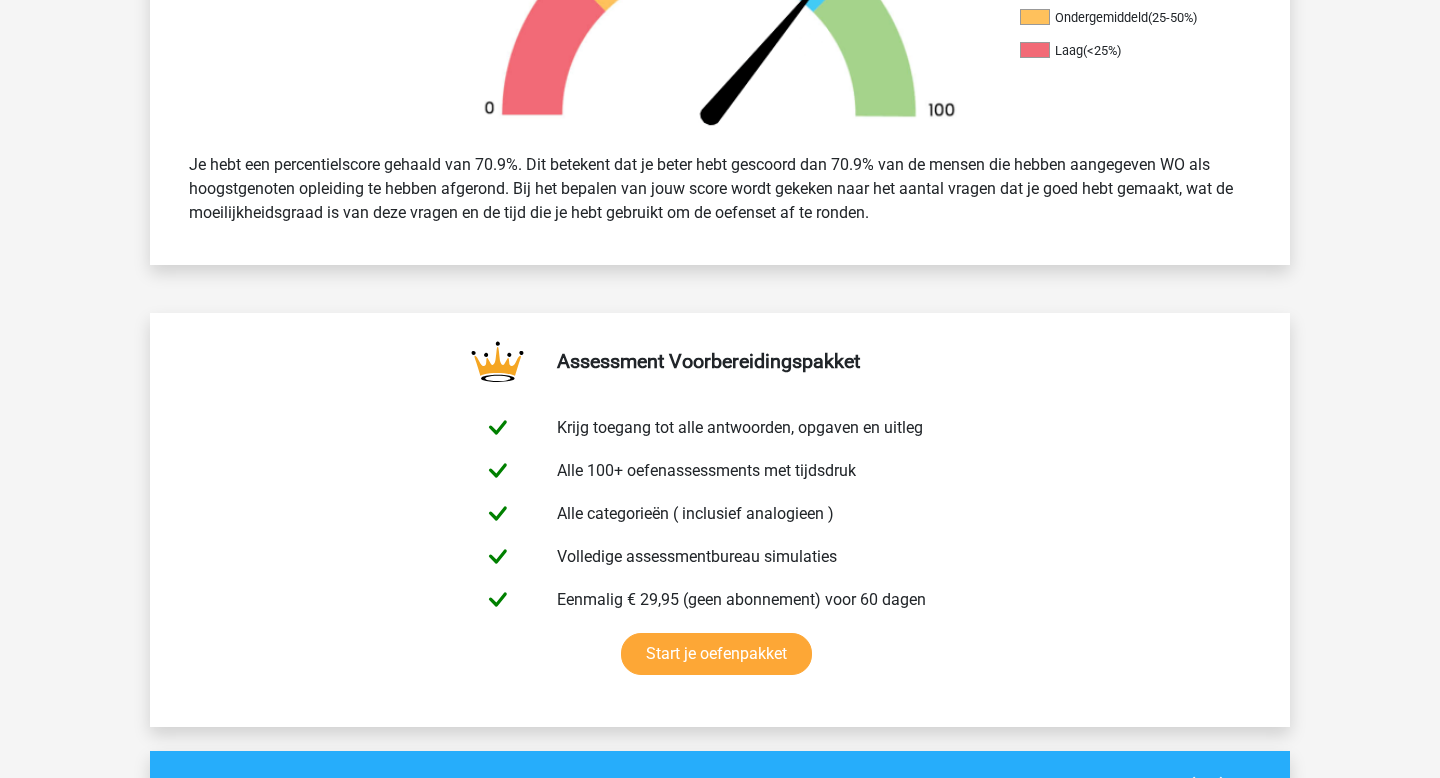 scroll, scrollTop: 0, scrollLeft: 0, axis: both 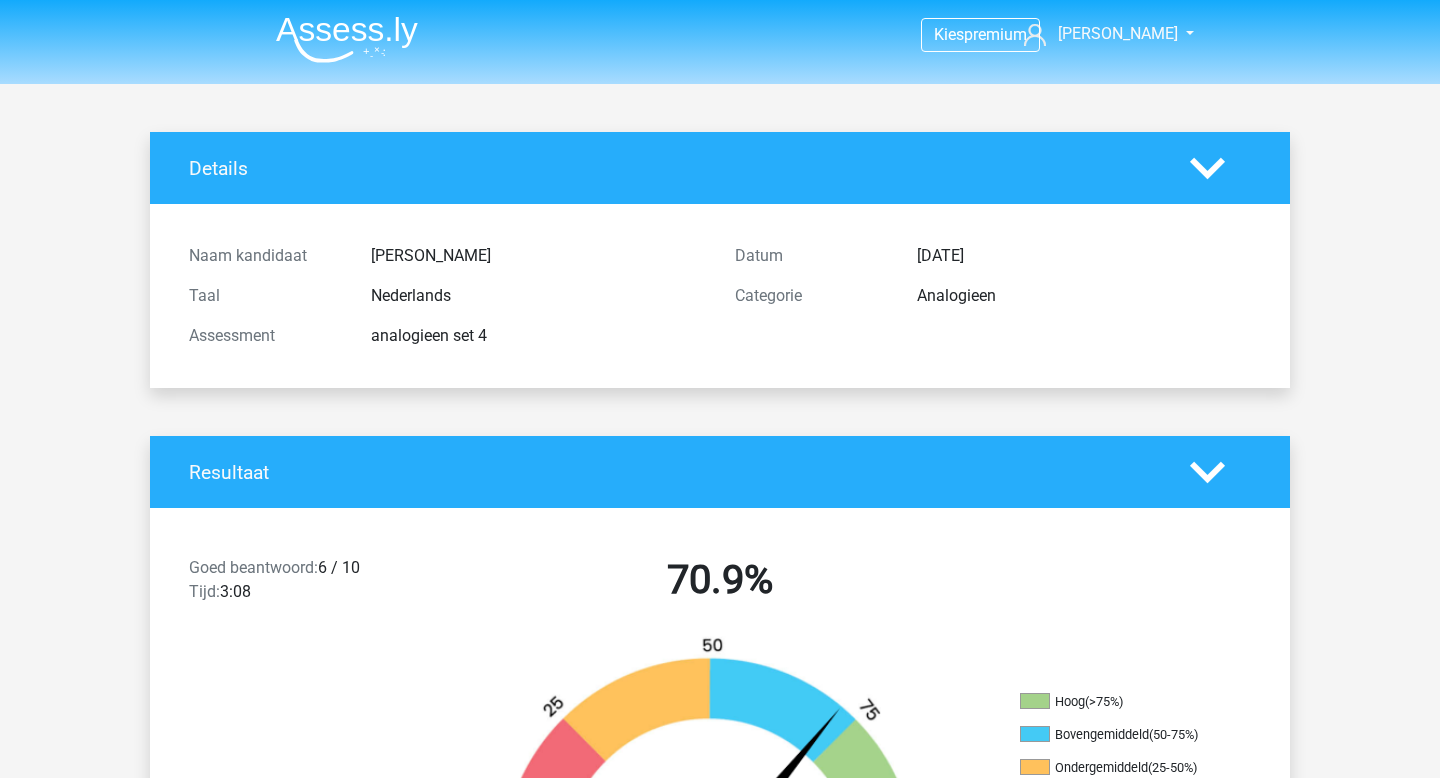 click at bounding box center (347, 39) 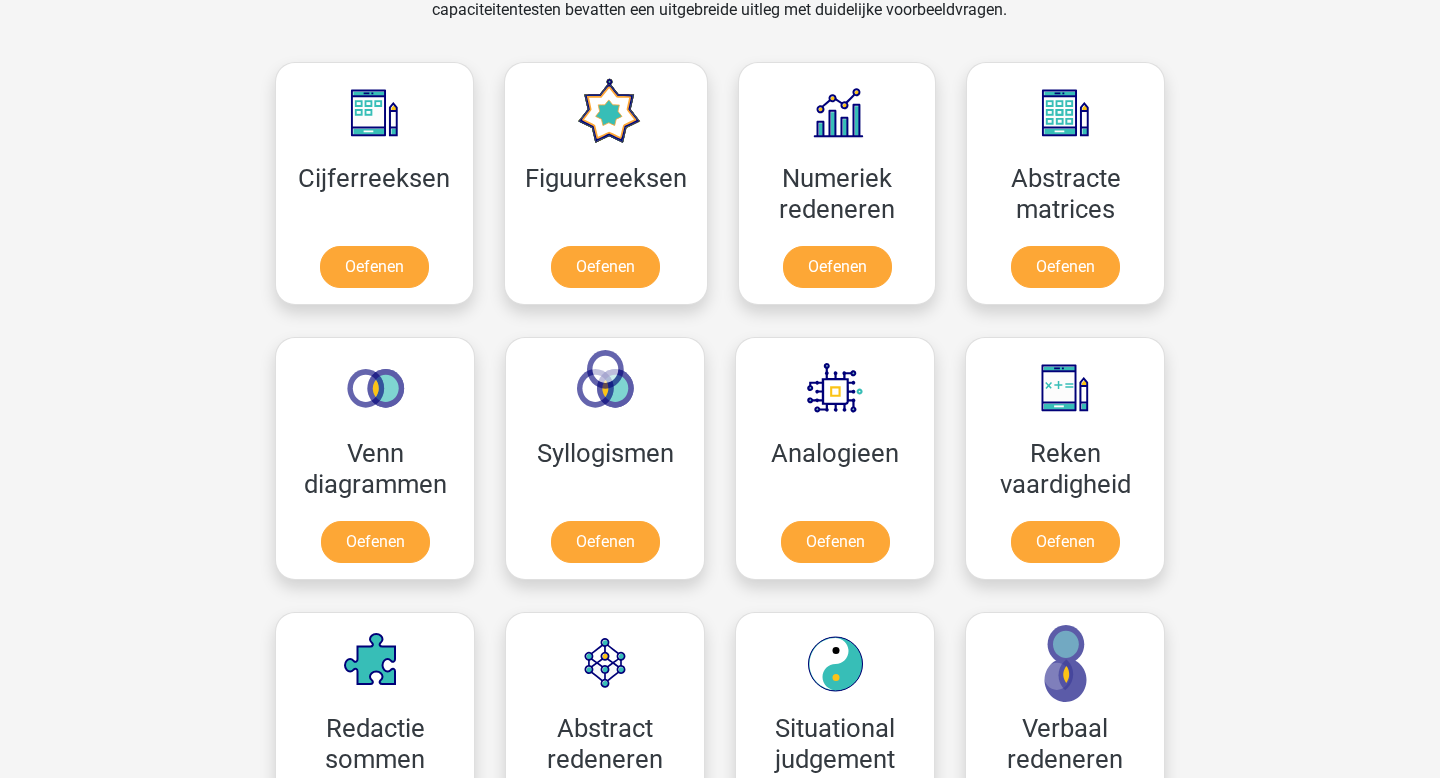 scroll, scrollTop: 155, scrollLeft: 0, axis: vertical 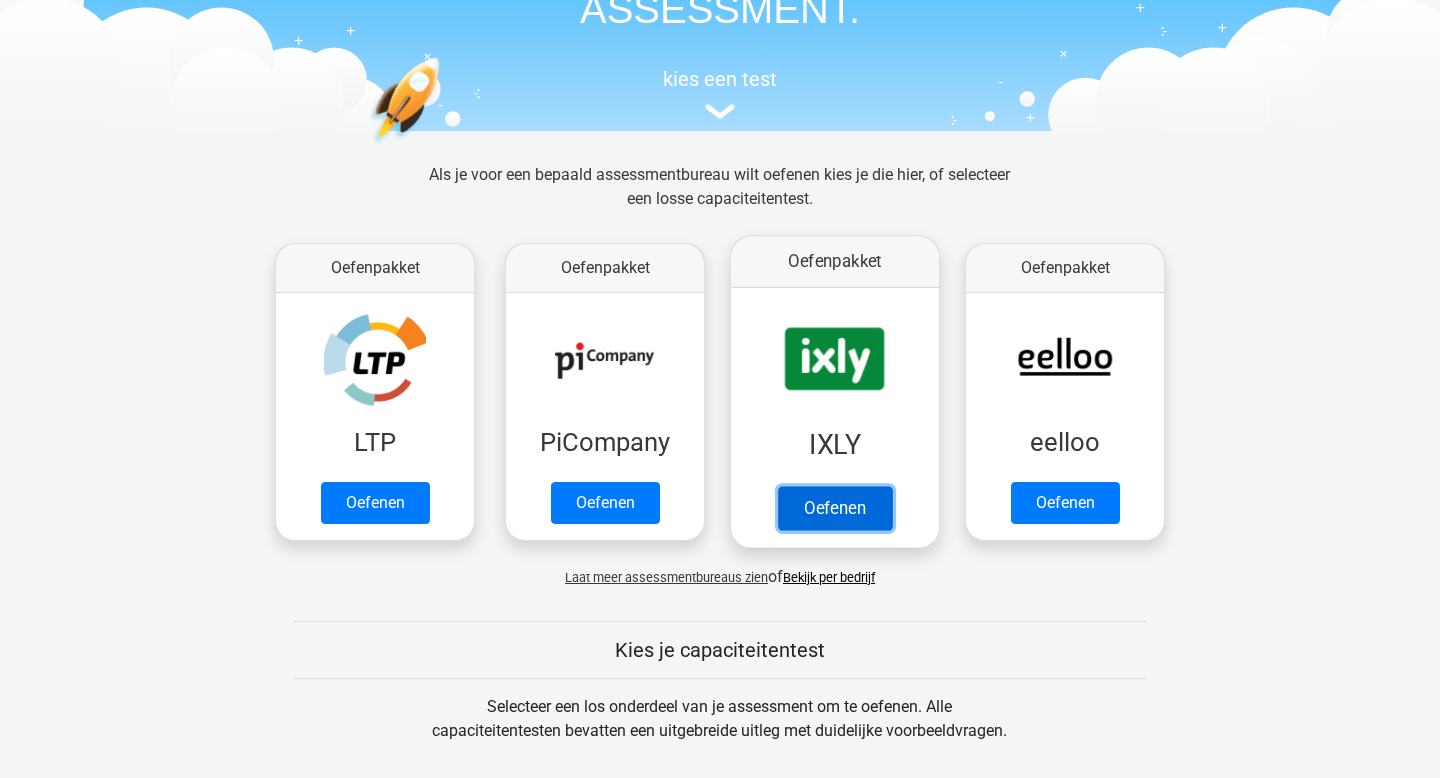 click on "Oefenen" at bounding box center (835, 508) 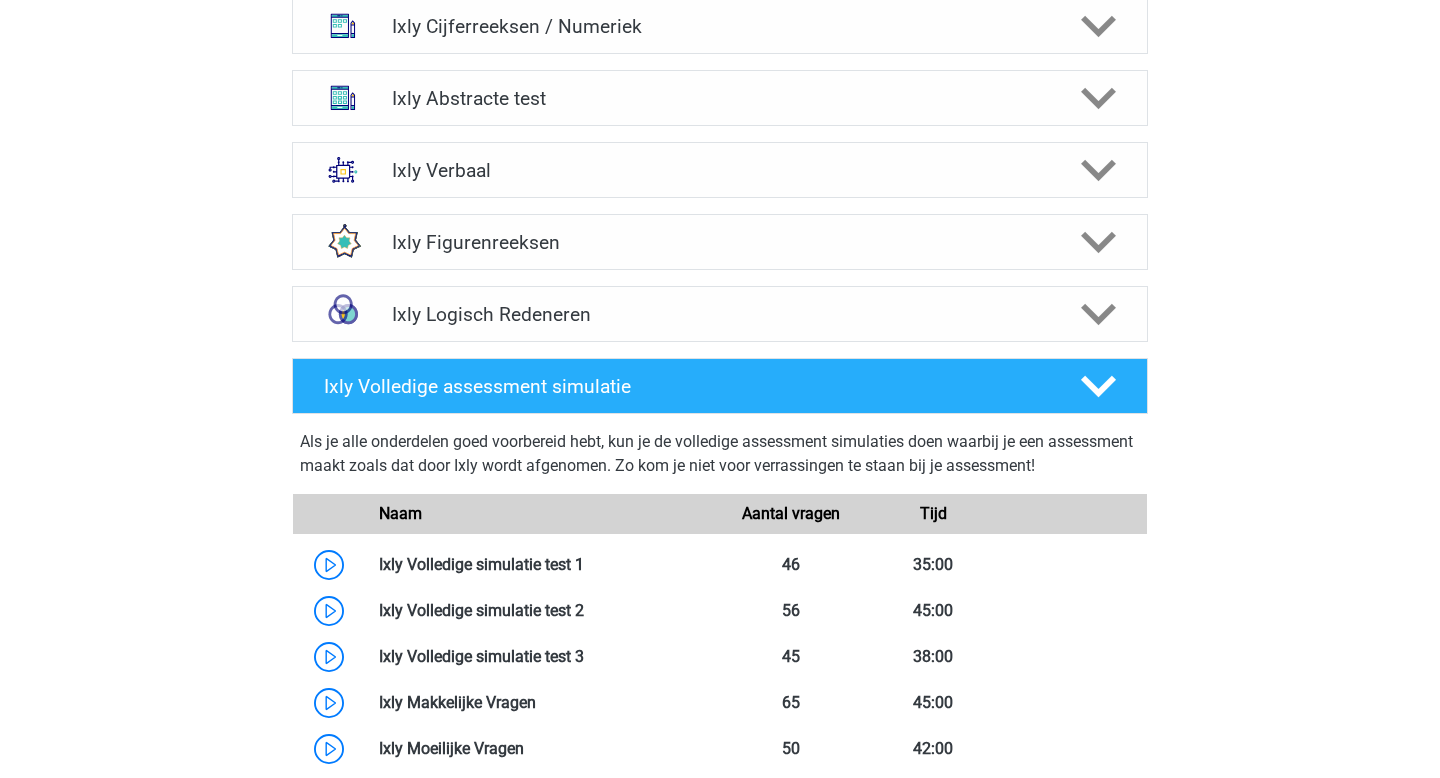 scroll, scrollTop: 1390, scrollLeft: 0, axis: vertical 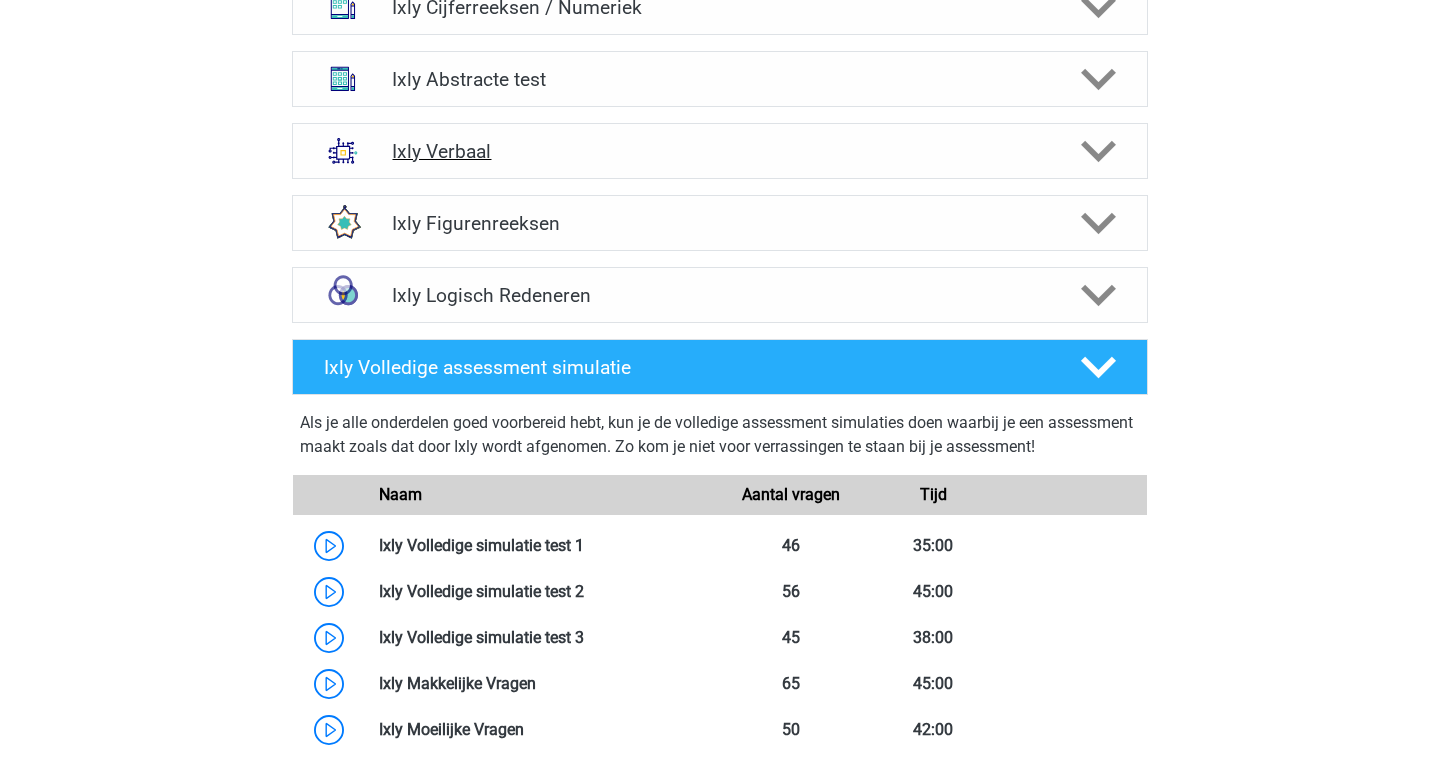 click 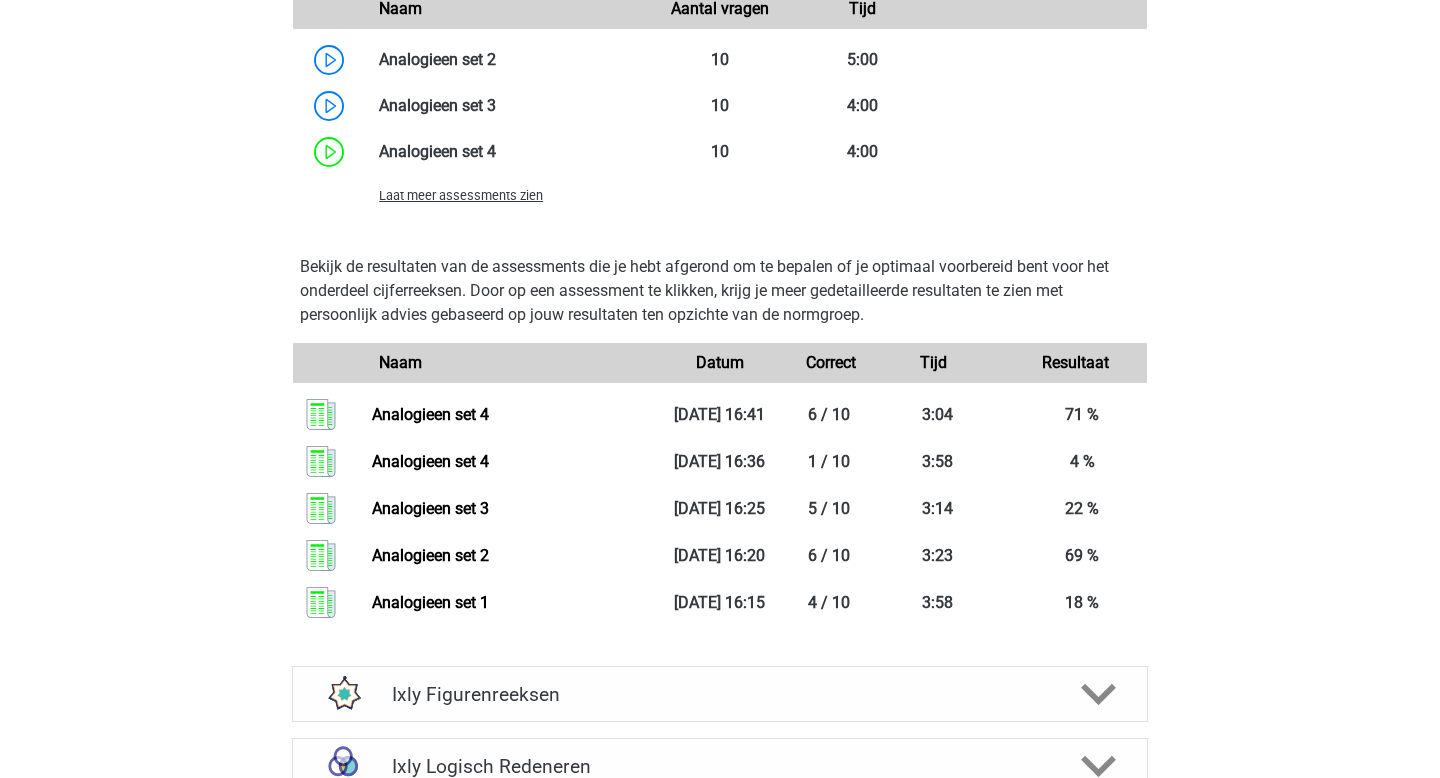 scroll, scrollTop: 2528, scrollLeft: 0, axis: vertical 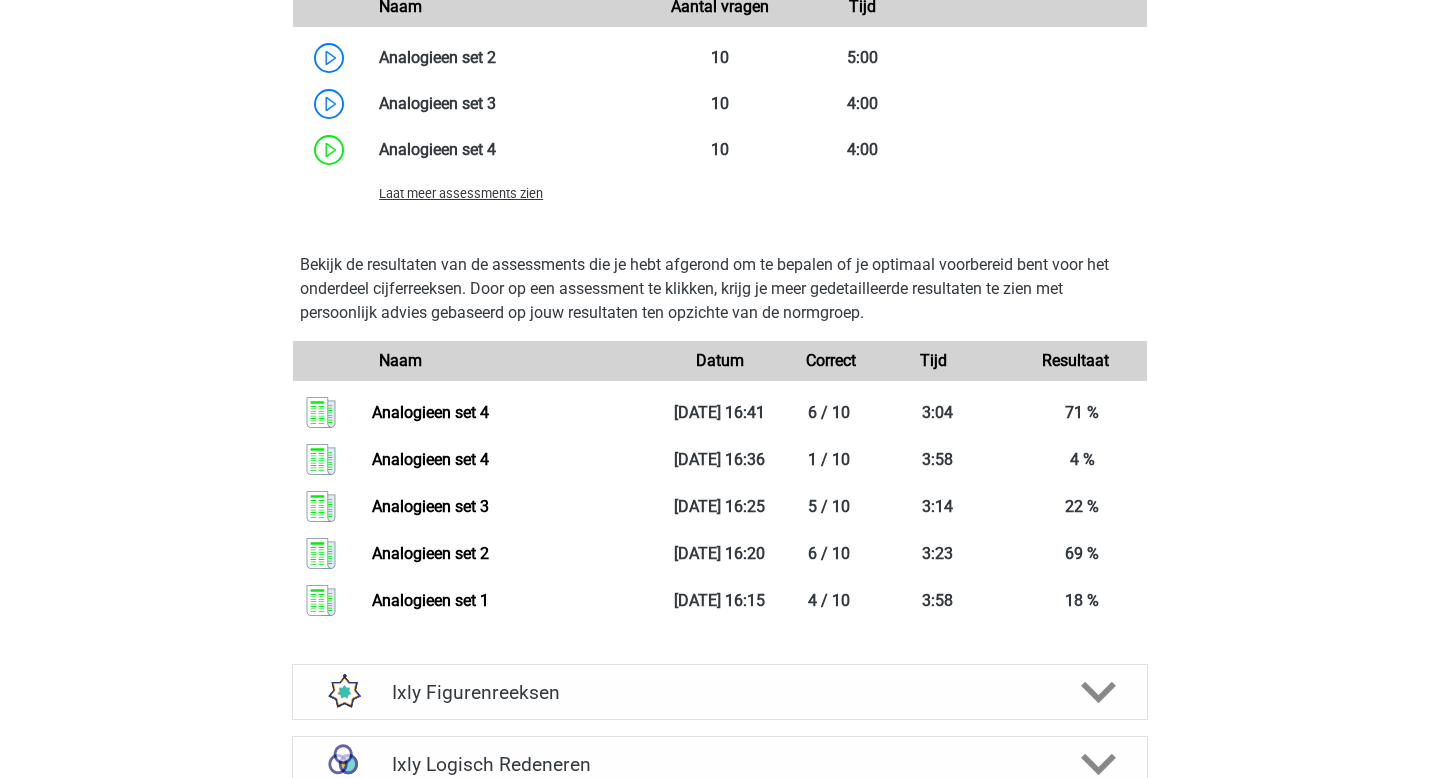 click on "Laat meer assessments zien" at bounding box center (506, 193) 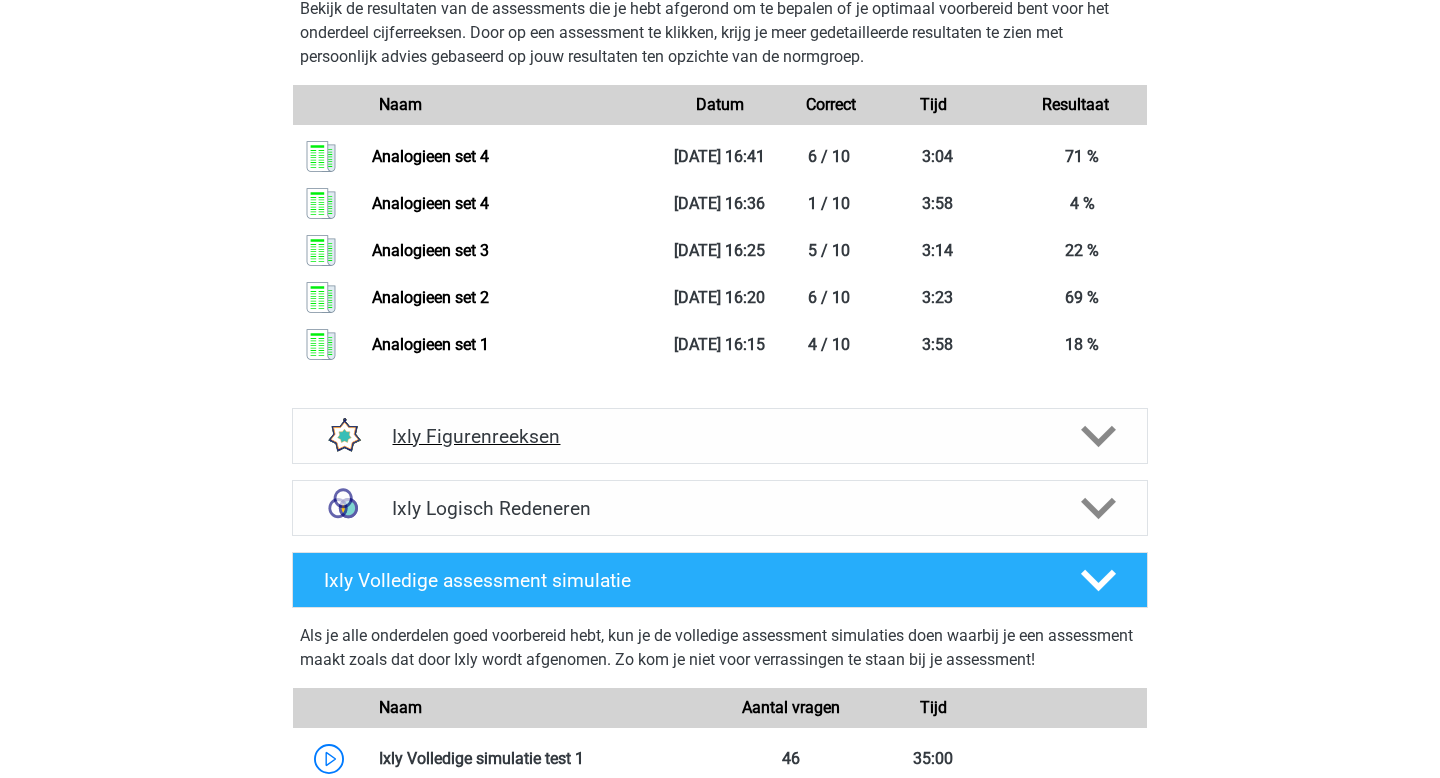 scroll, scrollTop: 3525, scrollLeft: 0, axis: vertical 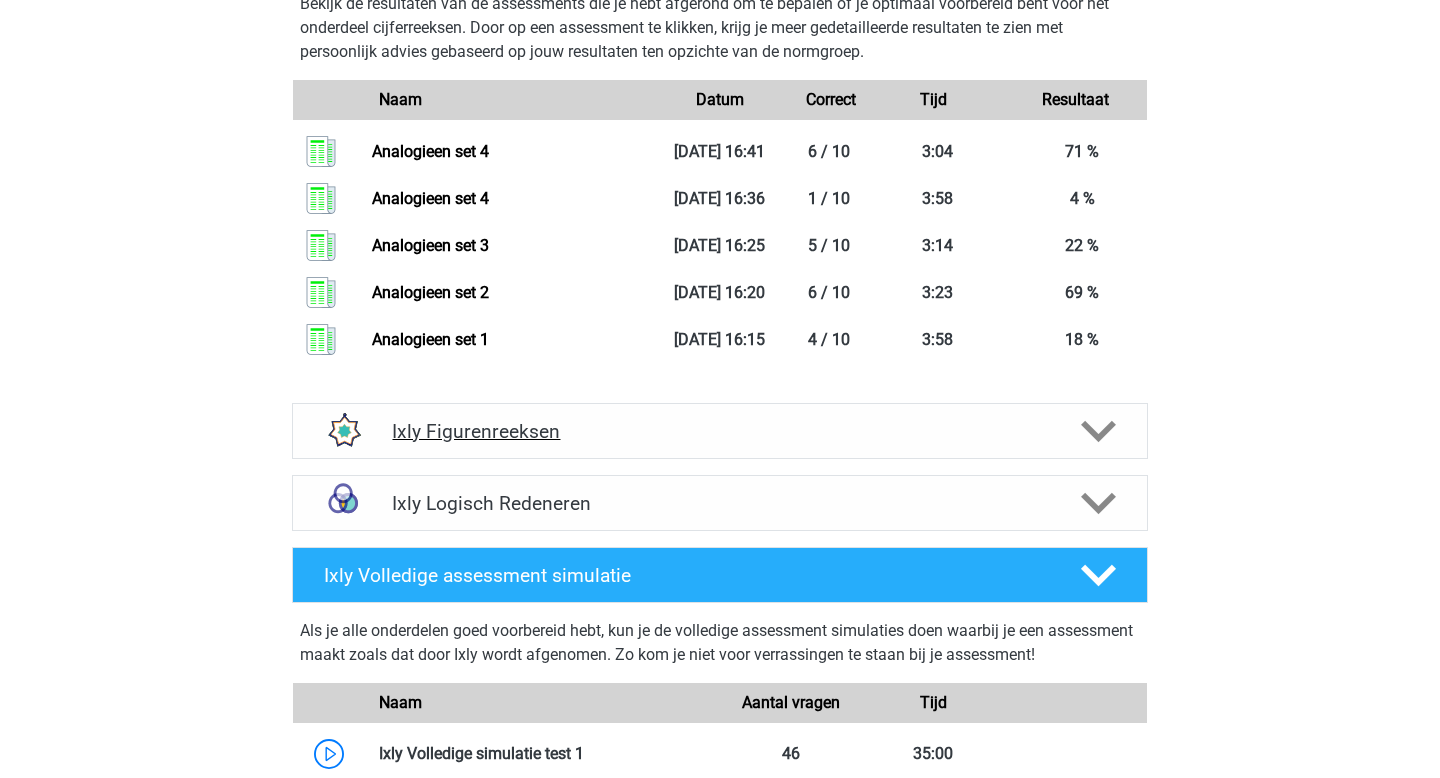click on "Ixly Figurenreeksen" at bounding box center [719, 431] 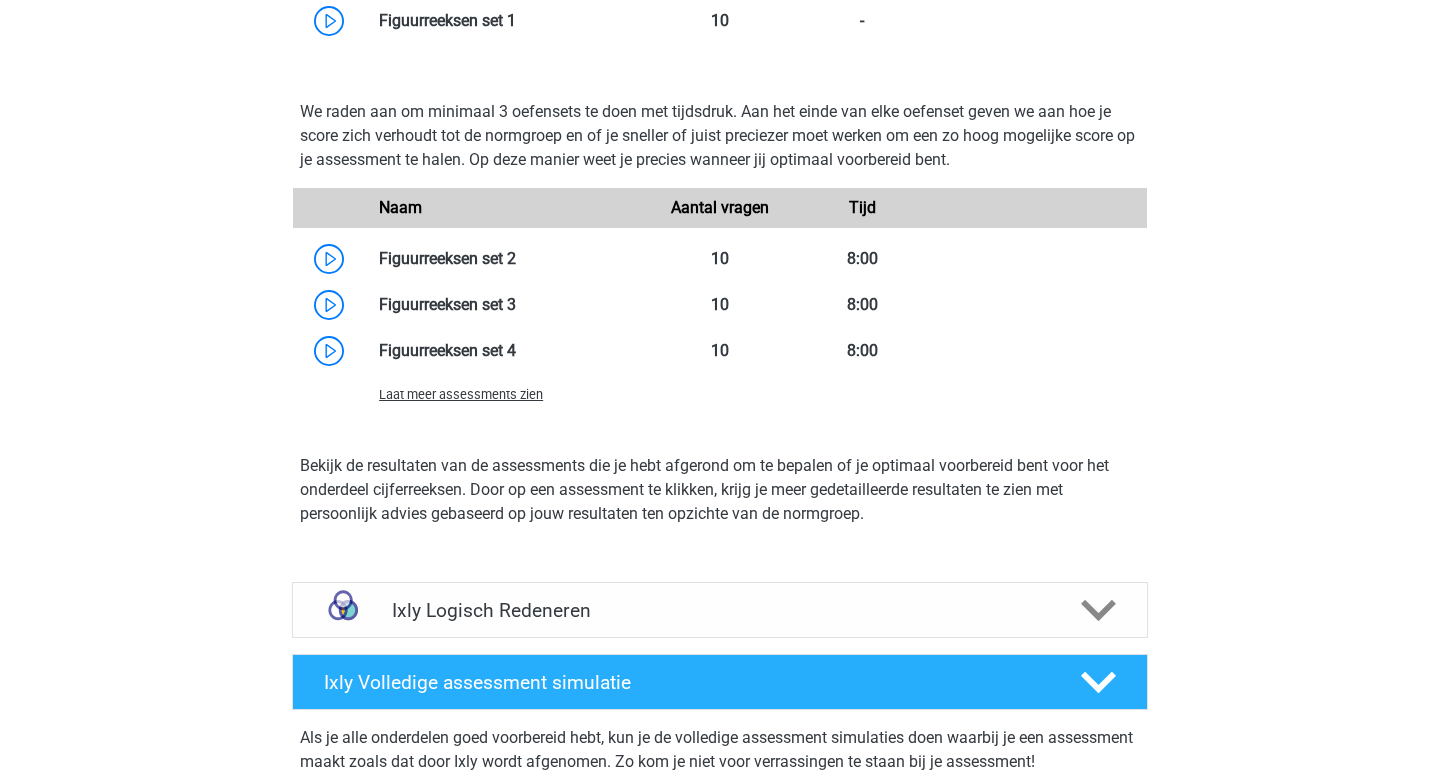 scroll, scrollTop: 4267, scrollLeft: 0, axis: vertical 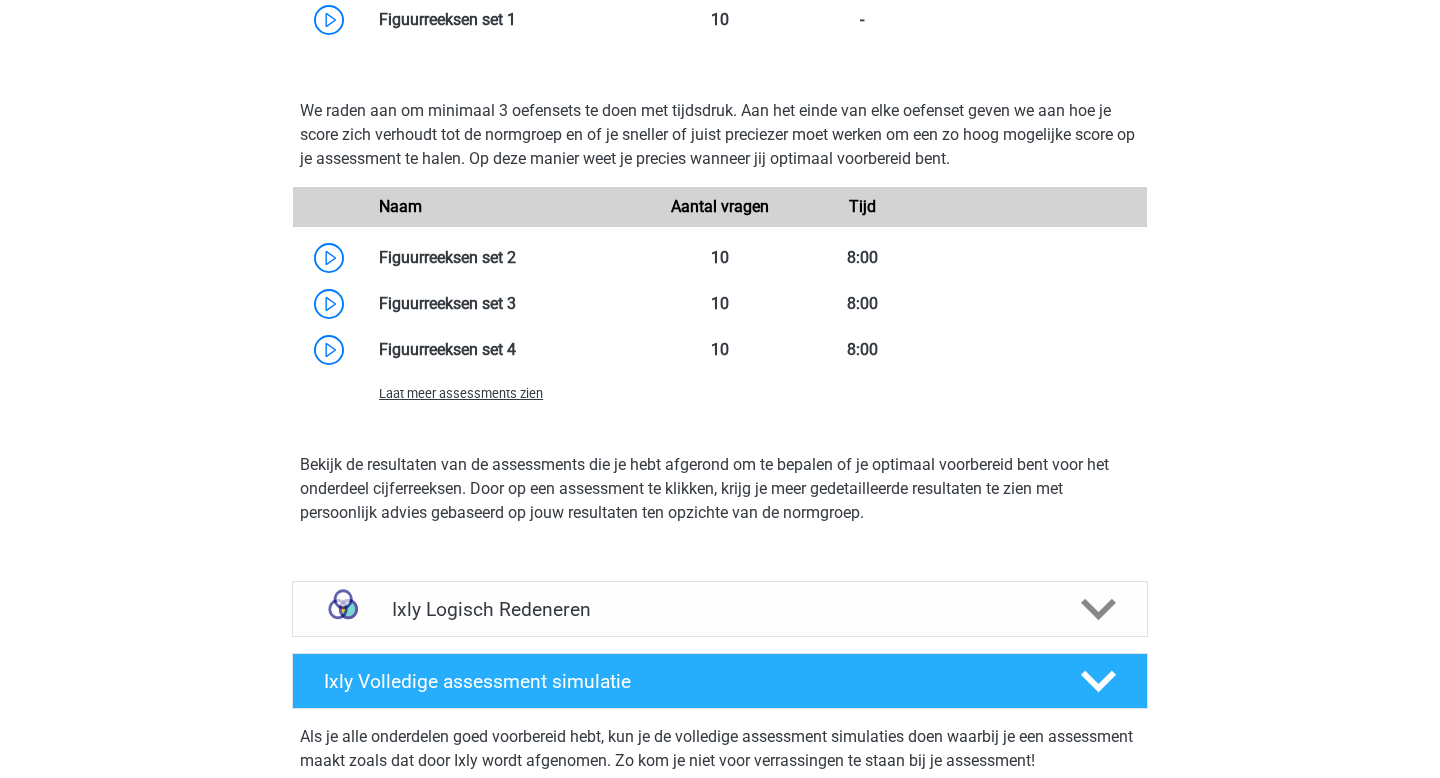 click on "Laat meer assessments zien" at bounding box center (461, 393) 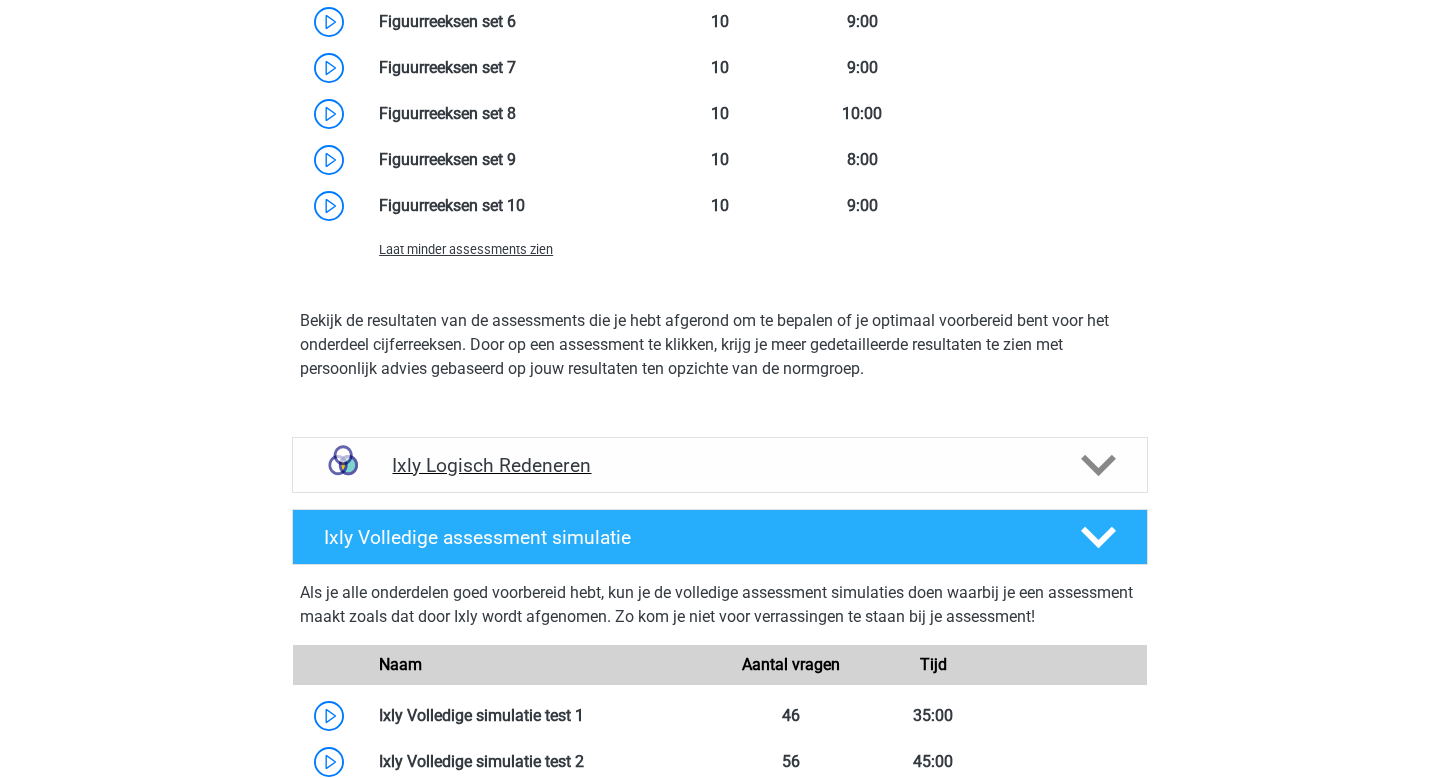 click on "Ixly Logisch Redeneren" at bounding box center (720, 465) 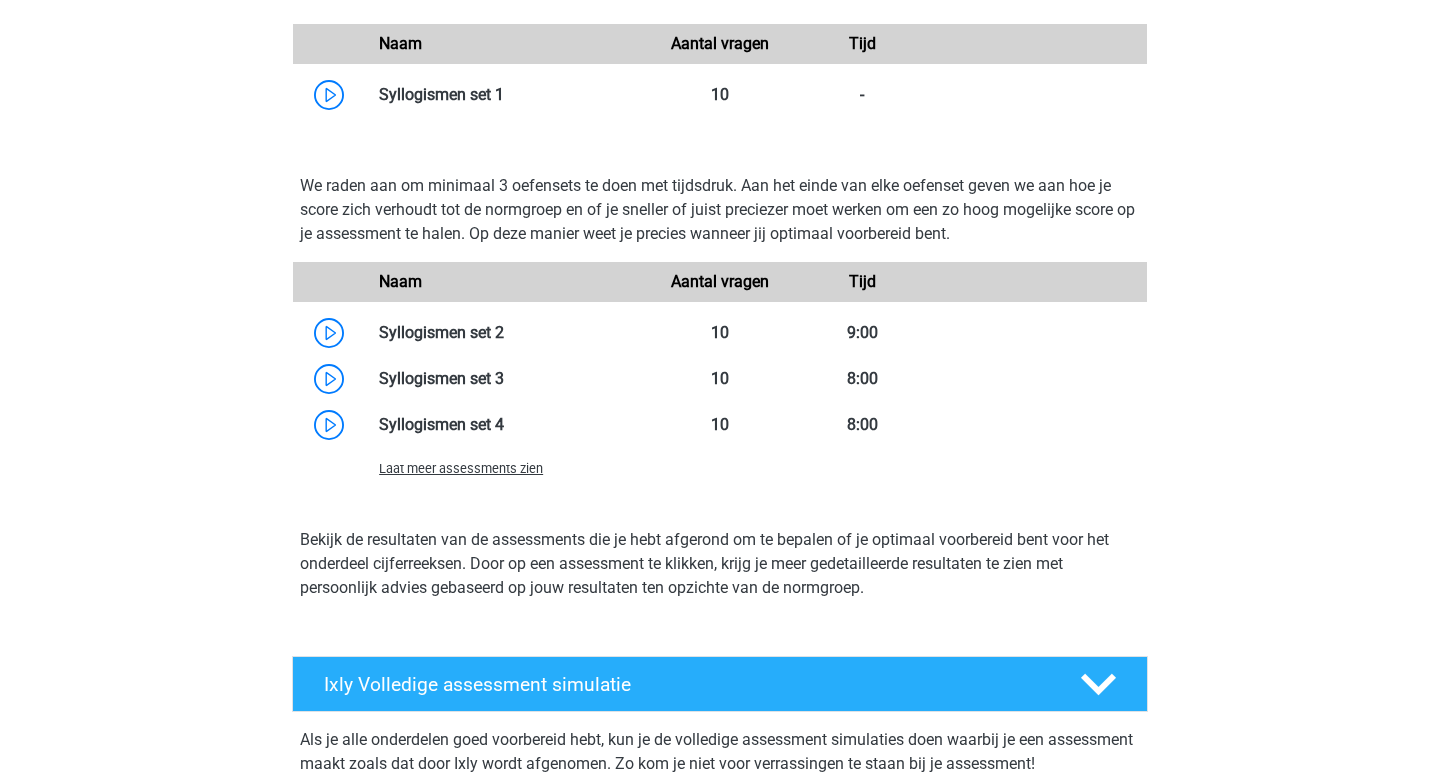 scroll, scrollTop: 5341, scrollLeft: 0, axis: vertical 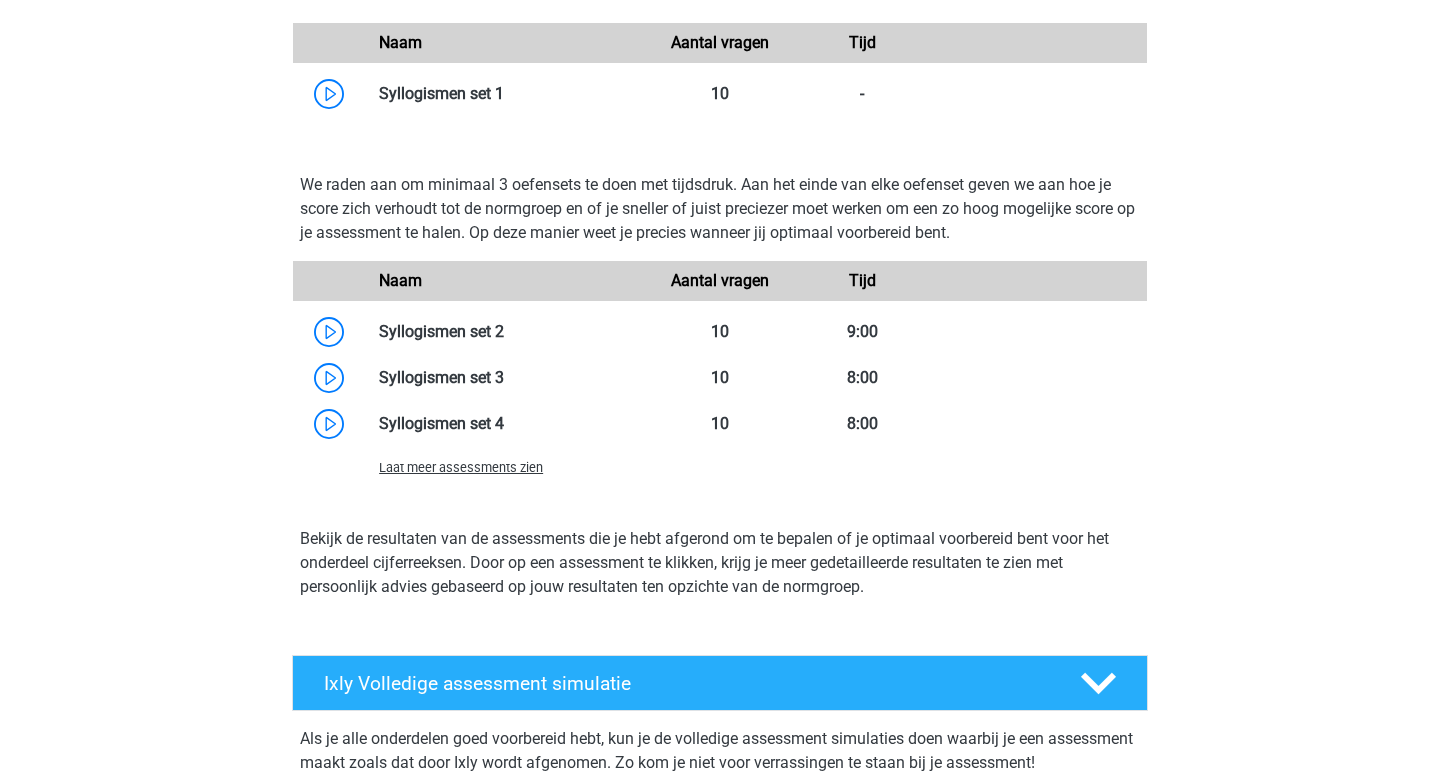 click on "Laat meer assessments zien" at bounding box center (461, 467) 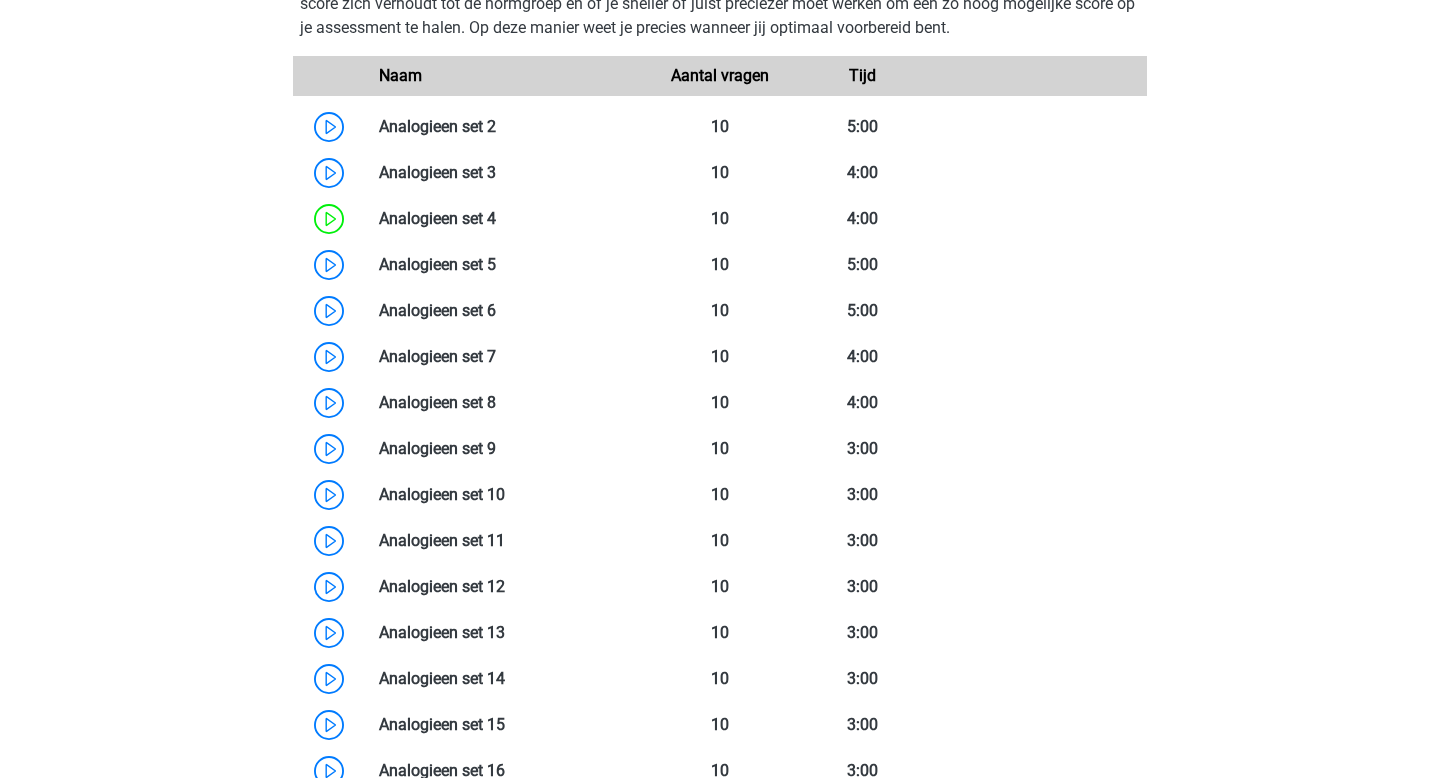 scroll, scrollTop: 2478, scrollLeft: 0, axis: vertical 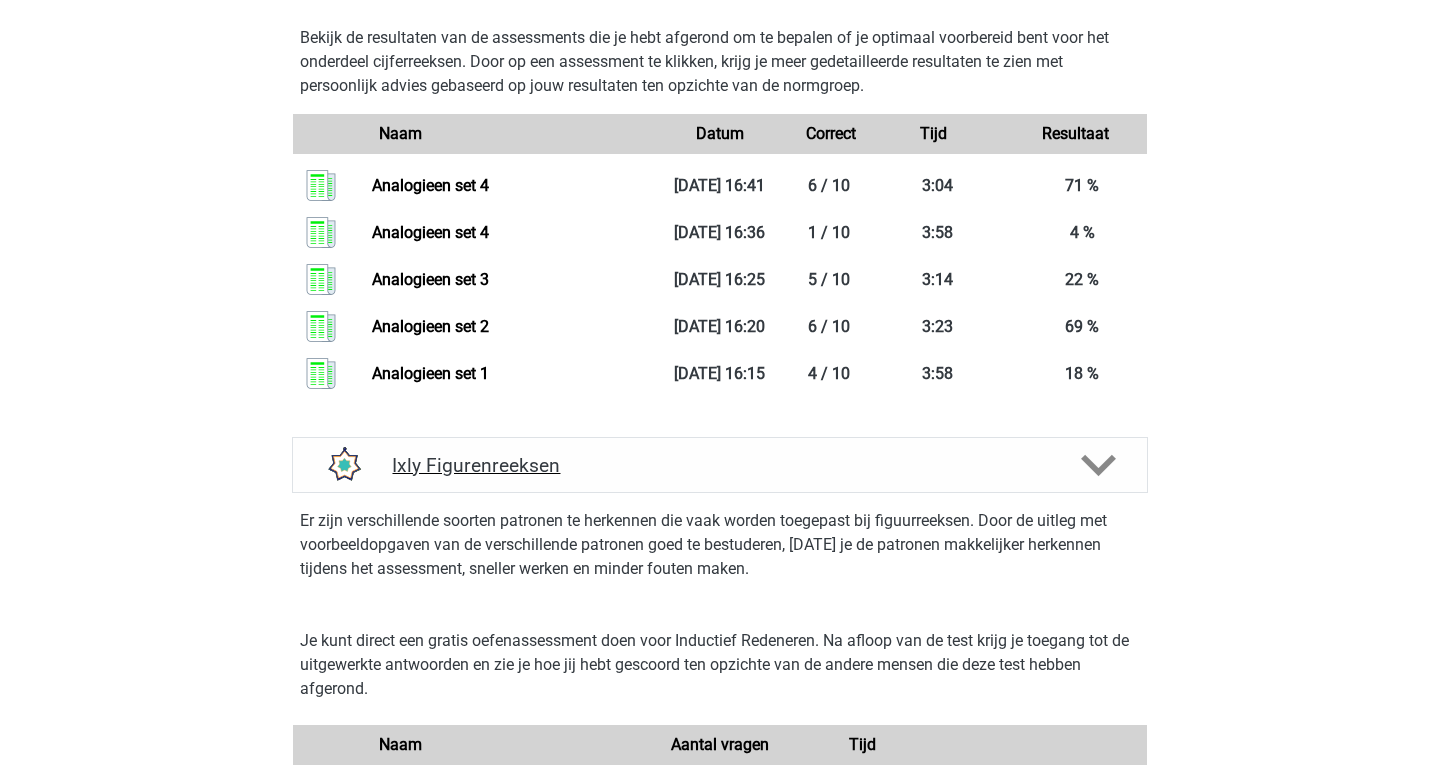 click 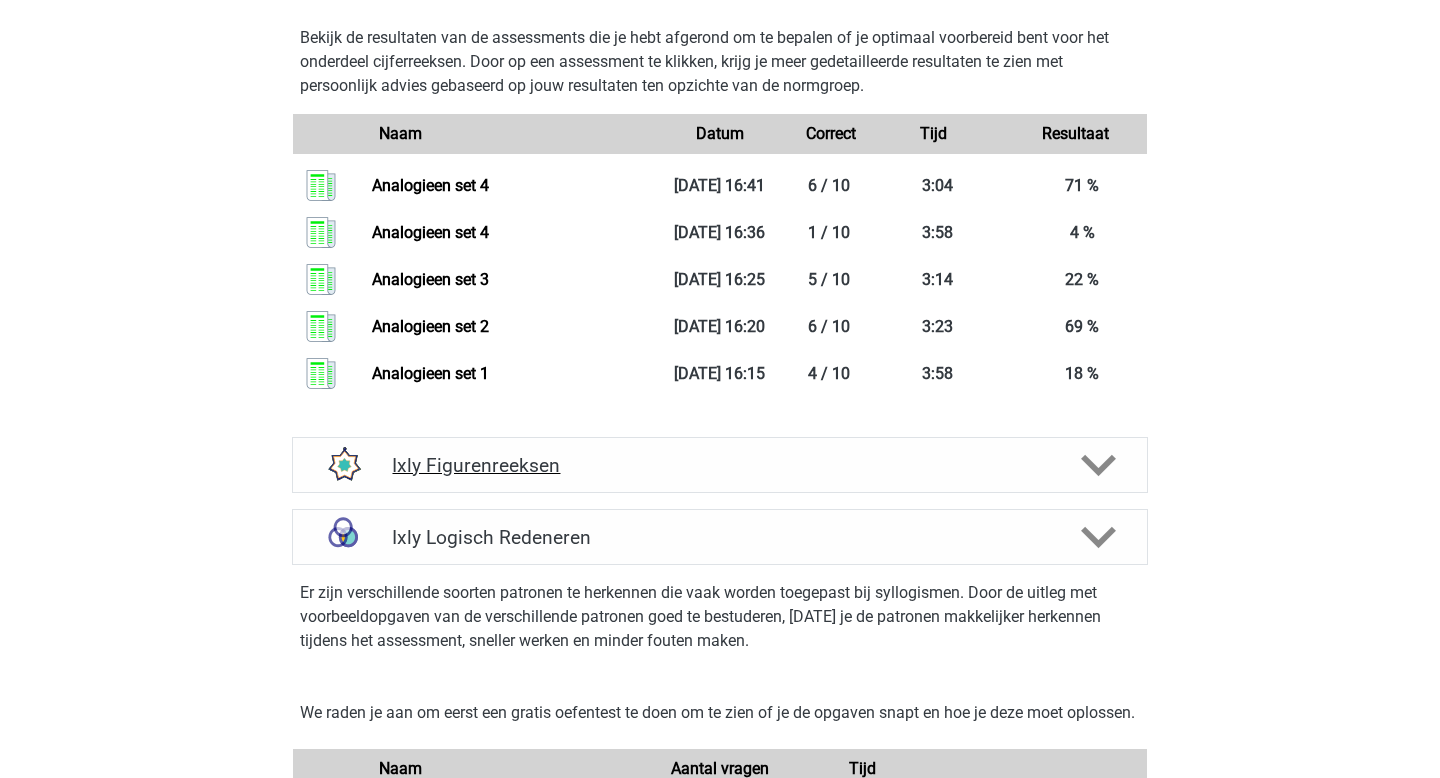 click 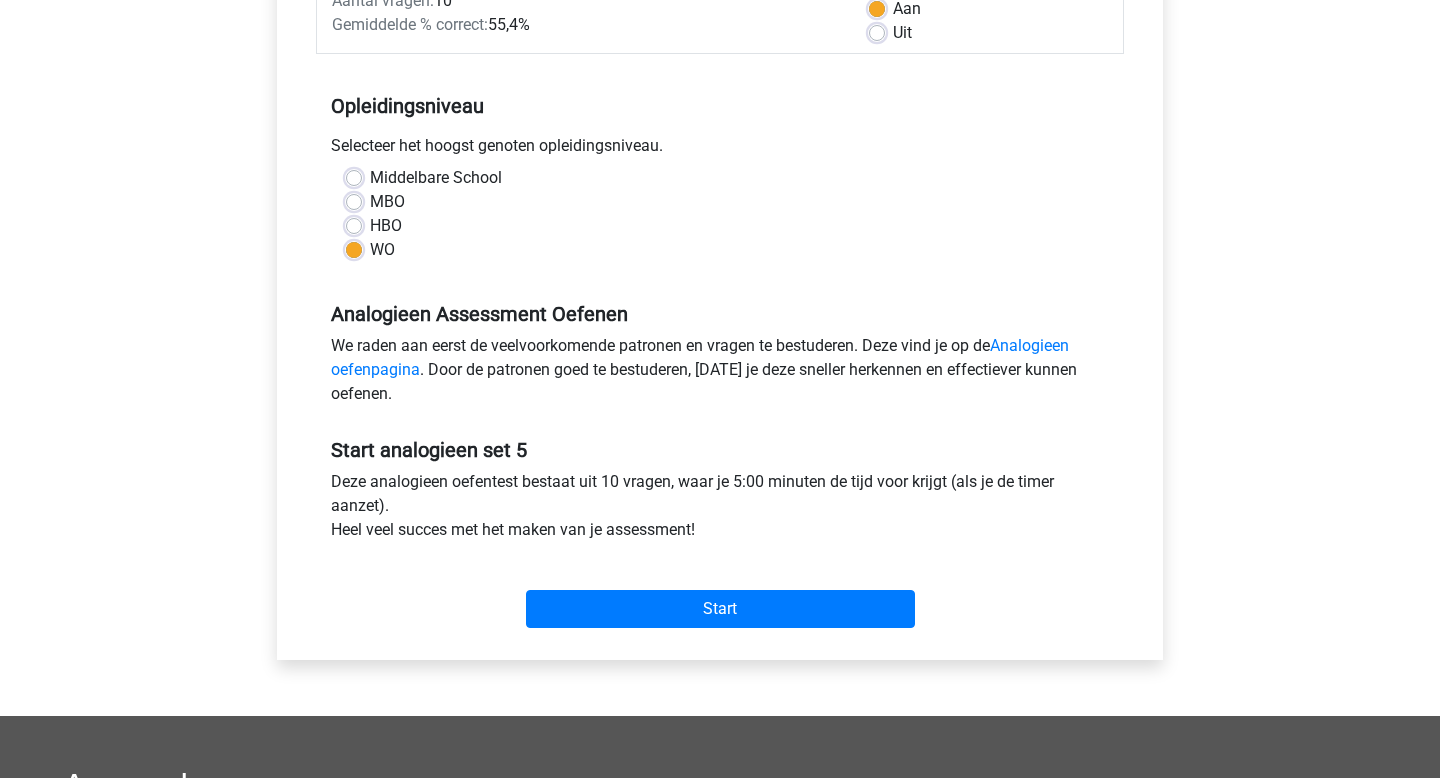 scroll, scrollTop: 360, scrollLeft: 0, axis: vertical 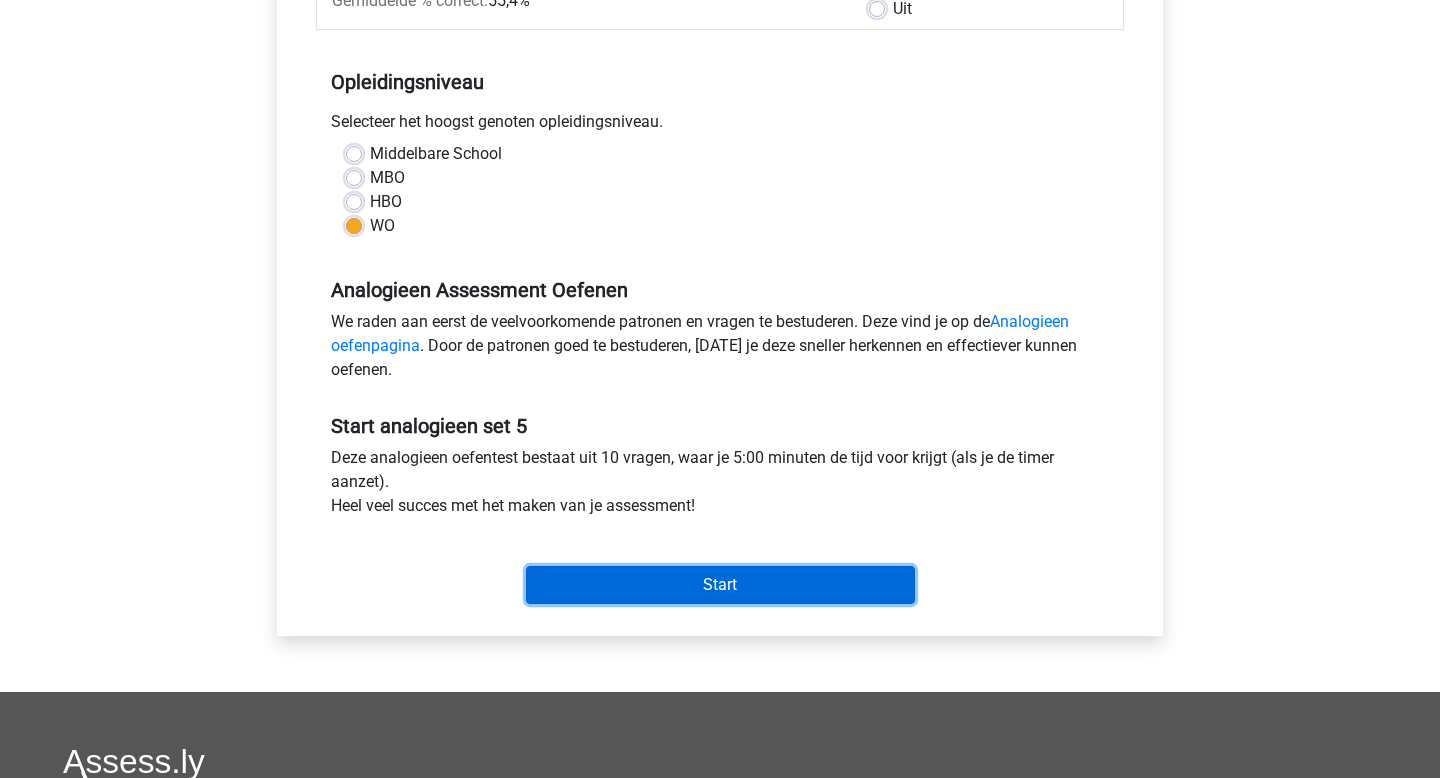 click on "Start" at bounding box center [720, 585] 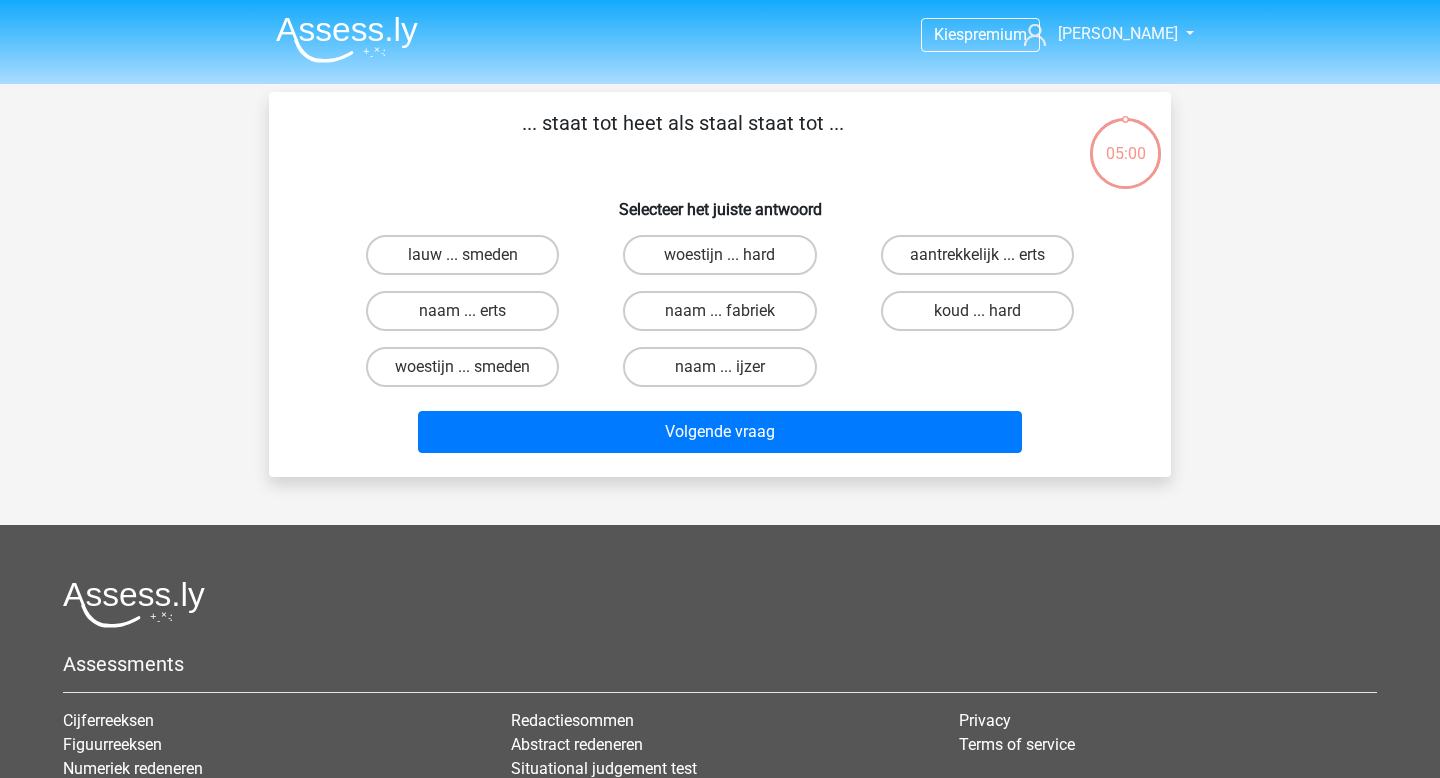 scroll, scrollTop: 0, scrollLeft: 0, axis: both 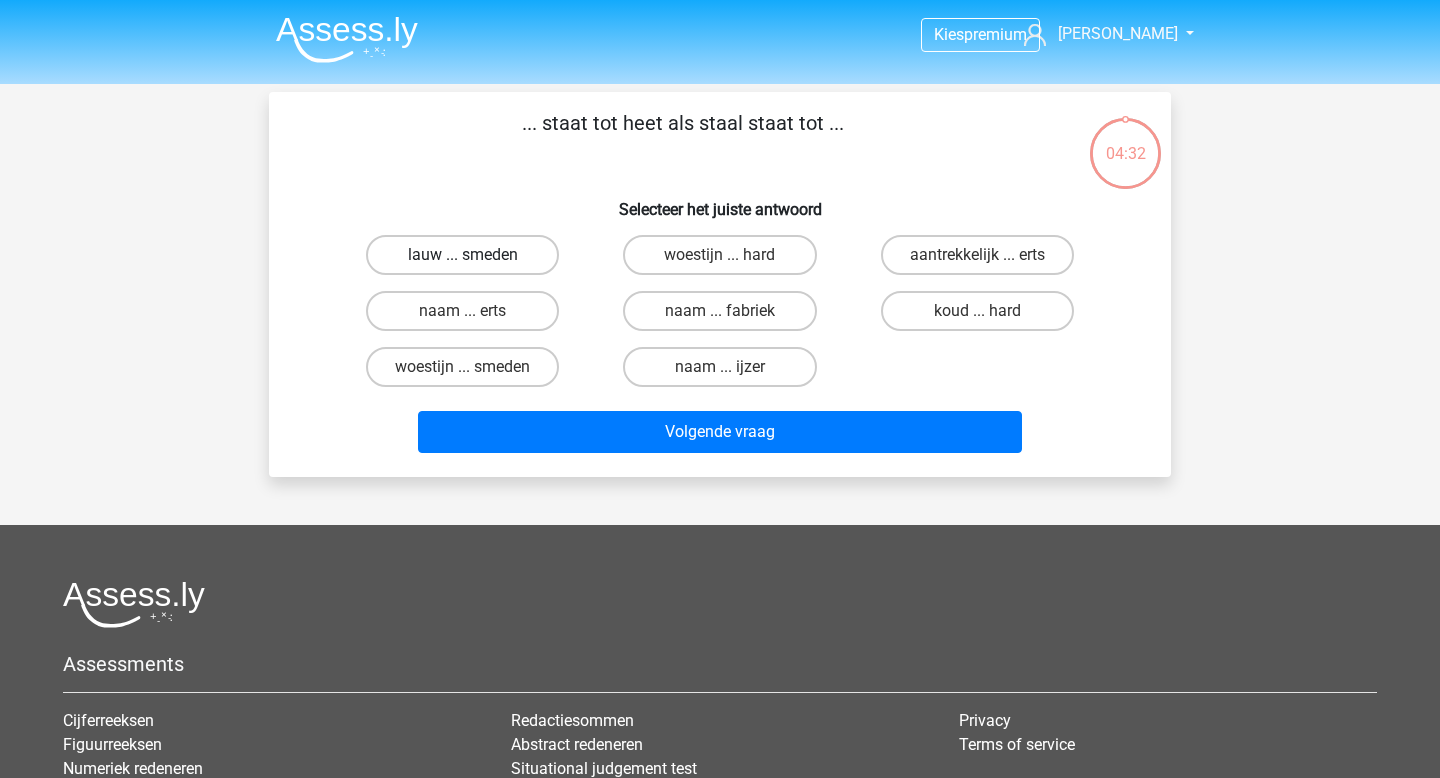 click on "lauw ... smeden" at bounding box center [462, 255] 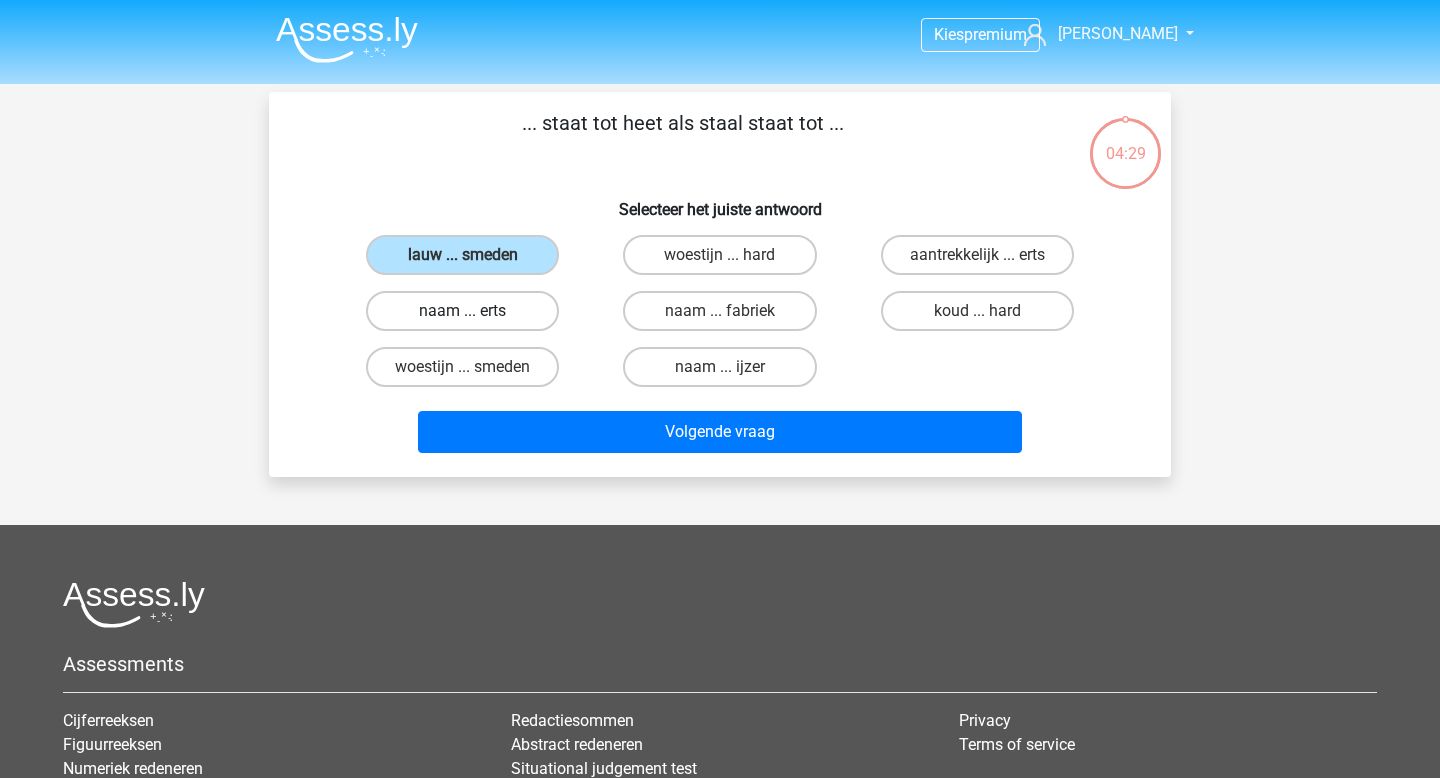 click on "naam ... erts" at bounding box center (462, 311) 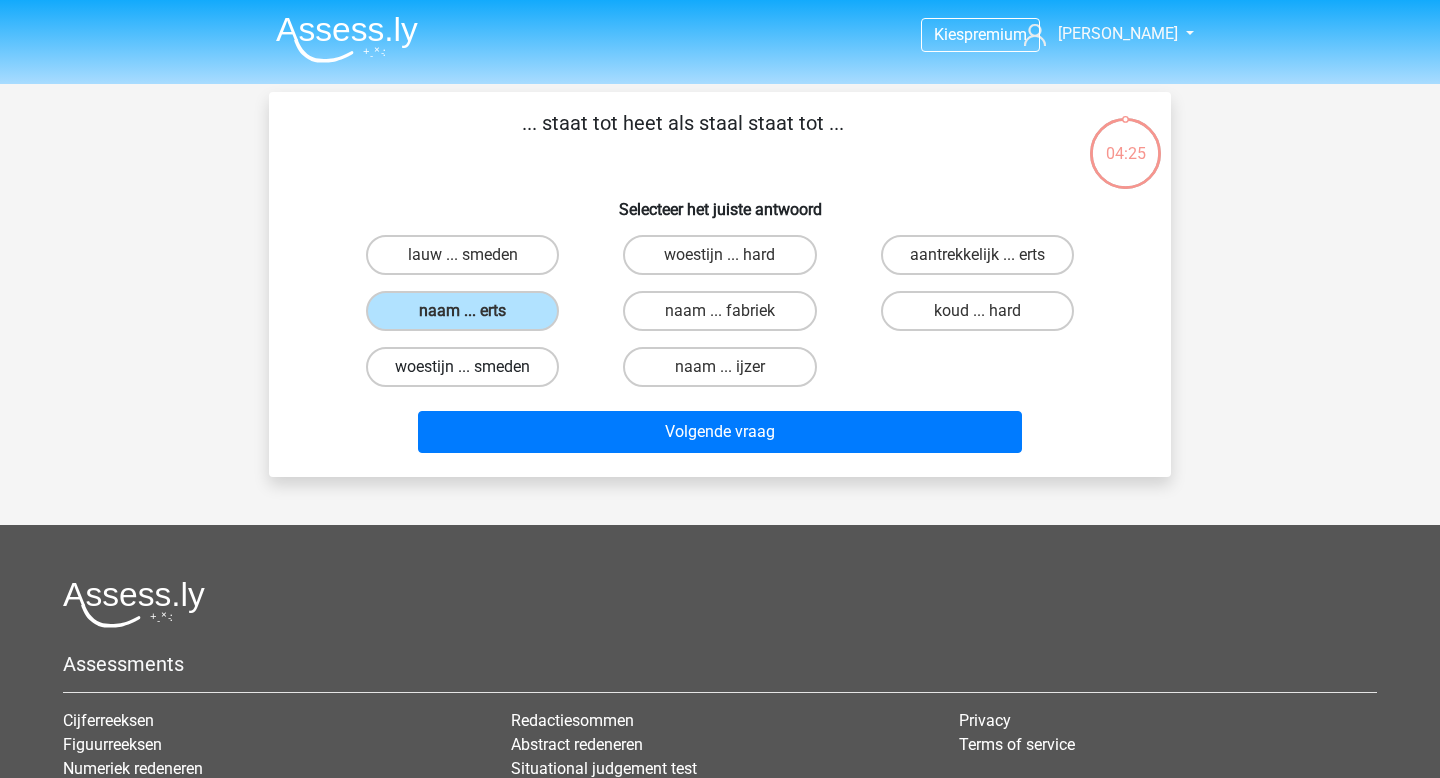click on "woestijn ... smeden" at bounding box center (462, 367) 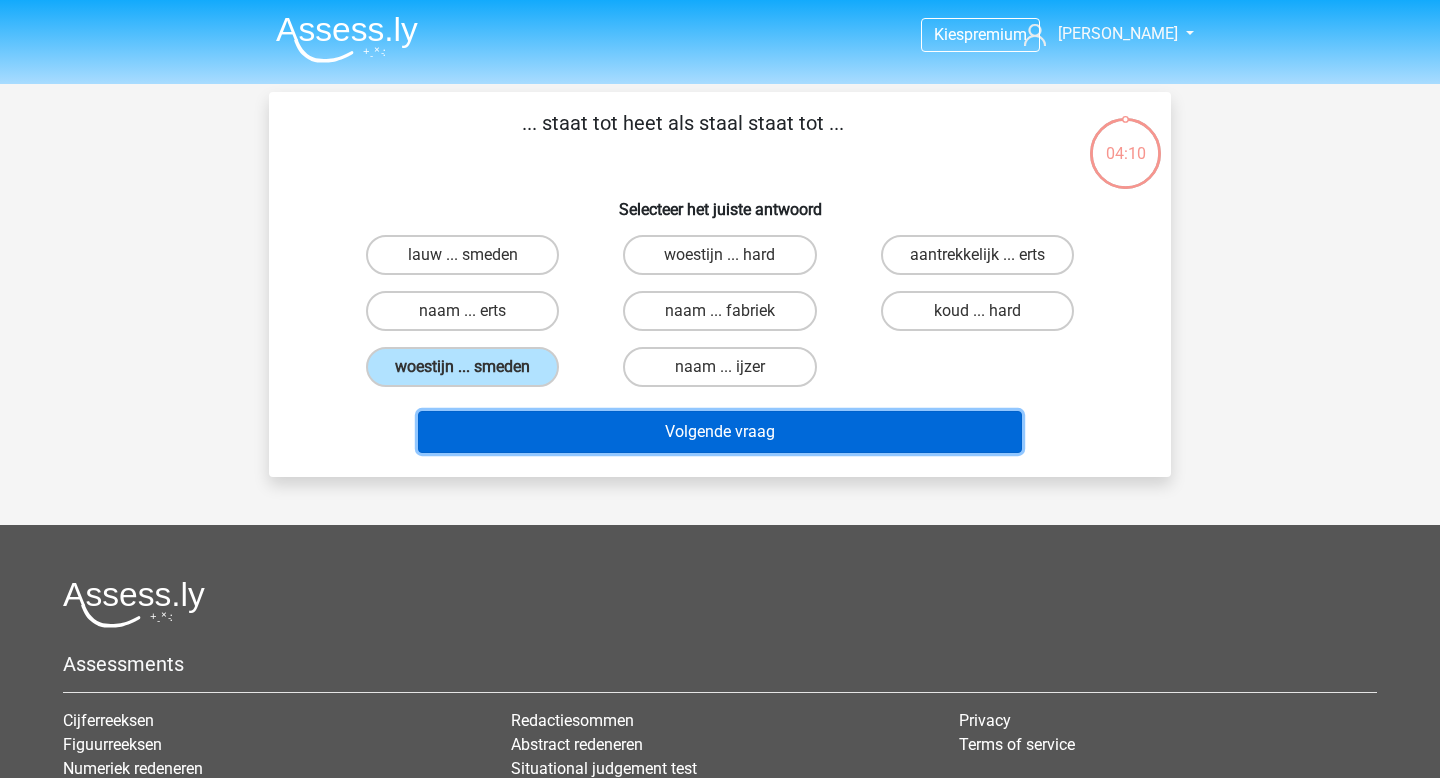 click on "Volgende vraag" at bounding box center [720, 432] 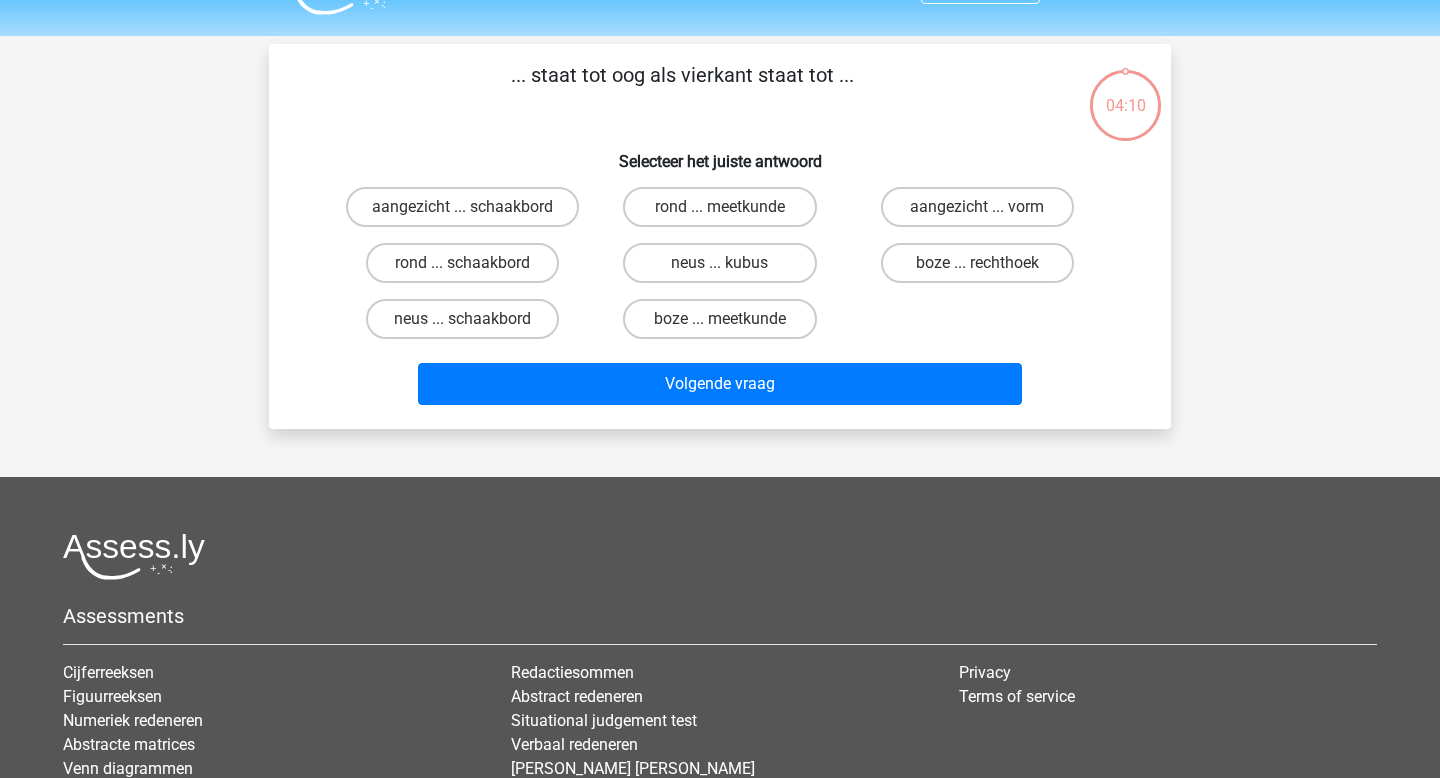 scroll, scrollTop: 92, scrollLeft: 0, axis: vertical 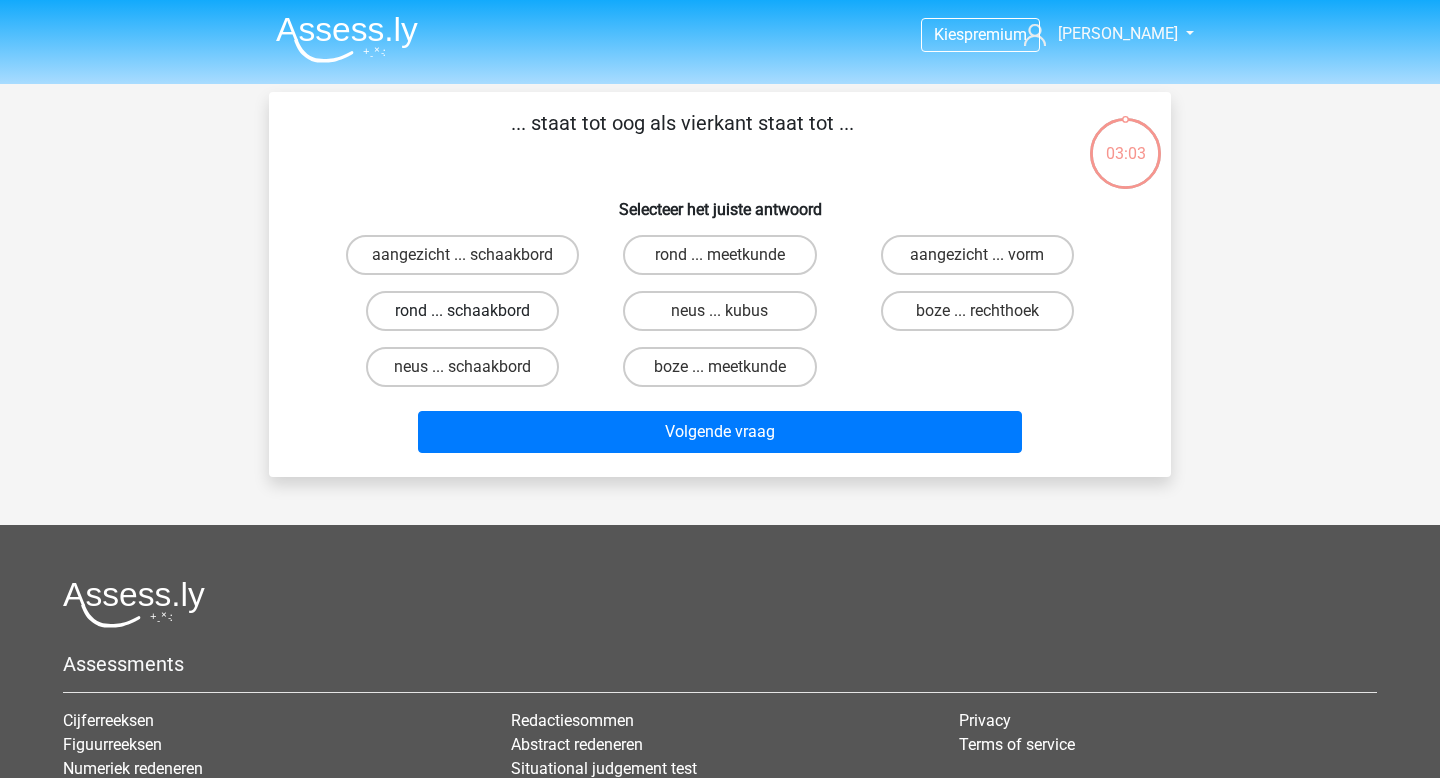 click on "rond ... schaakbord" at bounding box center [462, 311] 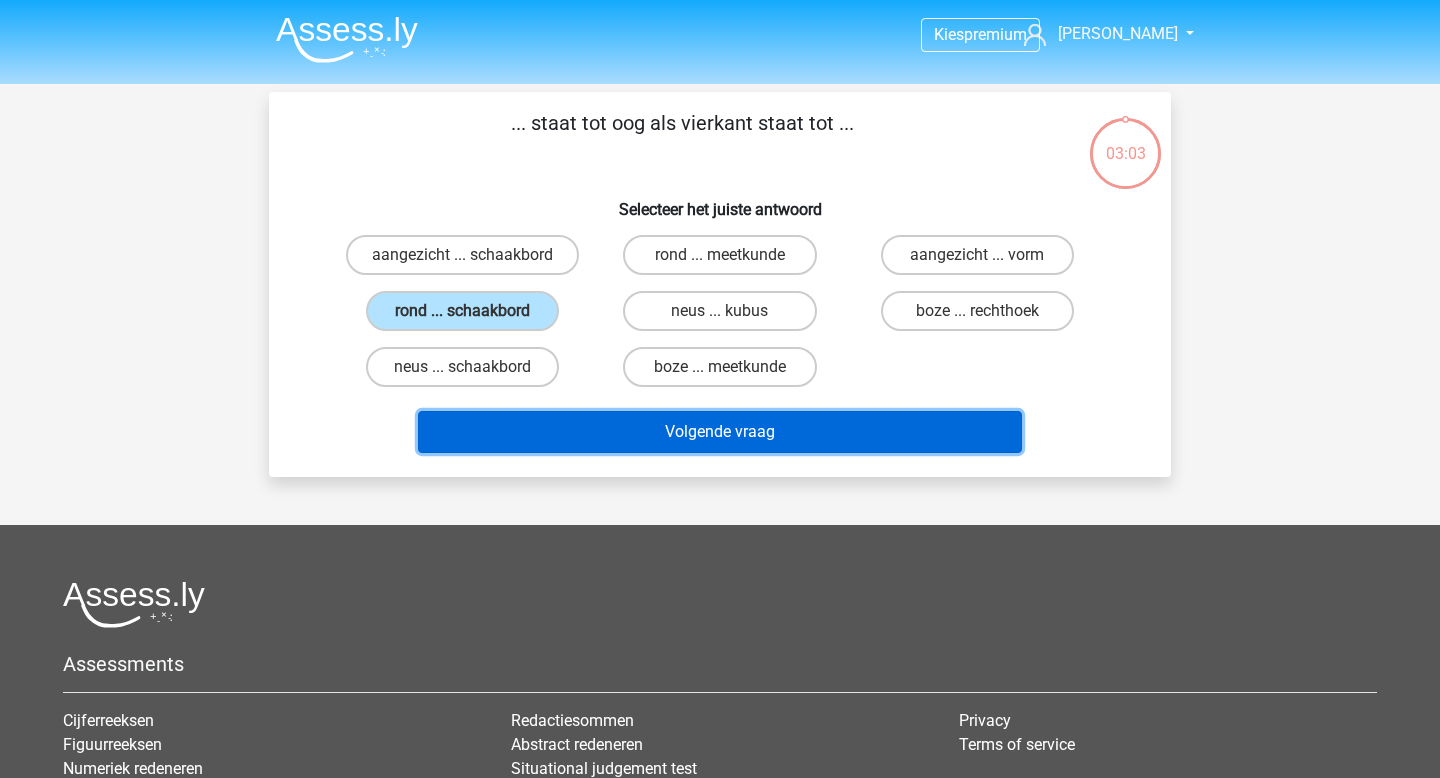 click on "Volgende vraag" at bounding box center [720, 432] 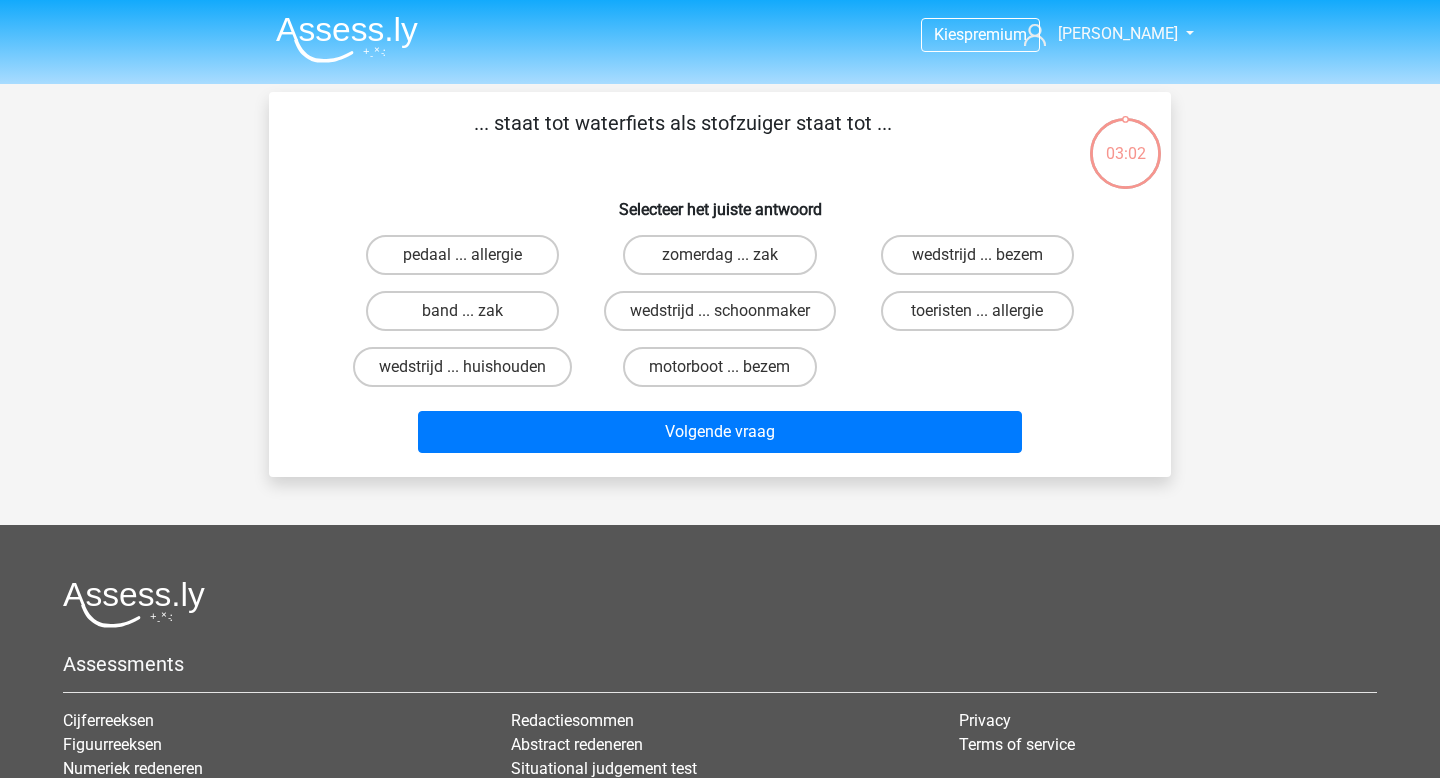scroll, scrollTop: 92, scrollLeft: 0, axis: vertical 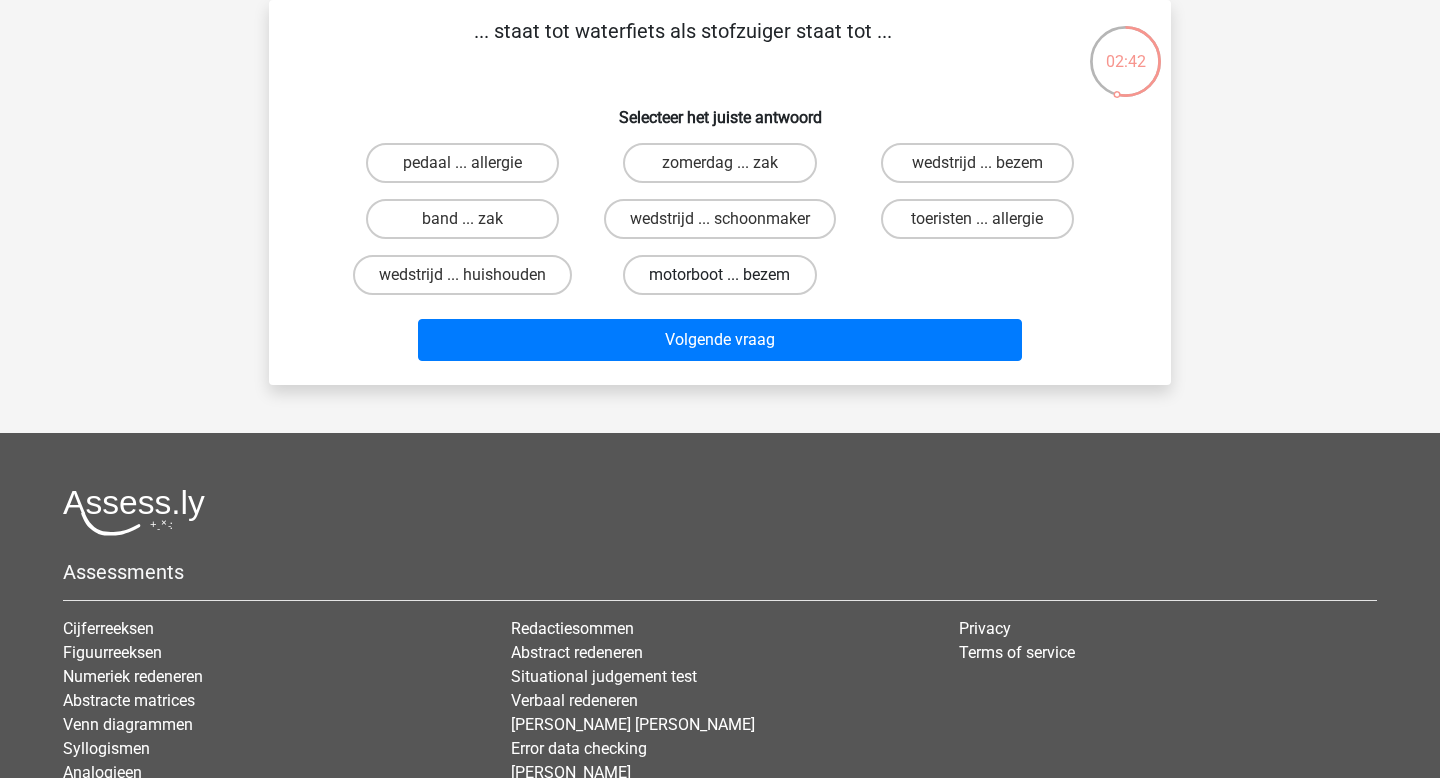 click on "motorboot ... bezem" at bounding box center [719, 275] 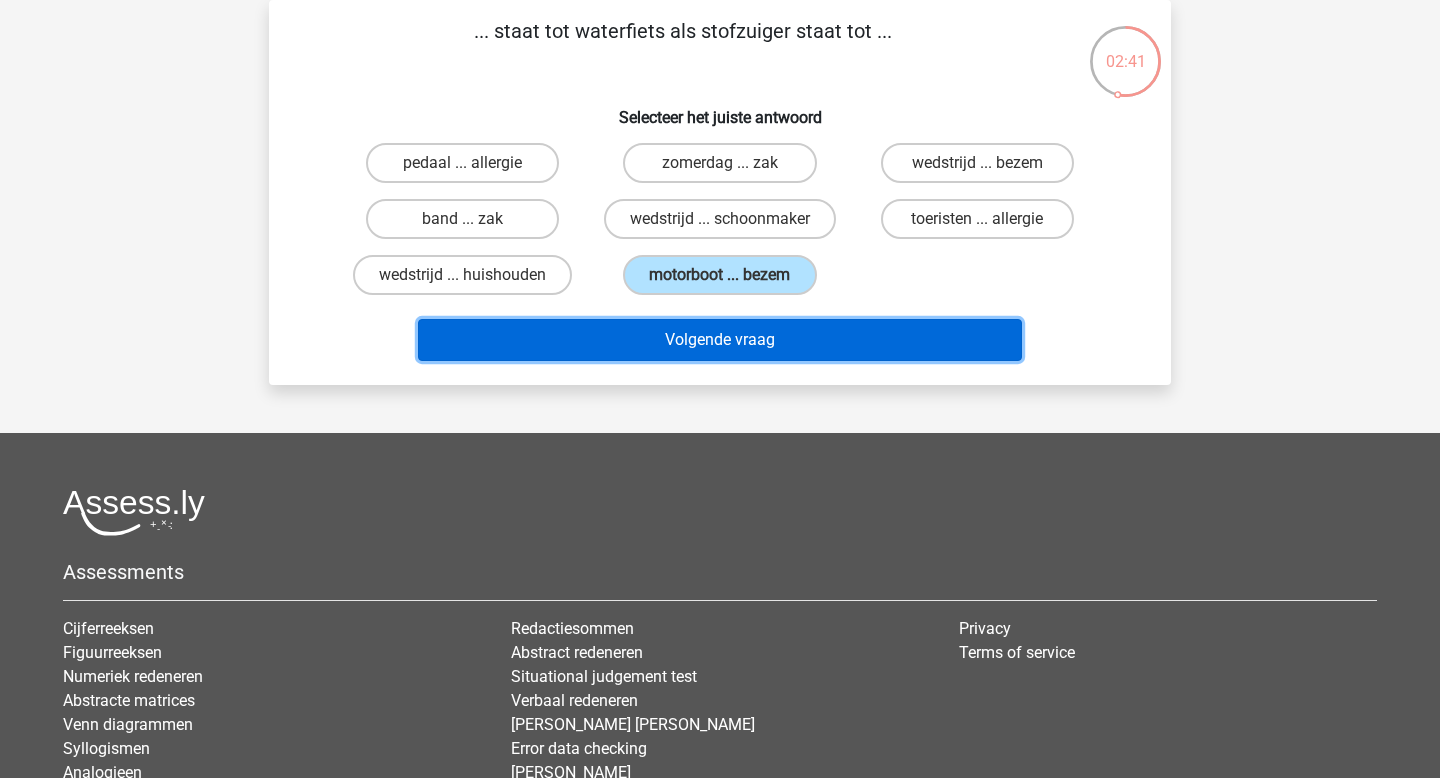 click on "Volgende vraag" at bounding box center (720, 340) 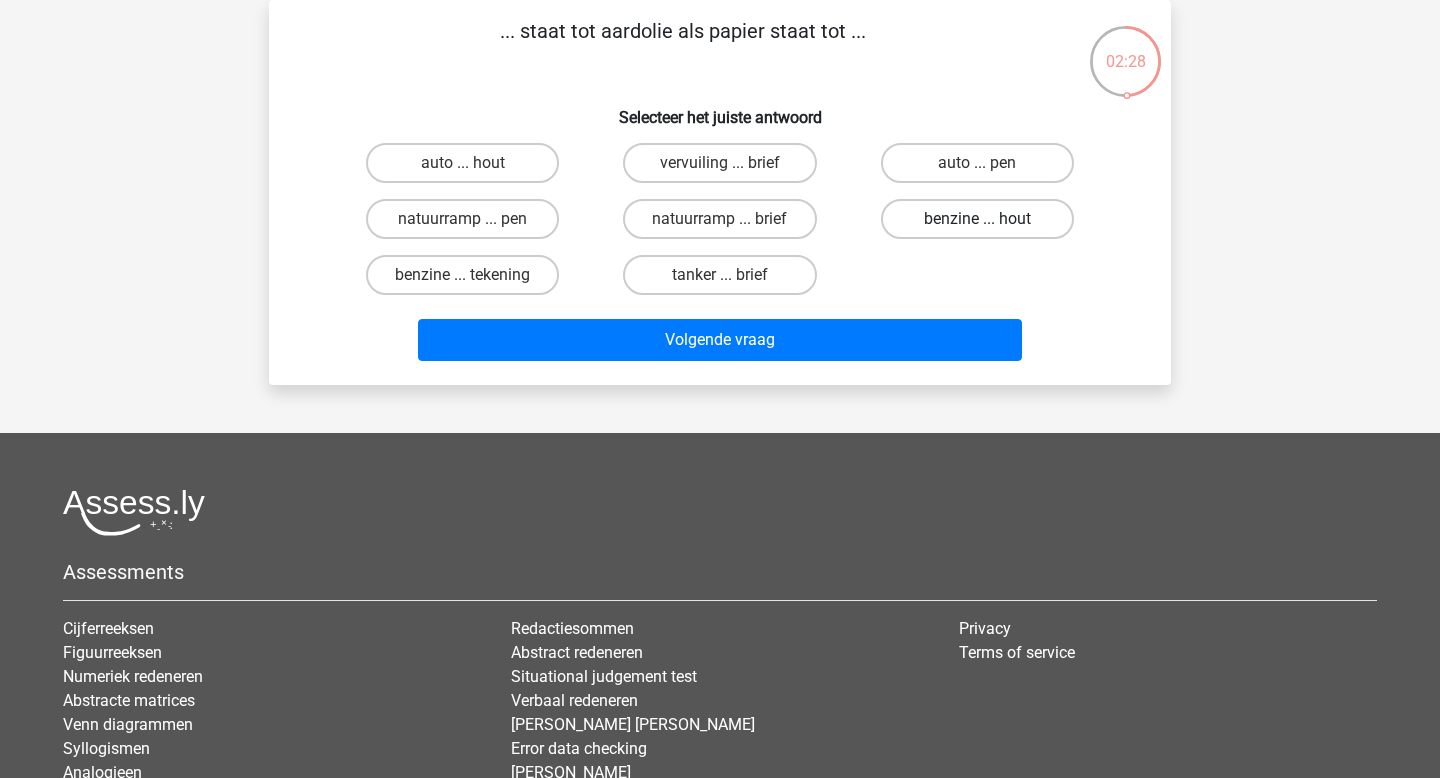 click on "benzine ... hout" at bounding box center [977, 219] 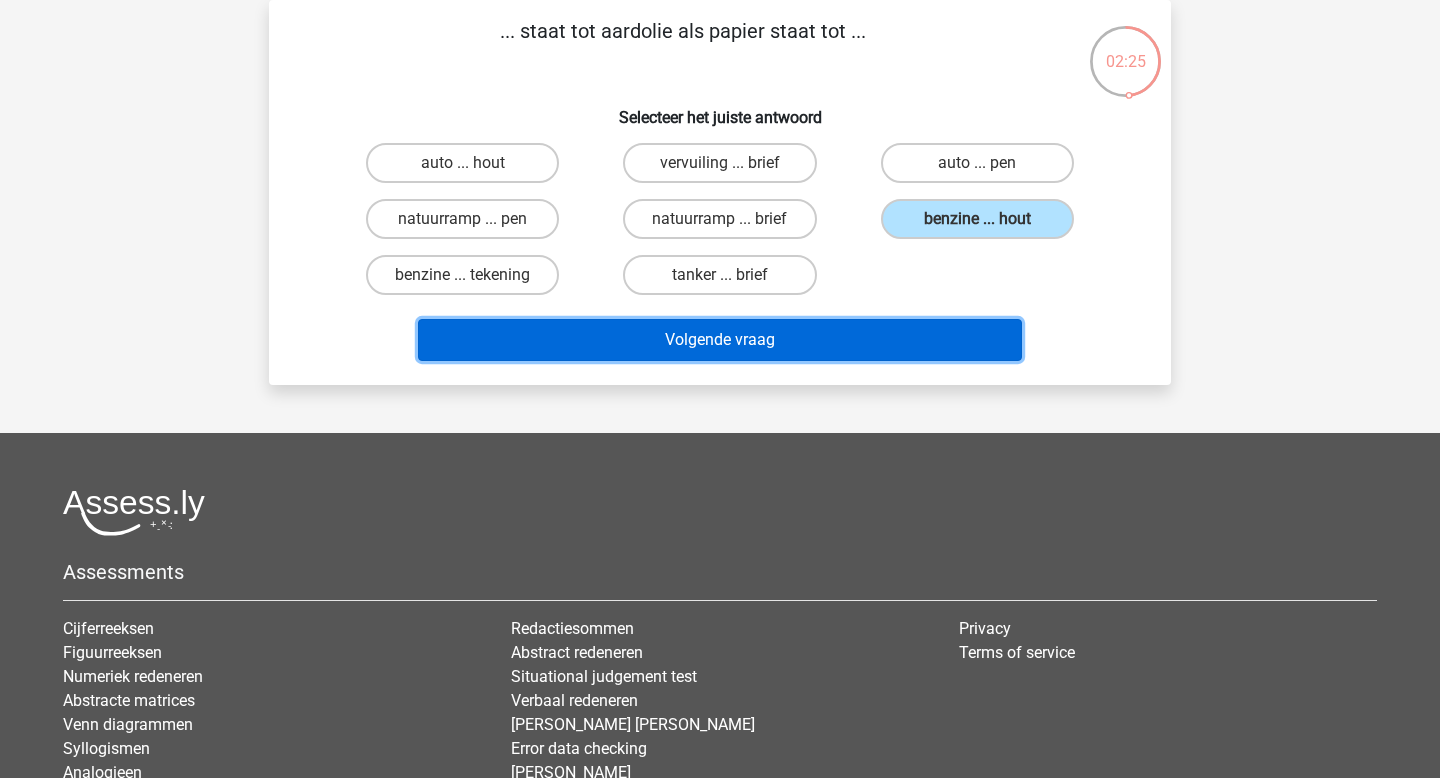 click on "Volgende vraag" at bounding box center [720, 340] 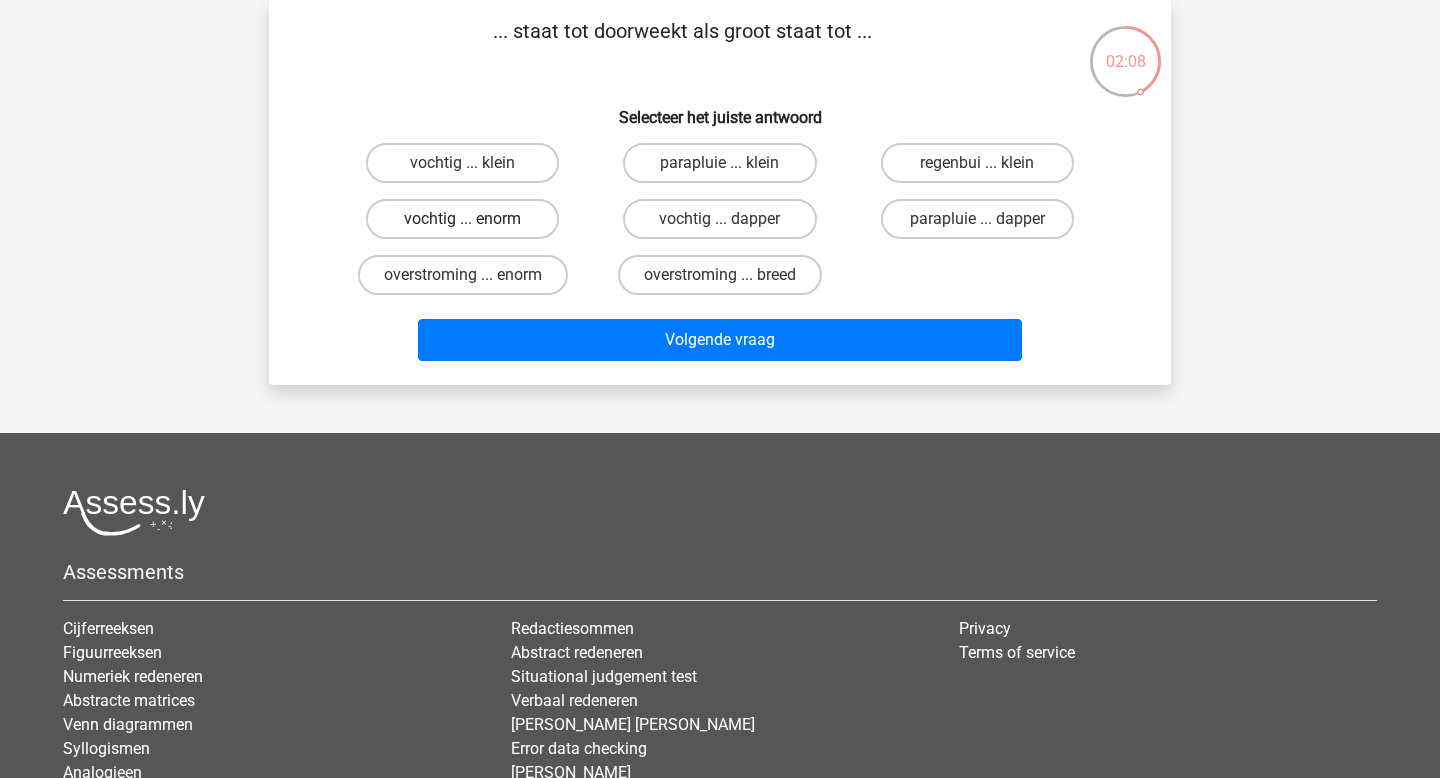 click on "vochtig ... enorm" at bounding box center (462, 219) 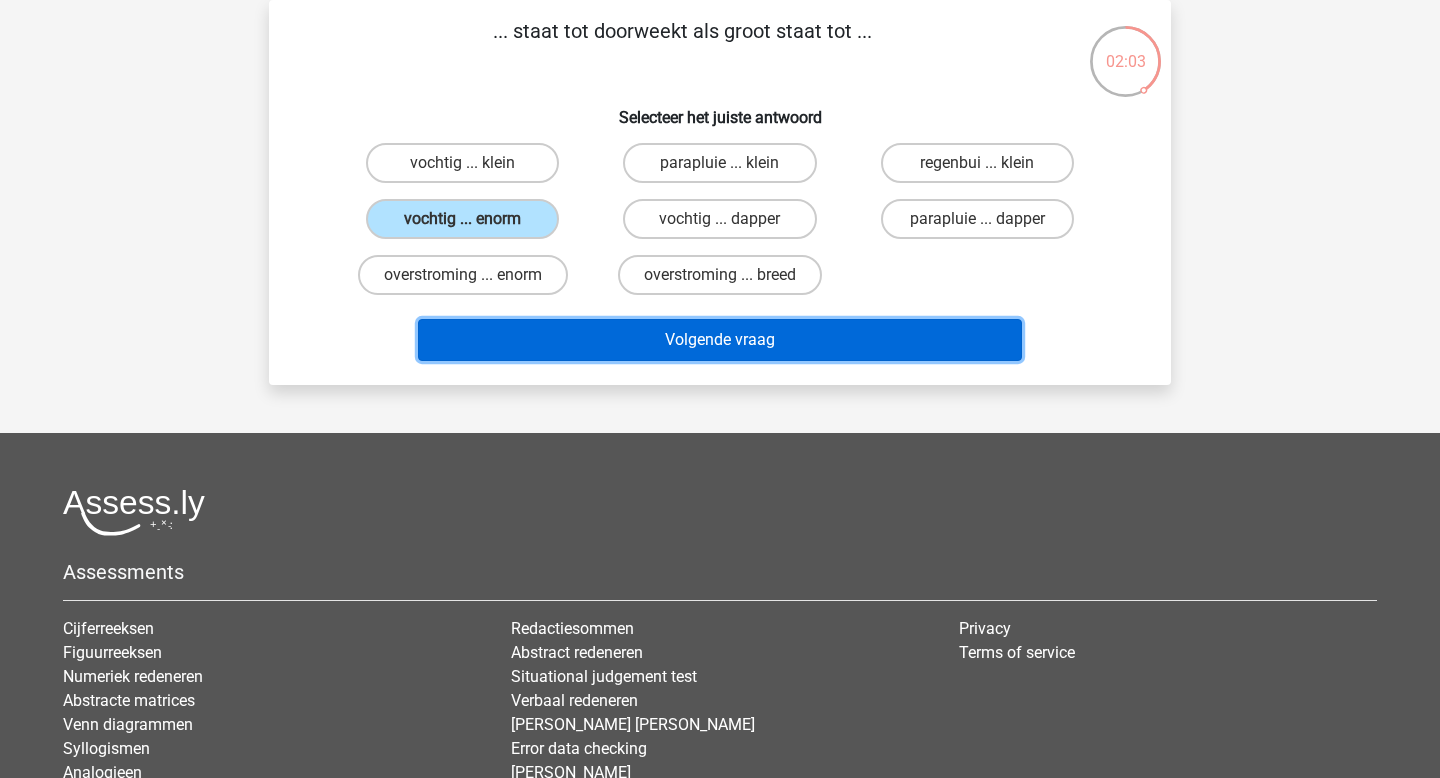 click on "Volgende vraag" at bounding box center (720, 340) 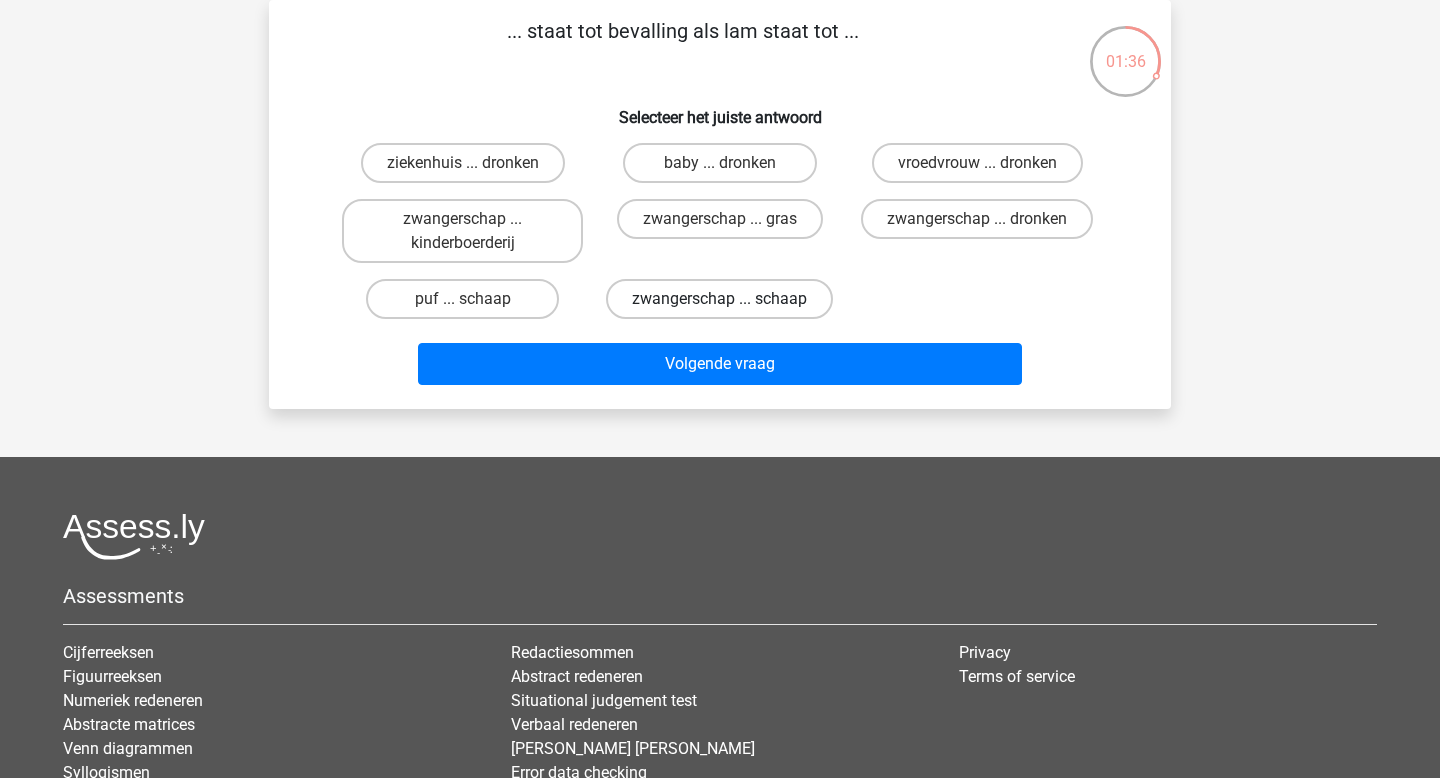 click on "zwangerschap ... schaap" at bounding box center (719, 299) 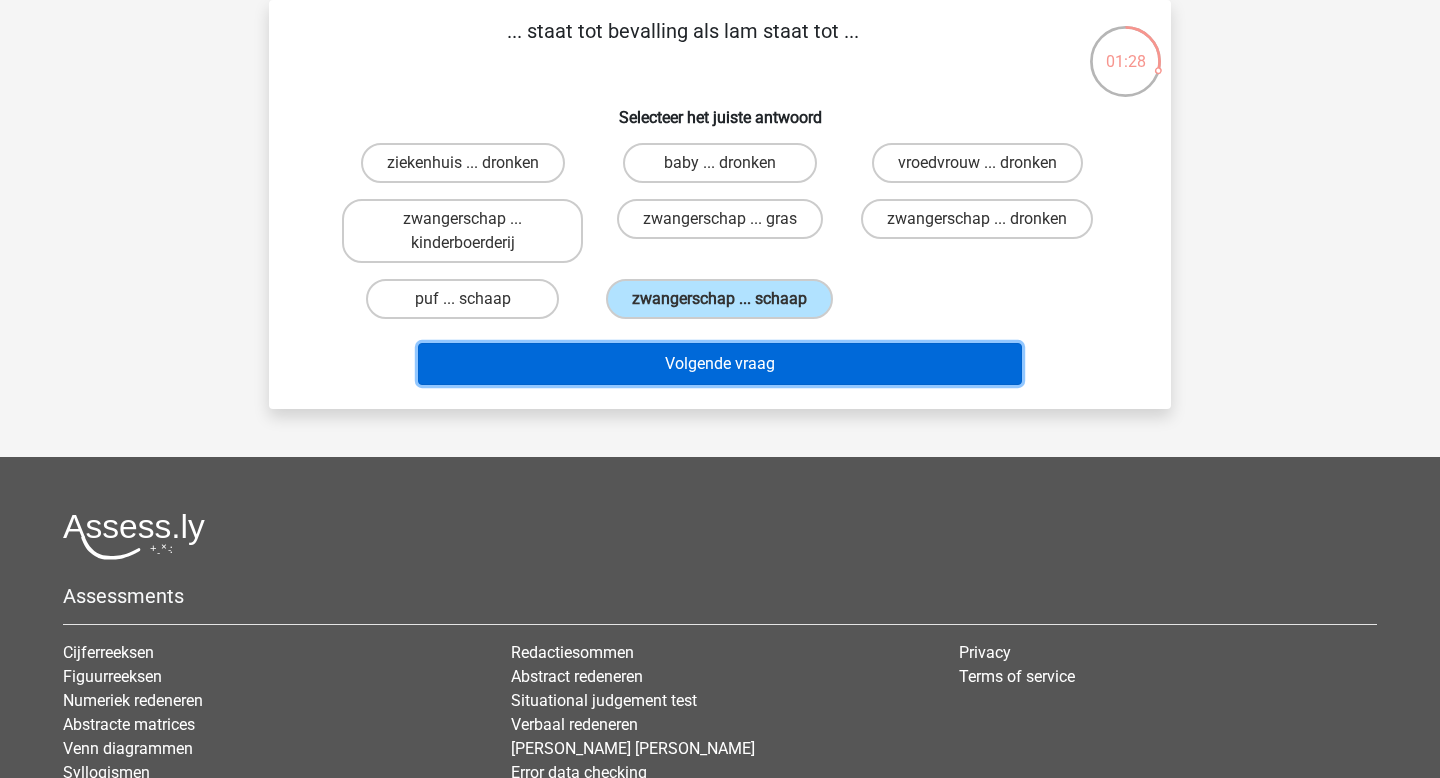 click on "Volgende vraag" at bounding box center (720, 364) 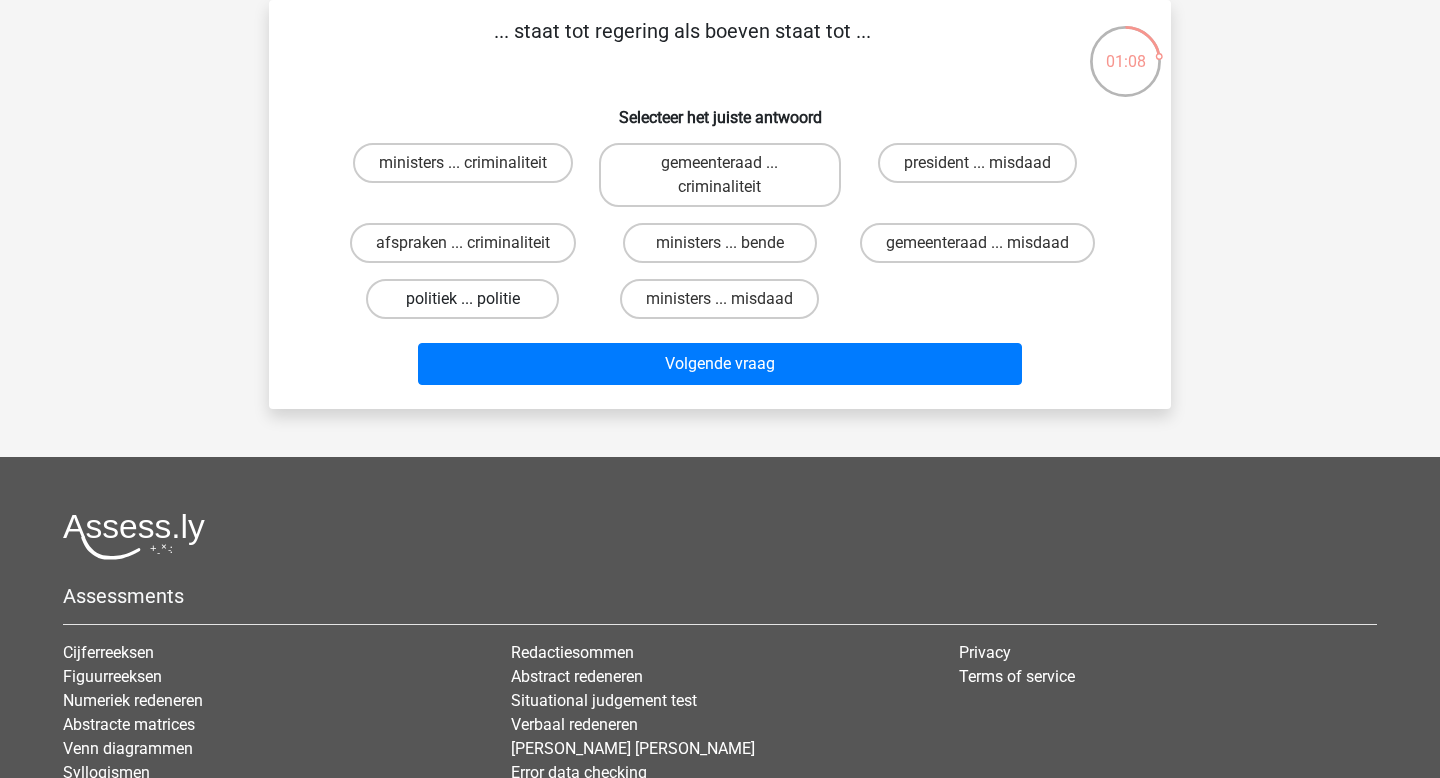 click on "politiek ... politie" at bounding box center [462, 299] 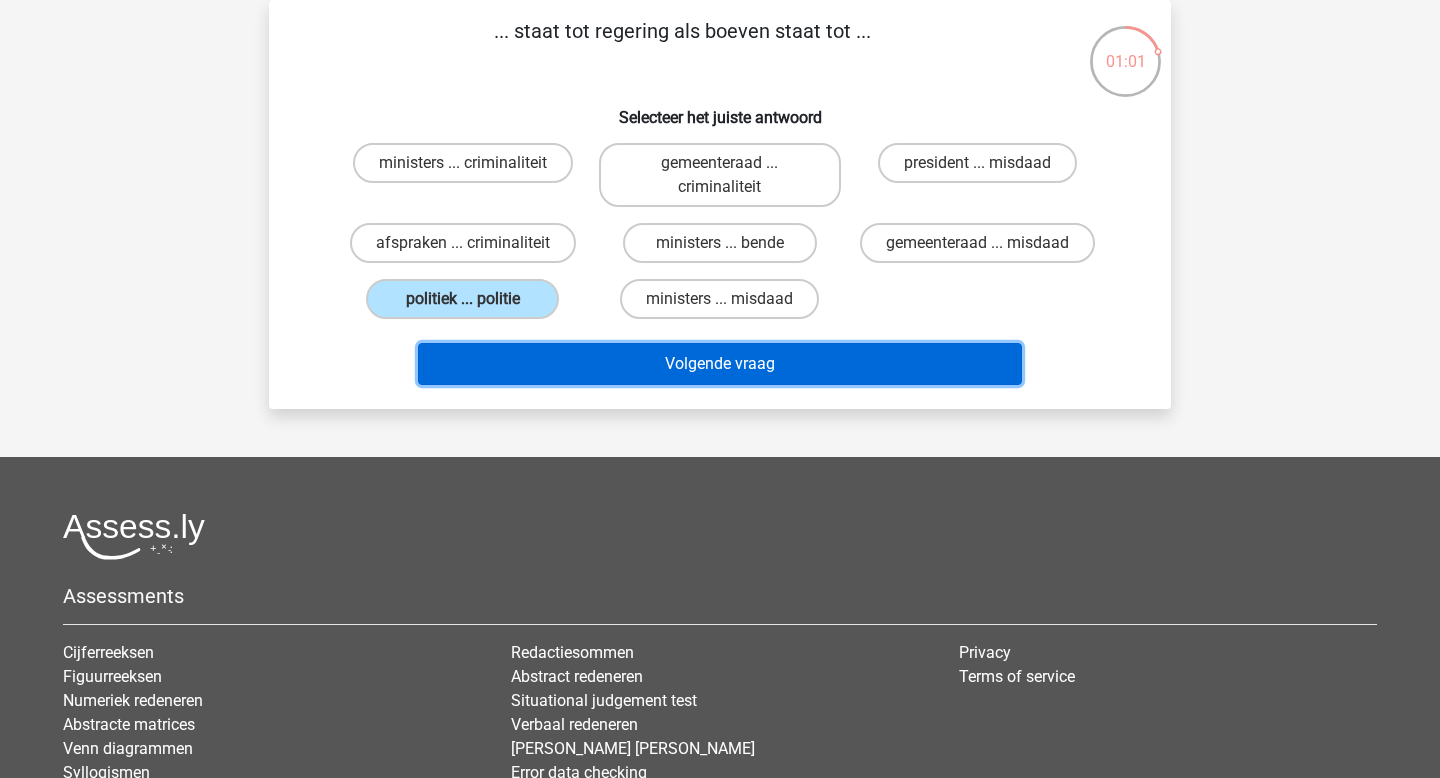 click on "Volgende vraag" at bounding box center (720, 364) 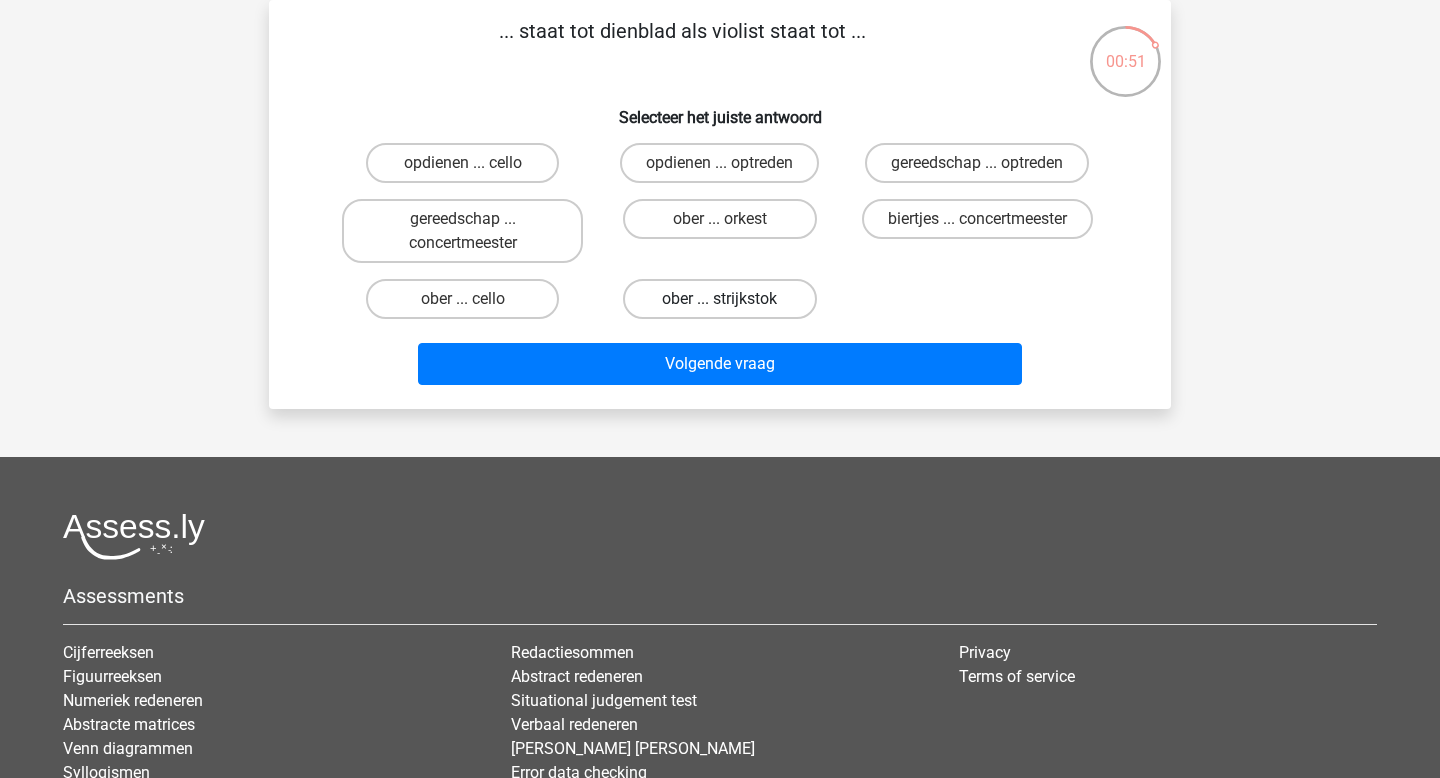click on "ober ... strijkstok" at bounding box center (719, 299) 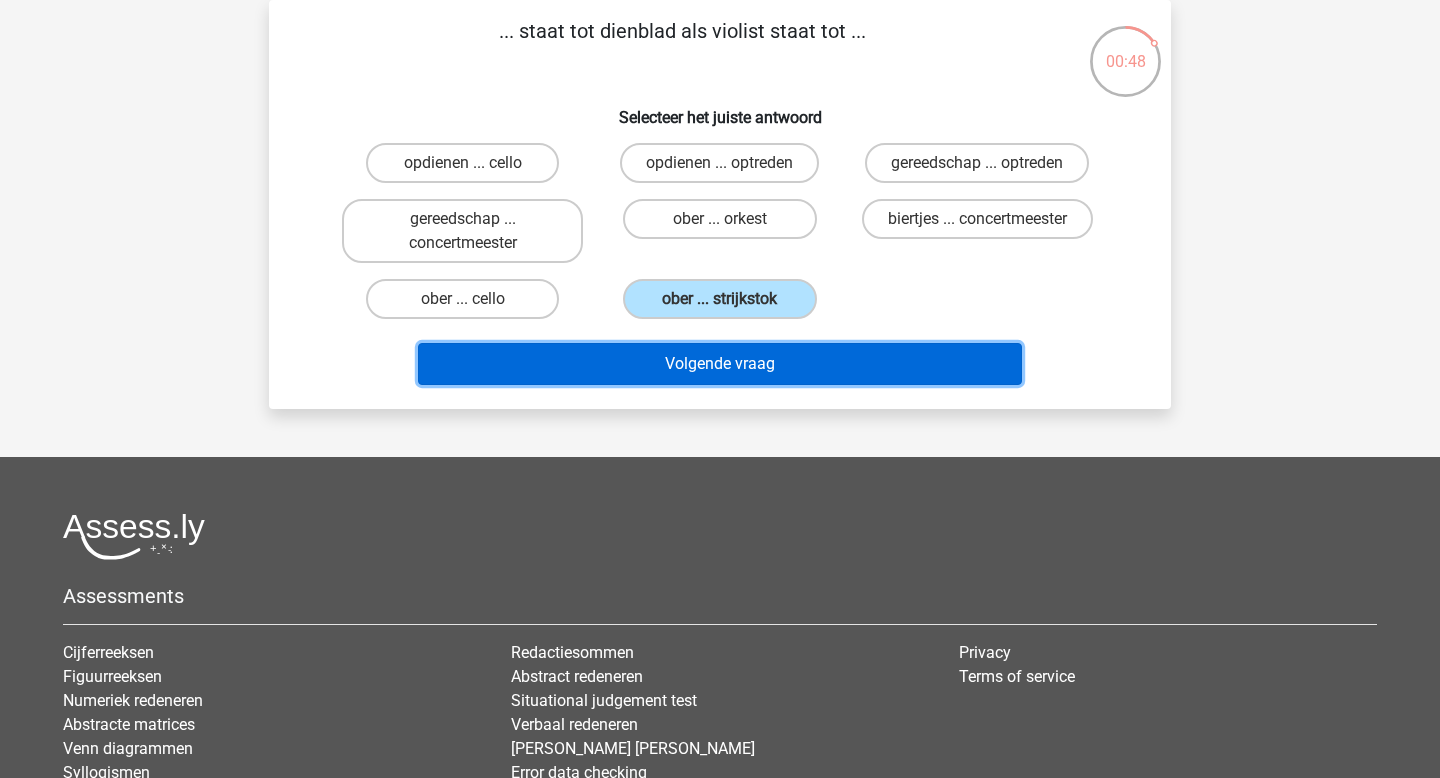 click on "Volgende vraag" at bounding box center (720, 364) 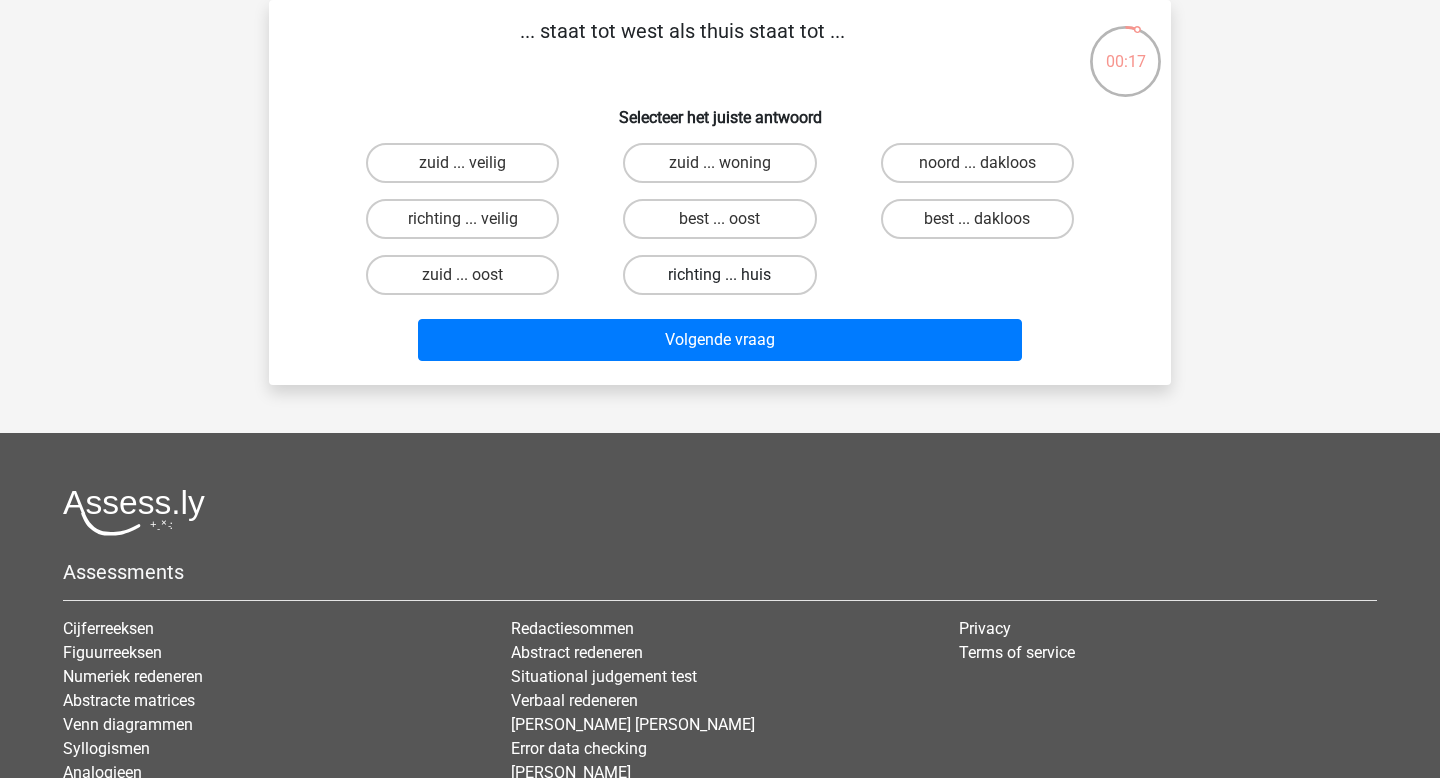 click on "richting ... huis" at bounding box center [719, 275] 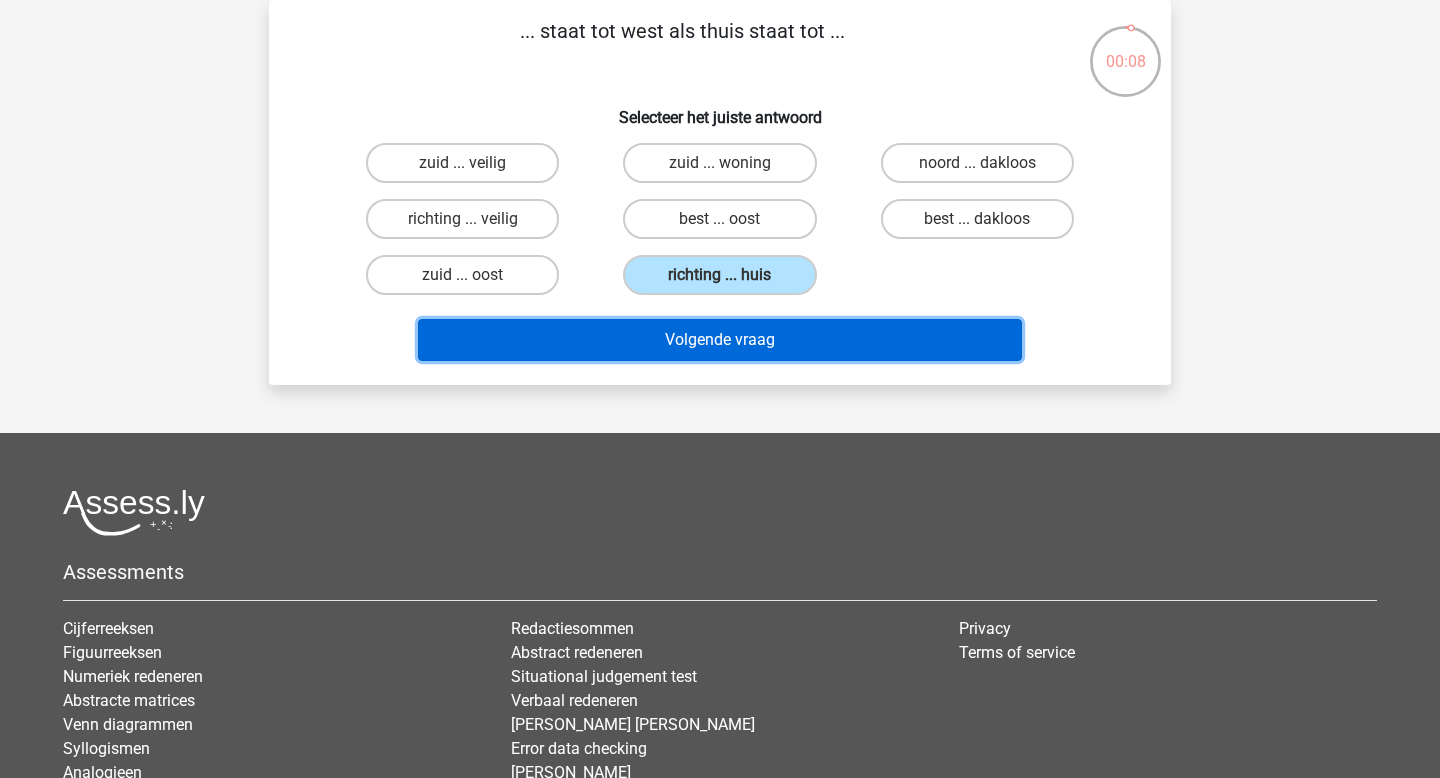click on "Volgende vraag" at bounding box center (720, 340) 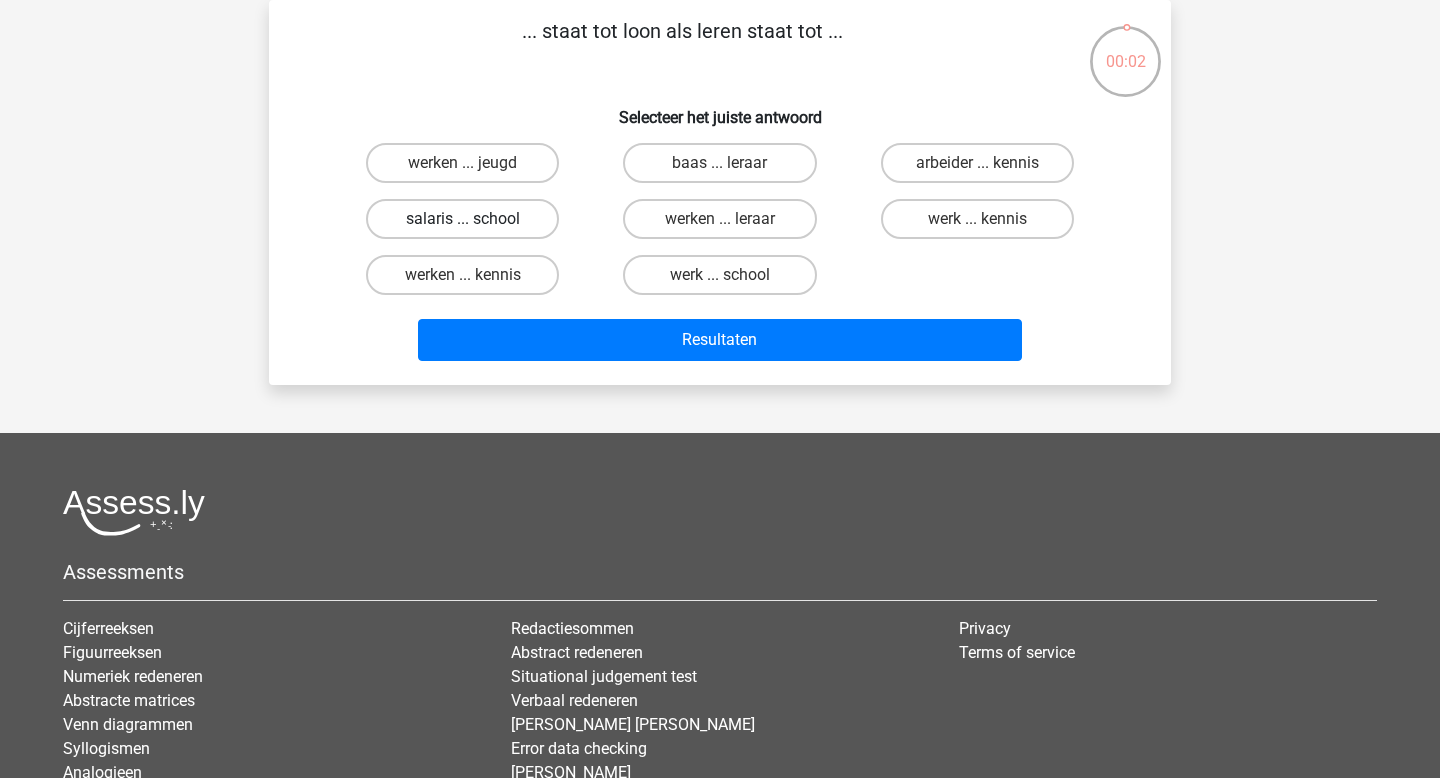 click on "salaris ... school" at bounding box center [462, 219] 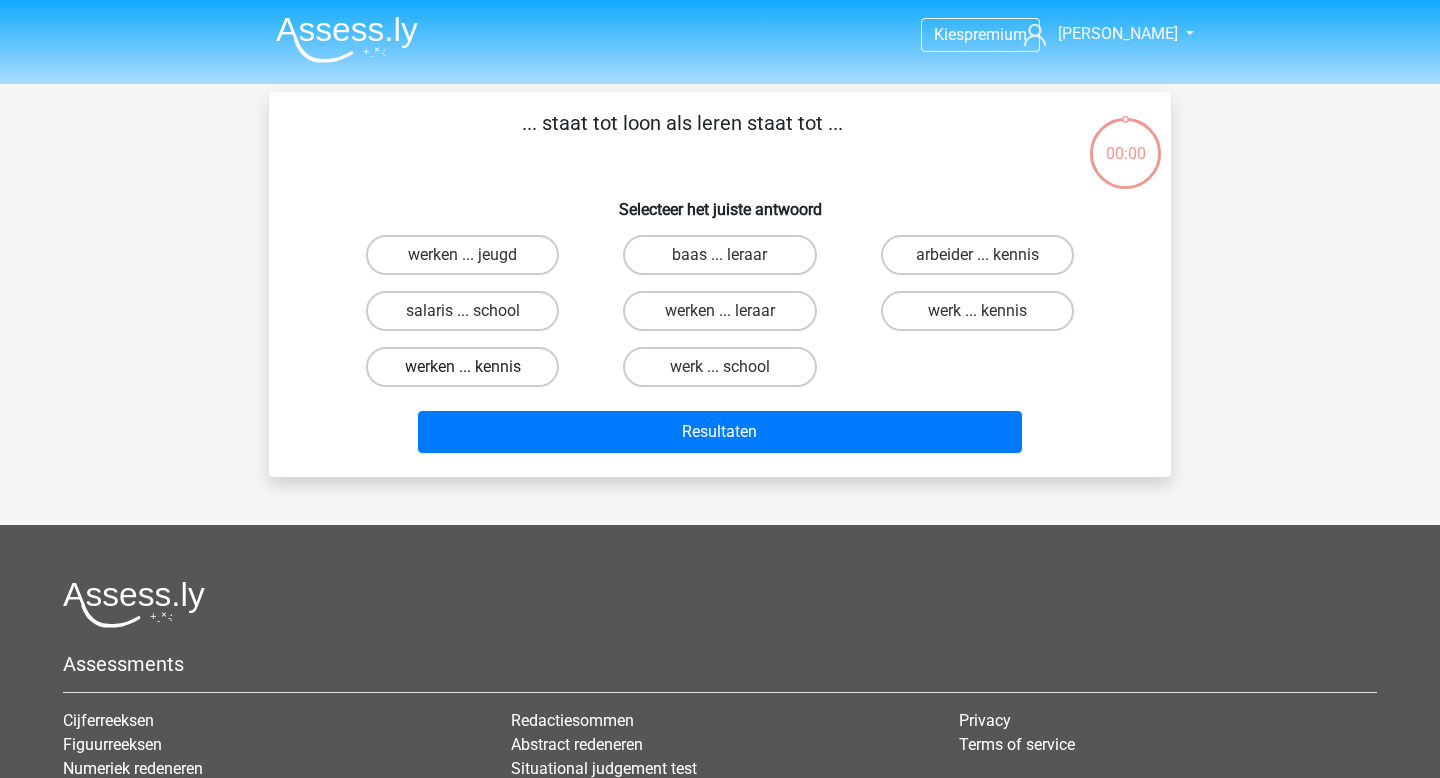 scroll, scrollTop: 92, scrollLeft: 0, axis: vertical 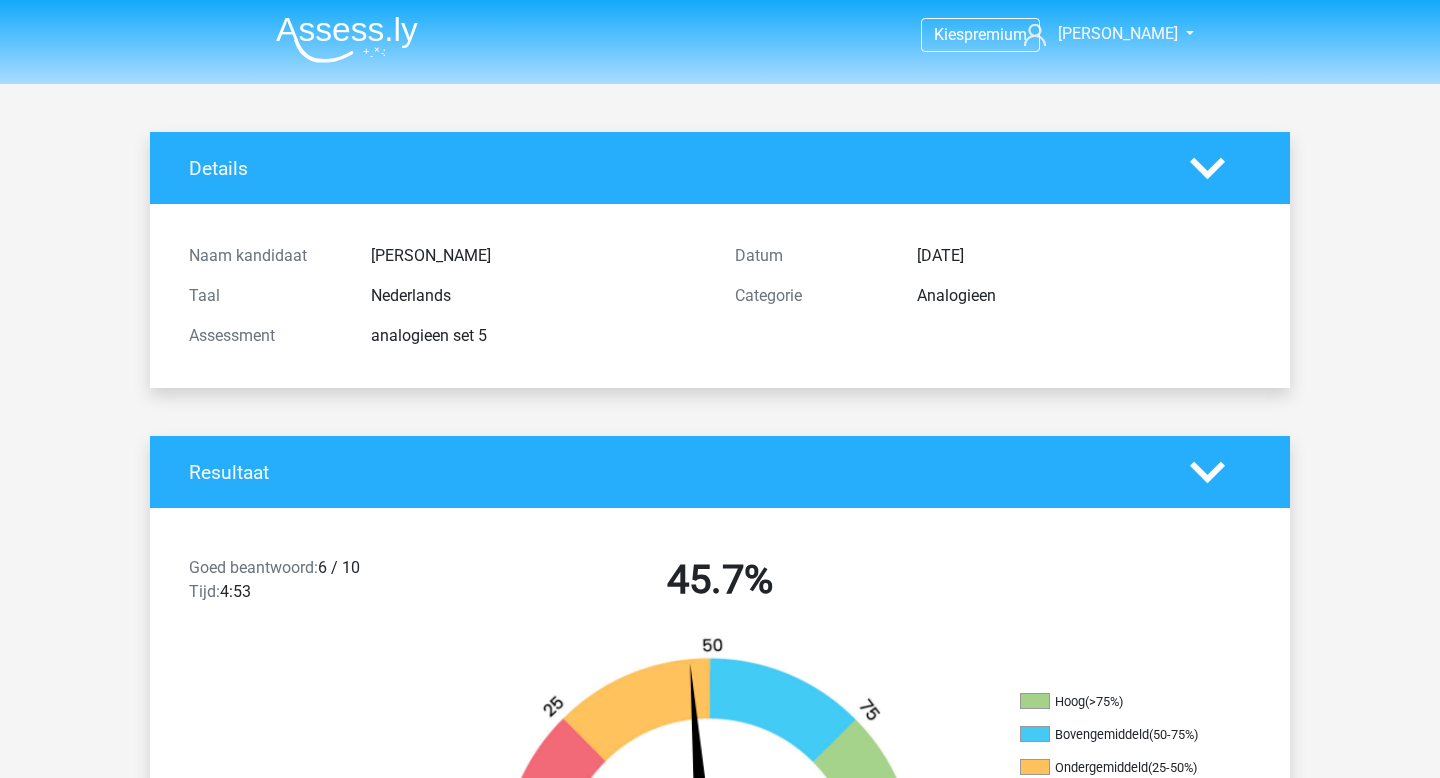 click at bounding box center [347, 39] 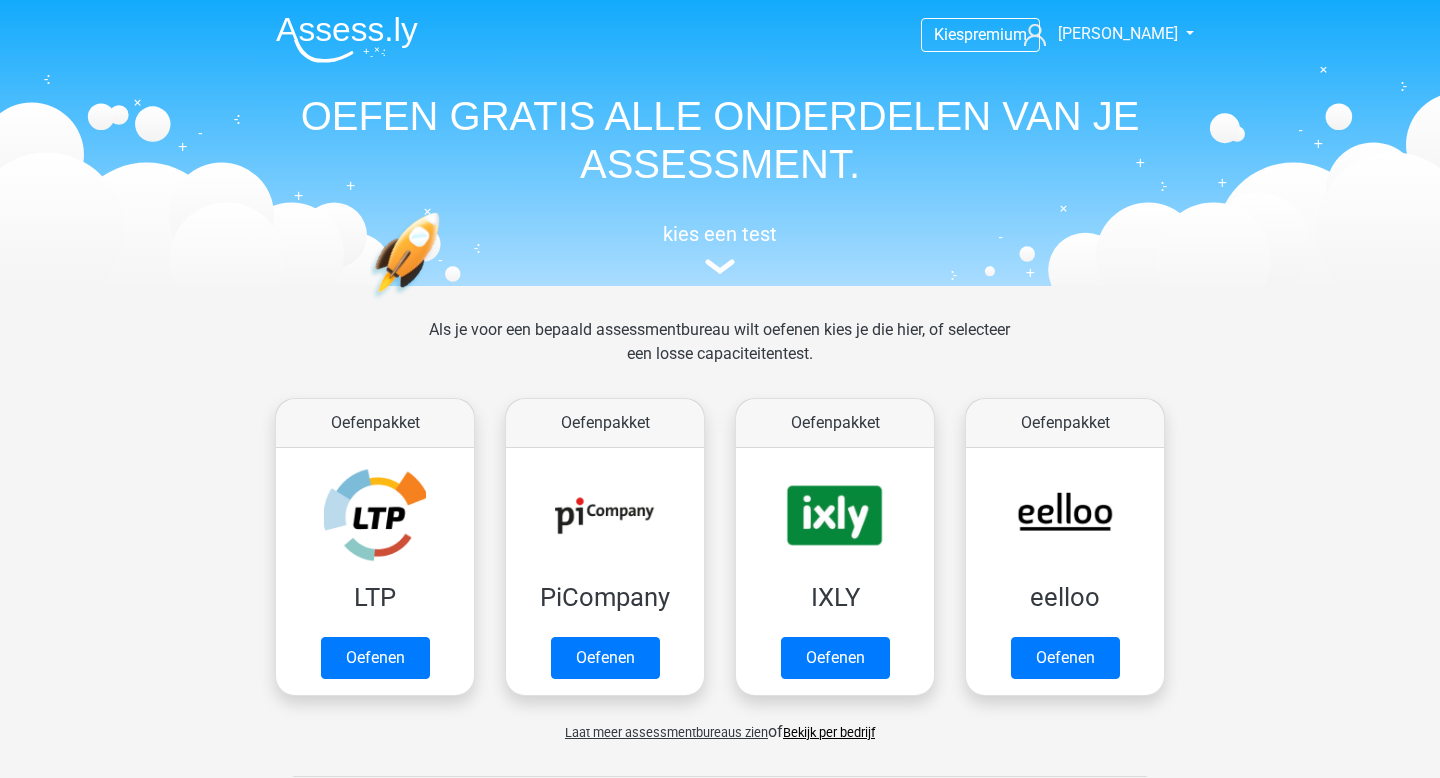scroll, scrollTop: 0, scrollLeft: 0, axis: both 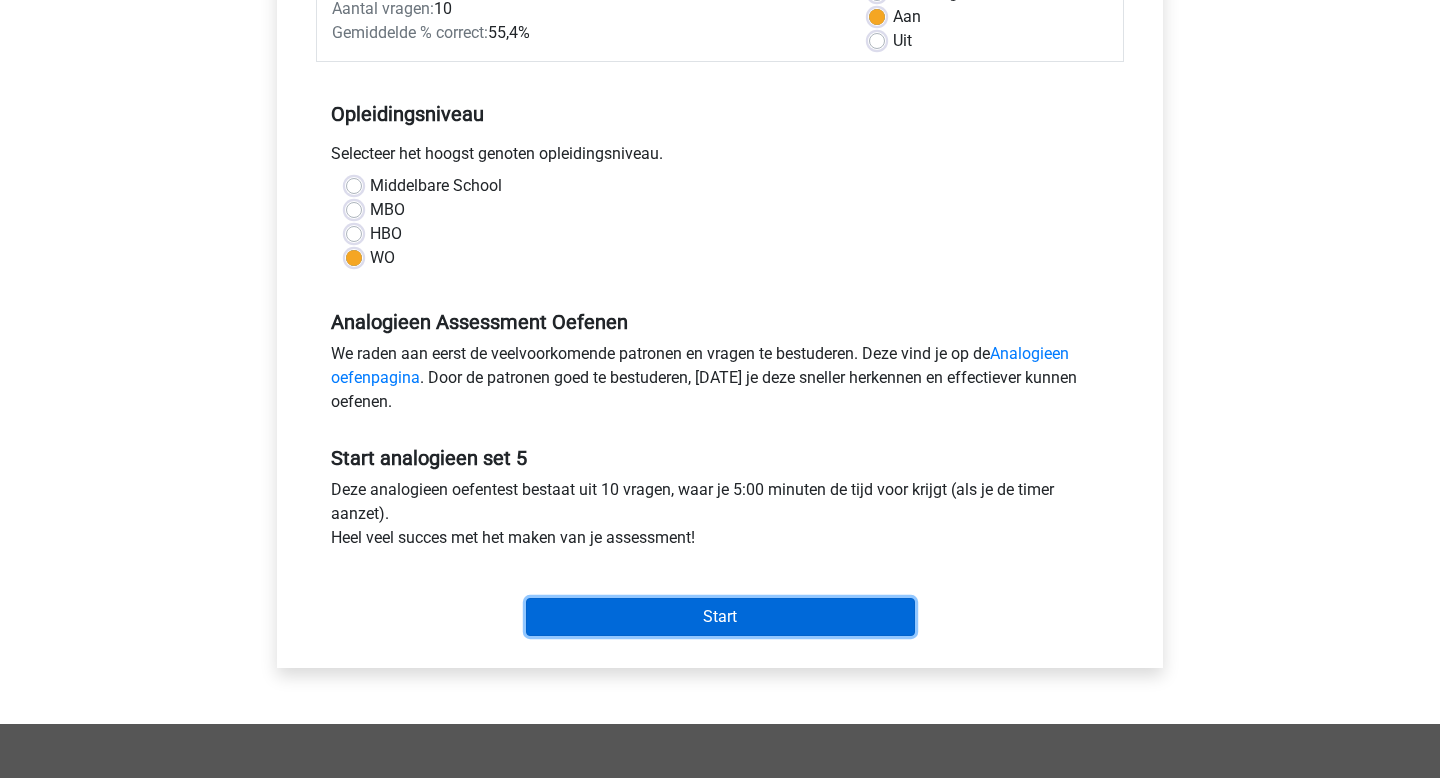 click on "Start" at bounding box center [720, 617] 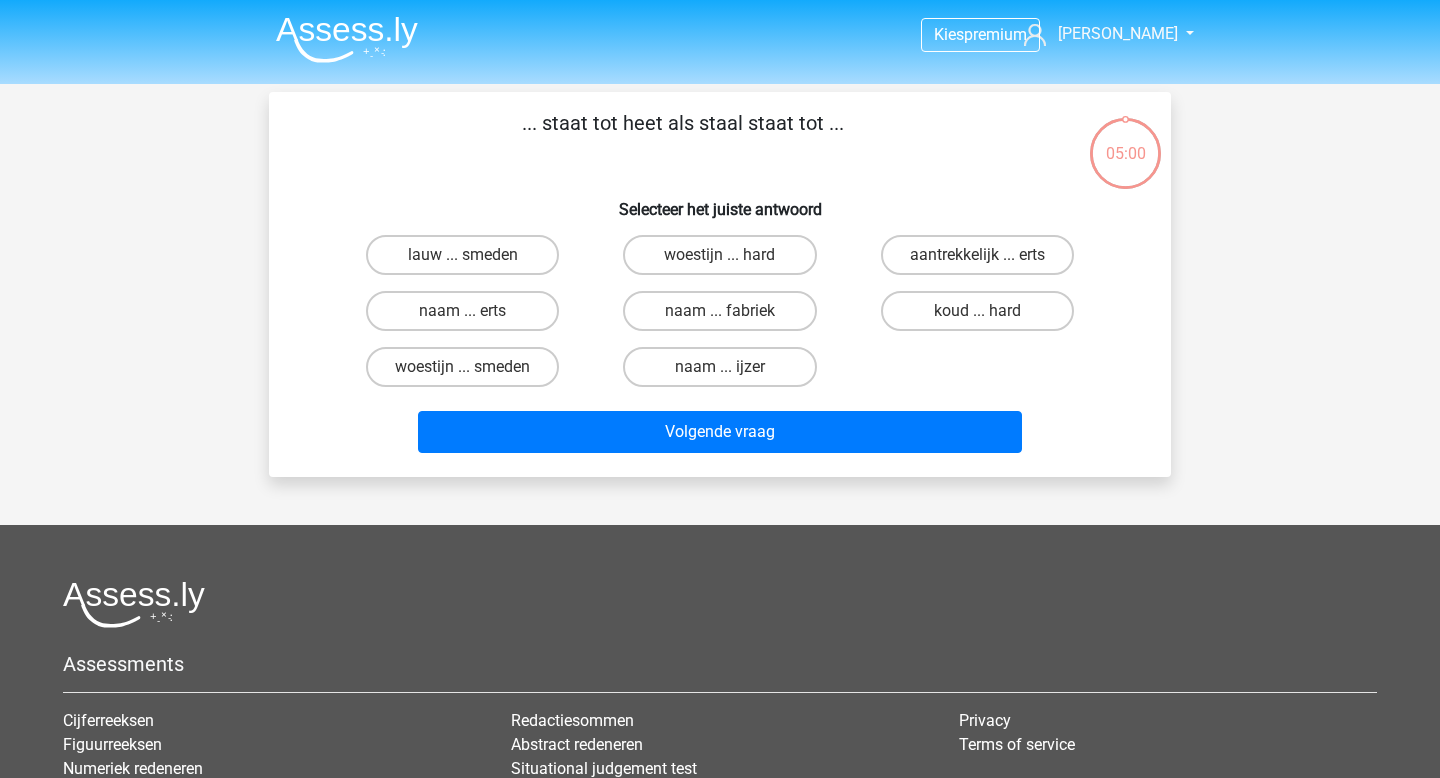 scroll, scrollTop: 0, scrollLeft: 0, axis: both 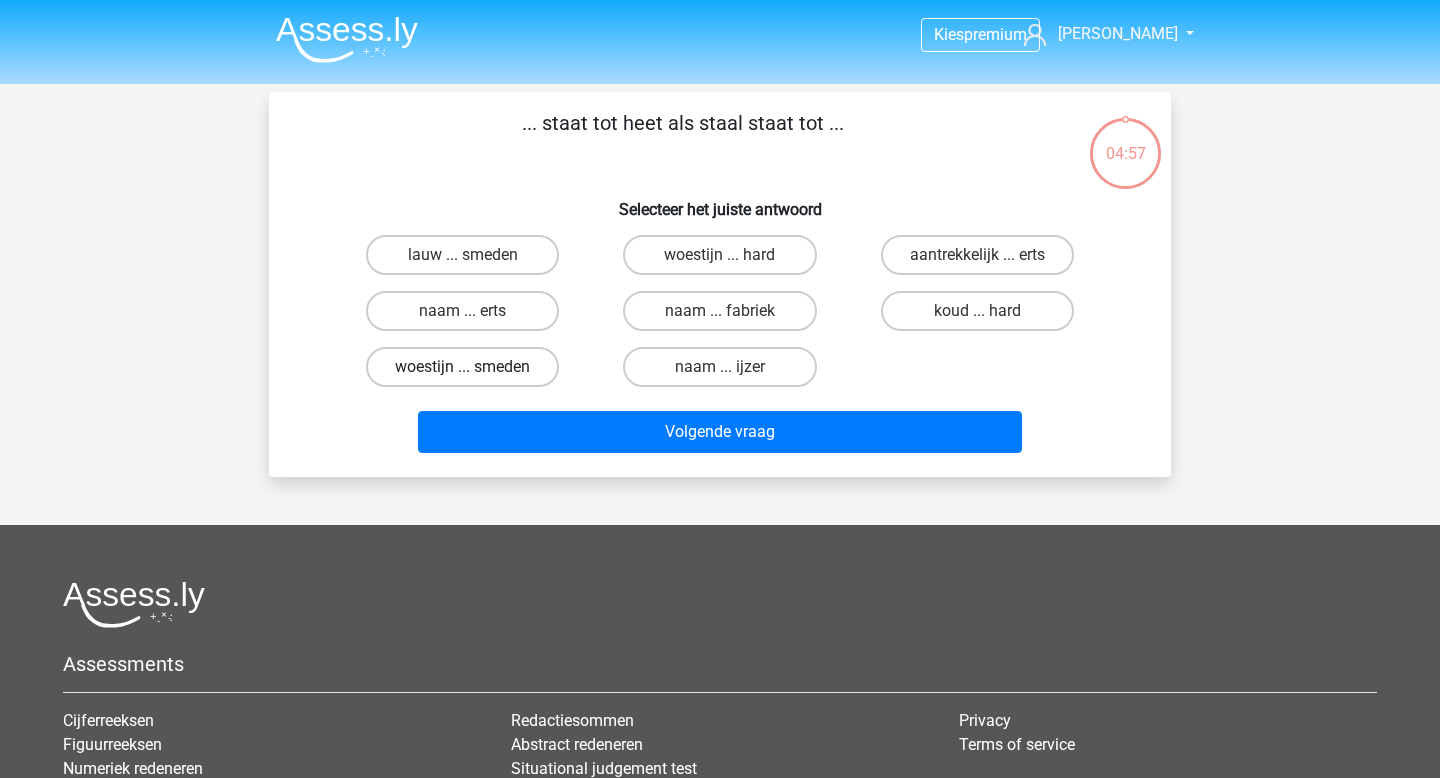click on "woestijn ... smeden" at bounding box center [462, 367] 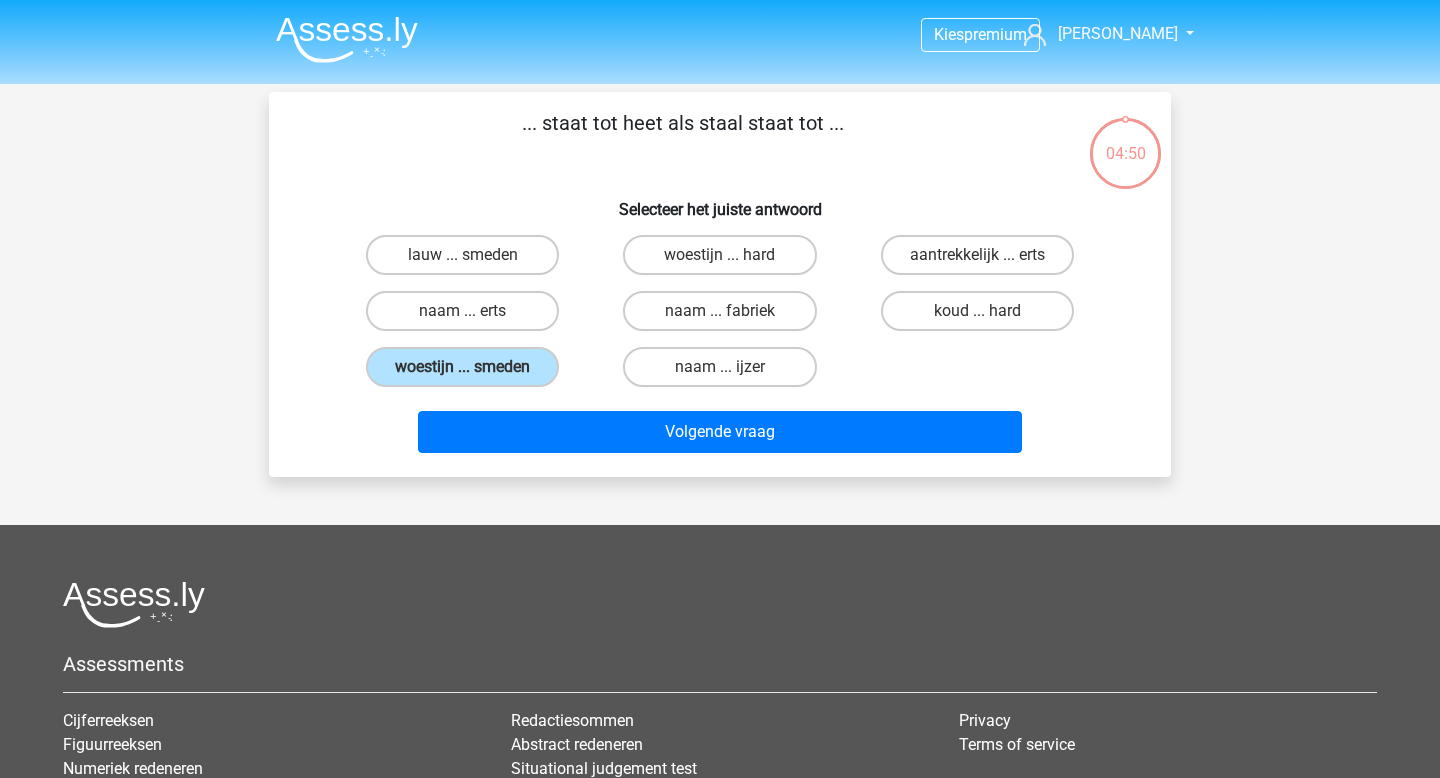 click on "woestijn ... hard" at bounding box center [726, 261] 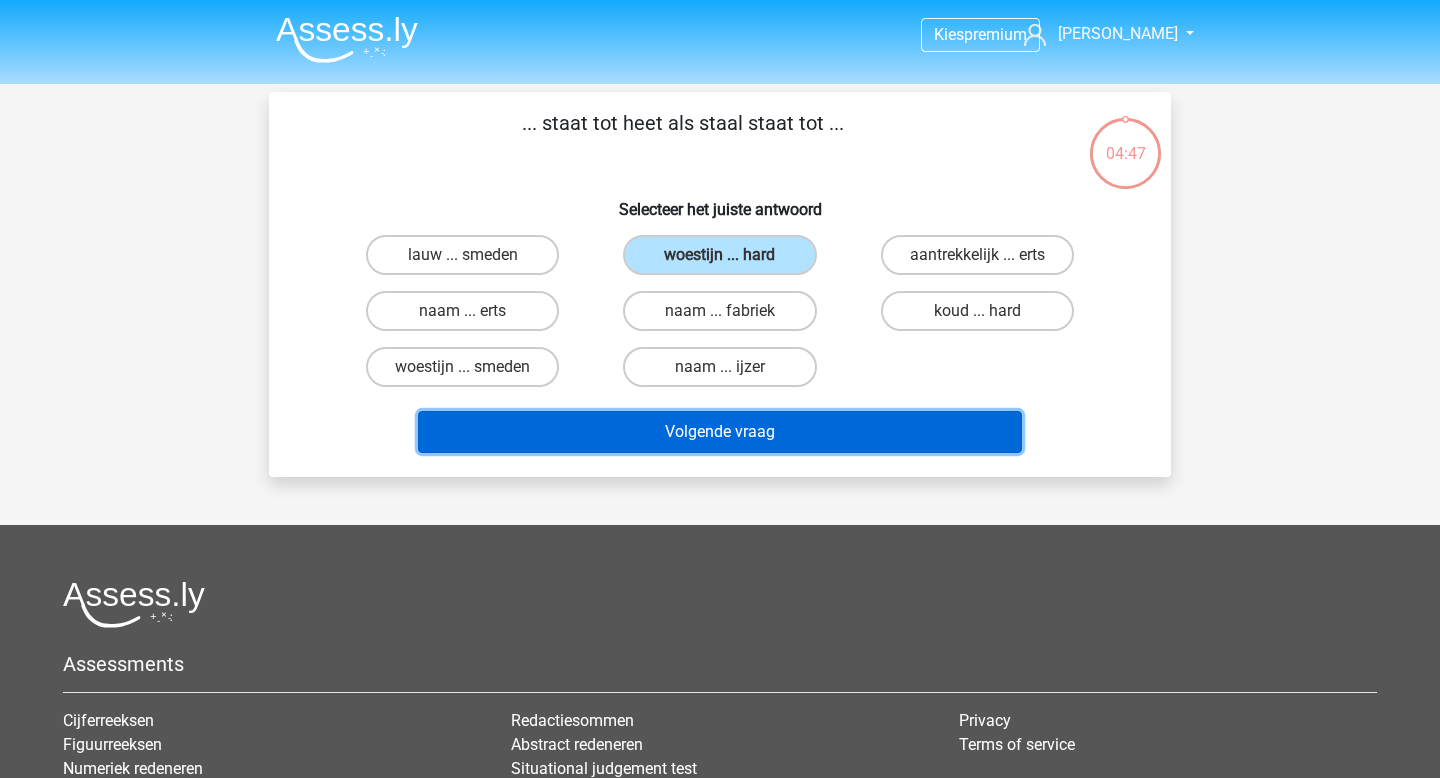 click on "Volgende vraag" at bounding box center [720, 432] 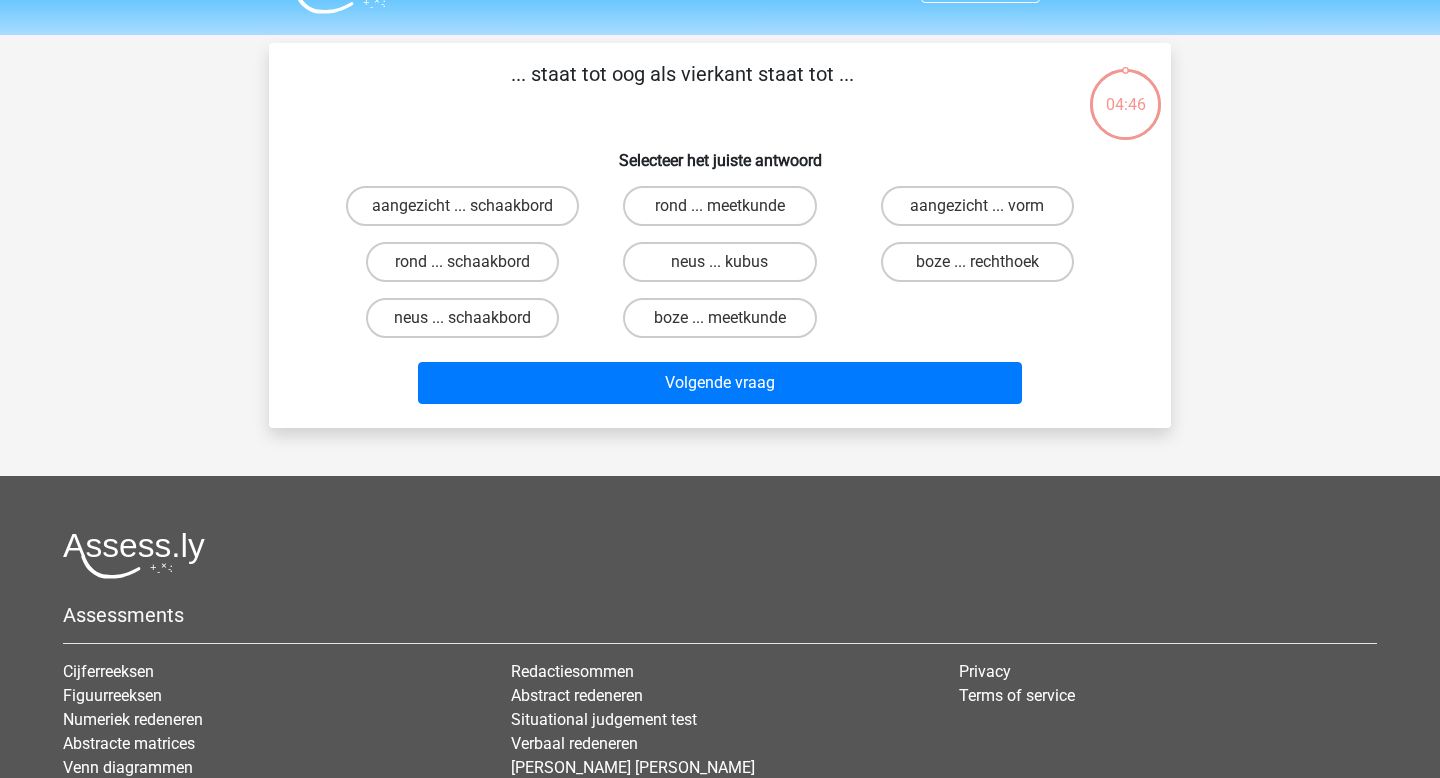 scroll, scrollTop: 92, scrollLeft: 0, axis: vertical 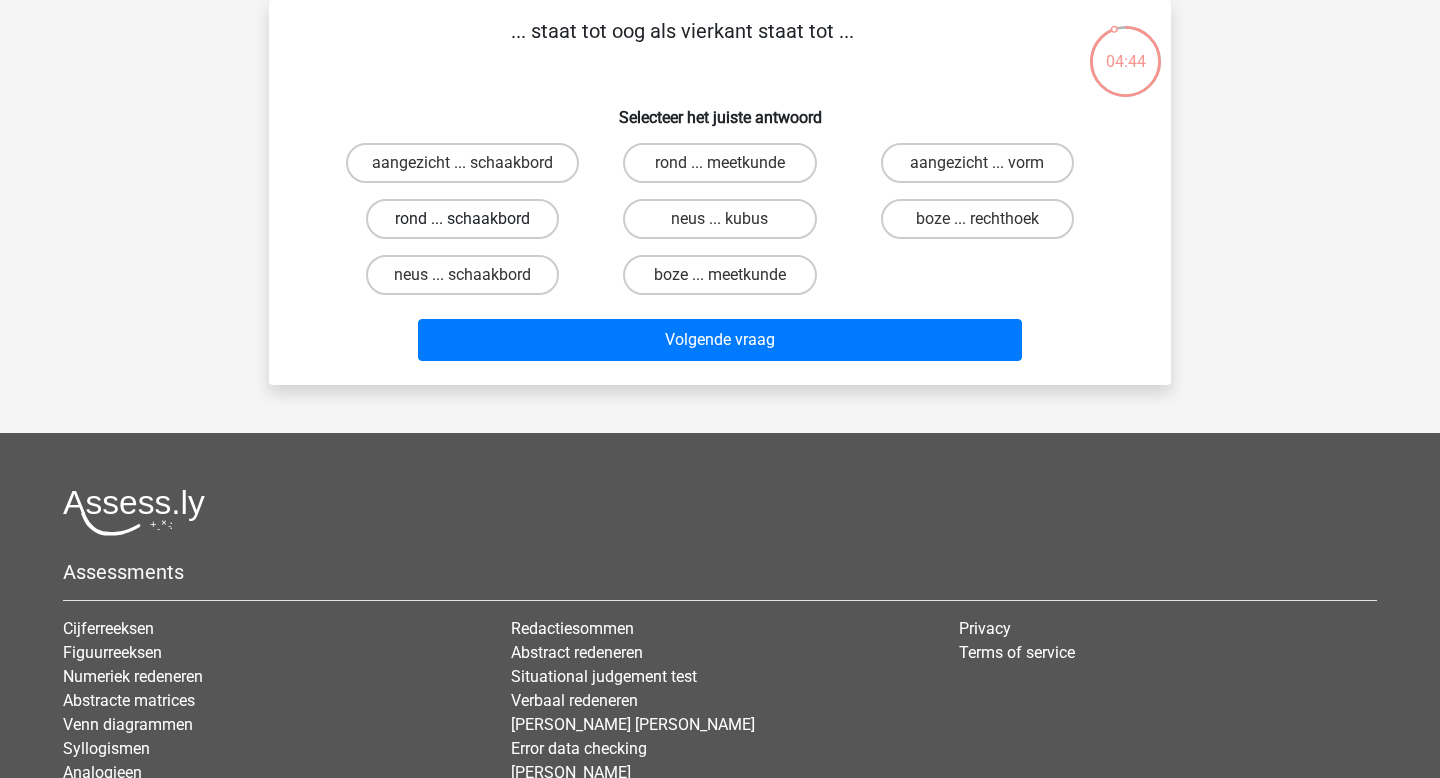 click on "rond ... schaakbord" at bounding box center (462, 219) 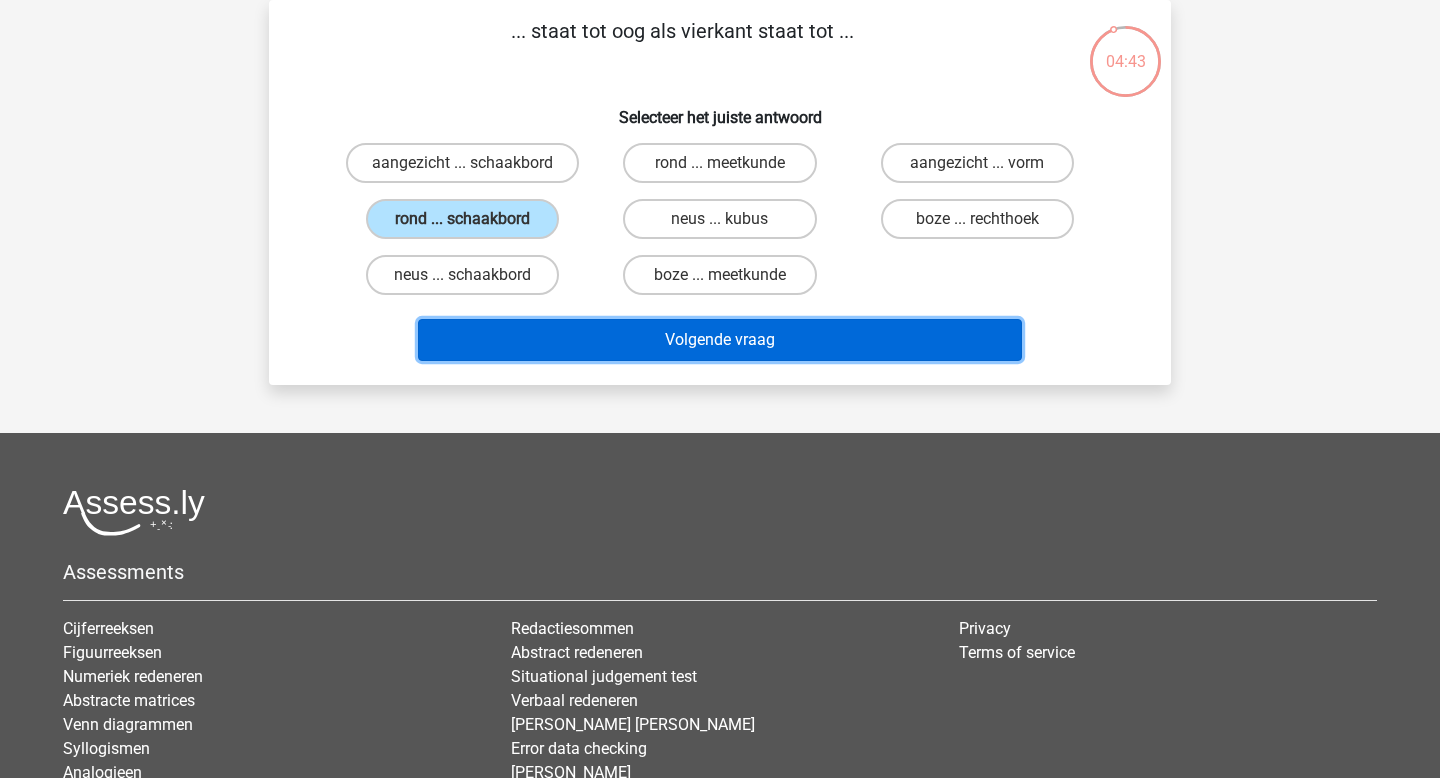 click on "Volgende vraag" at bounding box center (720, 340) 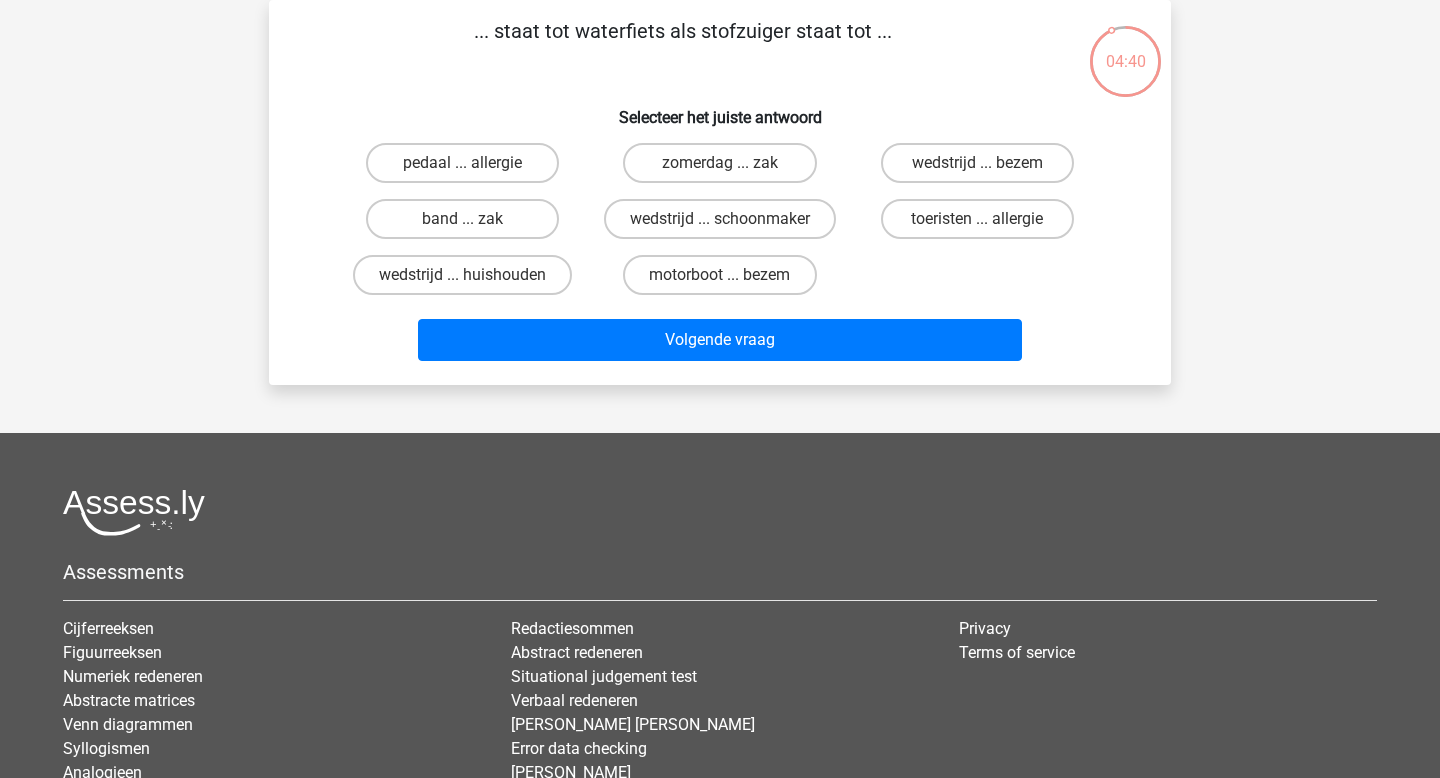 click on "motorboot ... bezem" at bounding box center [719, 275] 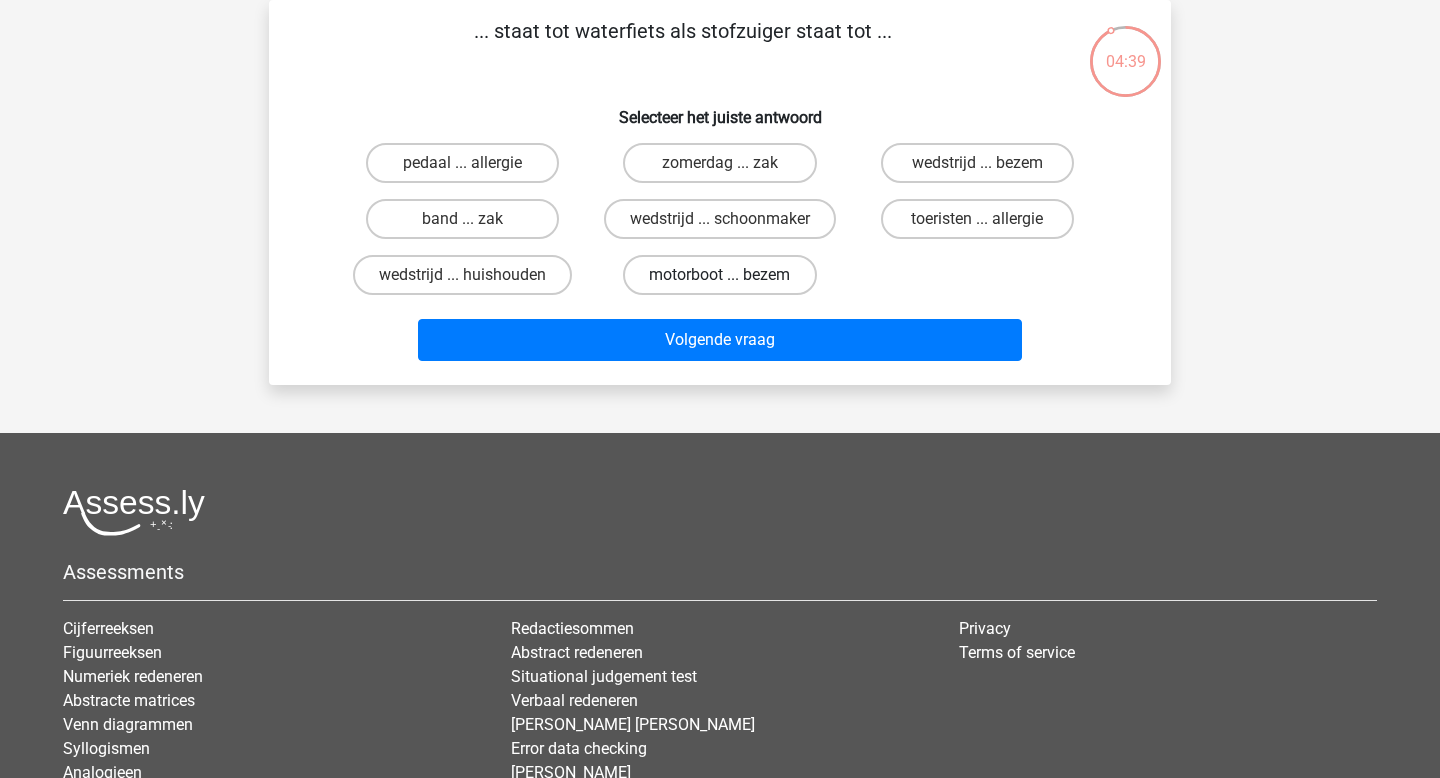 click on "motorboot ... bezem" at bounding box center [719, 275] 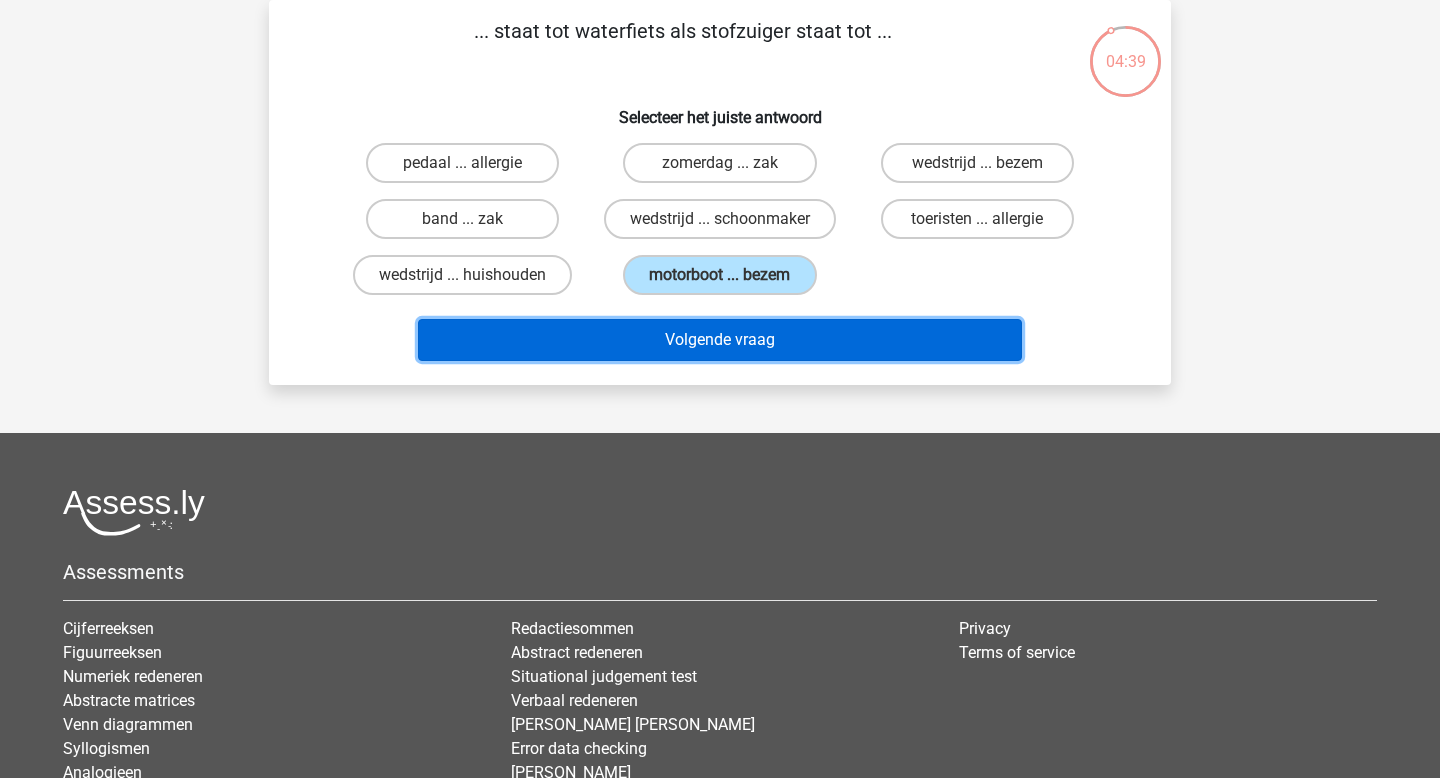 click on "Volgende vraag" at bounding box center [720, 340] 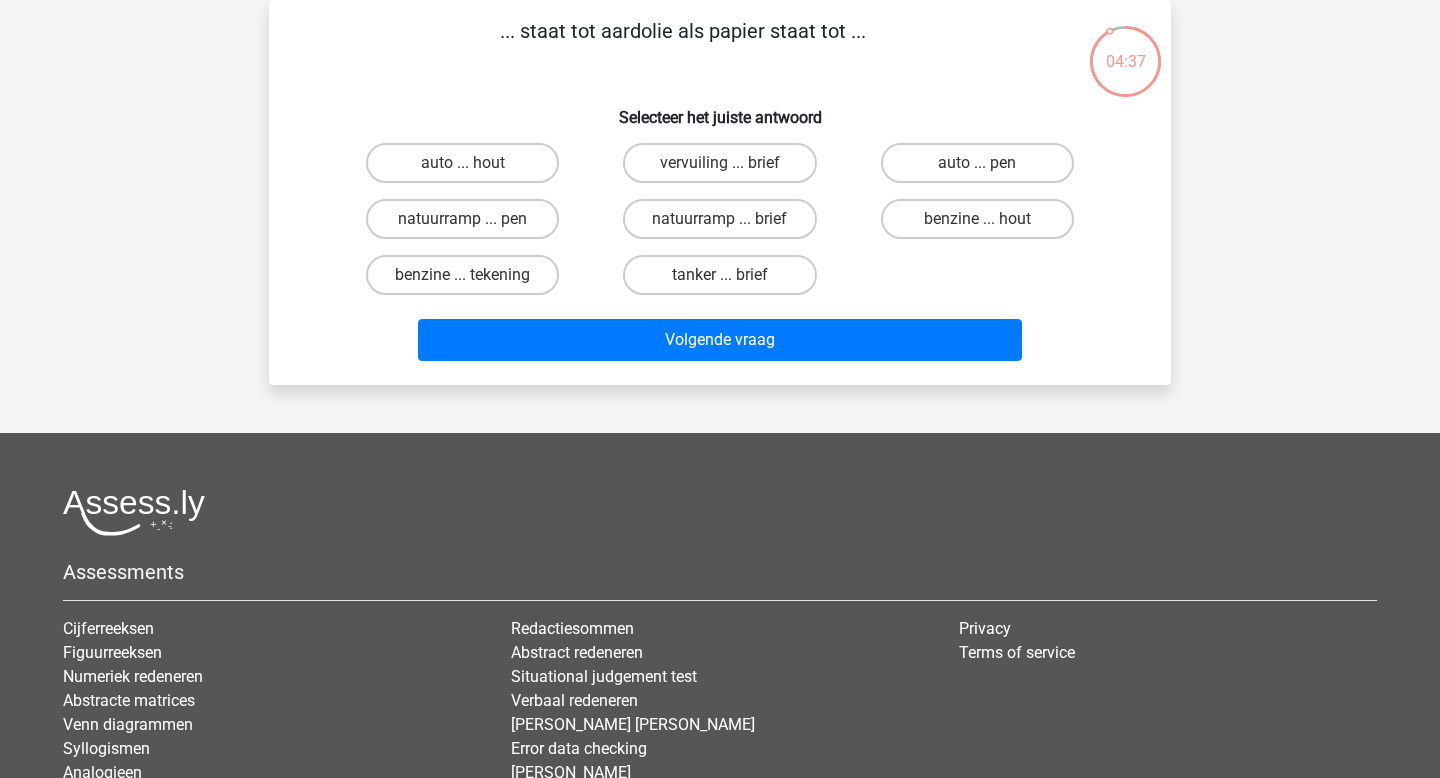 click on "benzine ... hout" at bounding box center [983, 225] 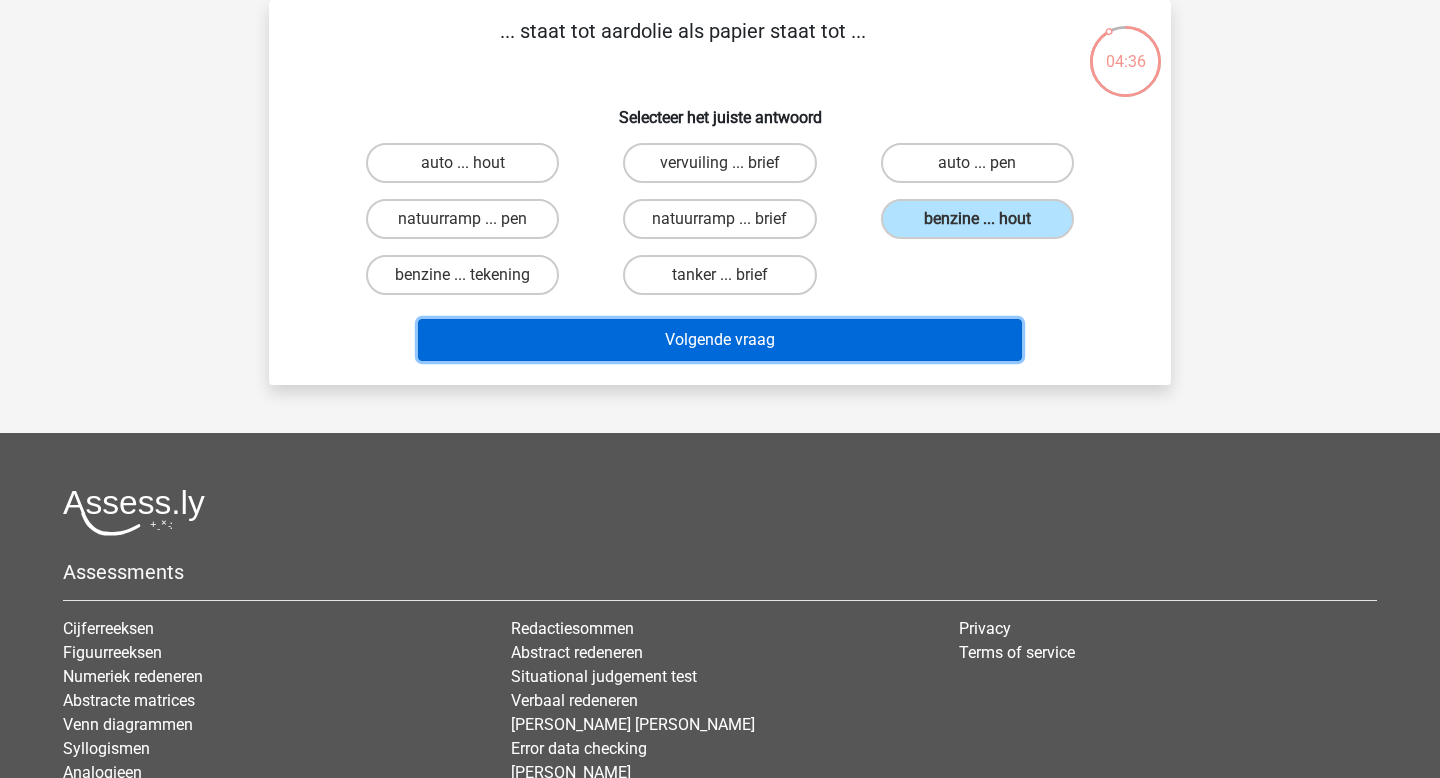 click on "Volgende vraag" at bounding box center [720, 340] 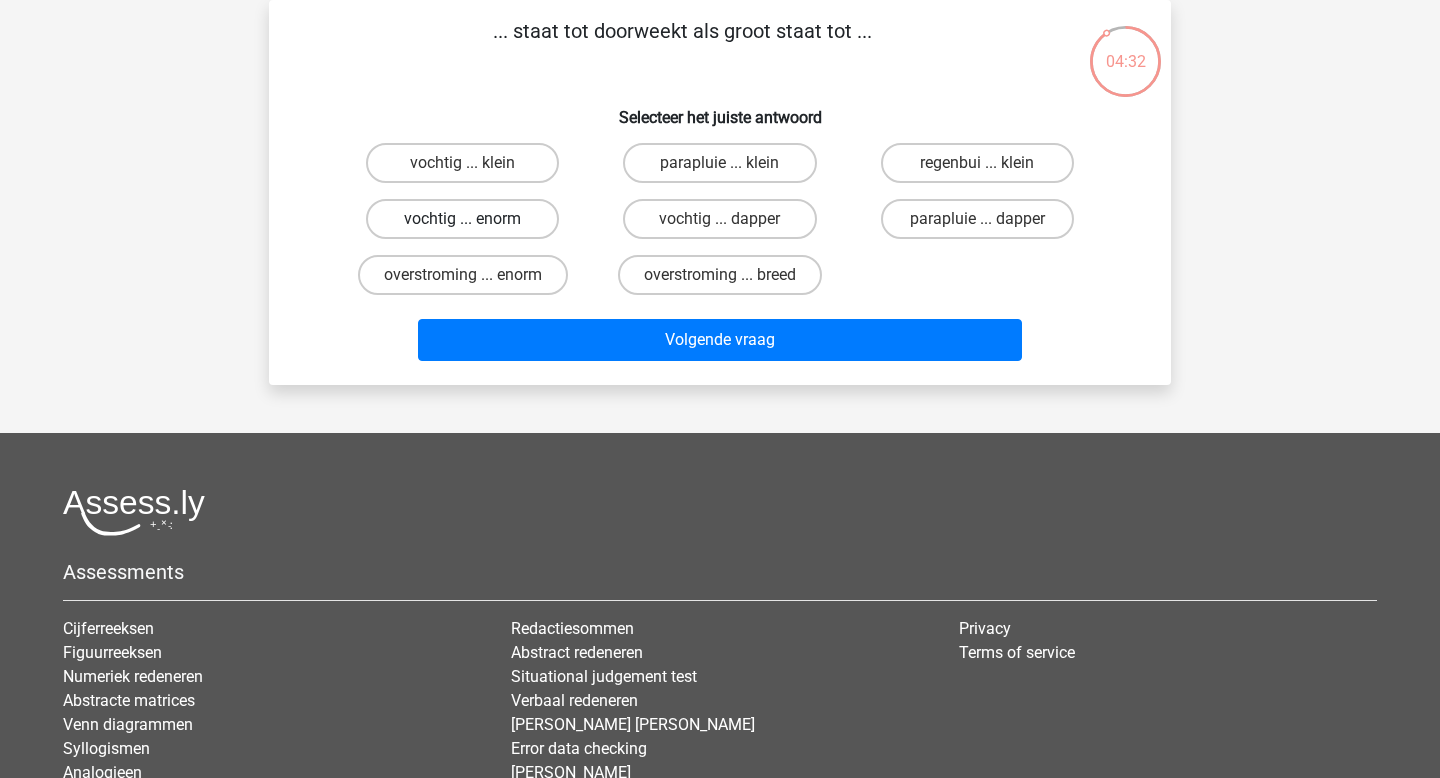 click on "vochtig ... enorm" at bounding box center [462, 219] 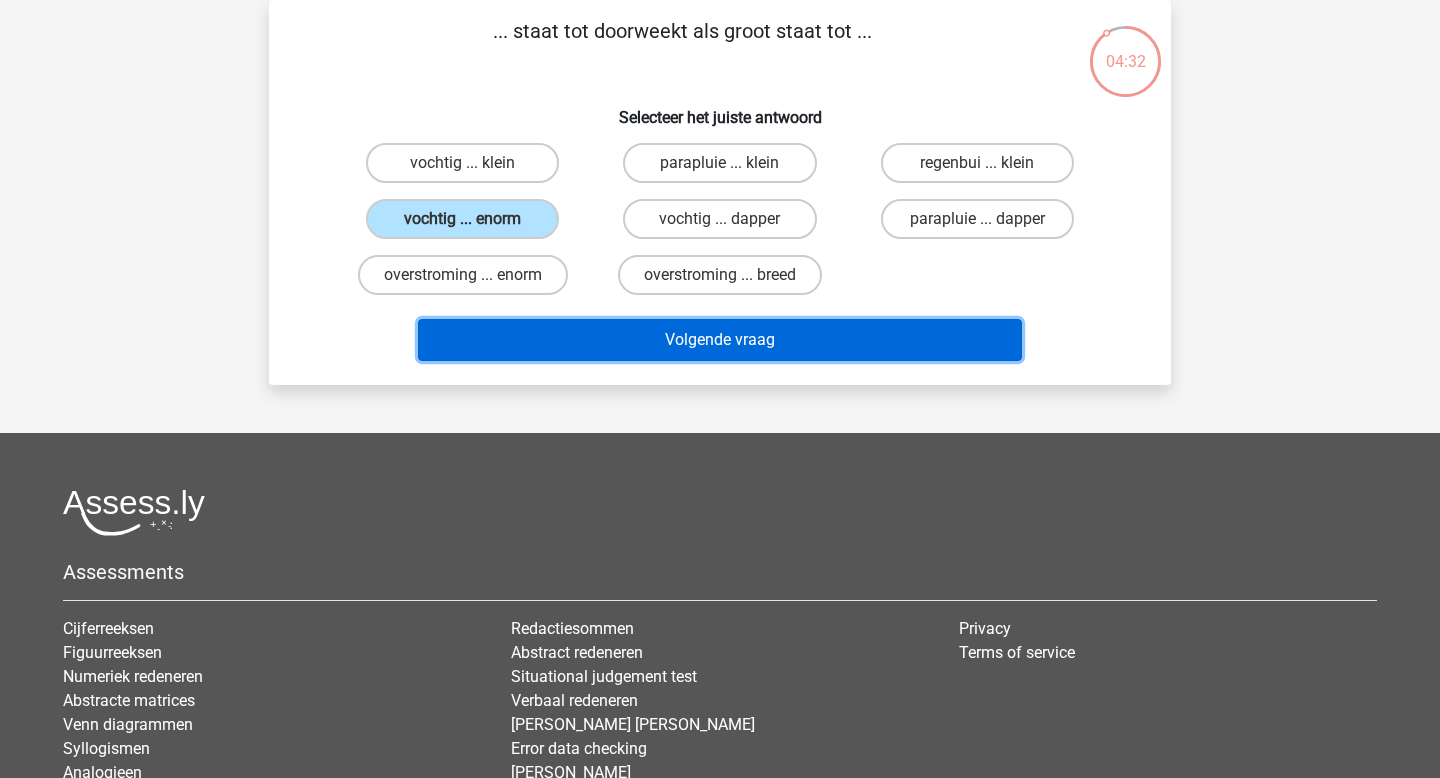click on "Volgende vraag" at bounding box center [720, 340] 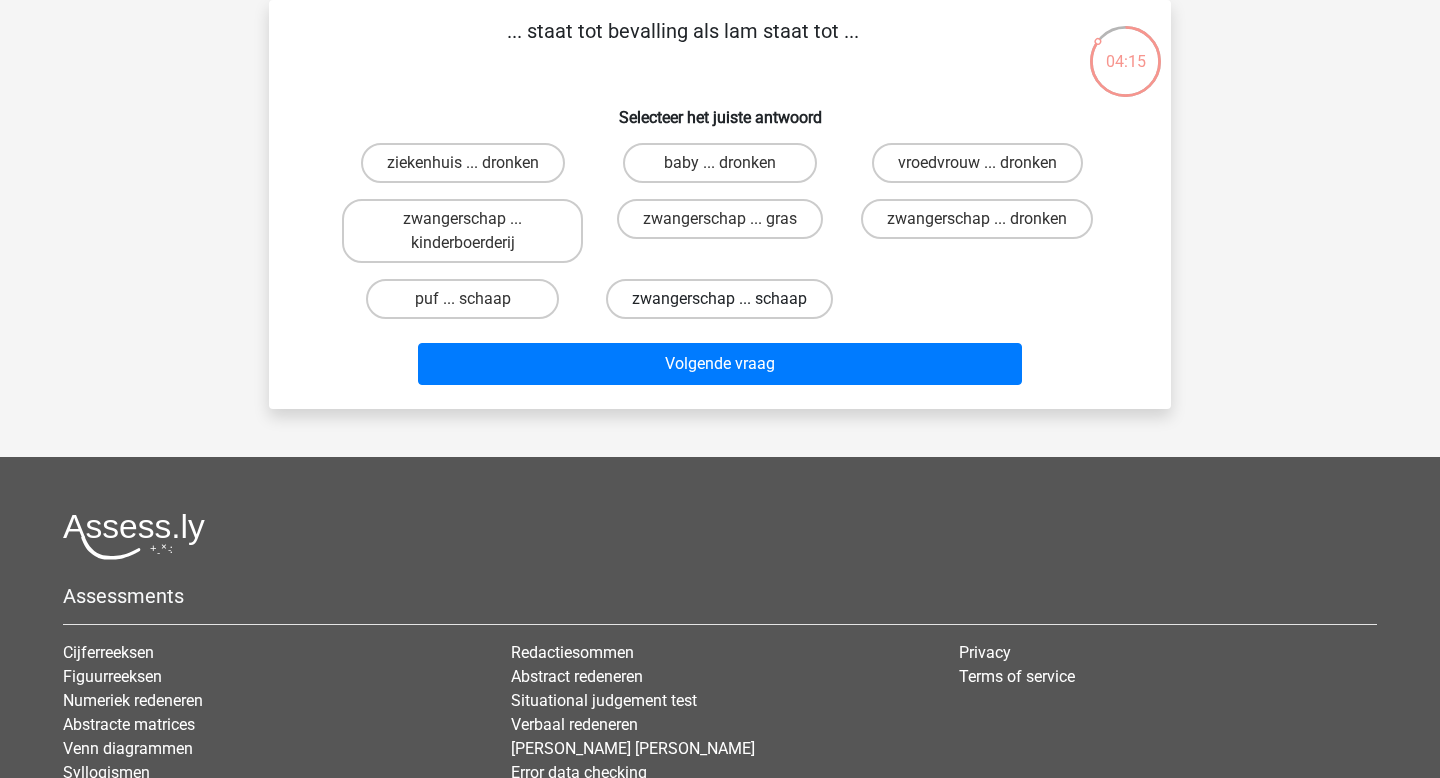 click on "zwangerschap ... schaap" at bounding box center (719, 299) 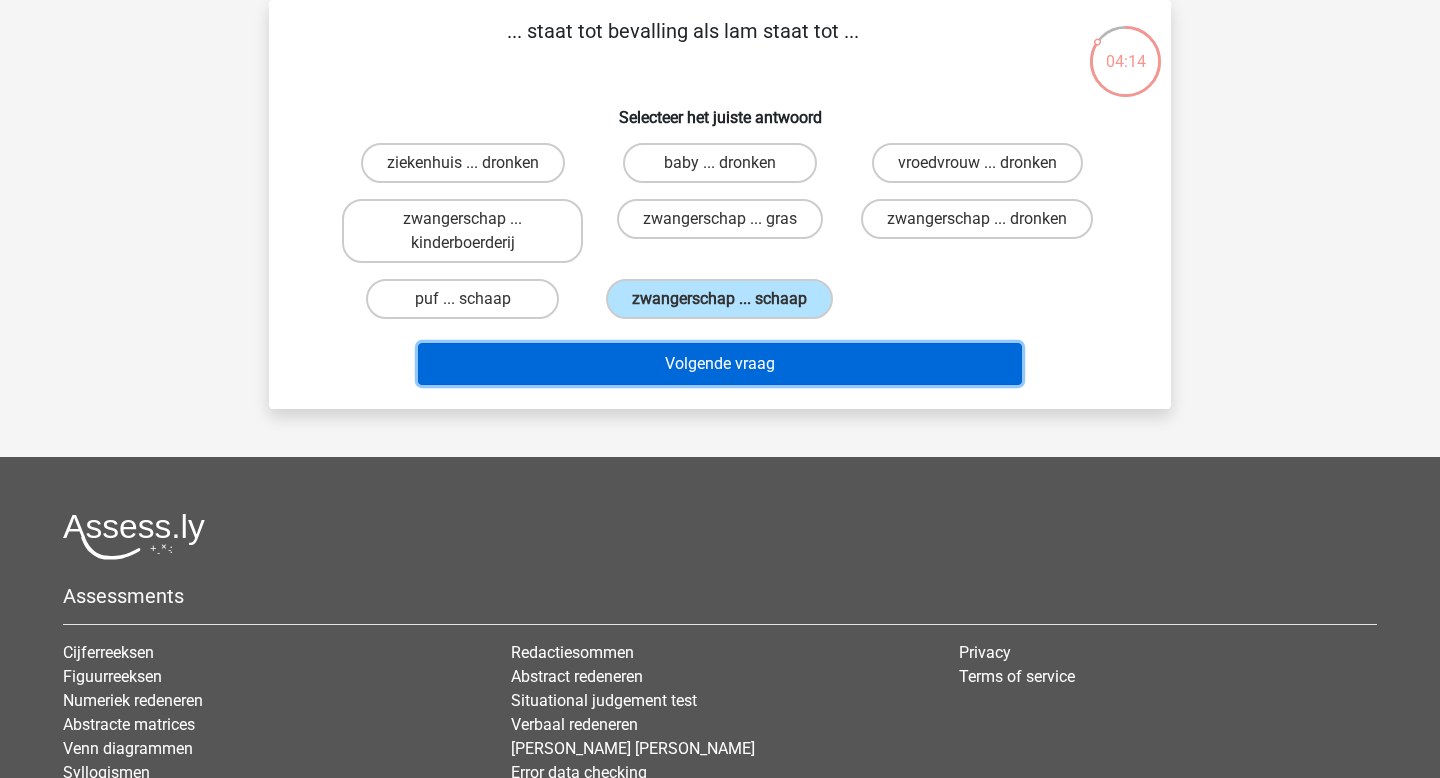 click on "Volgende vraag" at bounding box center [720, 364] 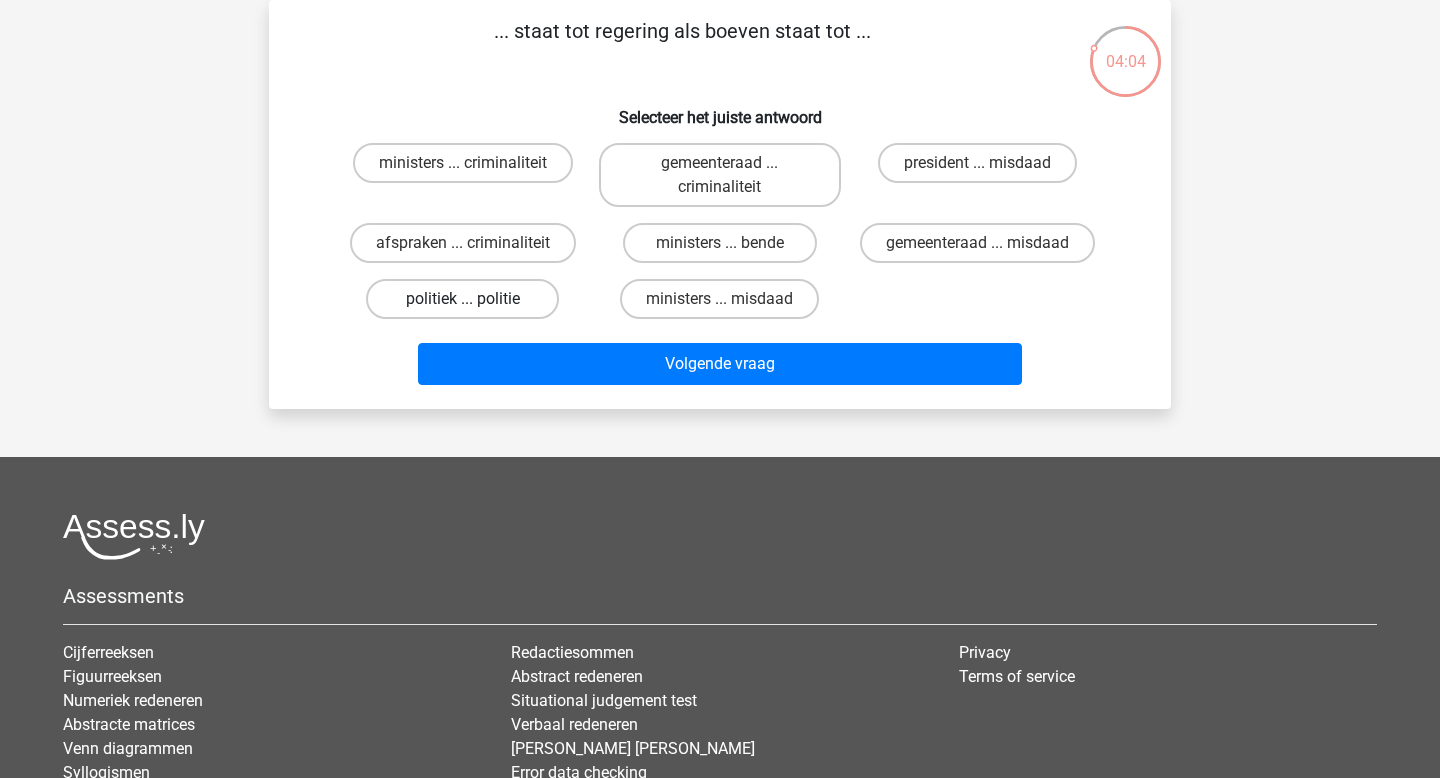 click on "politiek ... politie" at bounding box center [462, 299] 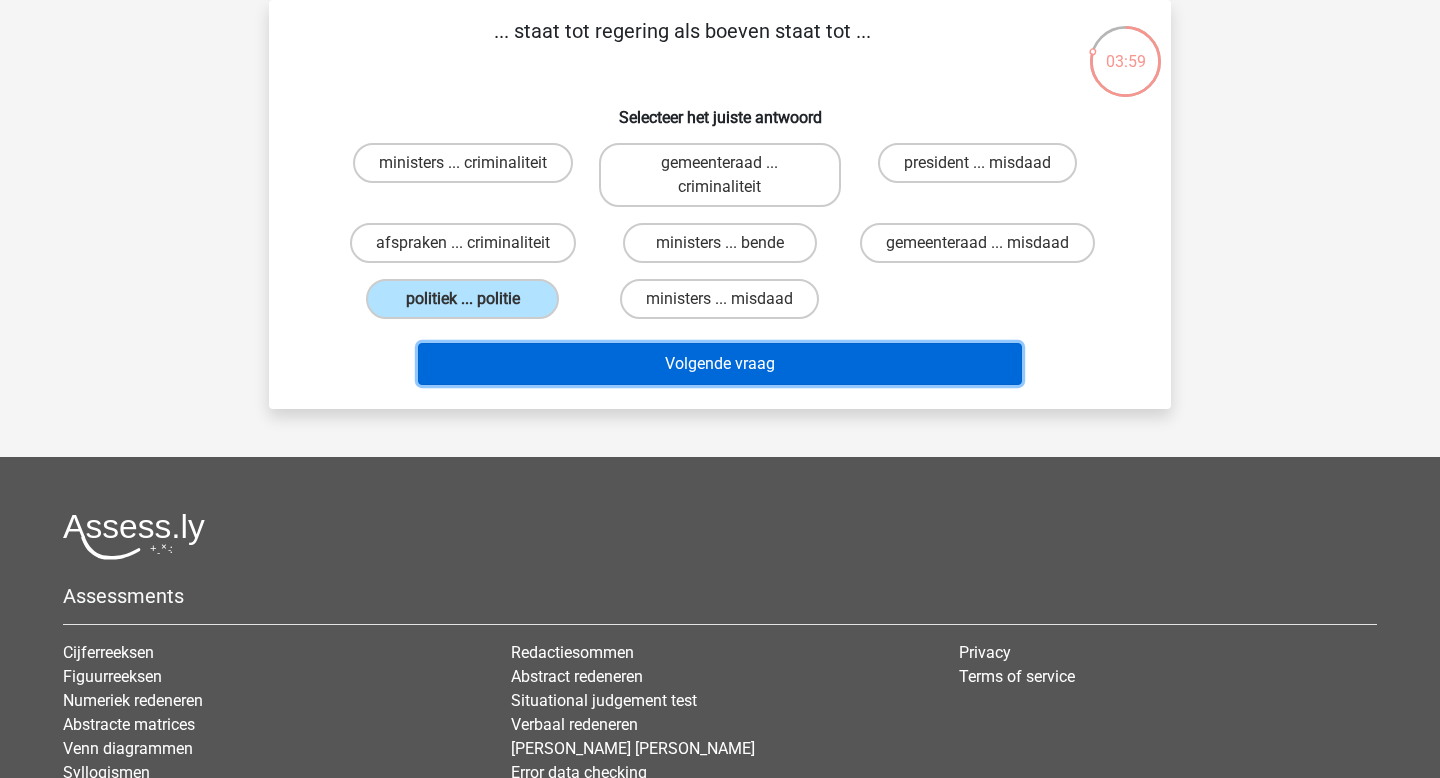 click on "Volgende vraag" at bounding box center (720, 364) 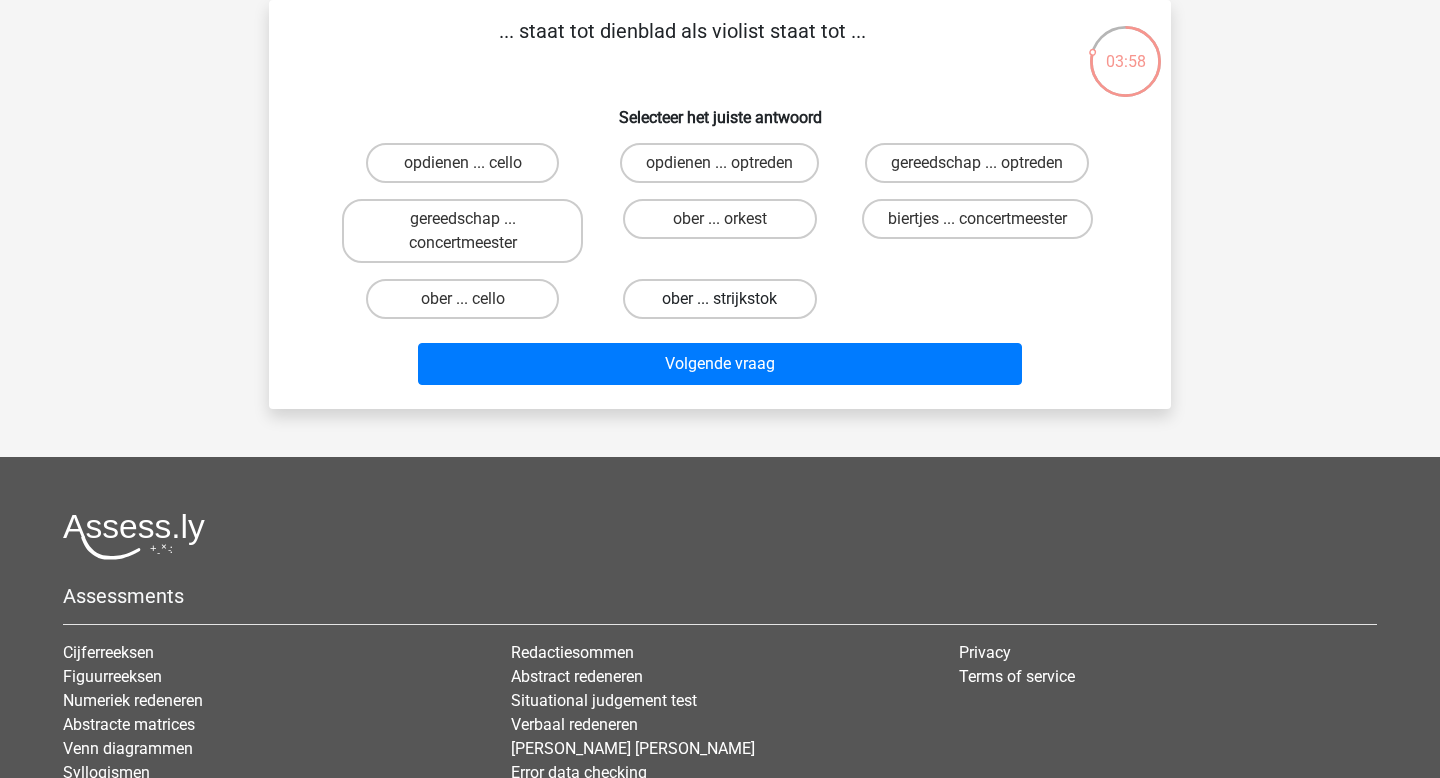 click on "ober ... strijkstok" at bounding box center [719, 299] 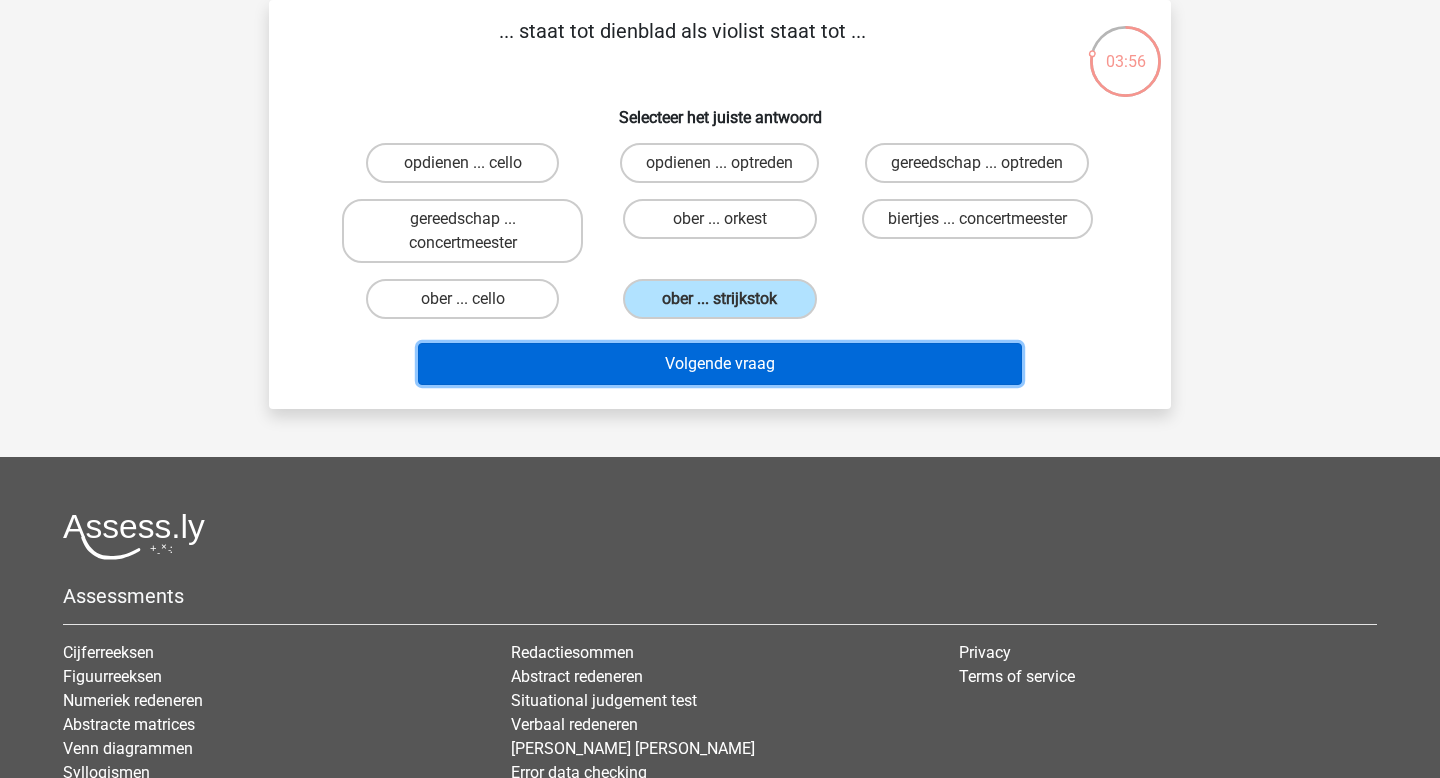 click on "Volgende vraag" at bounding box center [720, 364] 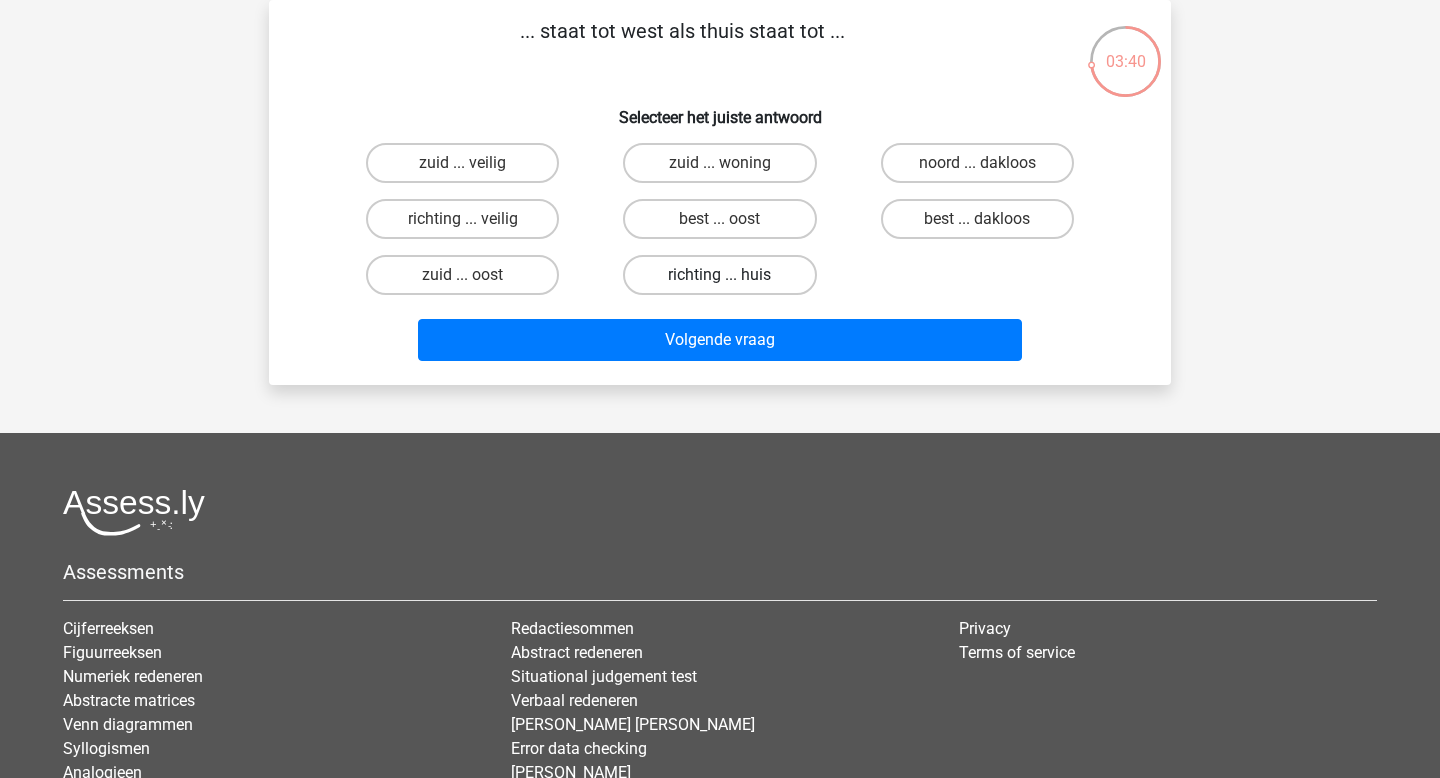 click on "richting ... huis" at bounding box center [719, 275] 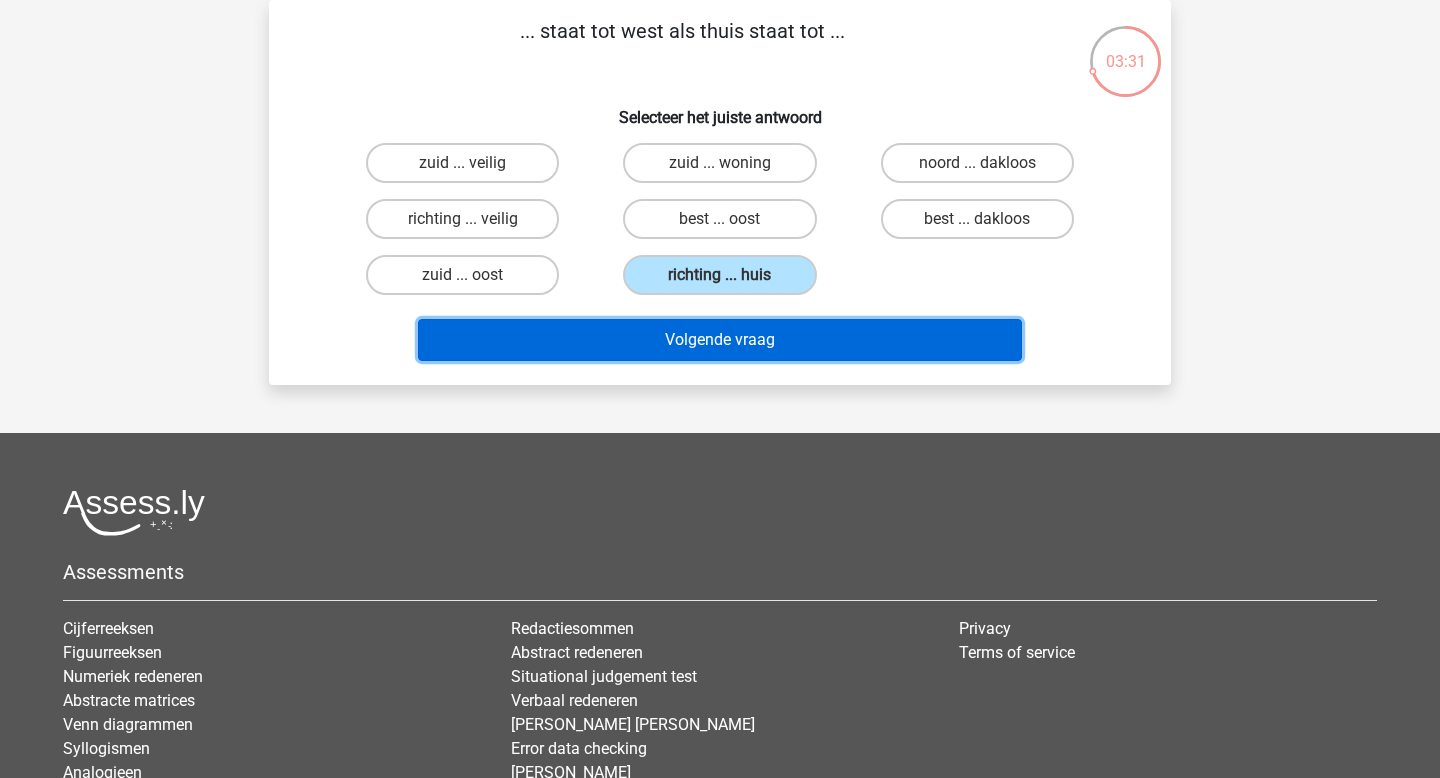 click on "Volgende vraag" at bounding box center [720, 340] 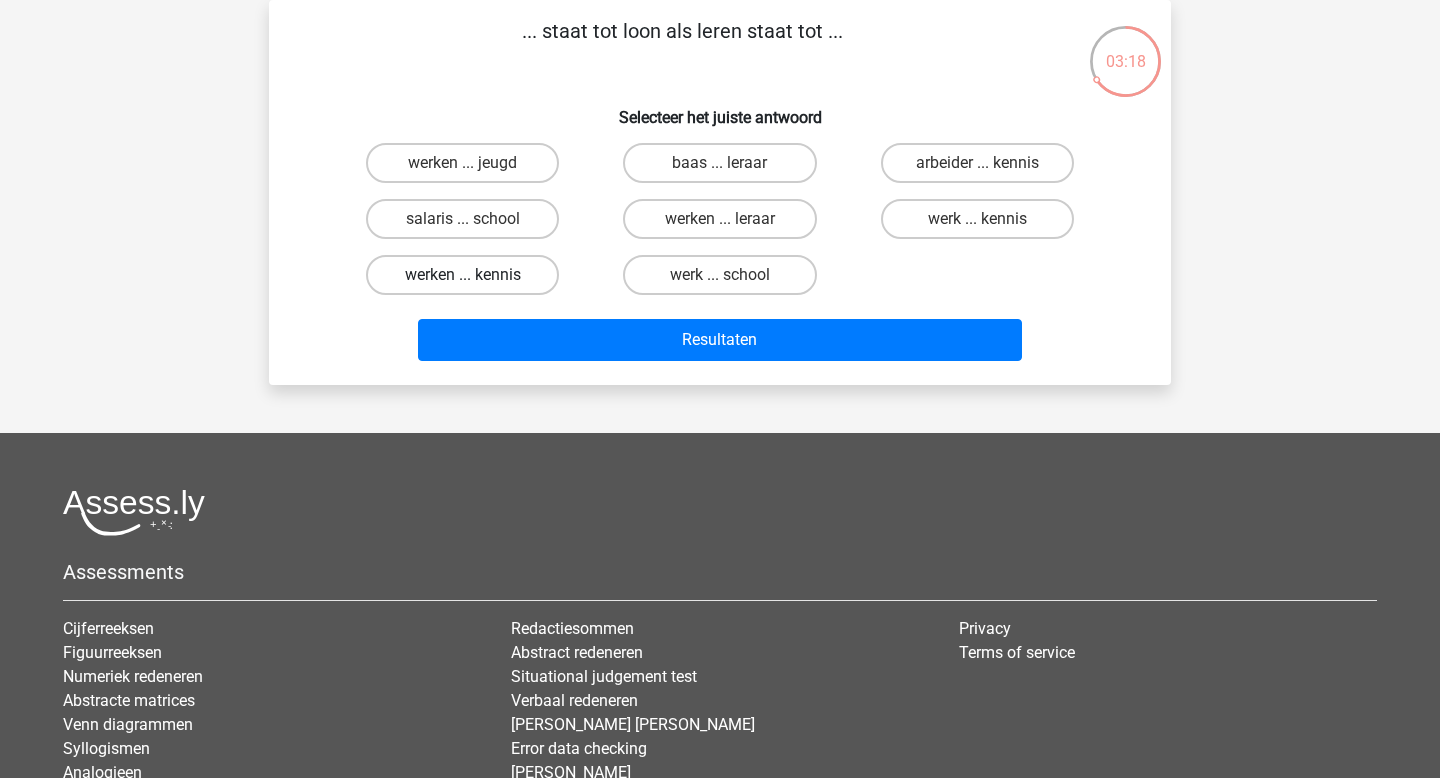 click on "werken ... kennis" at bounding box center [462, 275] 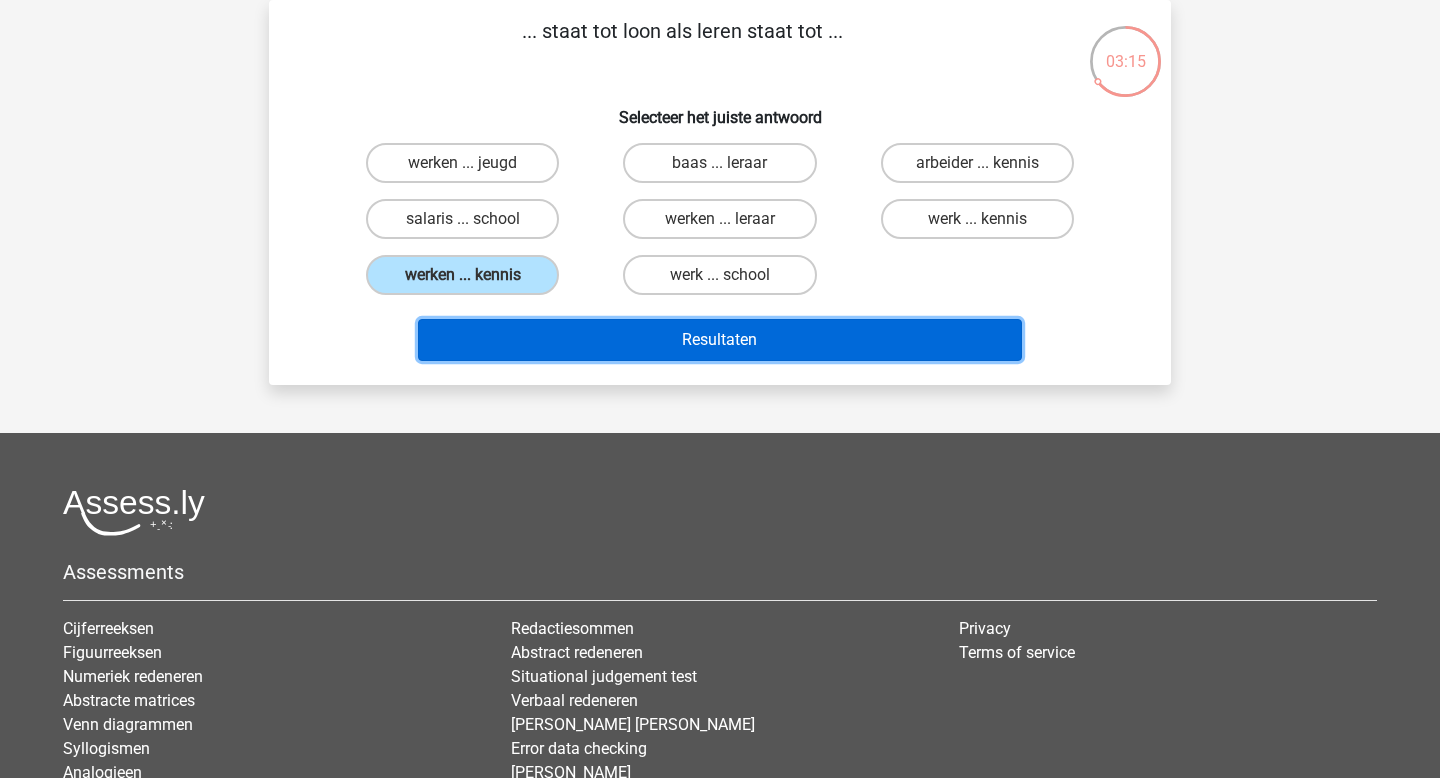 click on "Resultaten" at bounding box center (720, 340) 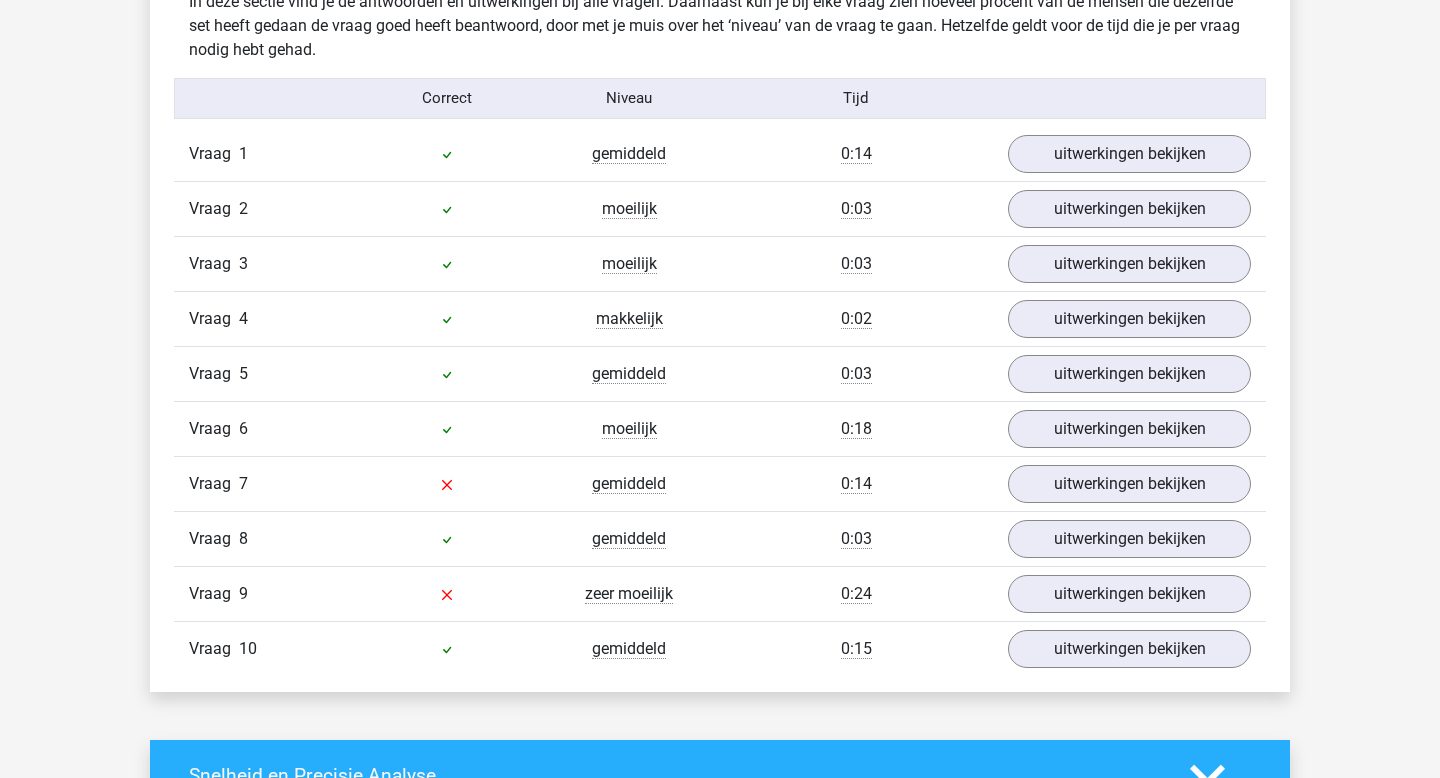 scroll, scrollTop: 1602, scrollLeft: 0, axis: vertical 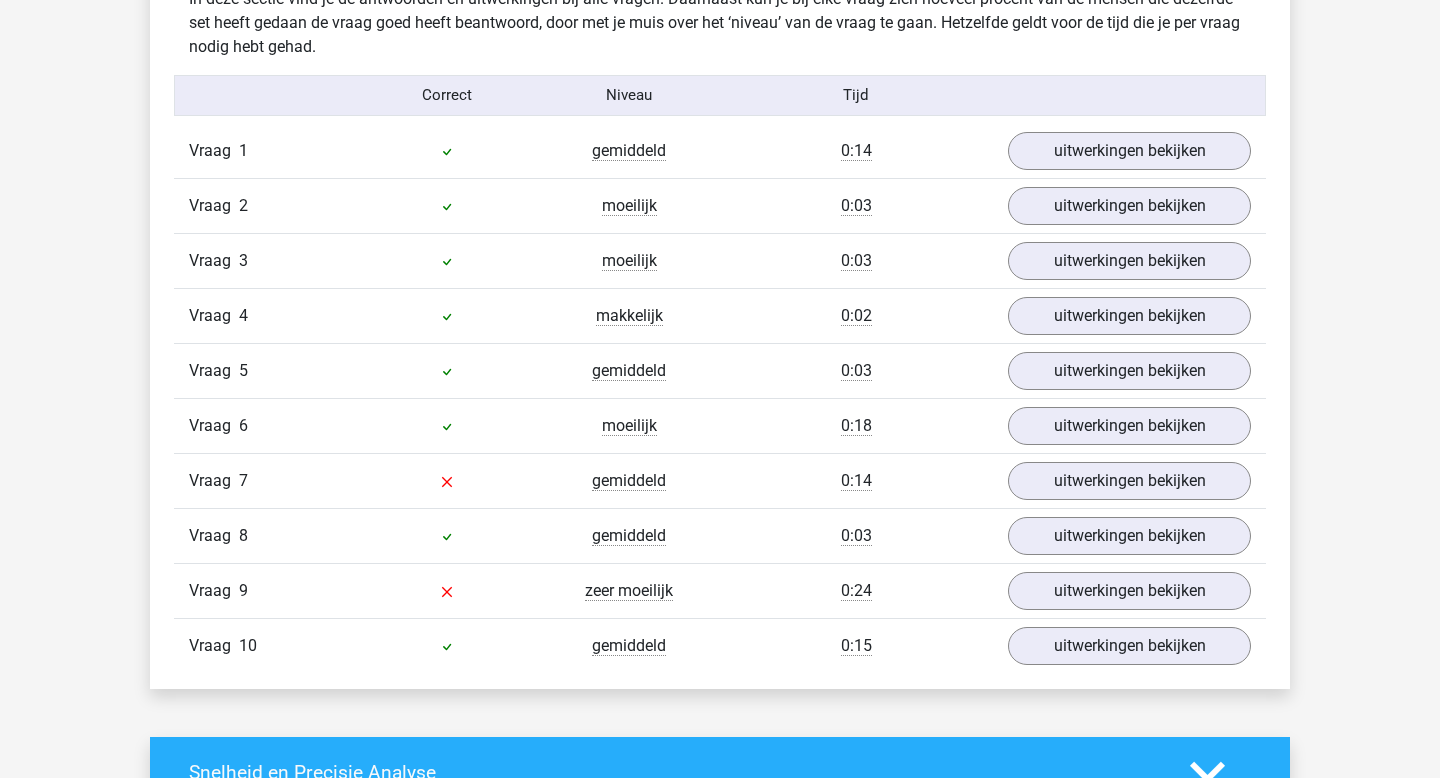 click on "Vraag
9
zeer moeilijk
0:24
uitwerkingen bekijken" at bounding box center [720, 590] 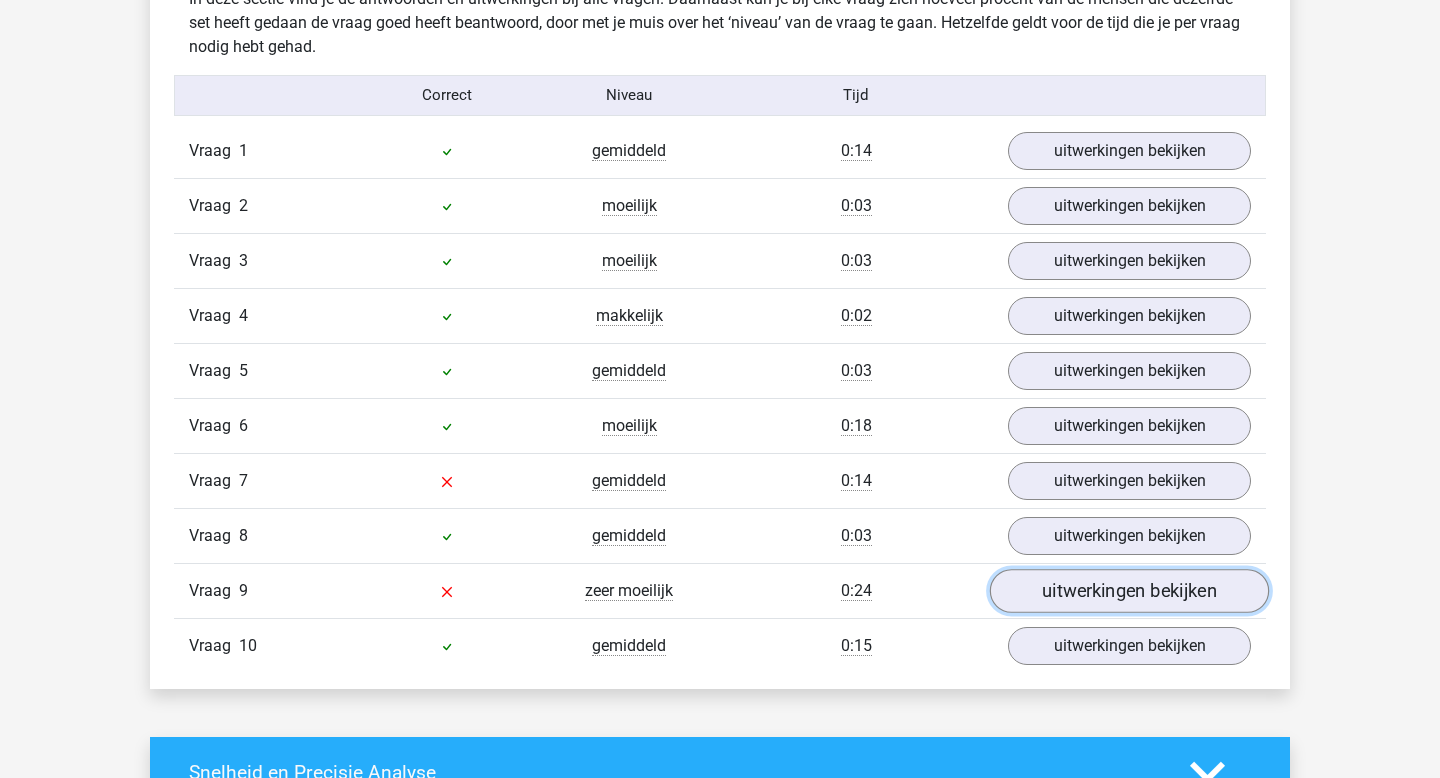 click on "uitwerkingen bekijken" at bounding box center [1129, 591] 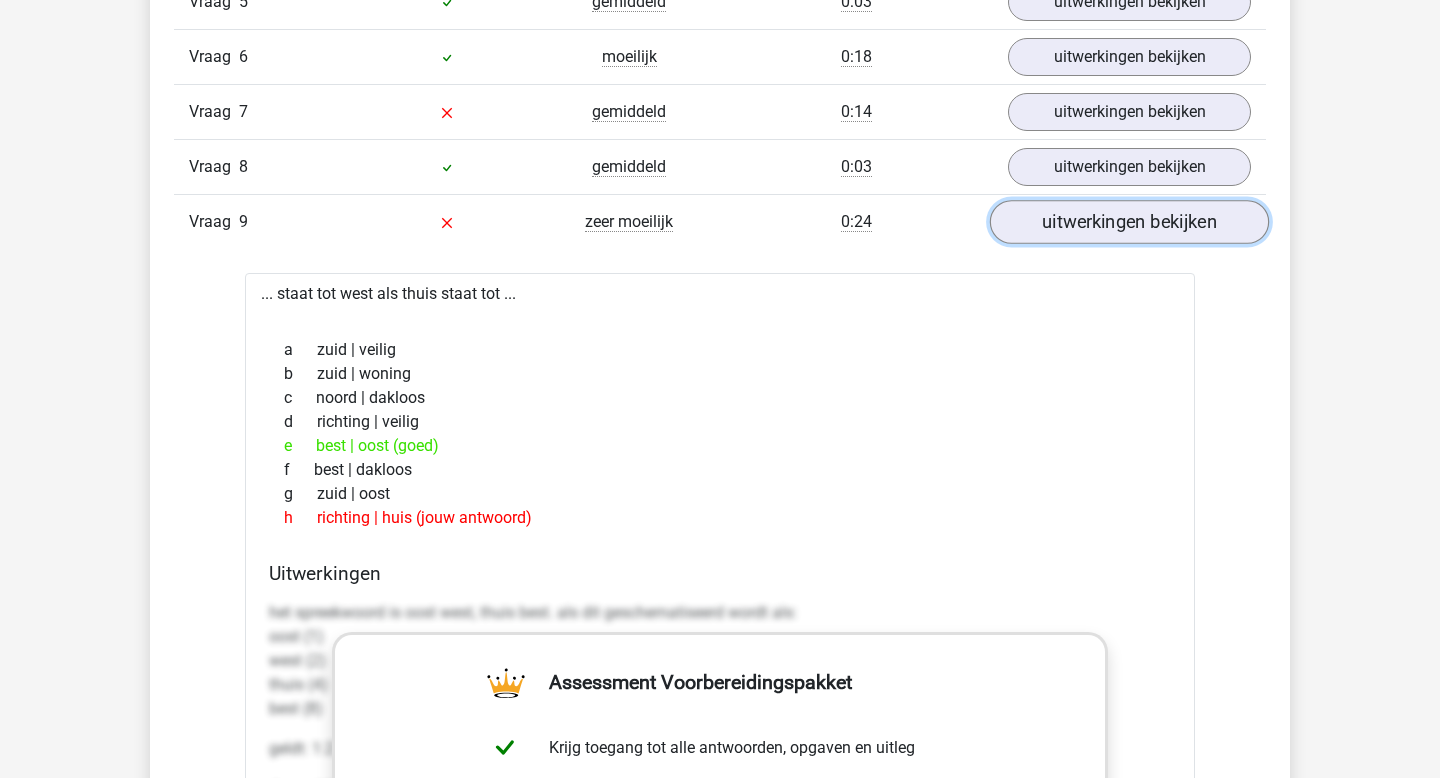 scroll, scrollTop: 1973, scrollLeft: 0, axis: vertical 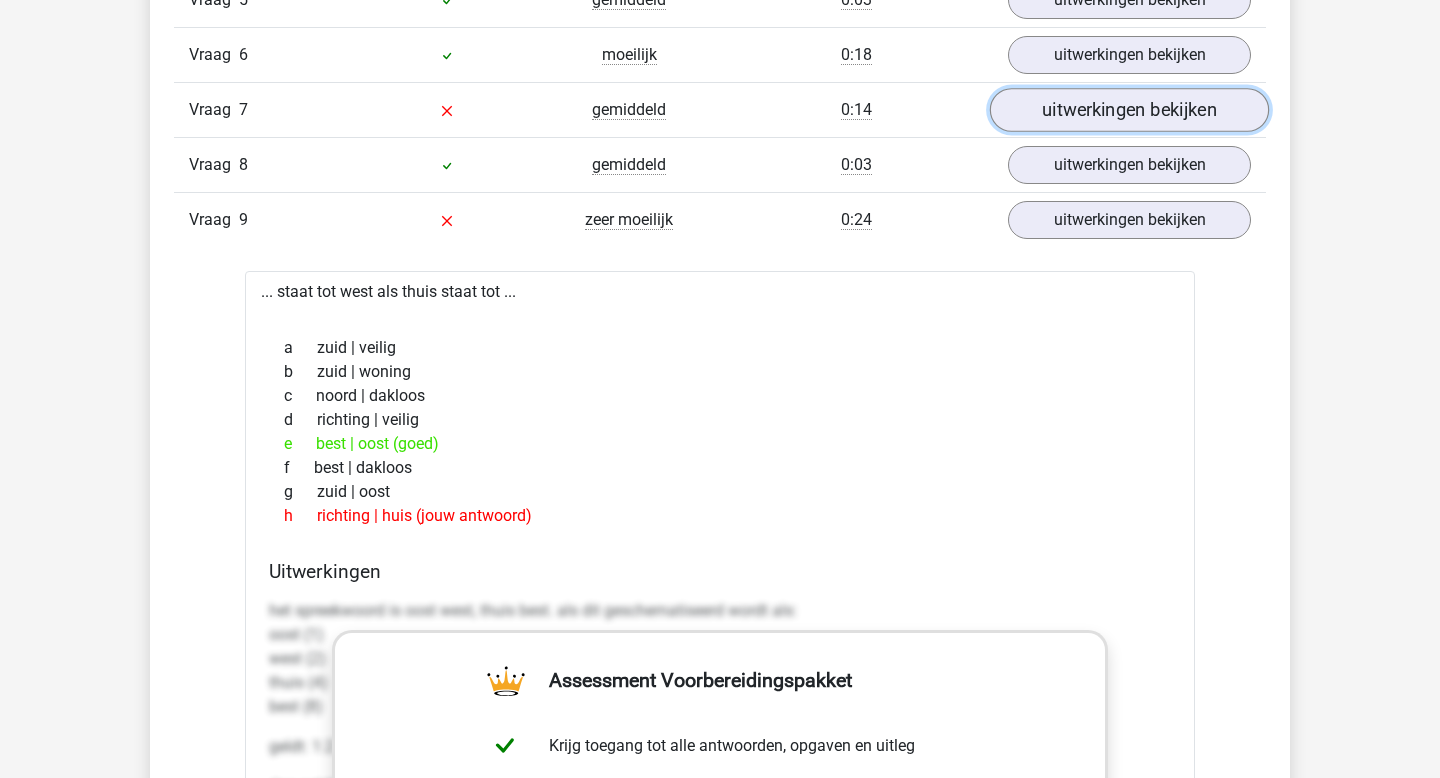 click on "uitwerkingen bekijken" at bounding box center [1129, 110] 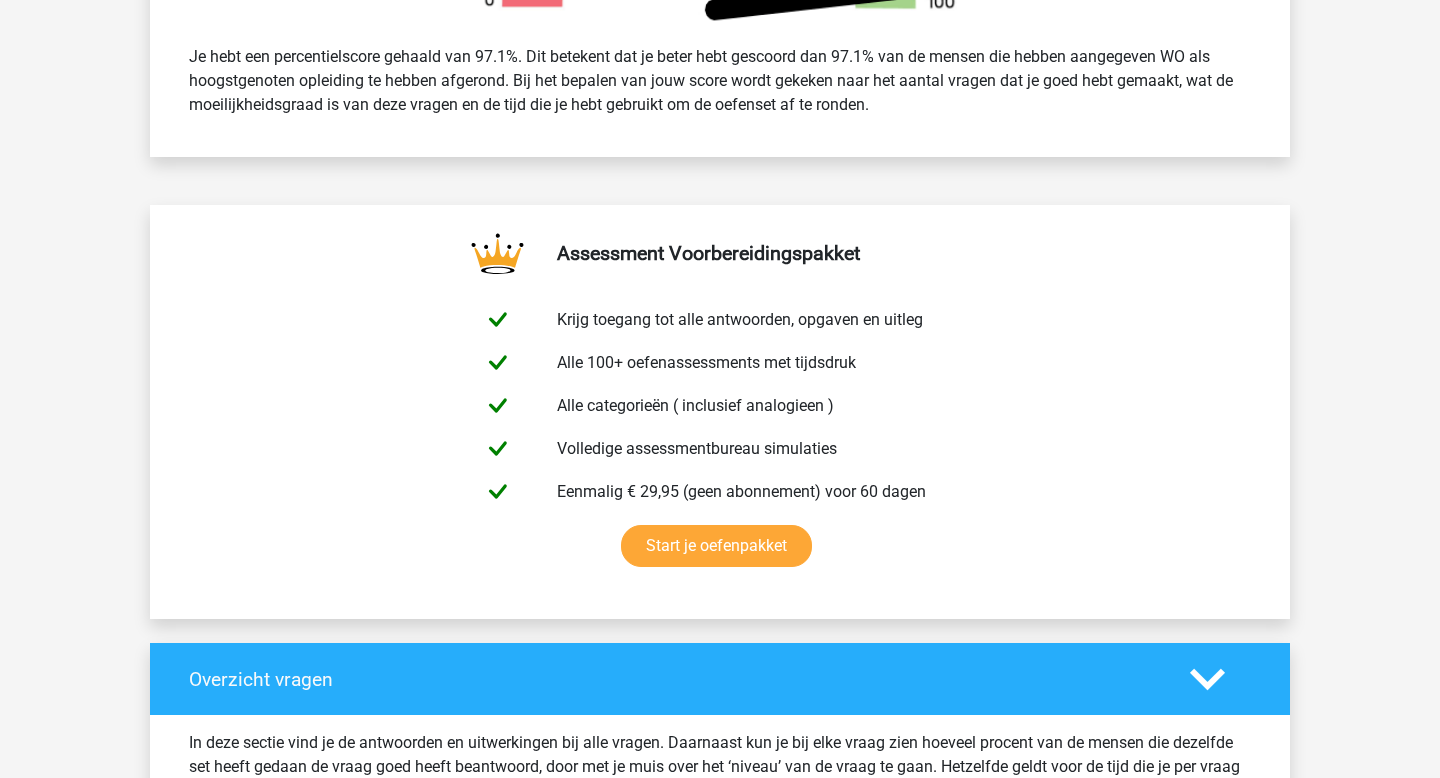 scroll, scrollTop: 620, scrollLeft: 0, axis: vertical 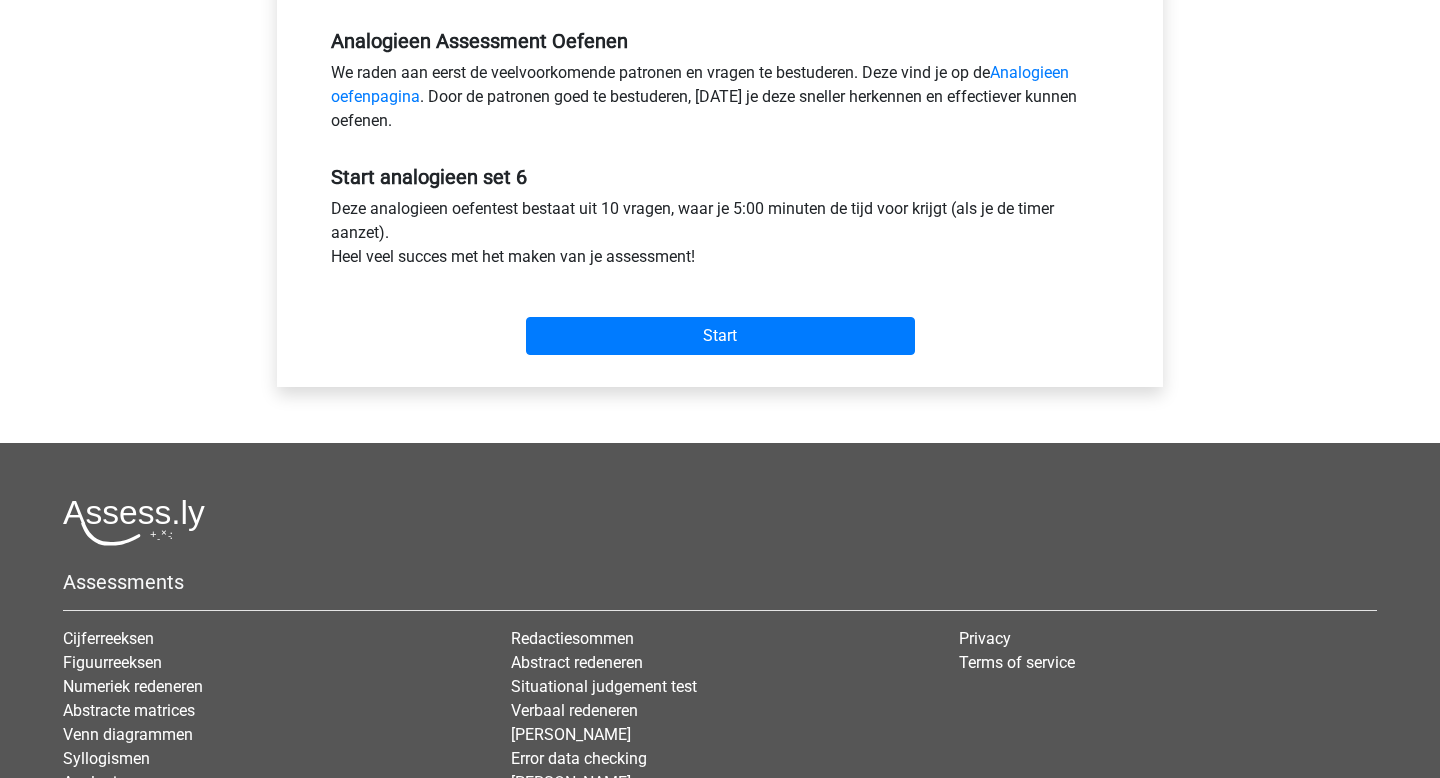 click on "Start" at bounding box center (720, 320) 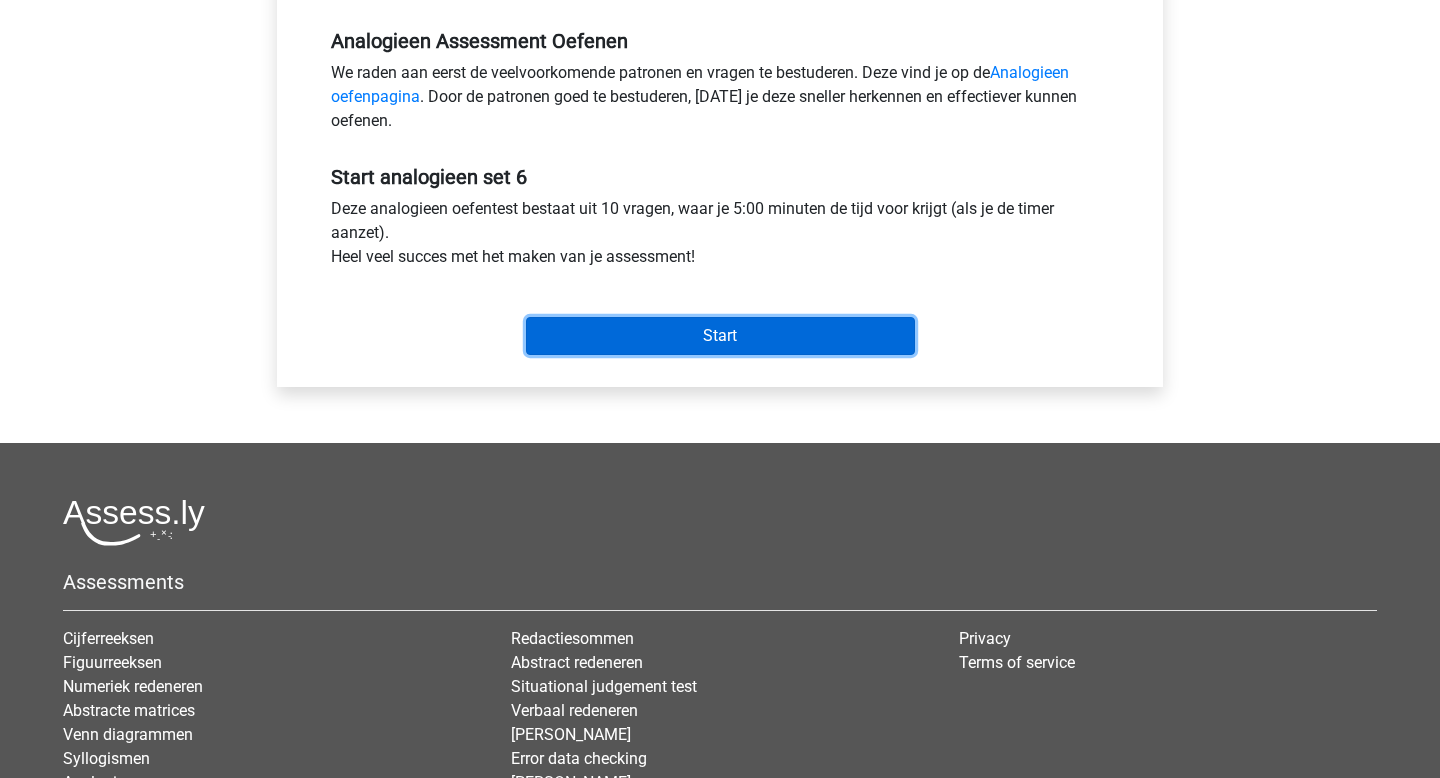 click on "Start" at bounding box center (720, 336) 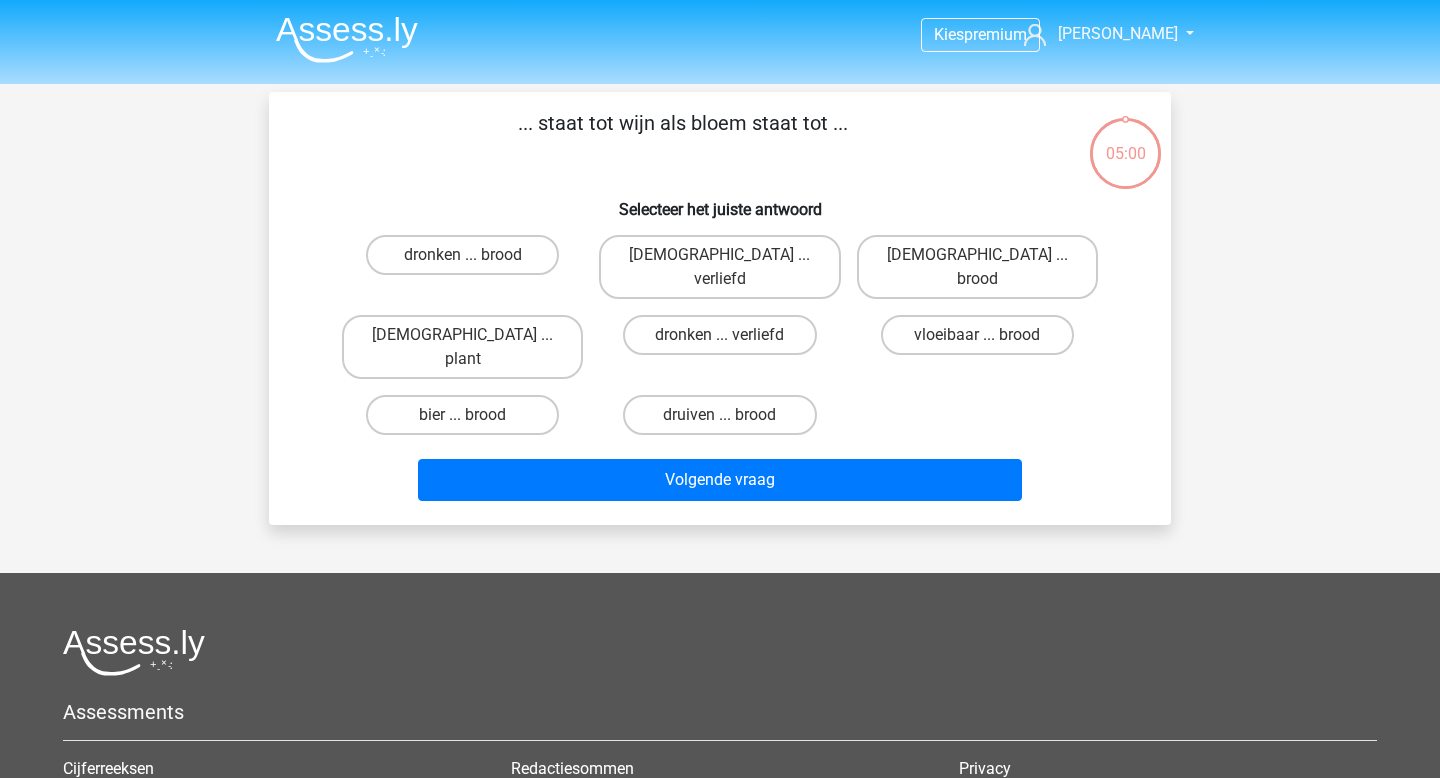 scroll, scrollTop: 0, scrollLeft: 0, axis: both 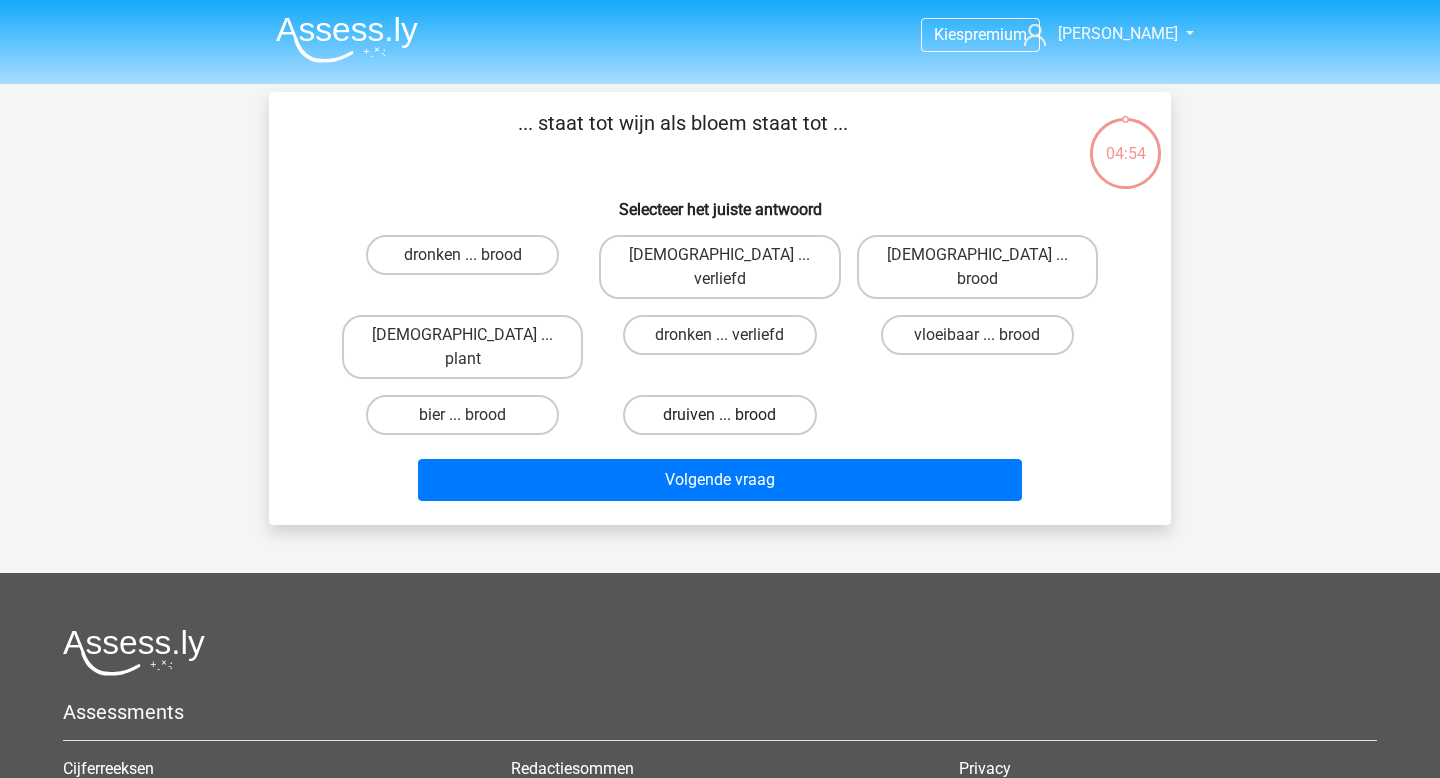 click on "druiven ... brood" at bounding box center (719, 415) 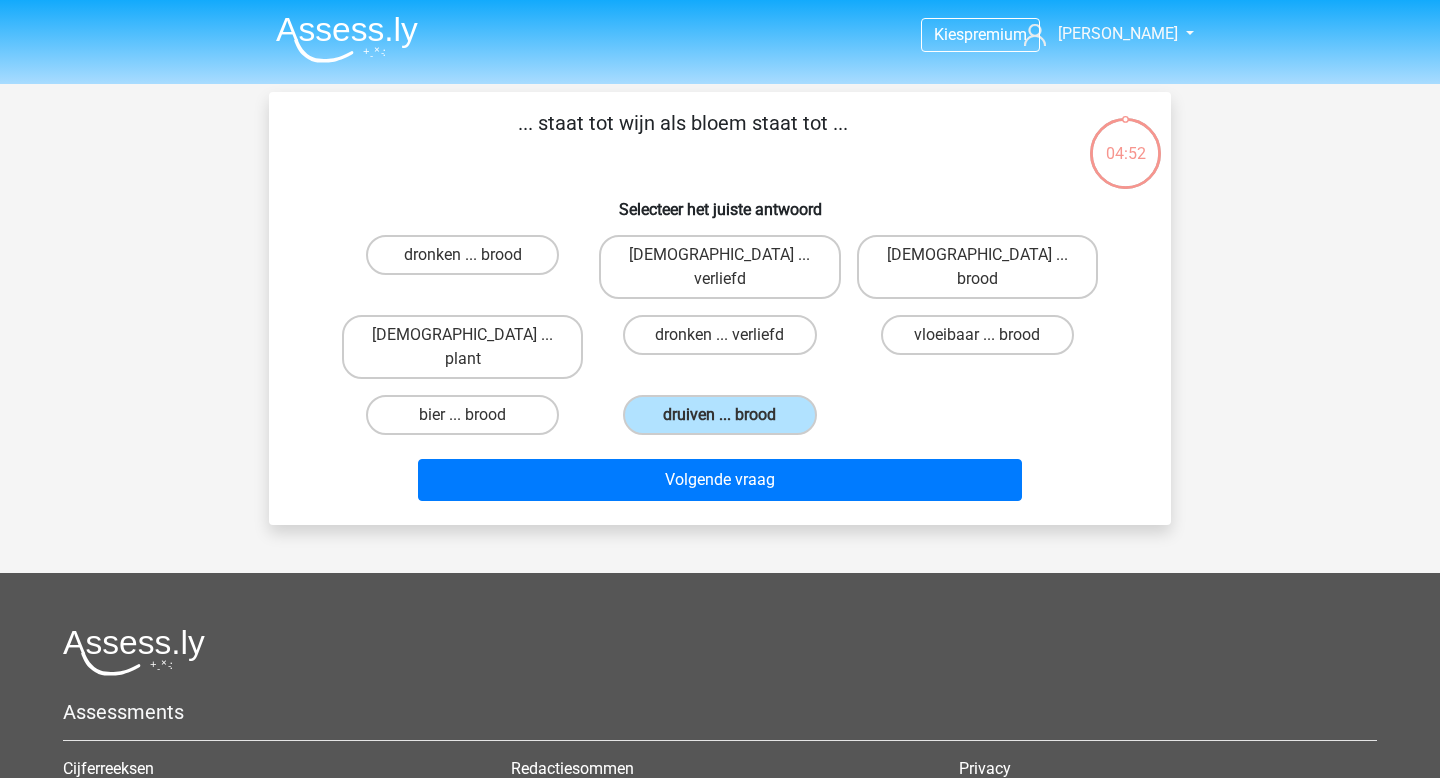 click on "Volgende vraag" at bounding box center (720, 476) 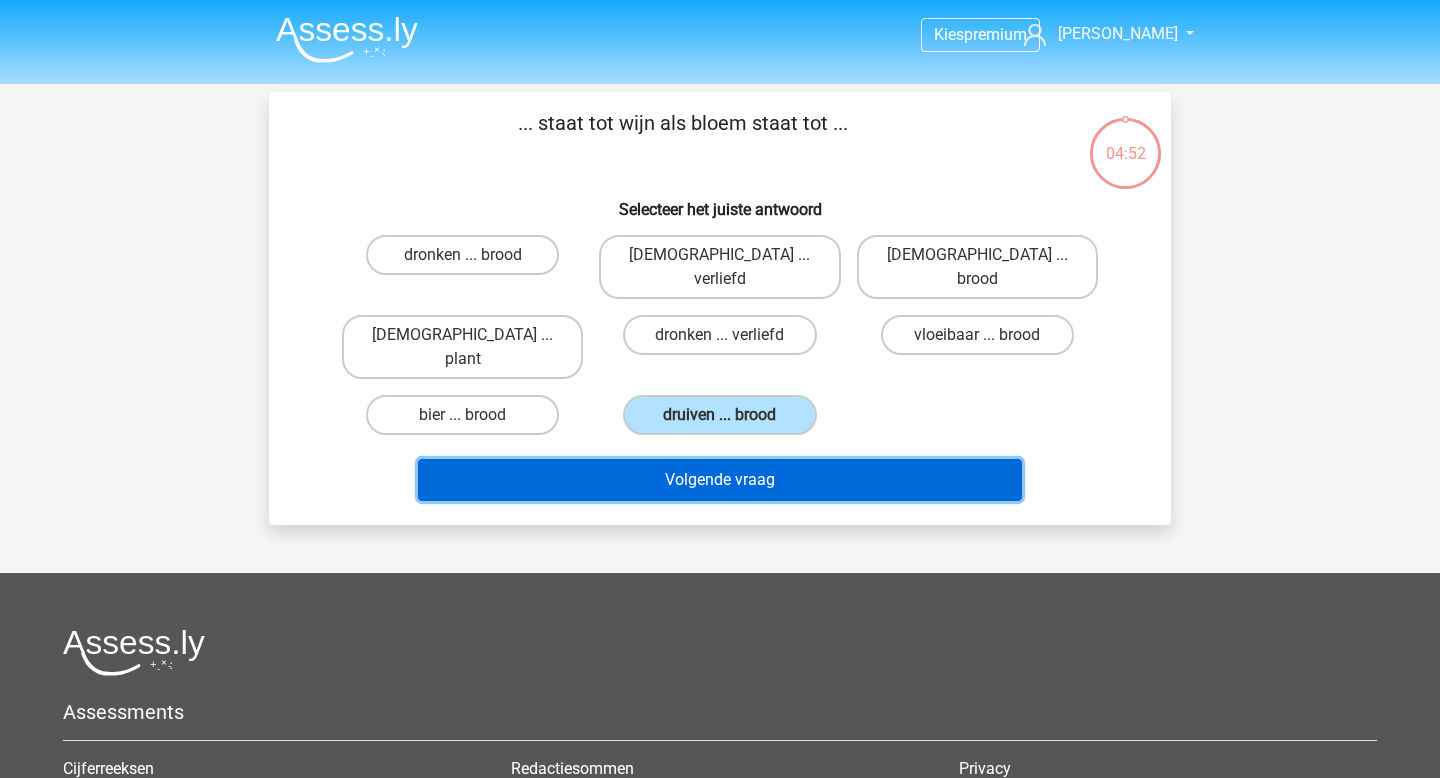 click on "Volgende vraag" at bounding box center (720, 480) 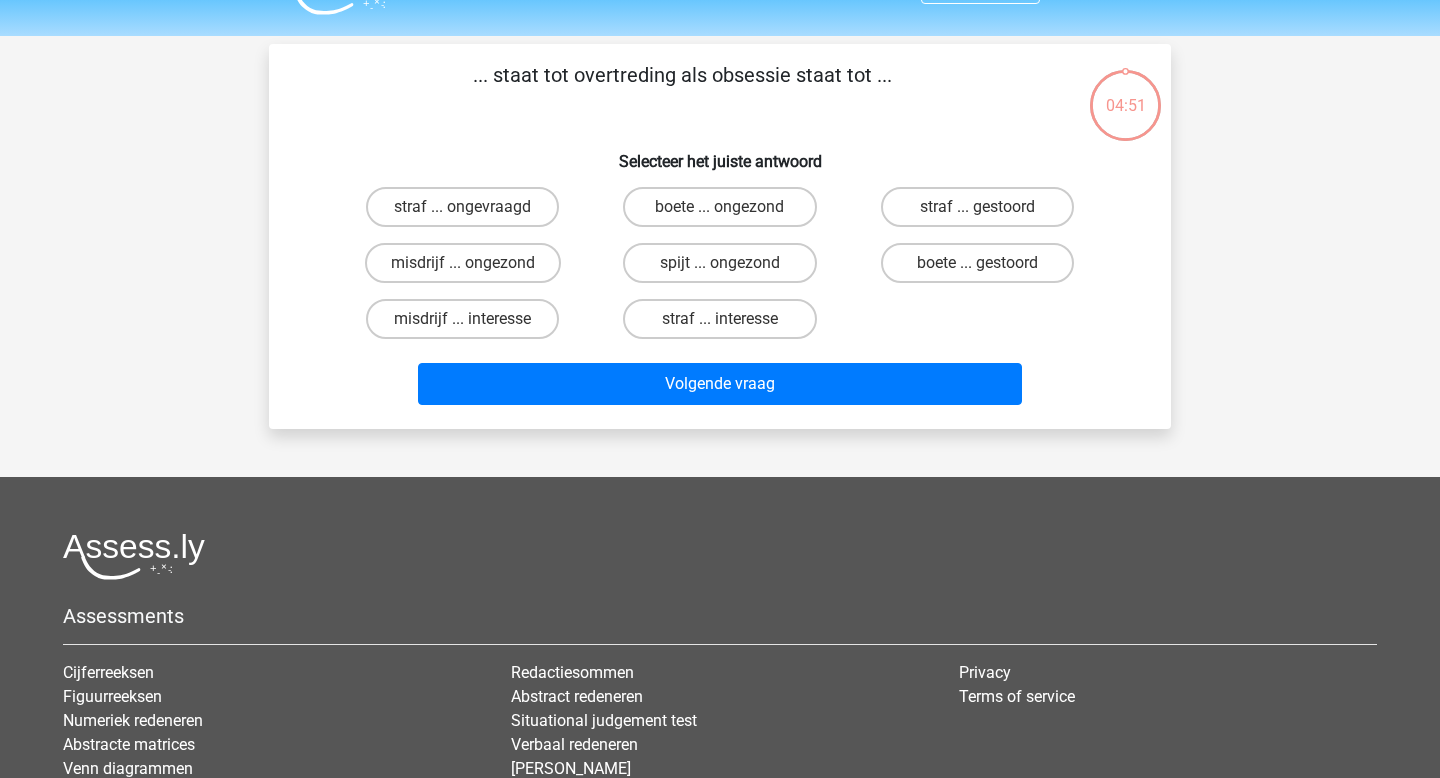 scroll, scrollTop: 92, scrollLeft: 0, axis: vertical 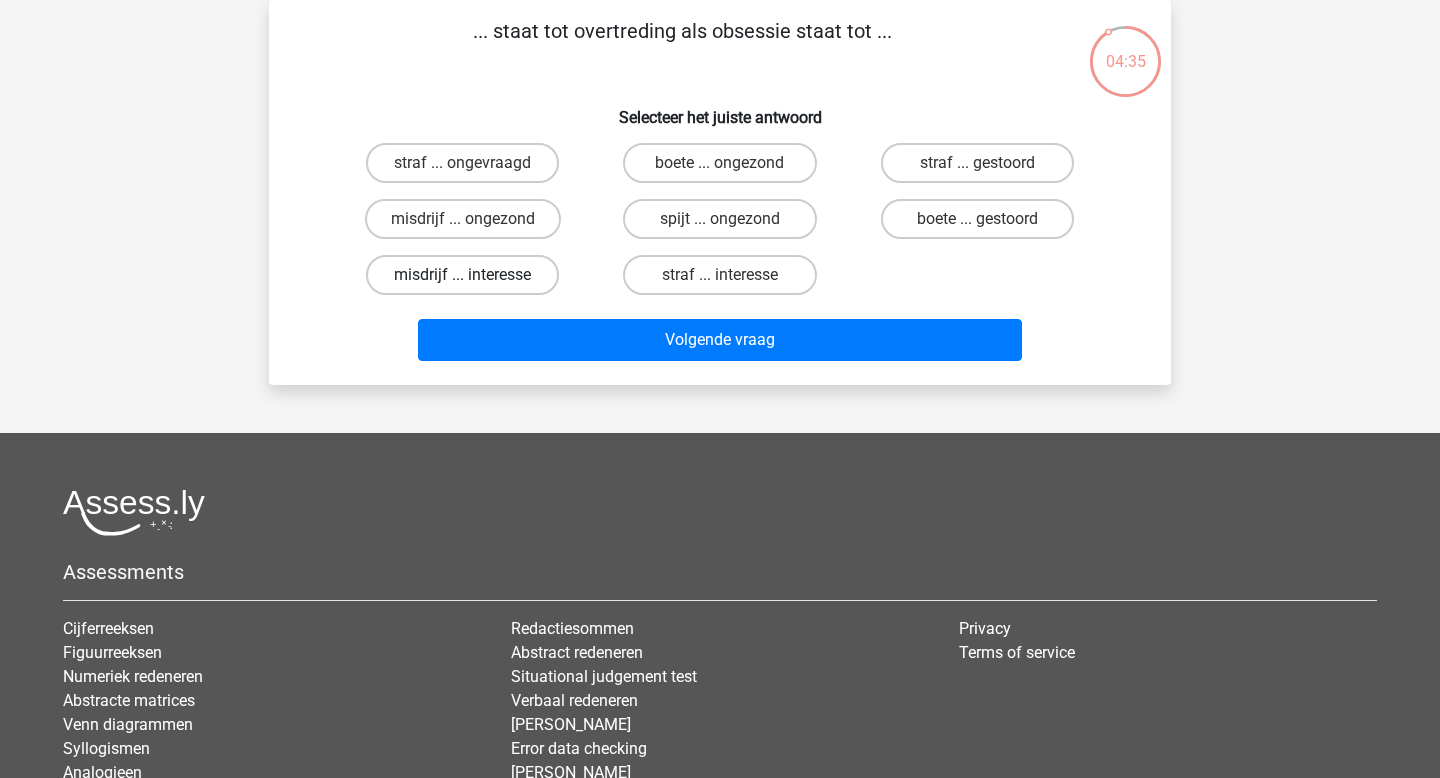 click on "misdrijf ... interesse" at bounding box center (462, 275) 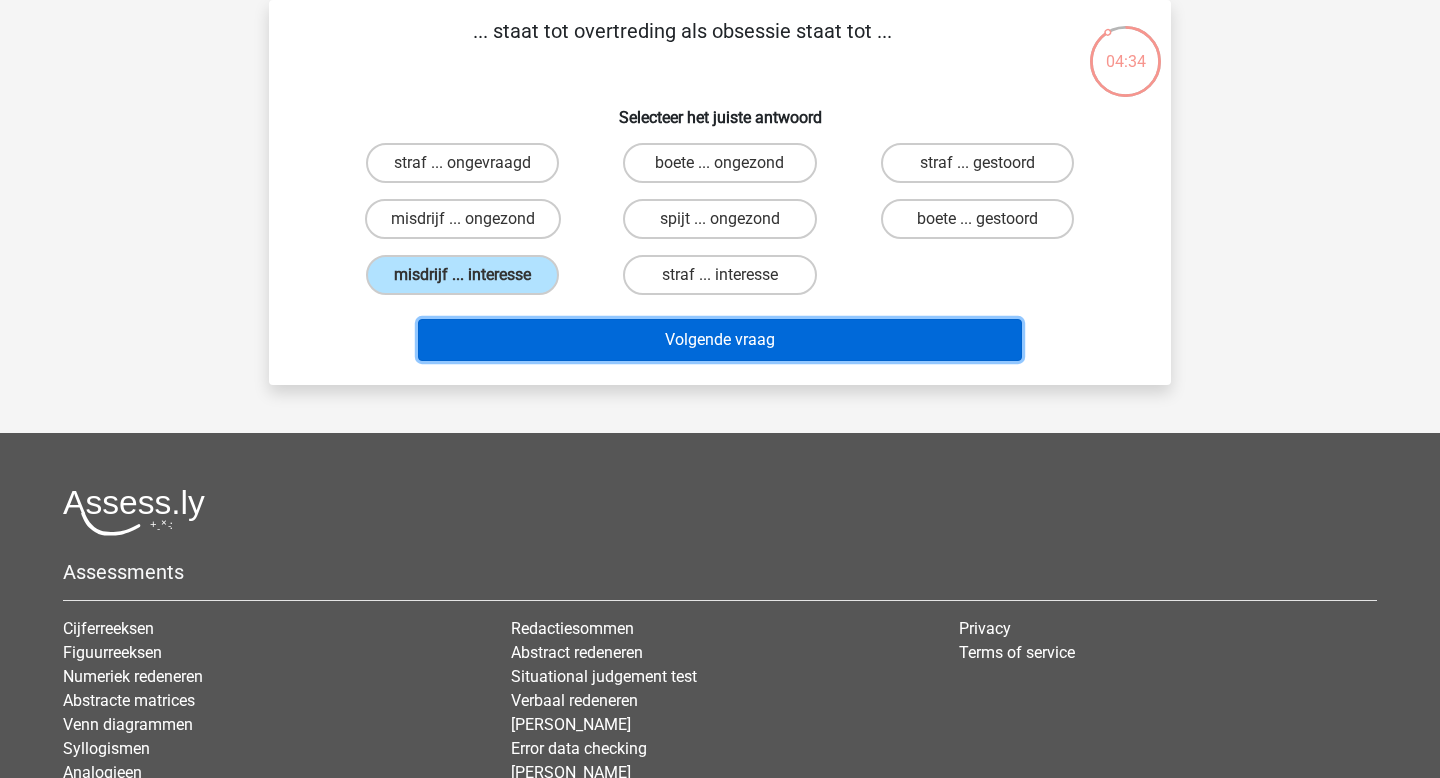 click on "Volgende vraag" at bounding box center [720, 340] 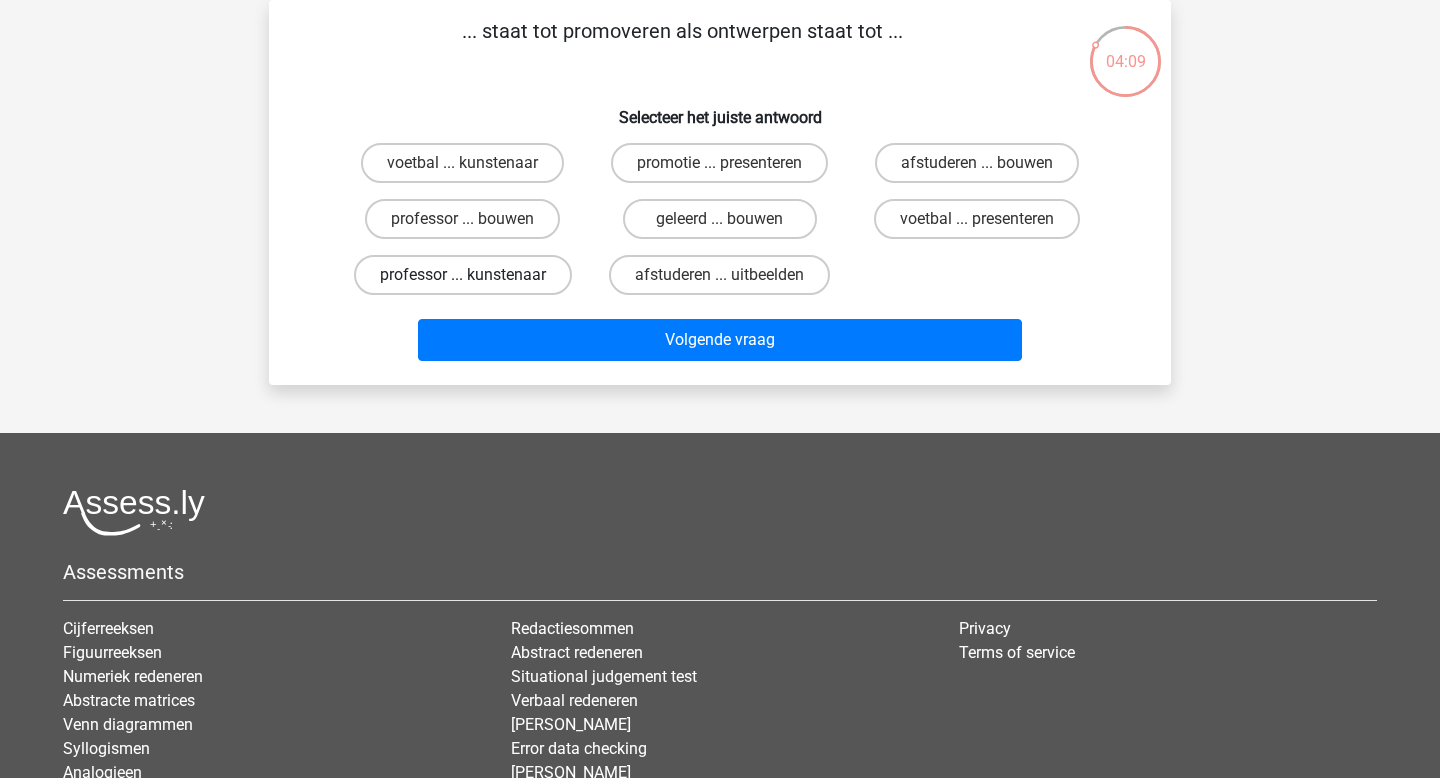 click on "professor ... kunstenaar" at bounding box center (463, 275) 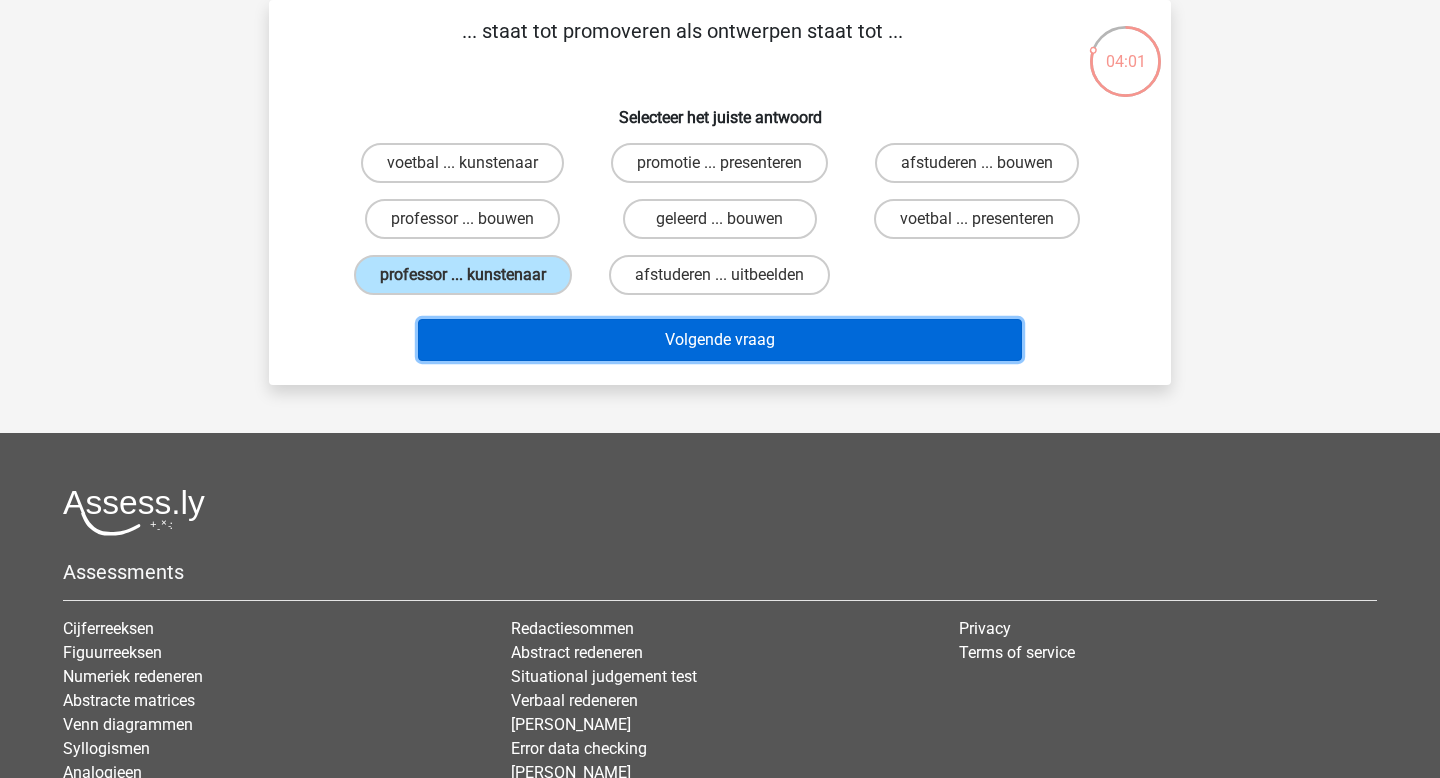 click on "Volgende vraag" at bounding box center [720, 340] 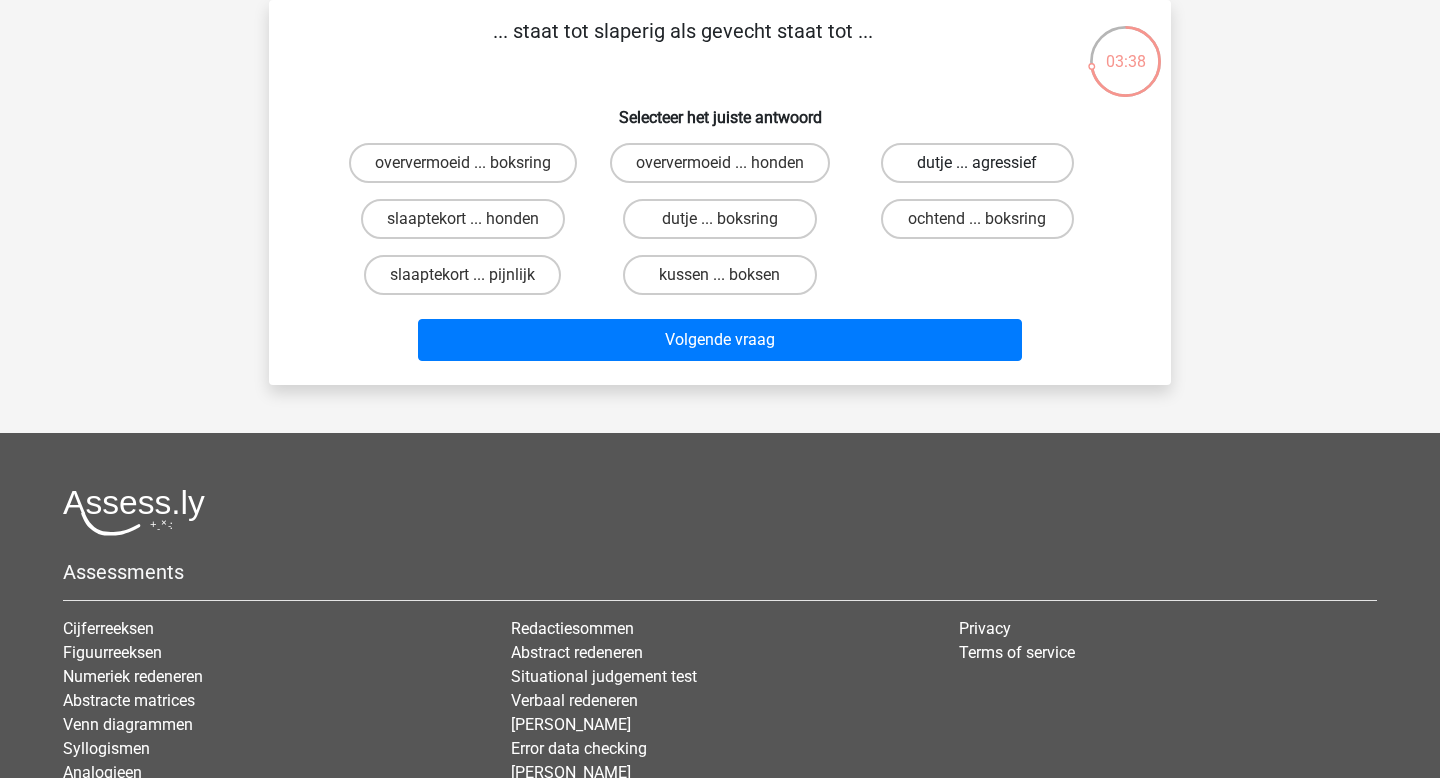 click on "dutje ... agressief" at bounding box center [977, 163] 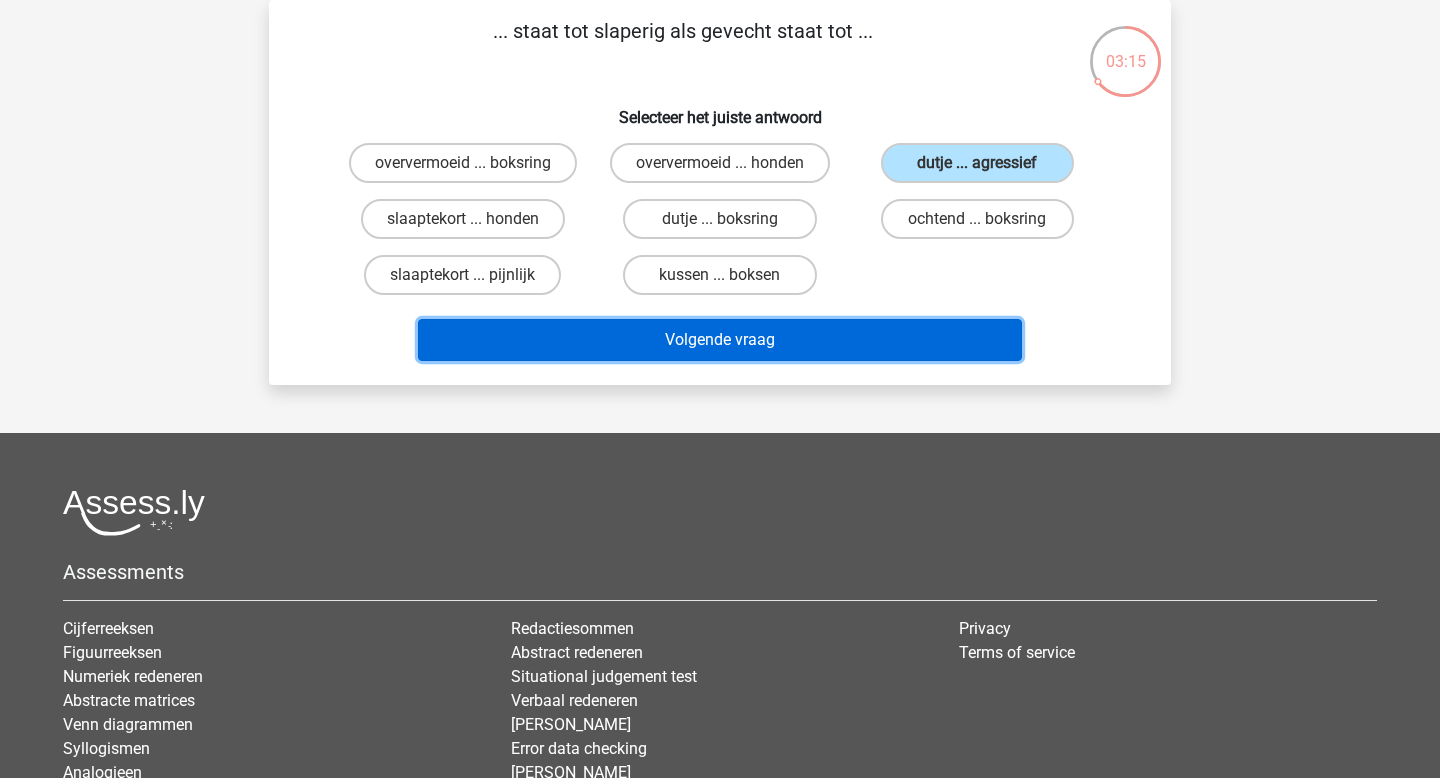 click on "Volgende vraag" at bounding box center (720, 340) 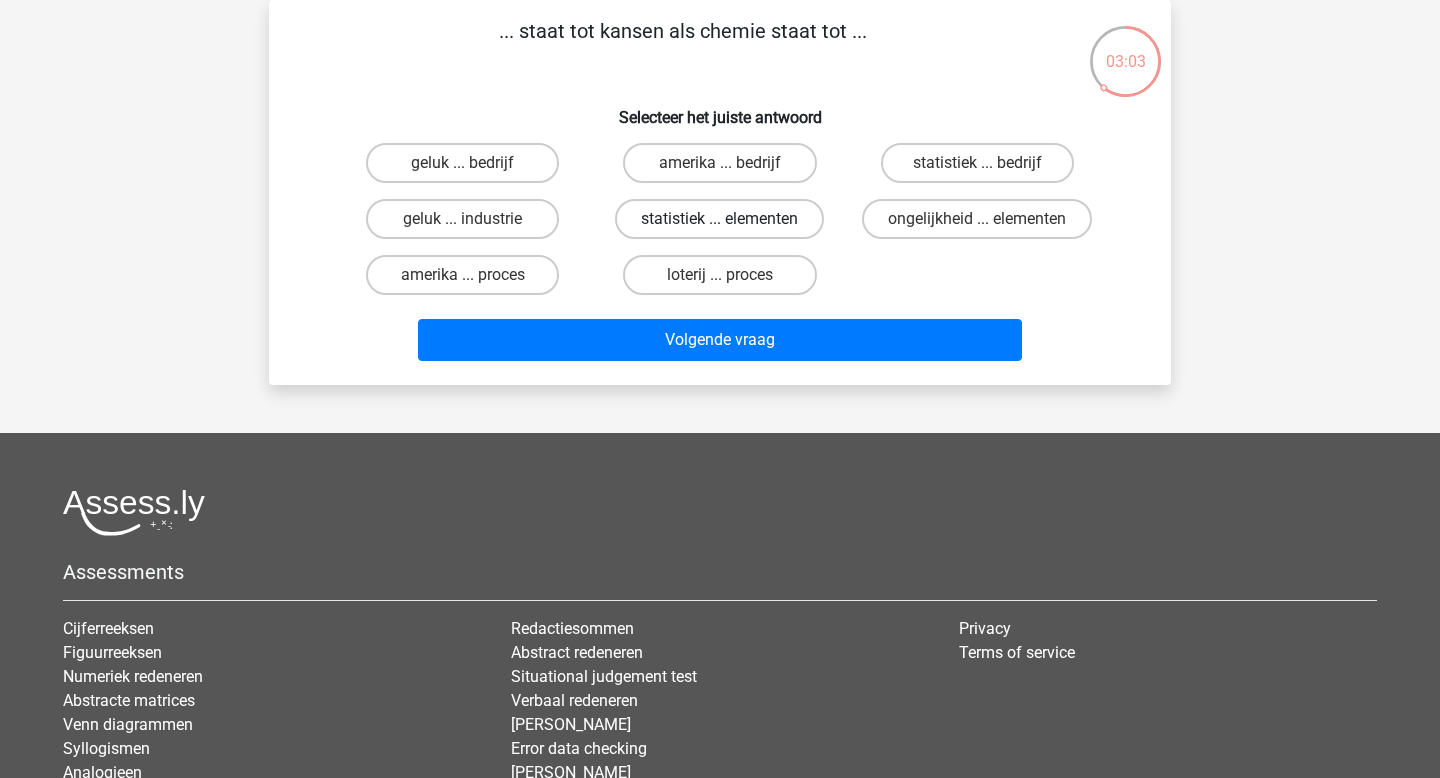 click on "statistiek ... elementen" at bounding box center (719, 219) 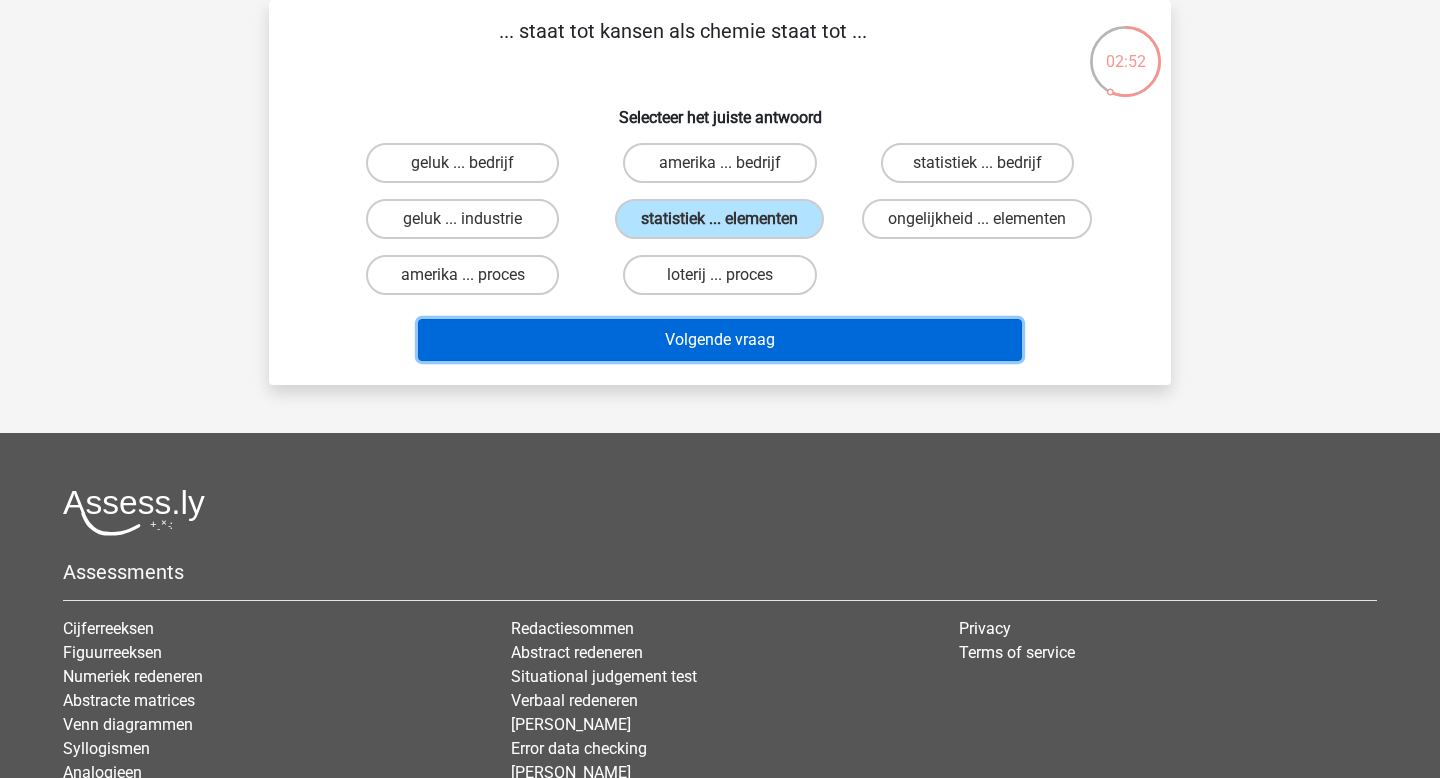 click on "Volgende vraag" at bounding box center [720, 340] 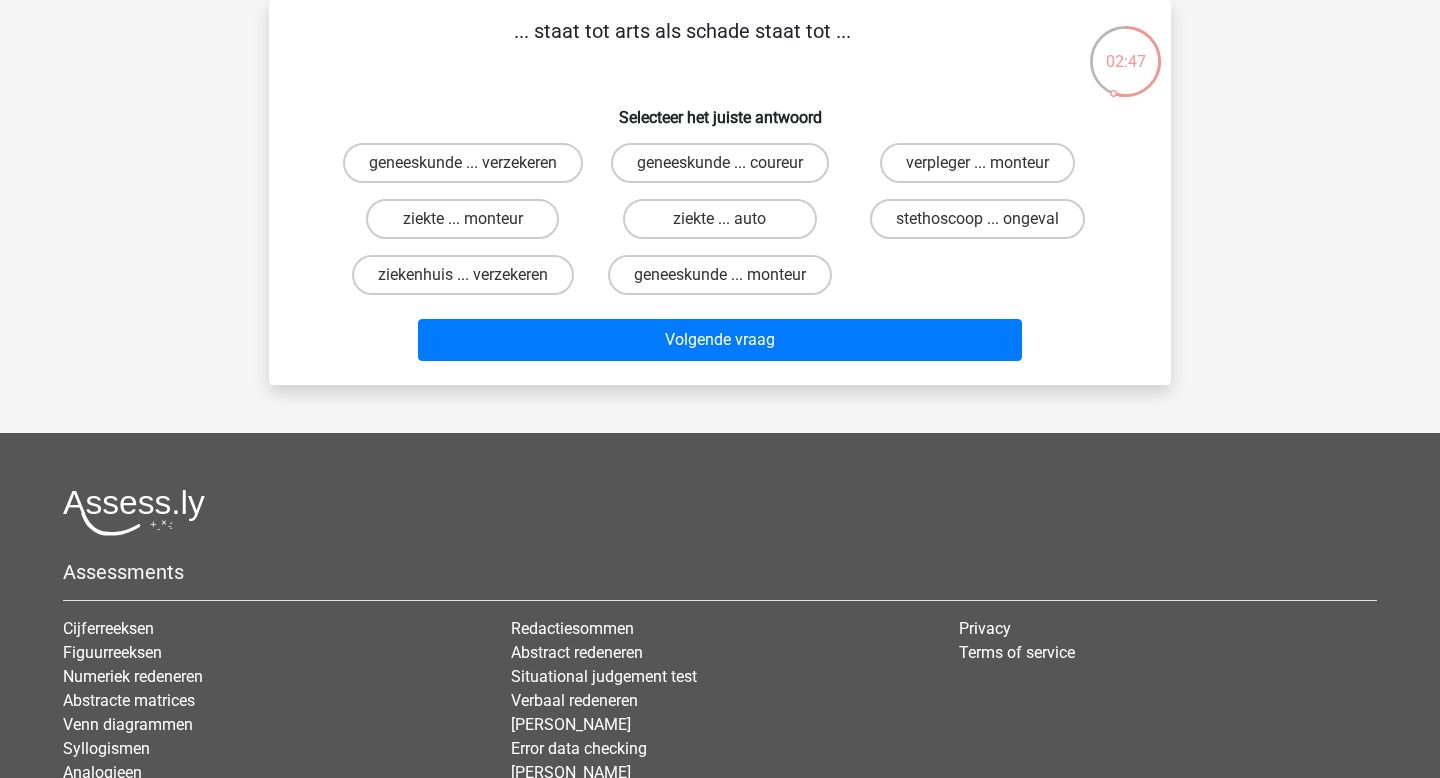 scroll, scrollTop: 72, scrollLeft: 0, axis: vertical 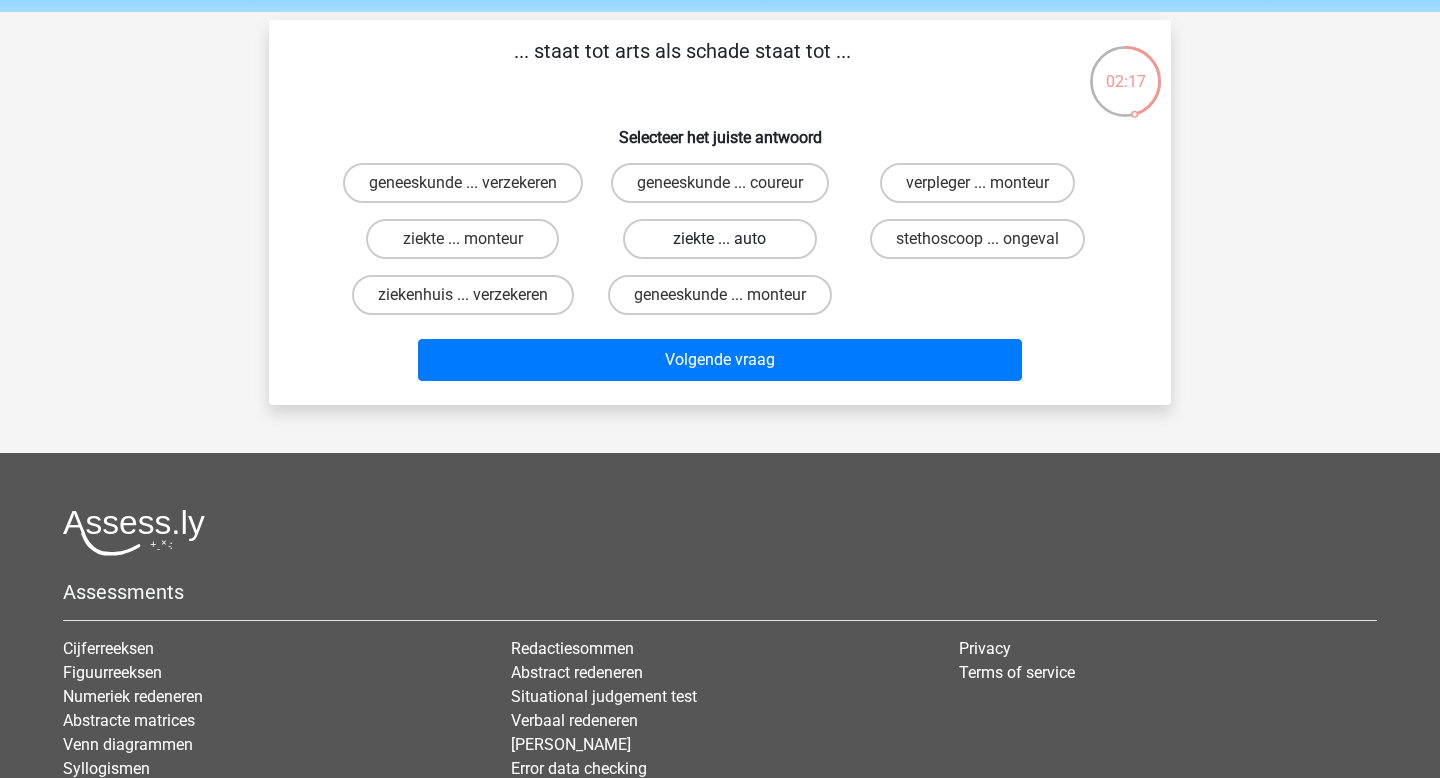 click on "ziekte ... auto" at bounding box center (719, 239) 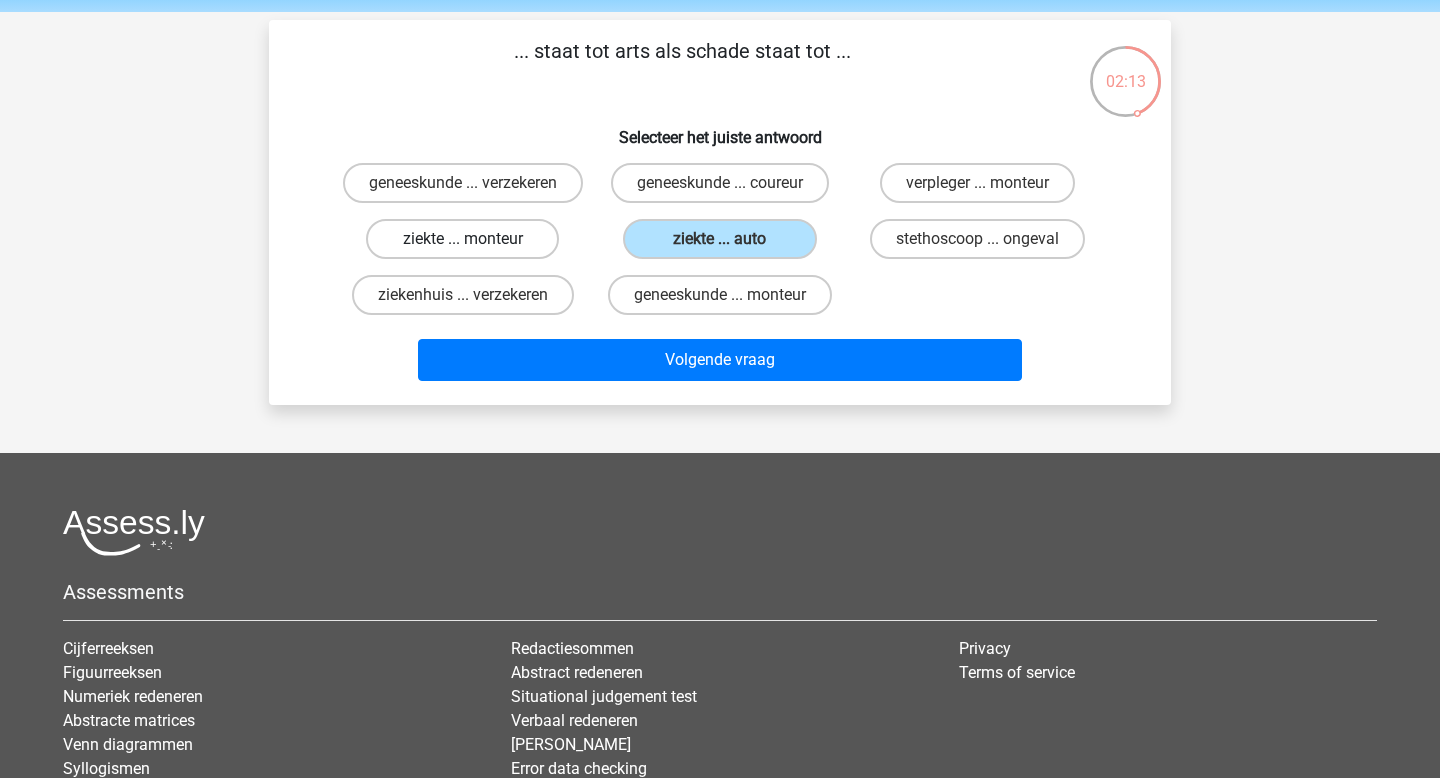 click on "ziekte ... monteur" at bounding box center [462, 239] 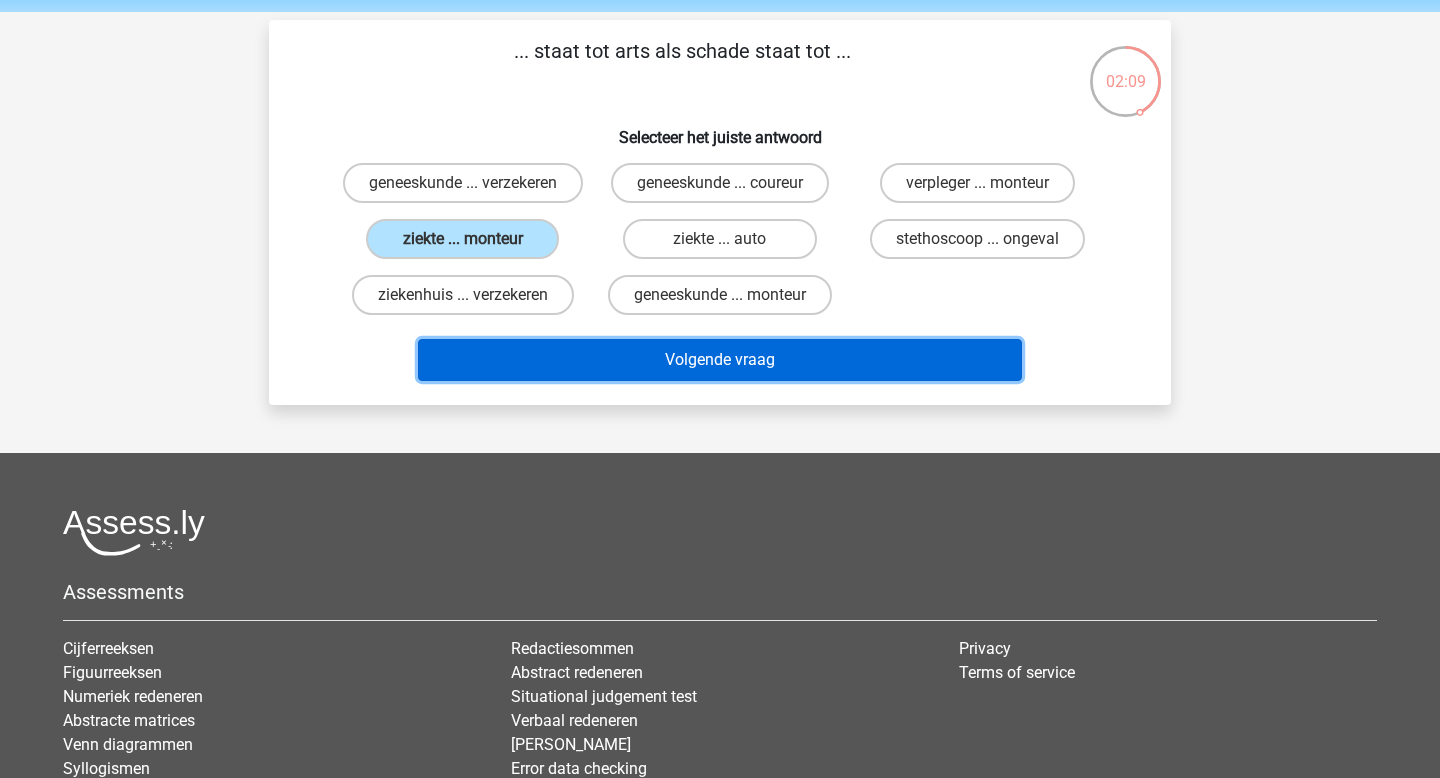 click on "Volgende vraag" at bounding box center [720, 360] 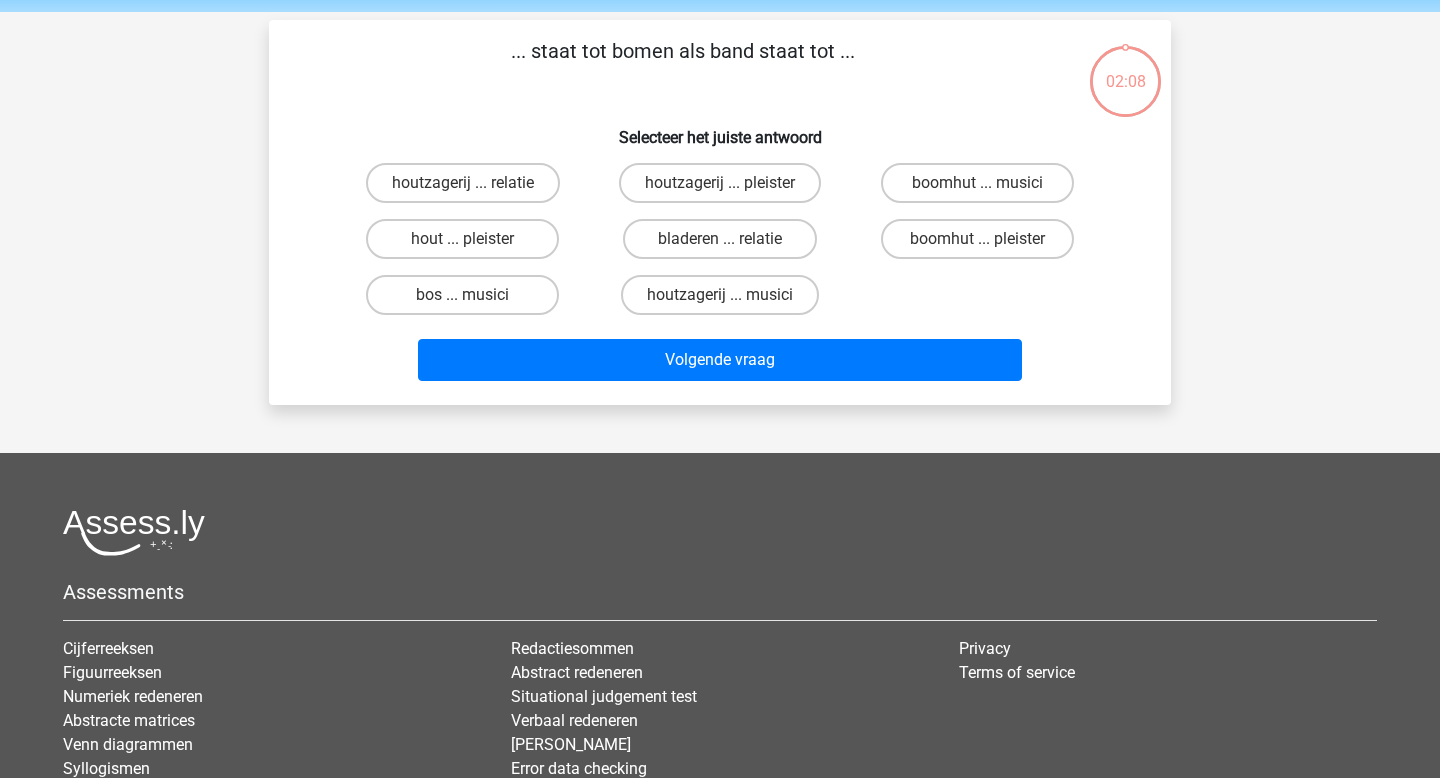 scroll, scrollTop: 92, scrollLeft: 0, axis: vertical 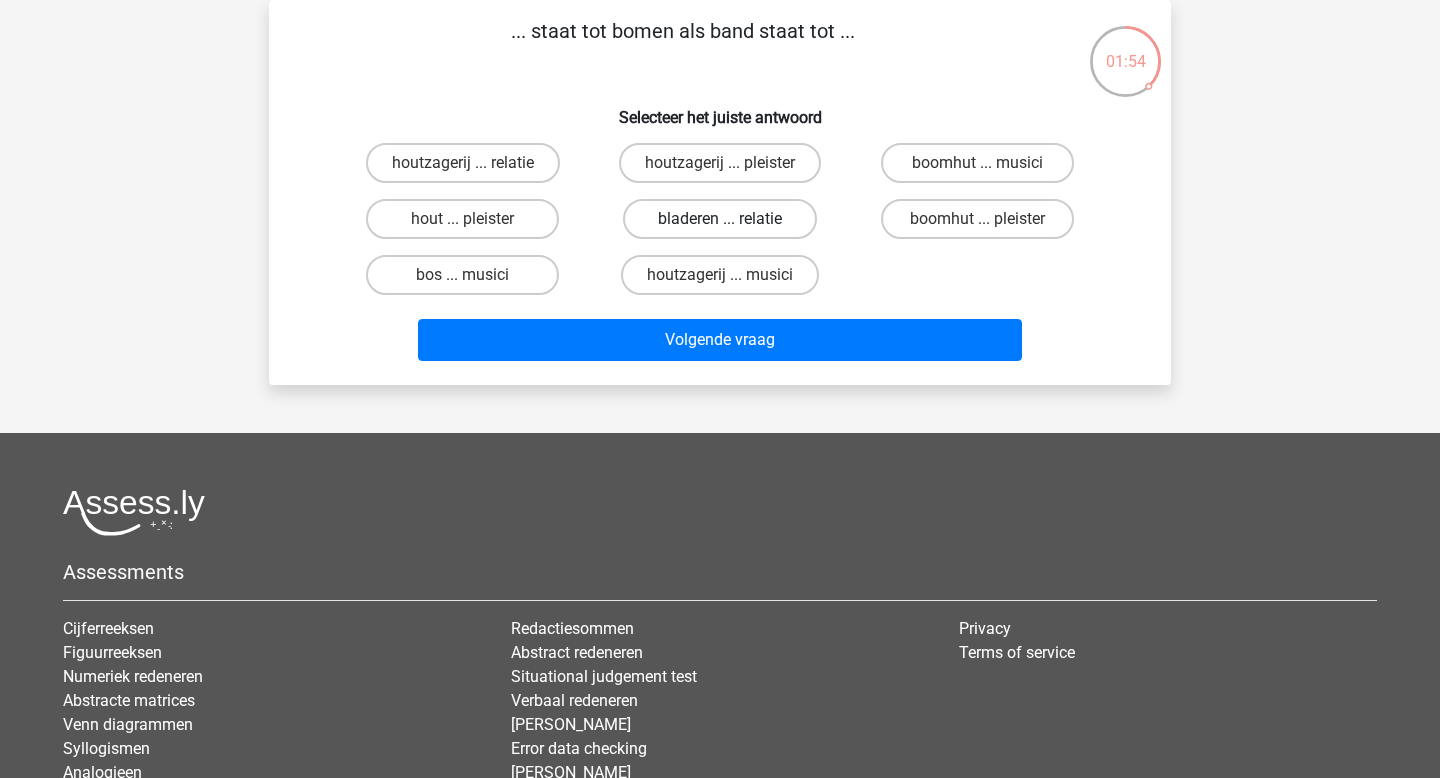 click on "bladeren ... relatie" at bounding box center (719, 219) 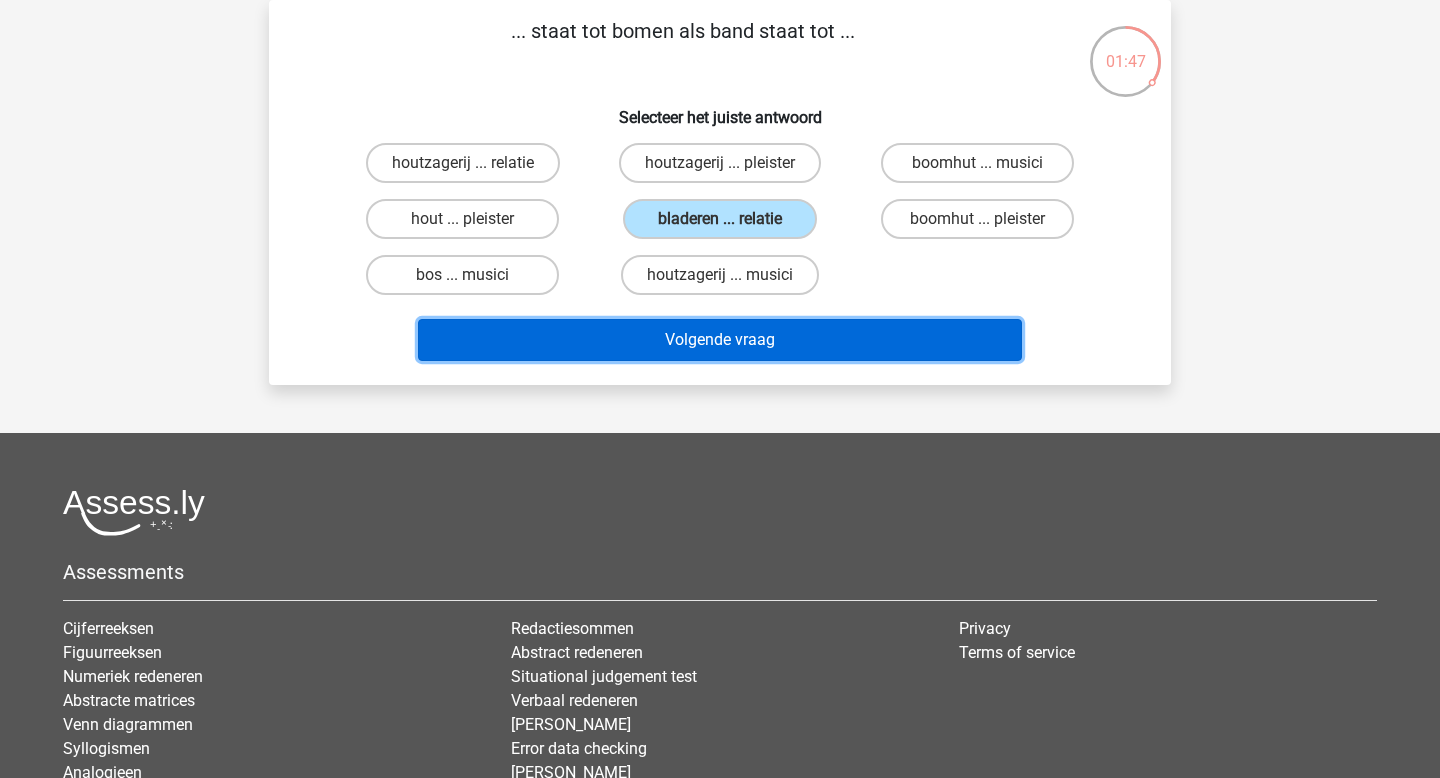 click on "Volgende vraag" at bounding box center (720, 340) 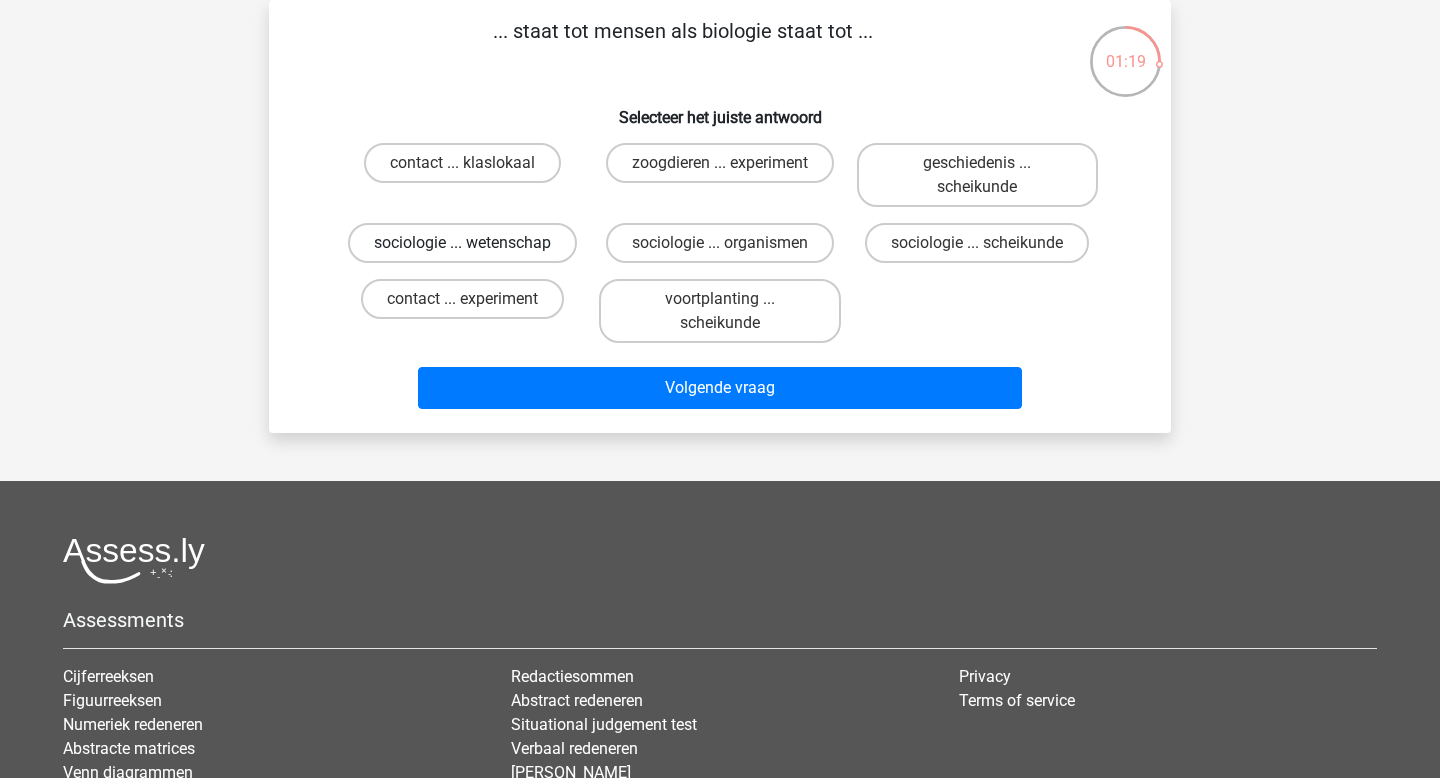 click on "sociologie ... wetenschap" at bounding box center [462, 243] 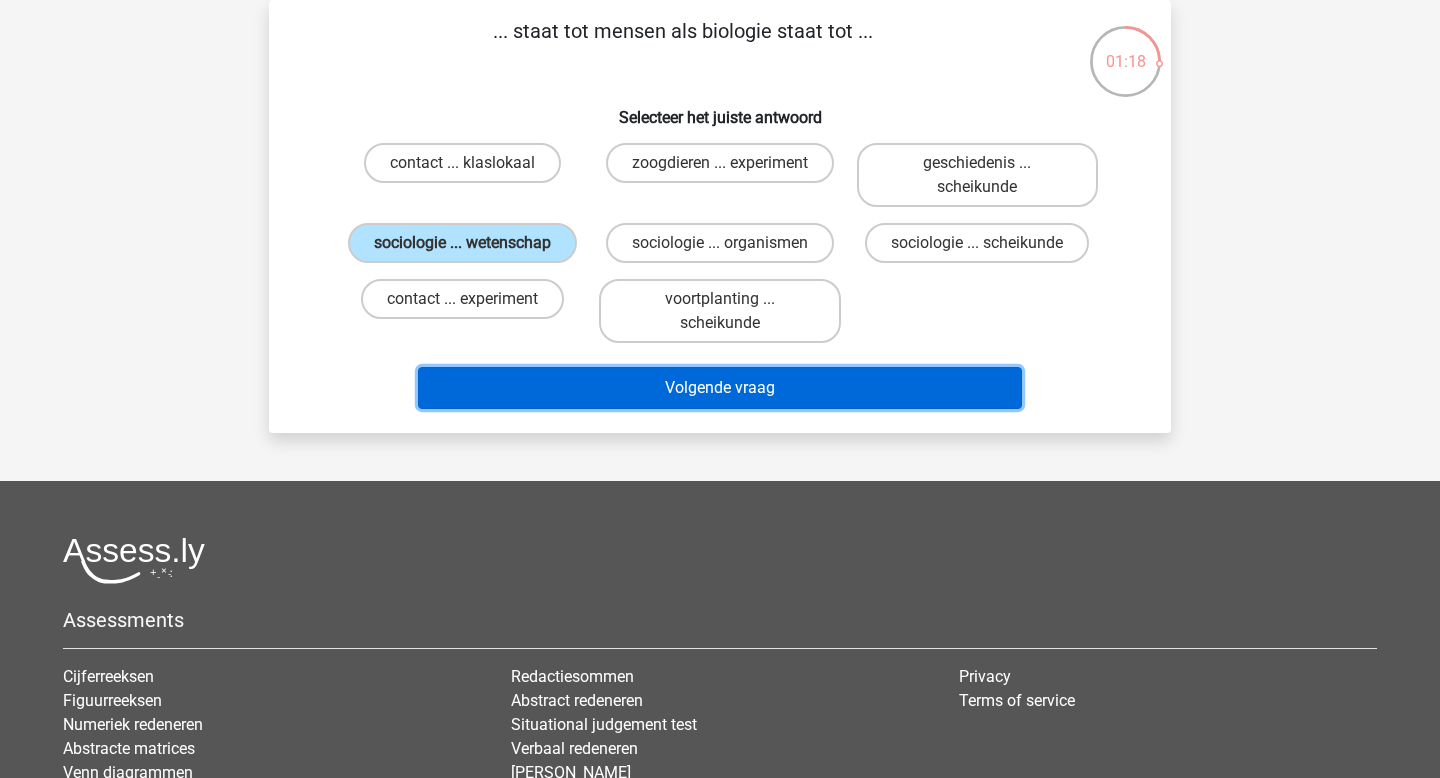 click on "Volgende vraag" at bounding box center (720, 388) 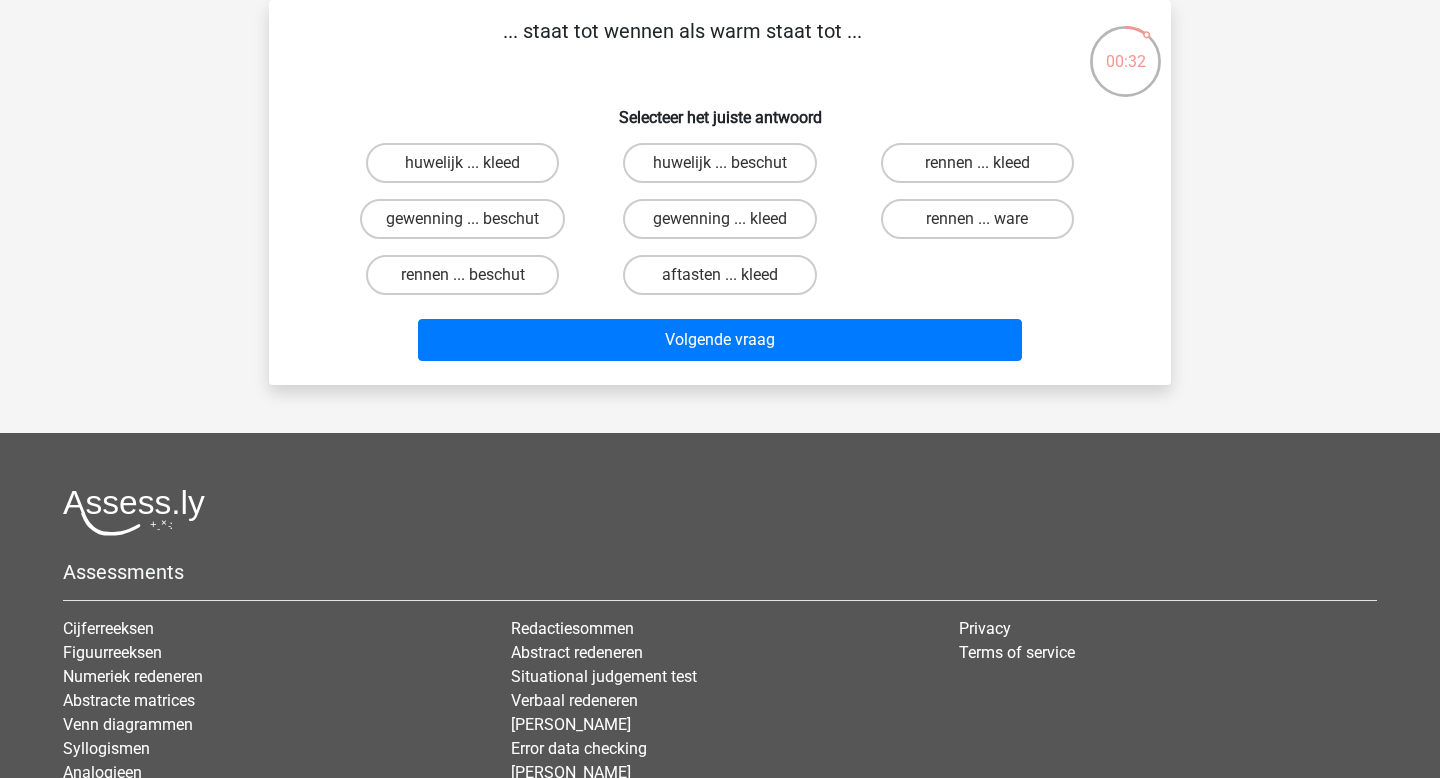 click on "aftasten ... kleed" at bounding box center (726, 281) 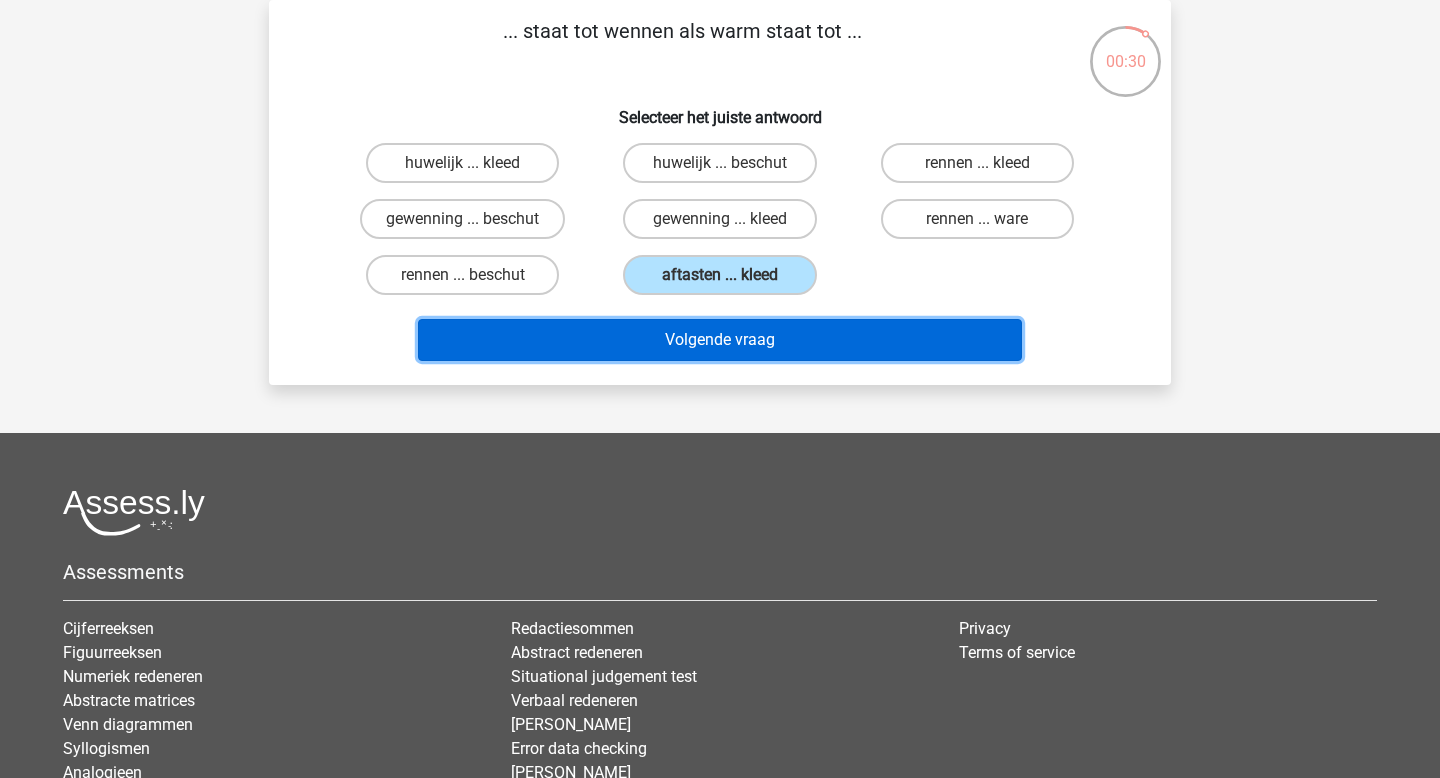 click on "Volgende vraag" at bounding box center (720, 340) 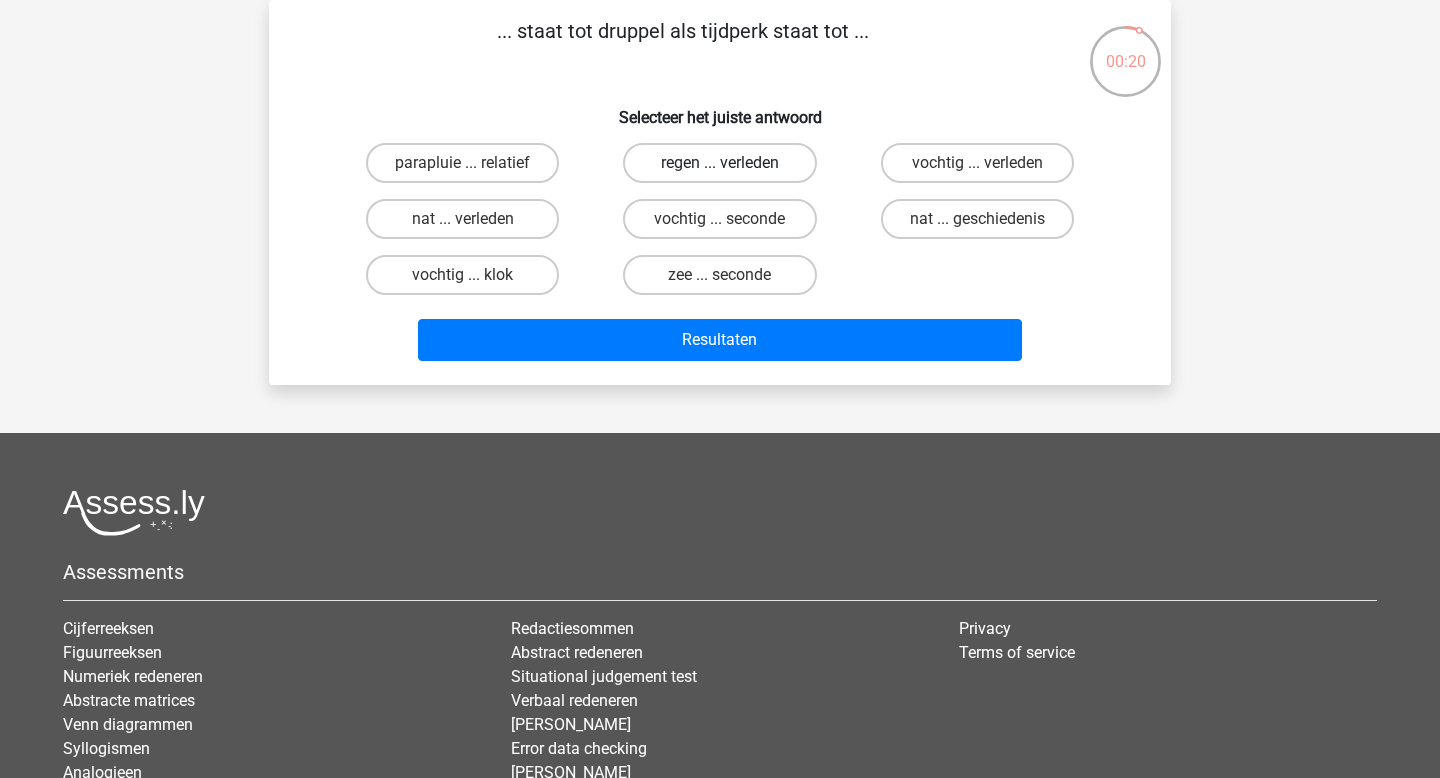 click on "regen ... verleden" at bounding box center [719, 163] 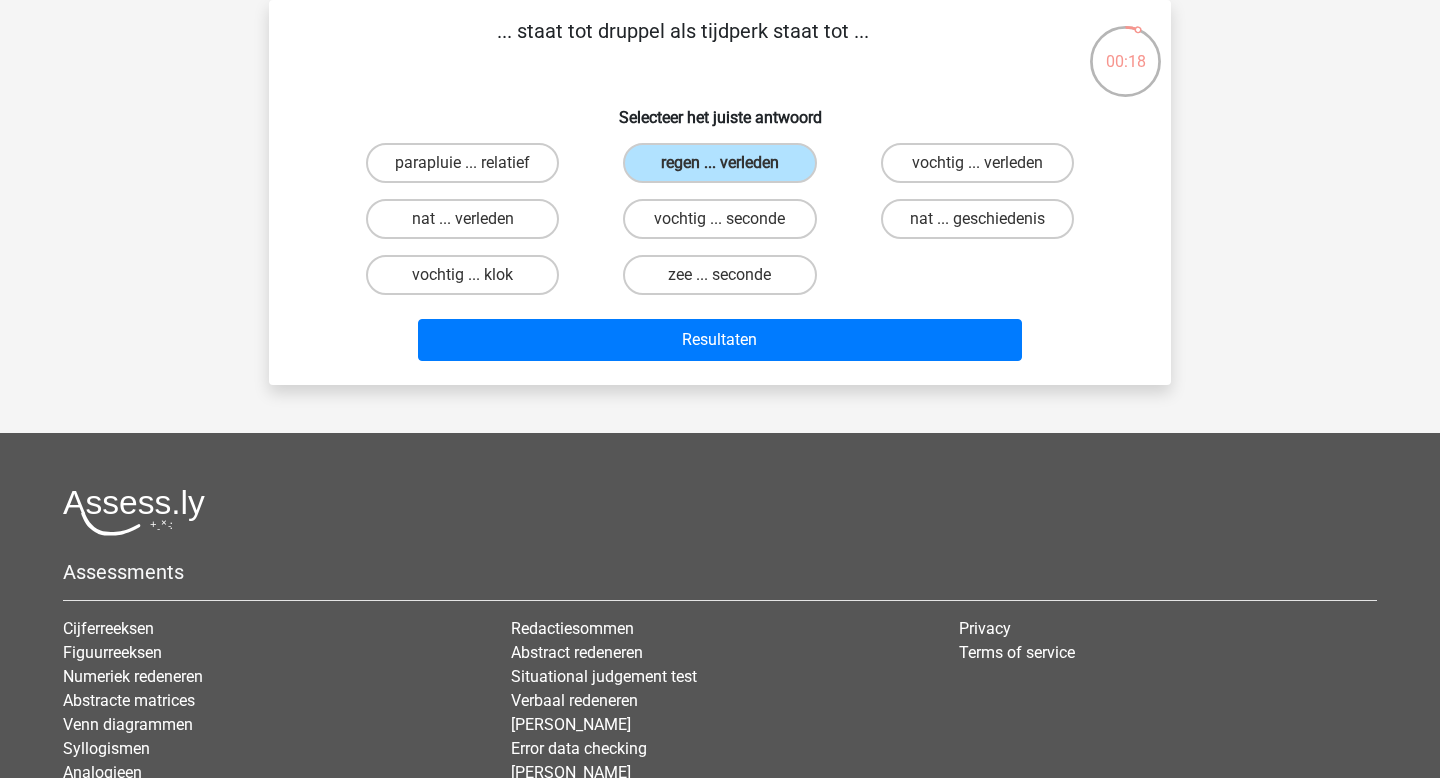 click on "nat ... geschiedenis" at bounding box center [983, 225] 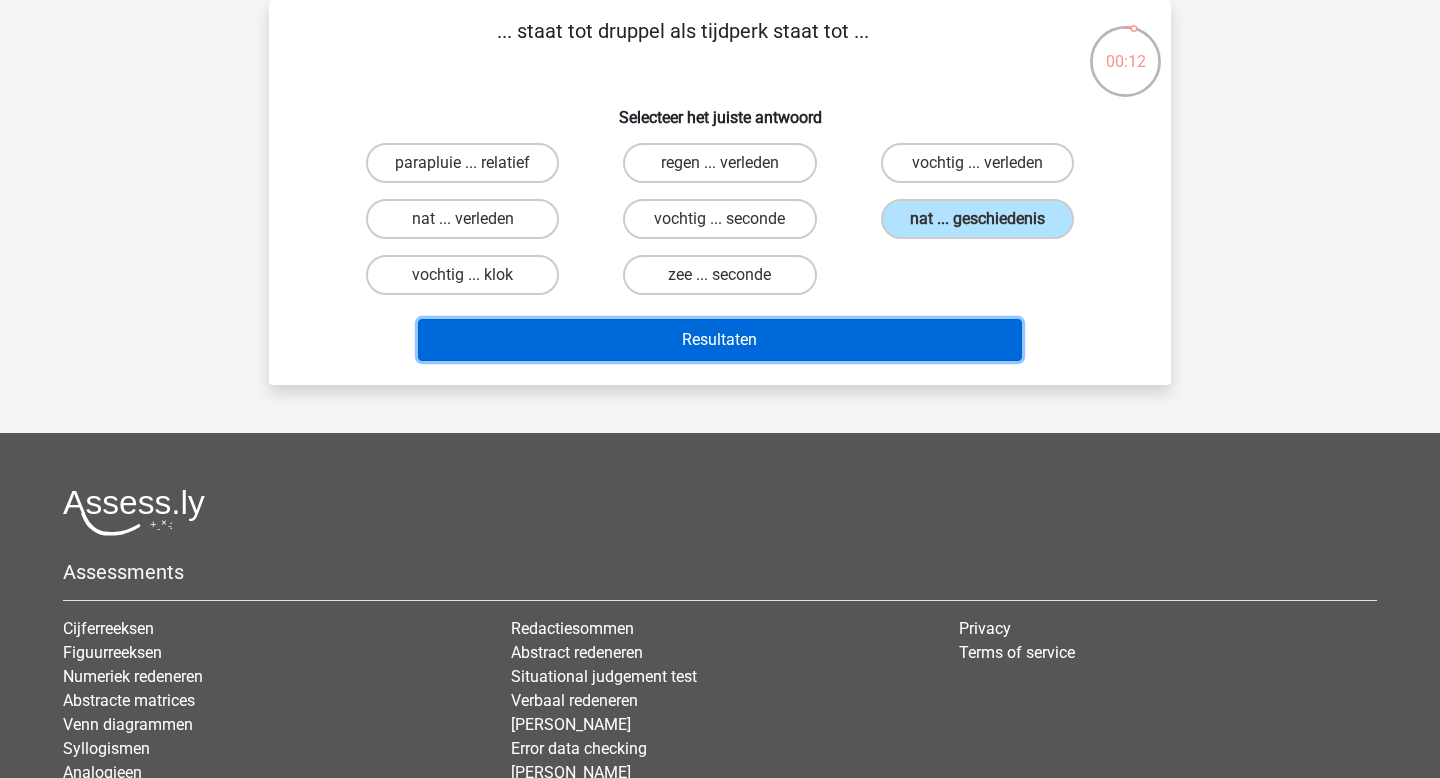 click on "Resultaten" at bounding box center [720, 340] 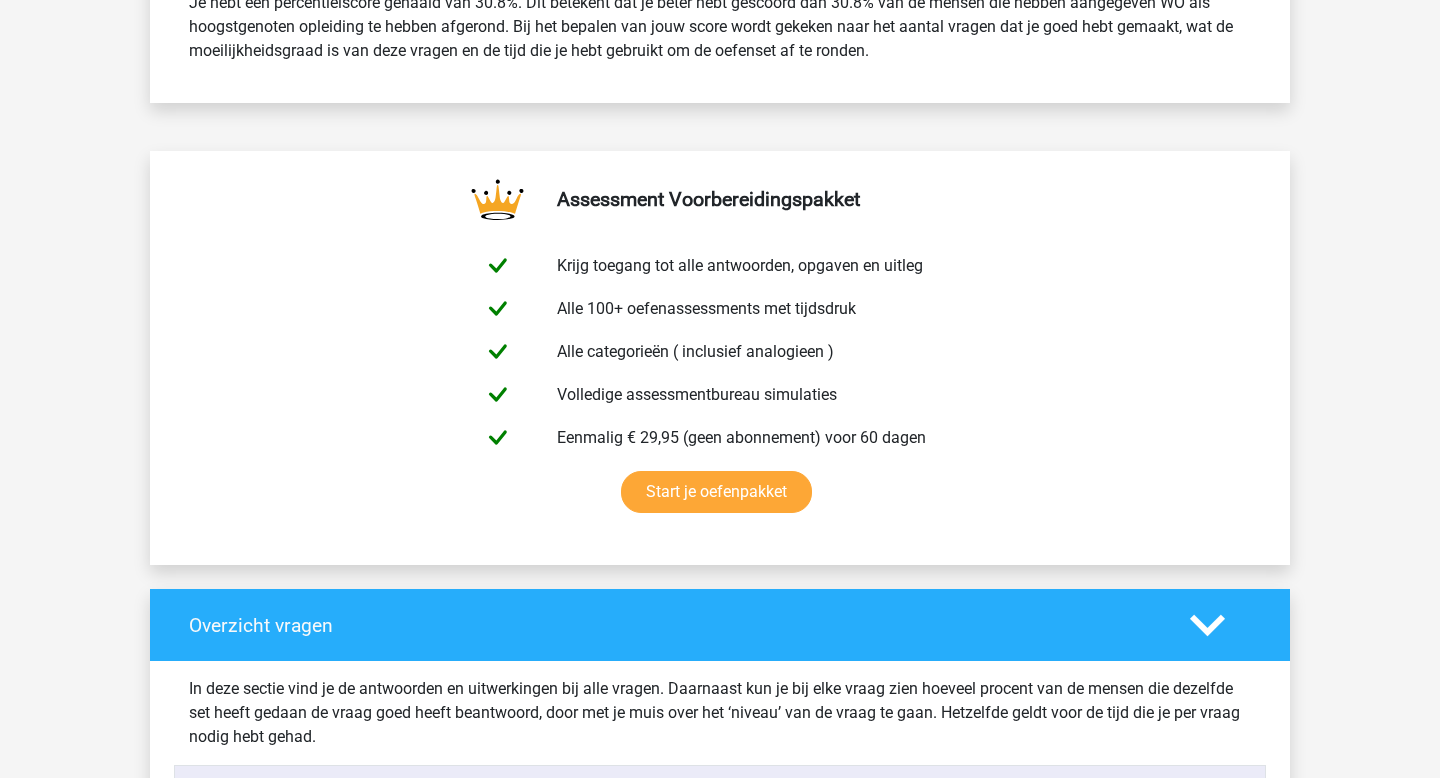 scroll, scrollTop: 0, scrollLeft: 0, axis: both 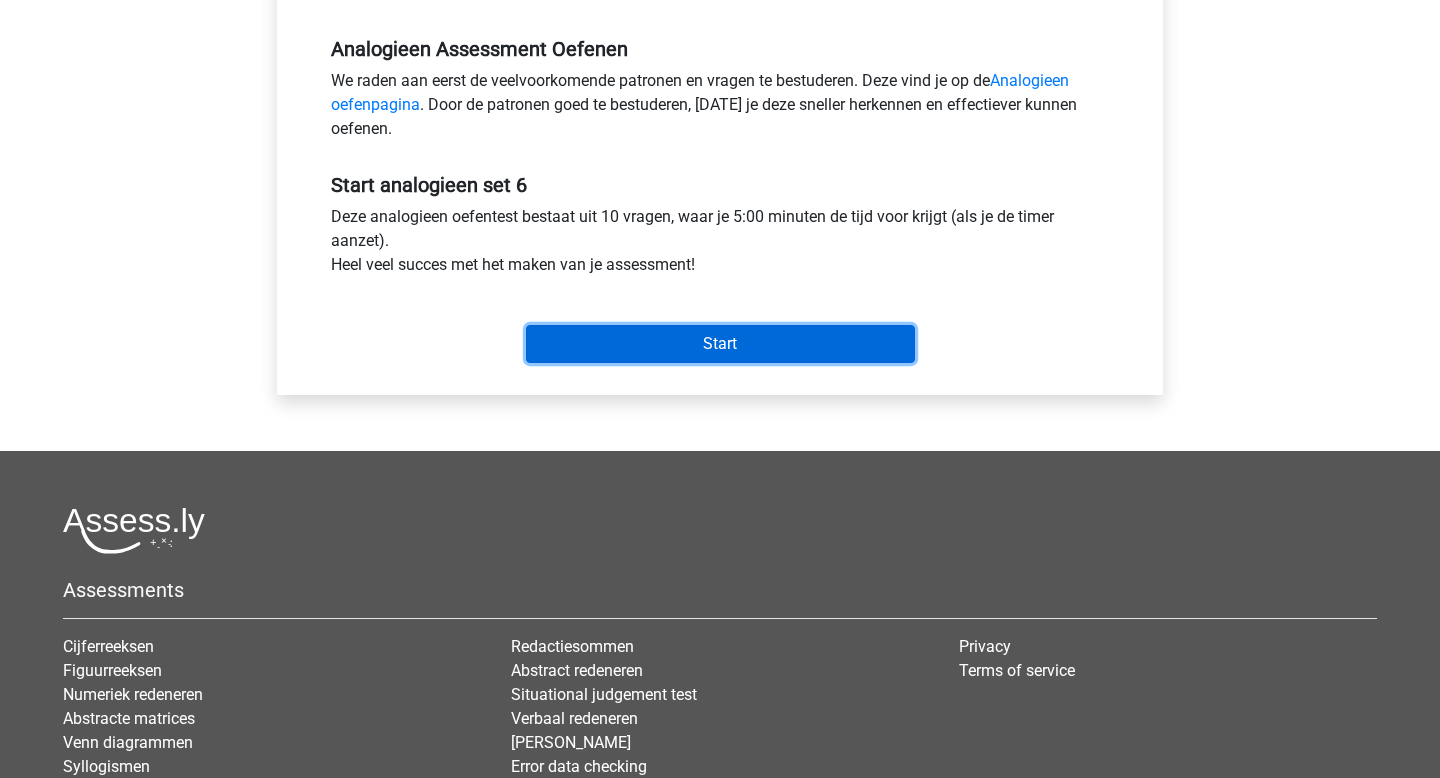 click on "Start" at bounding box center [720, 344] 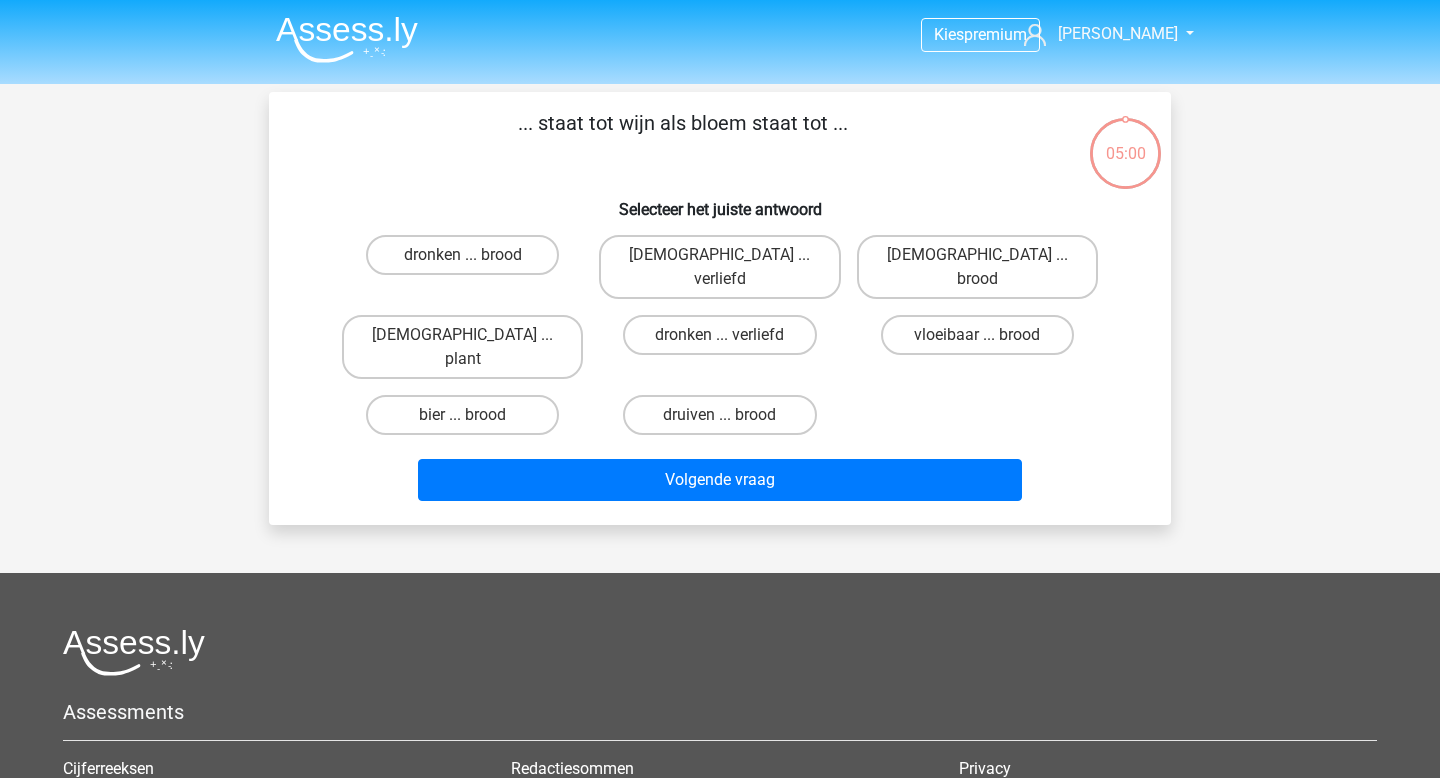scroll, scrollTop: 0, scrollLeft: 0, axis: both 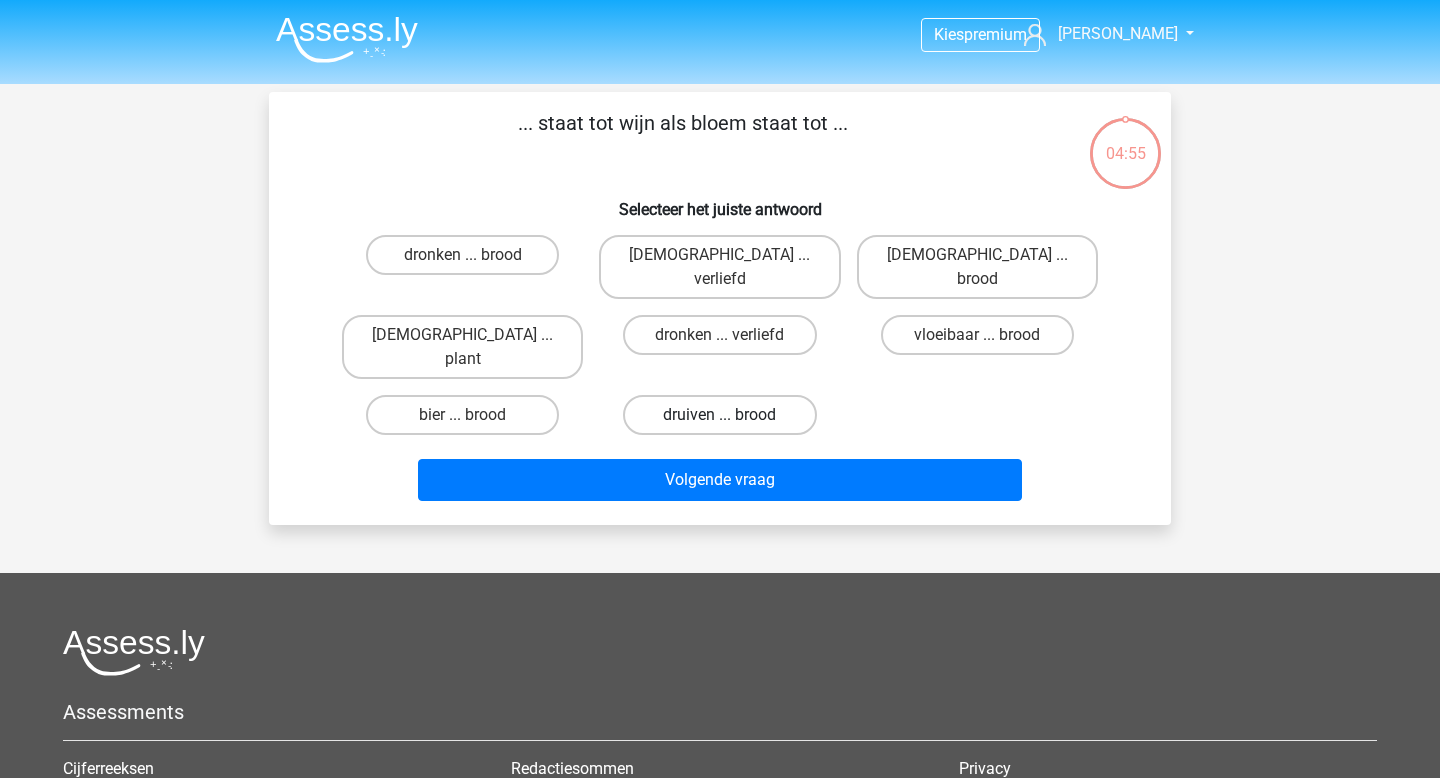 click on "druiven ... brood" at bounding box center [719, 415] 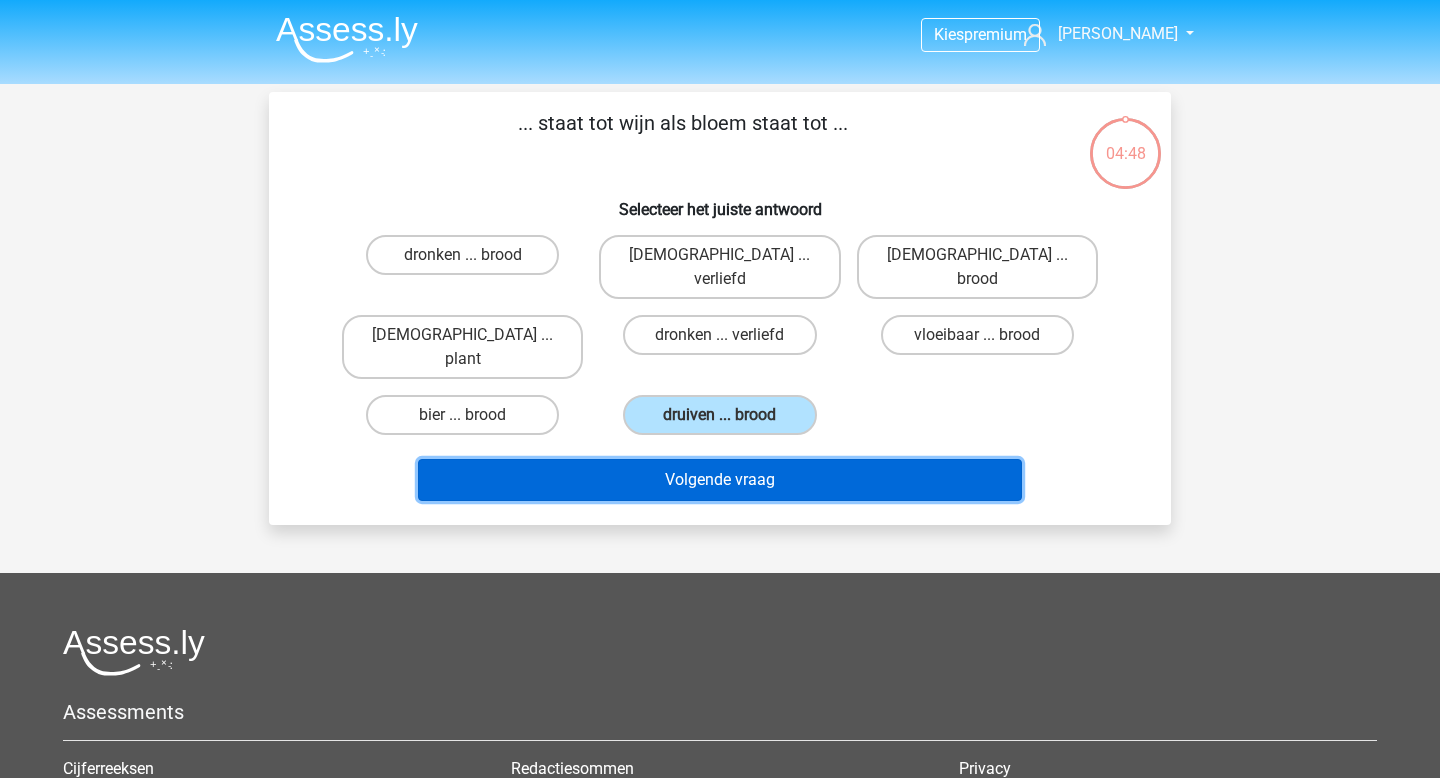 click on "Volgende vraag" at bounding box center [720, 480] 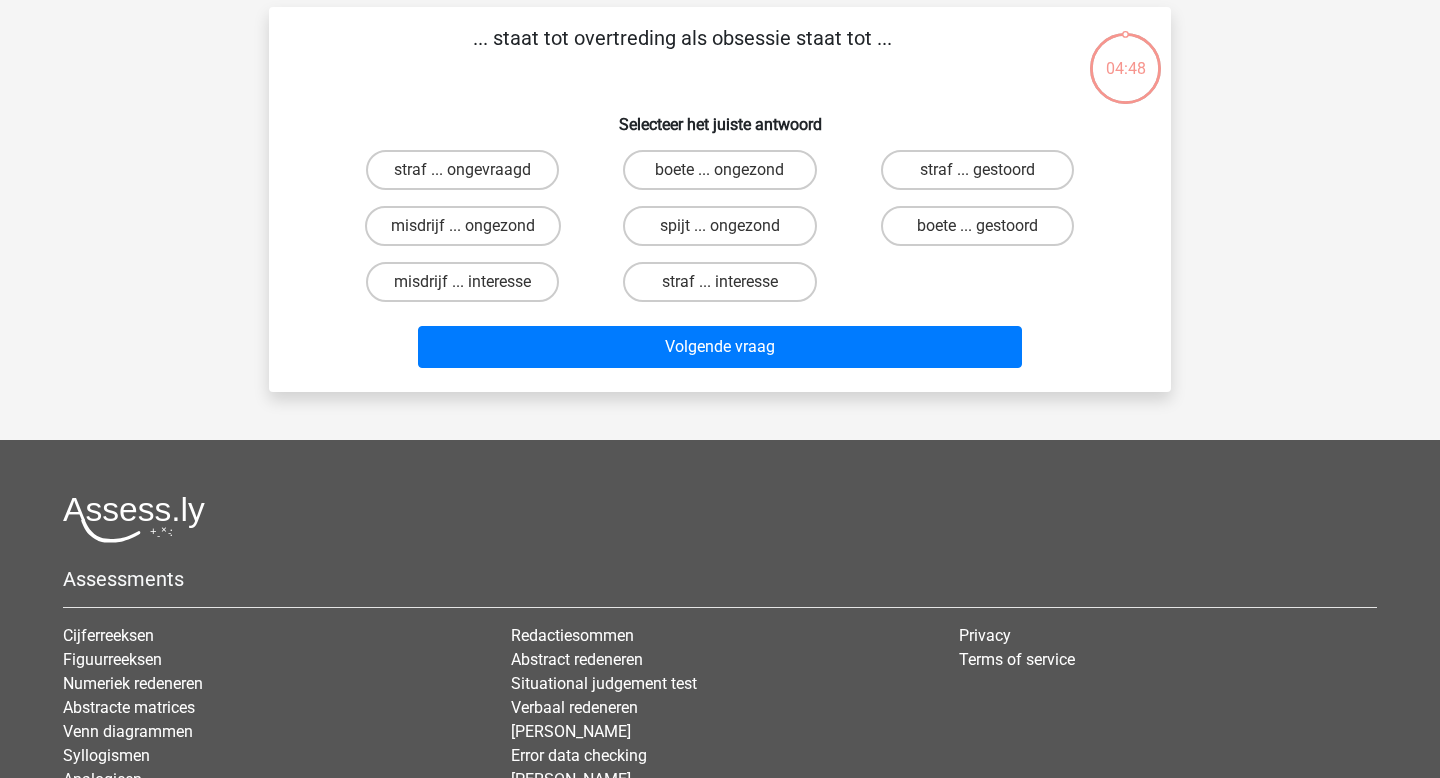scroll, scrollTop: 92, scrollLeft: 0, axis: vertical 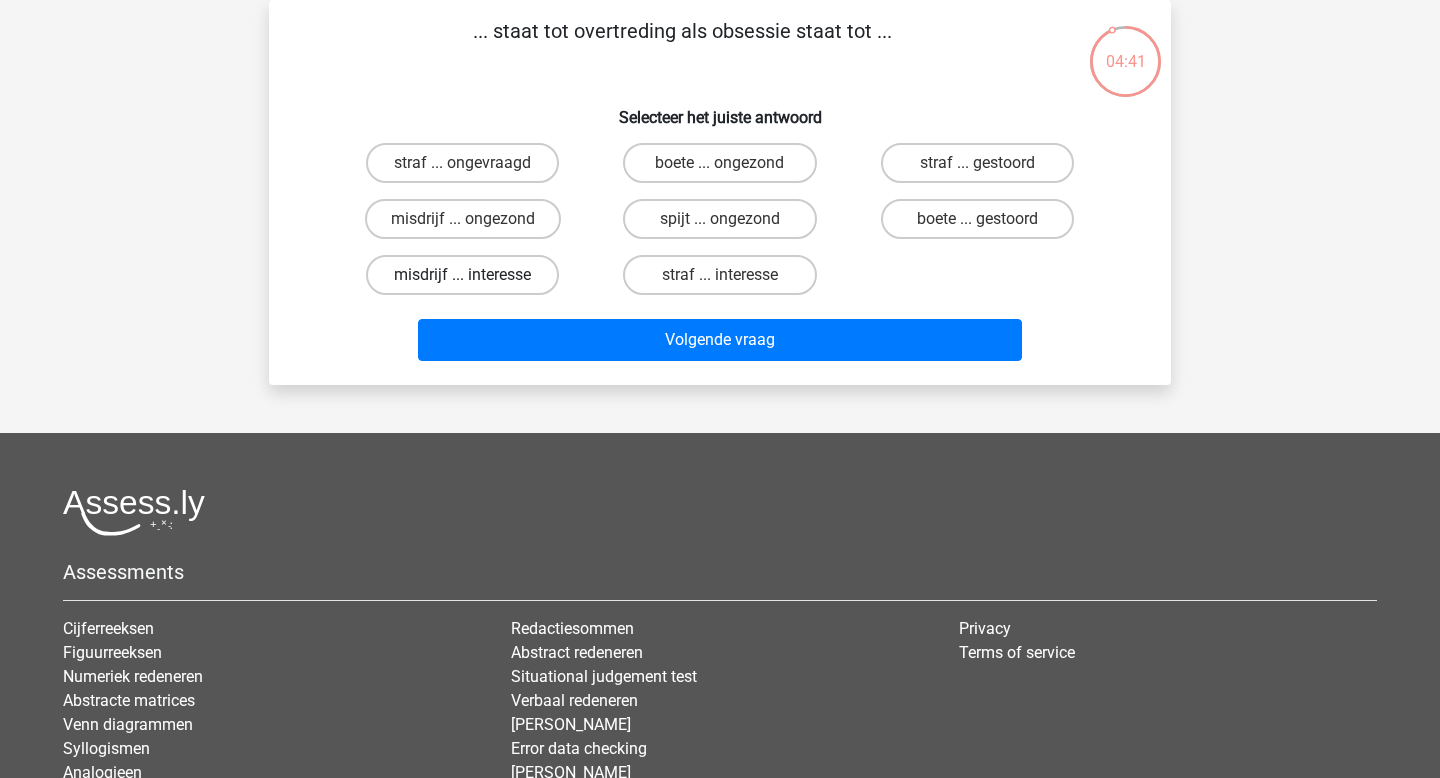 click on "misdrijf ... interesse" at bounding box center (462, 275) 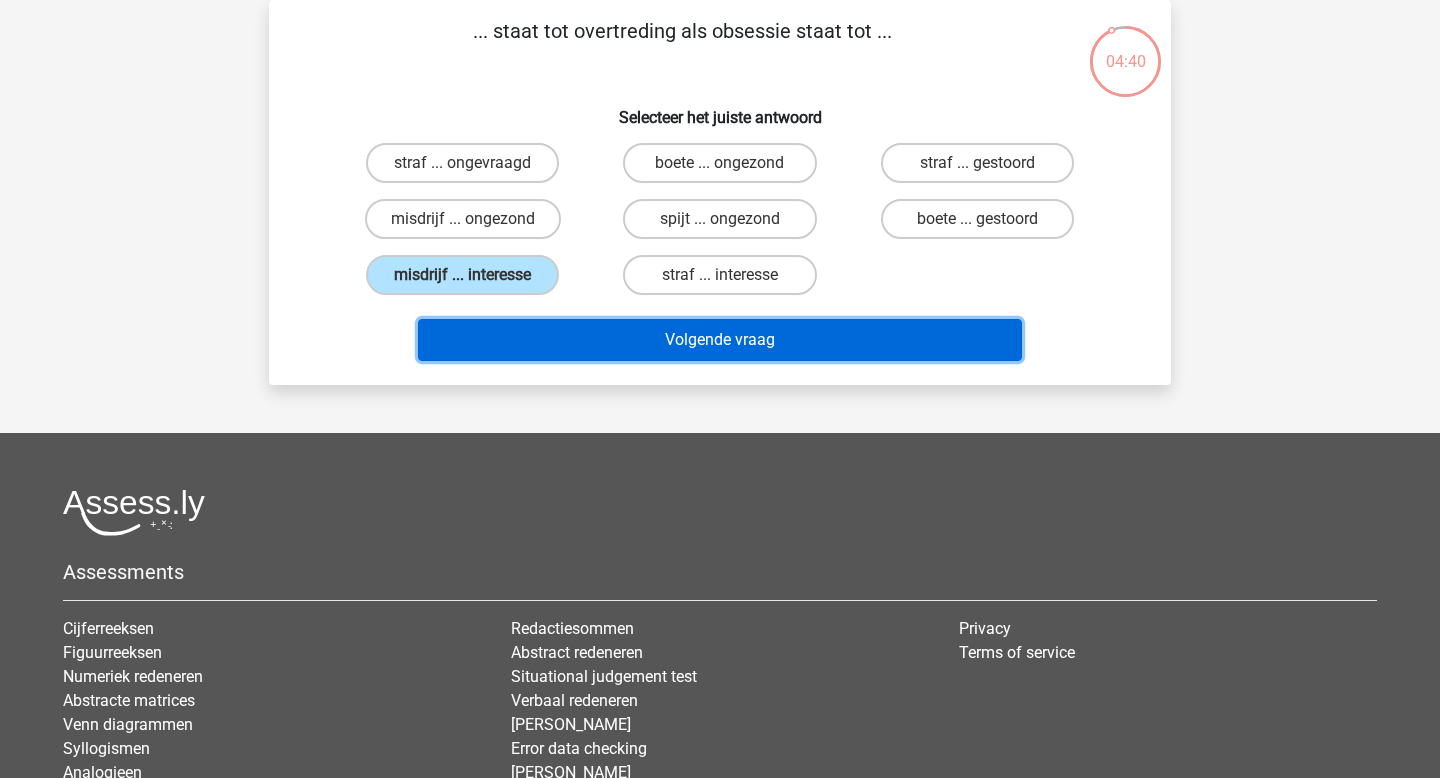 click on "Volgende vraag" at bounding box center (720, 340) 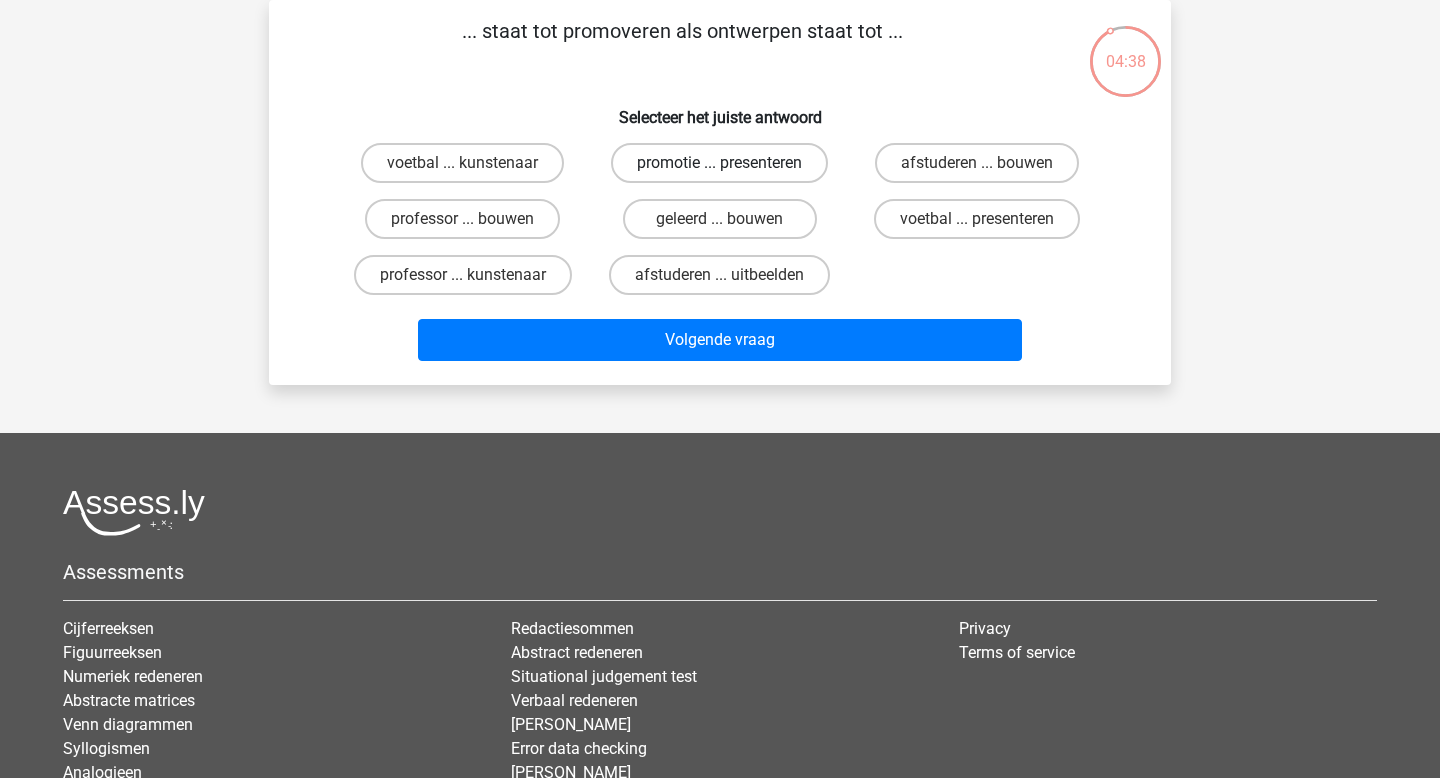 click on "promotie ... presenteren" at bounding box center [719, 163] 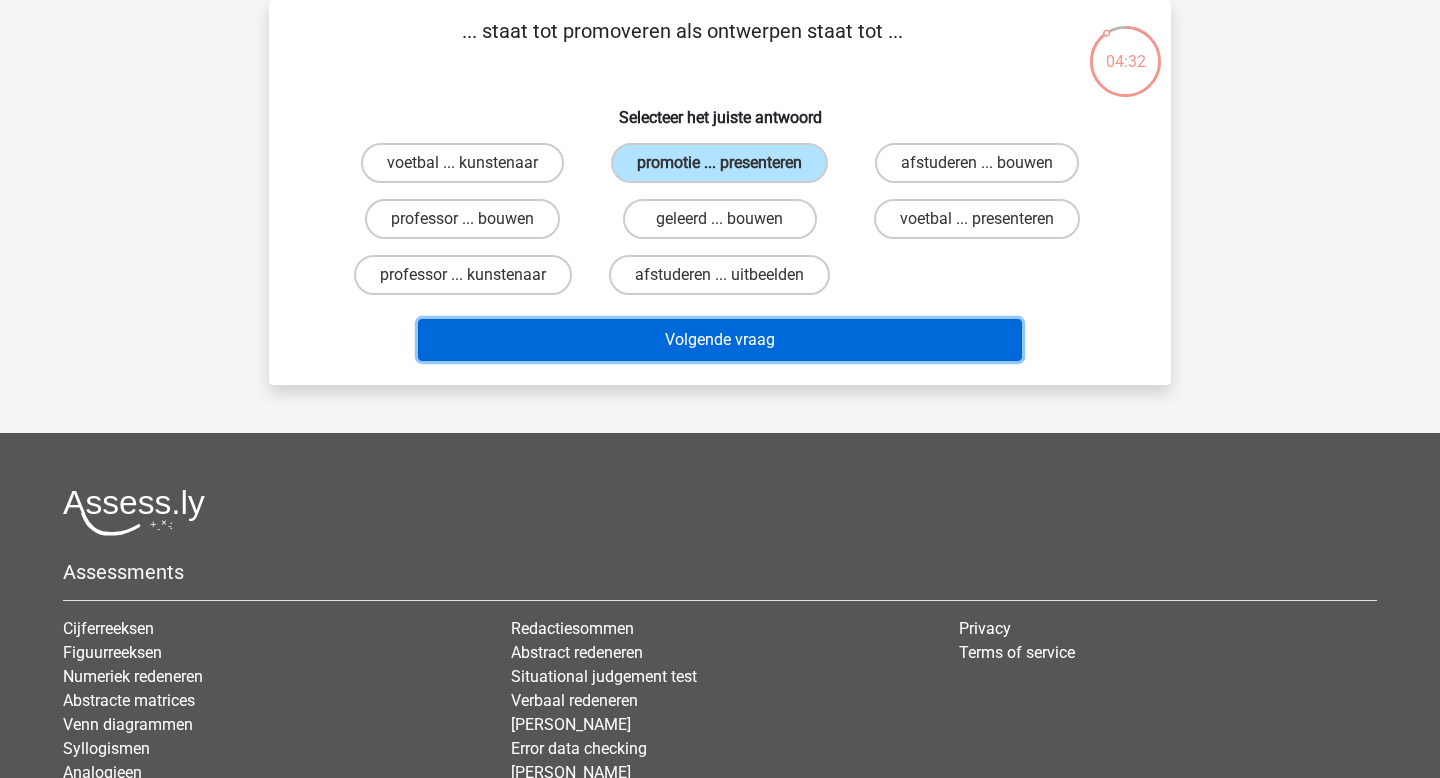 click on "Volgende vraag" at bounding box center (720, 340) 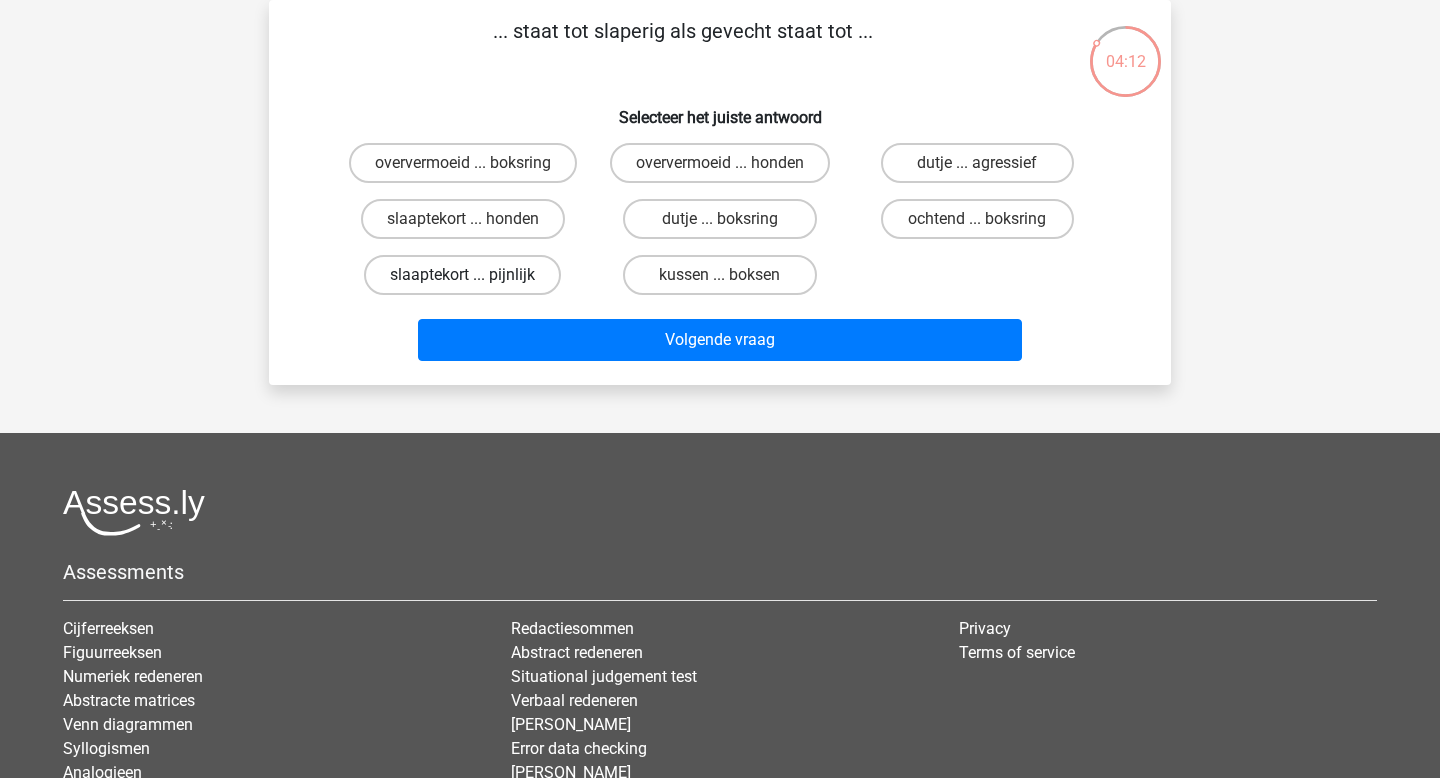 click on "slaaptekort ... pijnlijk" at bounding box center [462, 275] 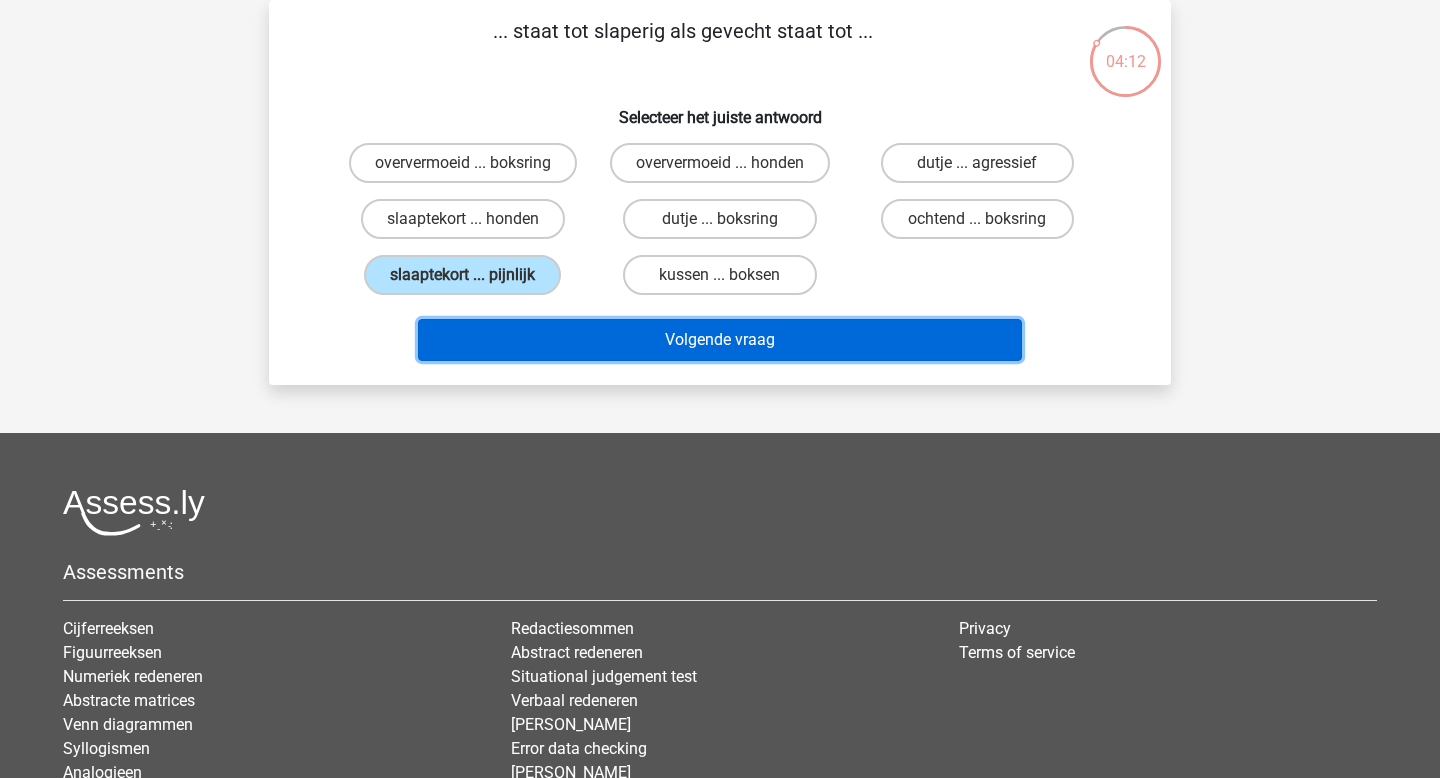 click on "Volgende vraag" at bounding box center [720, 340] 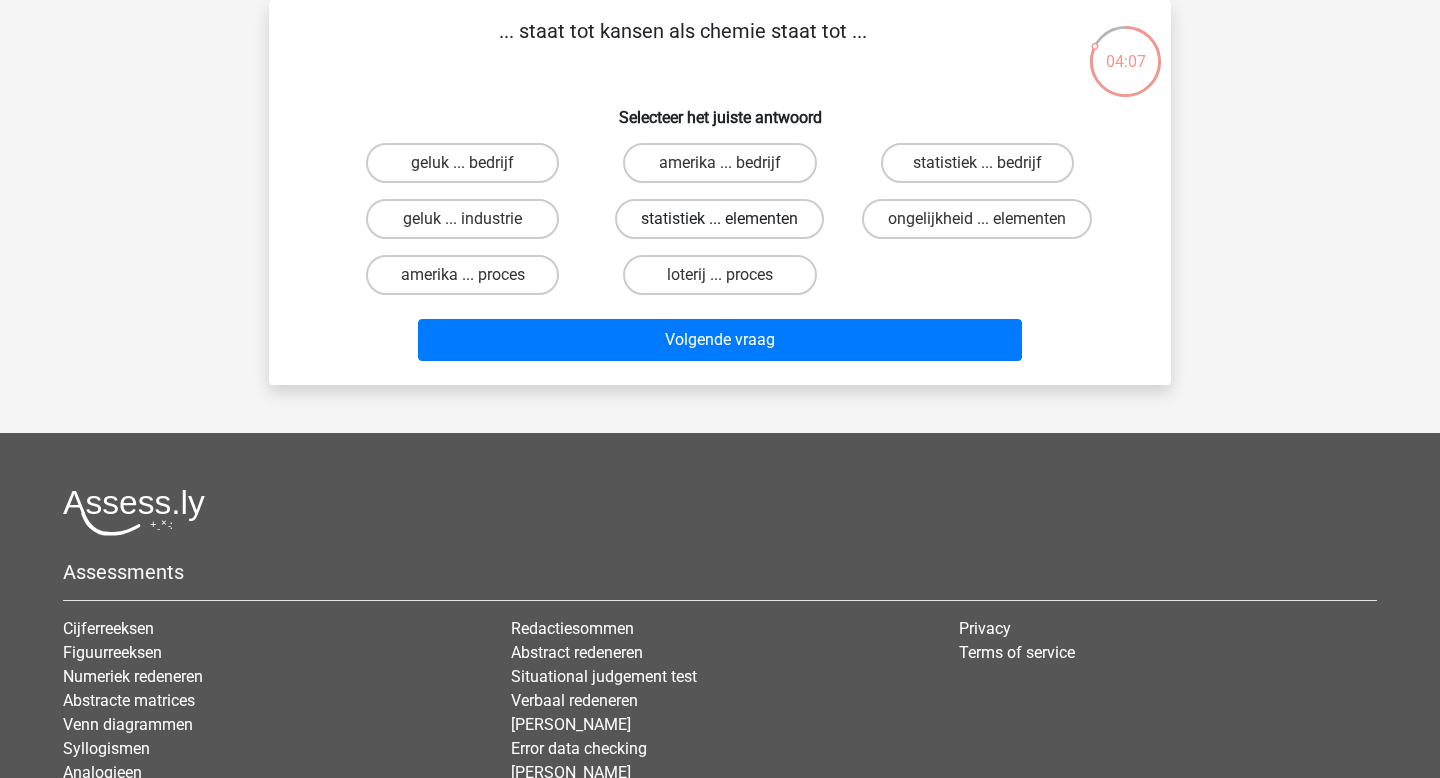 click on "statistiek ... elementen" at bounding box center (719, 219) 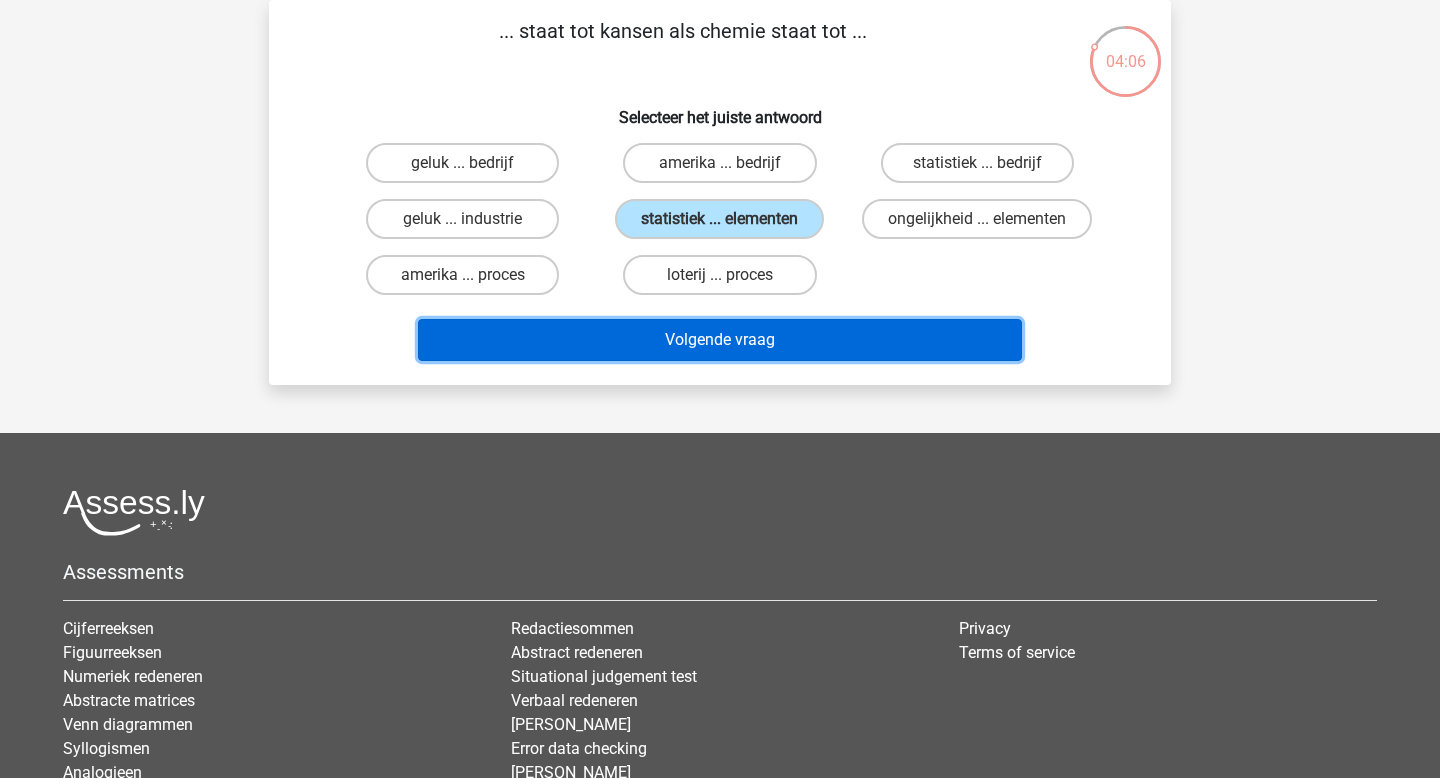 click on "Volgende vraag" at bounding box center [720, 340] 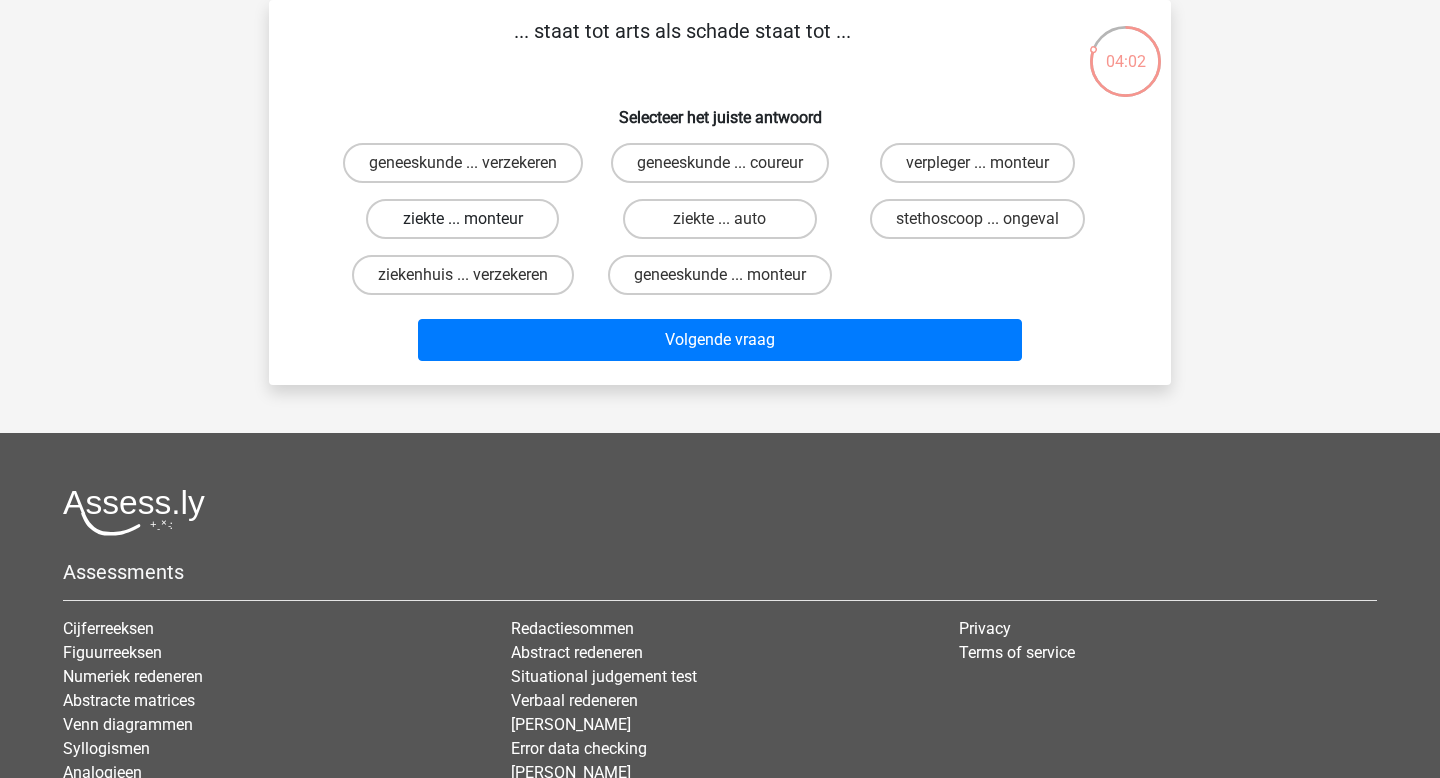 click on "ziekte ... monteur" at bounding box center (462, 219) 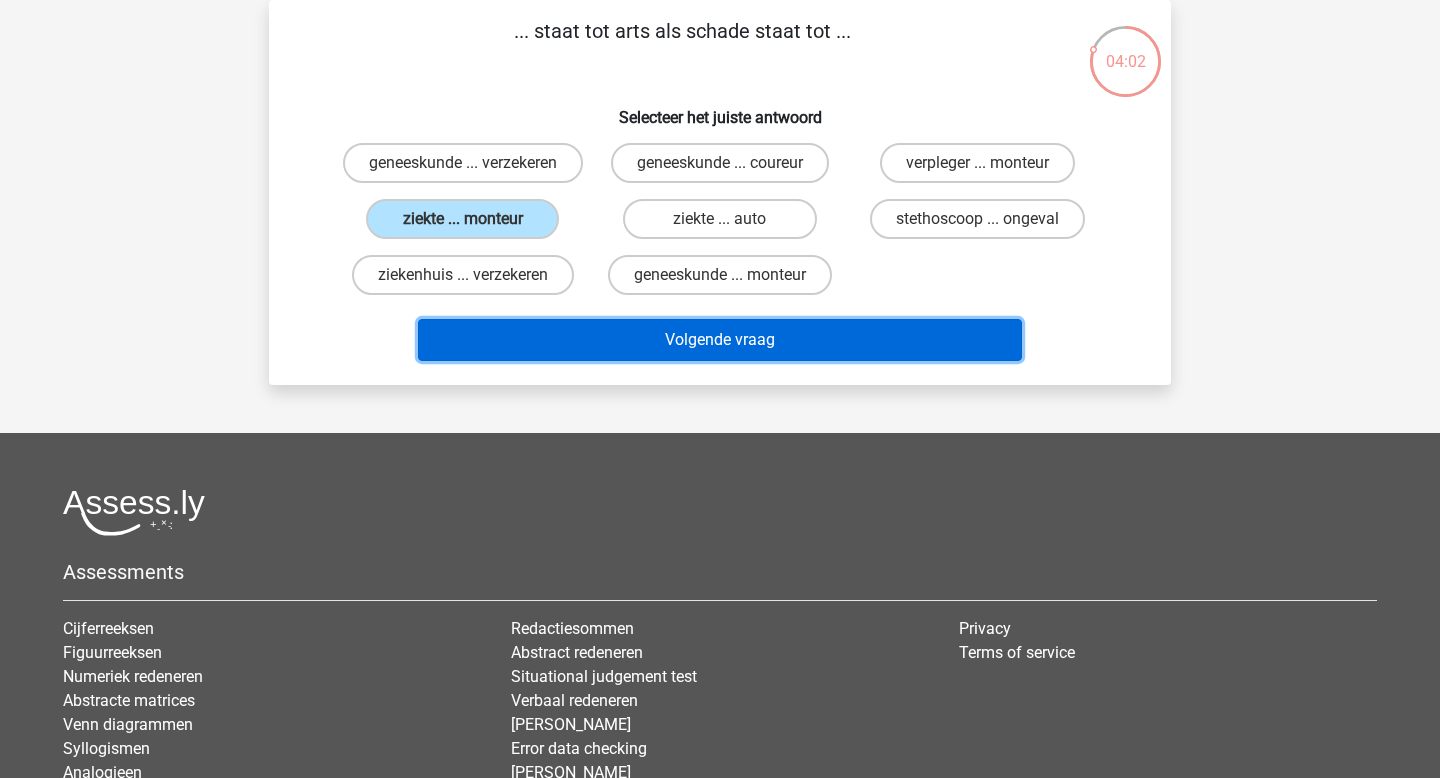 click on "Volgende vraag" at bounding box center [720, 340] 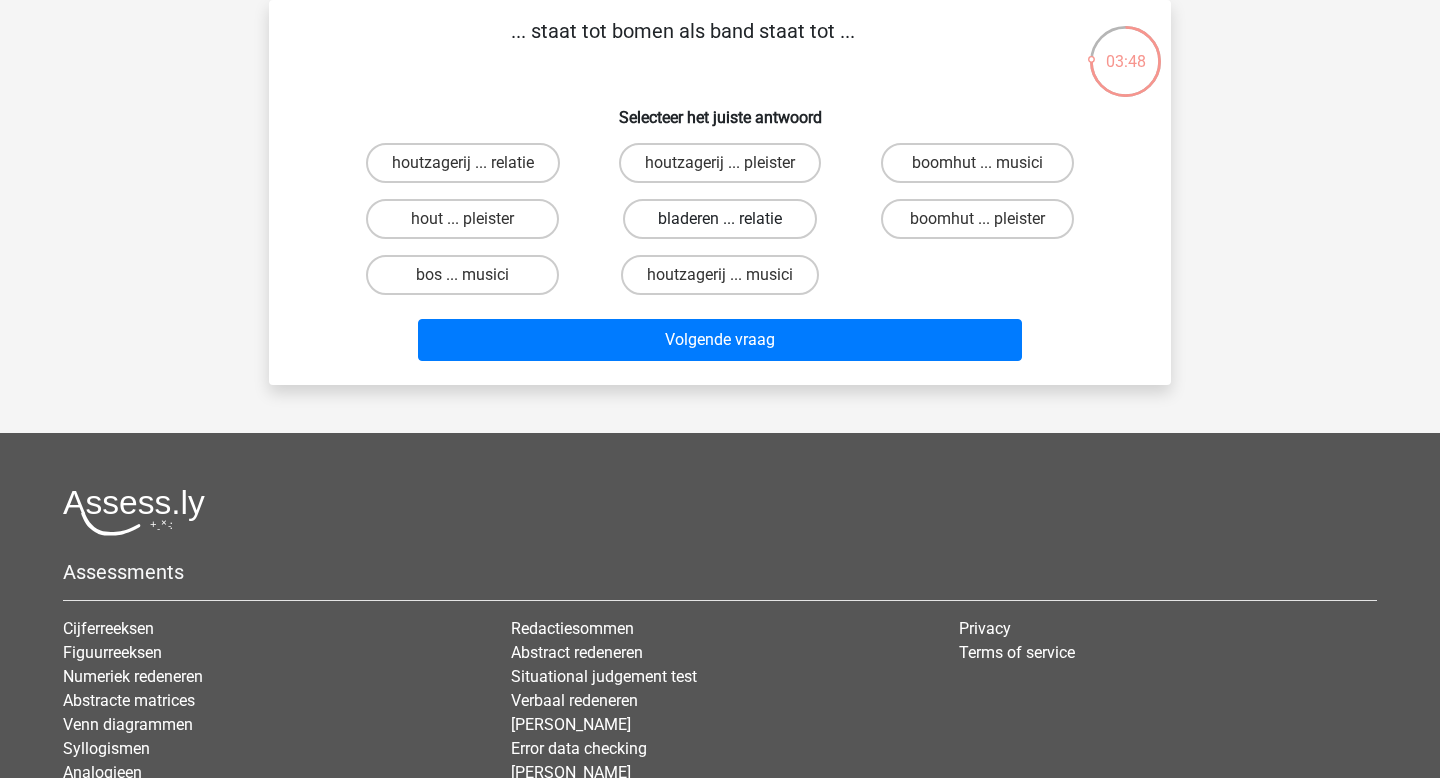 click on "bladeren ... relatie" at bounding box center (719, 219) 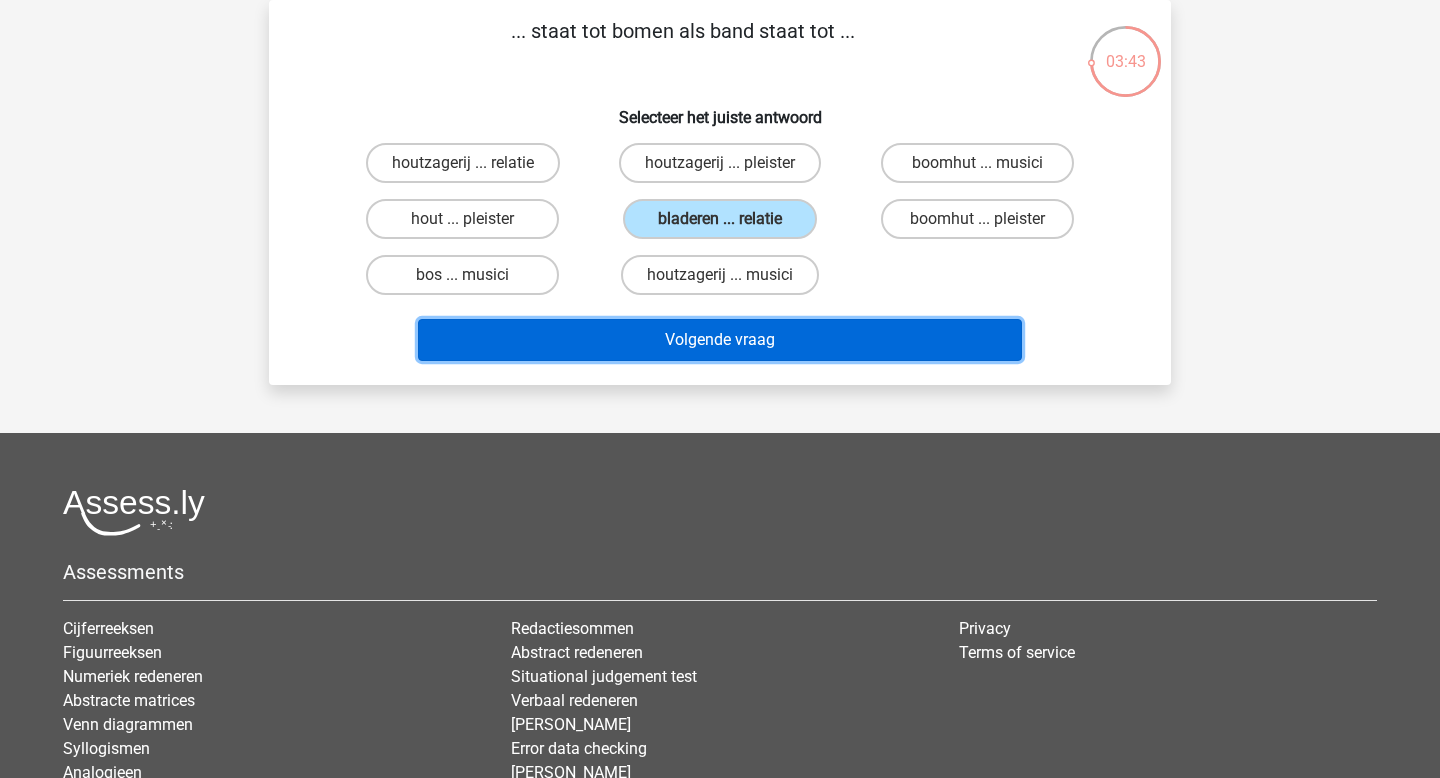 click on "Volgende vraag" at bounding box center (720, 340) 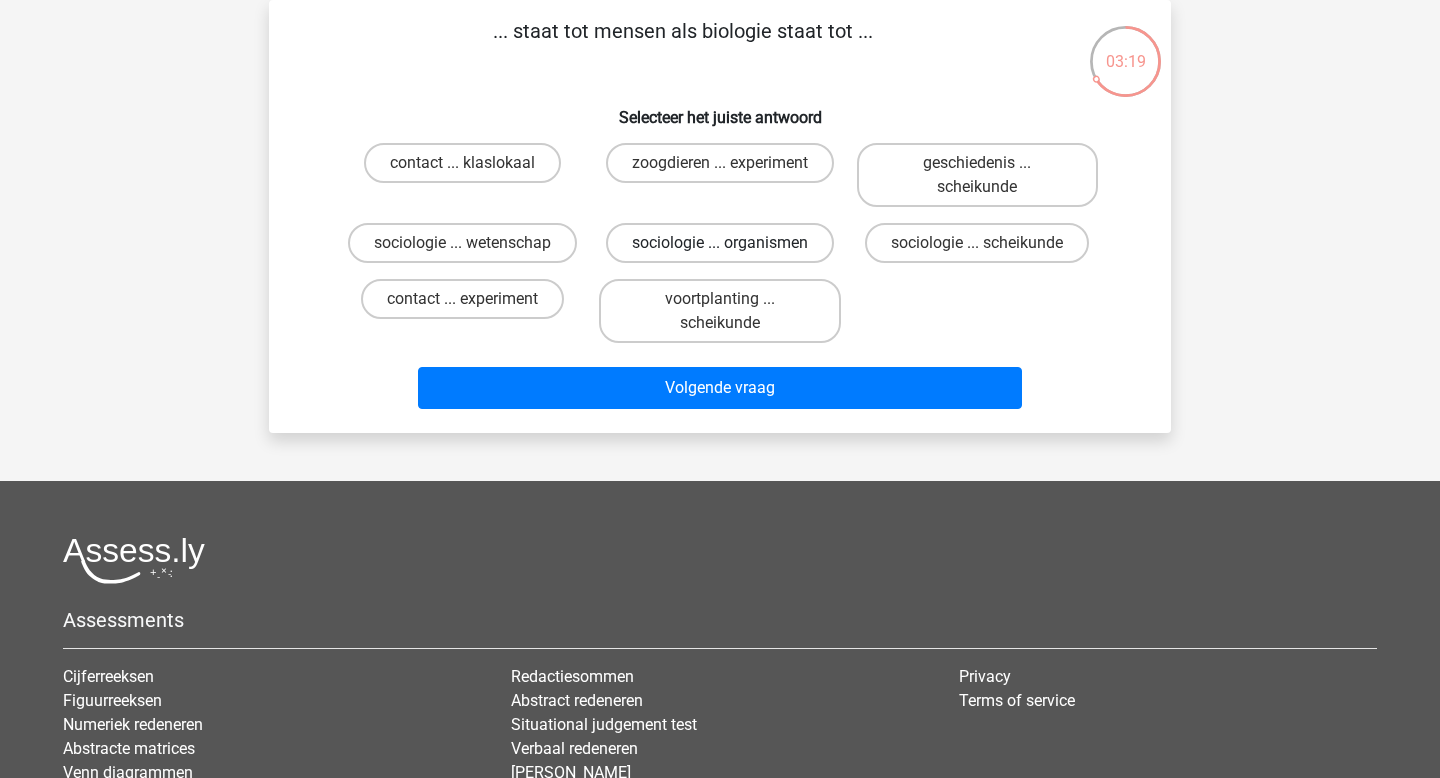 click on "sociologie ... organismen" at bounding box center (720, 243) 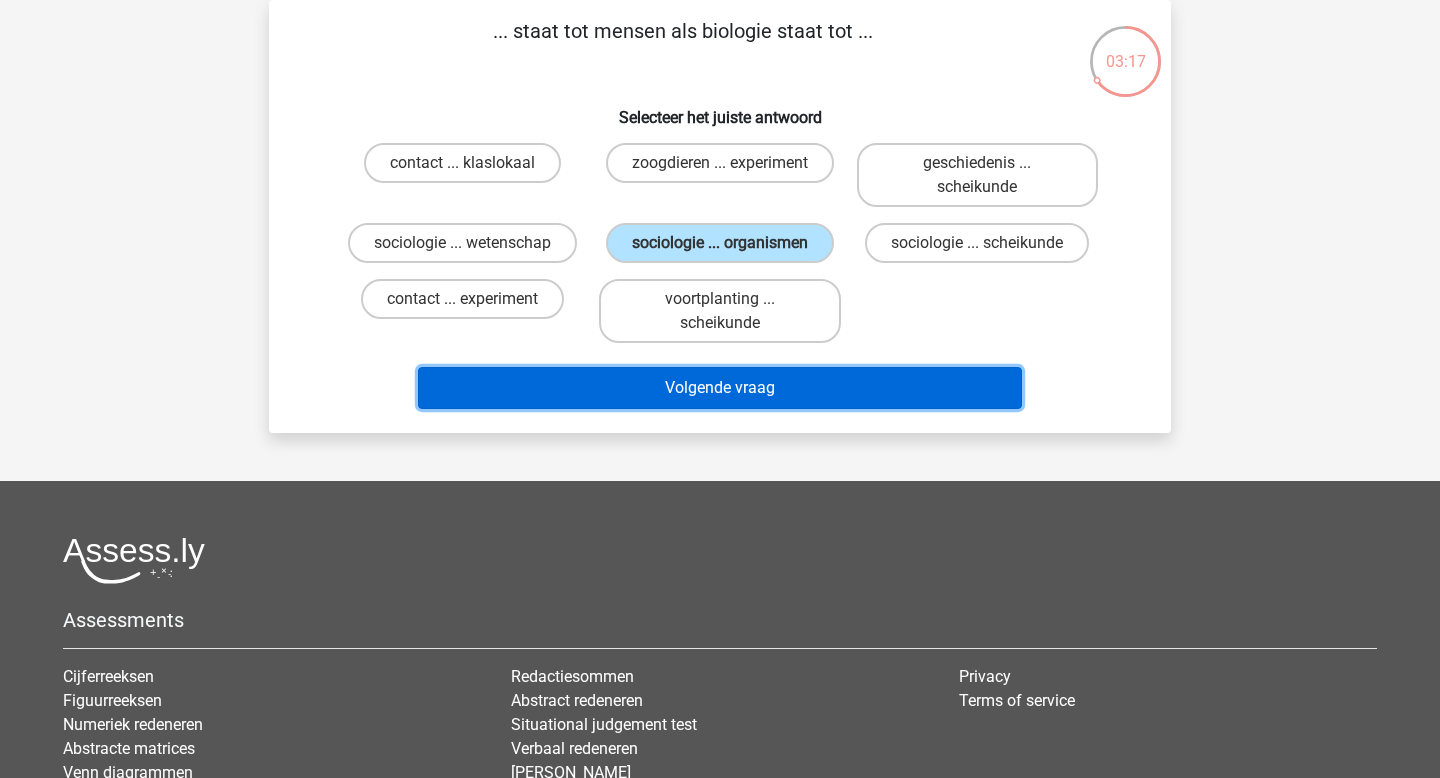 click on "Volgende vraag" at bounding box center (720, 388) 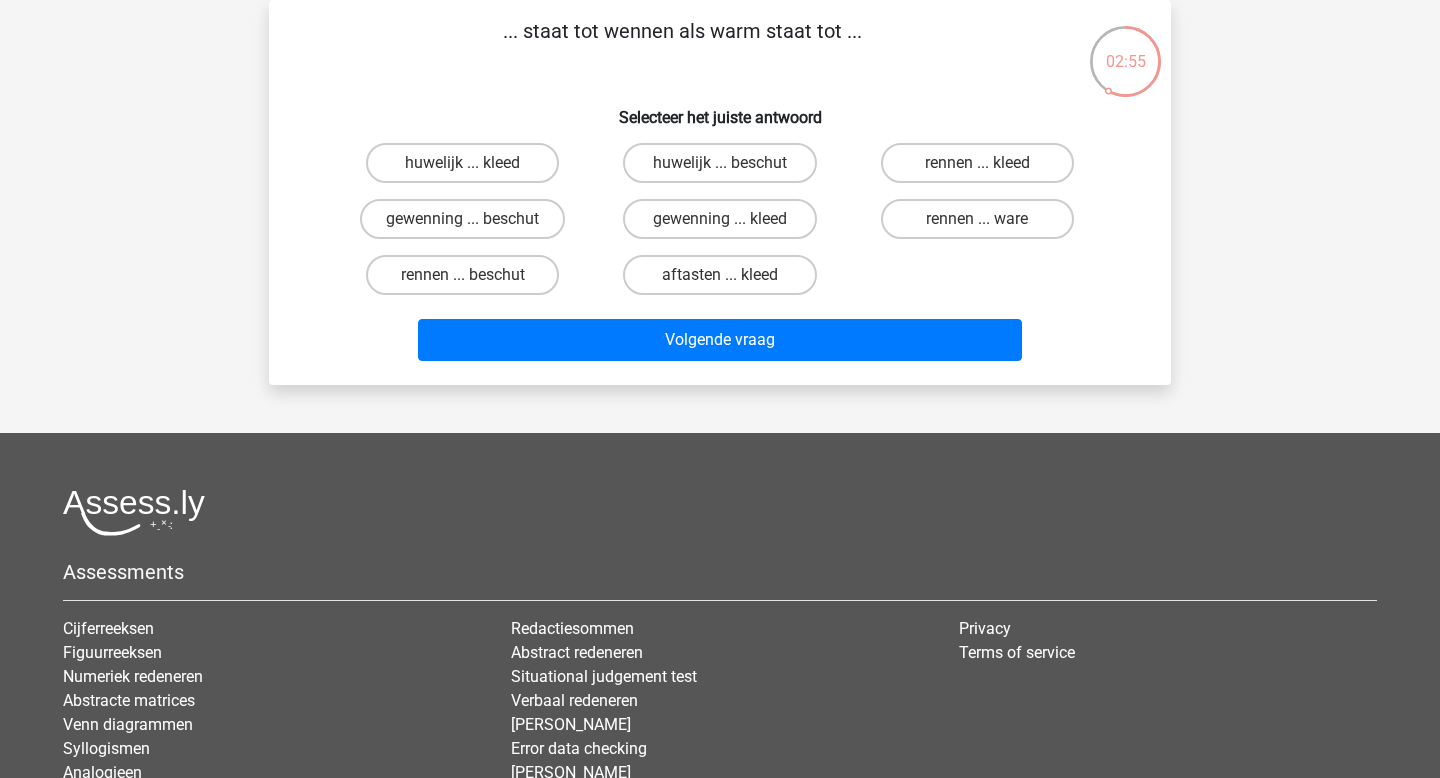 click on "aftasten ... kleed" at bounding box center (726, 281) 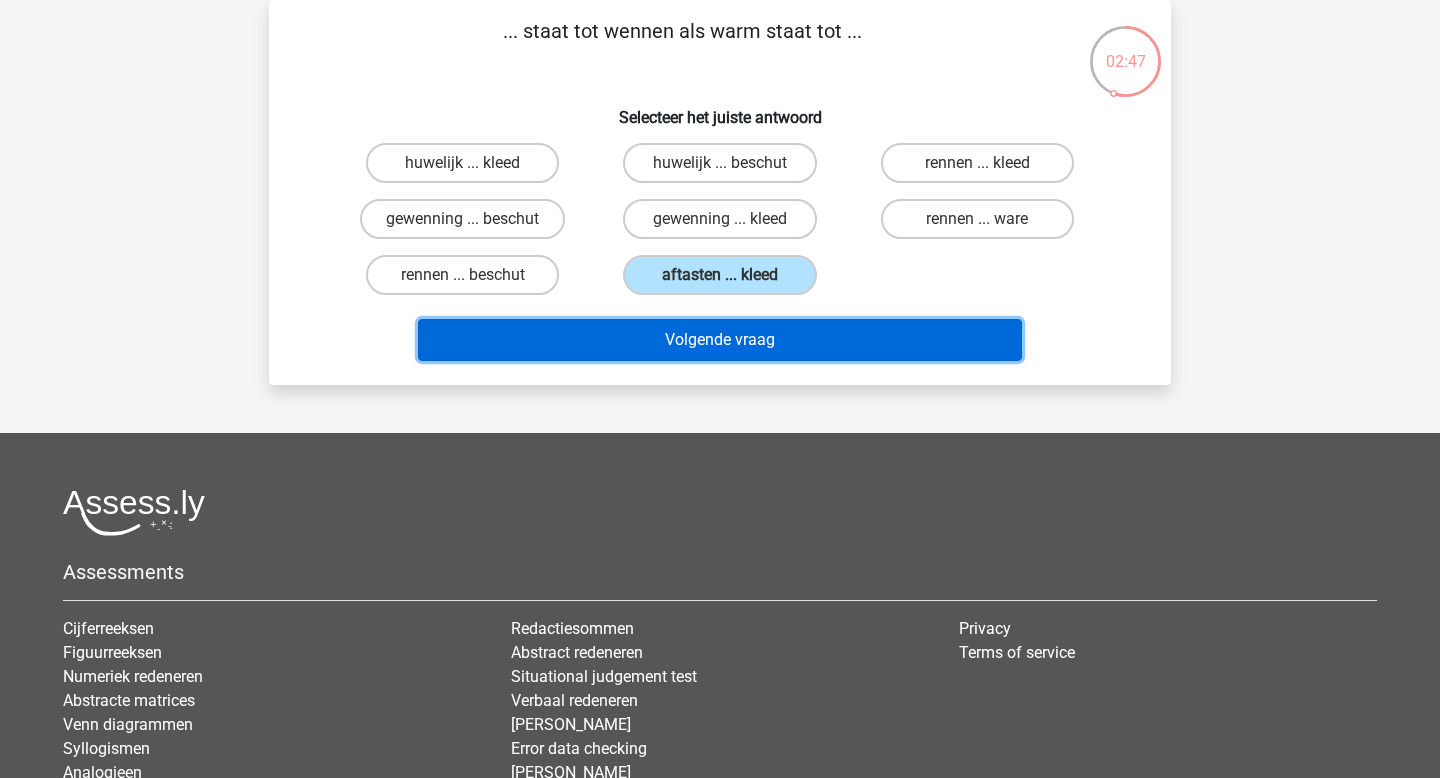 click on "Volgende vraag" at bounding box center [720, 340] 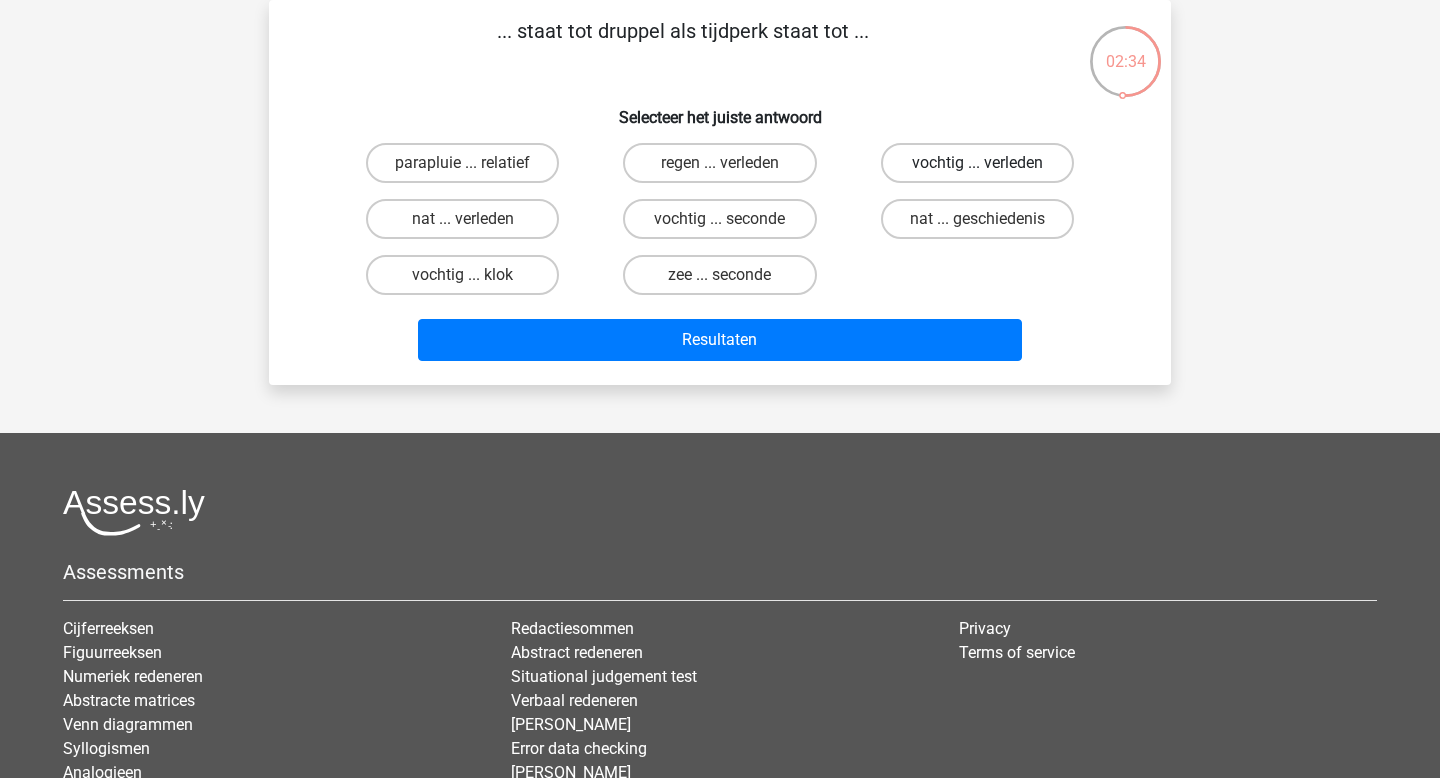 click on "vochtig ... verleden" at bounding box center [977, 163] 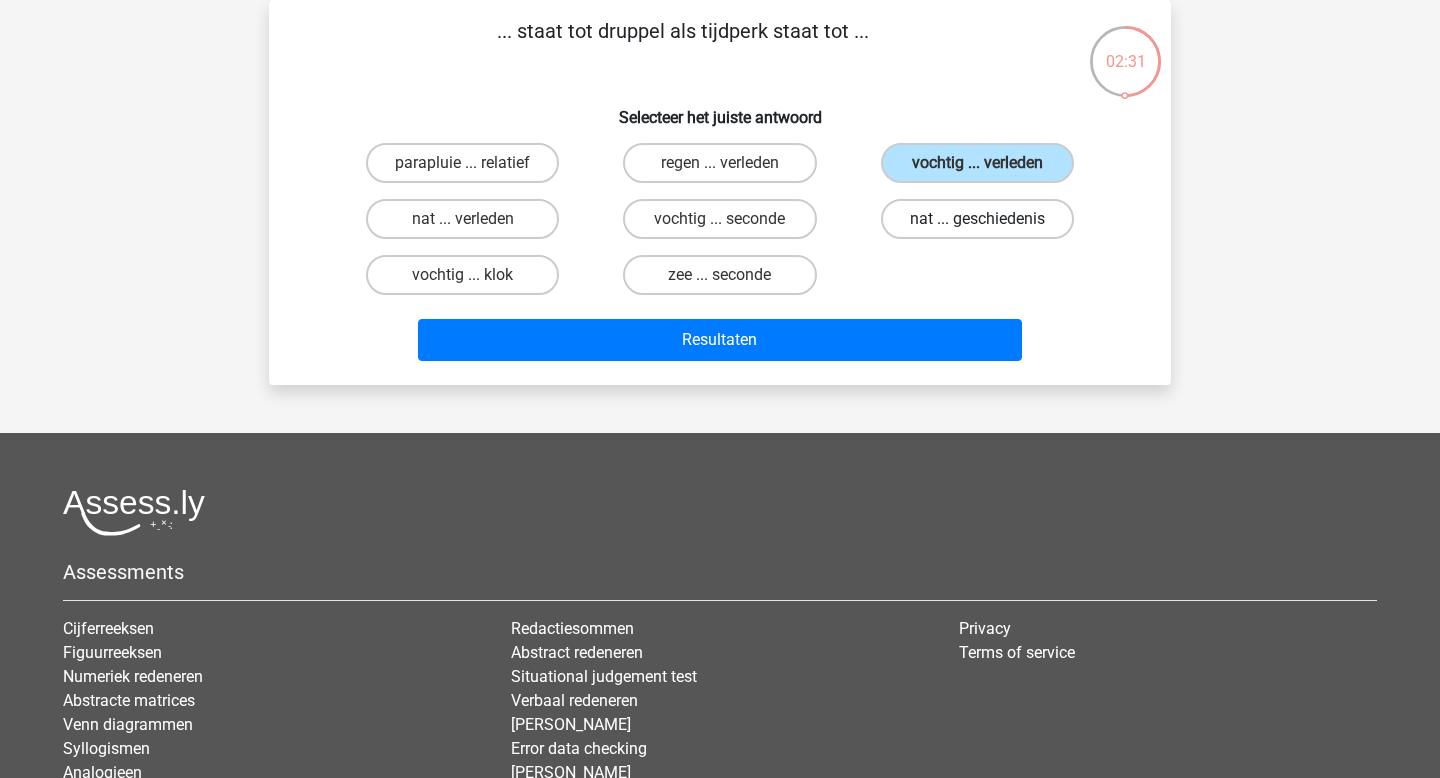click on "nat ... geschiedenis" at bounding box center [977, 219] 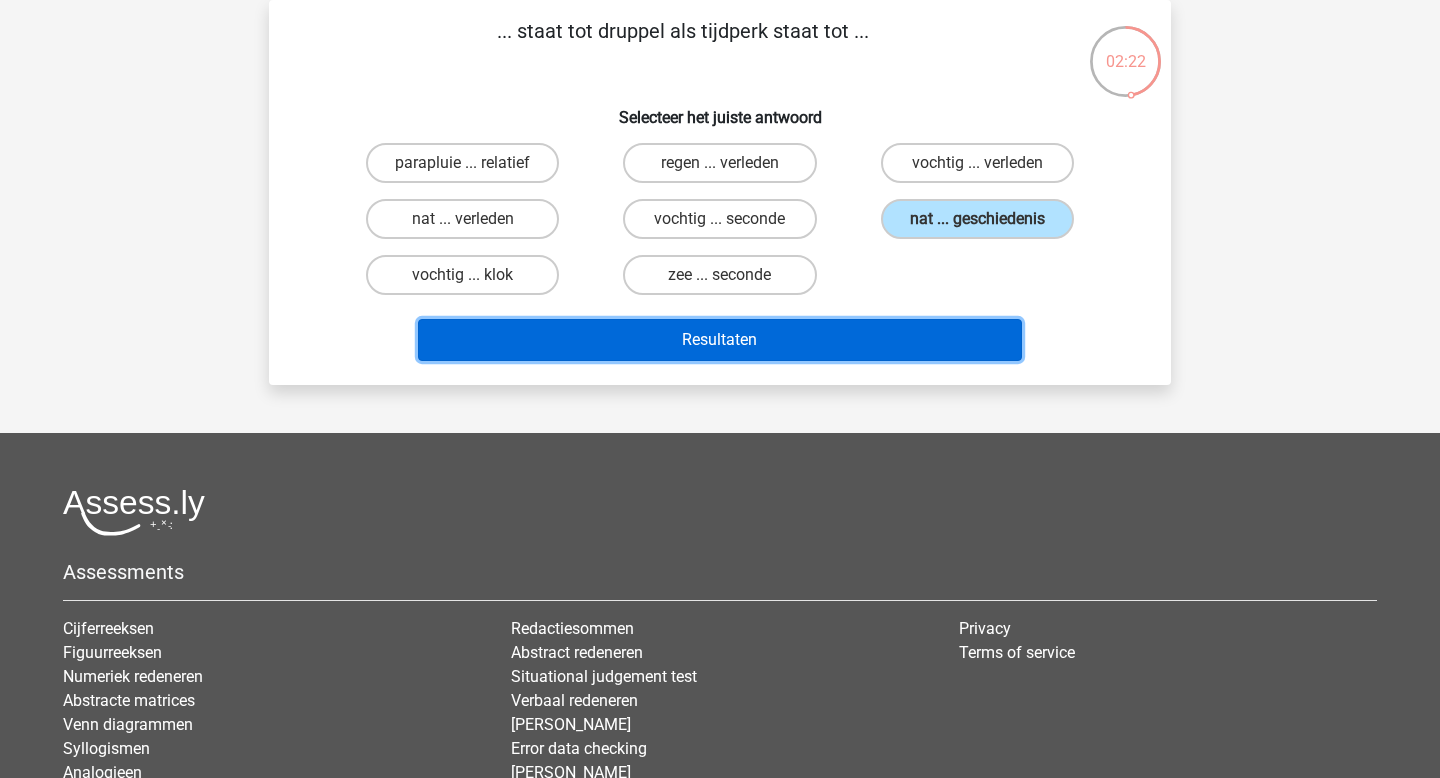 click on "Resultaten" at bounding box center [720, 340] 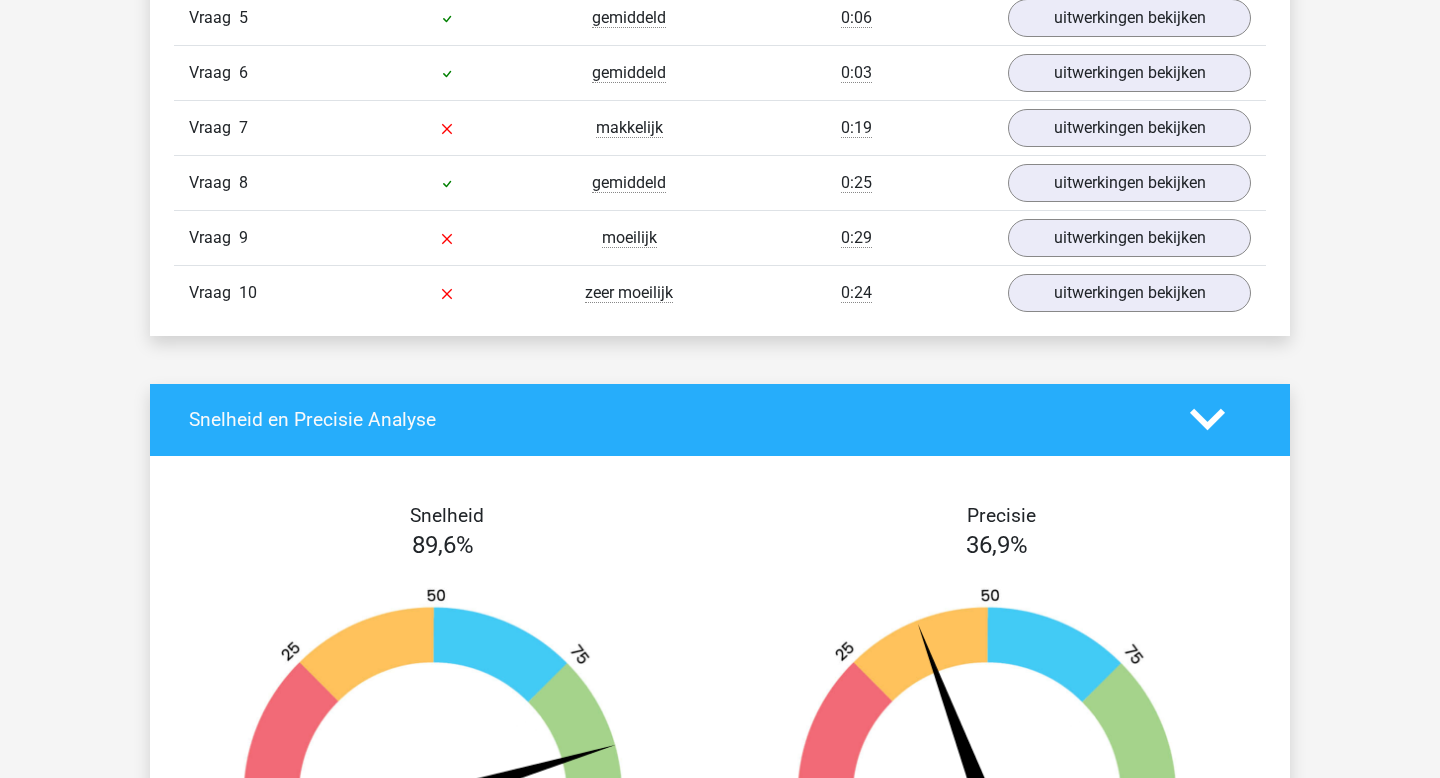 scroll, scrollTop: 1947, scrollLeft: 0, axis: vertical 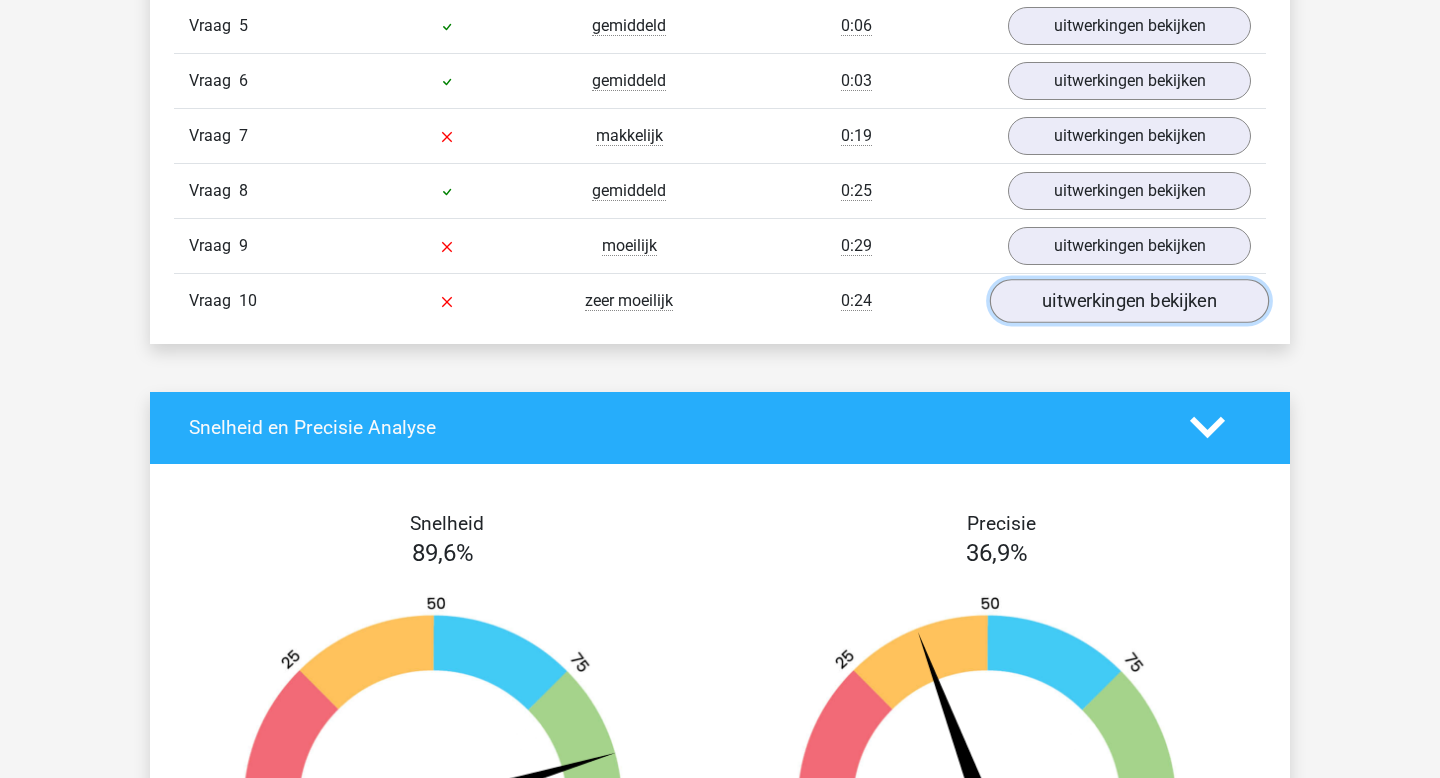 click on "uitwerkingen bekijken" at bounding box center [1129, 301] 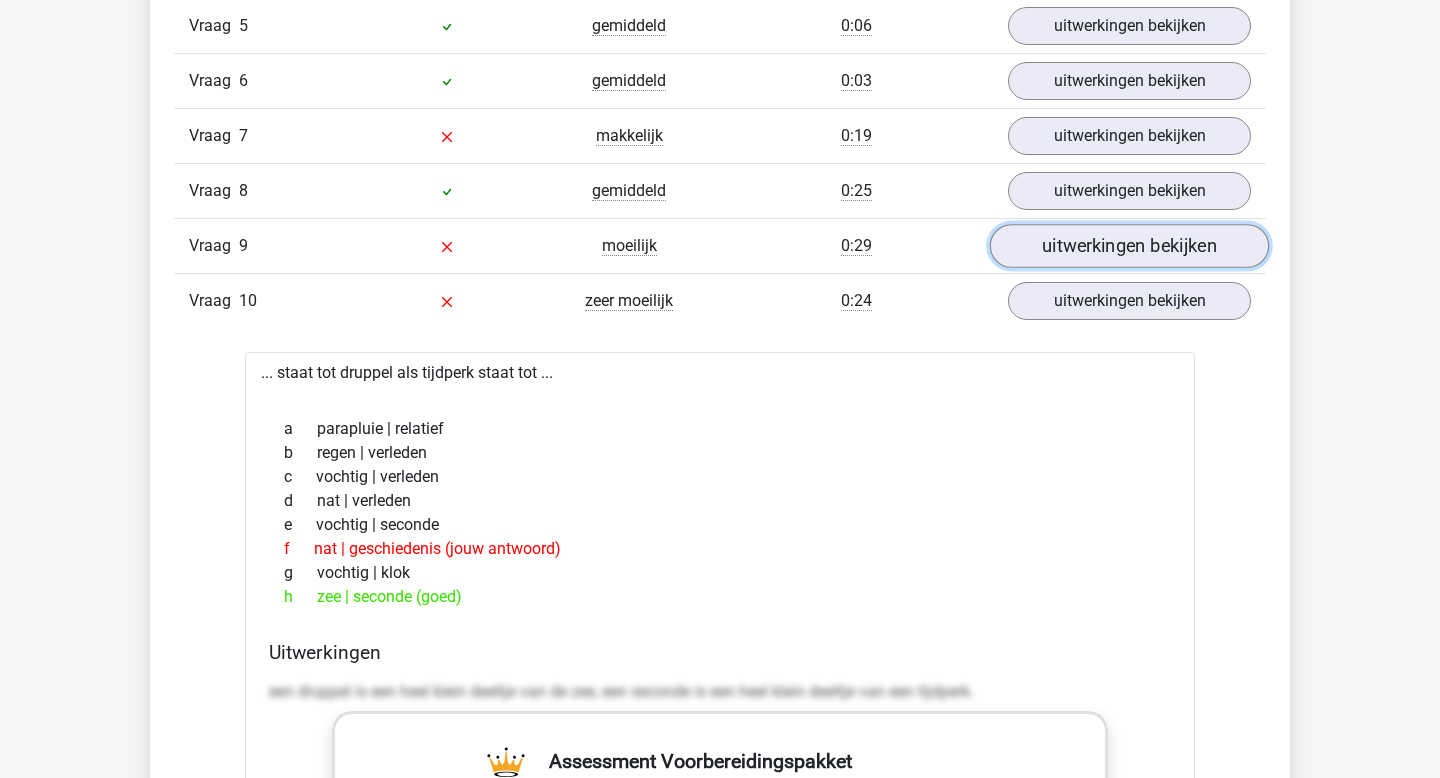 click on "uitwerkingen bekijken" at bounding box center (1129, 246) 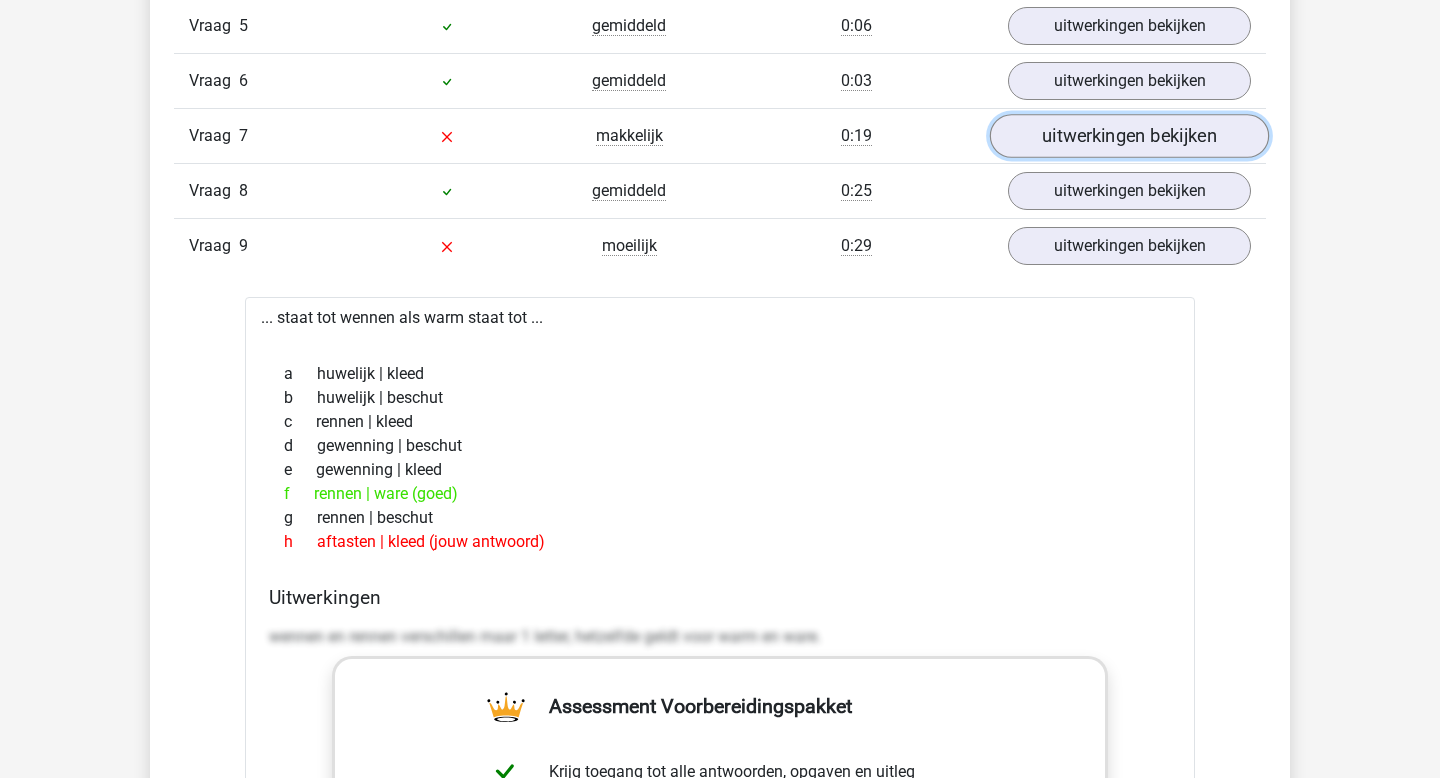 click on "uitwerkingen bekijken" at bounding box center [1129, 136] 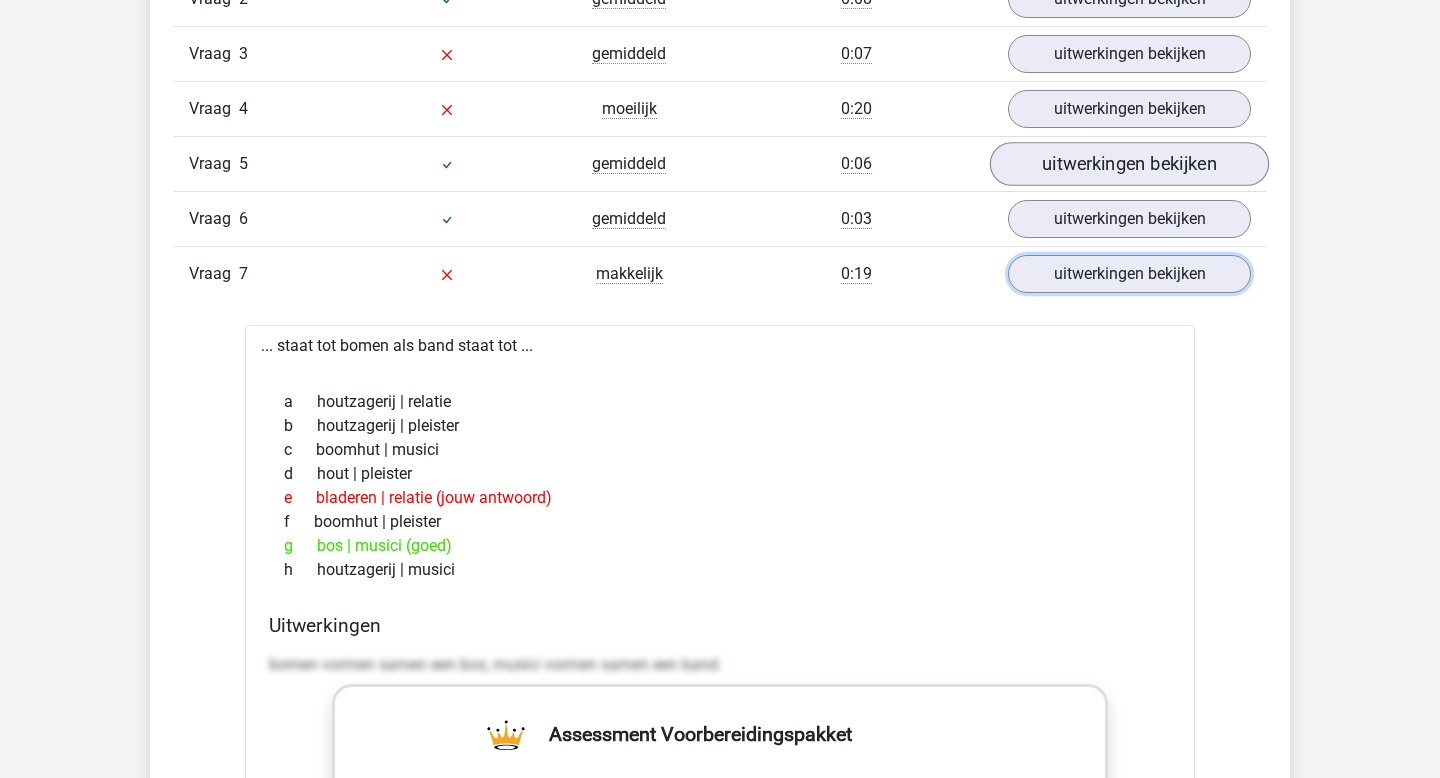 scroll, scrollTop: 1799, scrollLeft: 0, axis: vertical 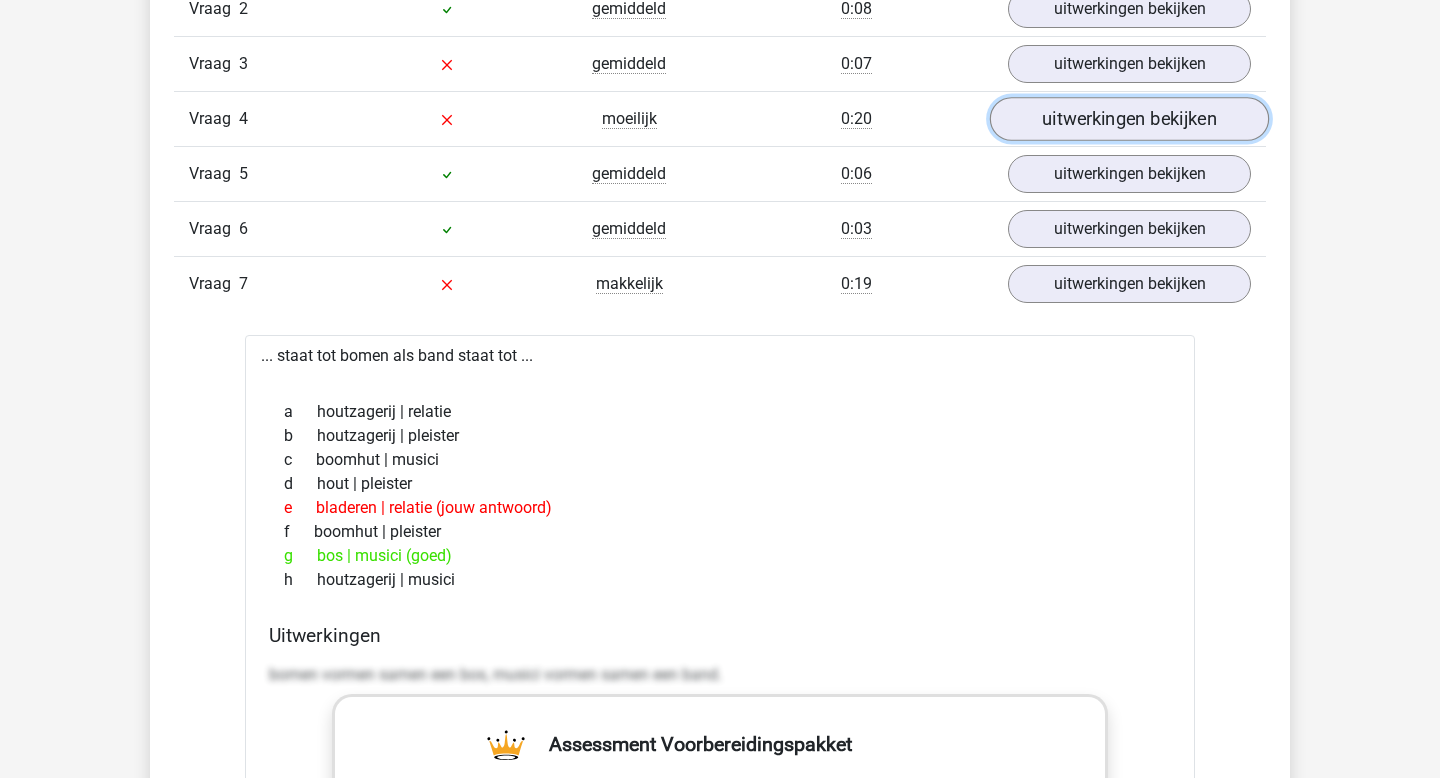 click on "uitwerkingen bekijken" at bounding box center [1129, 119] 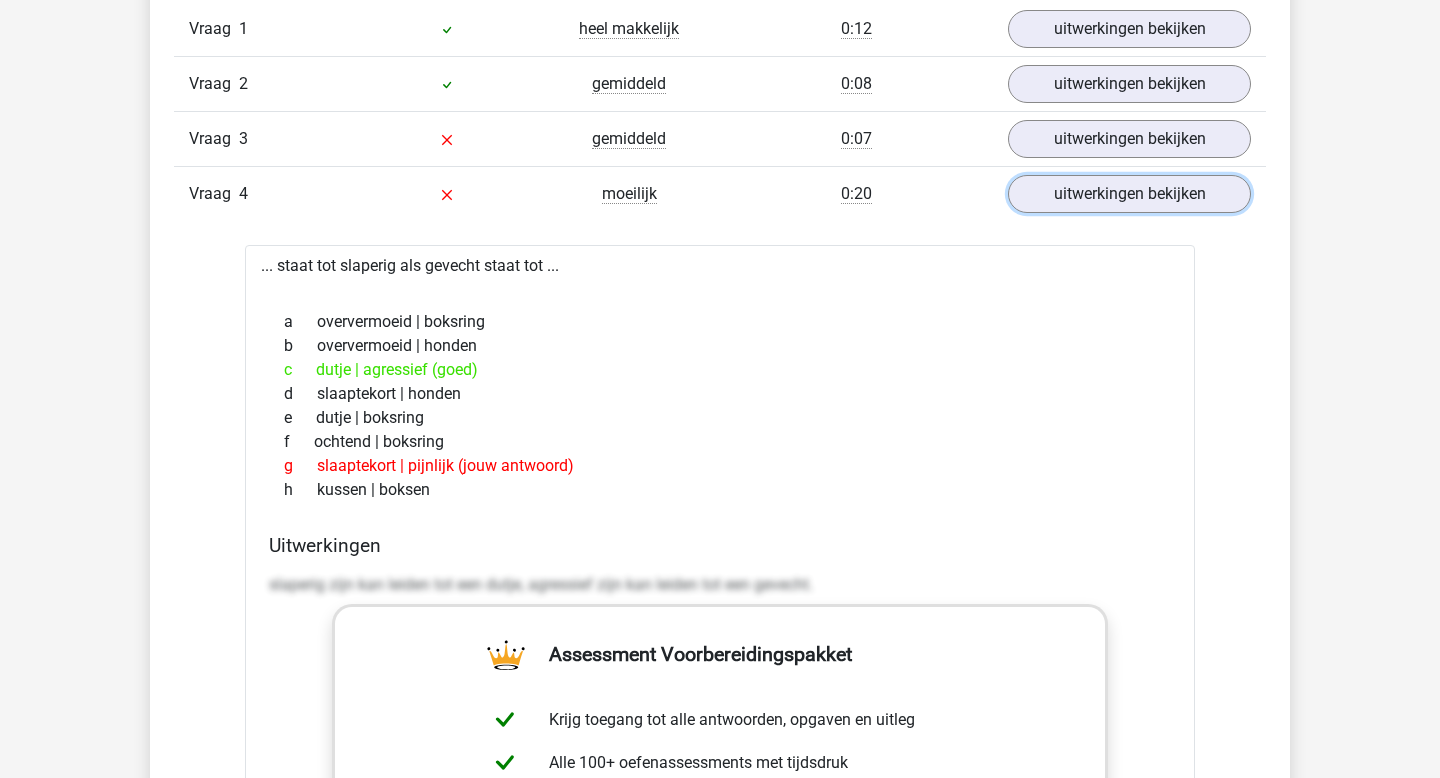 scroll, scrollTop: 1725, scrollLeft: 0, axis: vertical 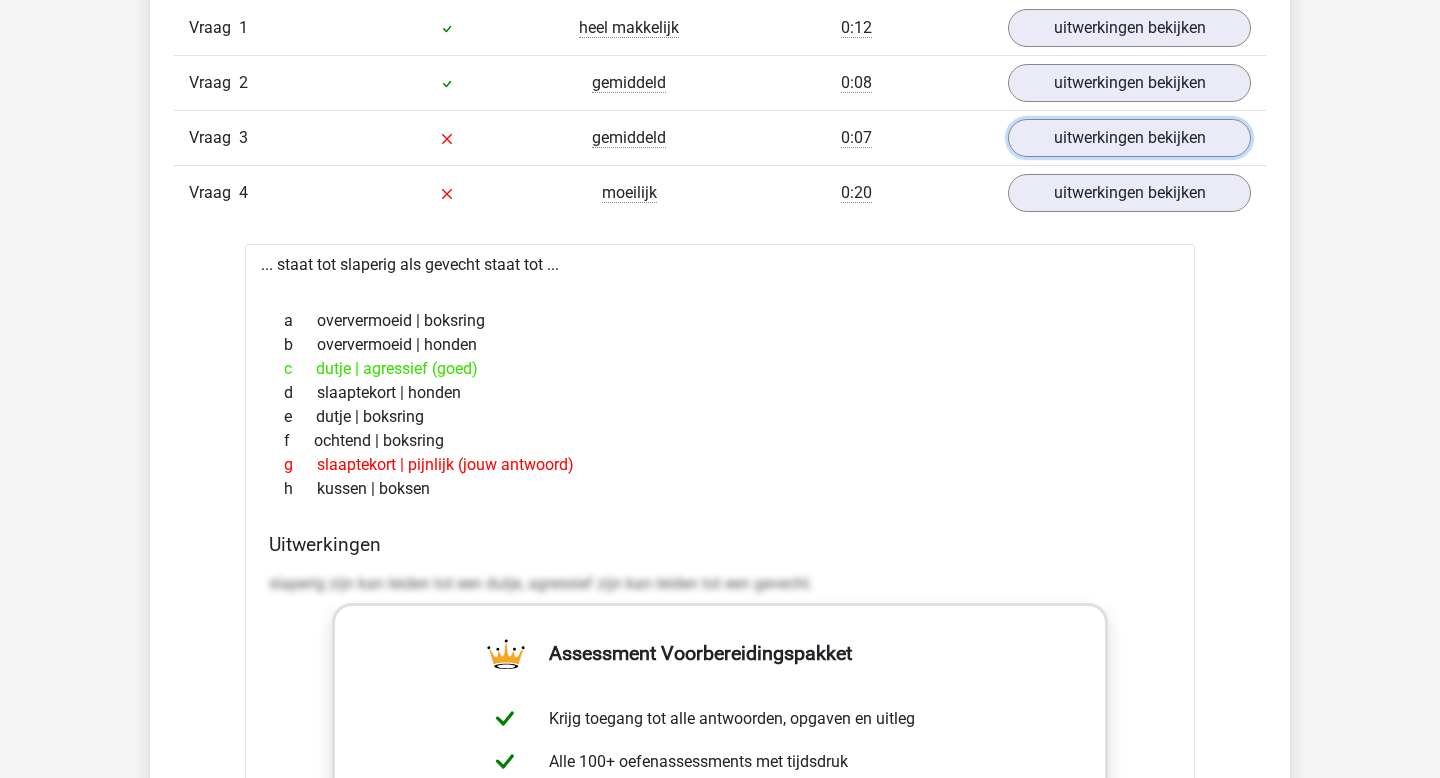 click on "uitwerkingen bekijken" at bounding box center (1129, 138) 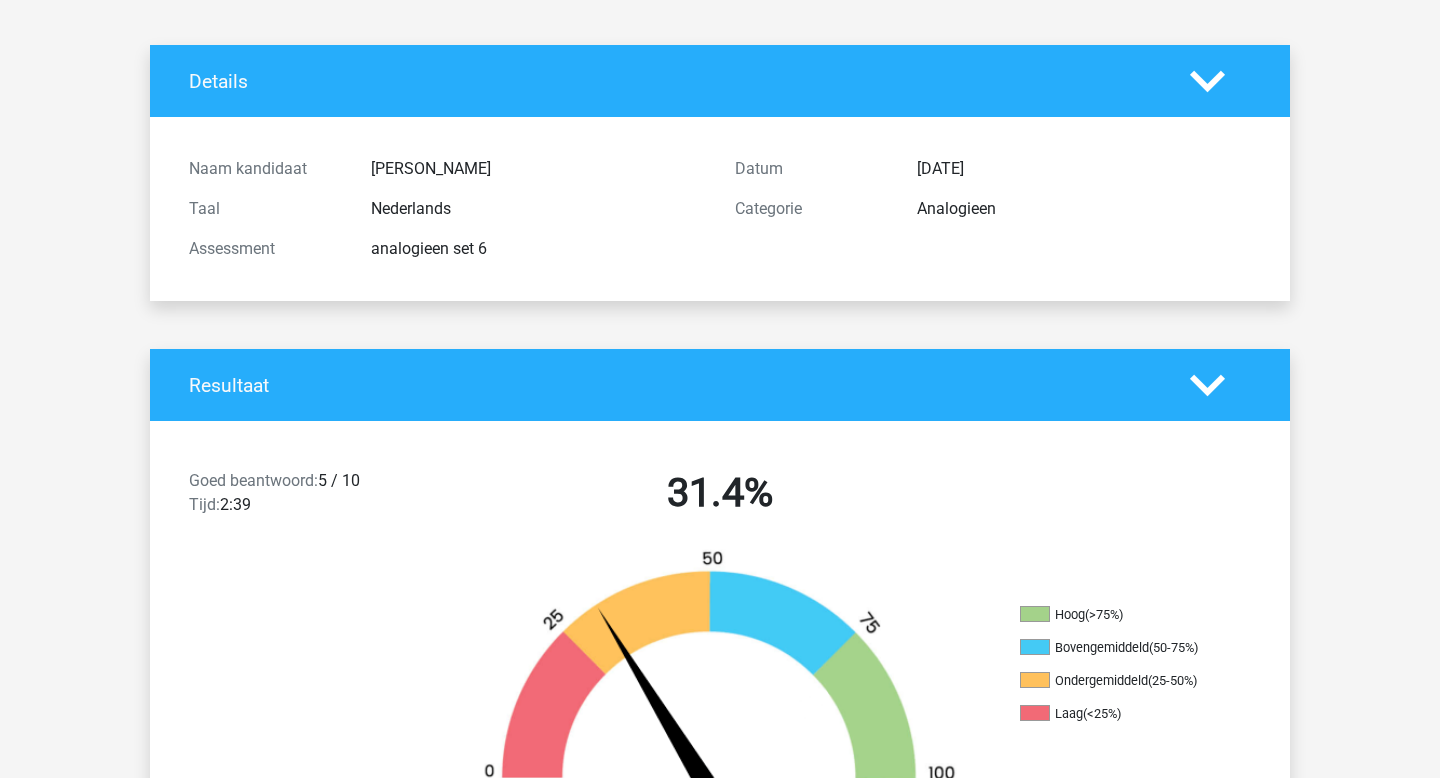 scroll, scrollTop: 0, scrollLeft: 0, axis: both 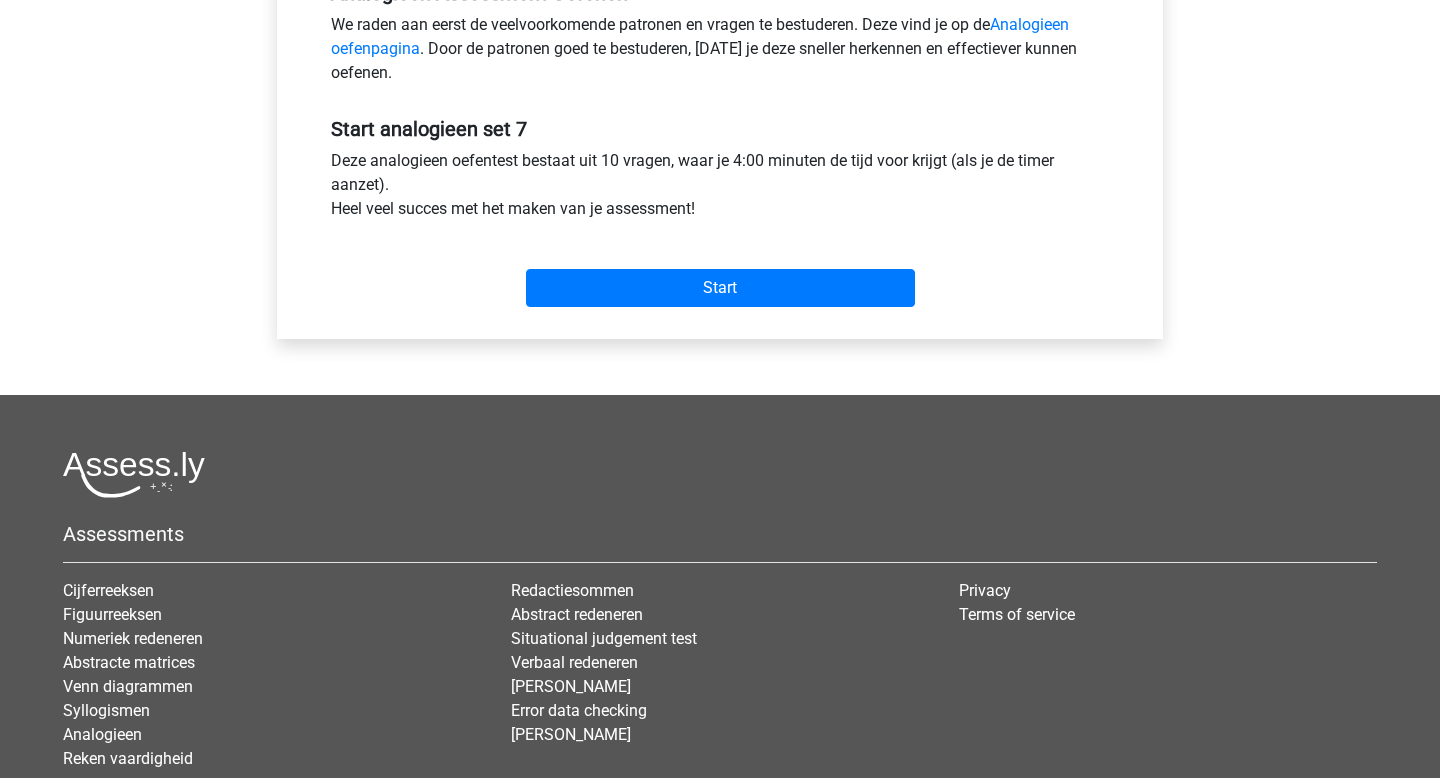 click on "Start" at bounding box center (720, 272) 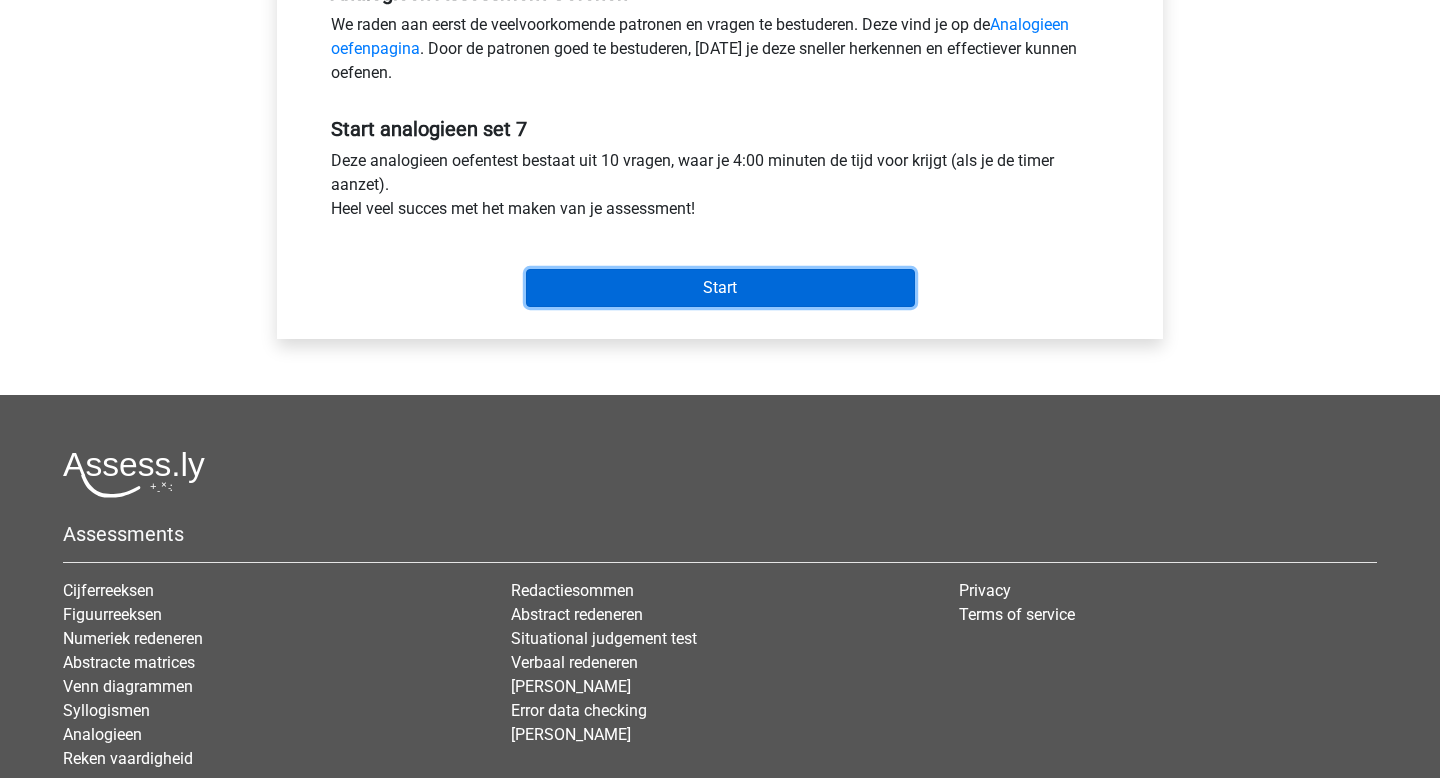click on "Start" at bounding box center [720, 288] 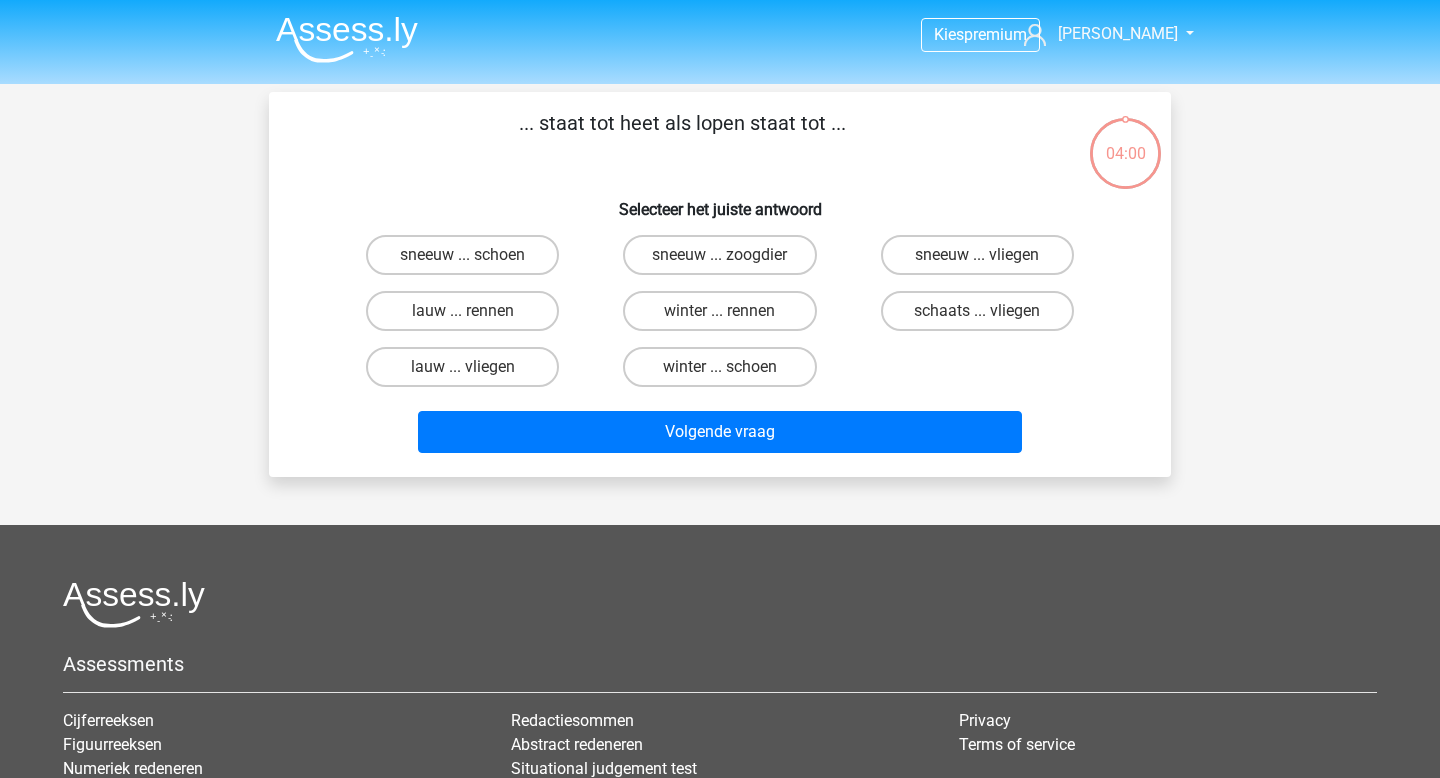 scroll, scrollTop: 0, scrollLeft: 0, axis: both 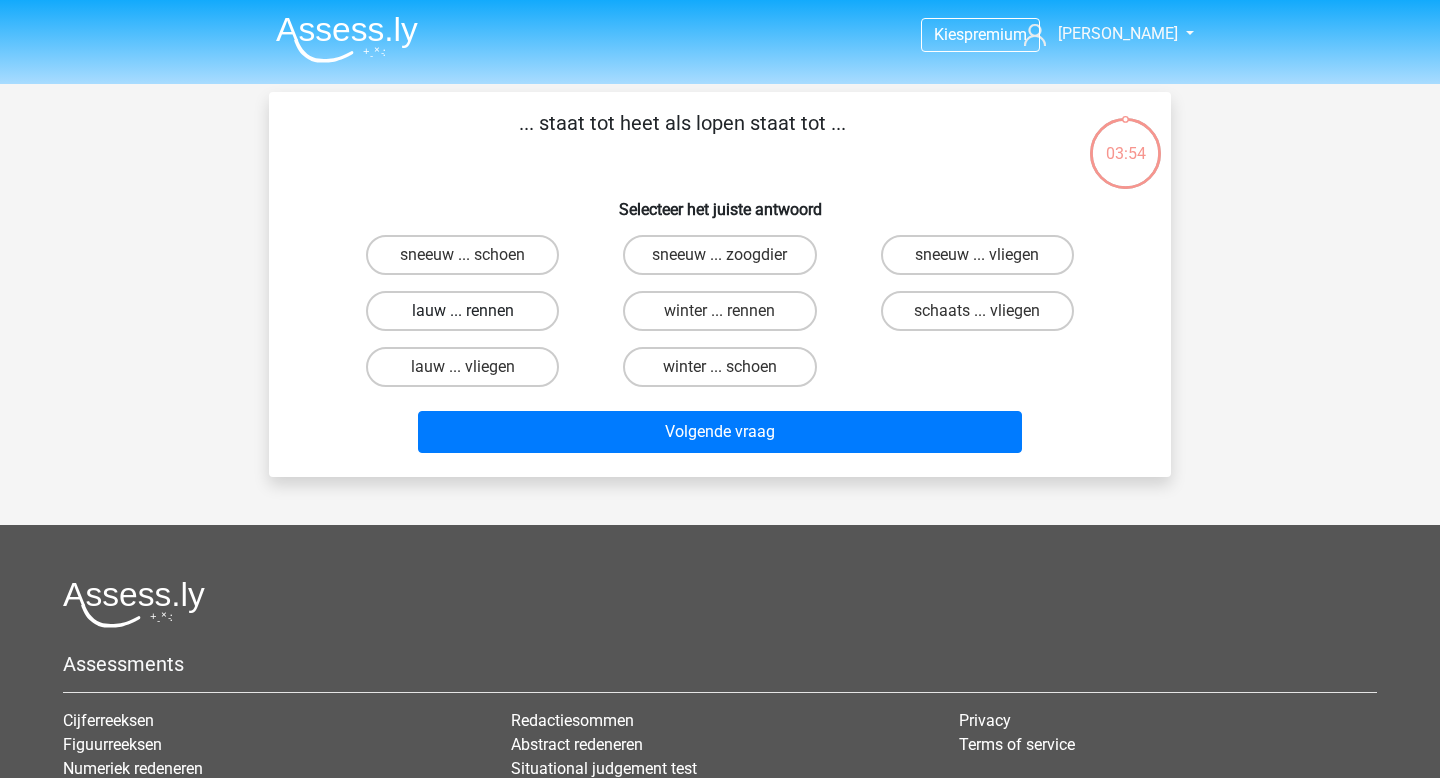 click on "lauw ... rennen" at bounding box center (462, 311) 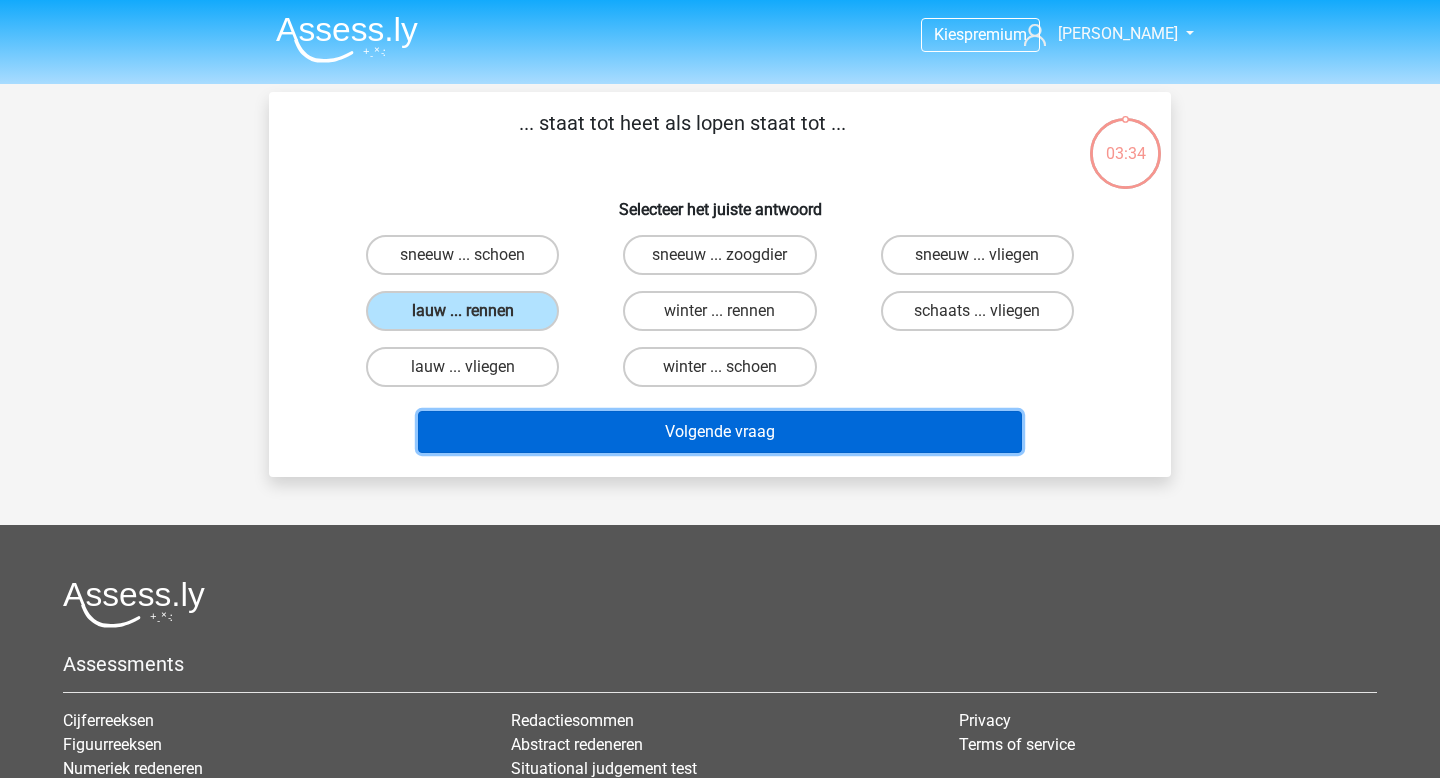 click on "Volgende vraag" at bounding box center [720, 432] 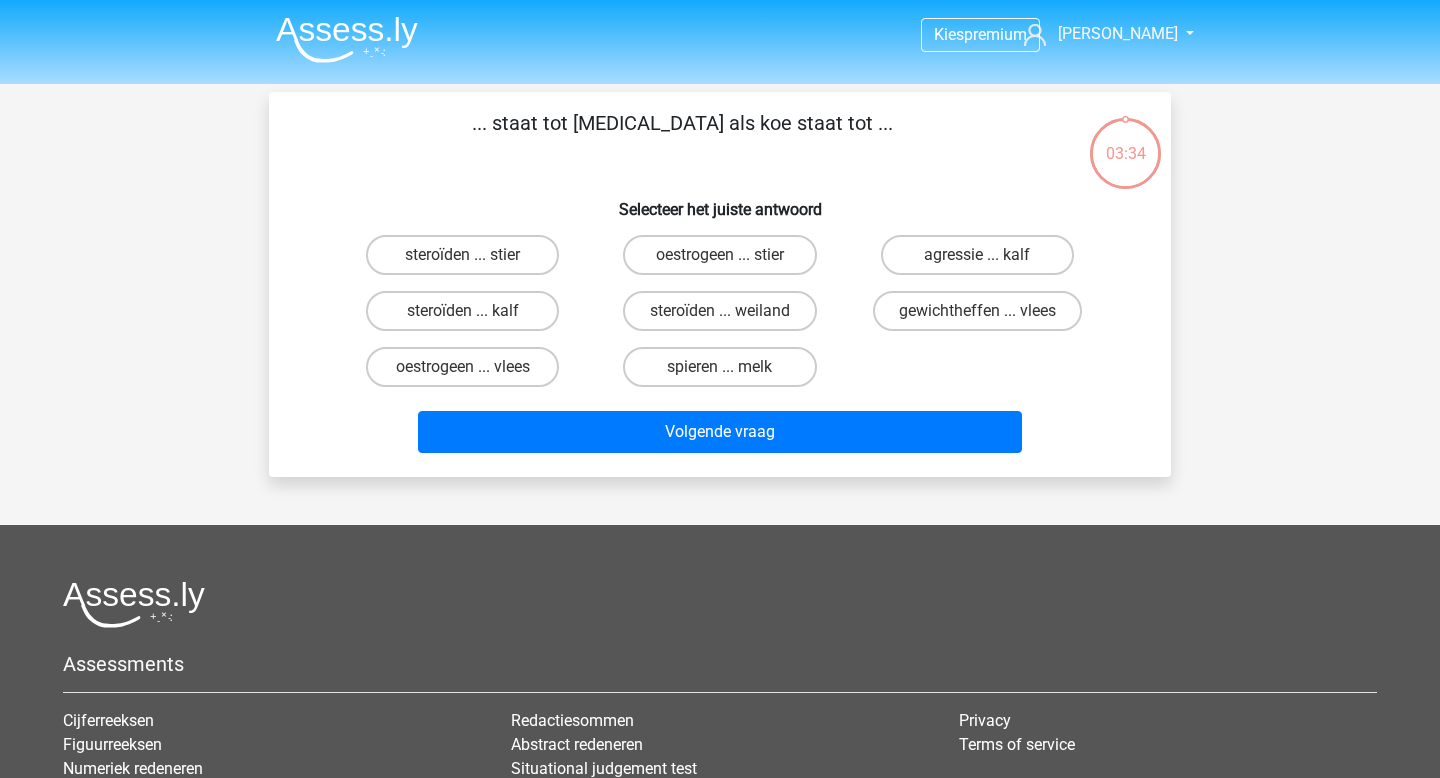 scroll, scrollTop: 92, scrollLeft: 0, axis: vertical 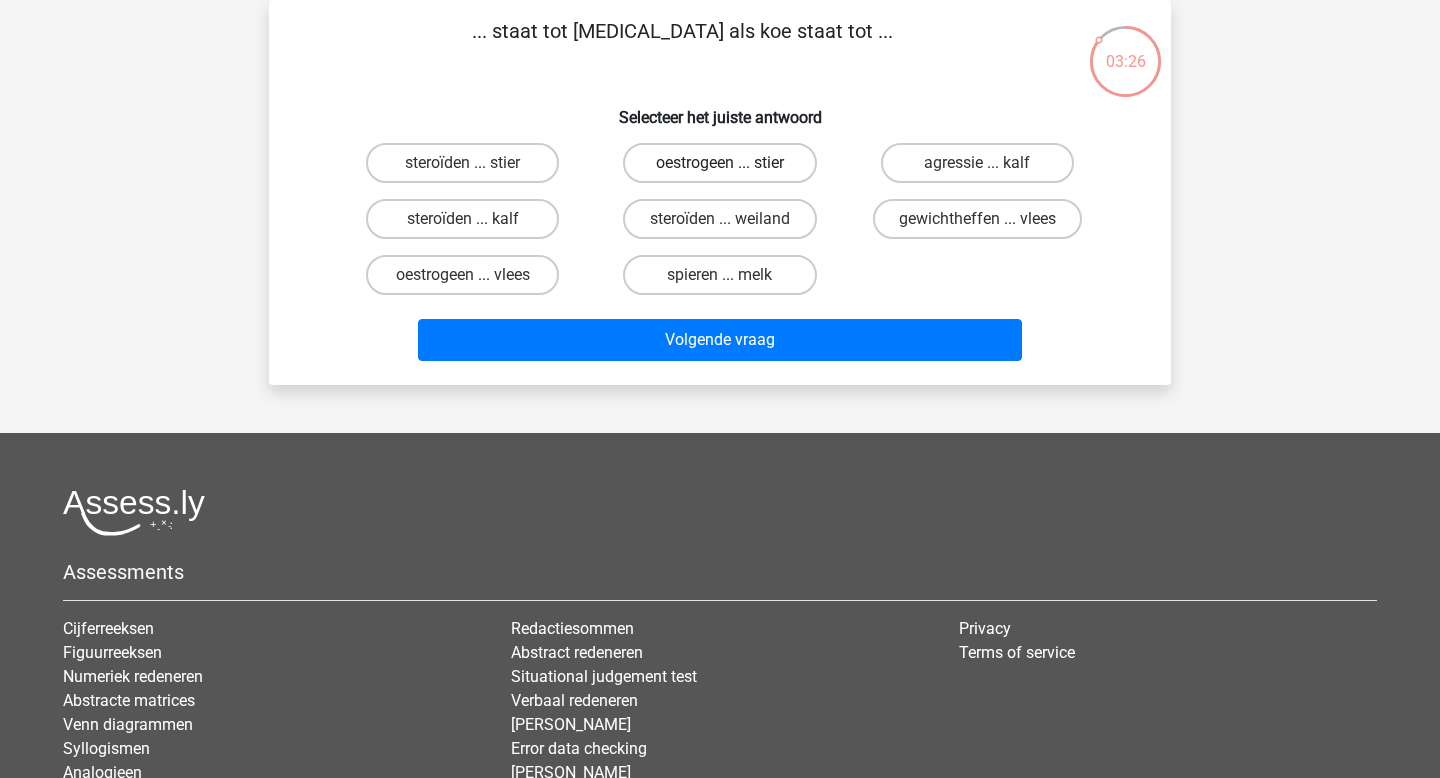 click on "oestrogeen ... stier" at bounding box center [719, 163] 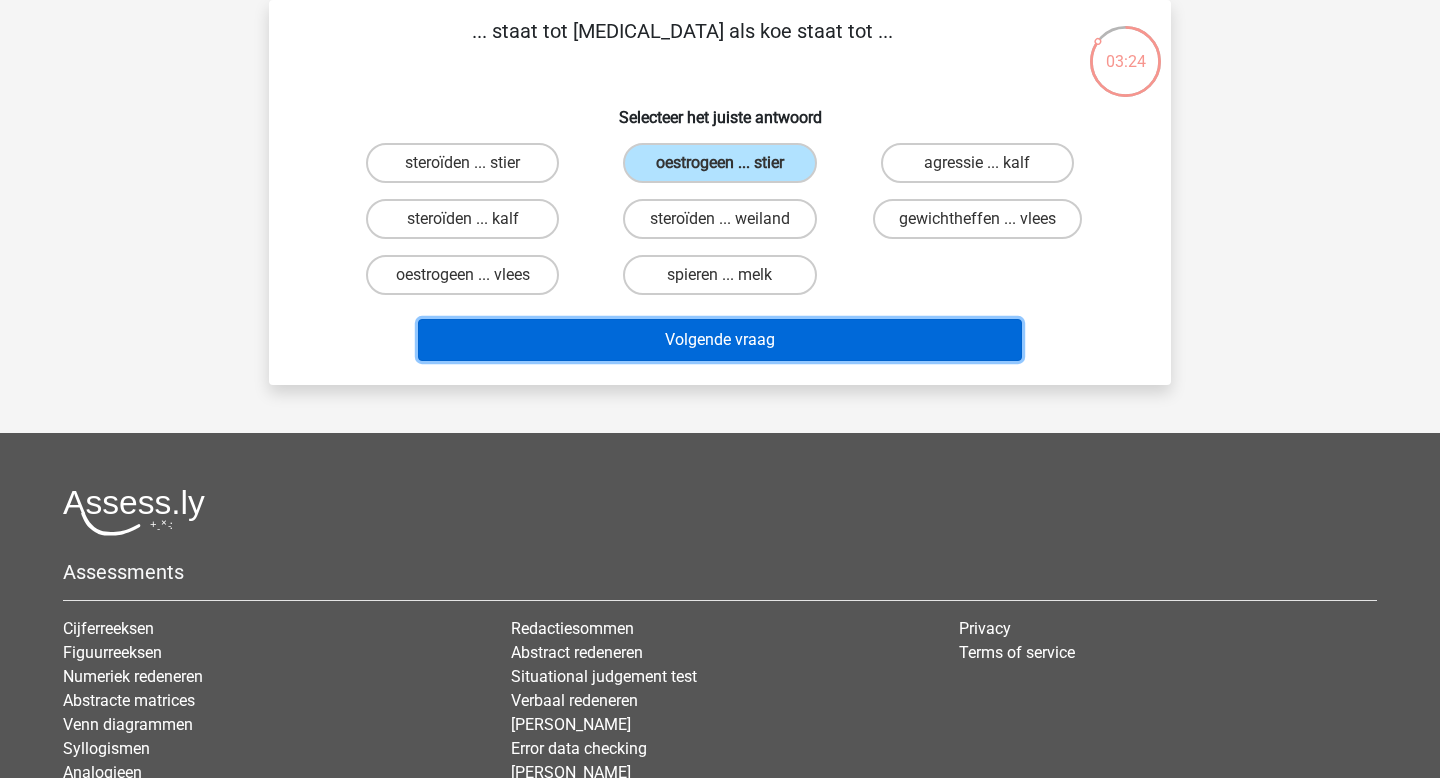 click on "Volgende vraag" at bounding box center [720, 340] 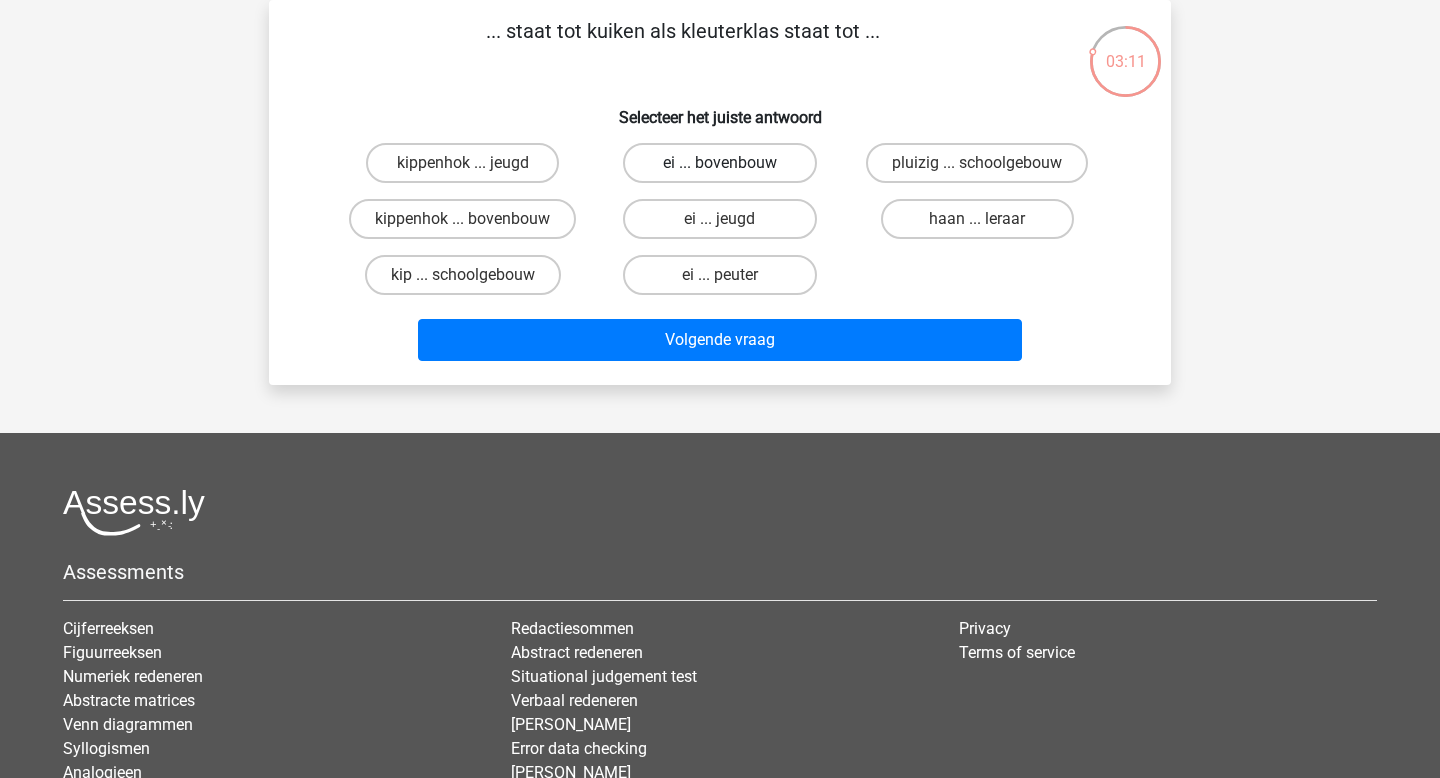 click on "ei ... bovenbouw" at bounding box center (719, 163) 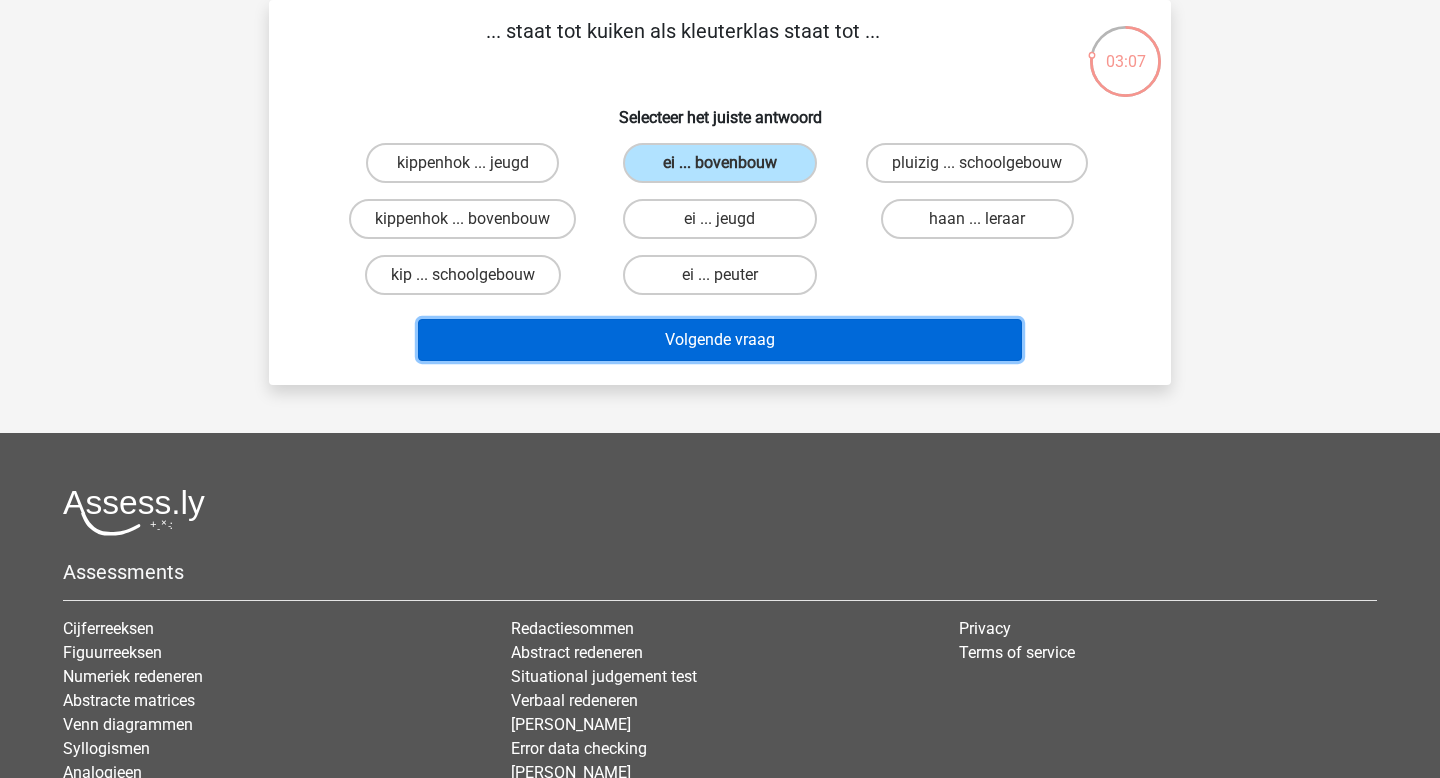 click on "Volgende vraag" at bounding box center [720, 340] 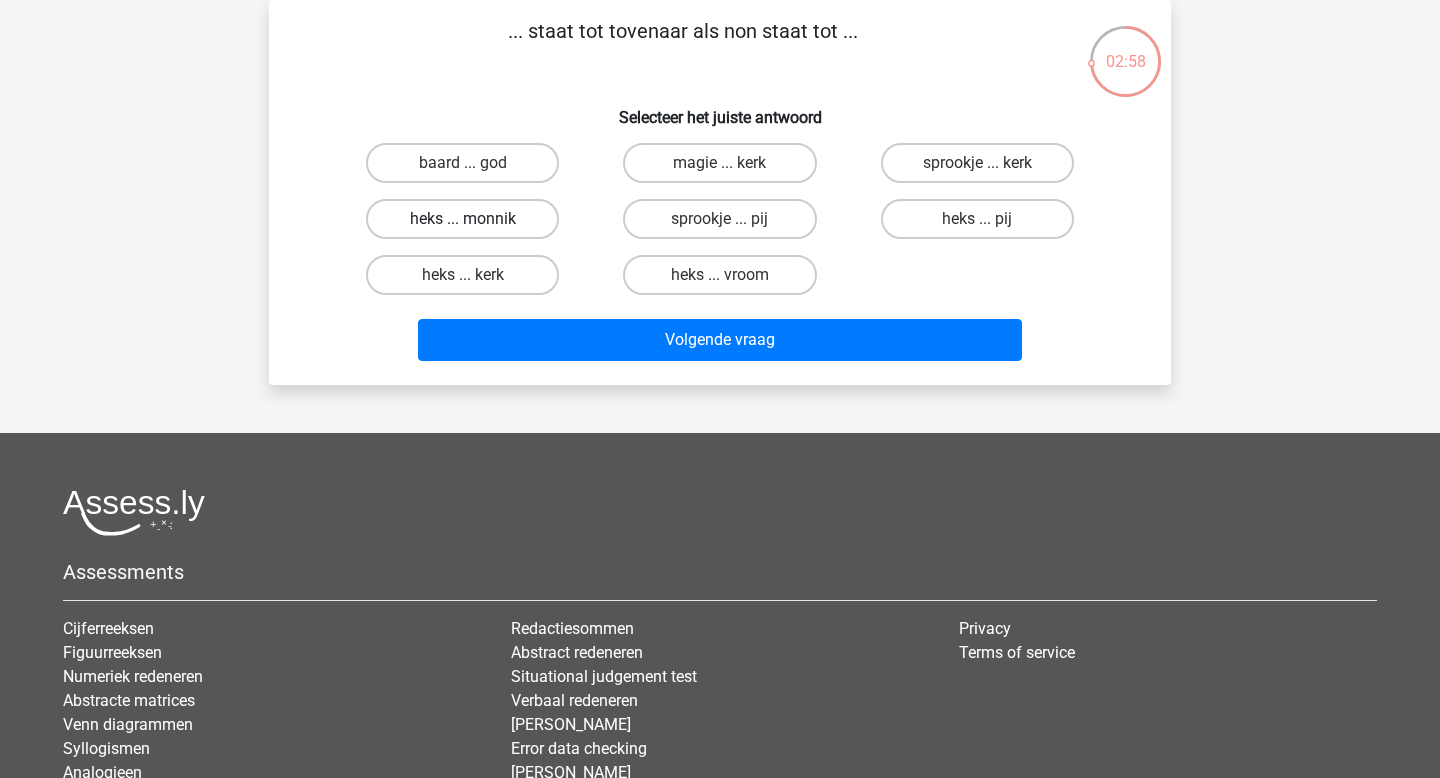 click on "heks ... monnik" at bounding box center (462, 219) 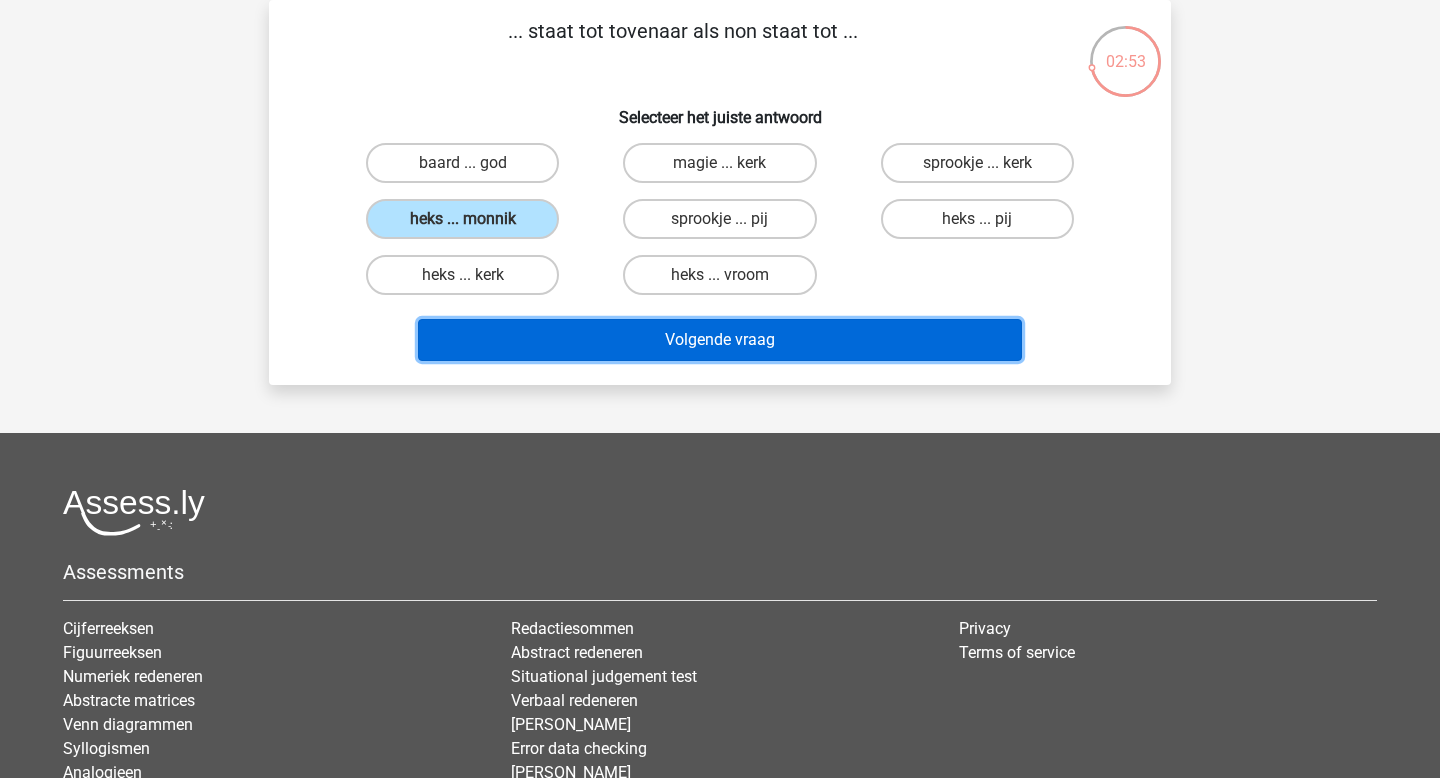 click on "Volgende vraag" at bounding box center [720, 340] 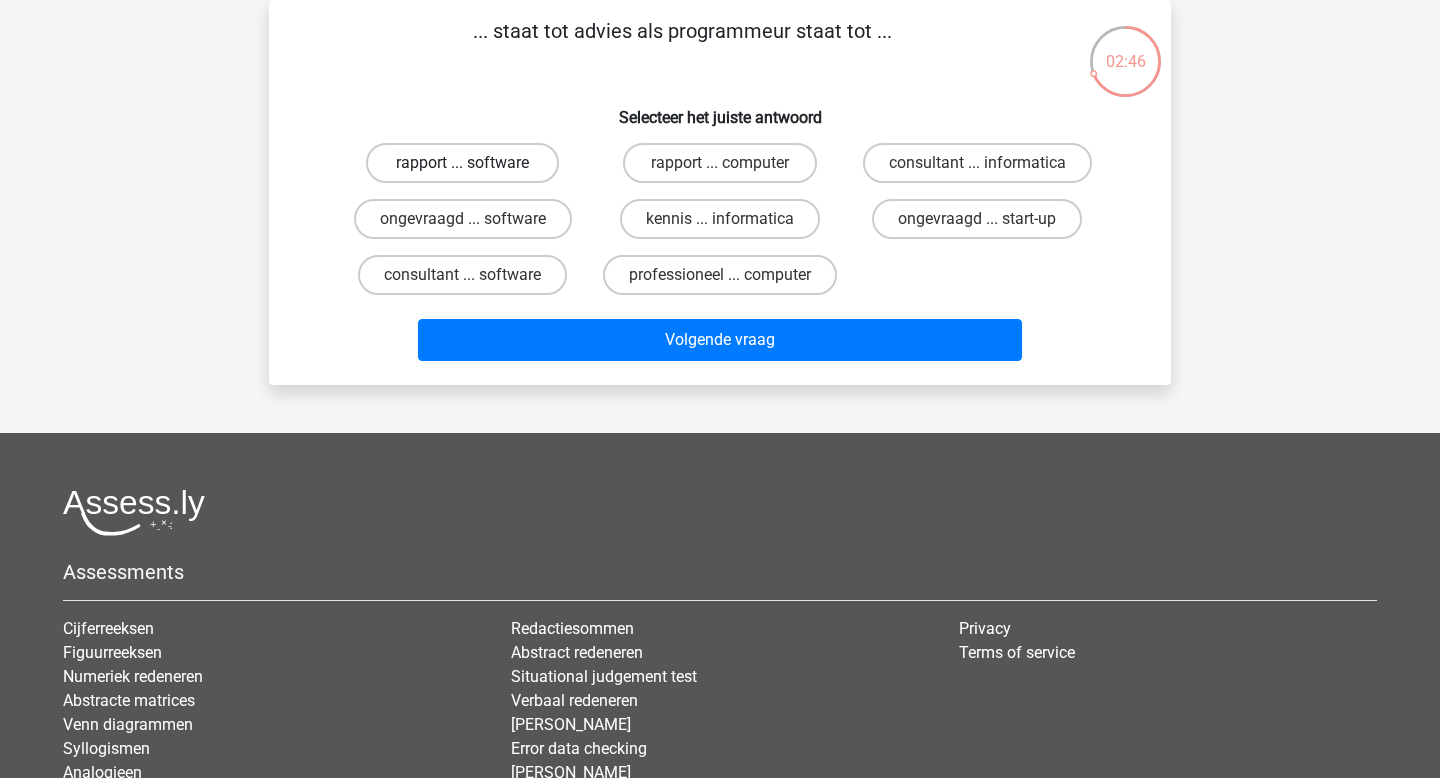 click on "rapport ... software" at bounding box center [462, 163] 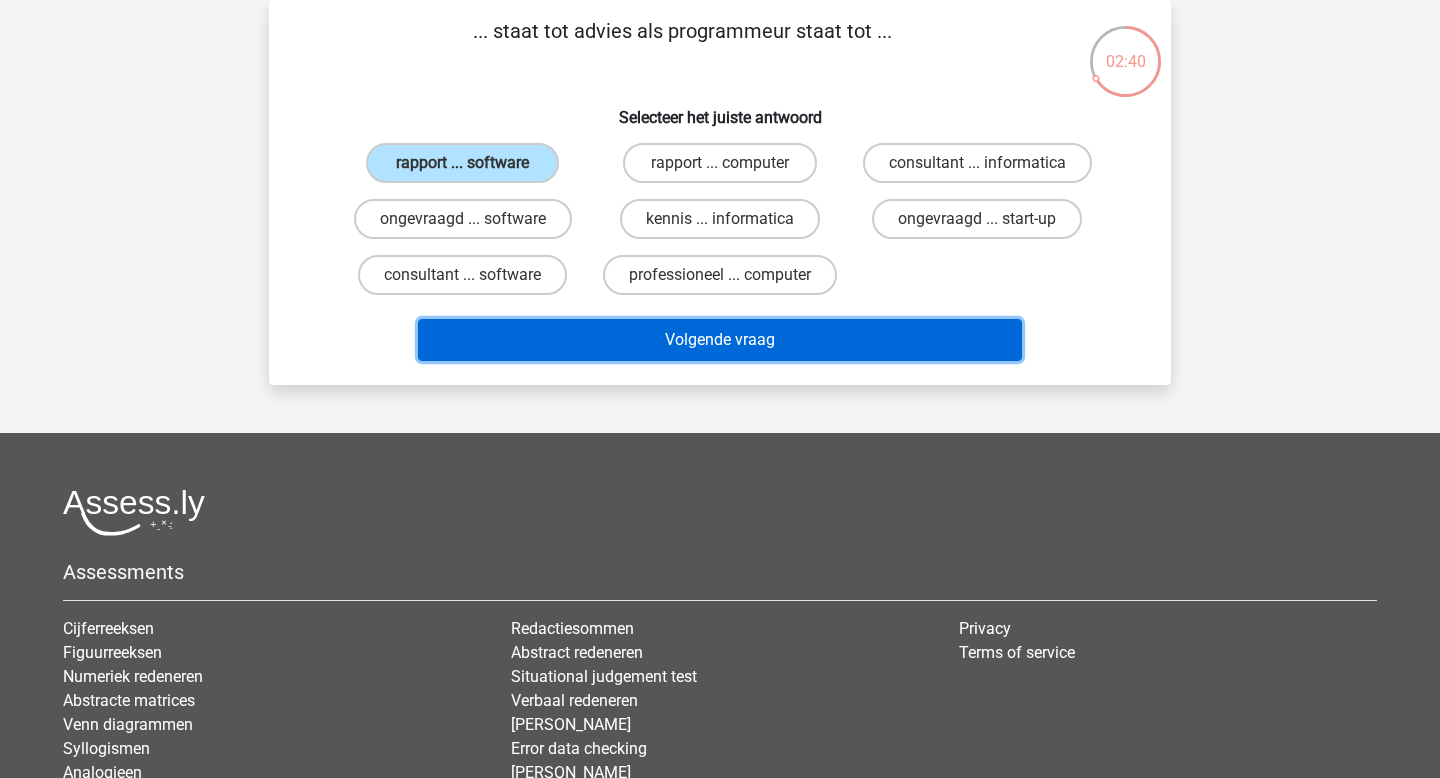 click on "Volgende vraag" at bounding box center (720, 340) 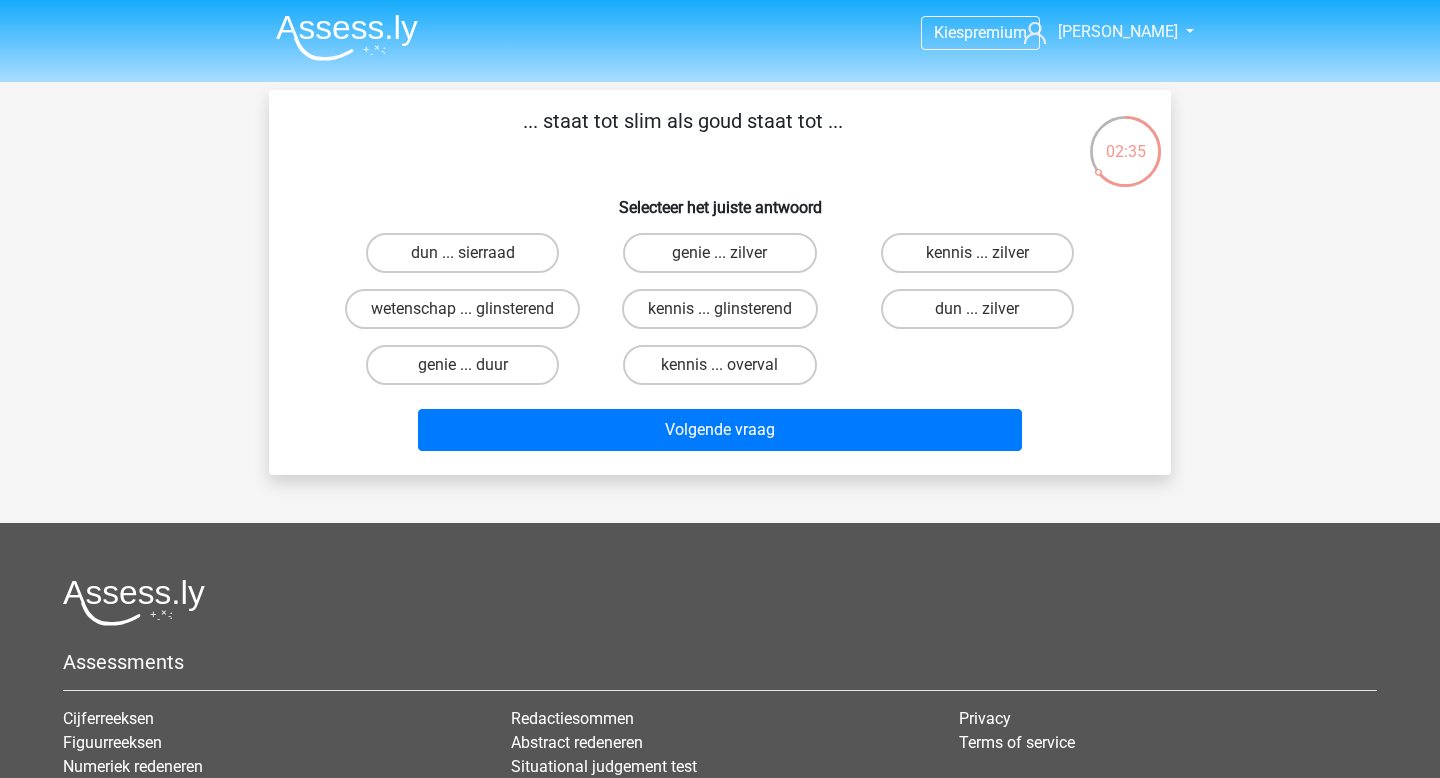 scroll, scrollTop: 7, scrollLeft: 0, axis: vertical 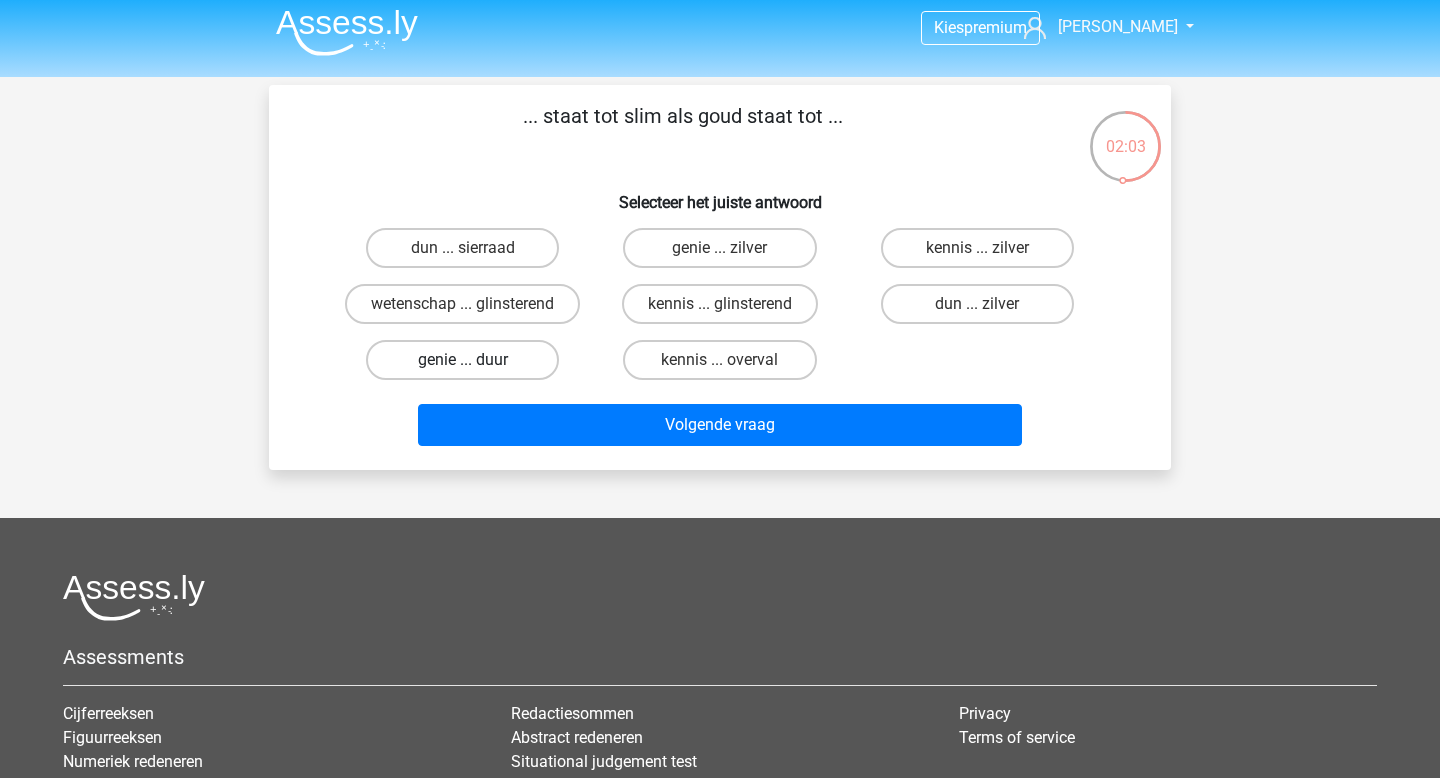 click on "genie ... duur" at bounding box center [462, 360] 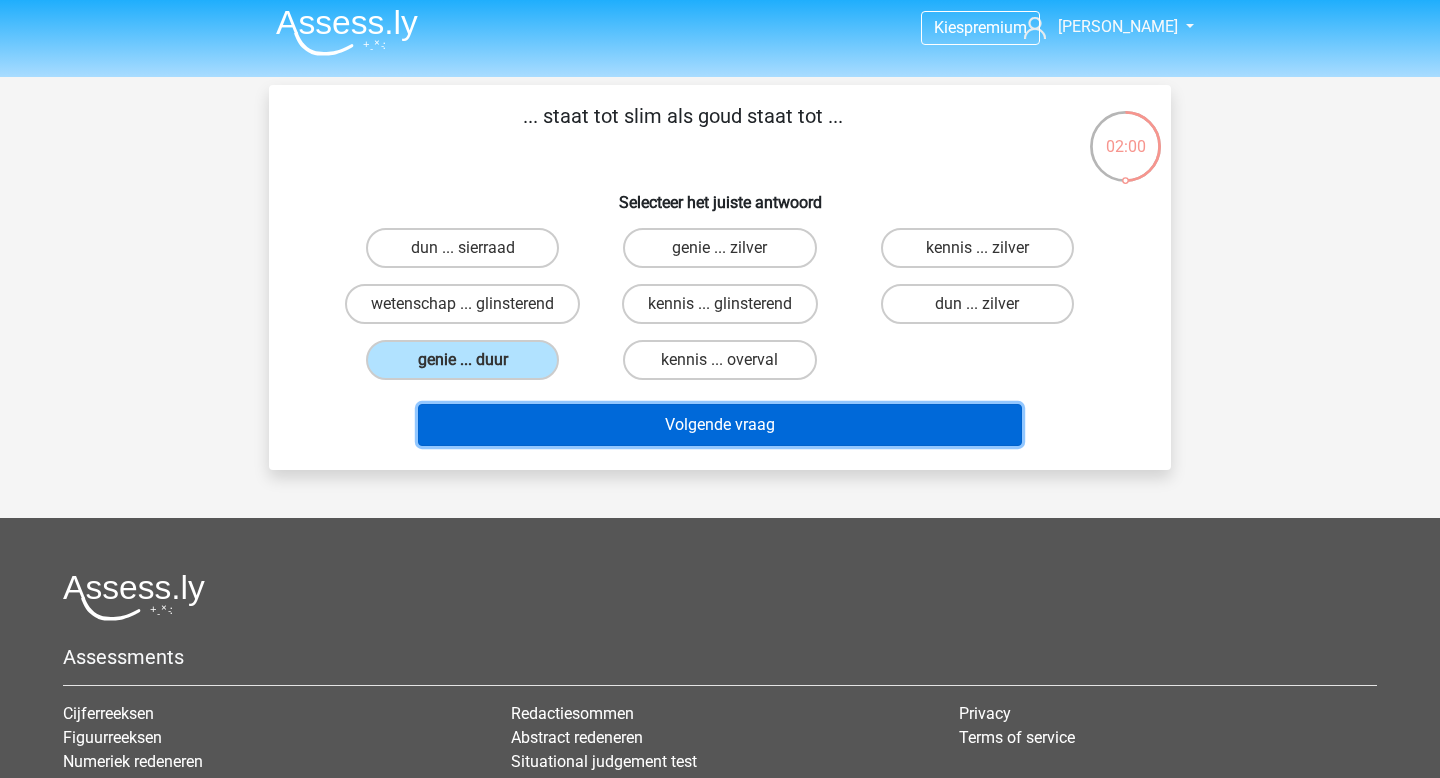 click on "Volgende vraag" at bounding box center [720, 425] 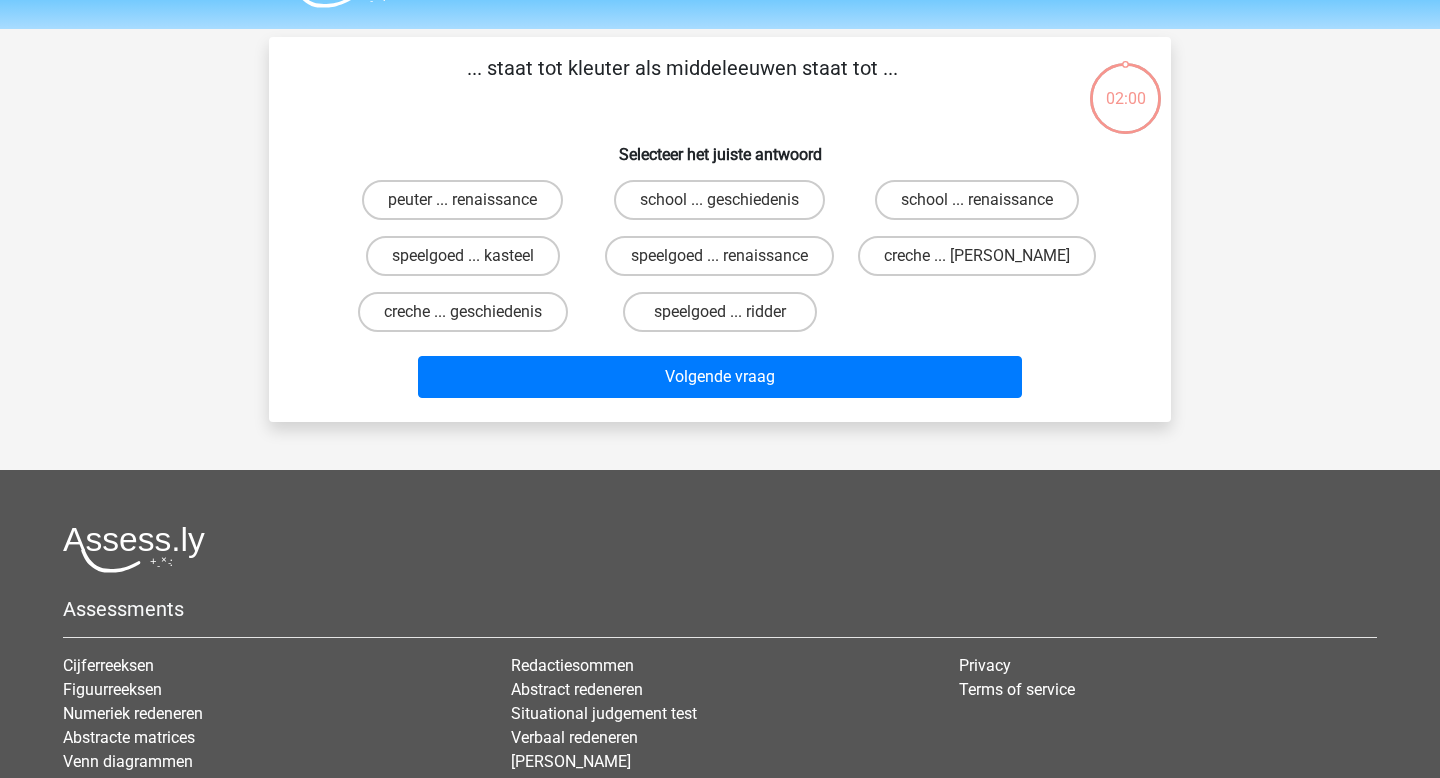 scroll, scrollTop: 92, scrollLeft: 0, axis: vertical 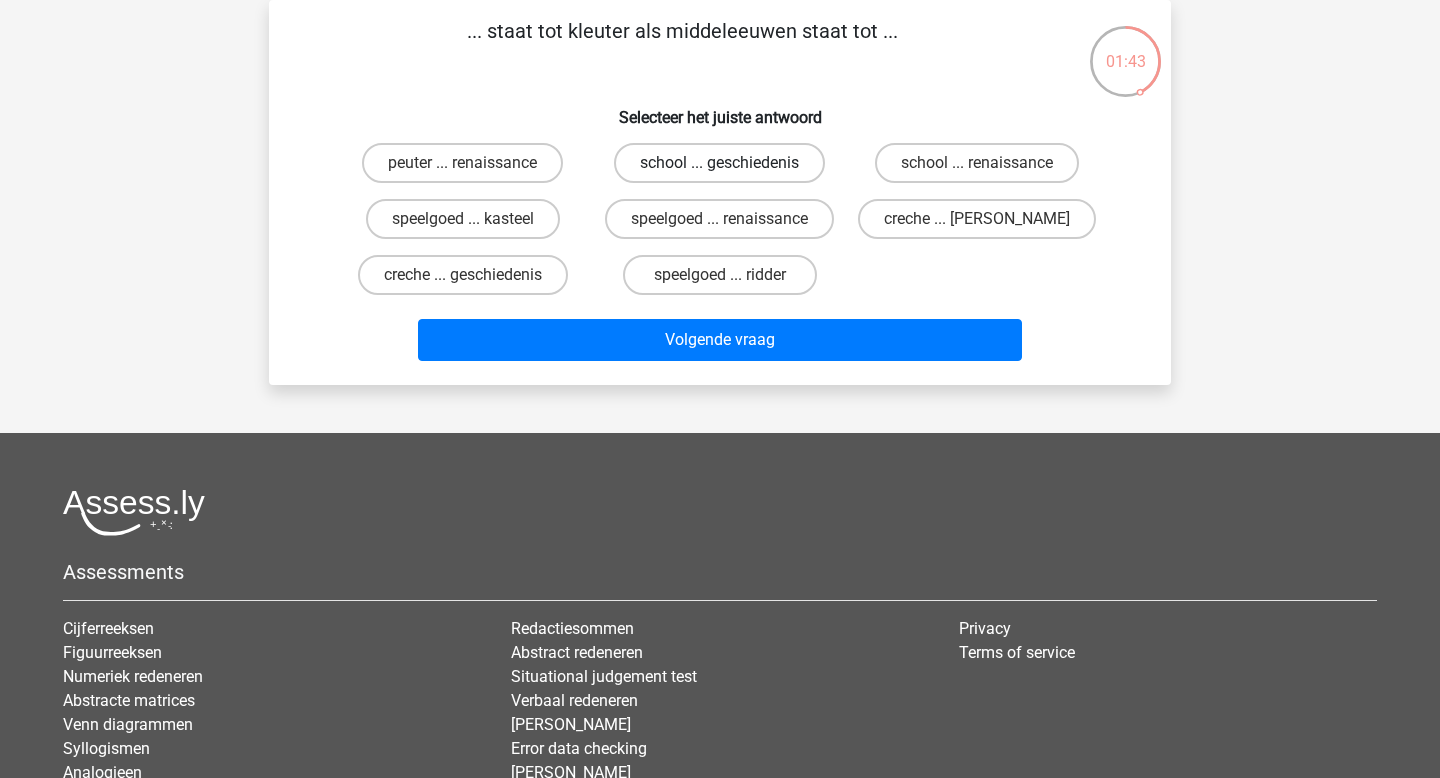 click on "school ... geschiedenis" at bounding box center [719, 163] 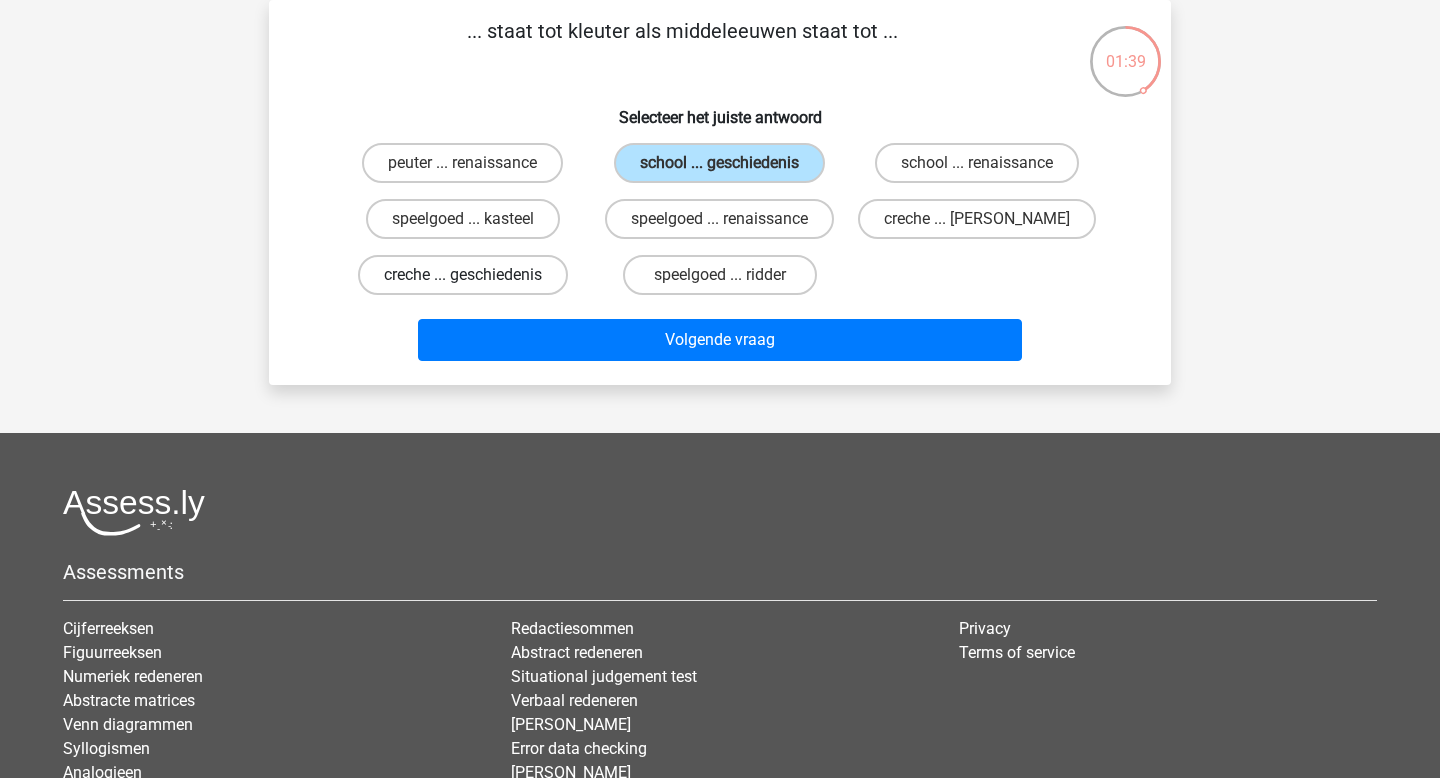 click on "creche ... geschiedenis" at bounding box center (463, 275) 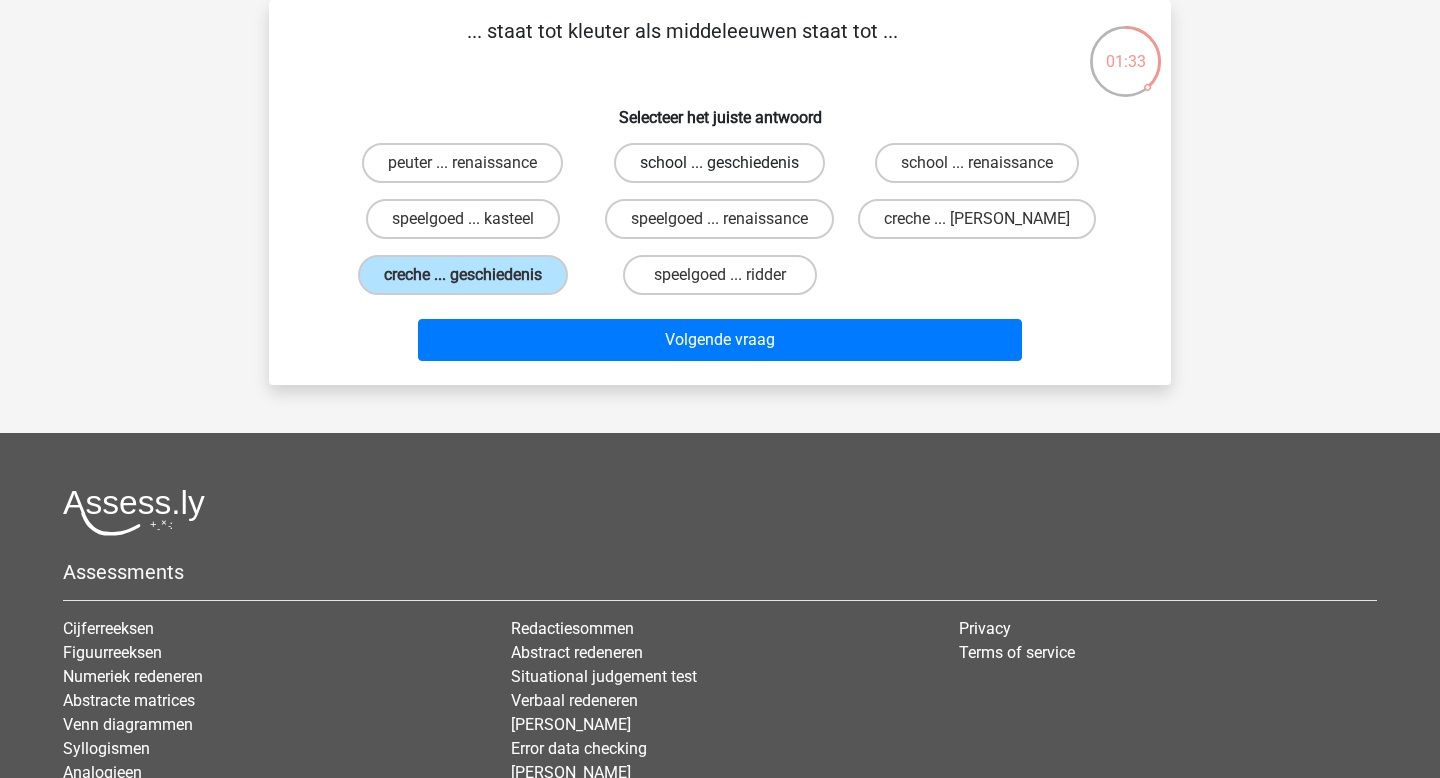 click on "school ... geschiedenis" at bounding box center [719, 163] 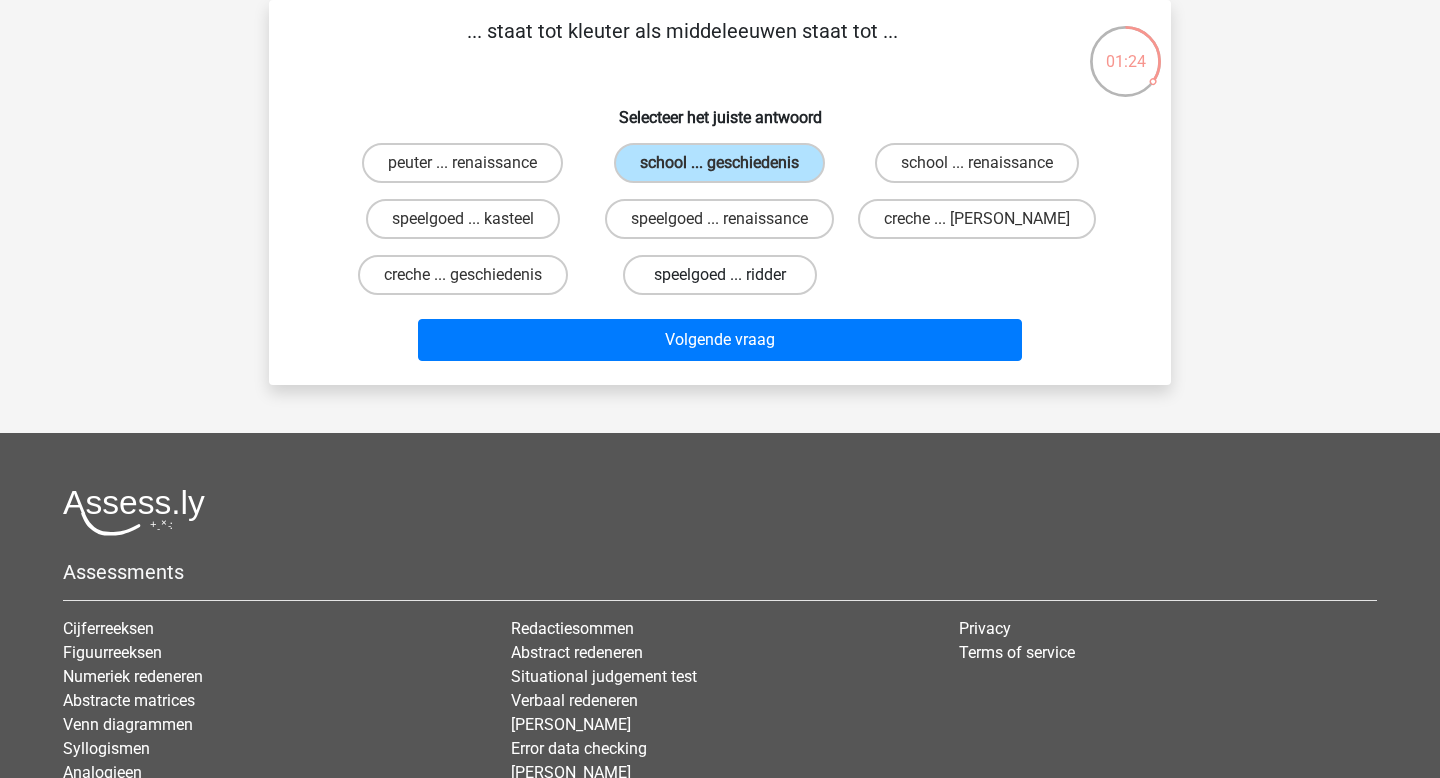 click on "speelgoed ... ridder" at bounding box center (719, 275) 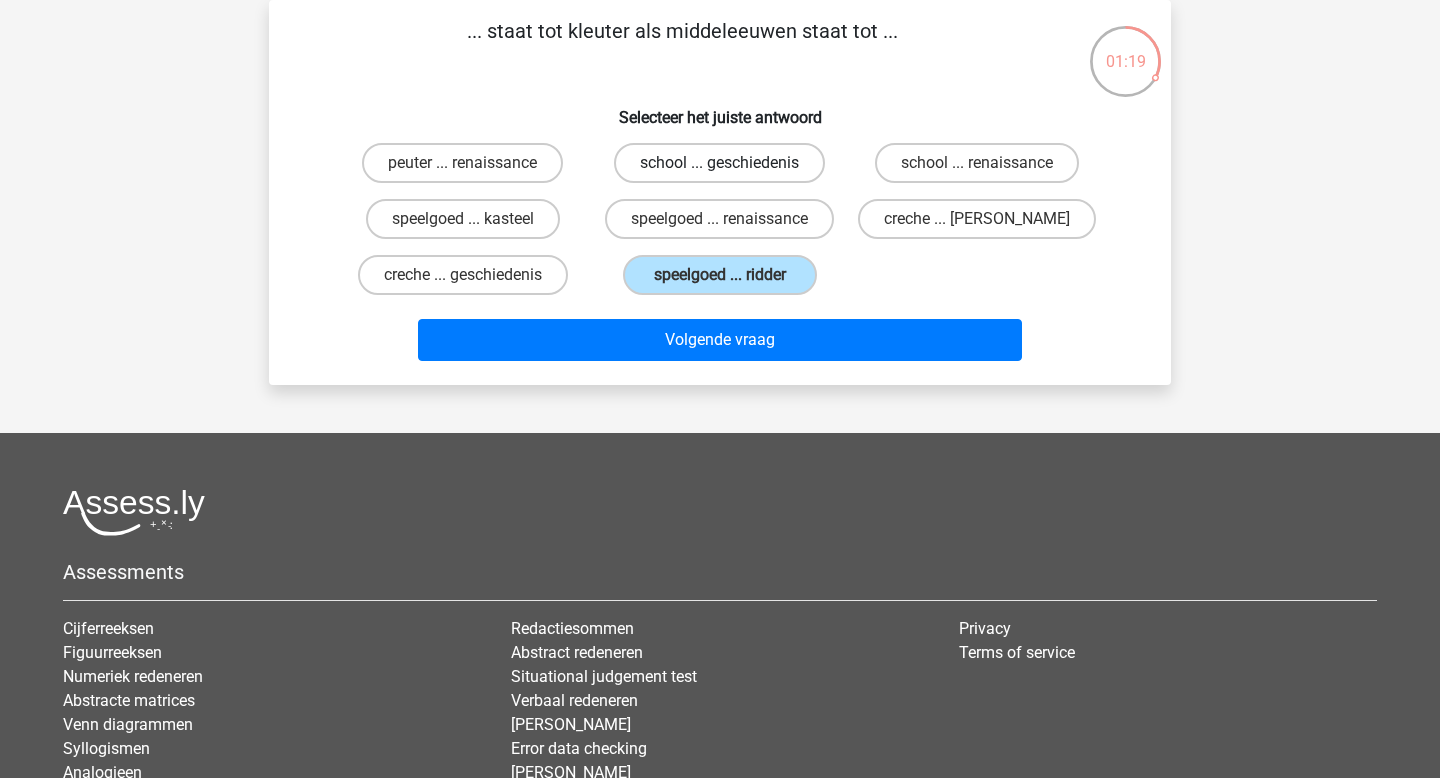 click on "school ... geschiedenis" at bounding box center (719, 163) 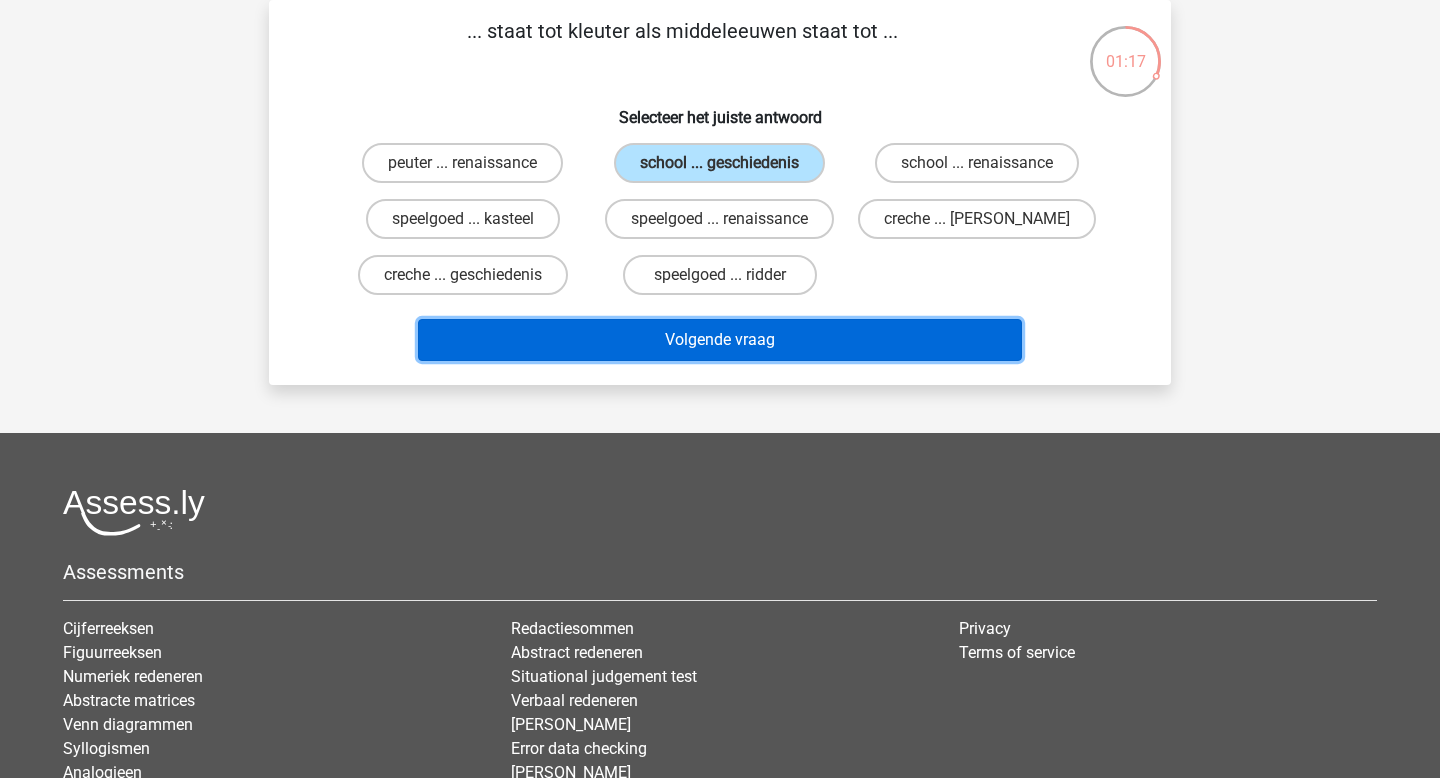 click on "Volgende vraag" at bounding box center (720, 340) 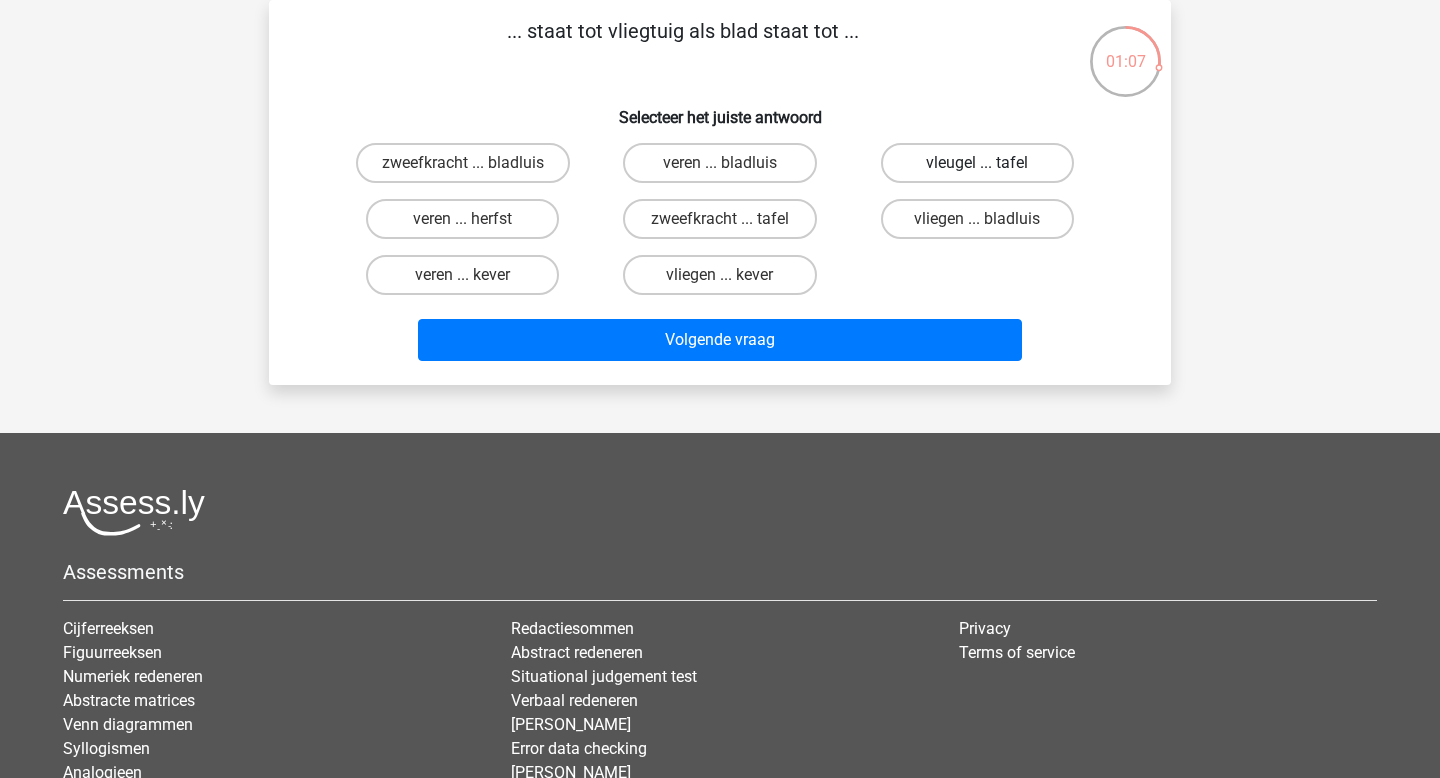 click on "vleugel ... tafel" at bounding box center (977, 163) 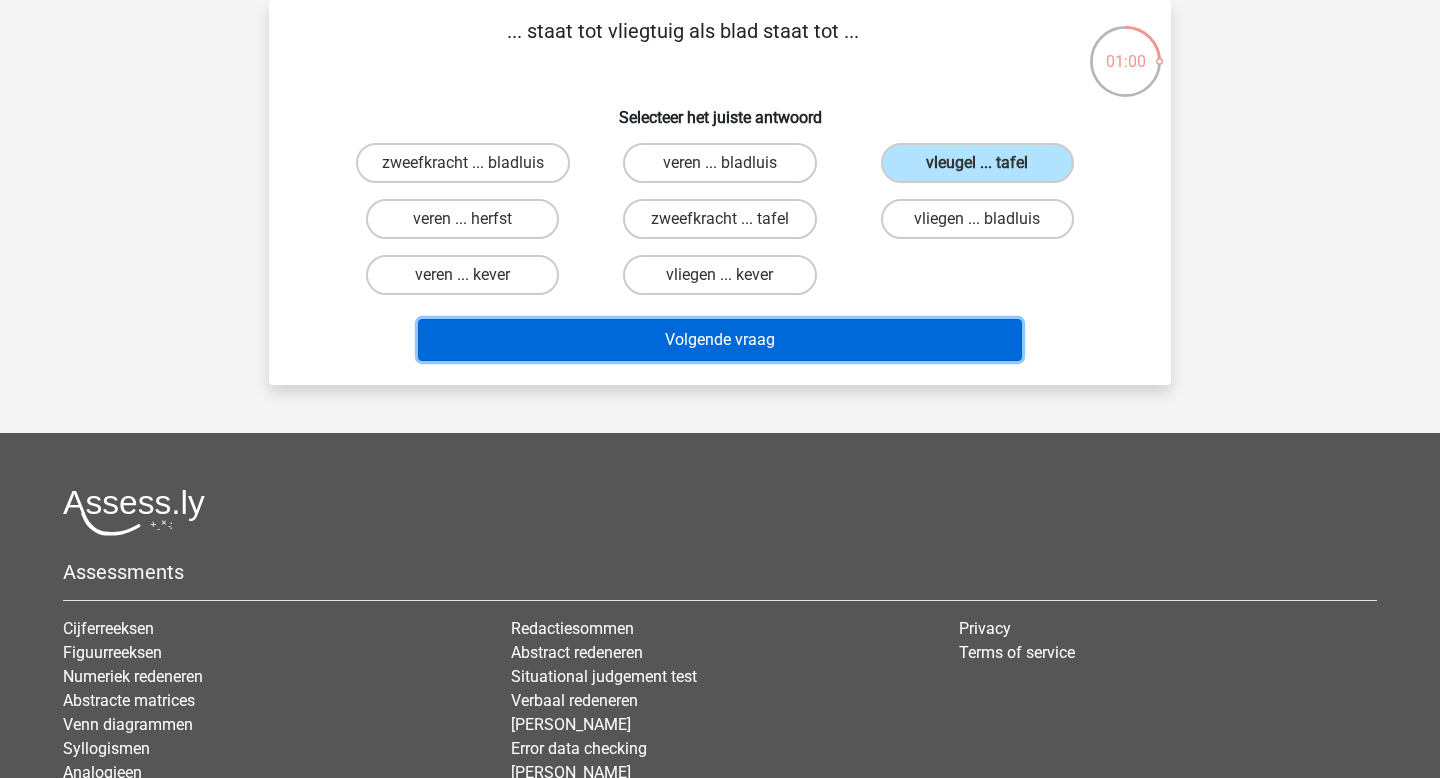 click on "Volgende vraag" at bounding box center (720, 340) 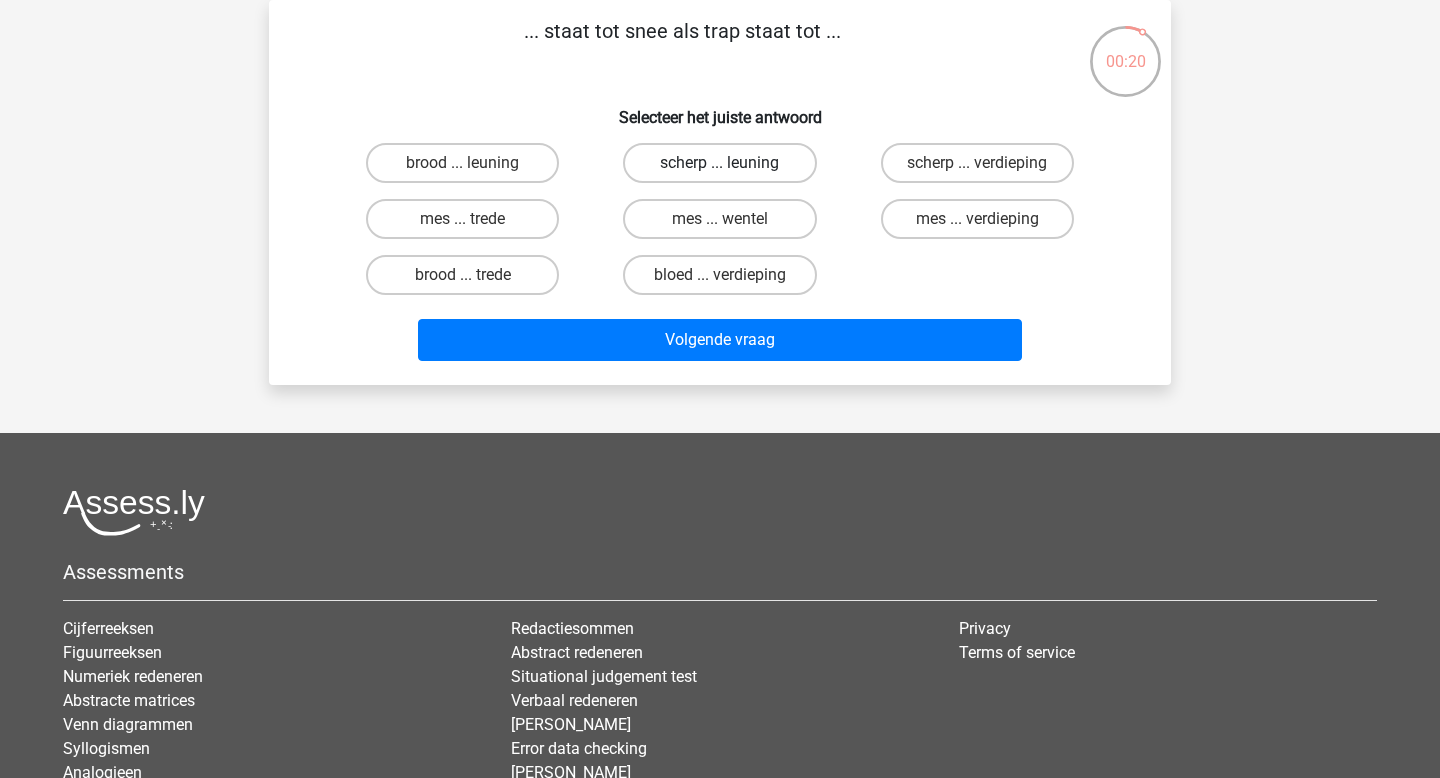 click on "scherp ... leuning" at bounding box center [719, 163] 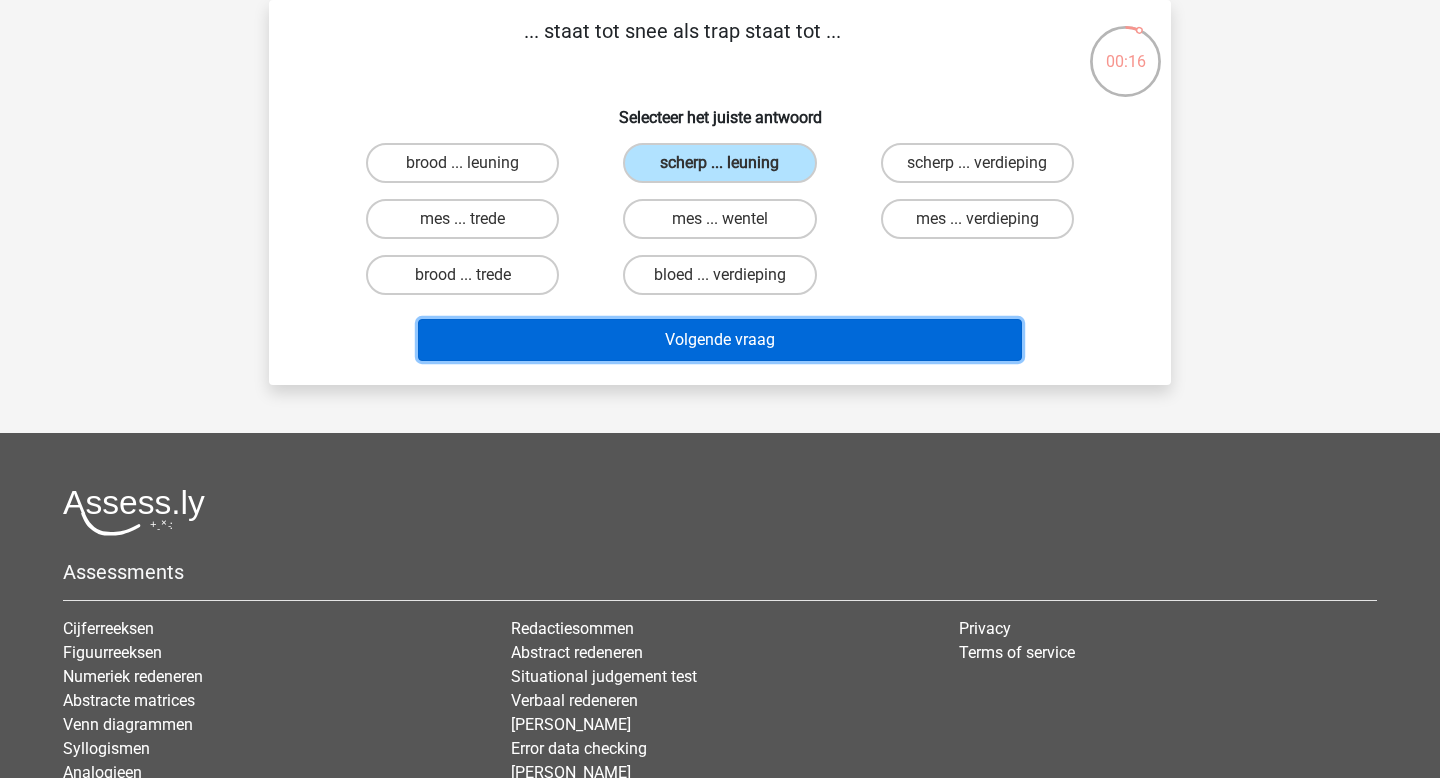 click on "Volgende vraag" at bounding box center [720, 340] 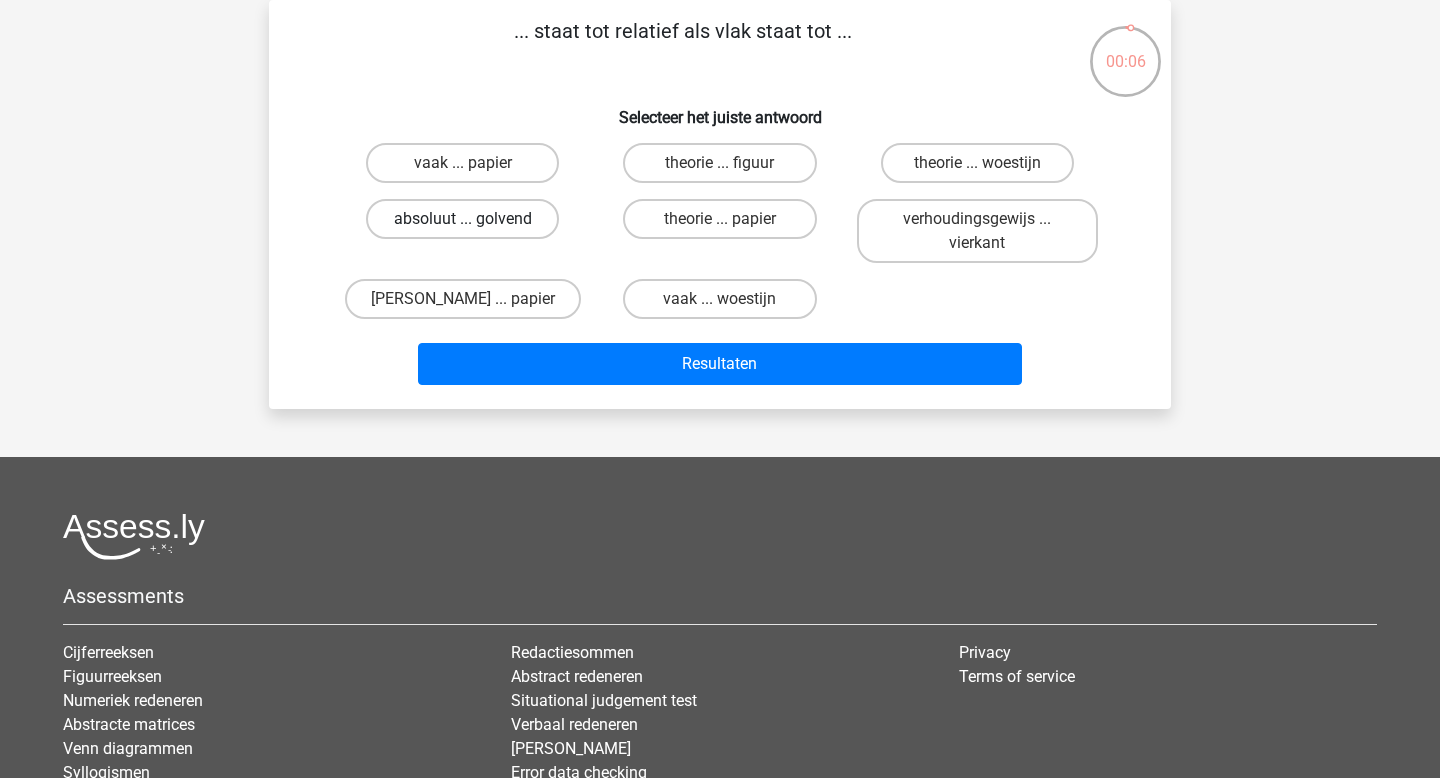 click on "absoluut ... golvend" at bounding box center (462, 219) 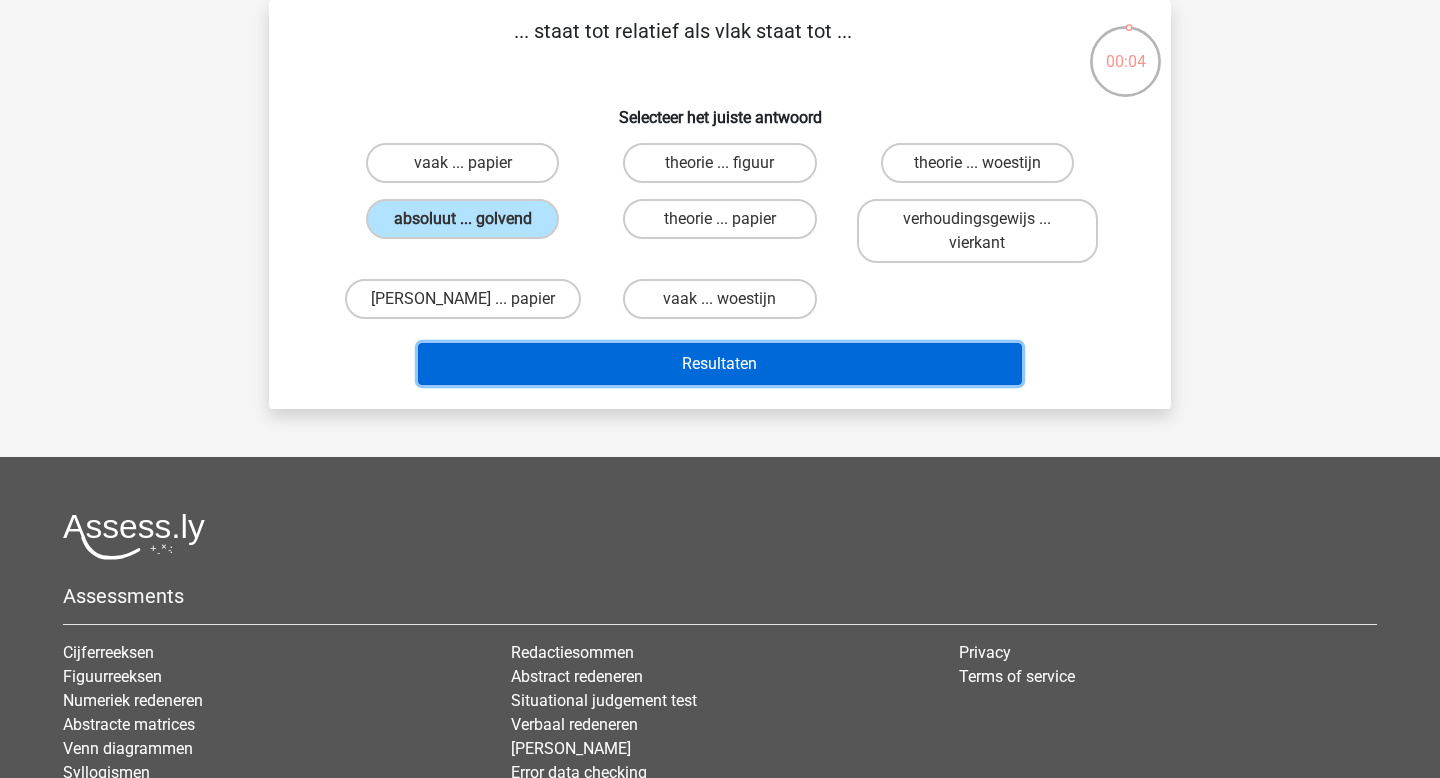 click on "Resultaten" at bounding box center [720, 364] 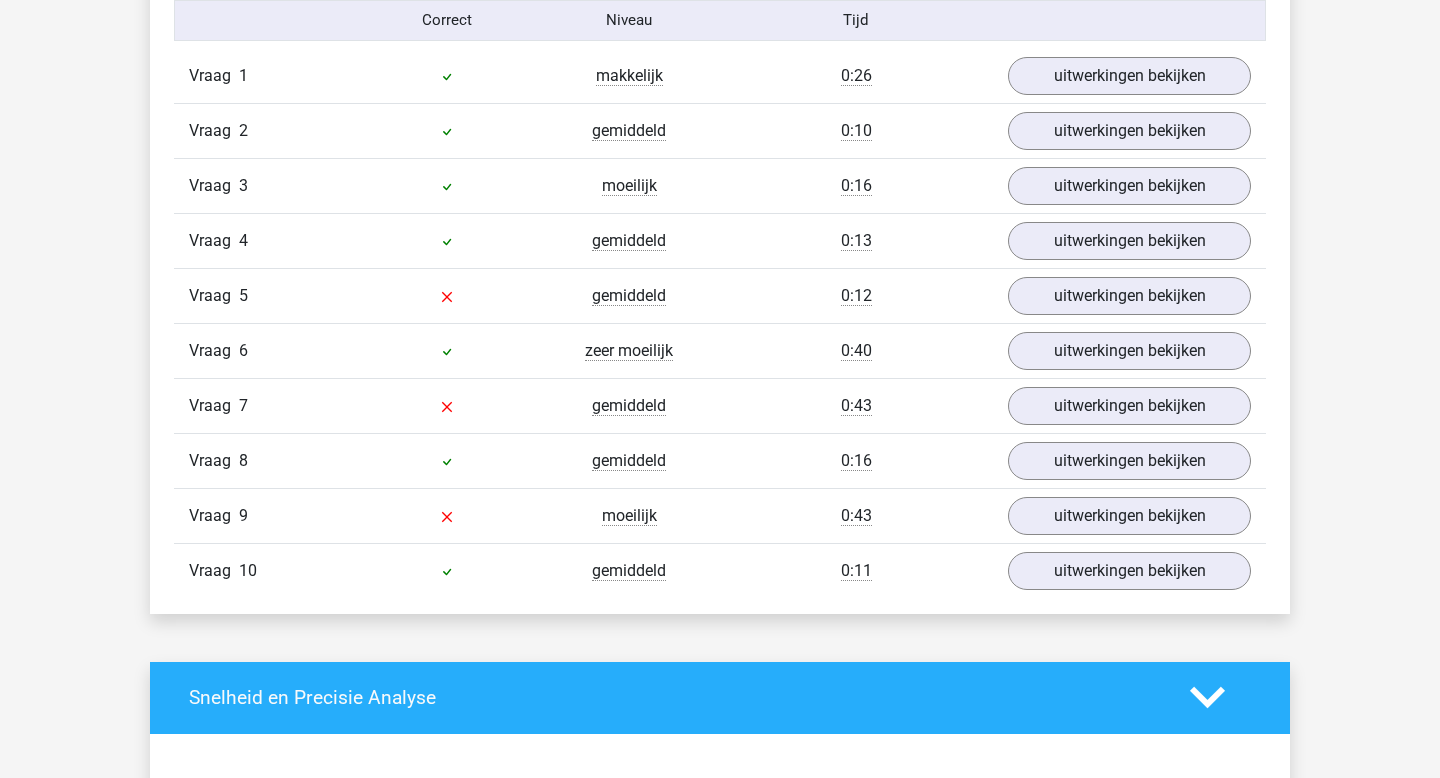 scroll, scrollTop: 1652, scrollLeft: 0, axis: vertical 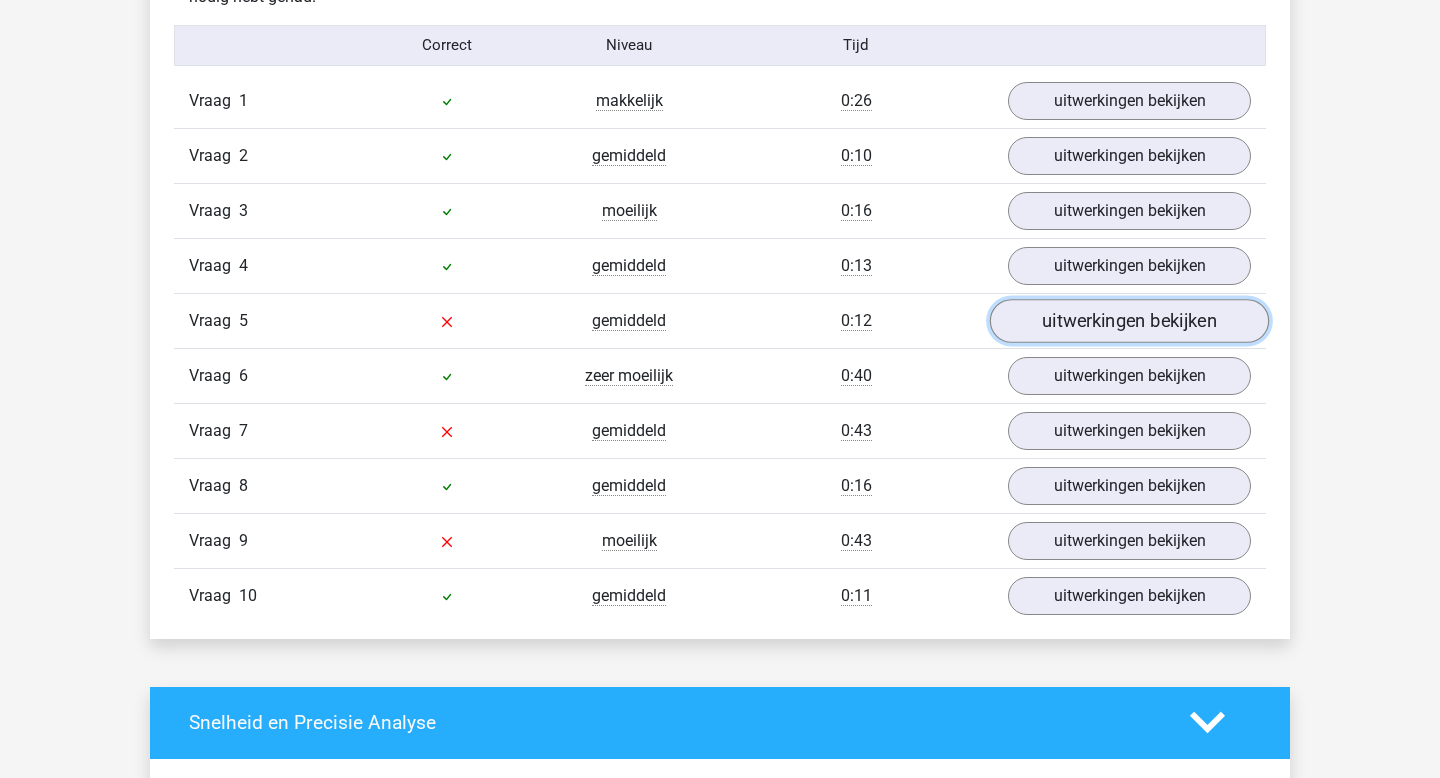 click on "uitwerkingen bekijken" at bounding box center [1129, 321] 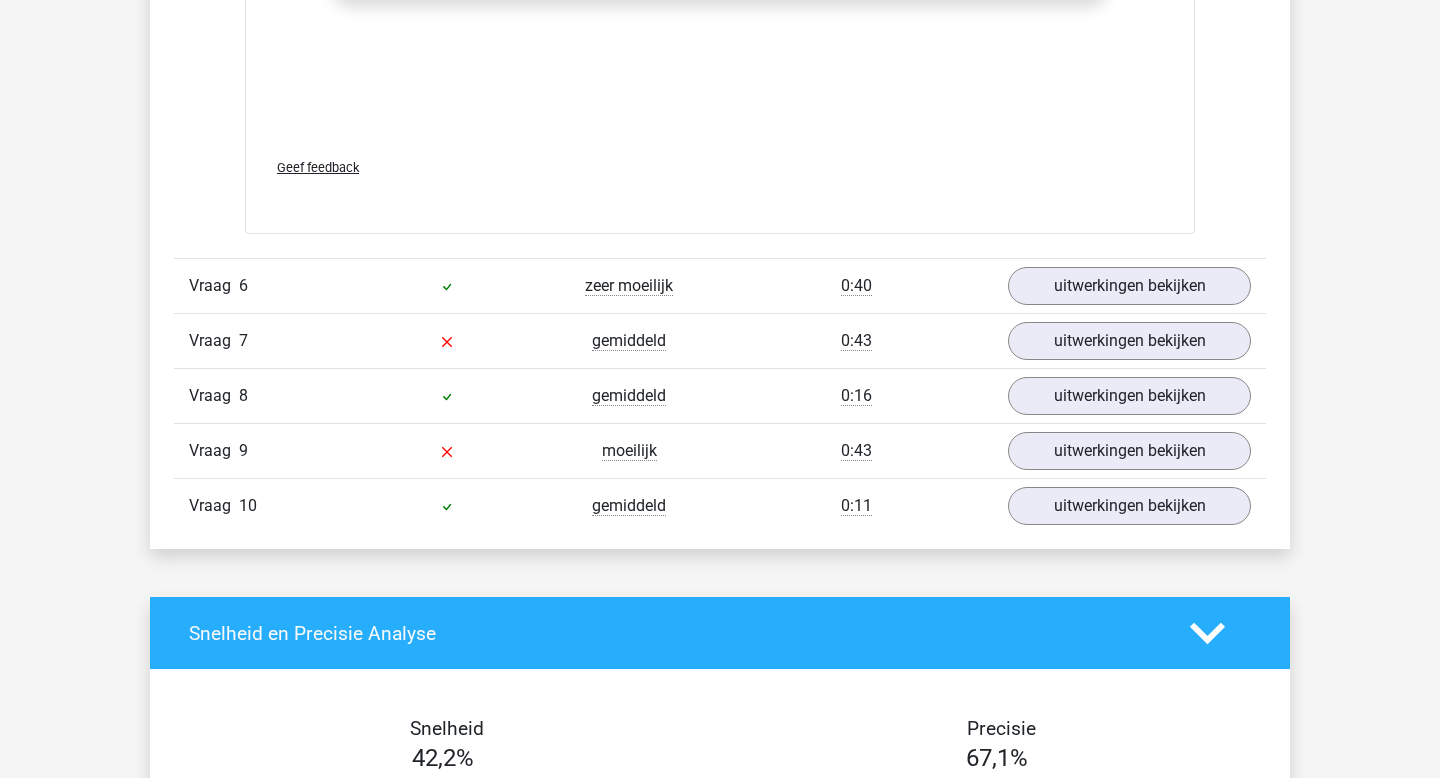 scroll, scrollTop: 2878, scrollLeft: 0, axis: vertical 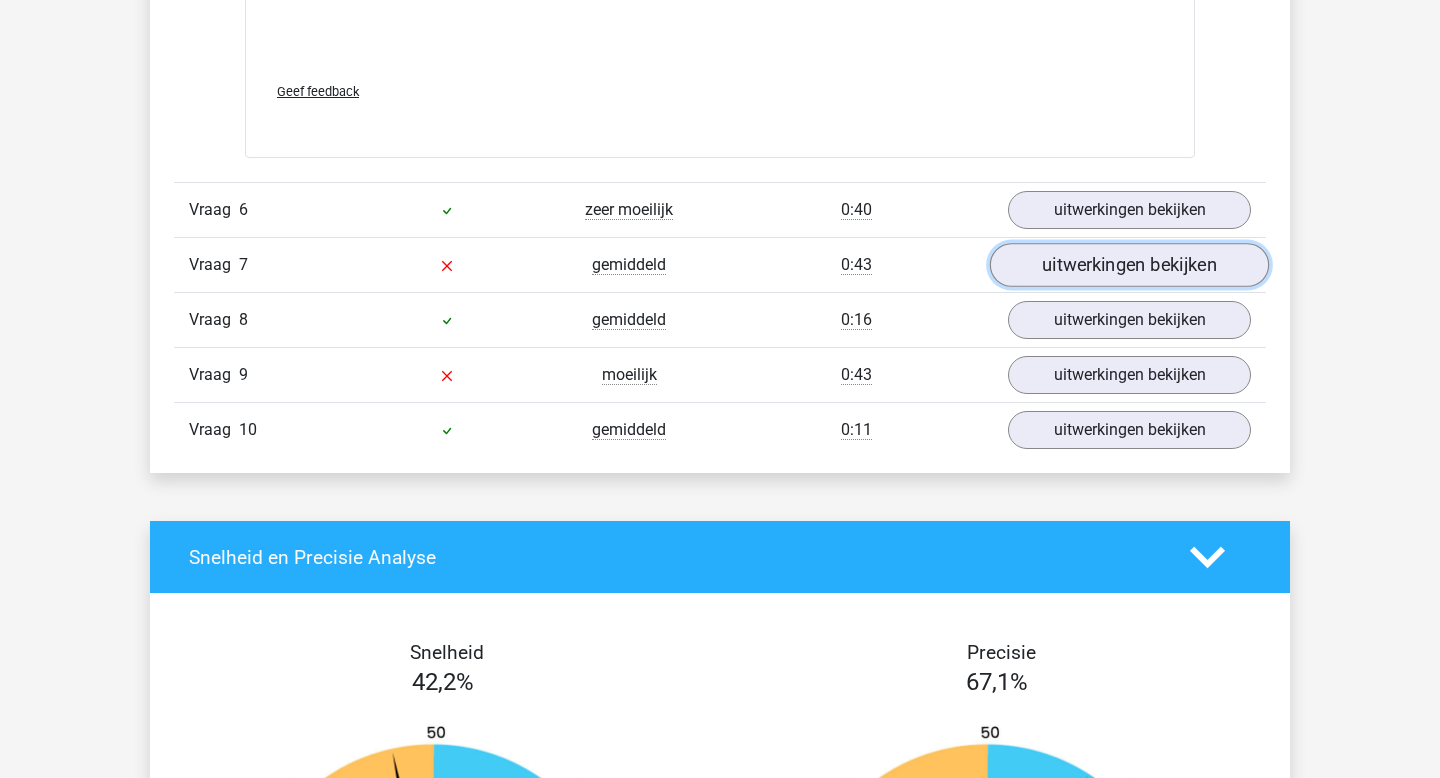 click on "uitwerkingen bekijken" at bounding box center [1129, 265] 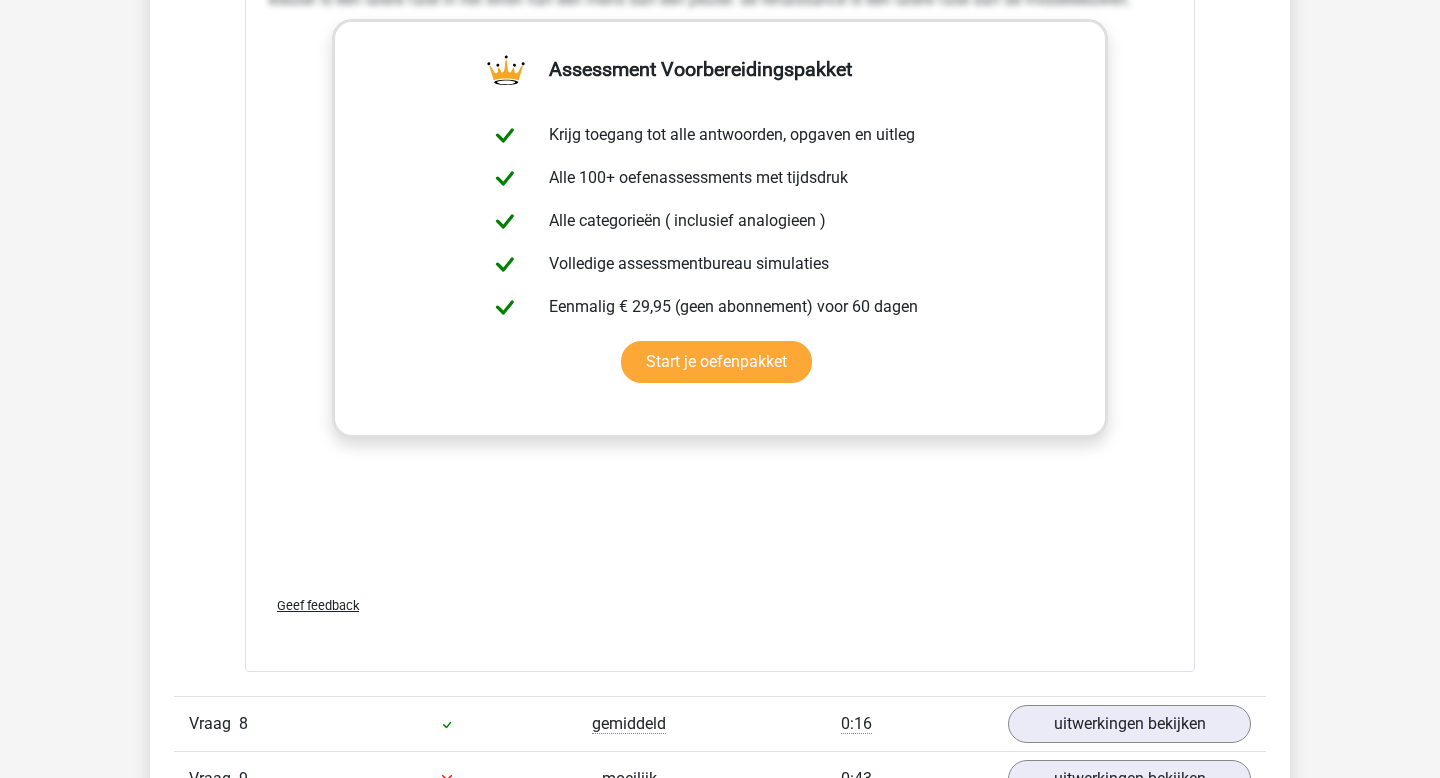 scroll, scrollTop: 3597, scrollLeft: 0, axis: vertical 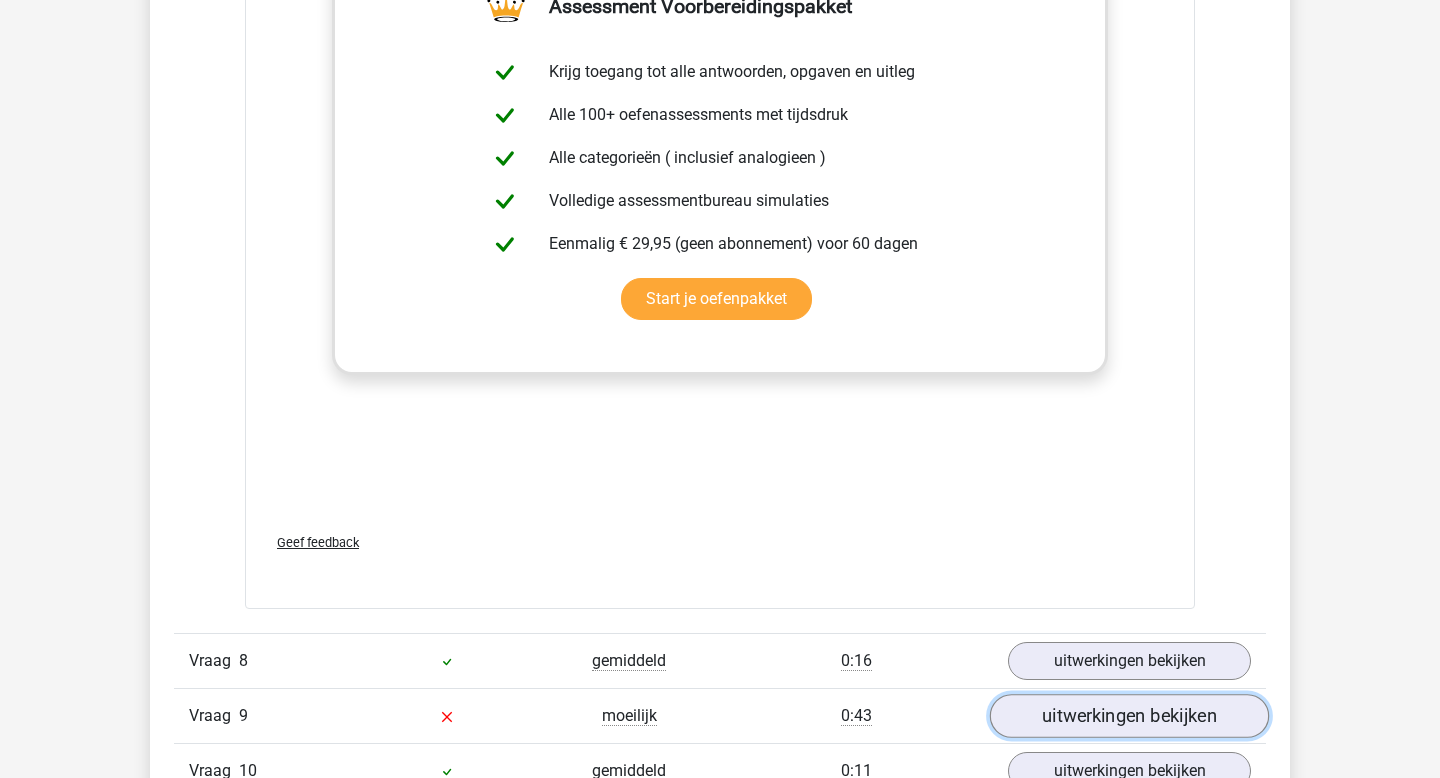 click on "uitwerkingen bekijken" at bounding box center (1129, 716) 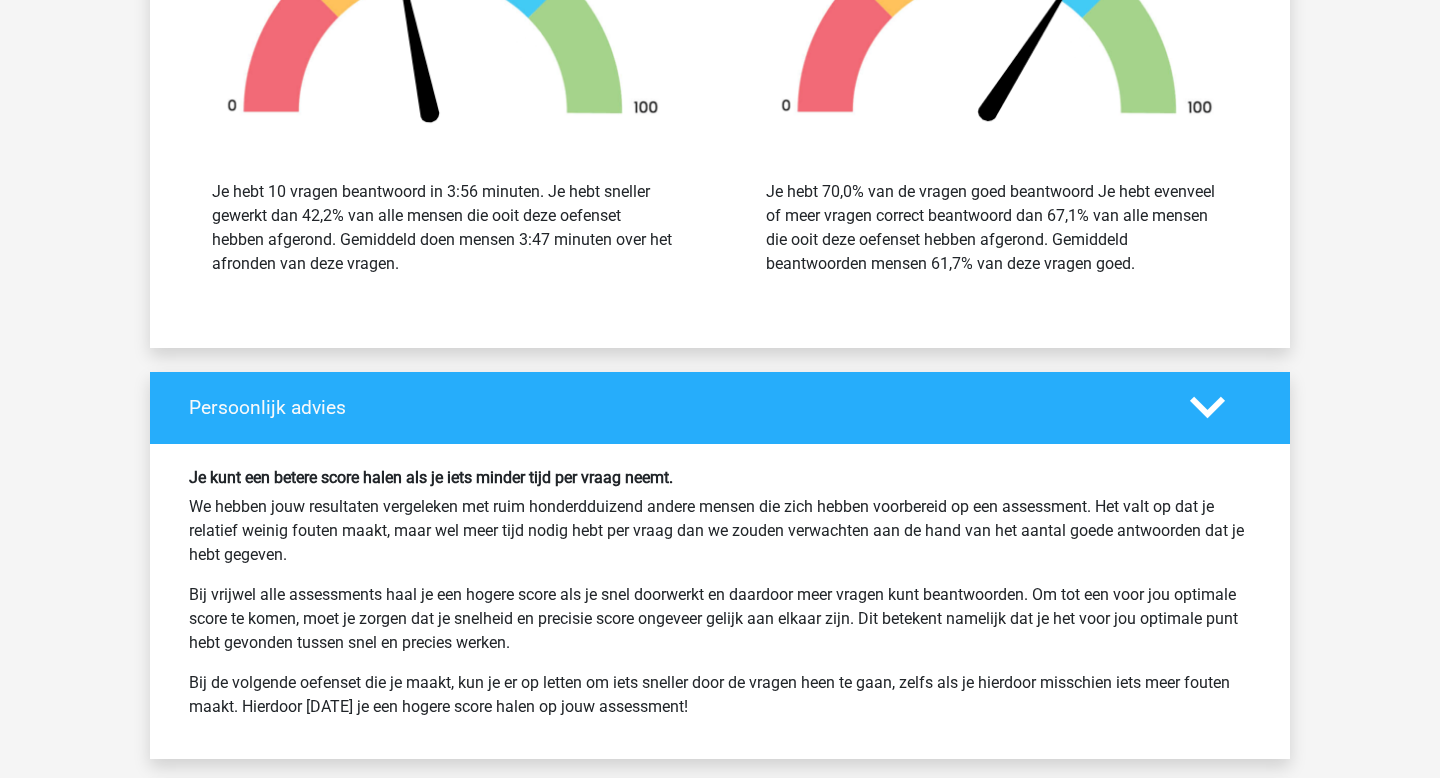 scroll, scrollTop: 4641, scrollLeft: 0, axis: vertical 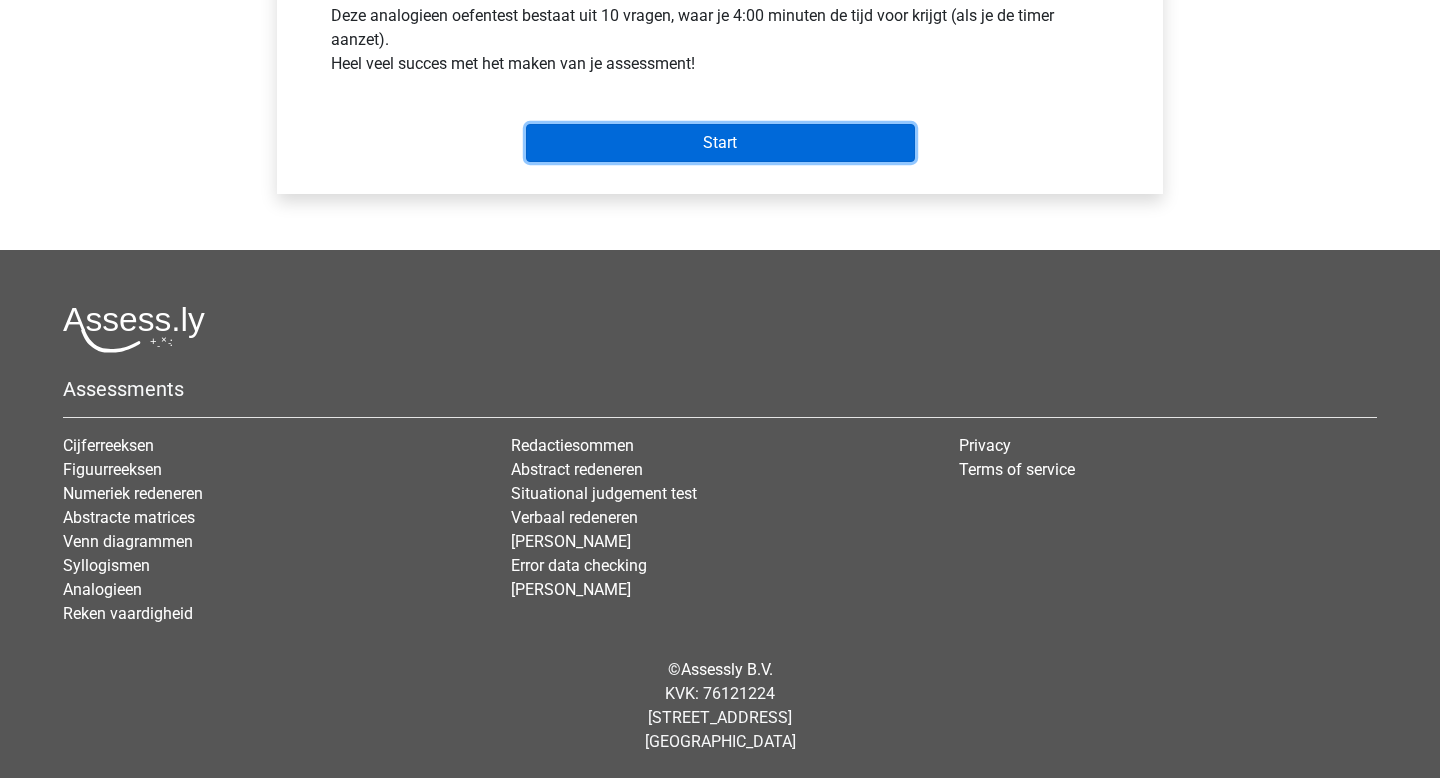 click on "Start" at bounding box center (720, 143) 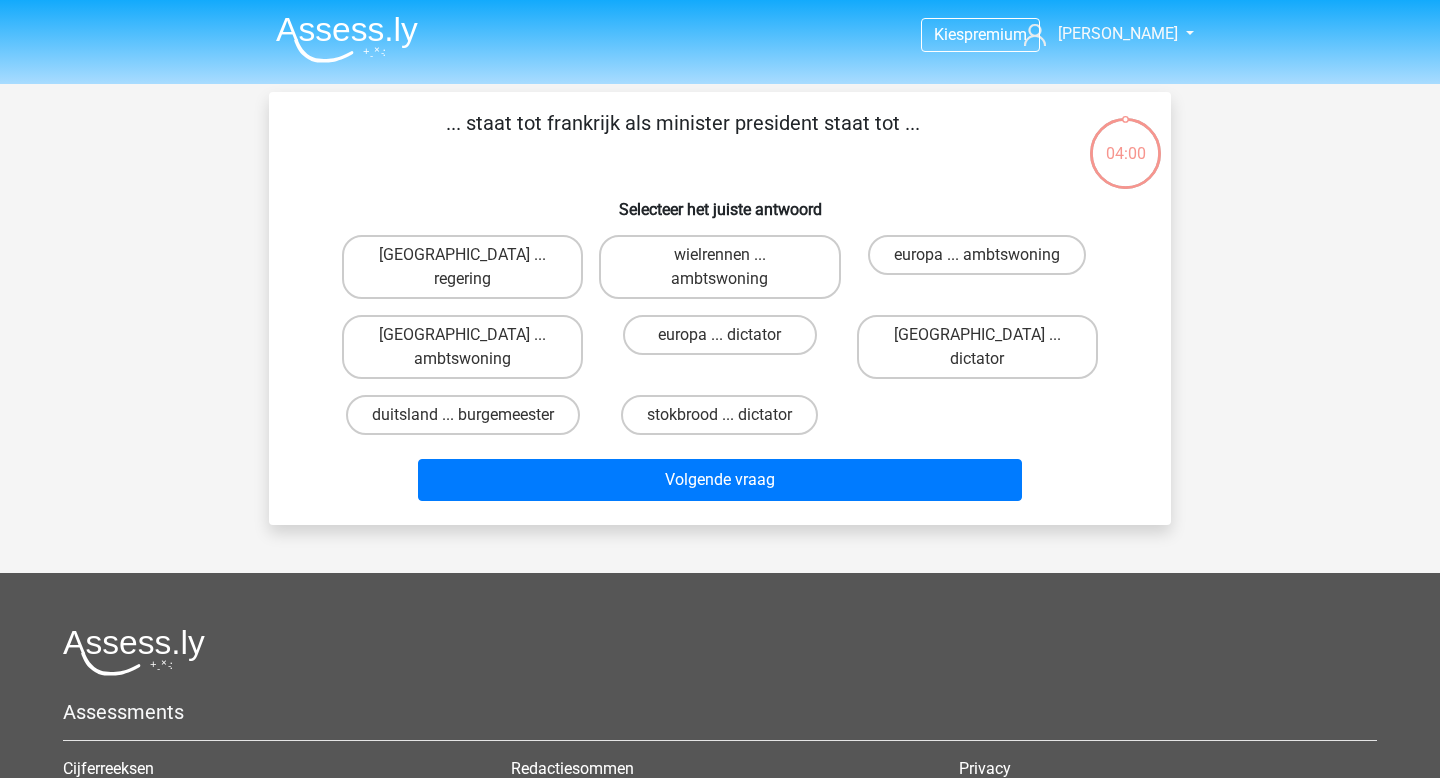 scroll, scrollTop: 0, scrollLeft: 0, axis: both 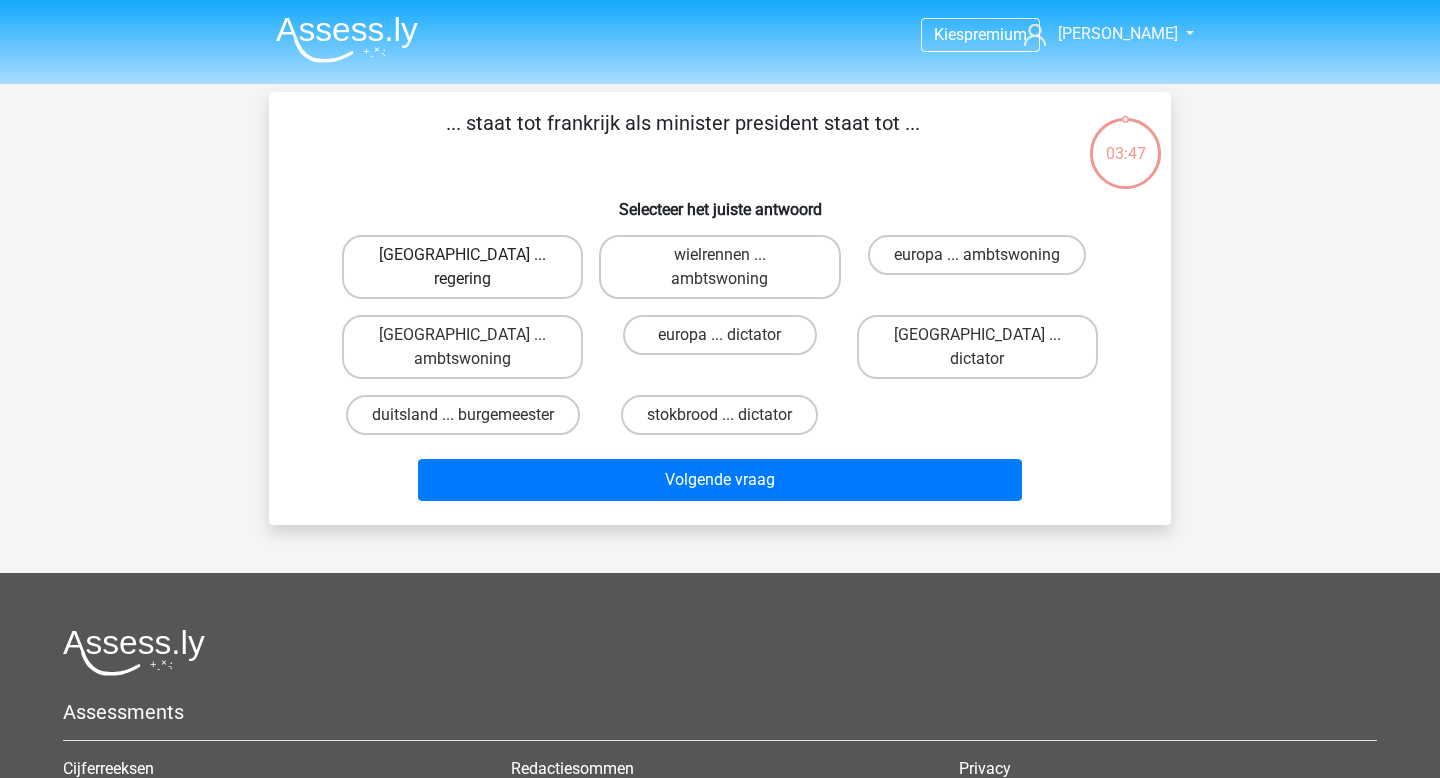 click on "parijs ... regering" at bounding box center (462, 267) 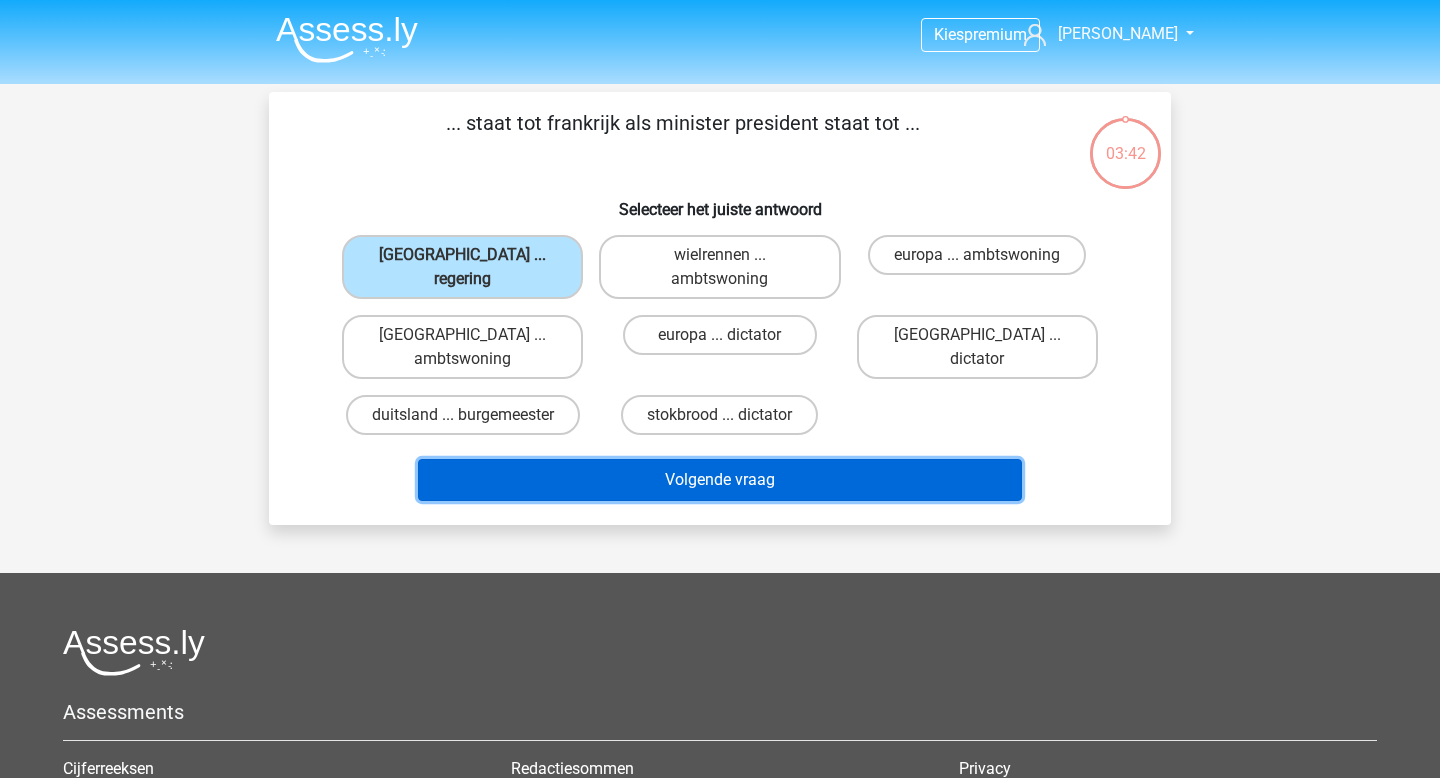 click on "Volgende vraag" at bounding box center (720, 480) 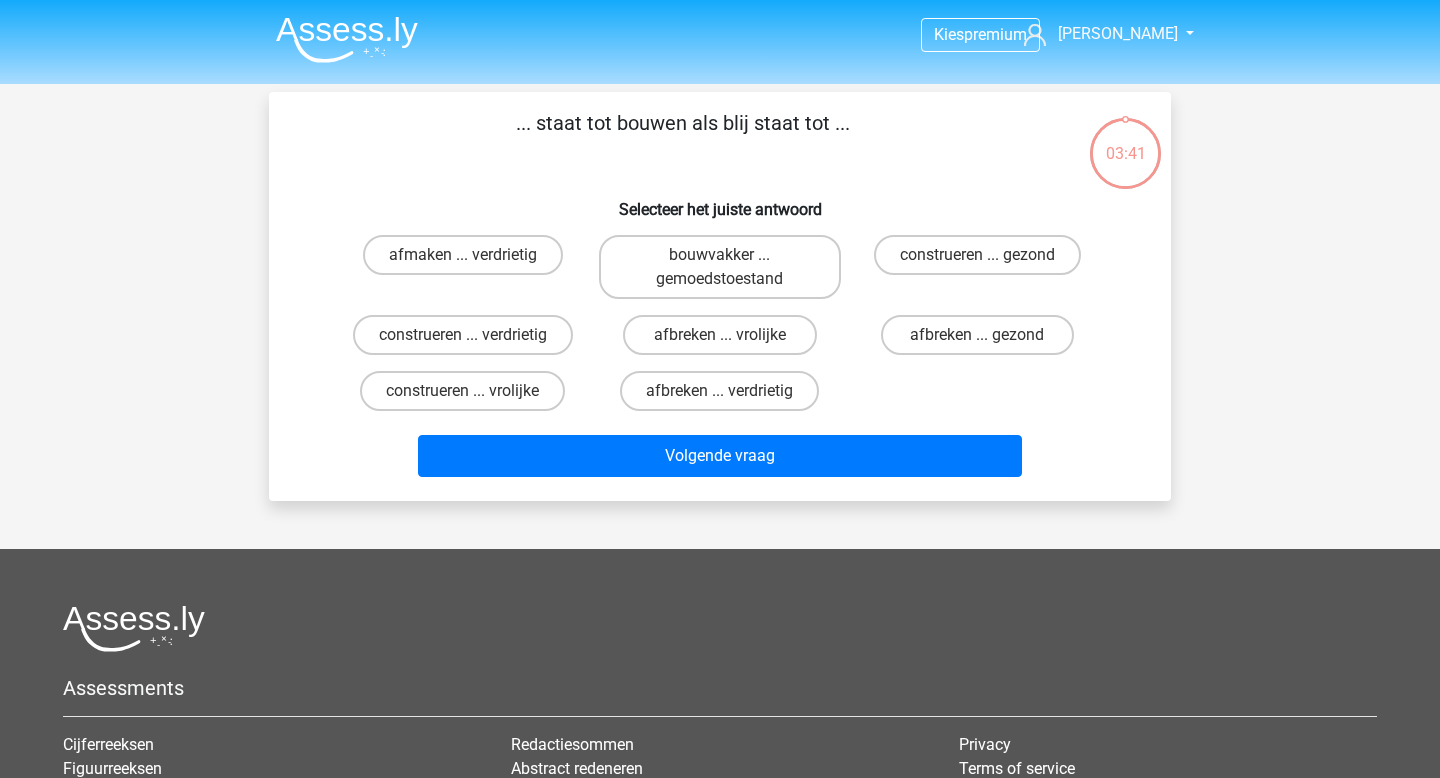 scroll, scrollTop: 92, scrollLeft: 0, axis: vertical 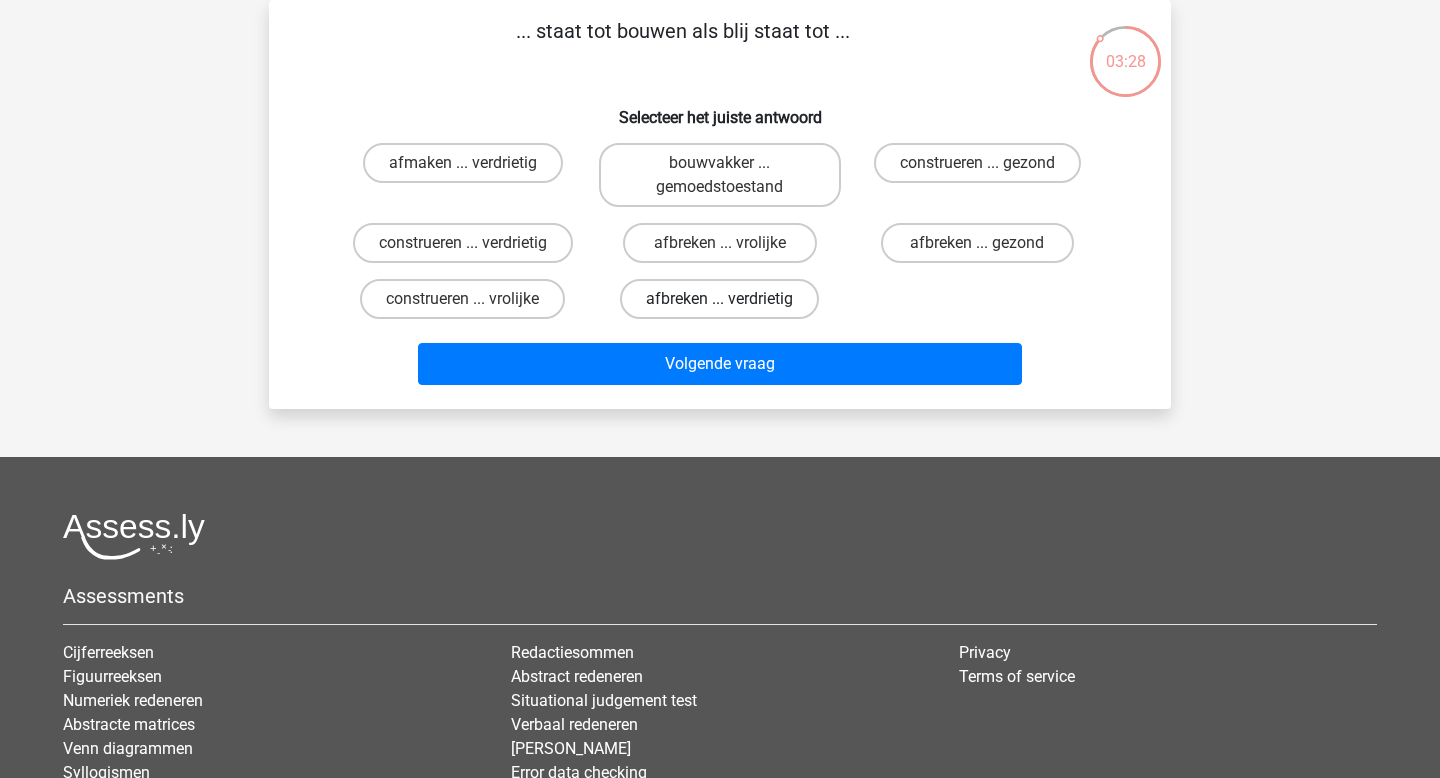 click on "afbreken ... verdrietig" at bounding box center (719, 299) 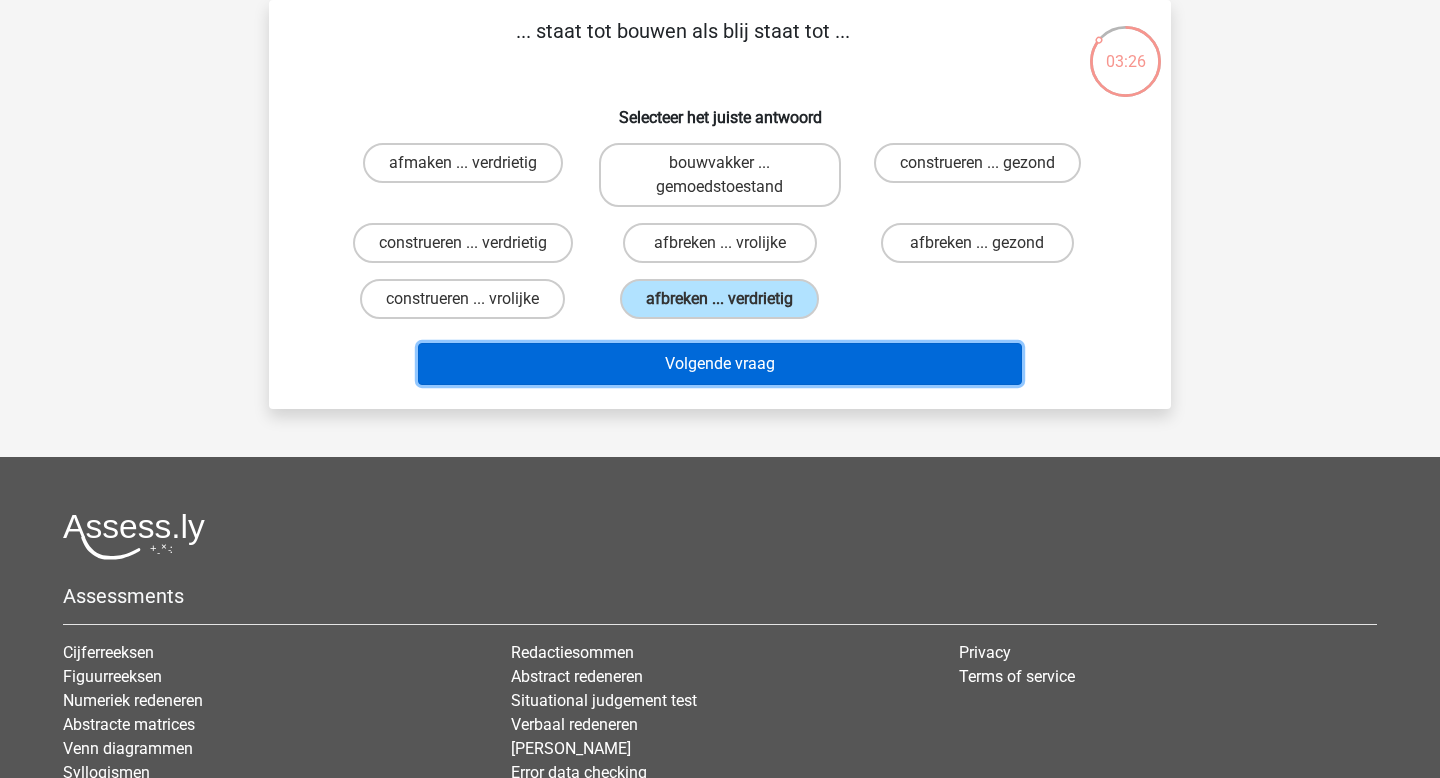 click on "Volgende vraag" at bounding box center [720, 364] 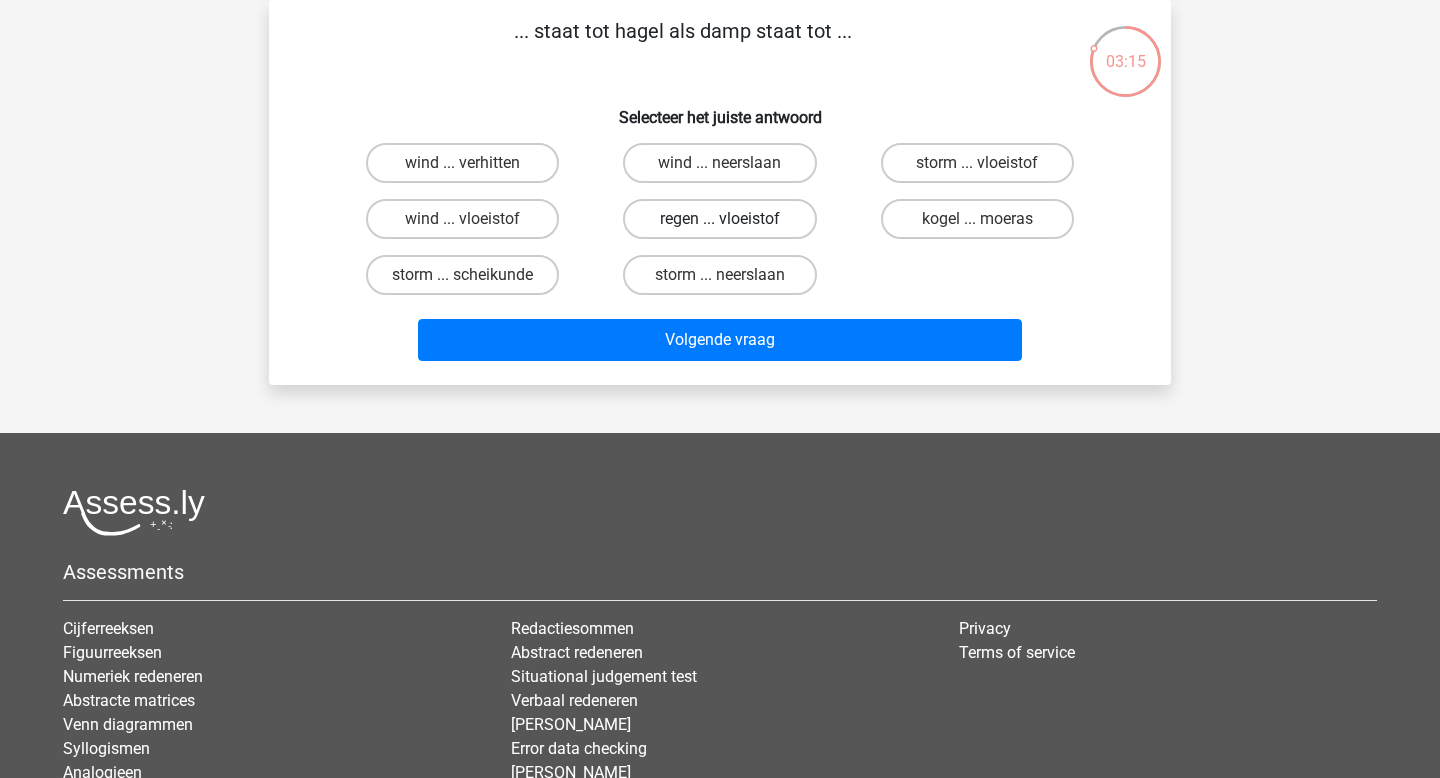 click on "regen ... vloeistof" at bounding box center [719, 219] 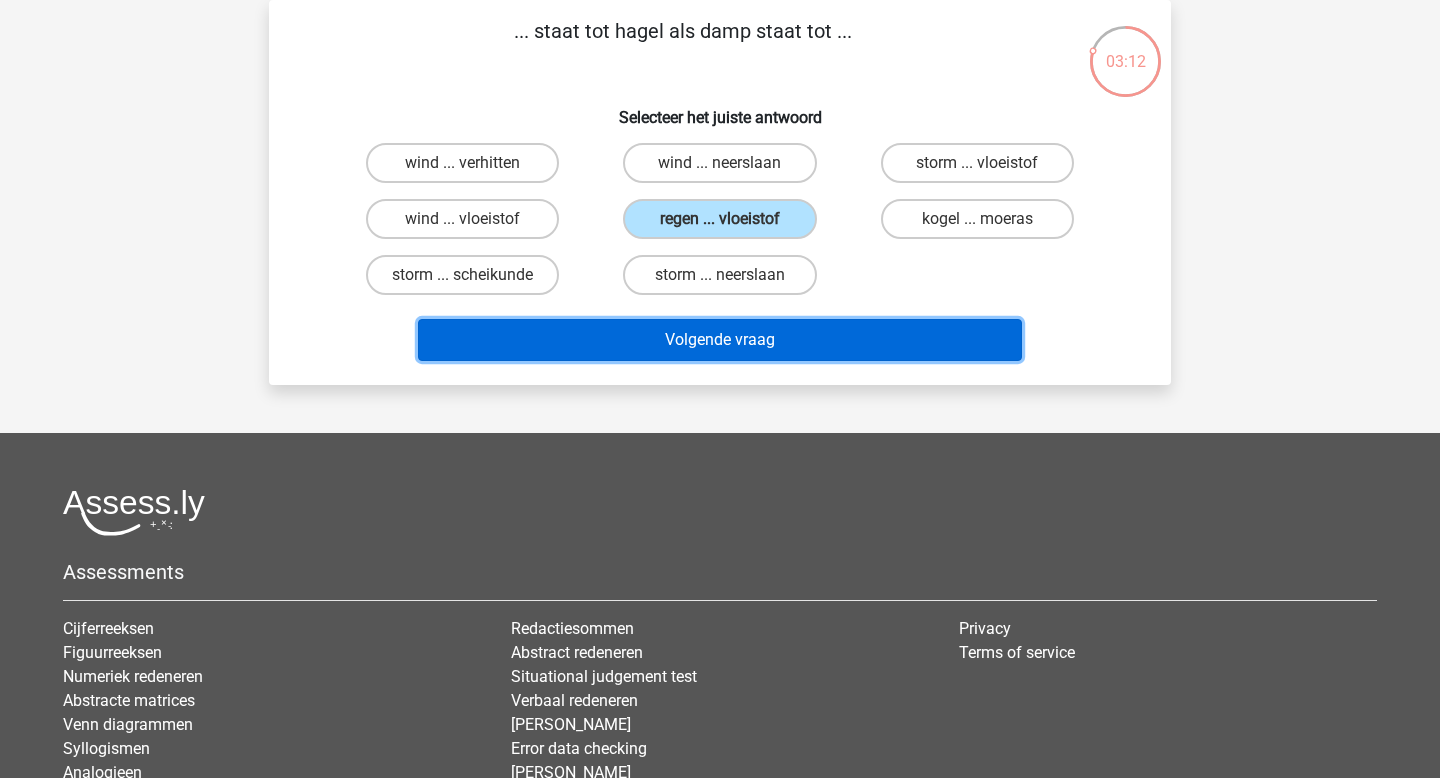 click on "Volgende vraag" at bounding box center [720, 340] 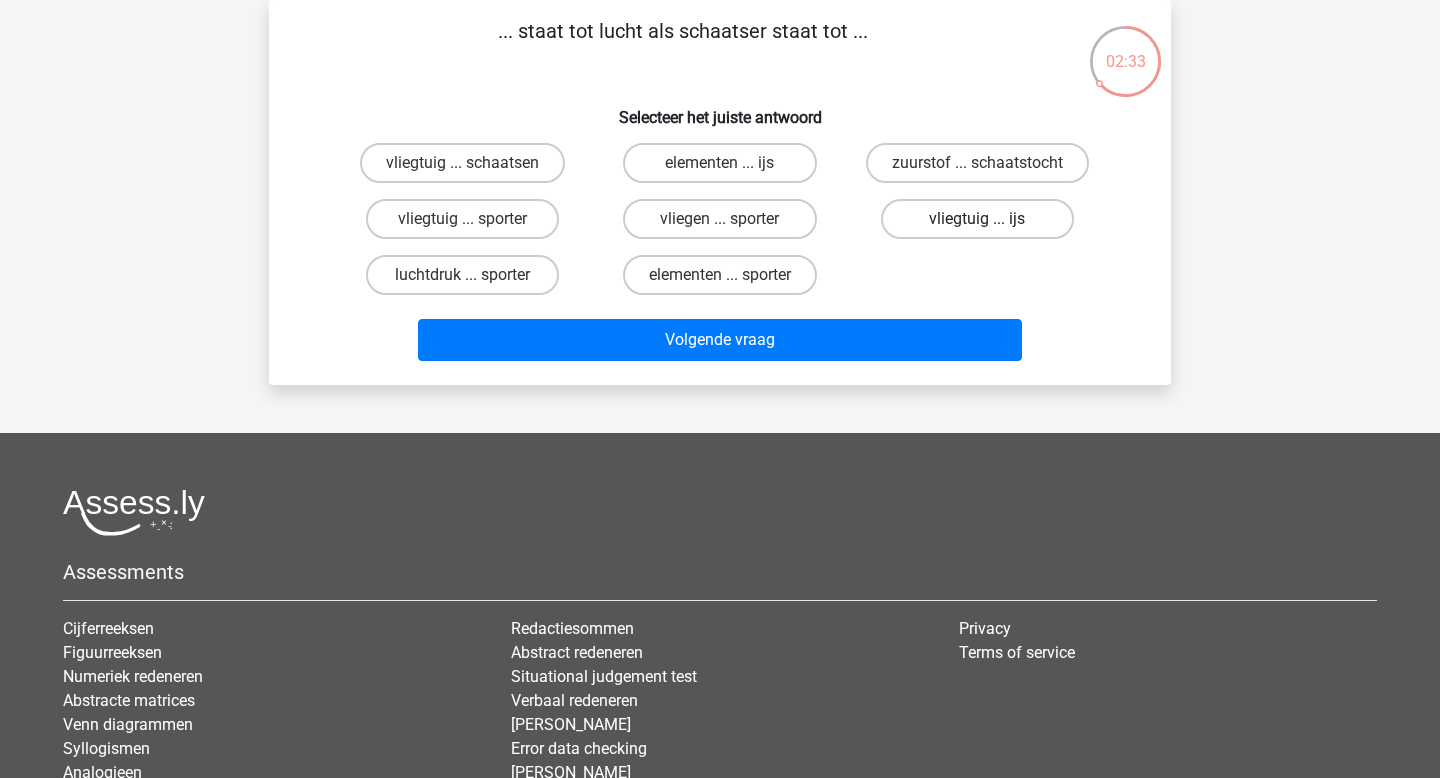 click on "vliegtuig ... ijs" at bounding box center [977, 219] 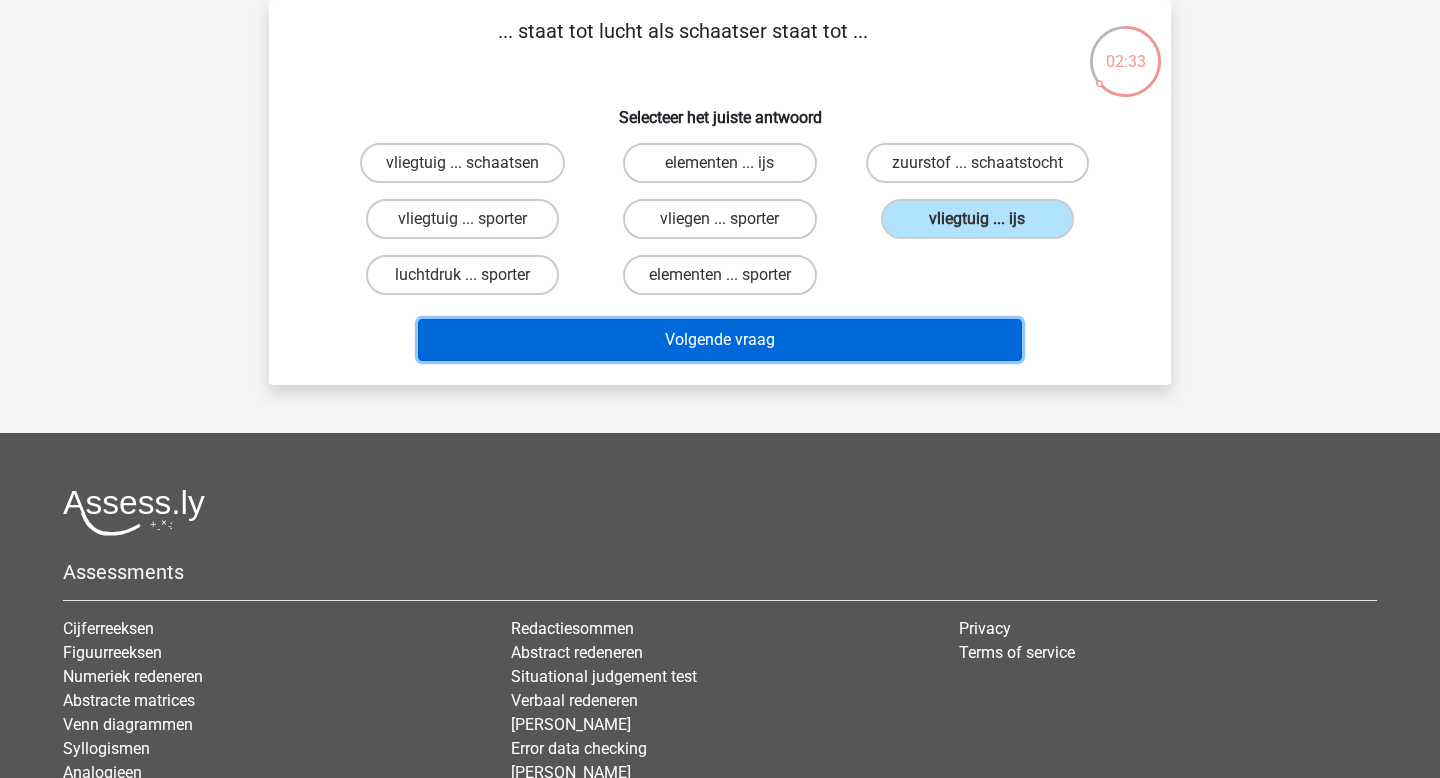 click on "Volgende vraag" at bounding box center [720, 340] 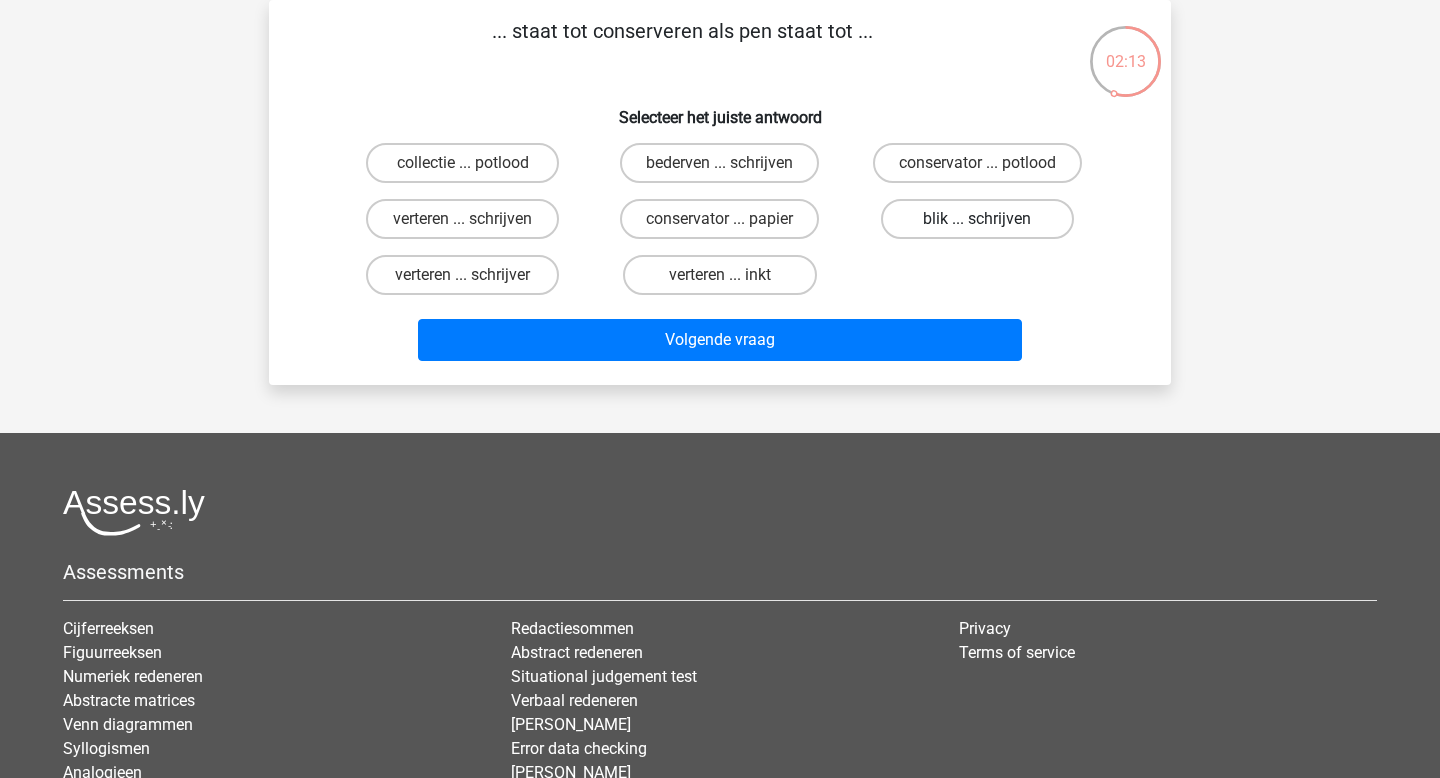 click on "blik ... schrijven" at bounding box center [977, 219] 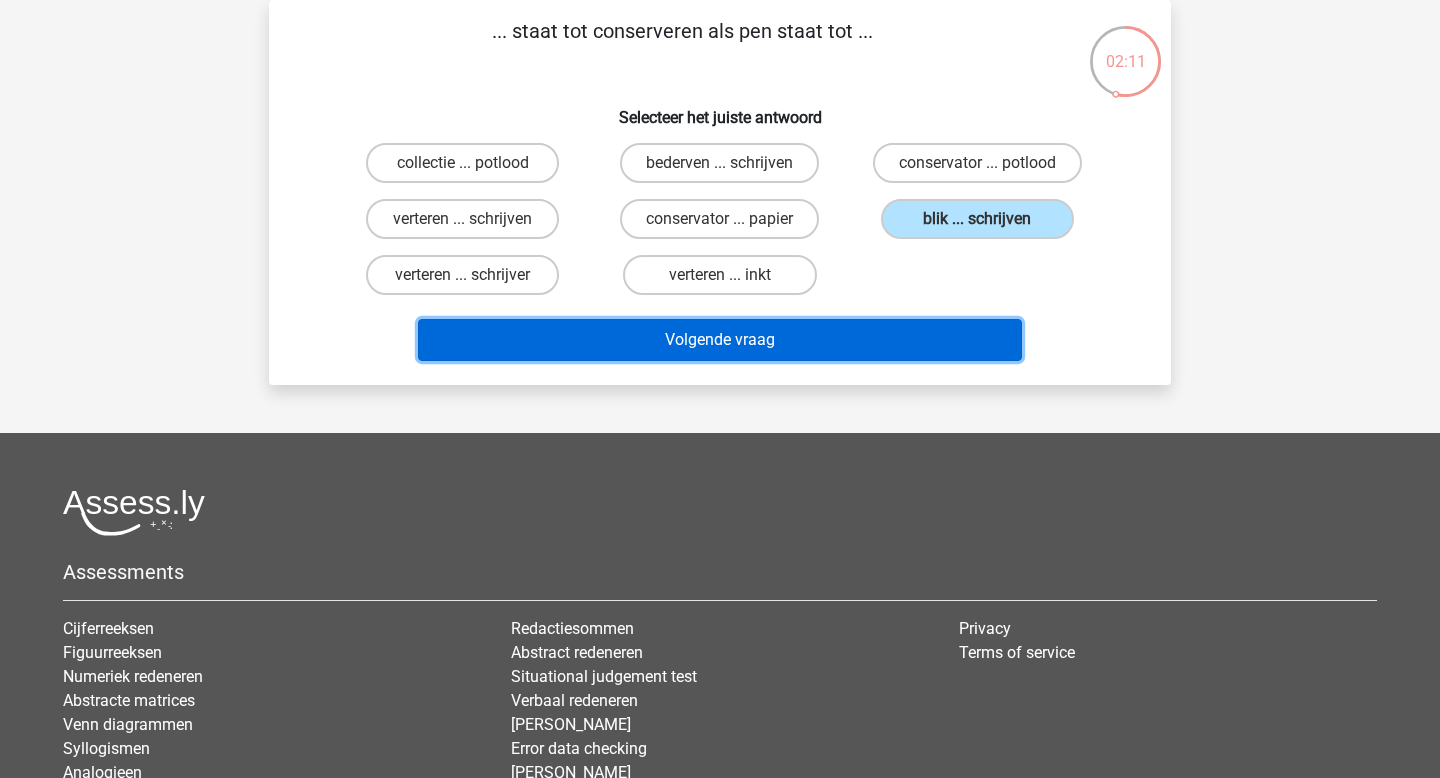 click on "Volgende vraag" at bounding box center [720, 340] 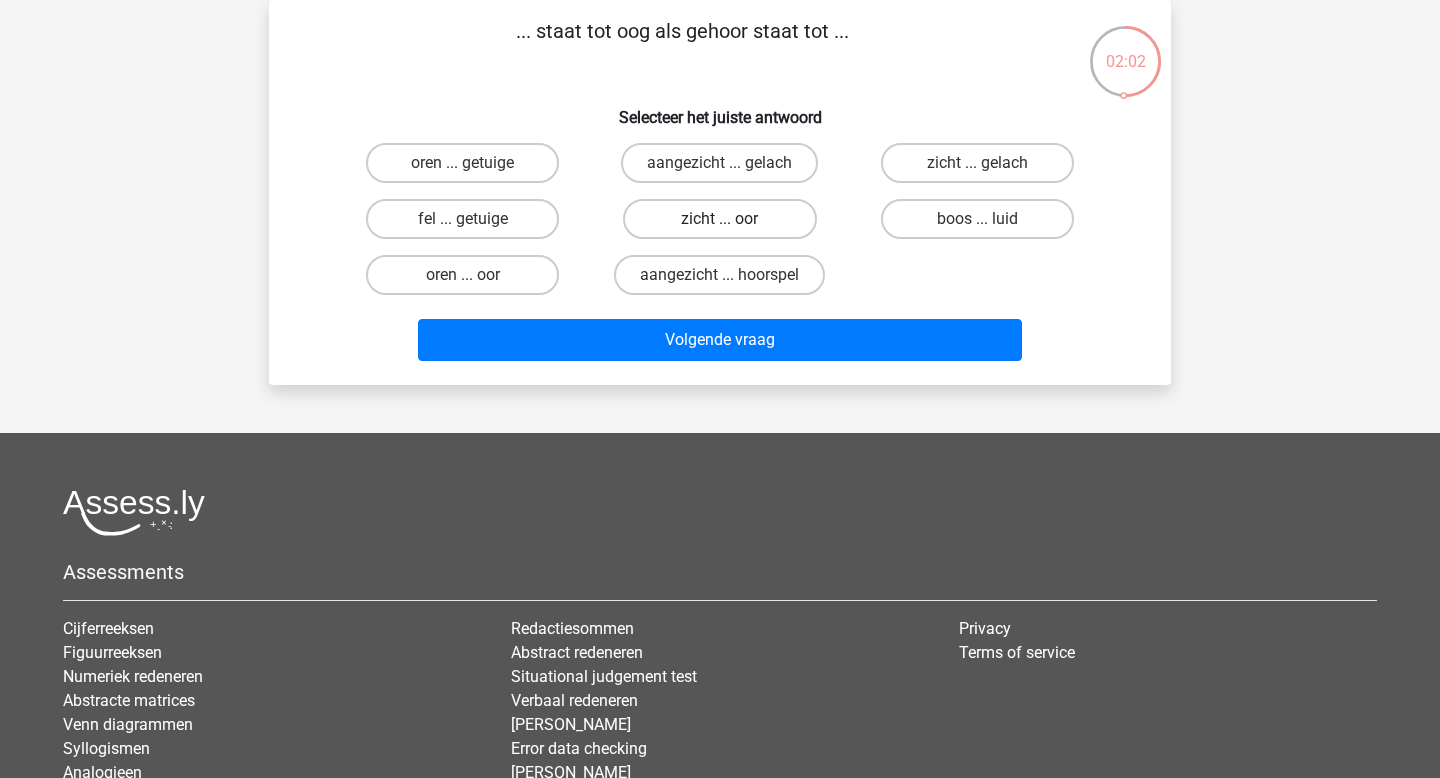click on "zicht ... oor" at bounding box center (719, 219) 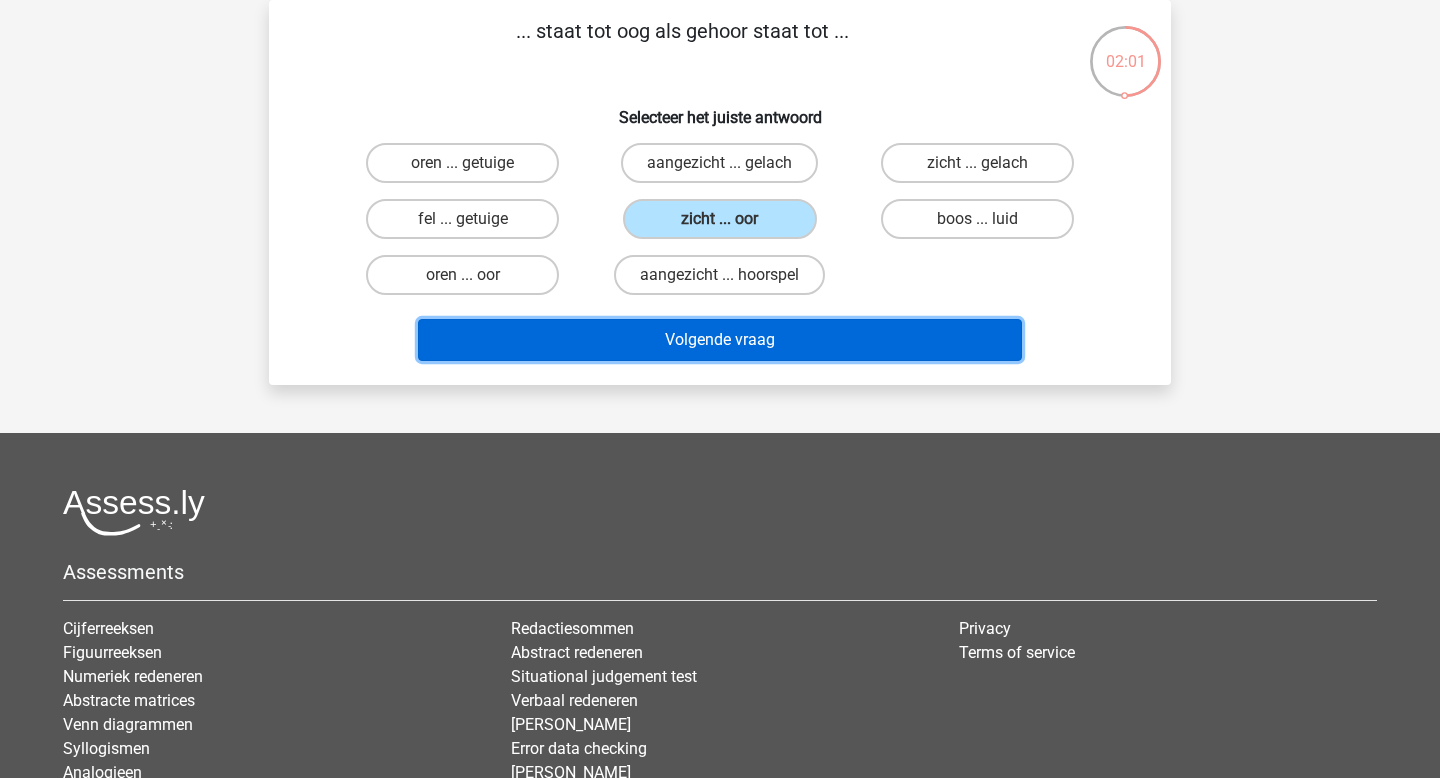 click on "Volgende vraag" at bounding box center (720, 340) 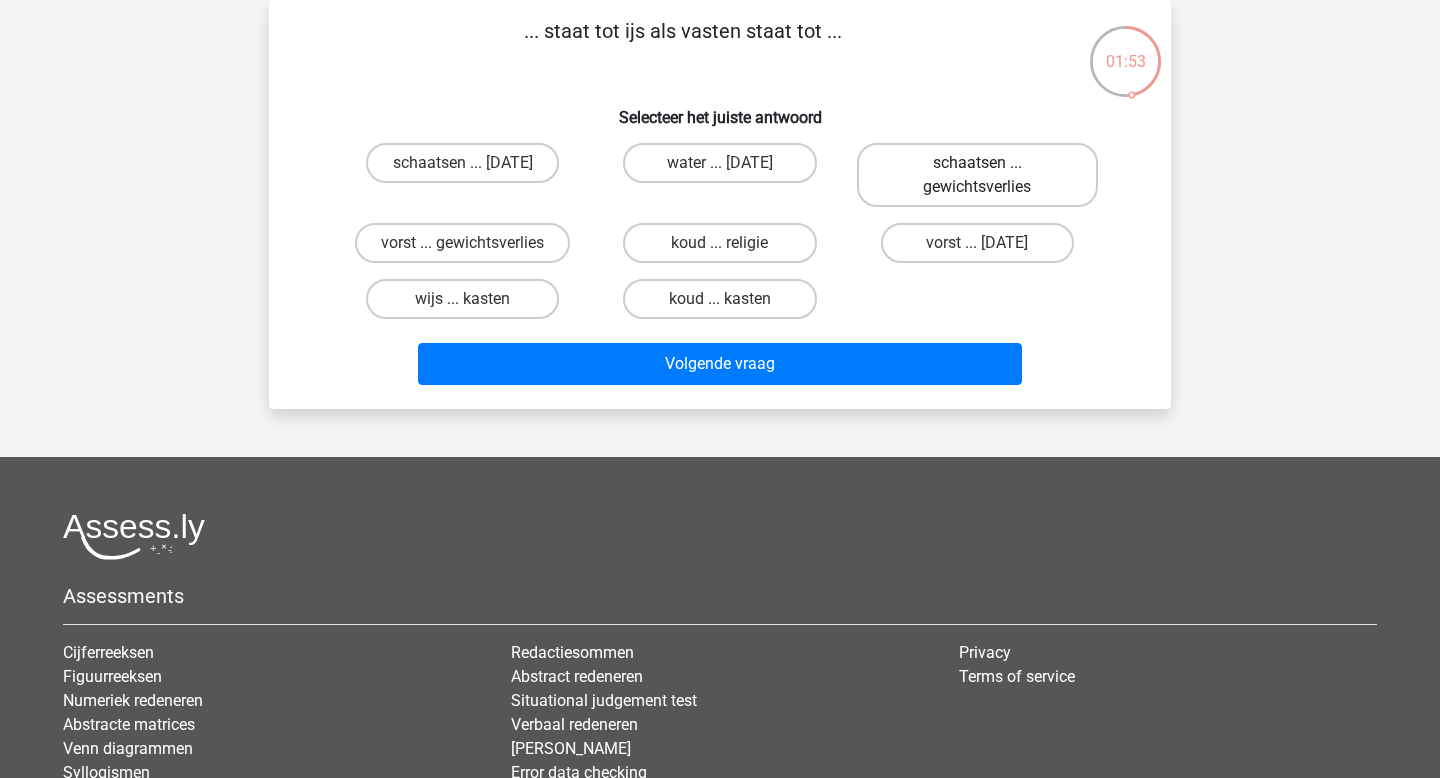 click on "schaatsen ... gewichtsverlies" at bounding box center [977, 175] 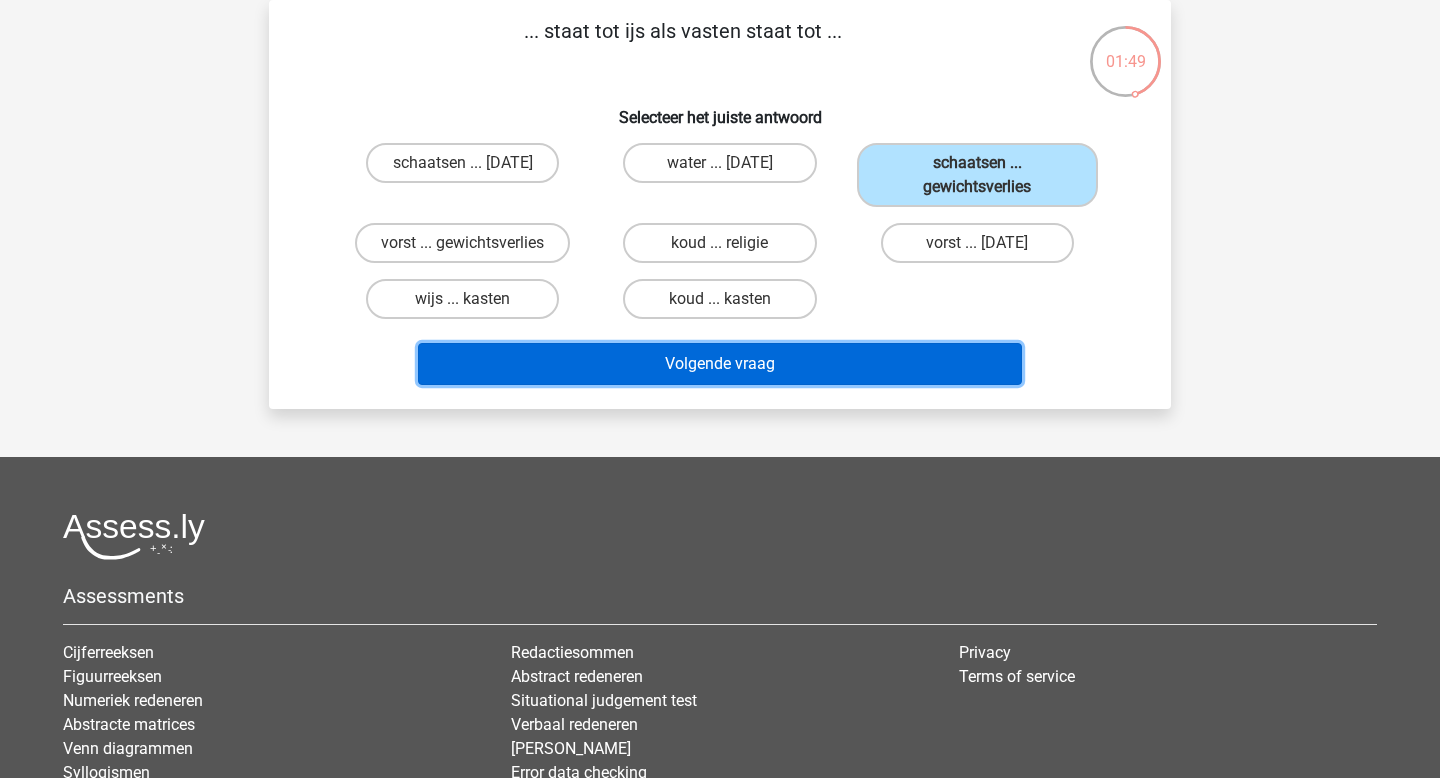 click on "Volgende vraag" at bounding box center [720, 364] 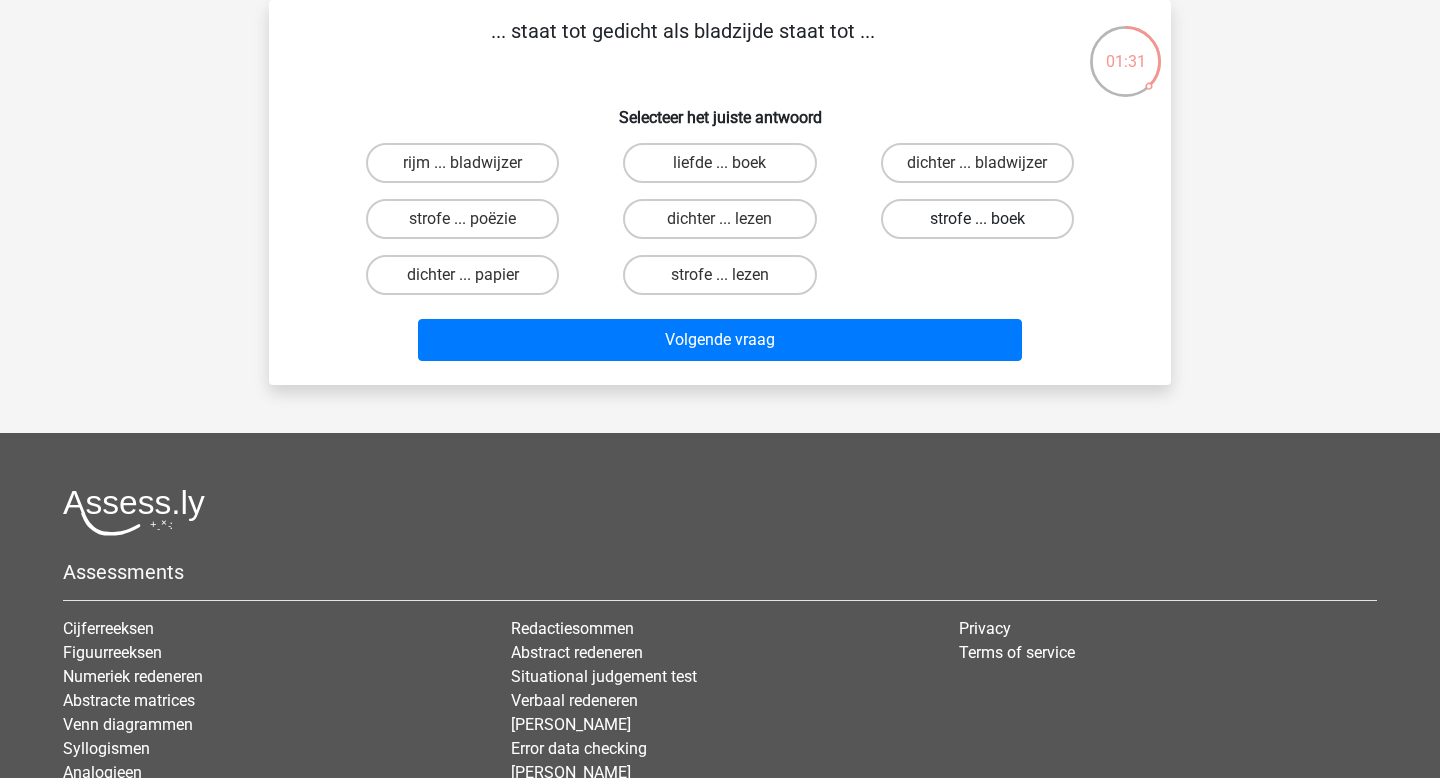 click on "strofe ... boek" at bounding box center [977, 219] 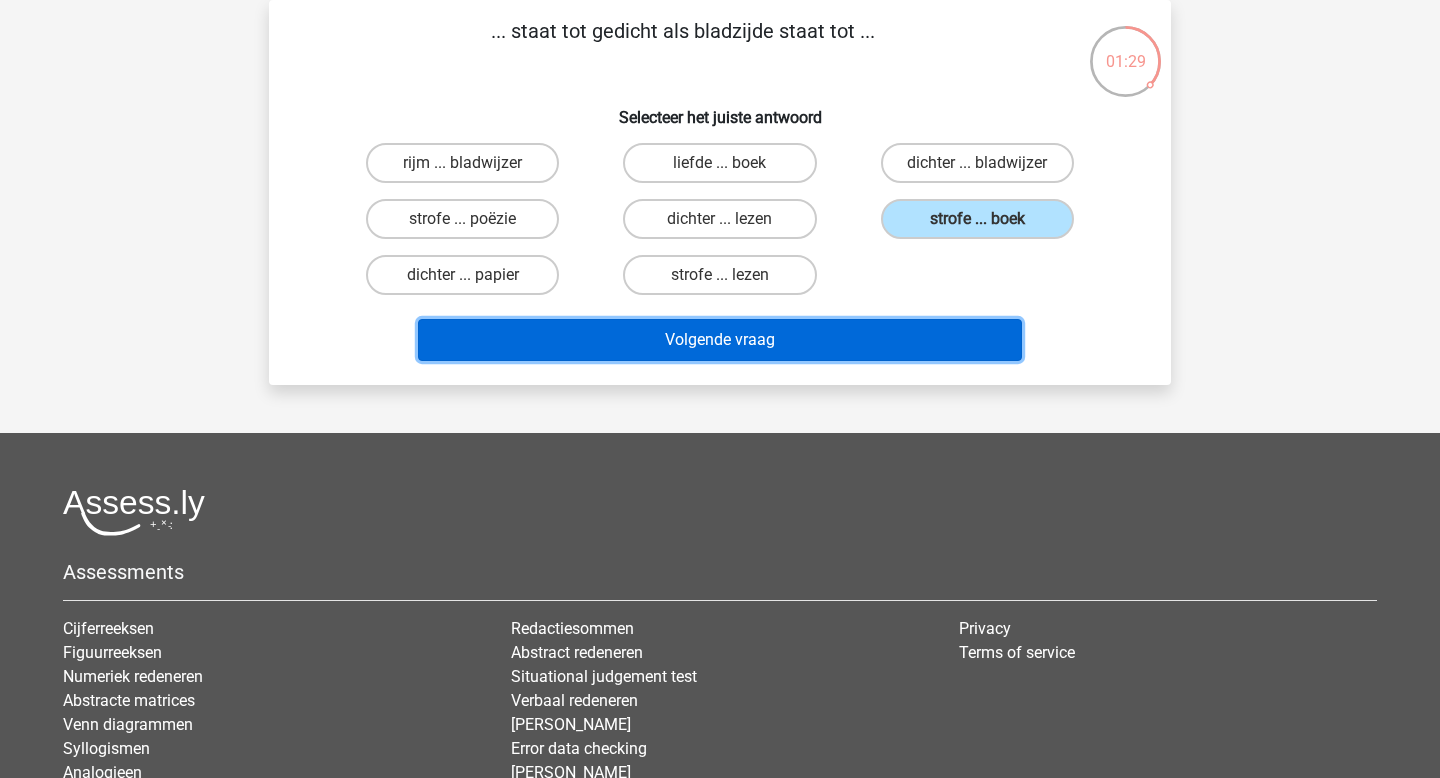 click on "Volgende vraag" at bounding box center (720, 340) 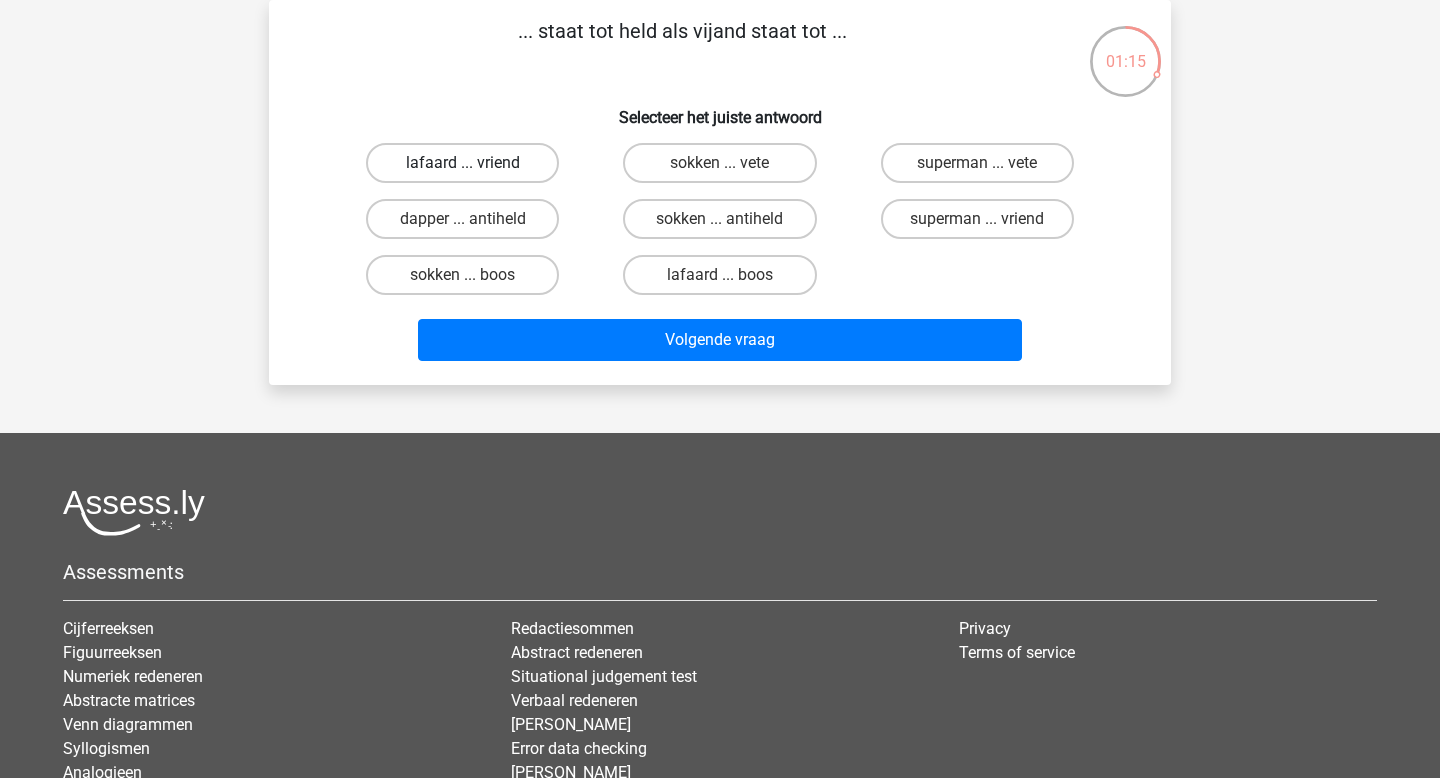 click on "lafaard ... vriend" at bounding box center (462, 163) 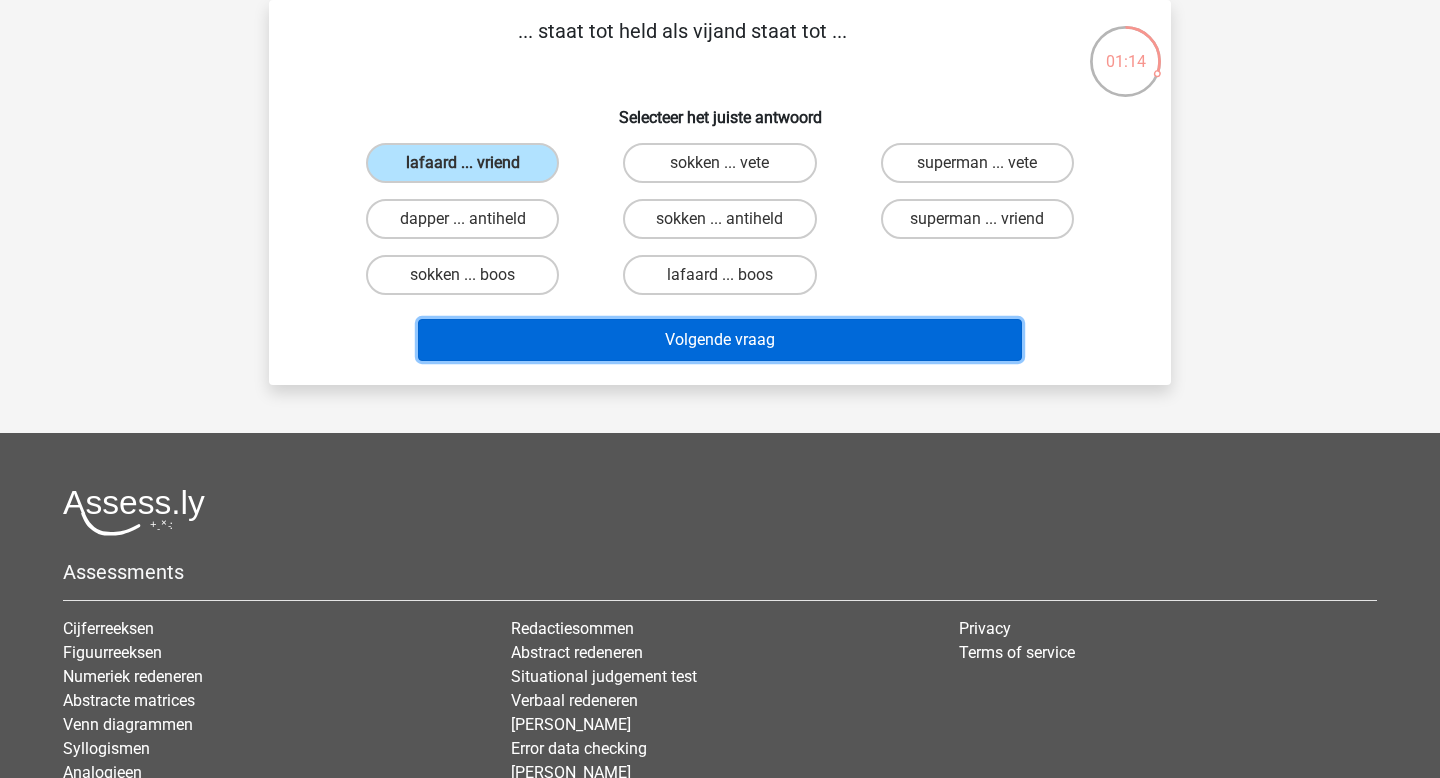 click on "Volgende vraag" at bounding box center [720, 340] 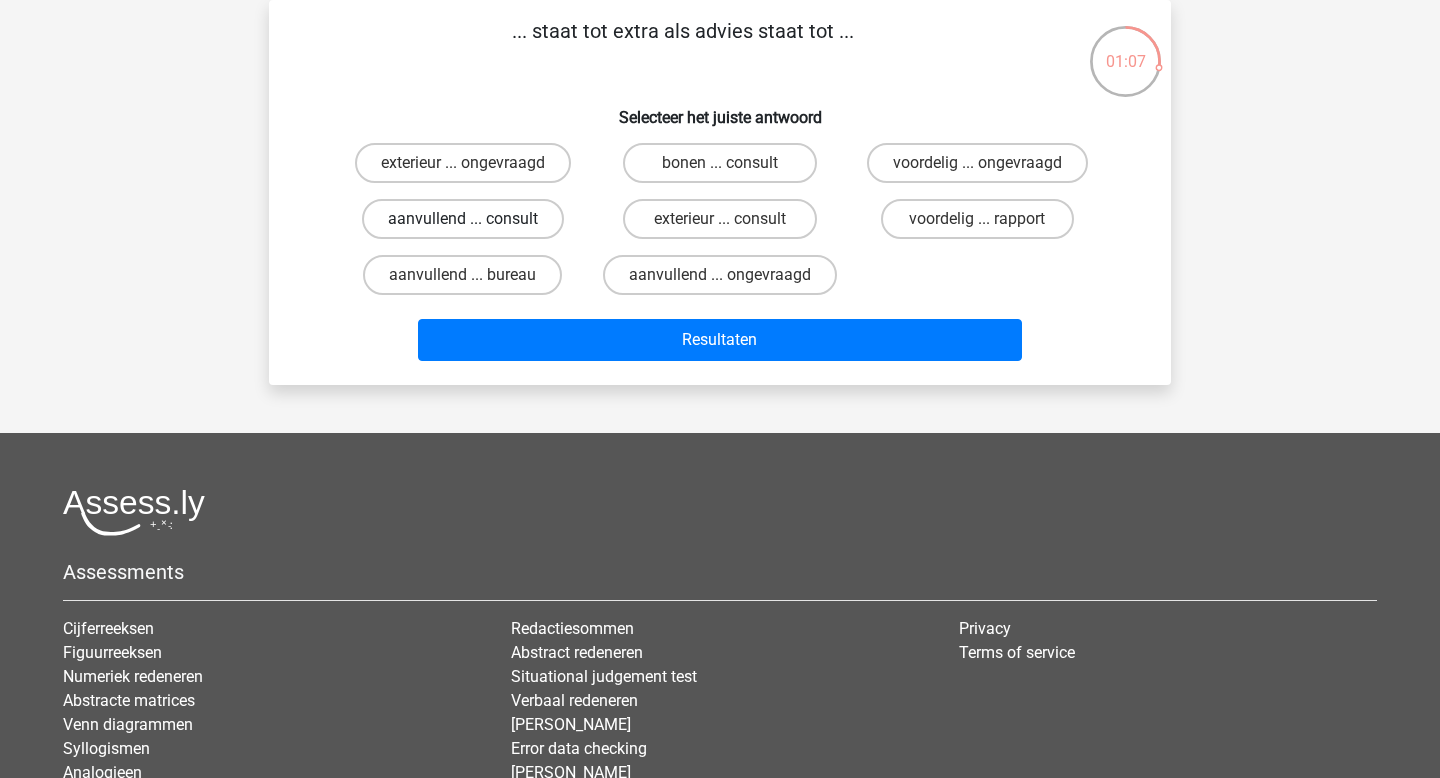 click on "aanvullend ... consult" at bounding box center [463, 219] 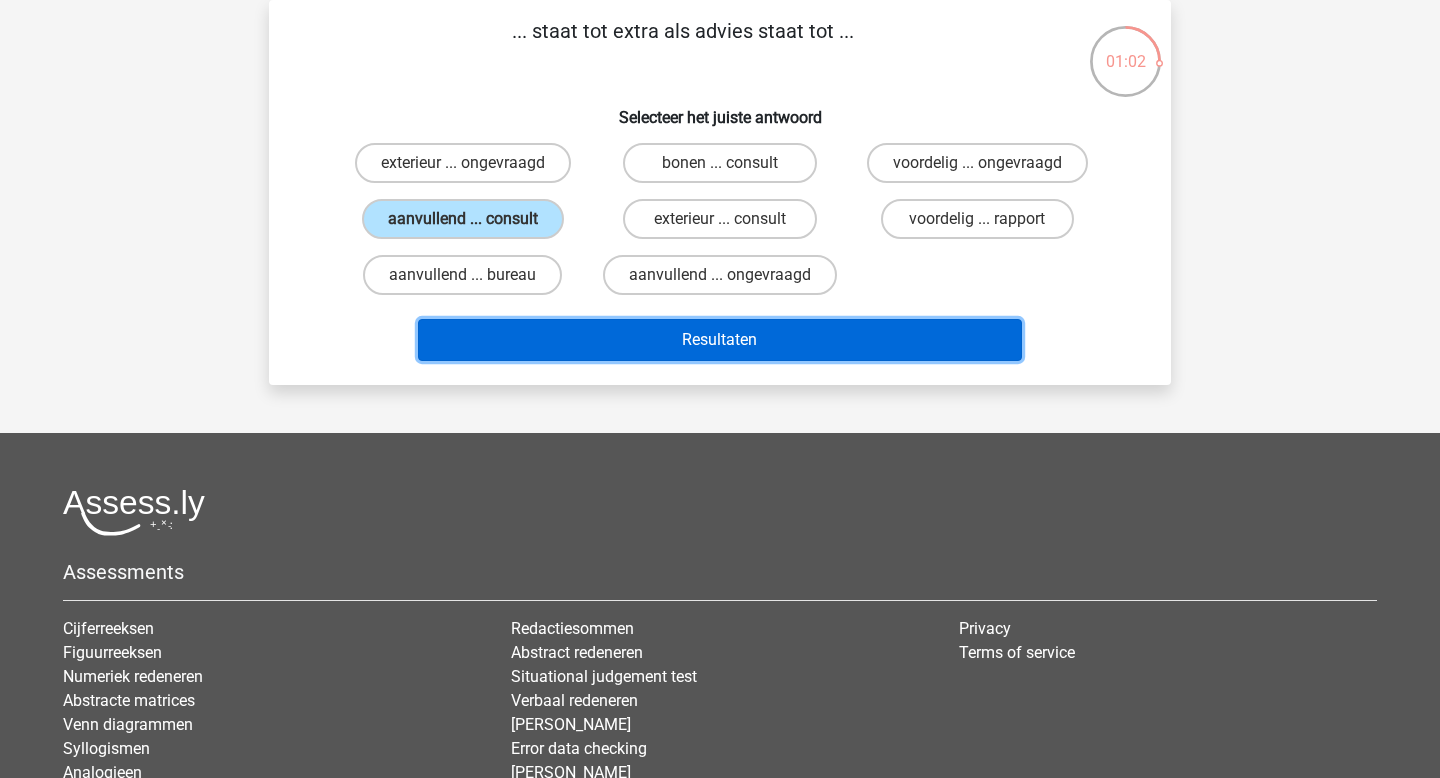 click on "Resultaten" at bounding box center [720, 340] 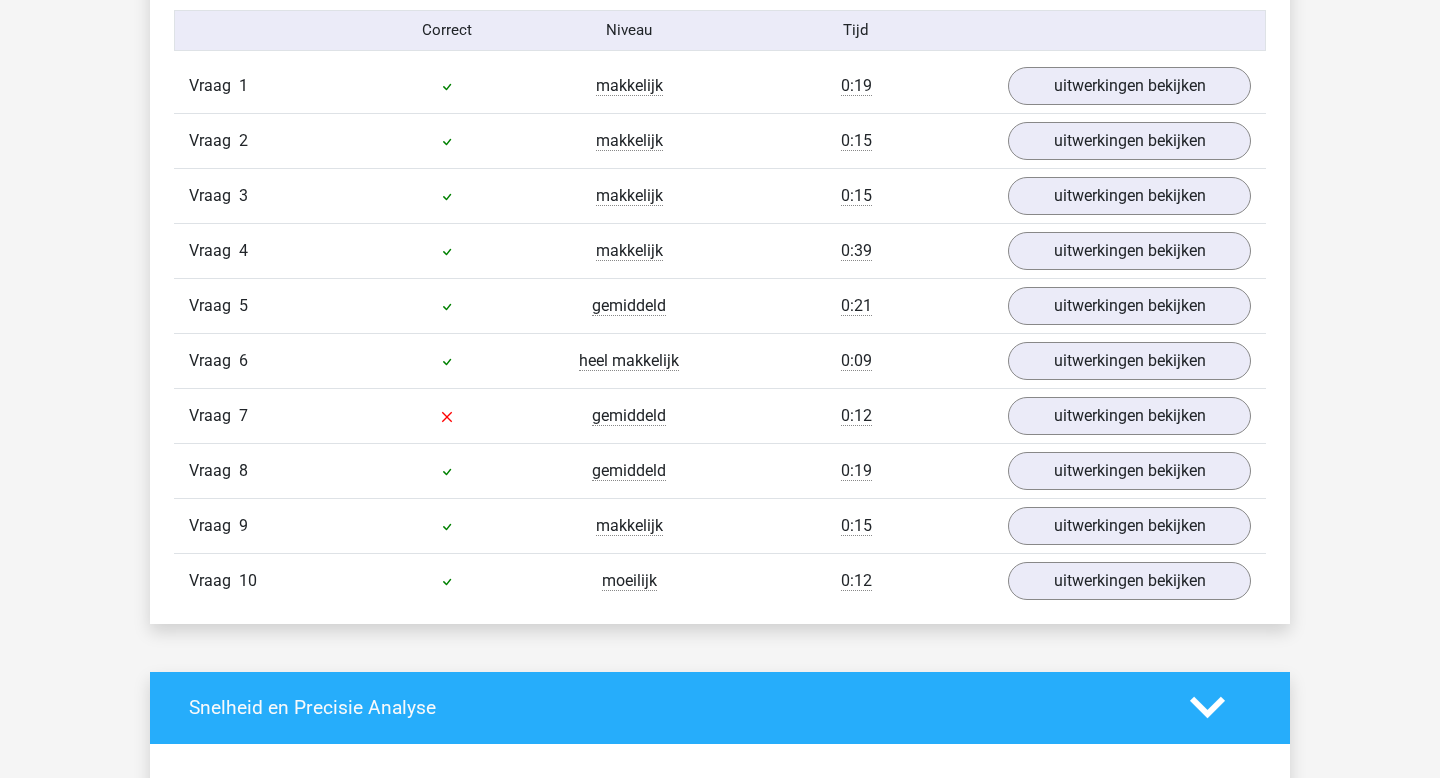 scroll, scrollTop: 1669, scrollLeft: 0, axis: vertical 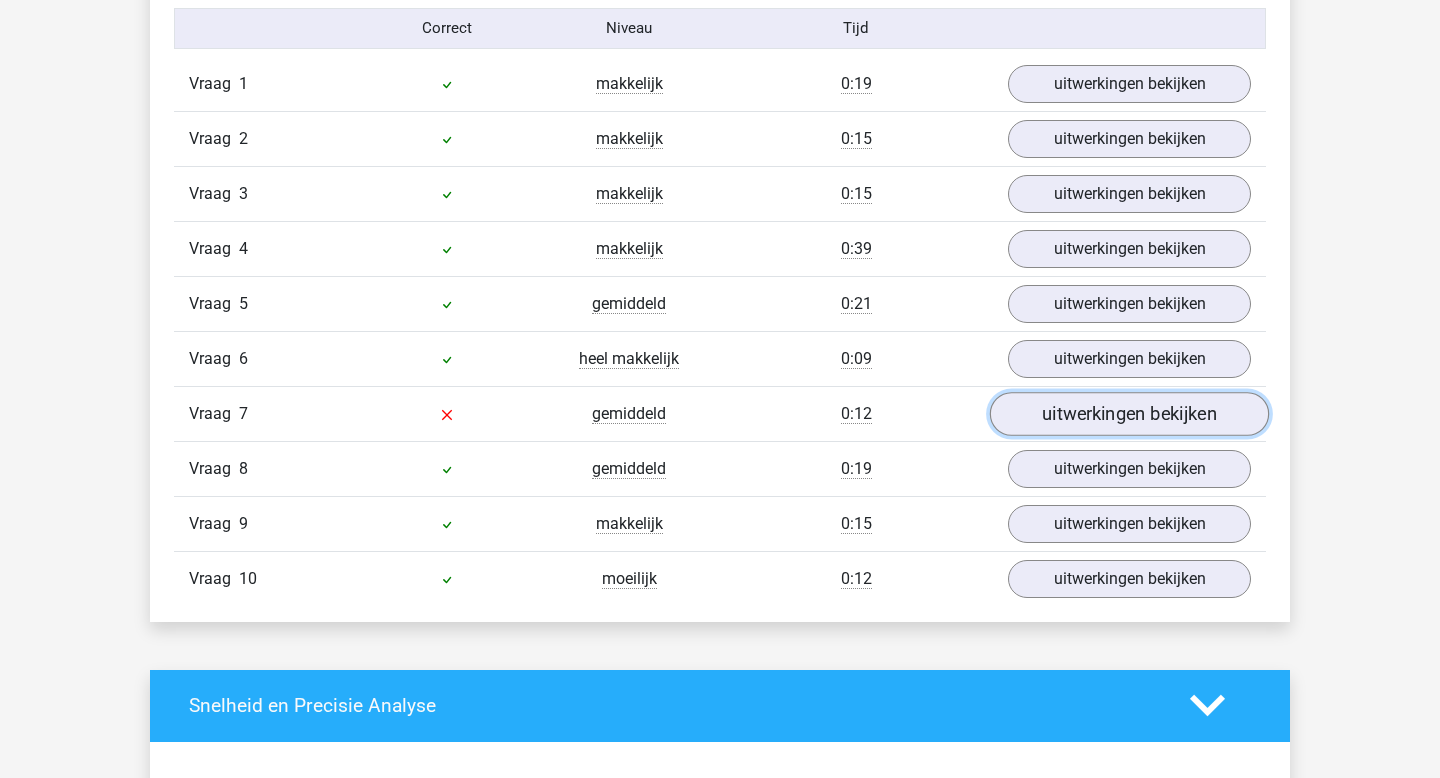 click on "uitwerkingen bekijken" at bounding box center (1129, 414) 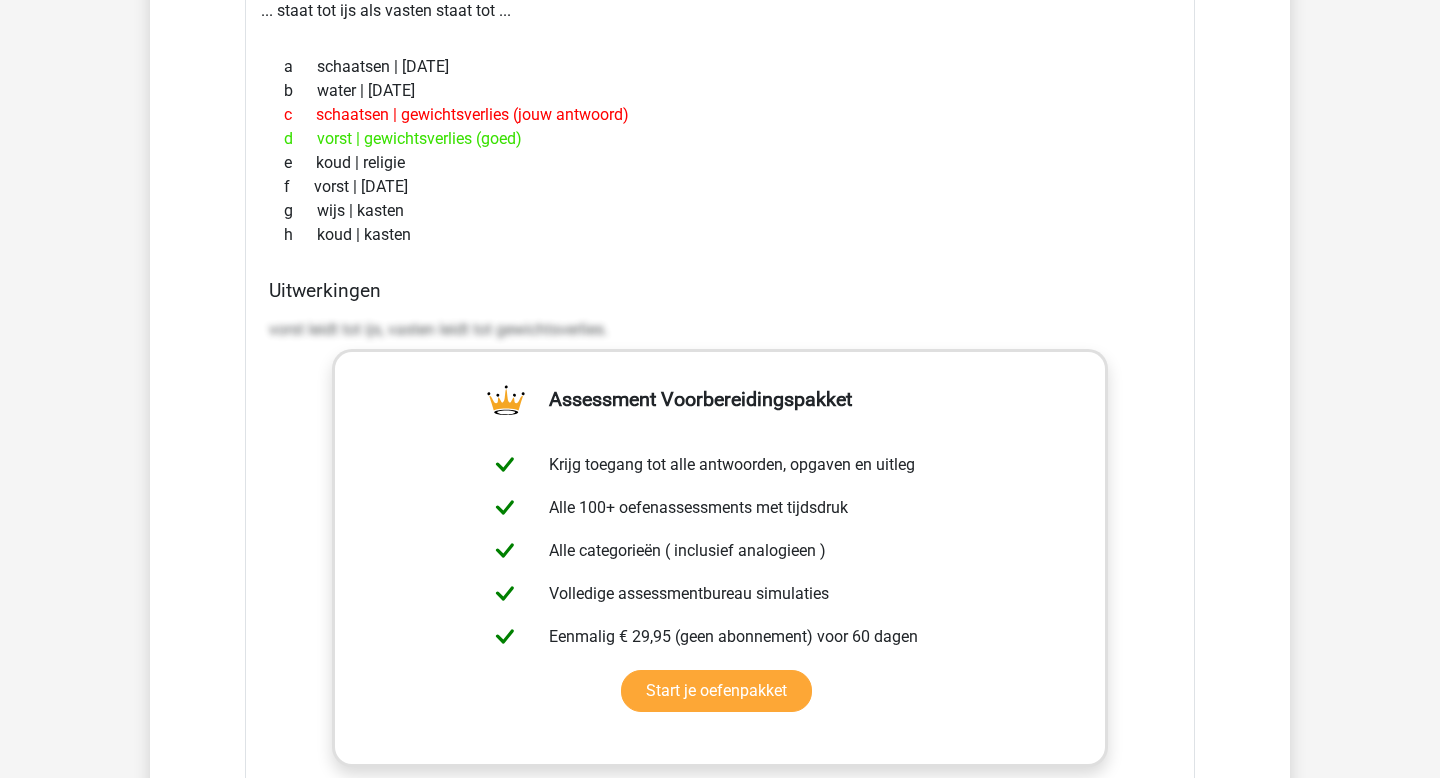 scroll, scrollTop: 1860, scrollLeft: 0, axis: vertical 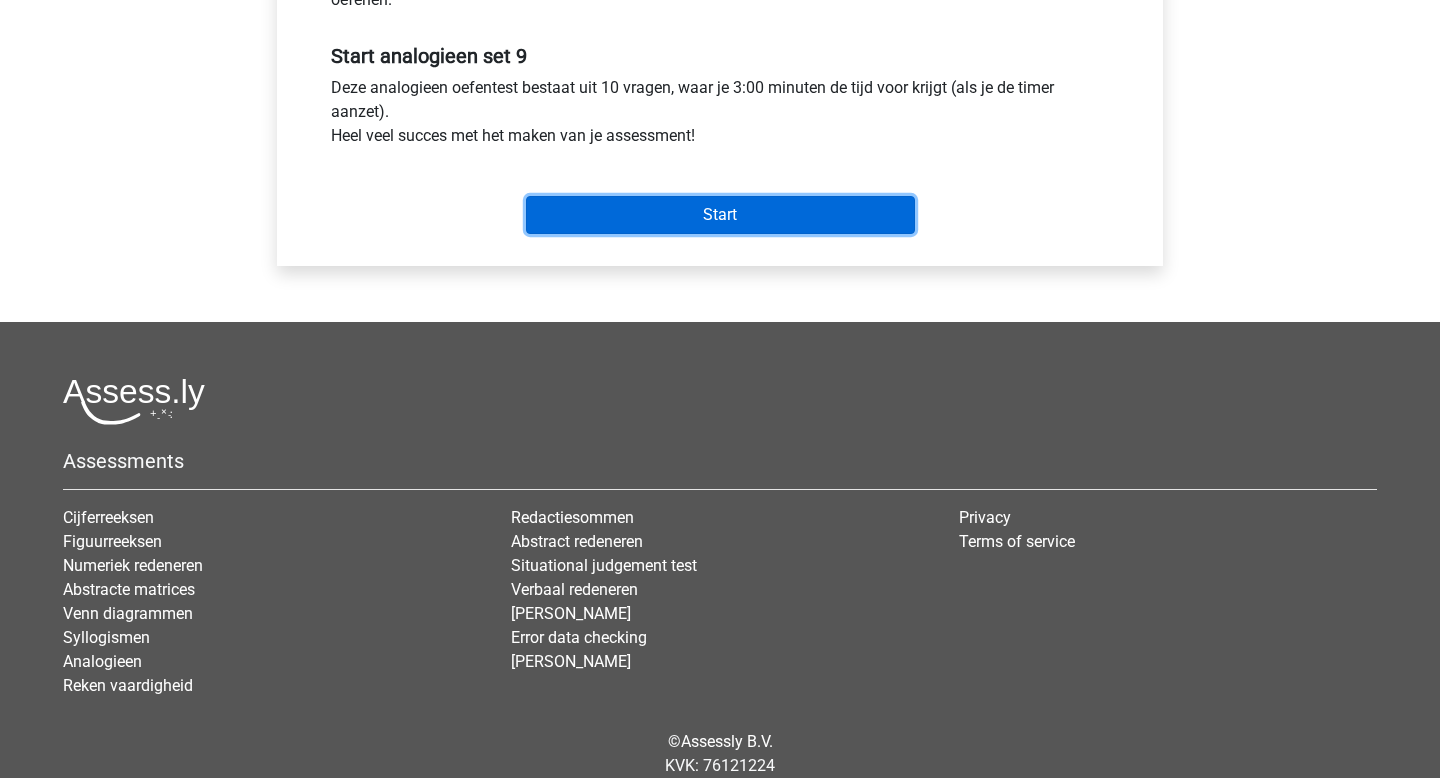 click on "Start" at bounding box center [720, 215] 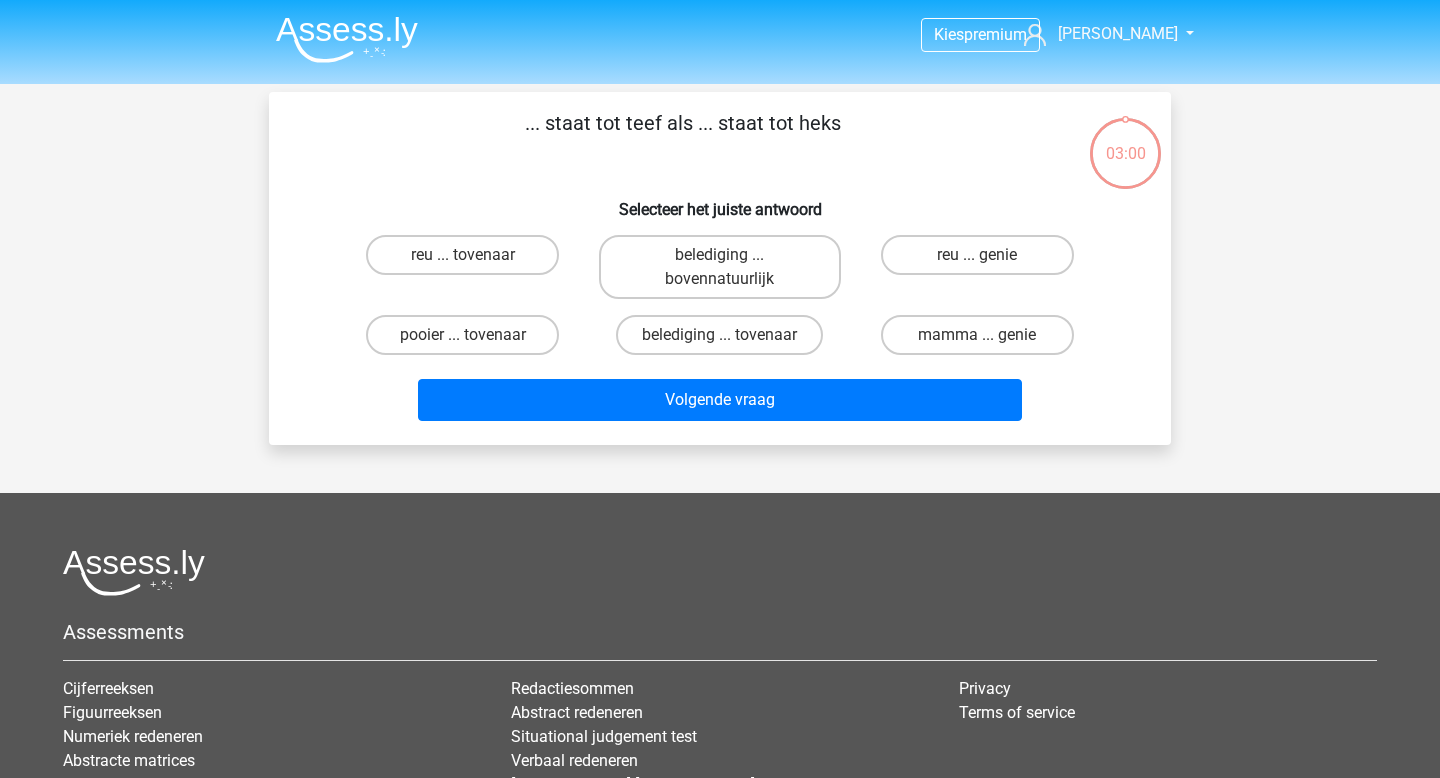 scroll, scrollTop: 0, scrollLeft: 0, axis: both 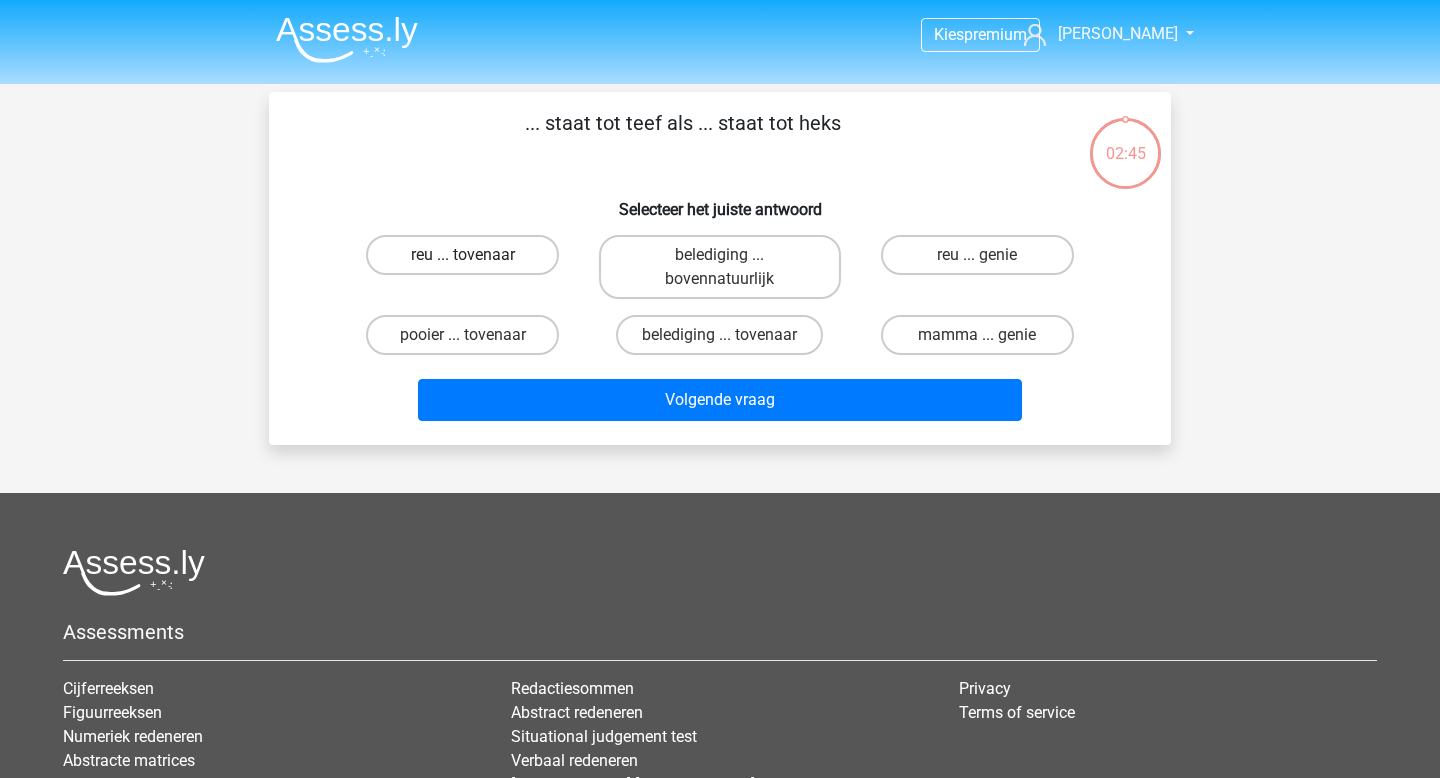 click on "reu ... tovenaar" at bounding box center [462, 255] 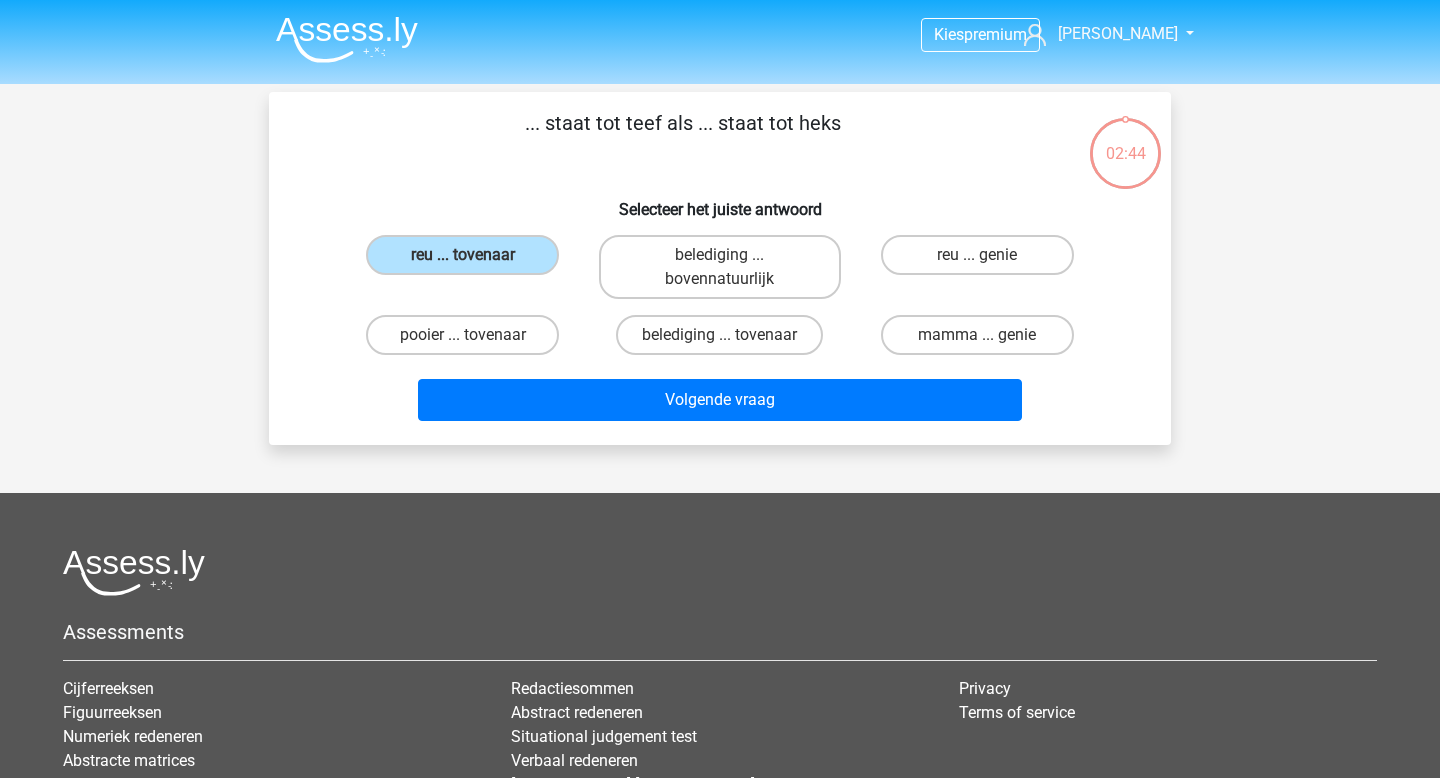 click on "... staat tot teef als ... staat tot heks
Selecteer het juiste antwoord
reu ... tovenaar
belediging ... bovennatuurlijk
reu ... genie" at bounding box center (720, 268) 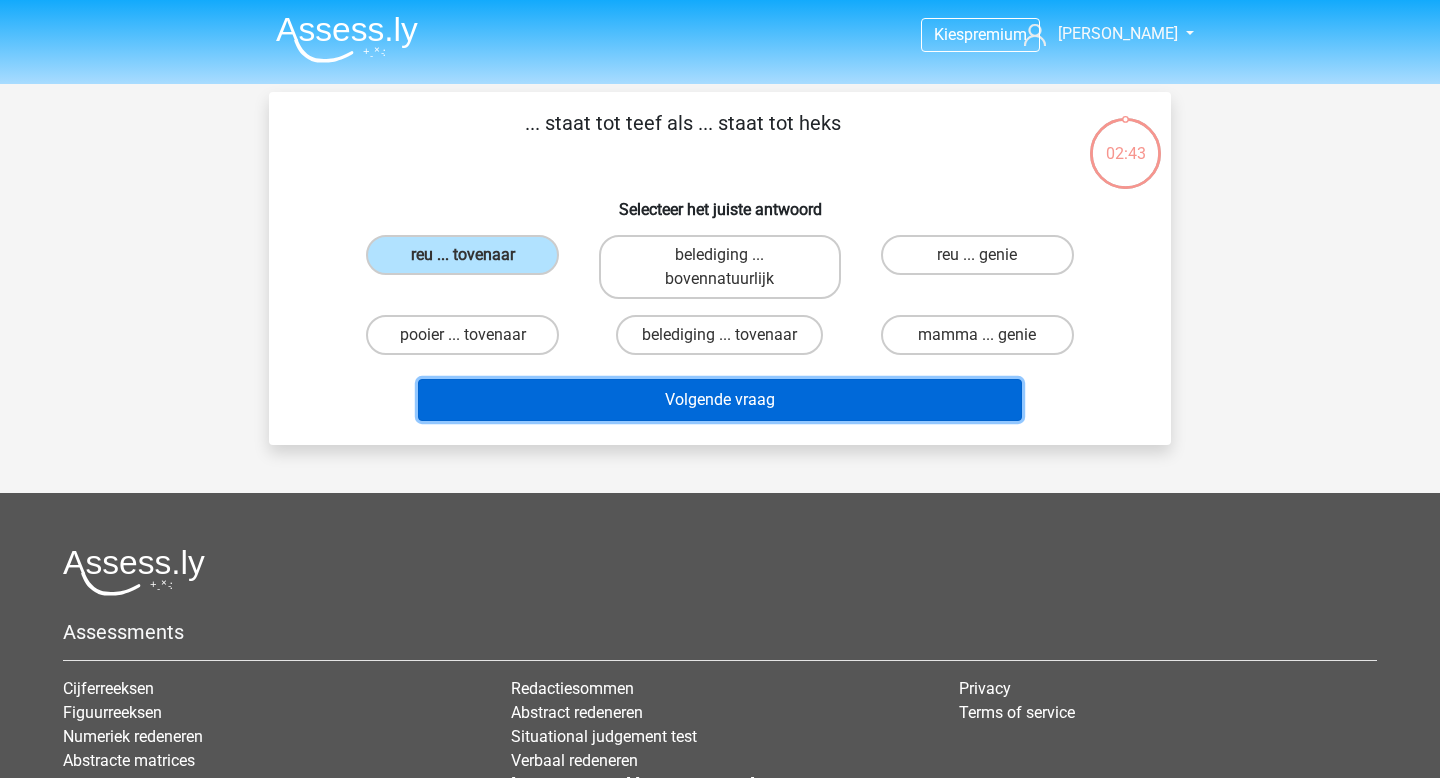 click on "Volgende vraag" at bounding box center [720, 400] 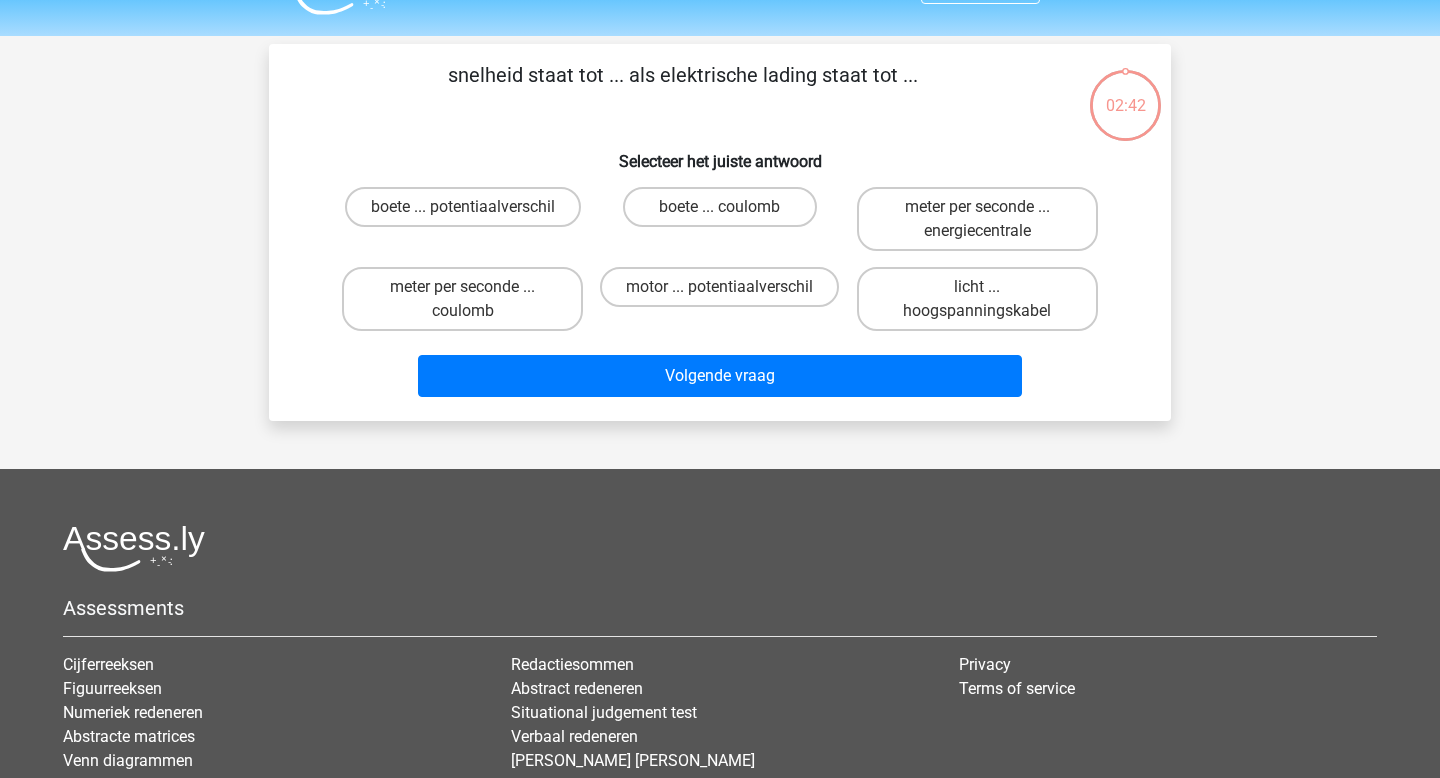 scroll, scrollTop: 92, scrollLeft: 0, axis: vertical 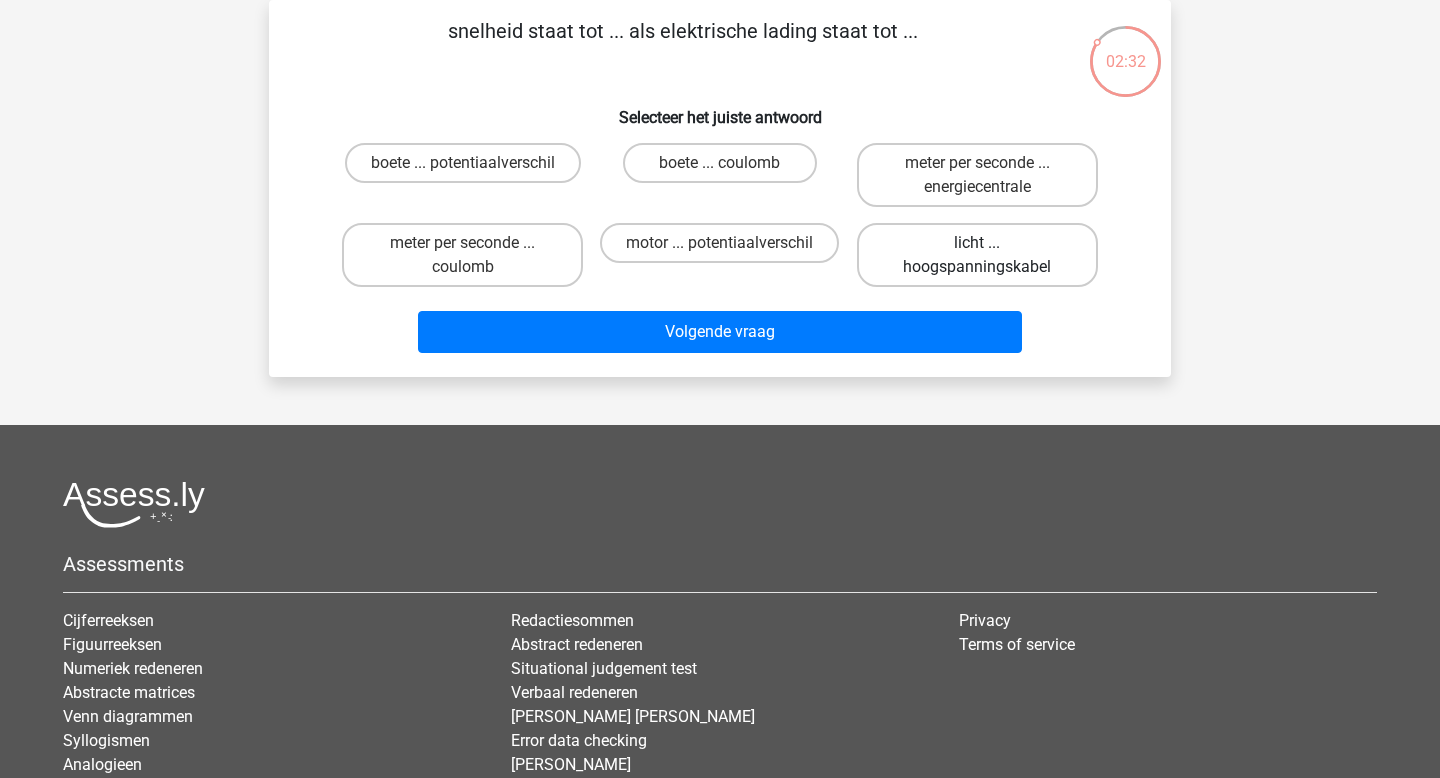 click on "licht ... hoogspanningskabel" at bounding box center [977, 255] 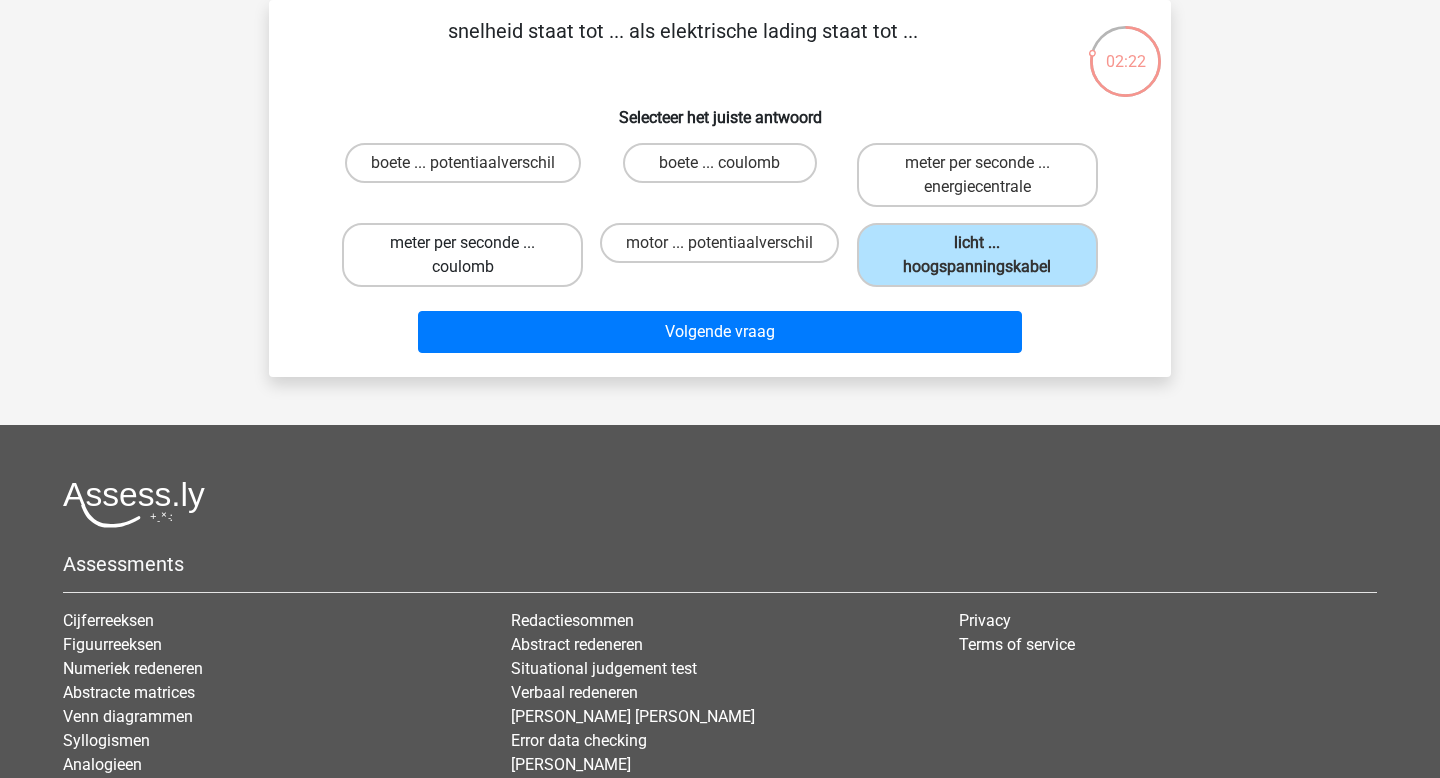 click on "meter per seconde ... coulomb" at bounding box center (462, 255) 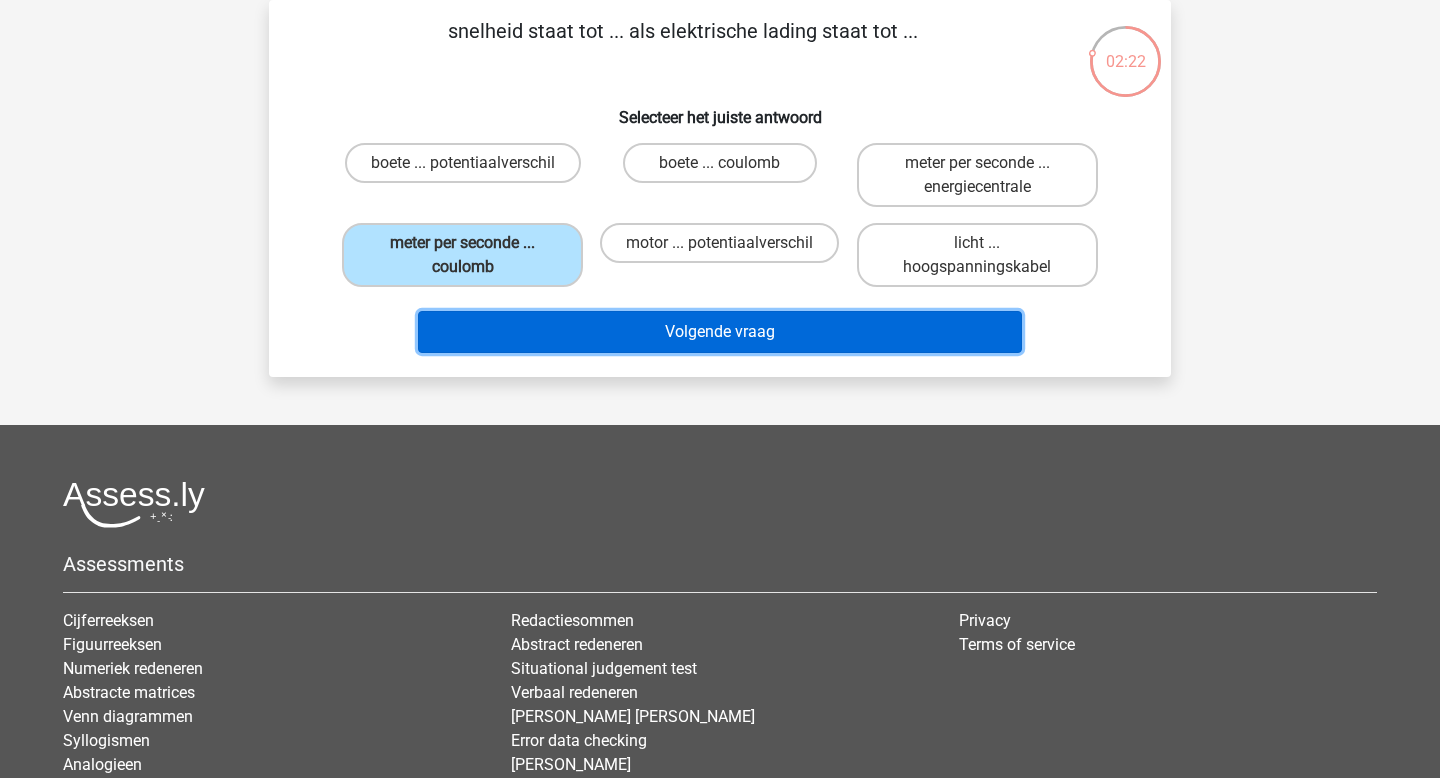 click on "Volgende vraag" at bounding box center (720, 332) 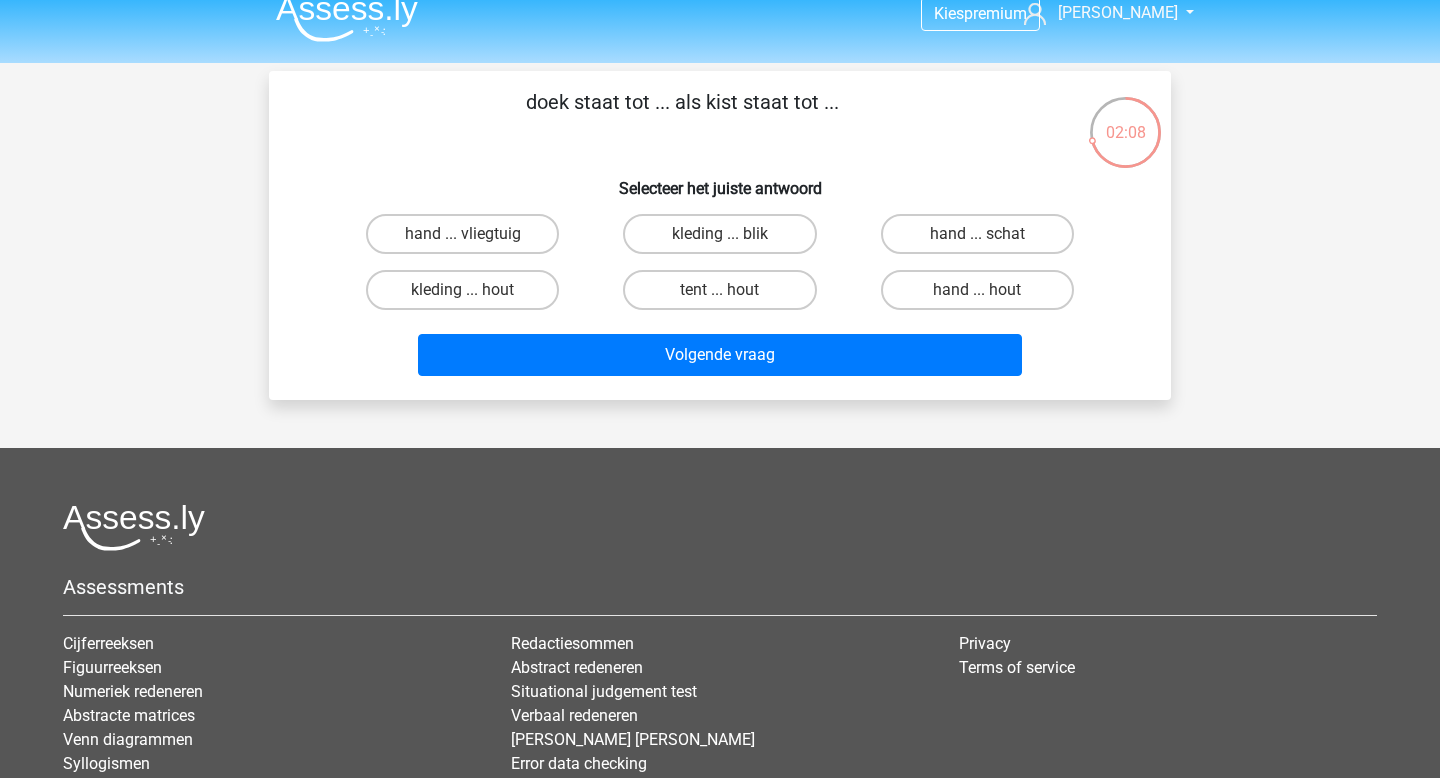 scroll, scrollTop: 20, scrollLeft: 0, axis: vertical 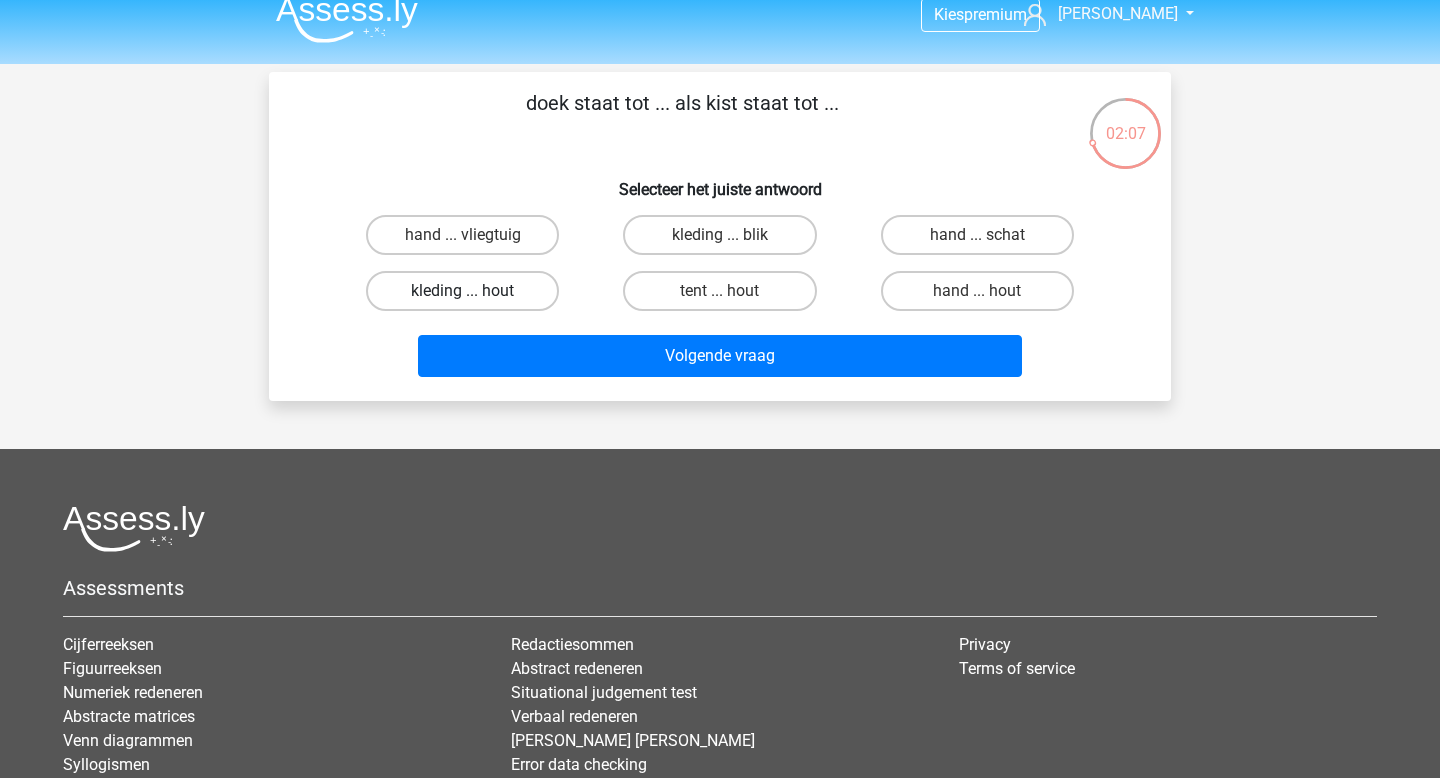 click on "kleding ... hout" at bounding box center [462, 291] 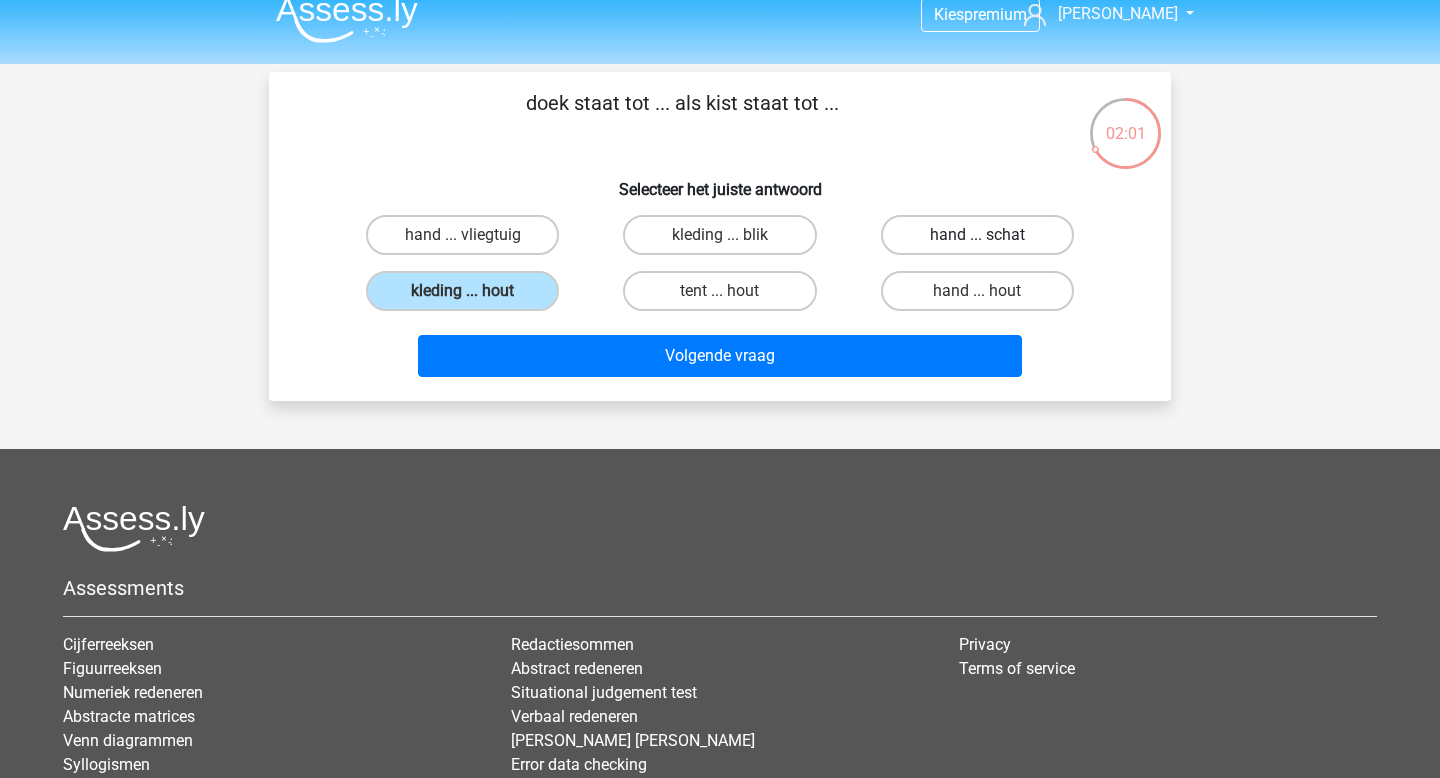click on "hand ... schat" at bounding box center [977, 235] 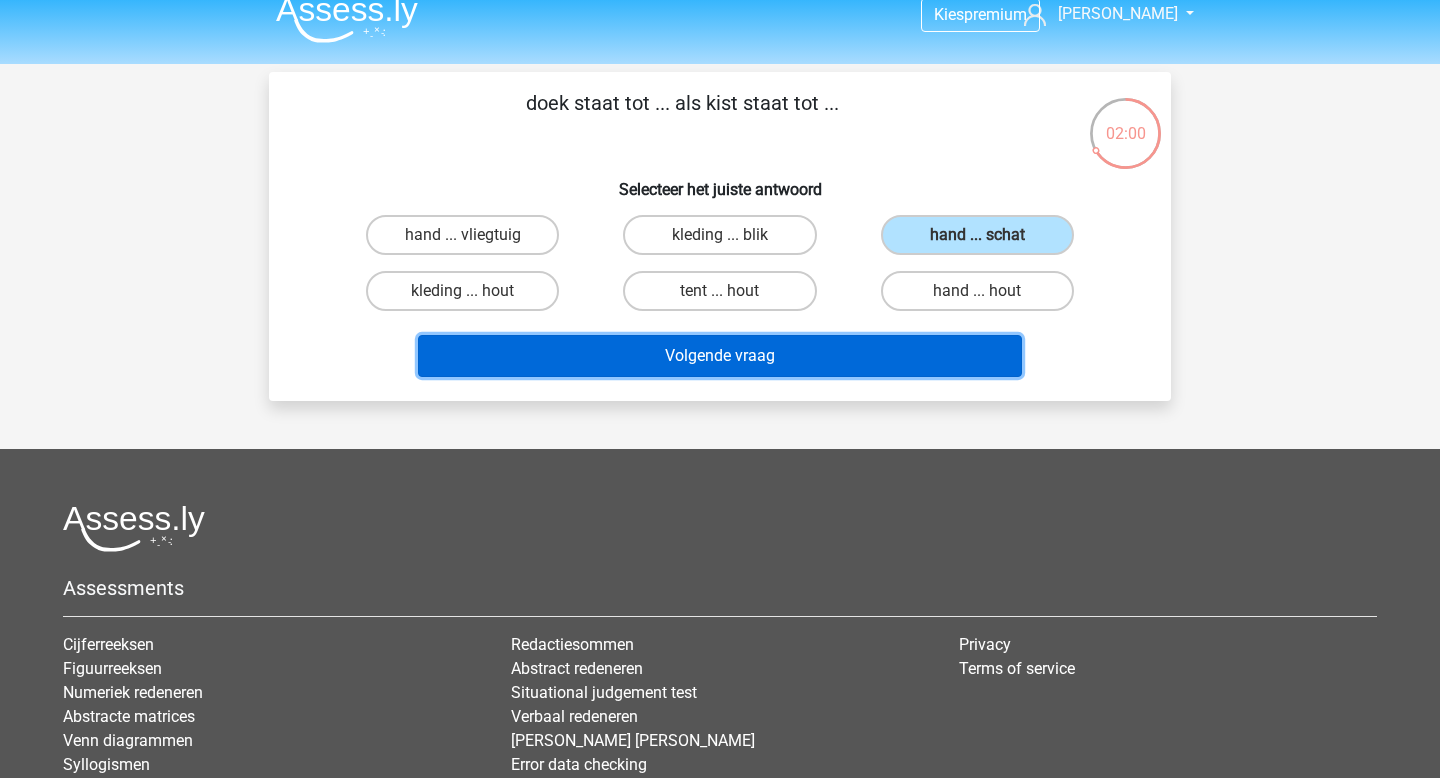 click on "Volgende vraag" at bounding box center [720, 356] 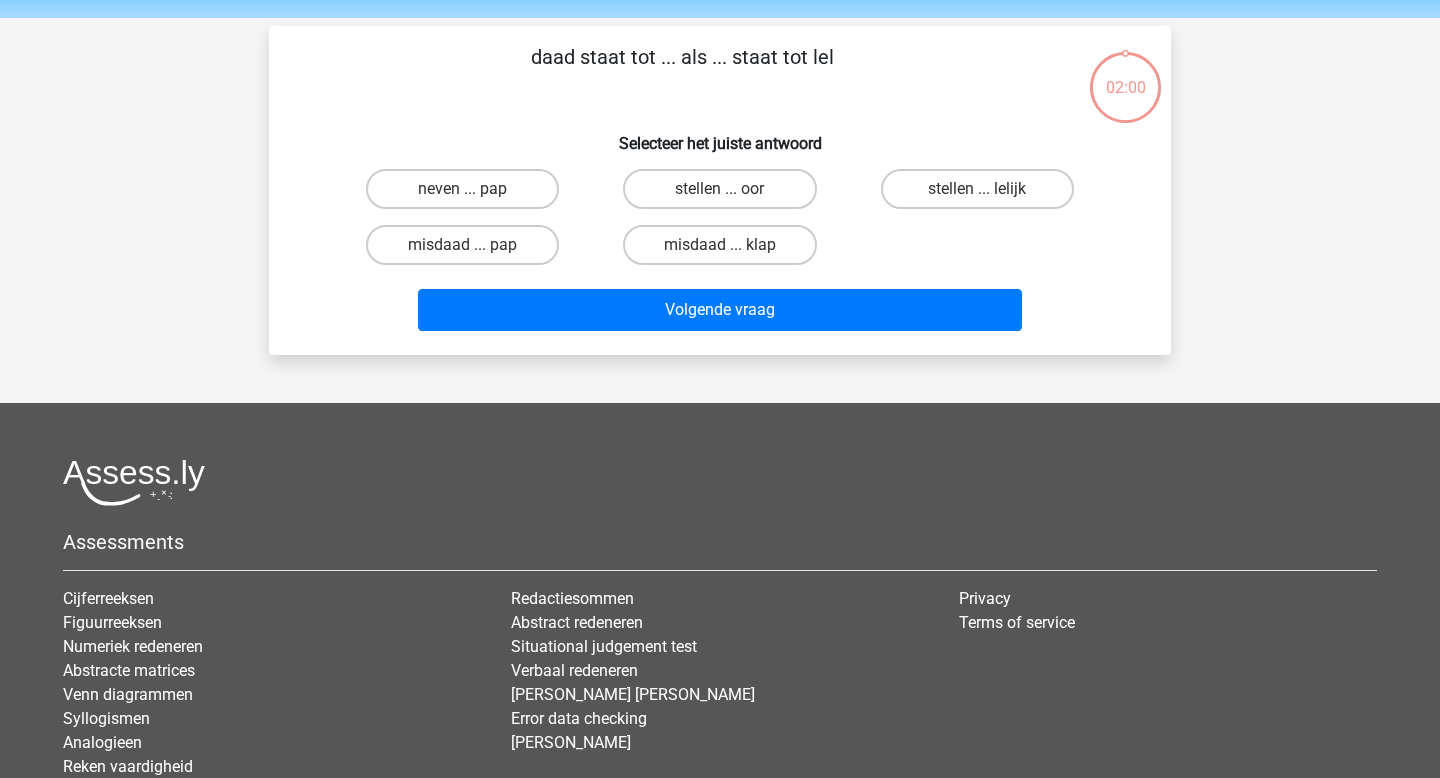 scroll, scrollTop: 92, scrollLeft: 0, axis: vertical 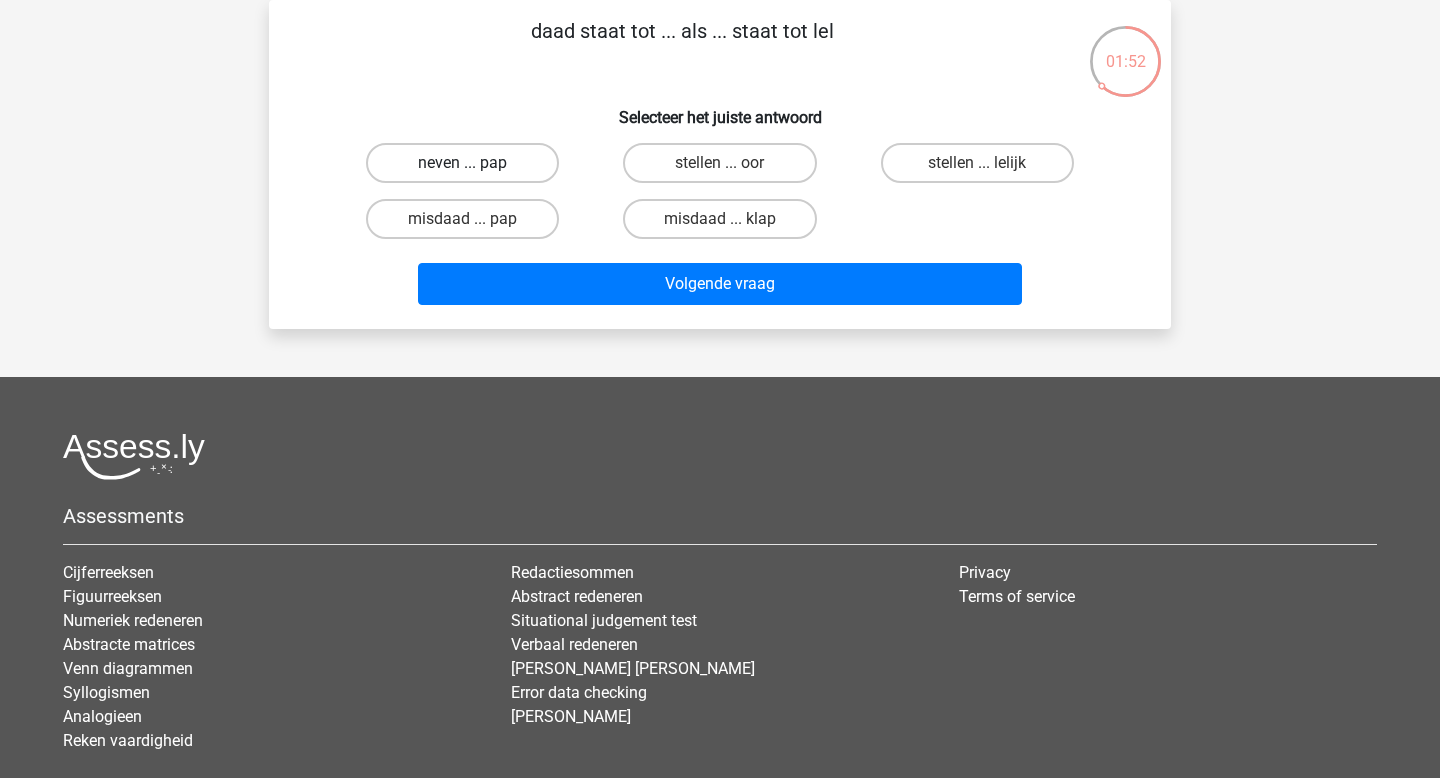 click on "neven ... pap" at bounding box center [462, 163] 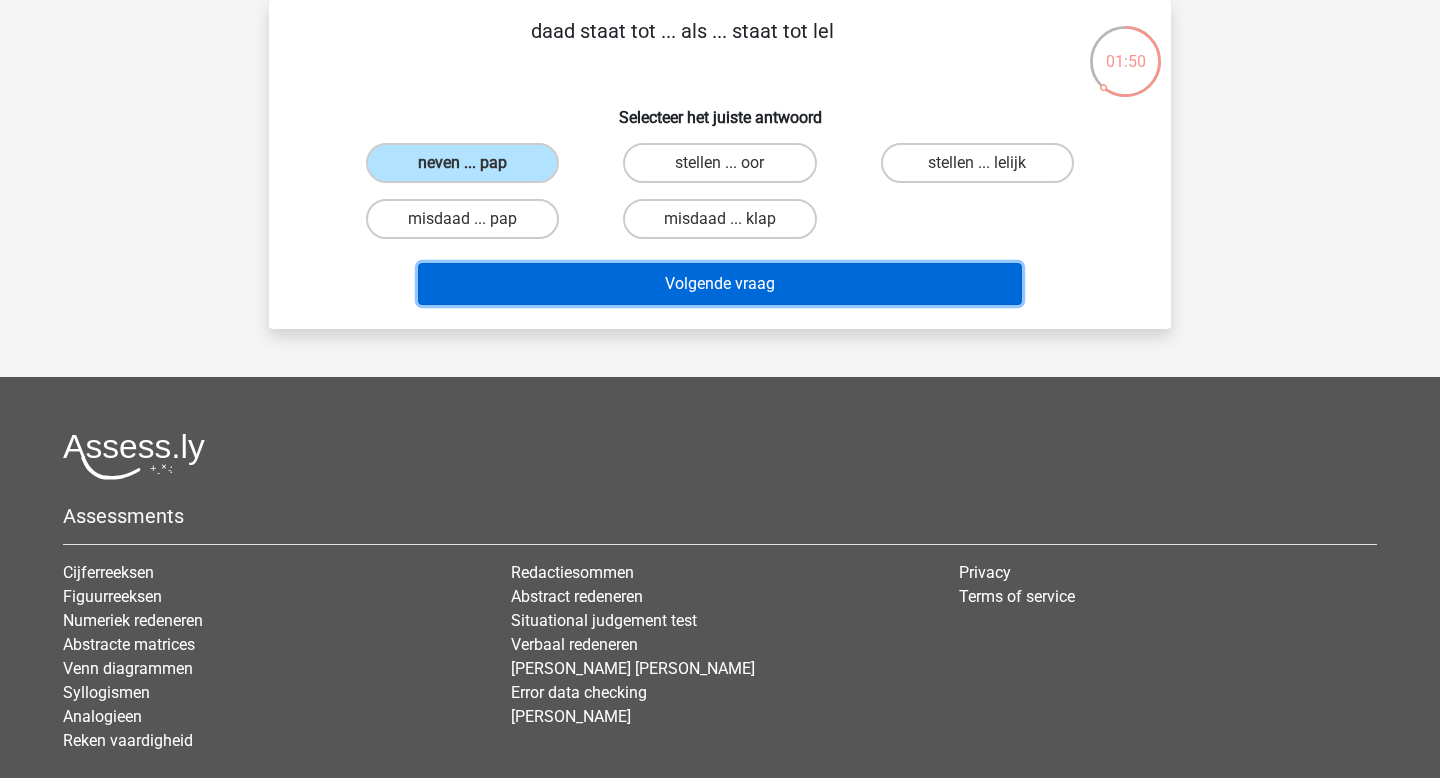 click on "Volgende vraag" at bounding box center [720, 284] 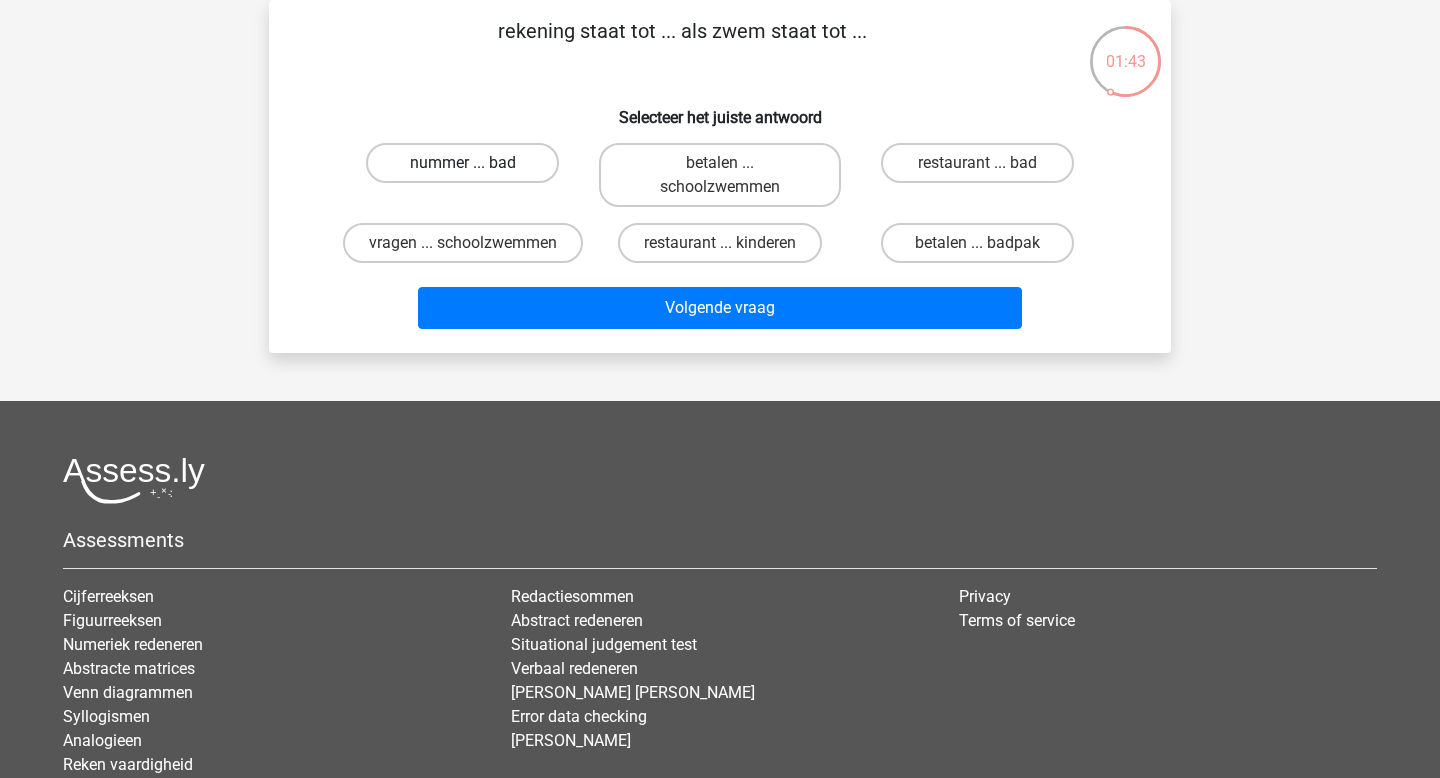 click on "nummer ... bad" at bounding box center (462, 163) 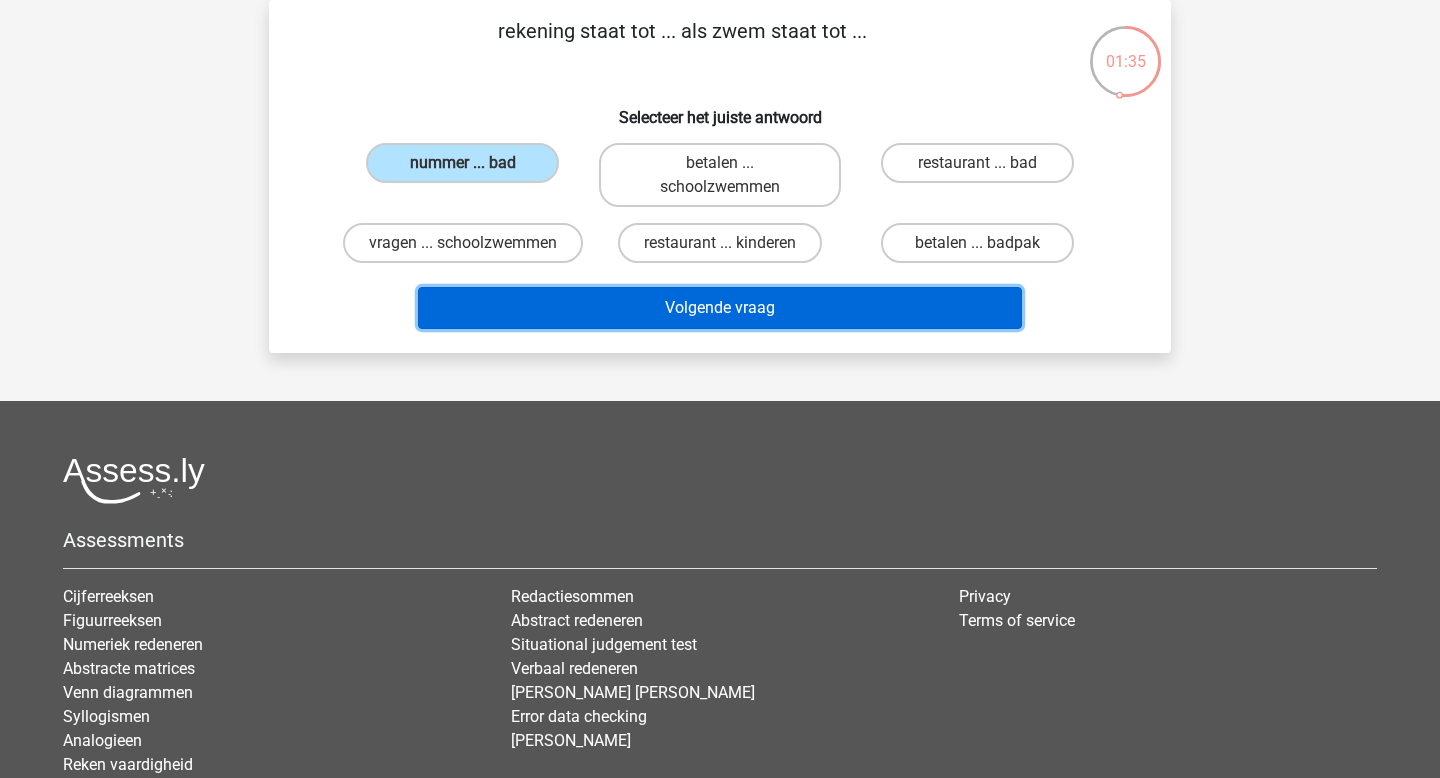 click on "Volgende vraag" at bounding box center (720, 308) 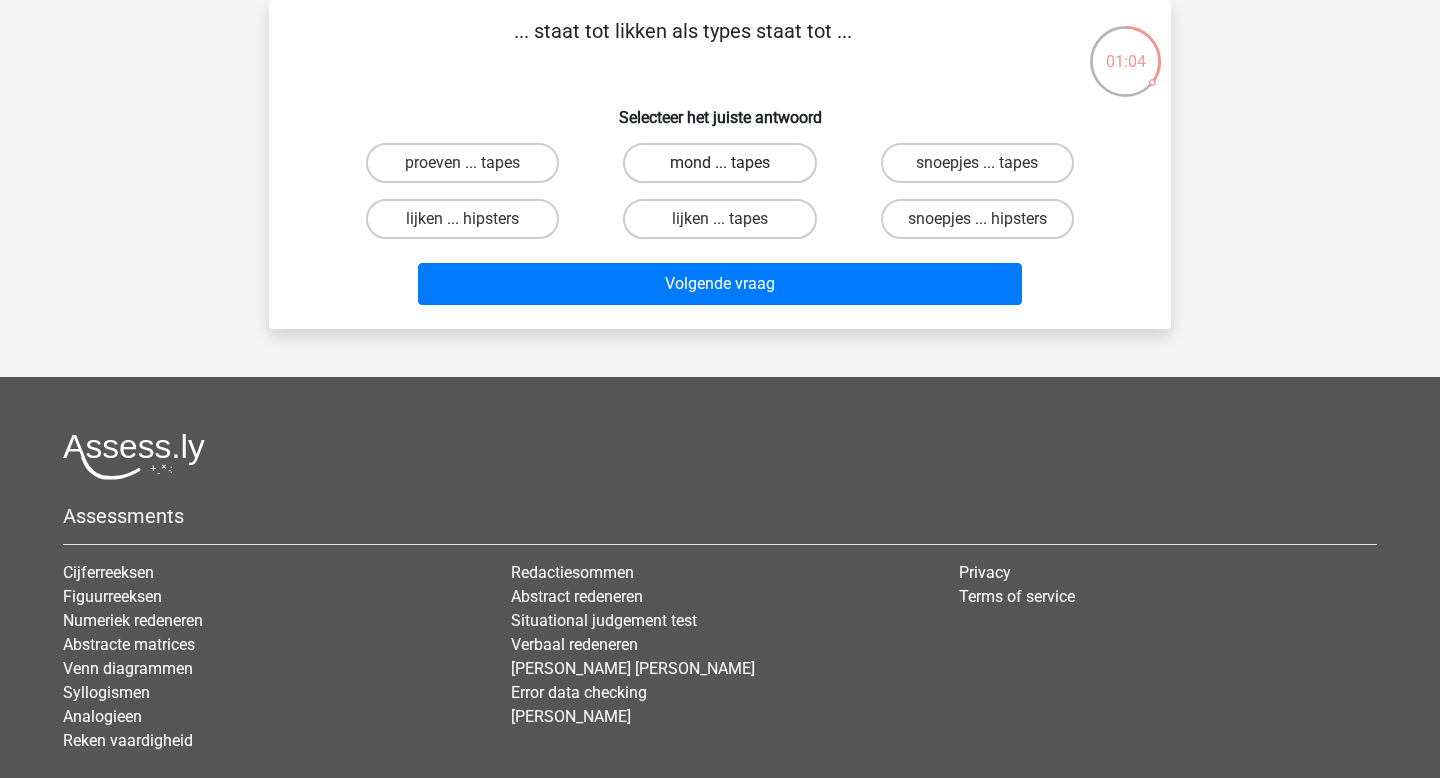 click on "mond ... tapes" at bounding box center [719, 163] 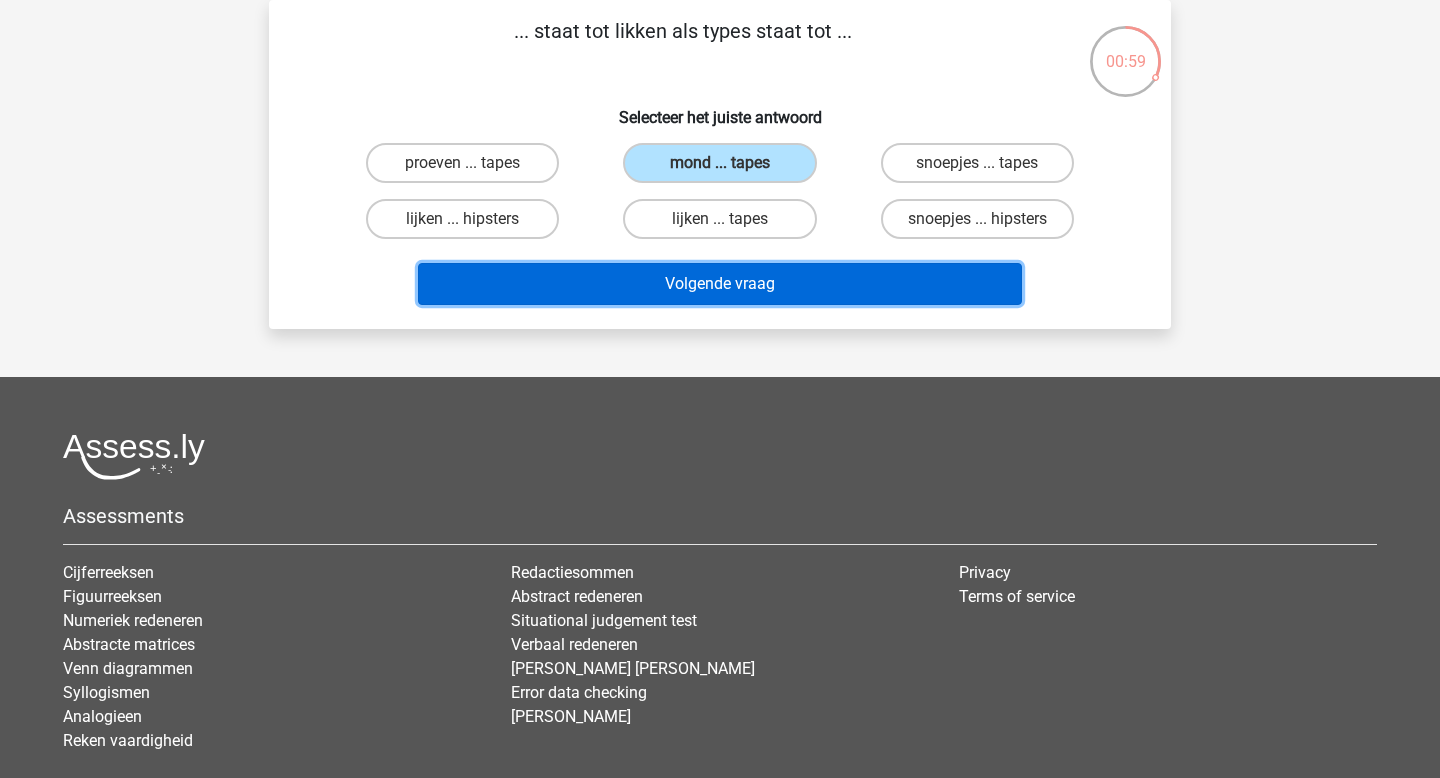 click on "Volgende vraag" at bounding box center (720, 284) 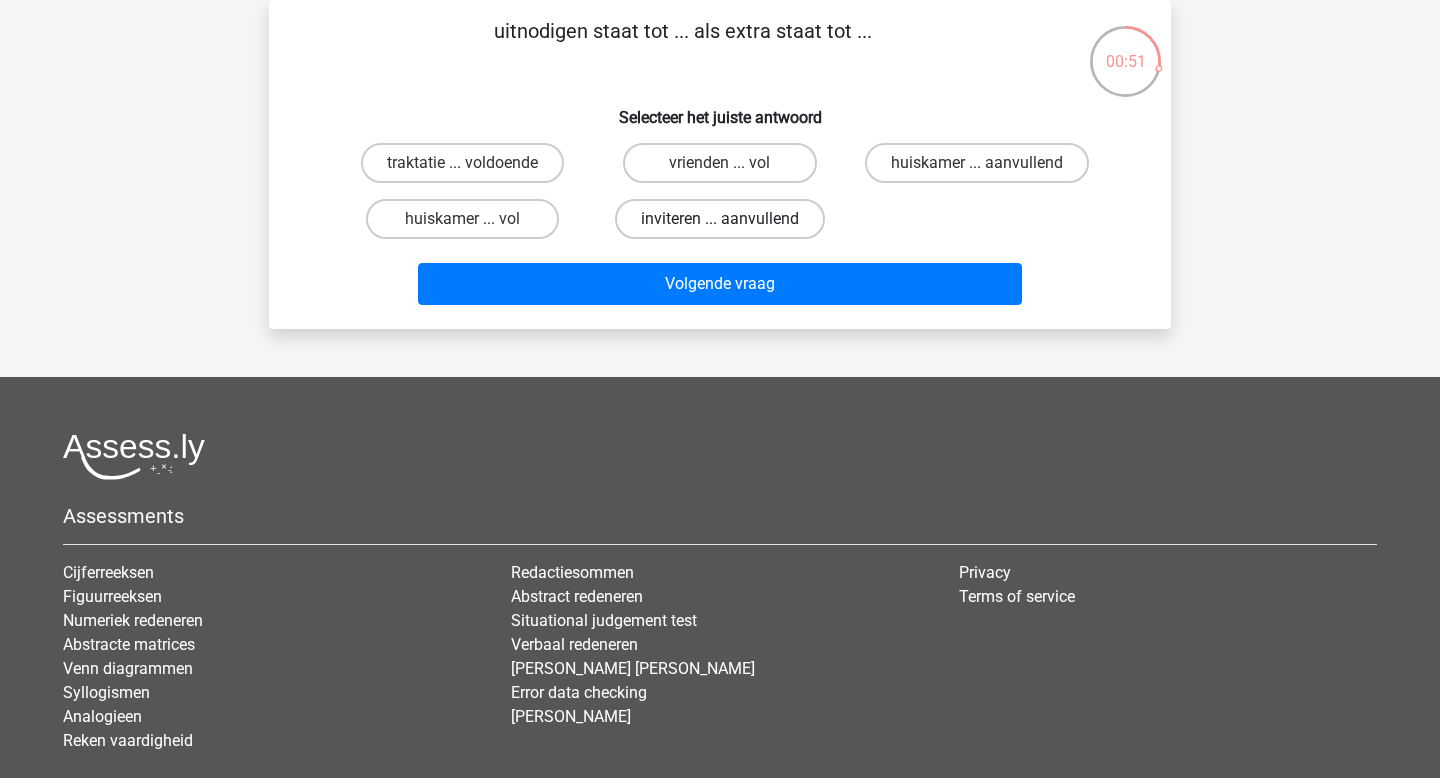 click on "inviteren ... aanvullend" at bounding box center (720, 219) 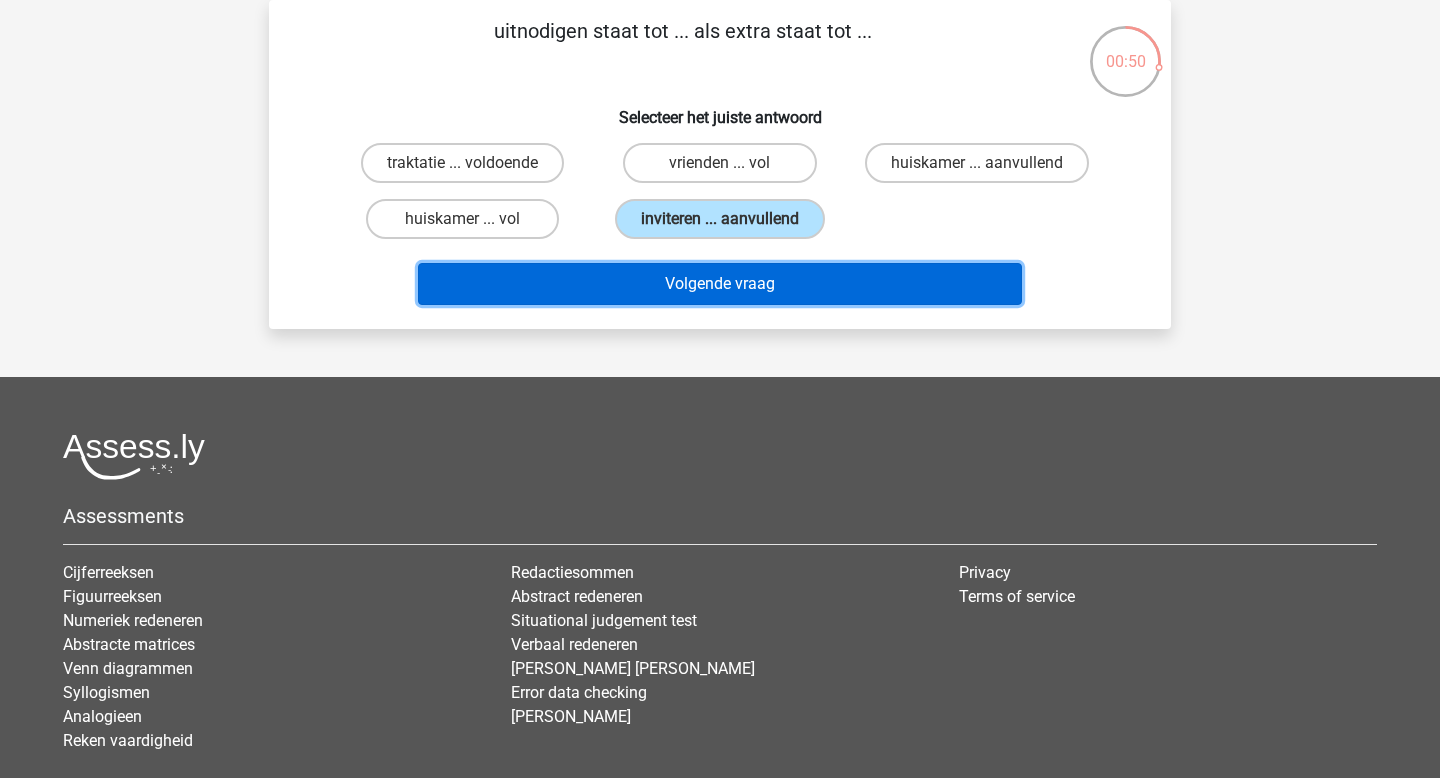 click on "Volgende vraag" at bounding box center [720, 284] 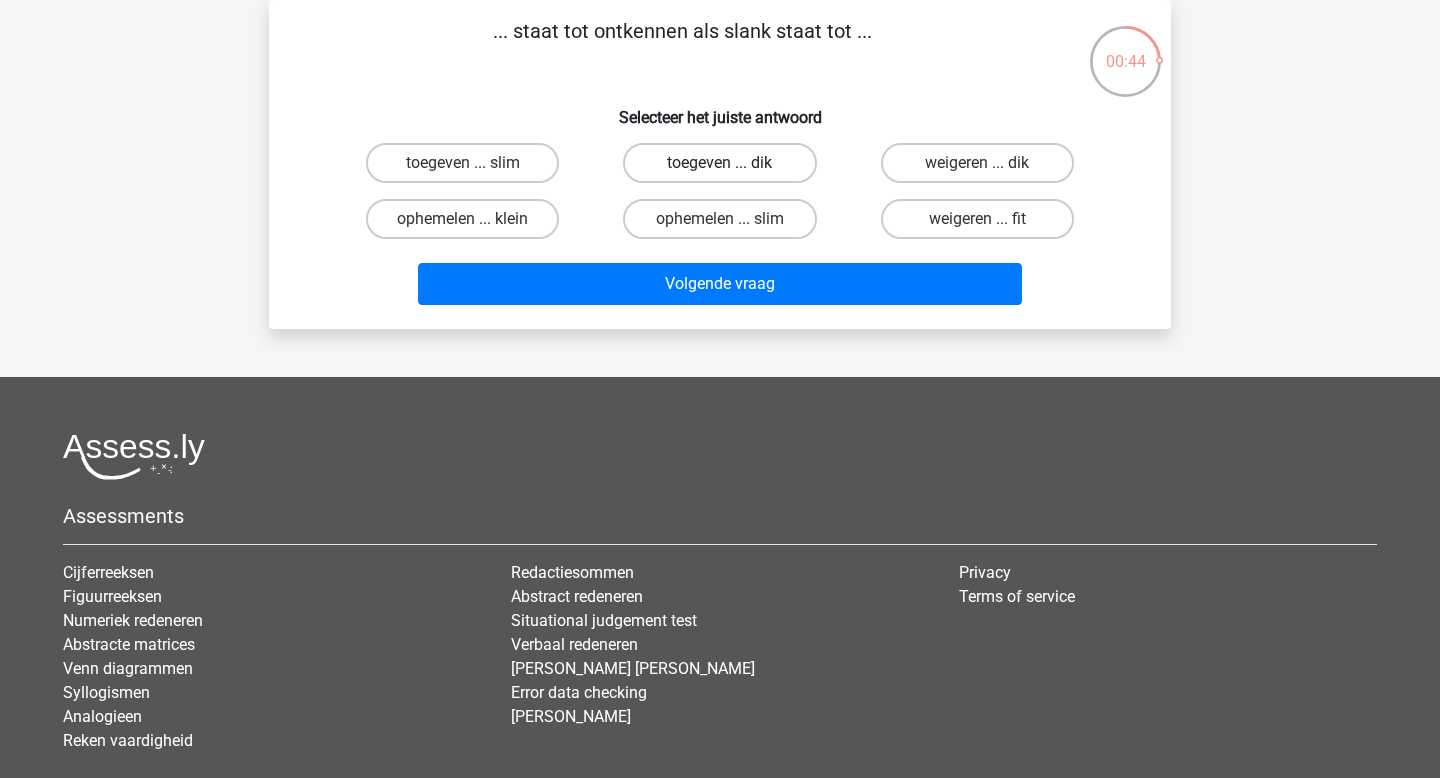 click on "toegeven ... dik" at bounding box center [719, 163] 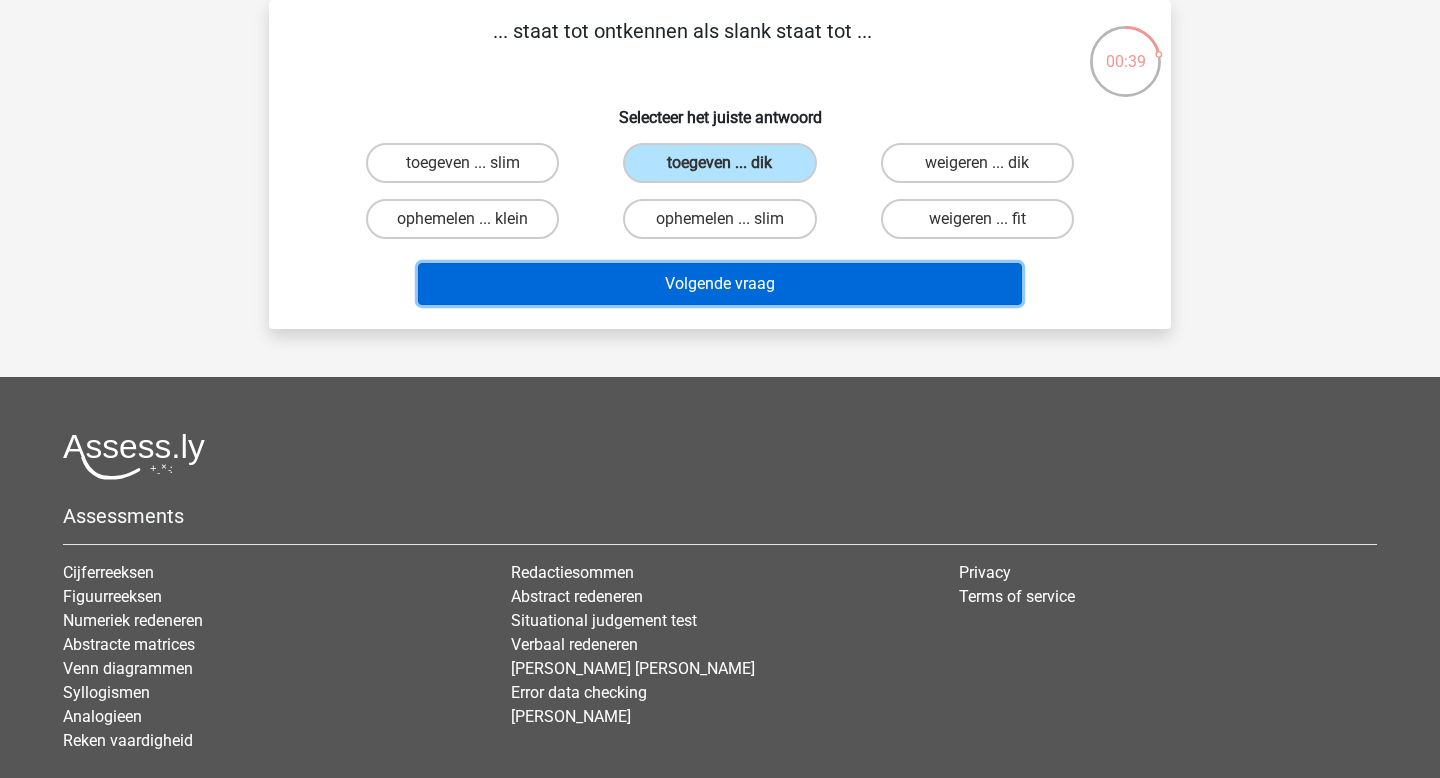 click on "Volgende vraag" at bounding box center [720, 284] 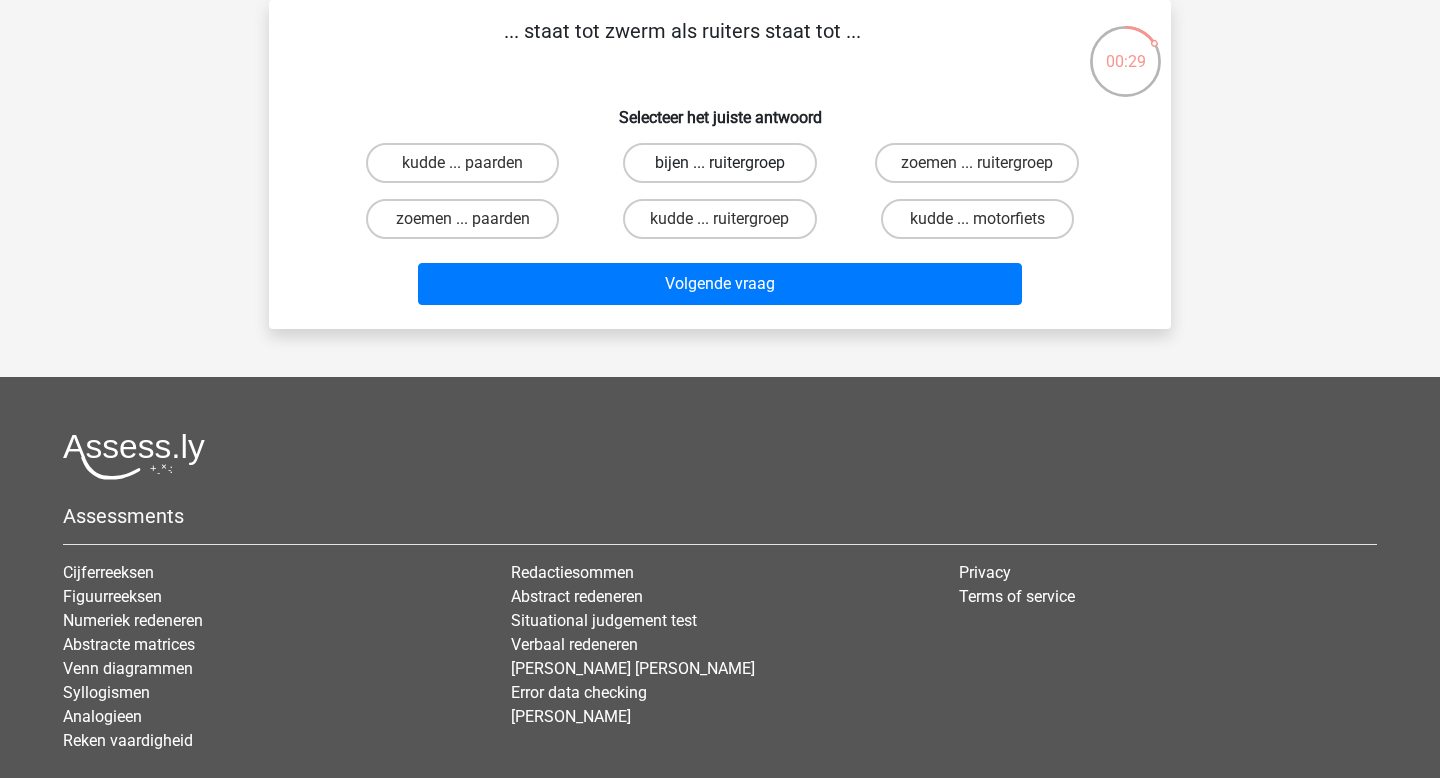 click on "bijen ... ruitergroep" at bounding box center (719, 163) 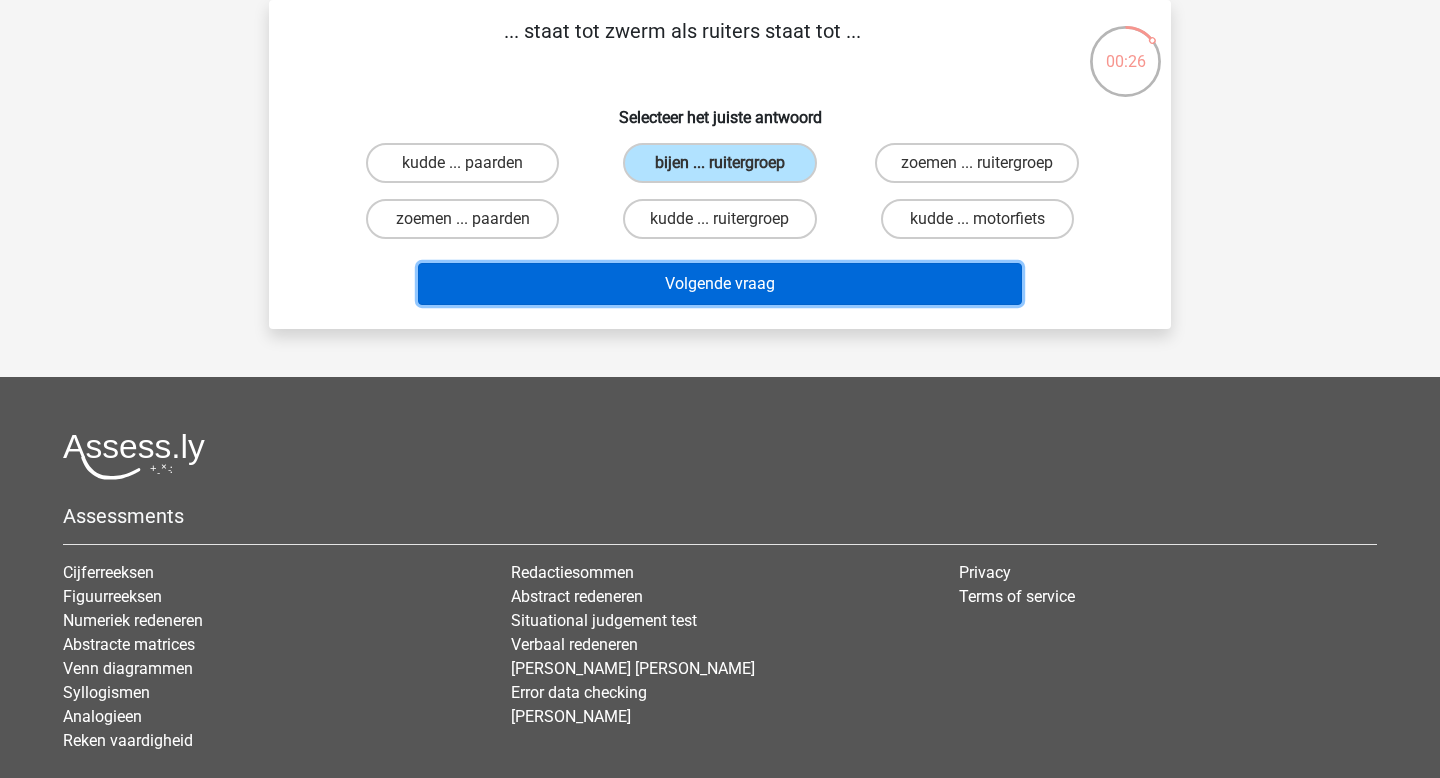 click on "Volgende vraag" at bounding box center (720, 284) 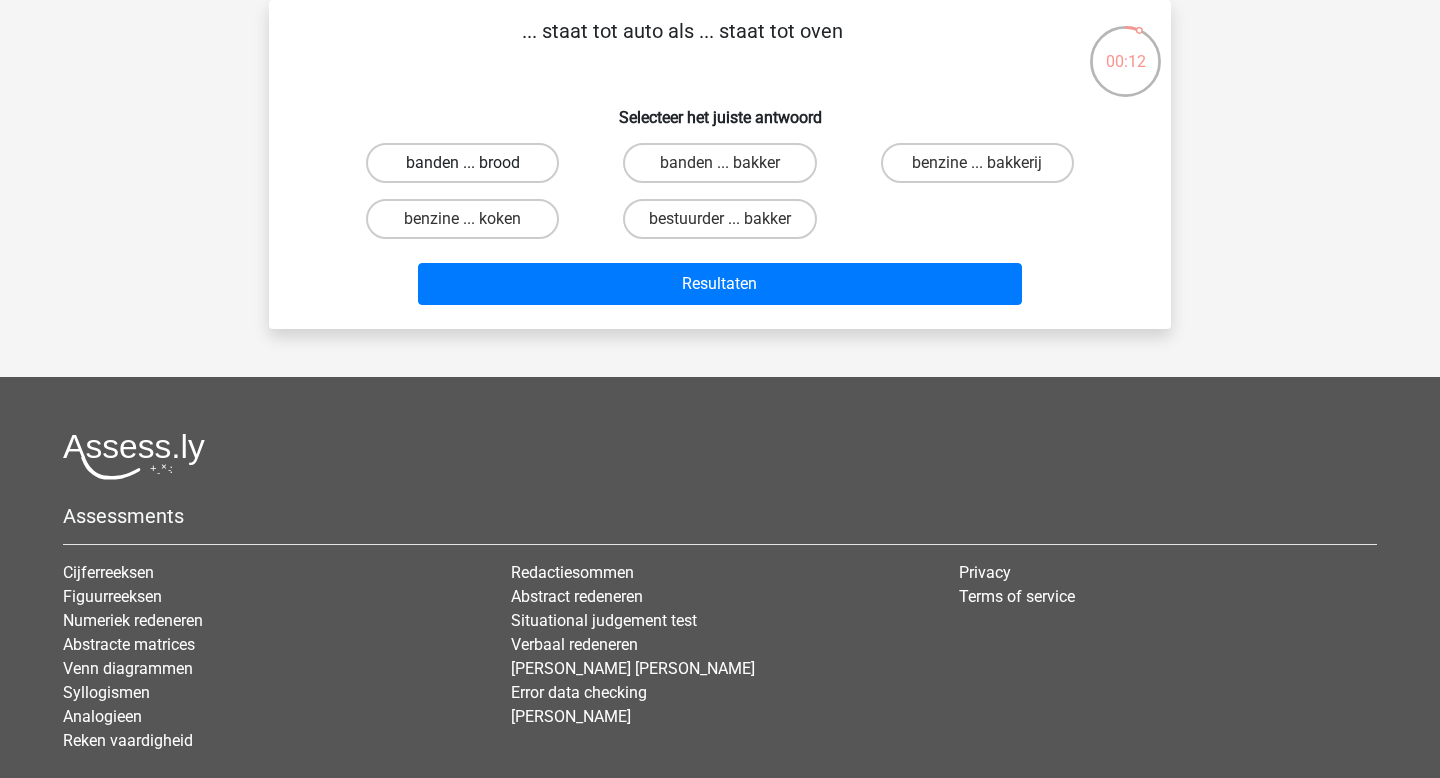 click on "banden ... brood" at bounding box center [462, 163] 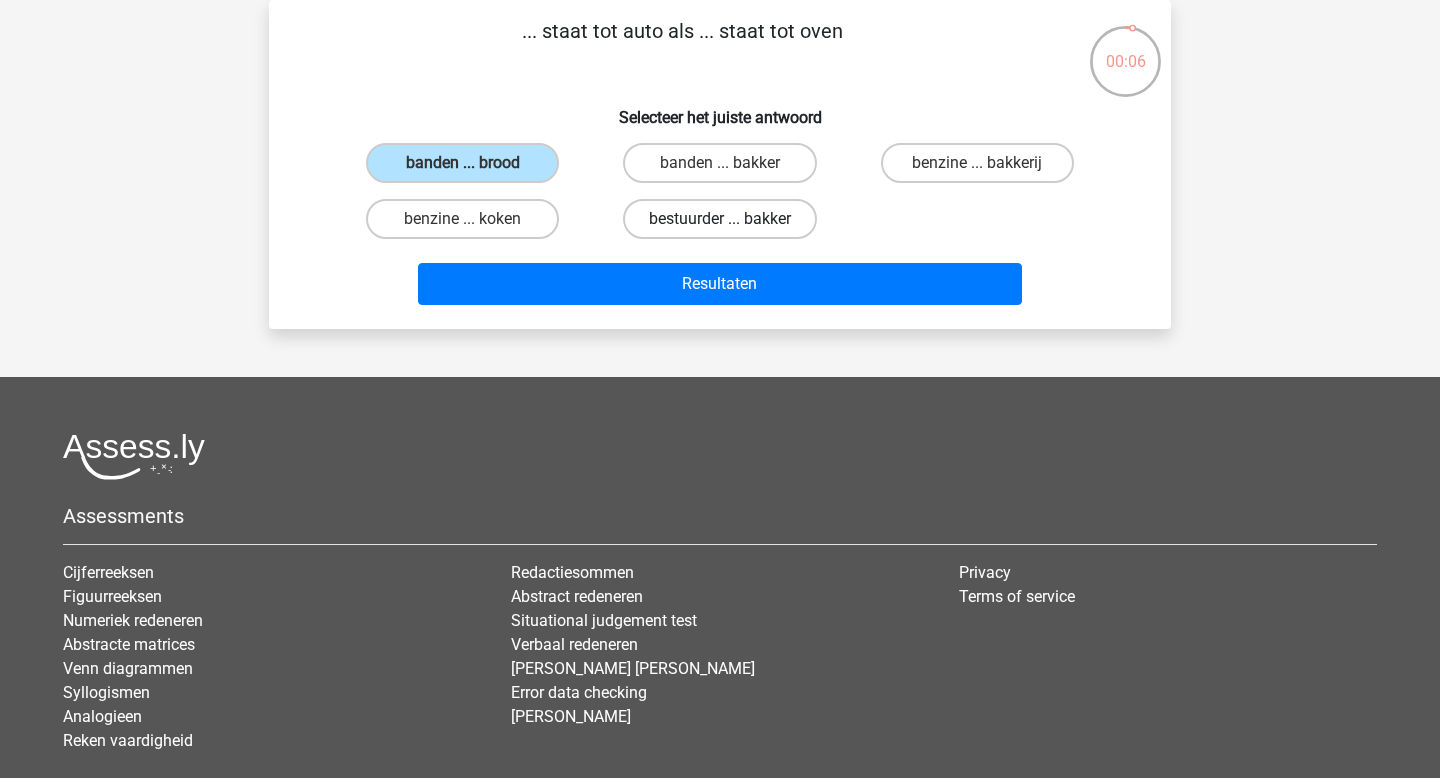 click on "bestuurder ... bakker" at bounding box center [720, 219] 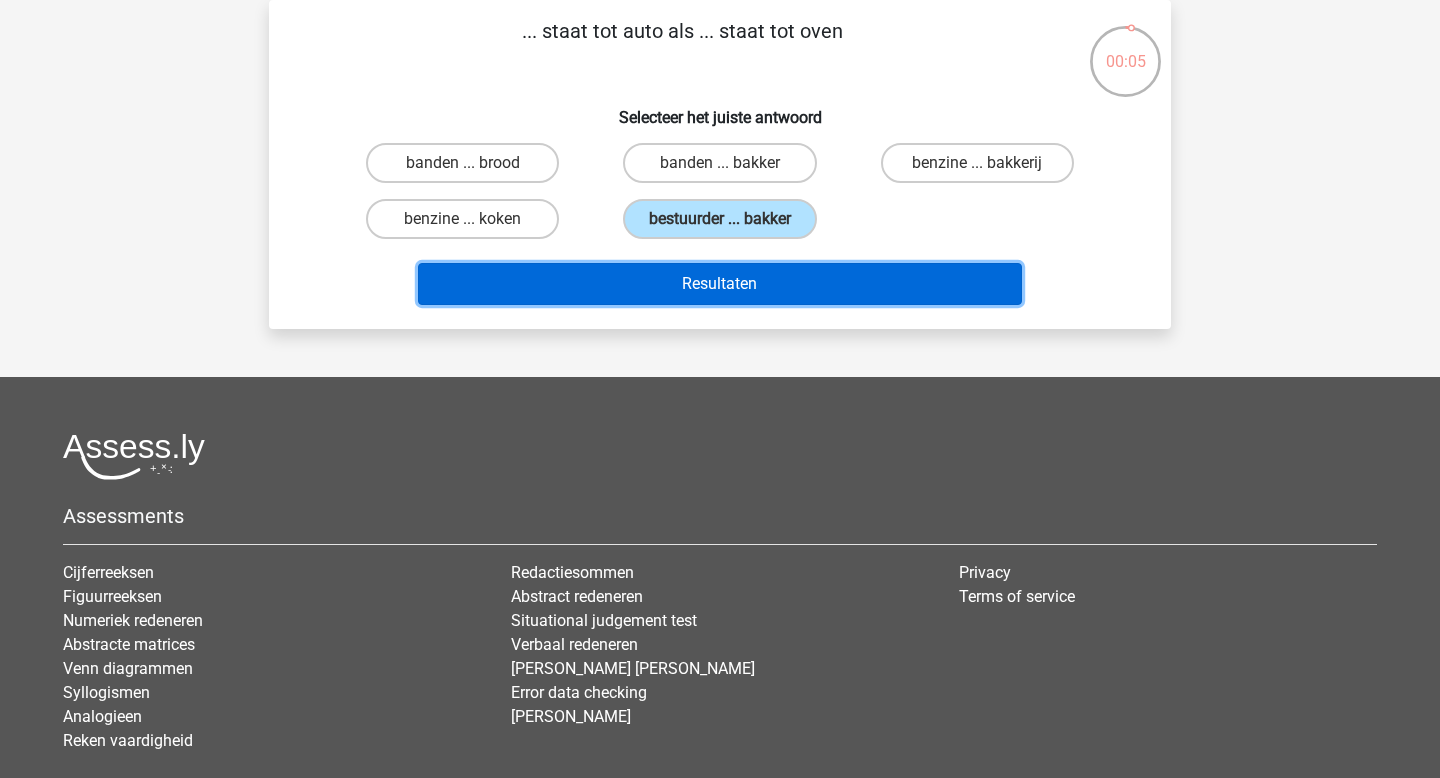 click on "Resultaten" at bounding box center [720, 284] 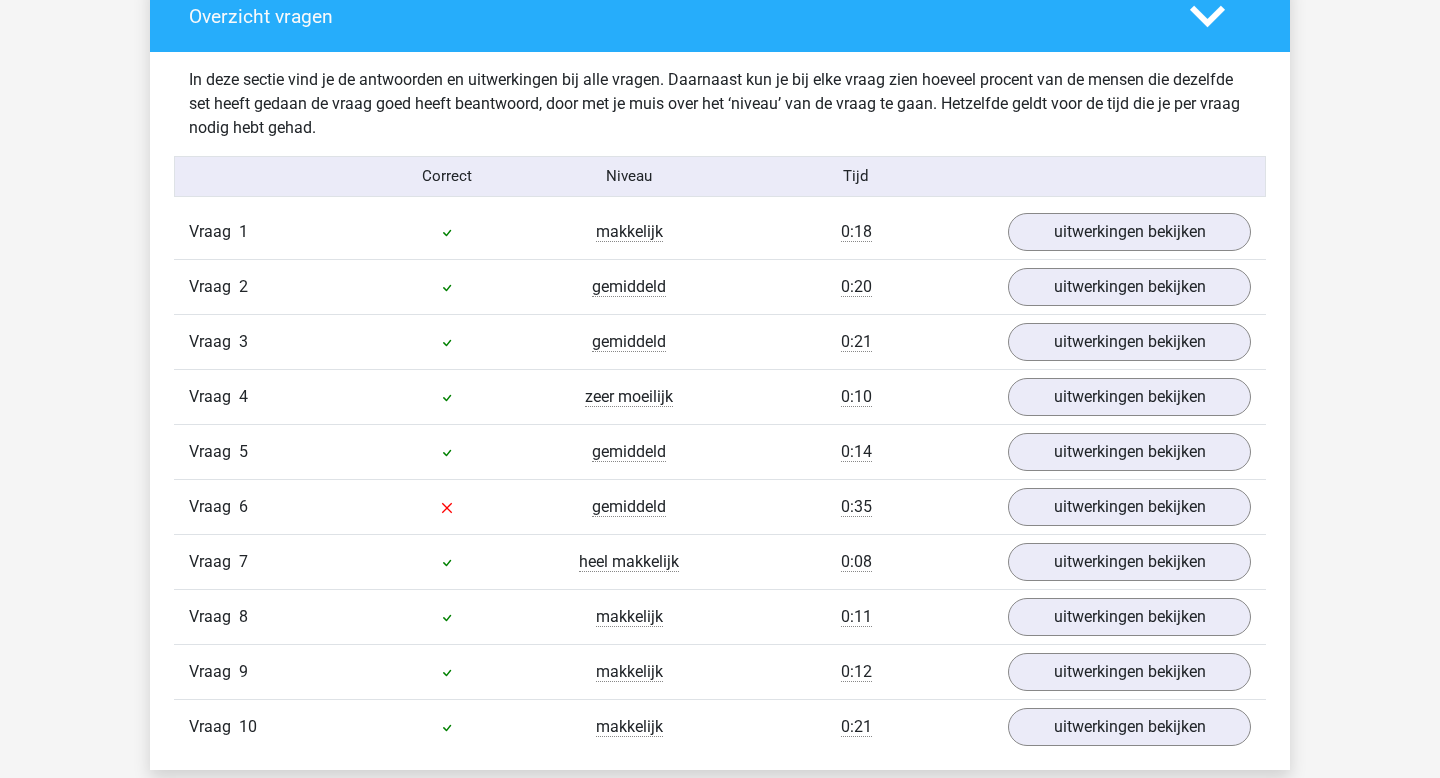 scroll, scrollTop: 1513, scrollLeft: 0, axis: vertical 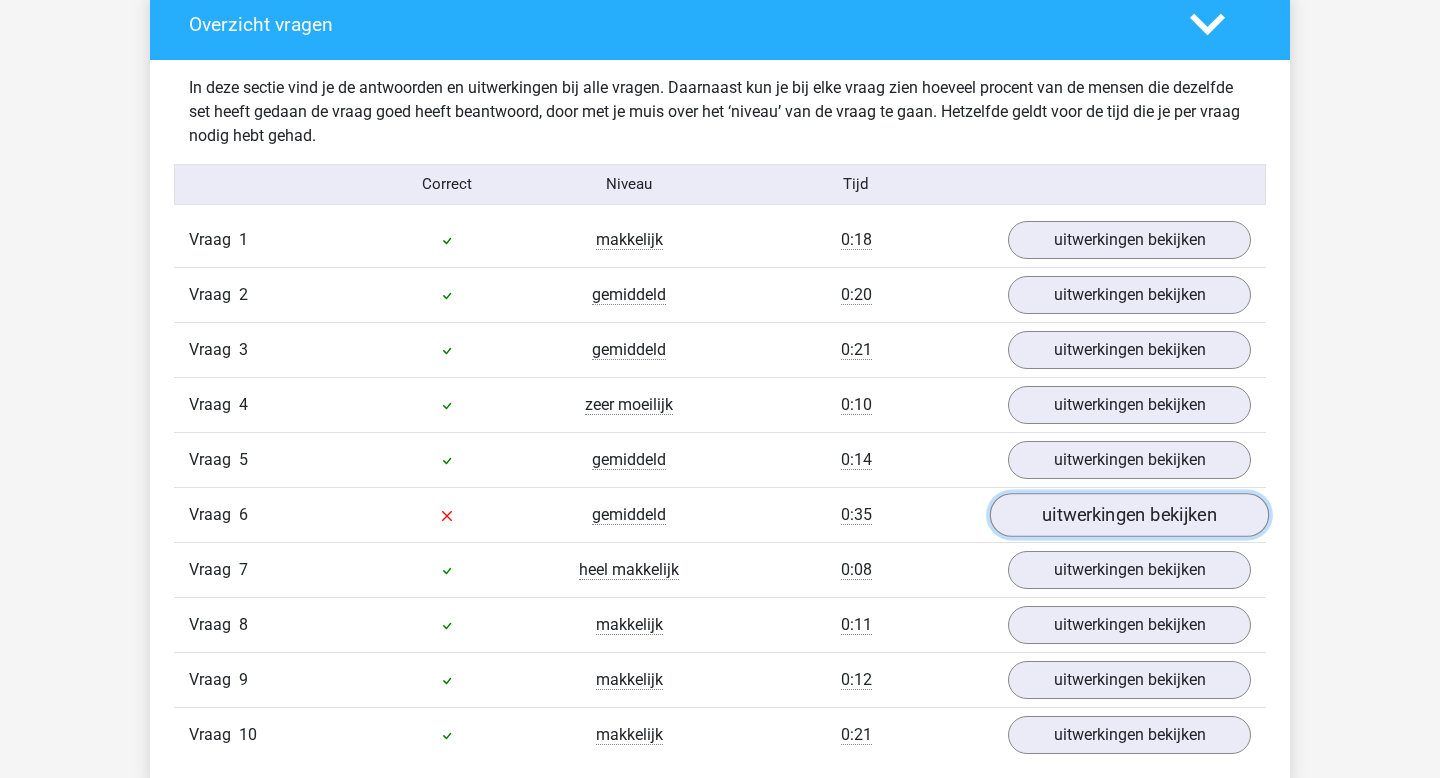 click on "uitwerkingen bekijken" at bounding box center [1129, 515] 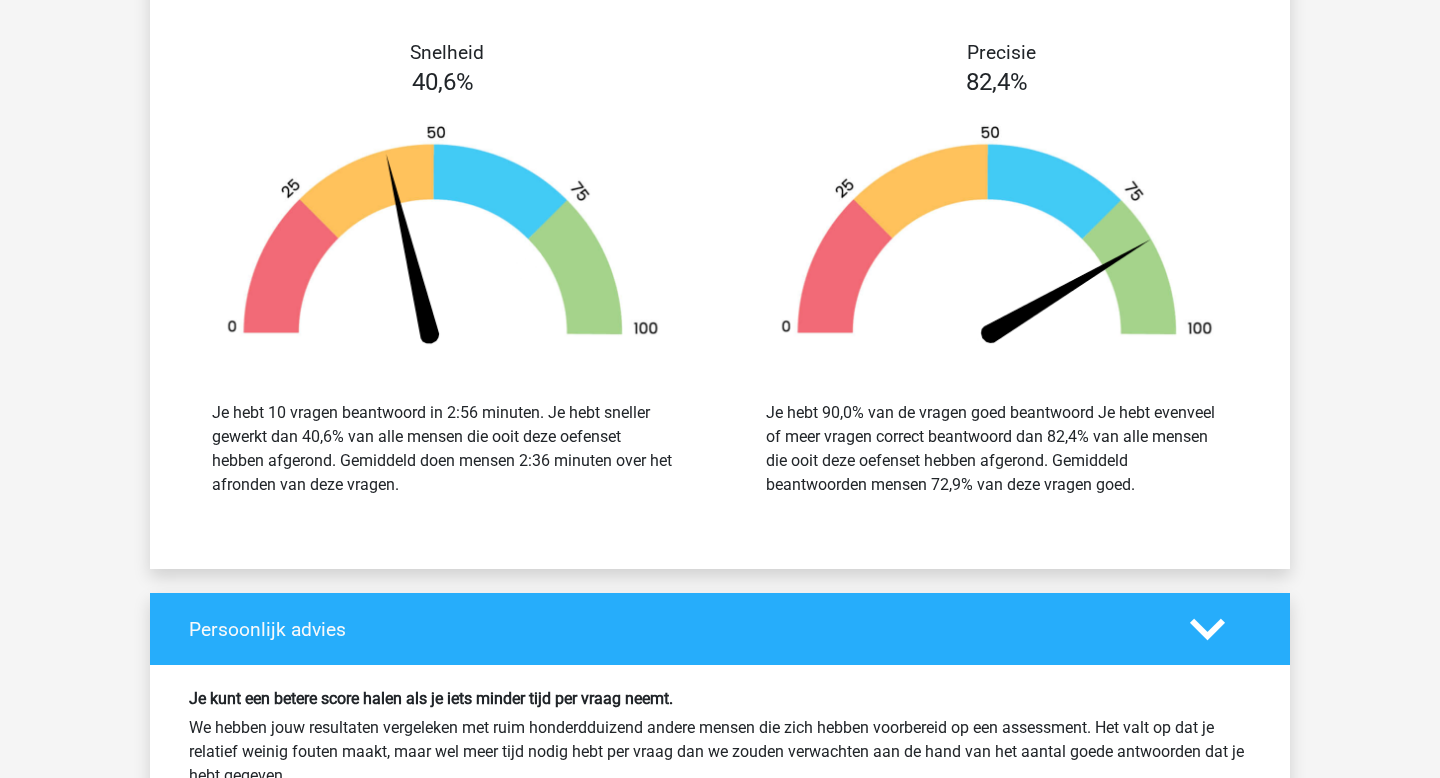 scroll, scrollTop: 3110, scrollLeft: 0, axis: vertical 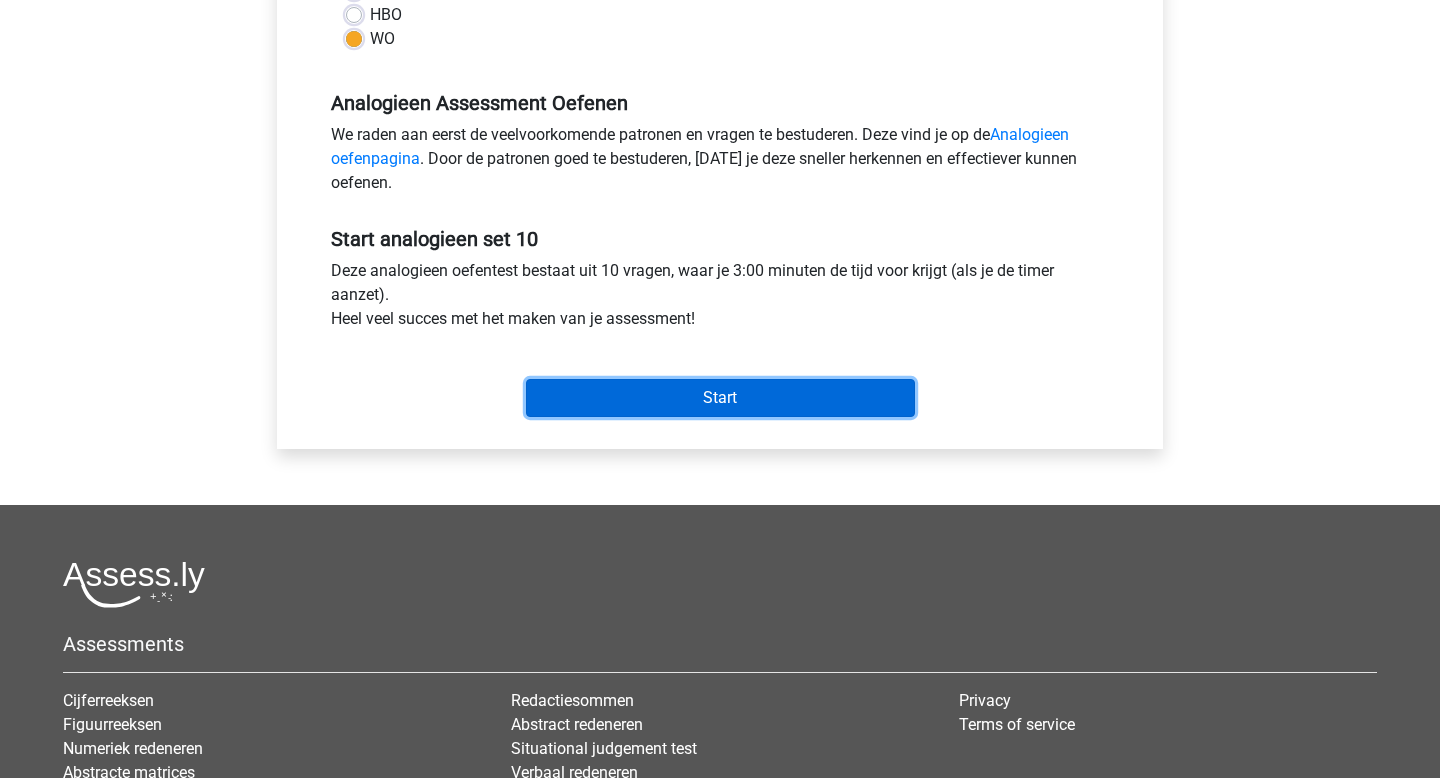 click on "Start" at bounding box center (720, 398) 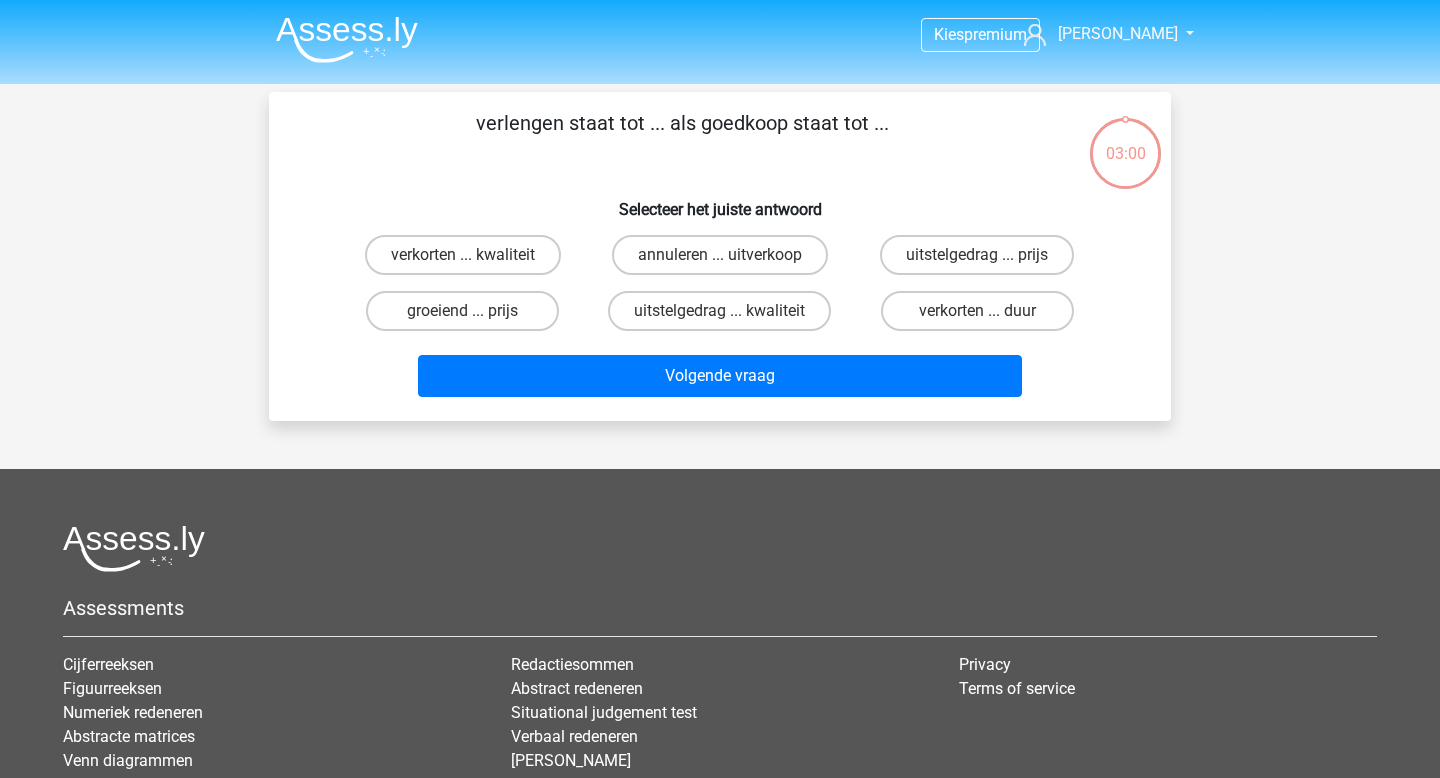 scroll, scrollTop: 0, scrollLeft: 0, axis: both 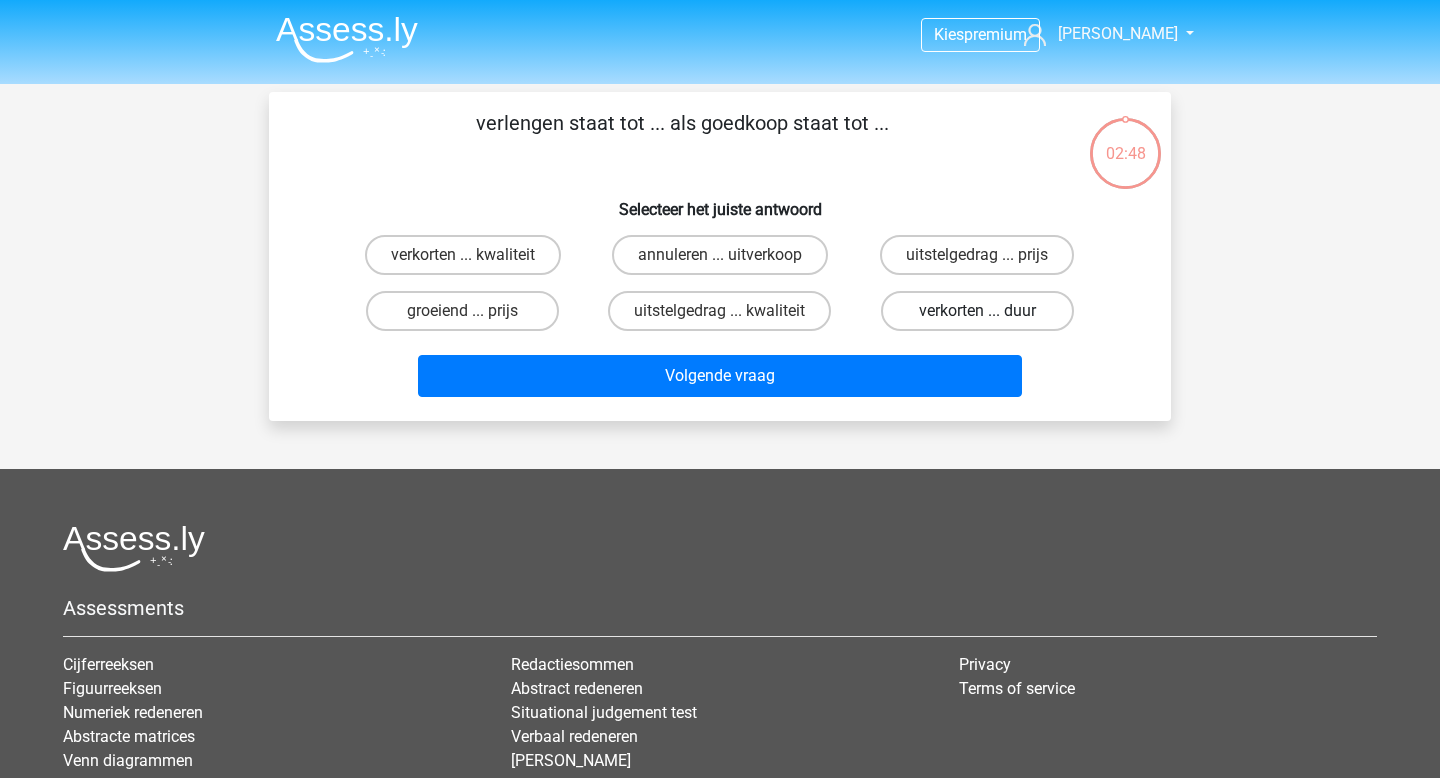 click on "verkorten ... duur" at bounding box center [977, 311] 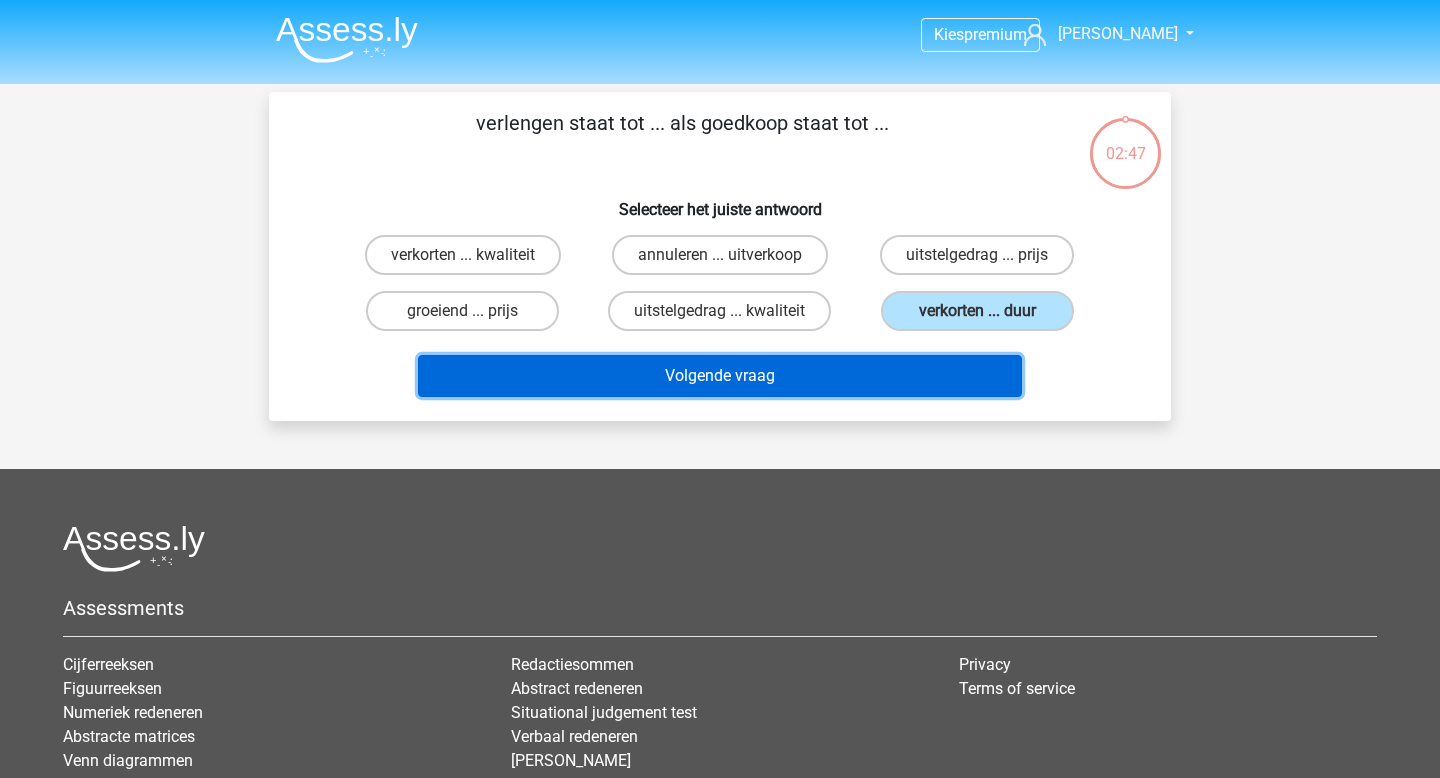 click on "Volgende vraag" at bounding box center [720, 376] 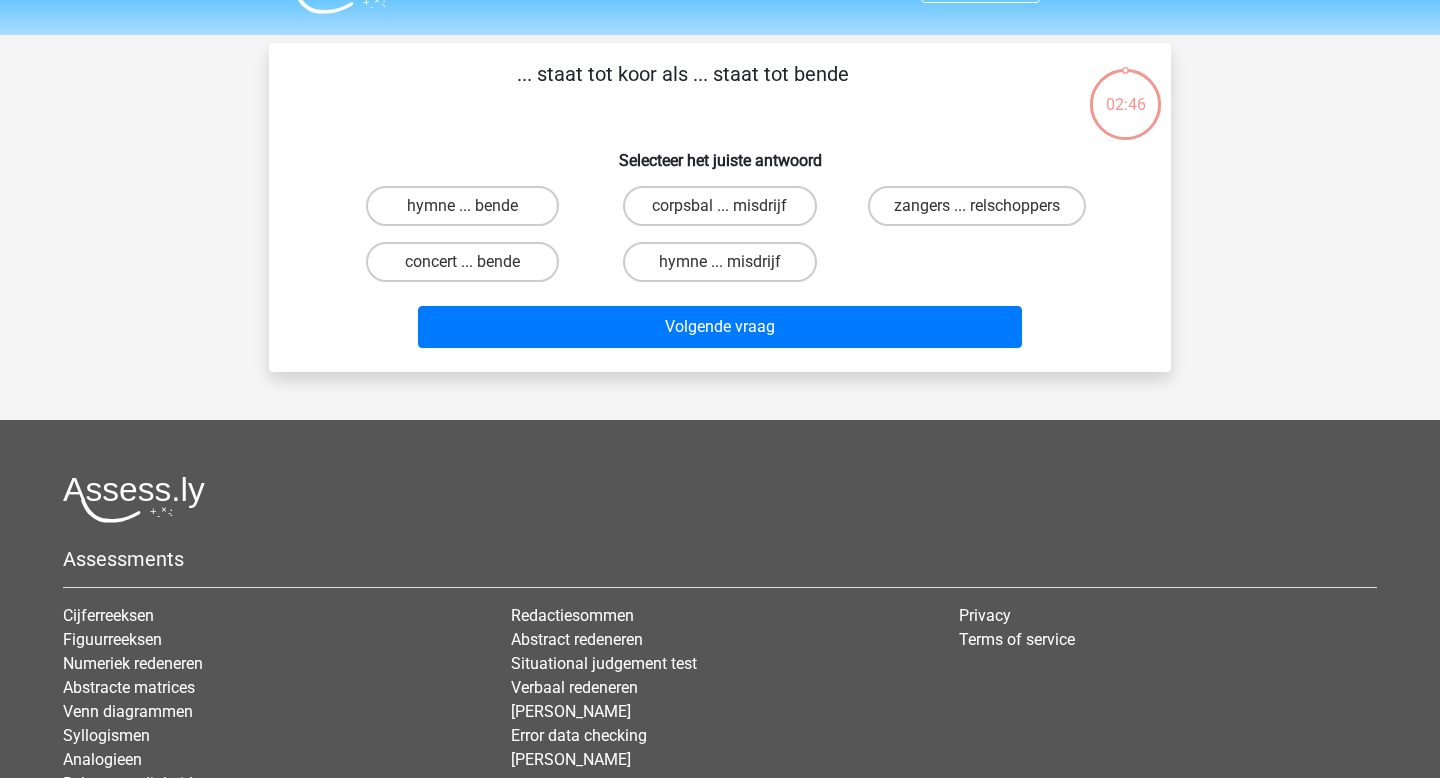 scroll, scrollTop: 92, scrollLeft: 0, axis: vertical 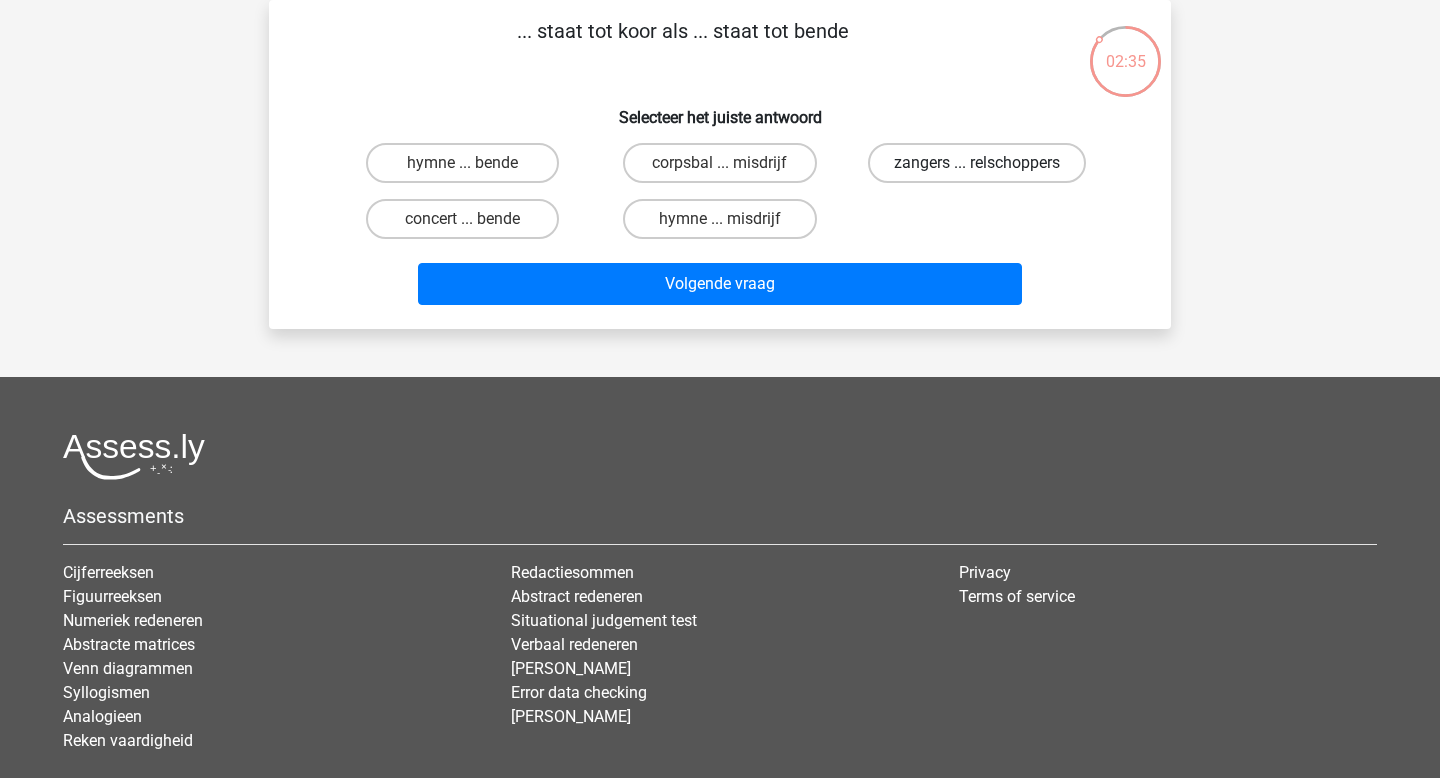 click on "zangers ... relschoppers" at bounding box center [977, 163] 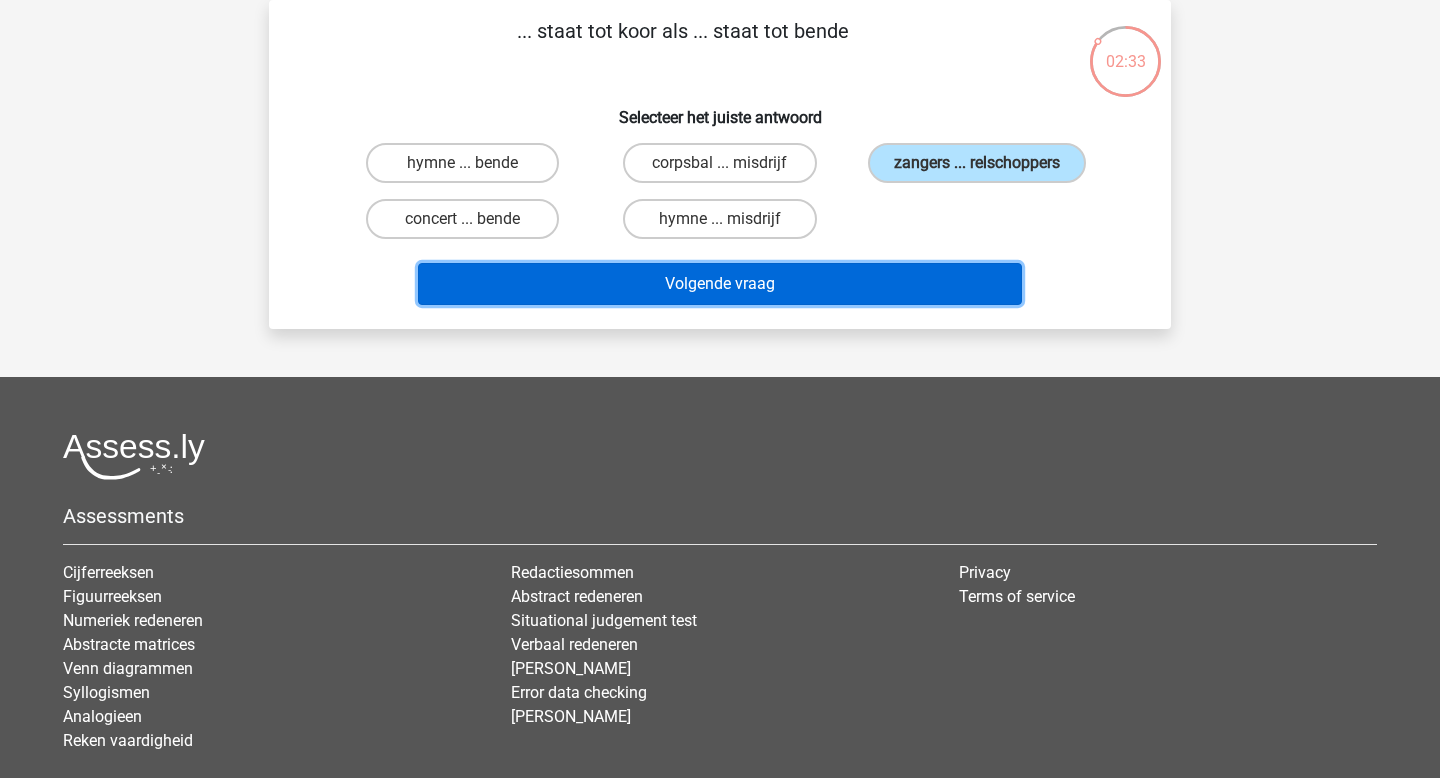 click on "Volgende vraag" at bounding box center [720, 284] 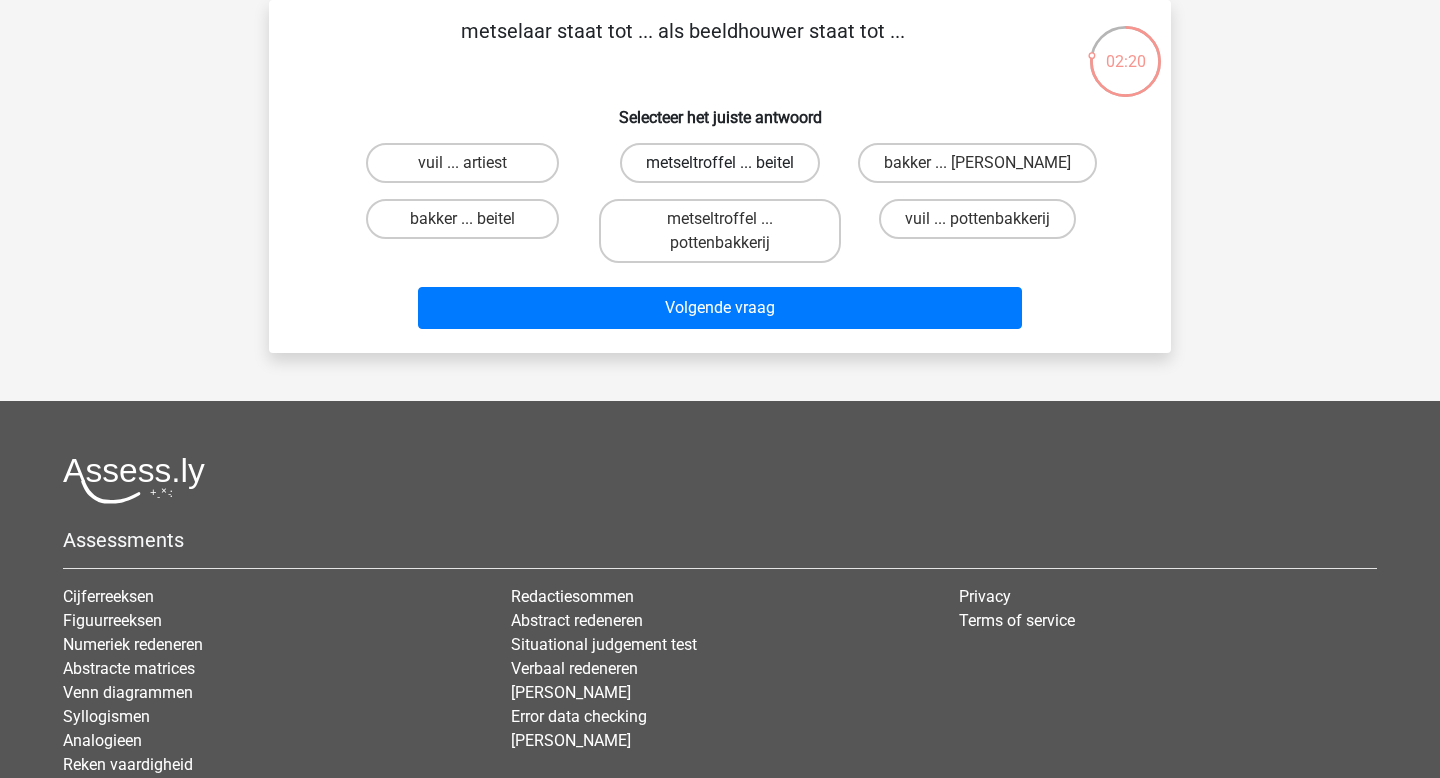 click on "metseltroffel ... beitel" at bounding box center [720, 163] 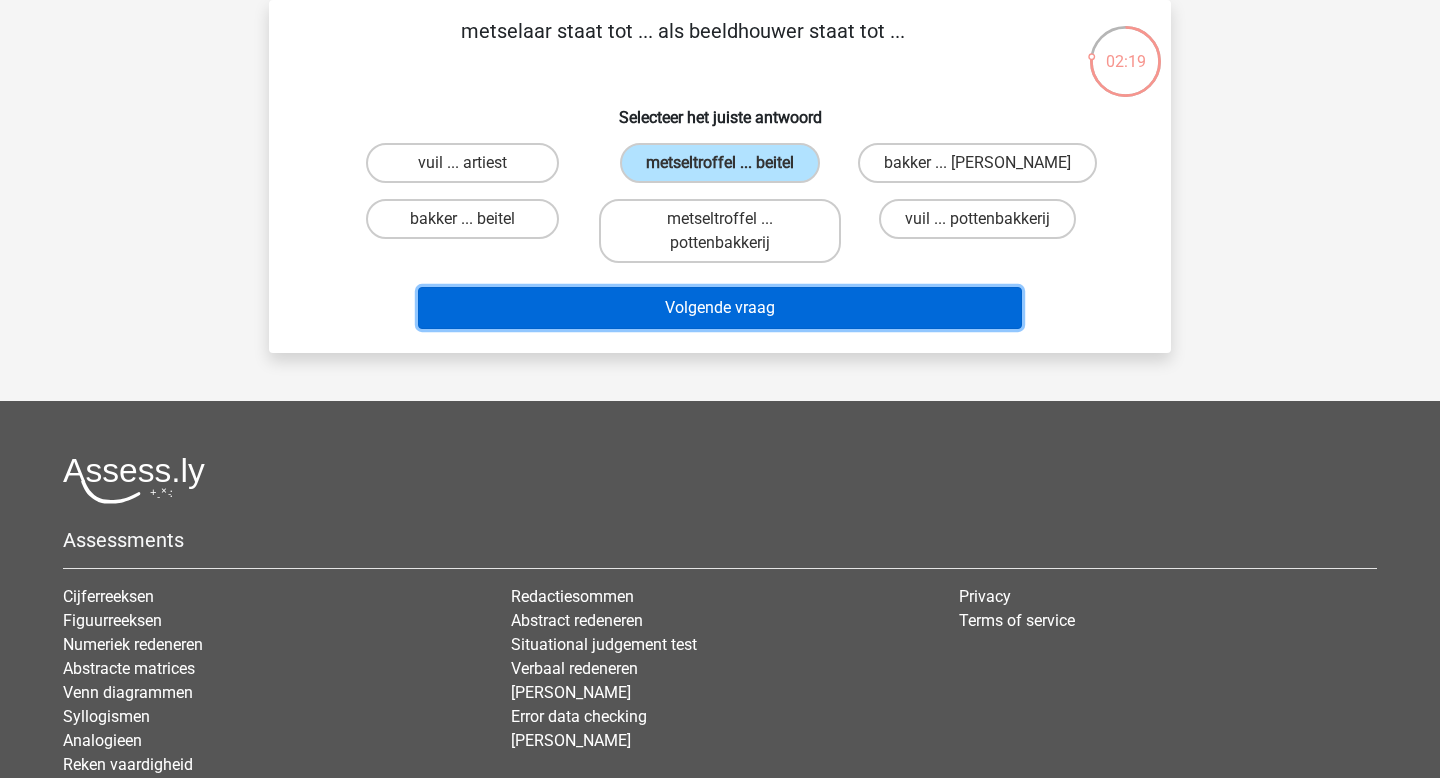 click on "Volgende vraag" at bounding box center (720, 308) 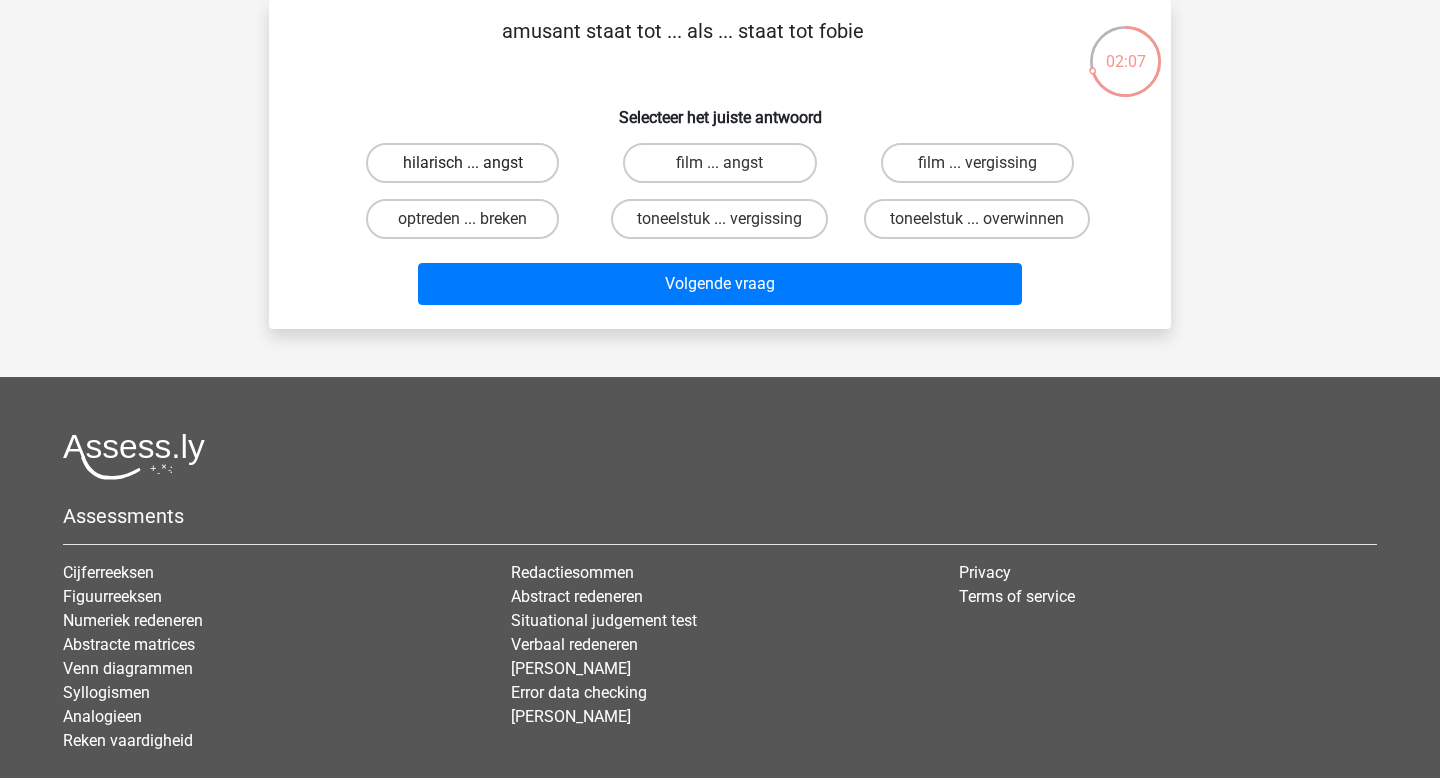 click on "hilarisch ... angst" at bounding box center (462, 163) 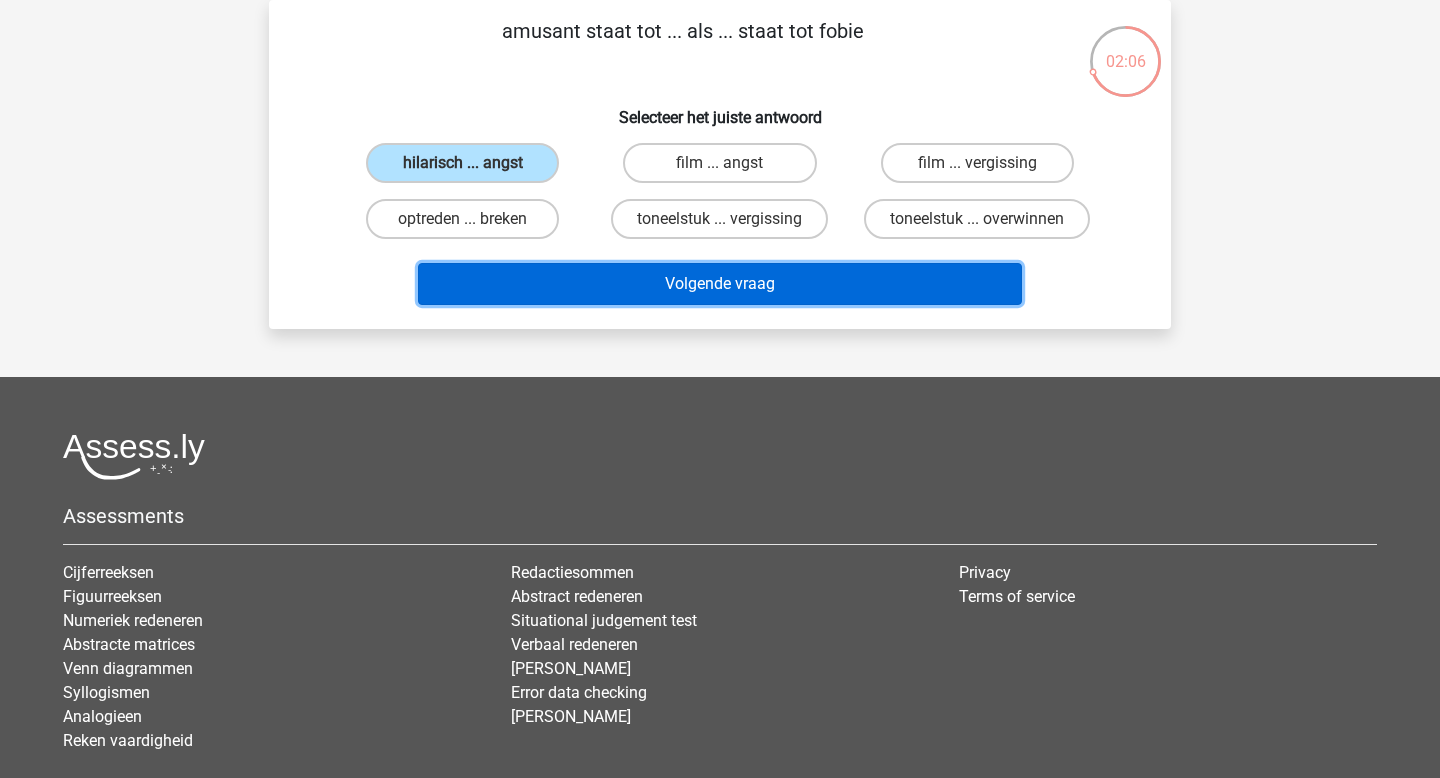 click on "Volgende vraag" at bounding box center [720, 284] 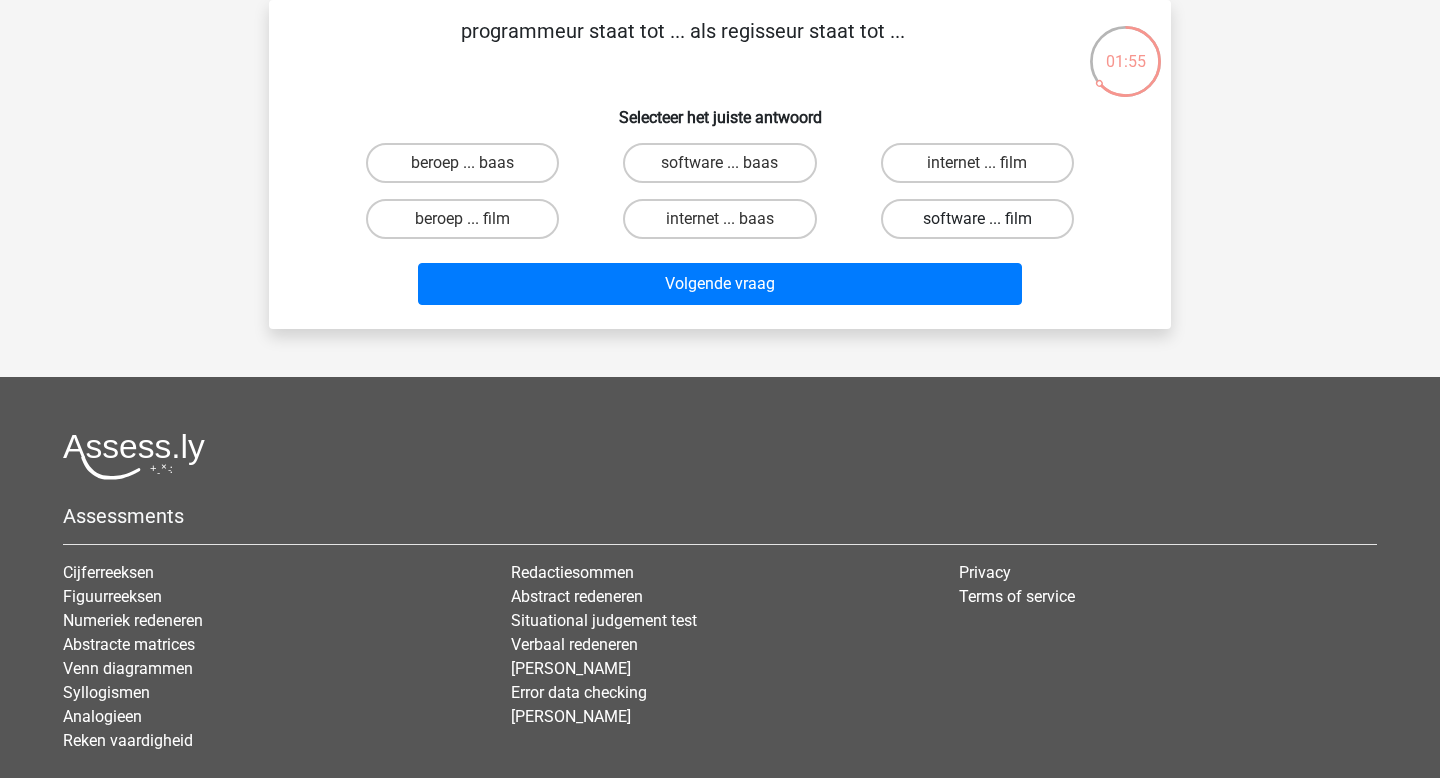 click on "software ... film" at bounding box center (977, 219) 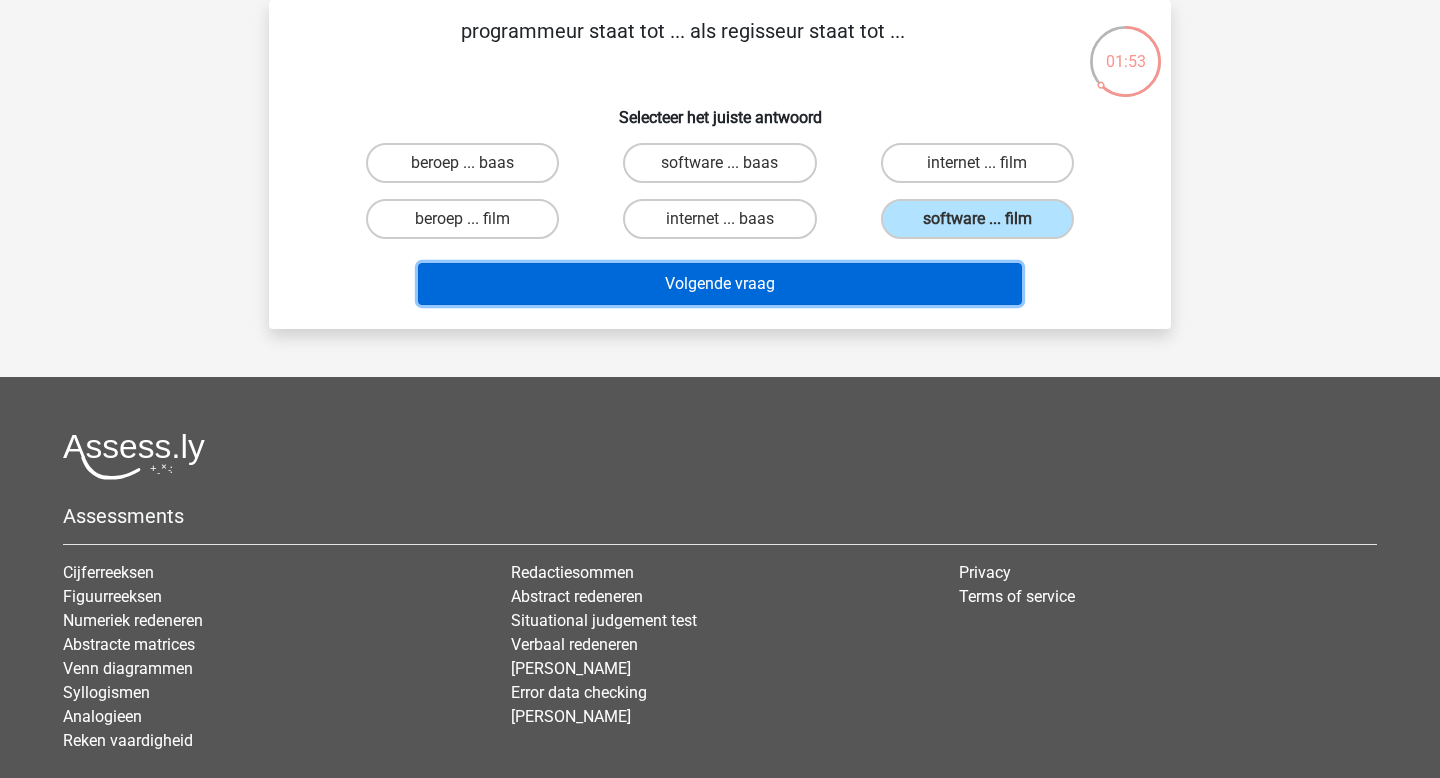 click on "Volgende vraag" at bounding box center (720, 284) 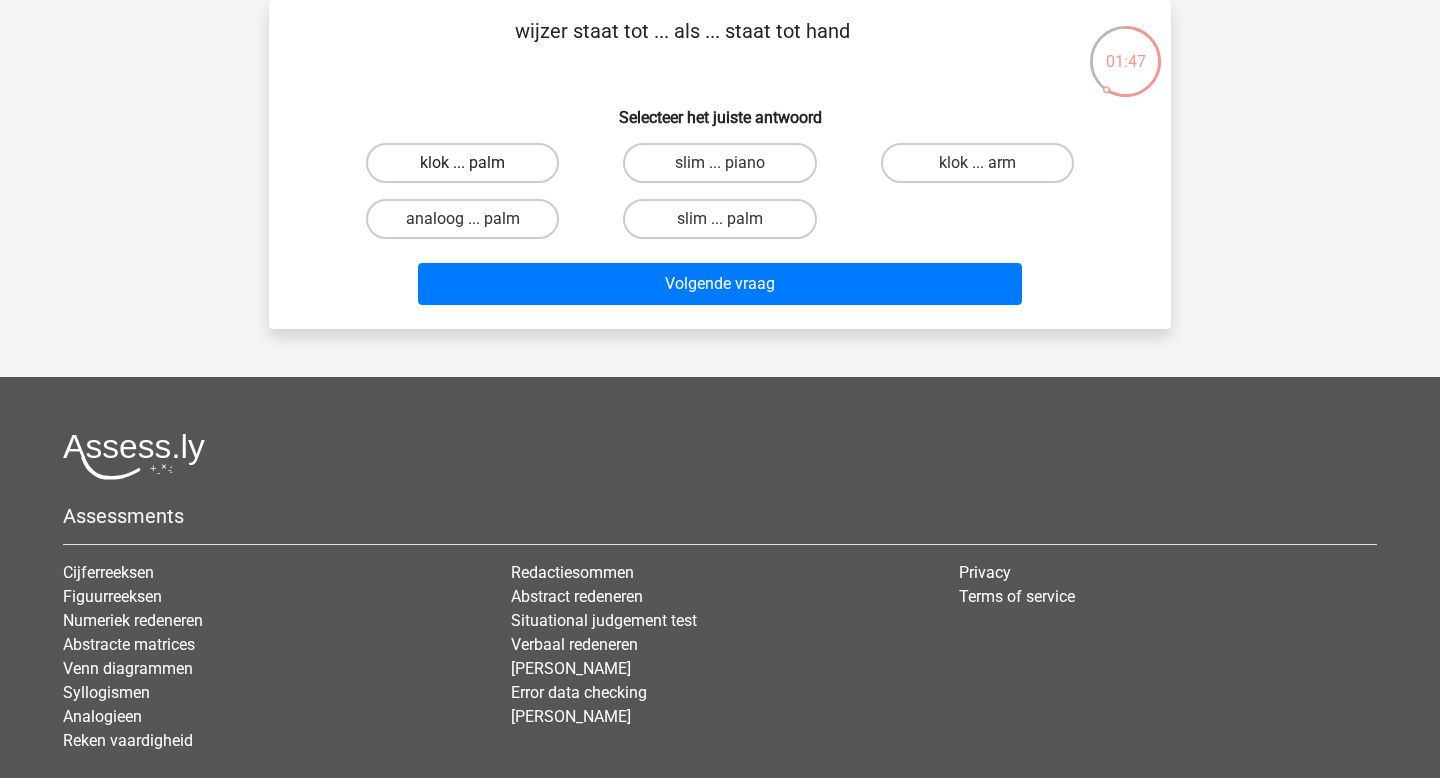 click on "klok ... palm" at bounding box center [462, 163] 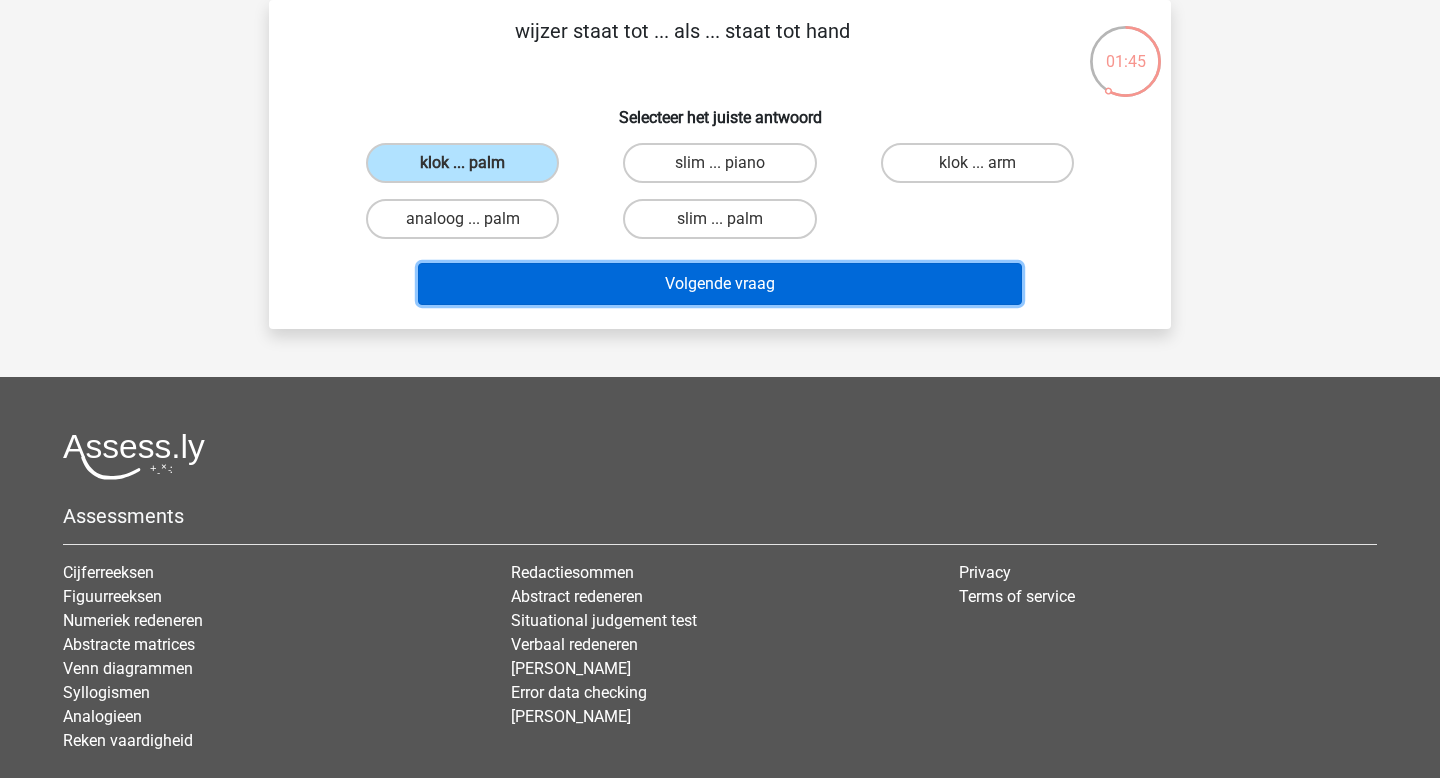 click on "Volgende vraag" at bounding box center [720, 284] 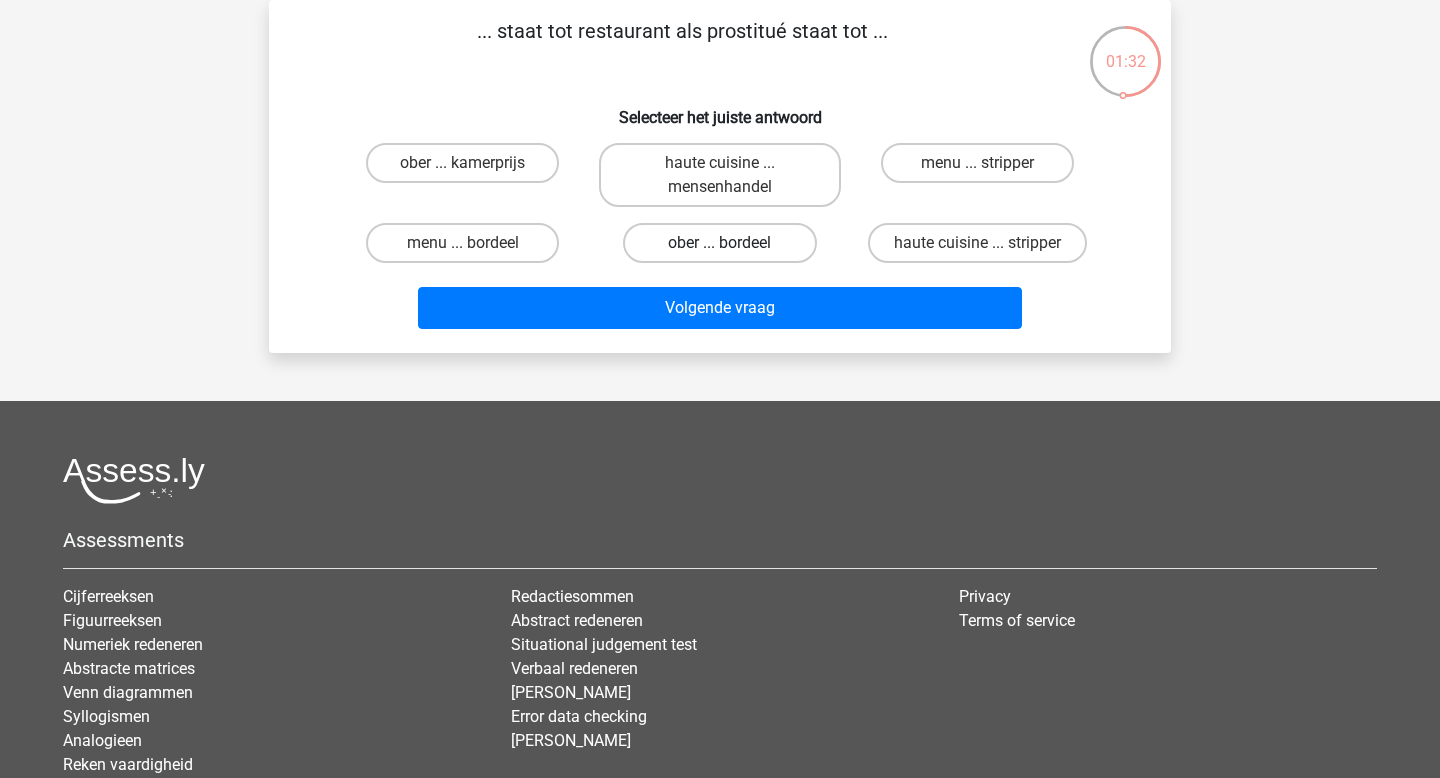 click on "ober ... bordeel" at bounding box center [719, 243] 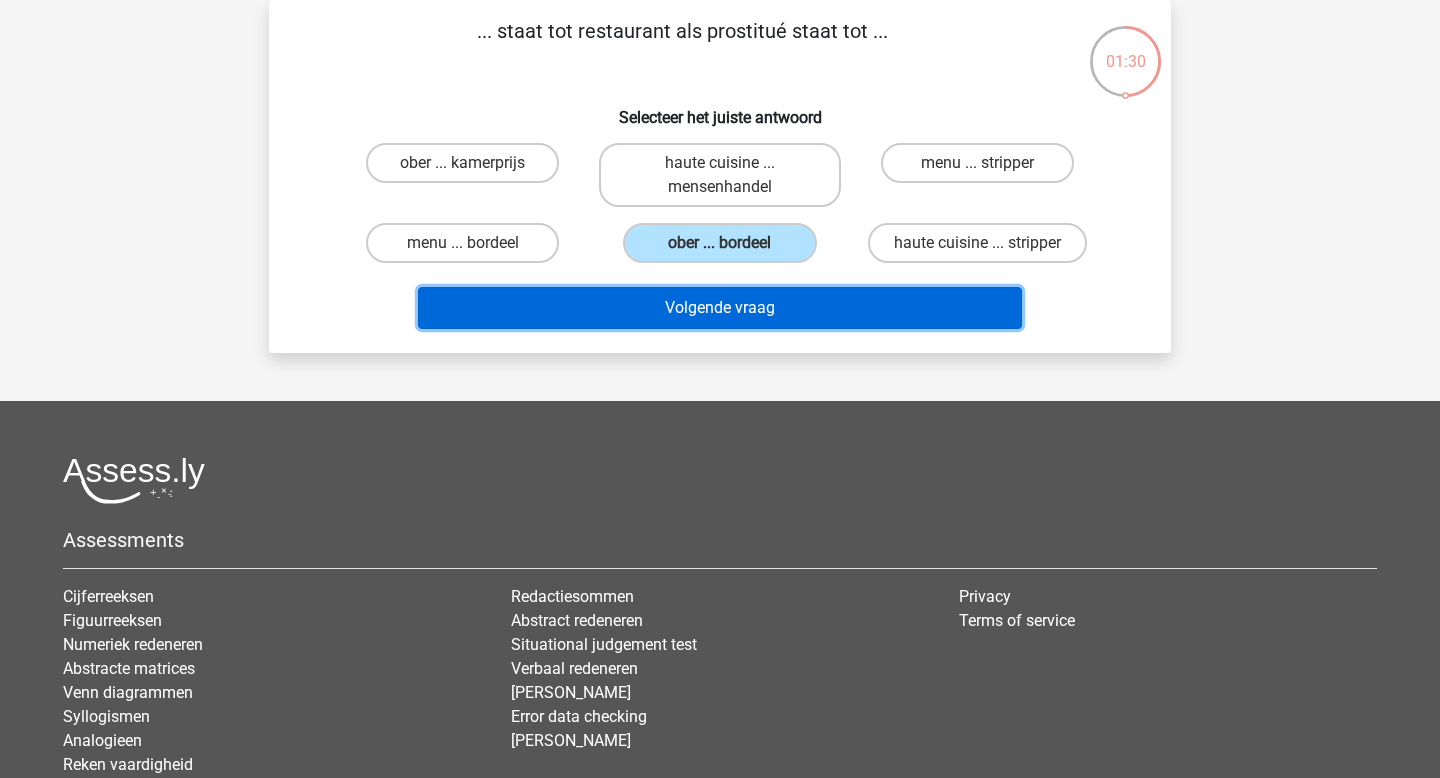 click on "Volgende vraag" at bounding box center (720, 308) 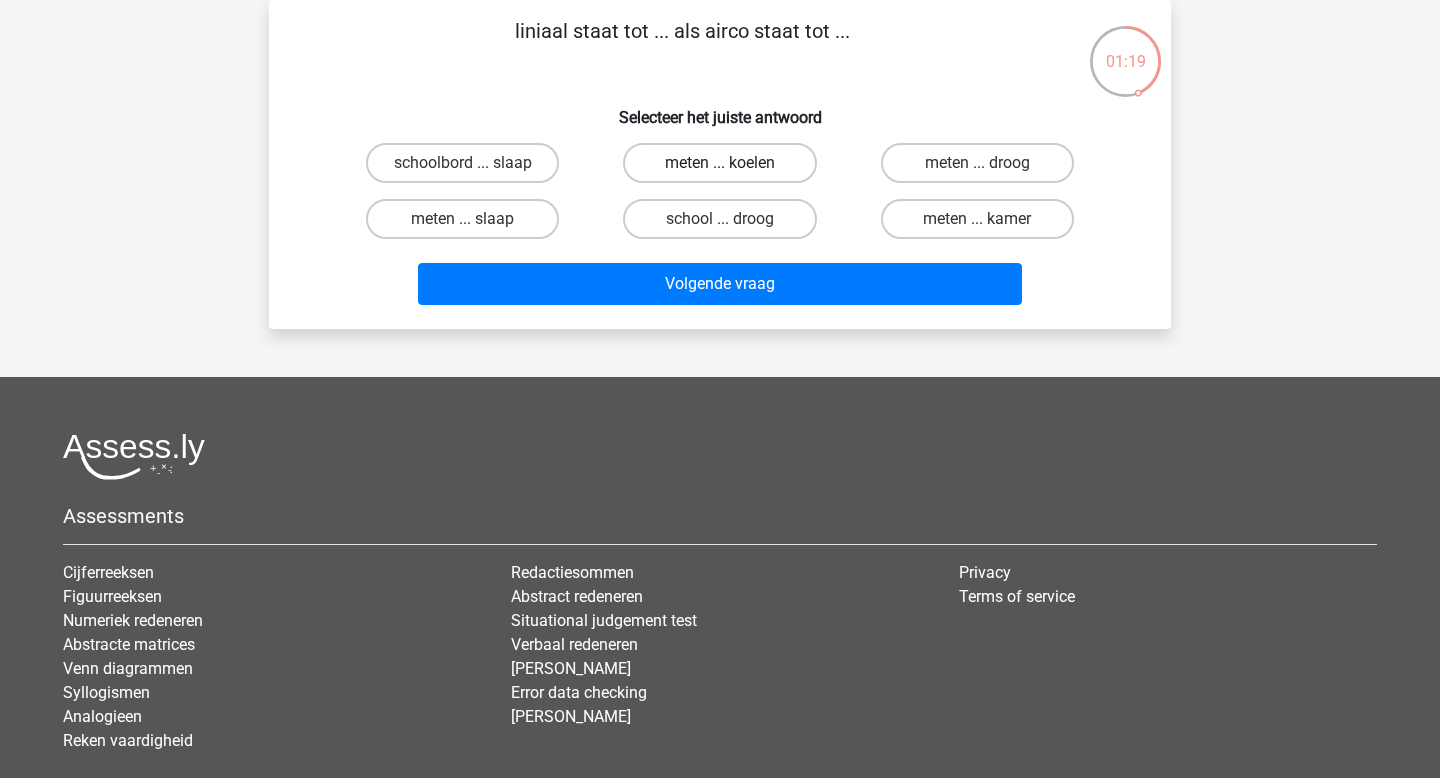 click on "meten ... koelen" at bounding box center (719, 163) 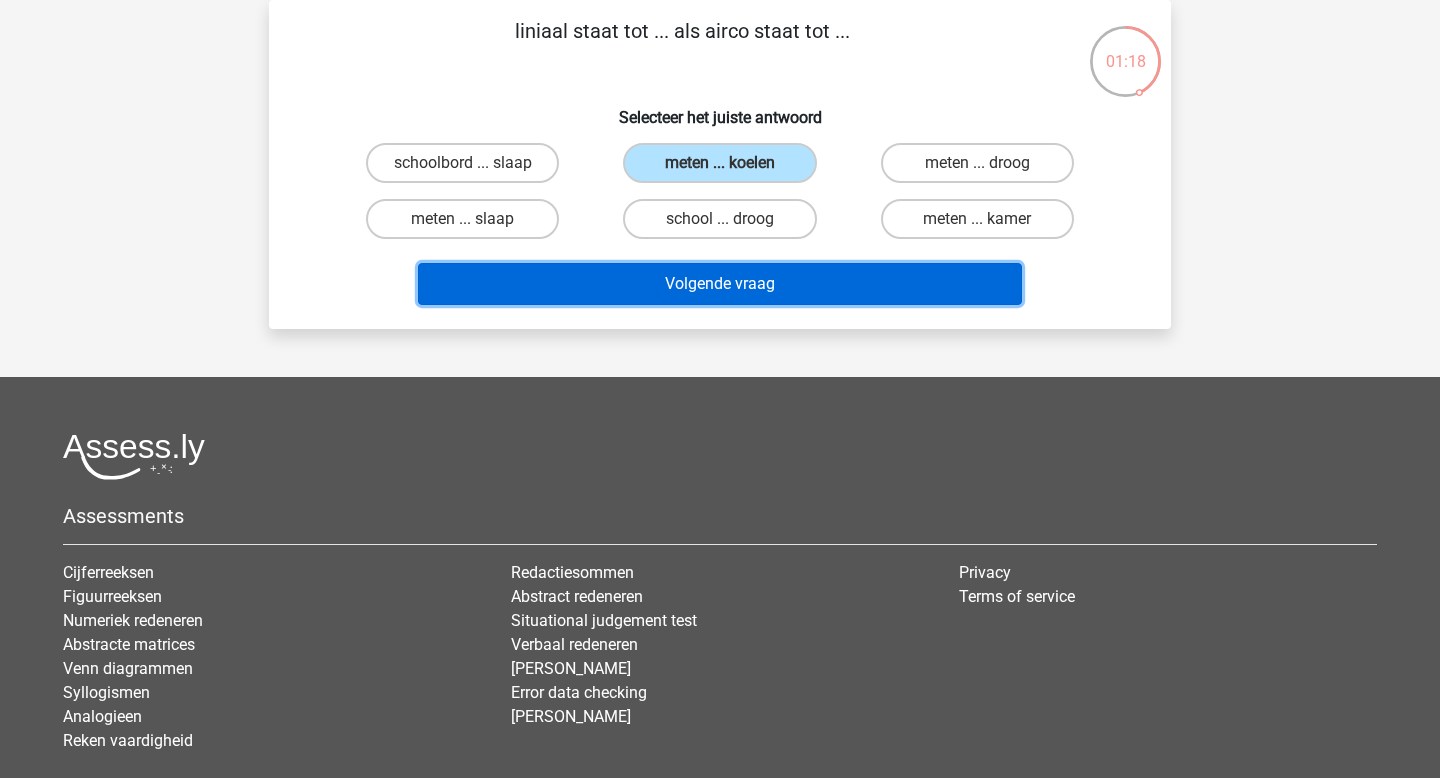 click on "Volgende vraag" at bounding box center [720, 284] 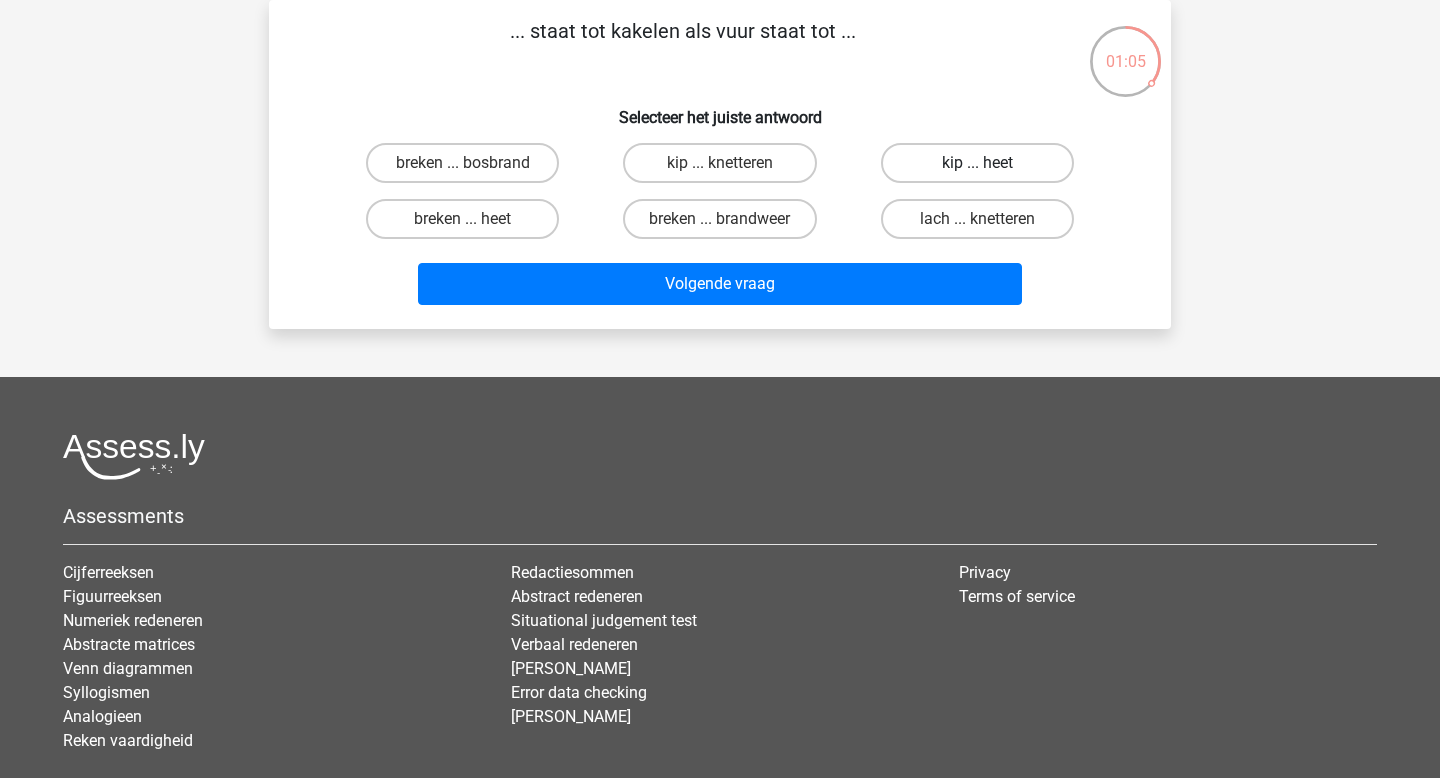 click on "kip ... heet" at bounding box center (977, 163) 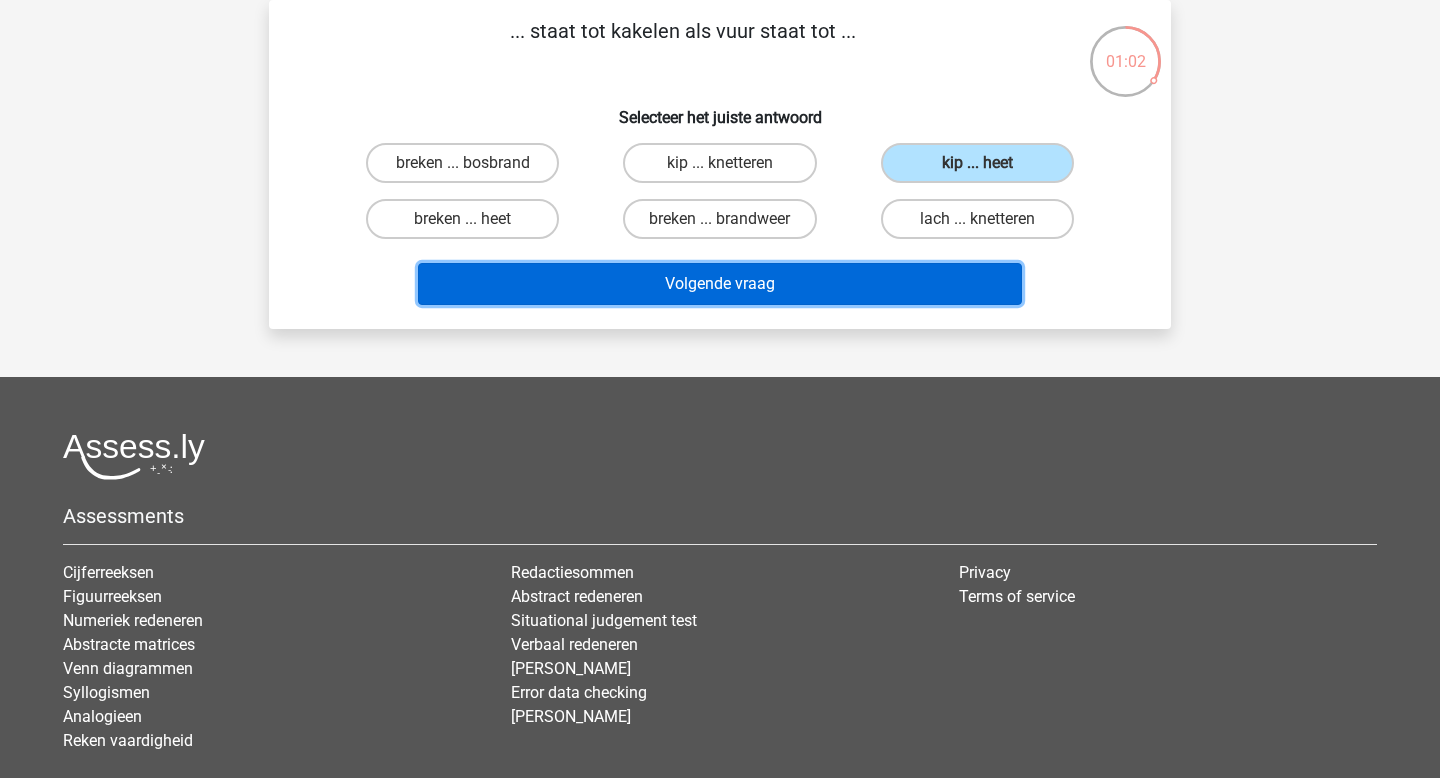 click on "Volgende vraag" at bounding box center (720, 284) 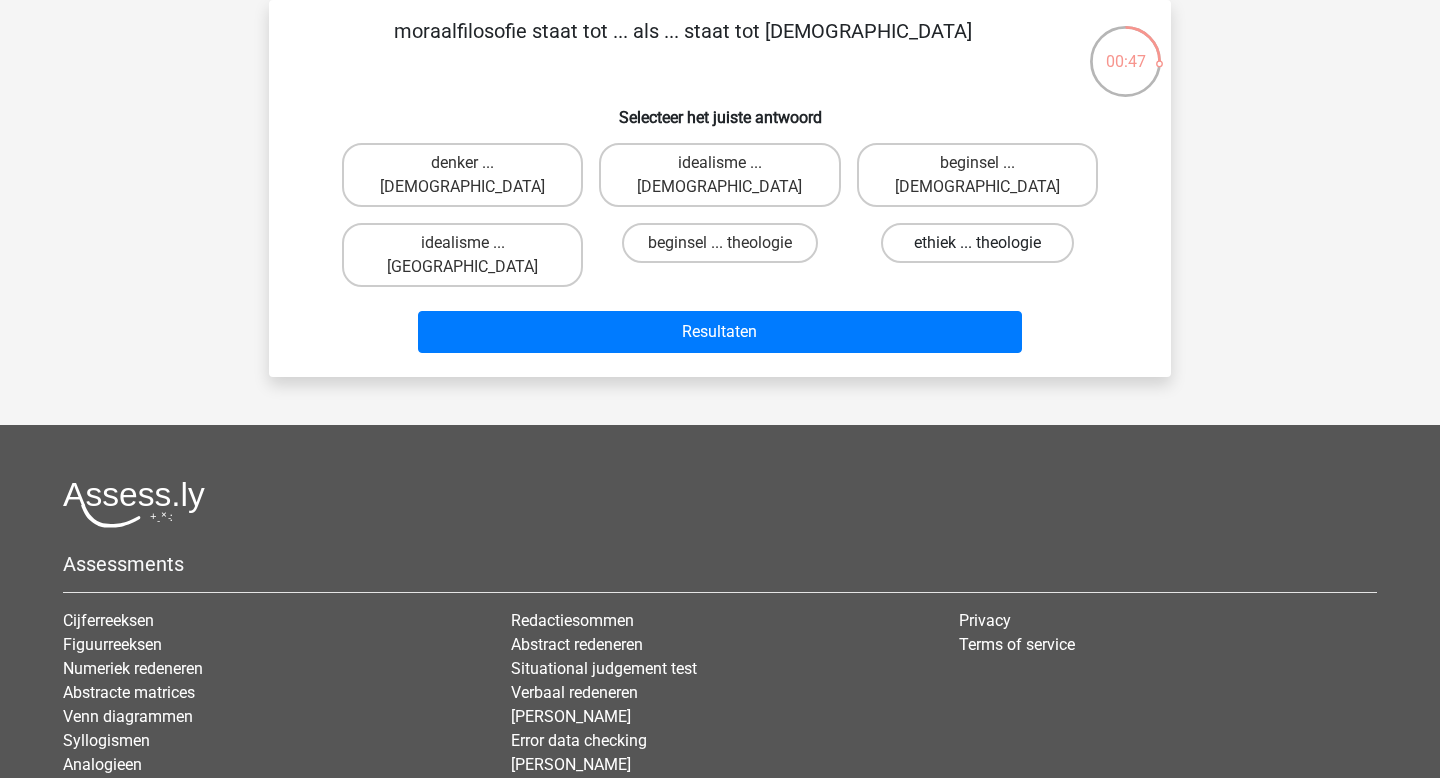 click on "ethiek ... theologie" at bounding box center [977, 243] 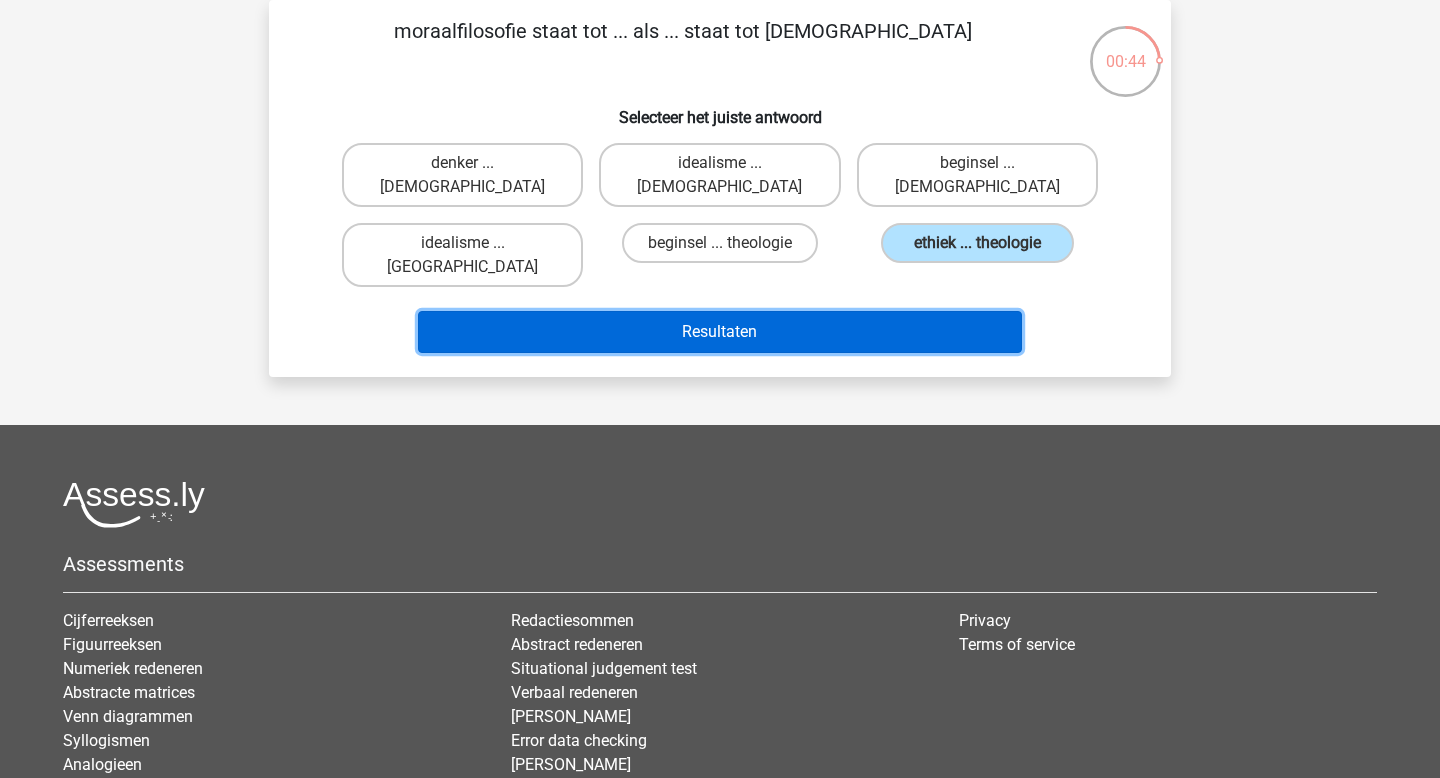 click on "Resultaten" at bounding box center (720, 332) 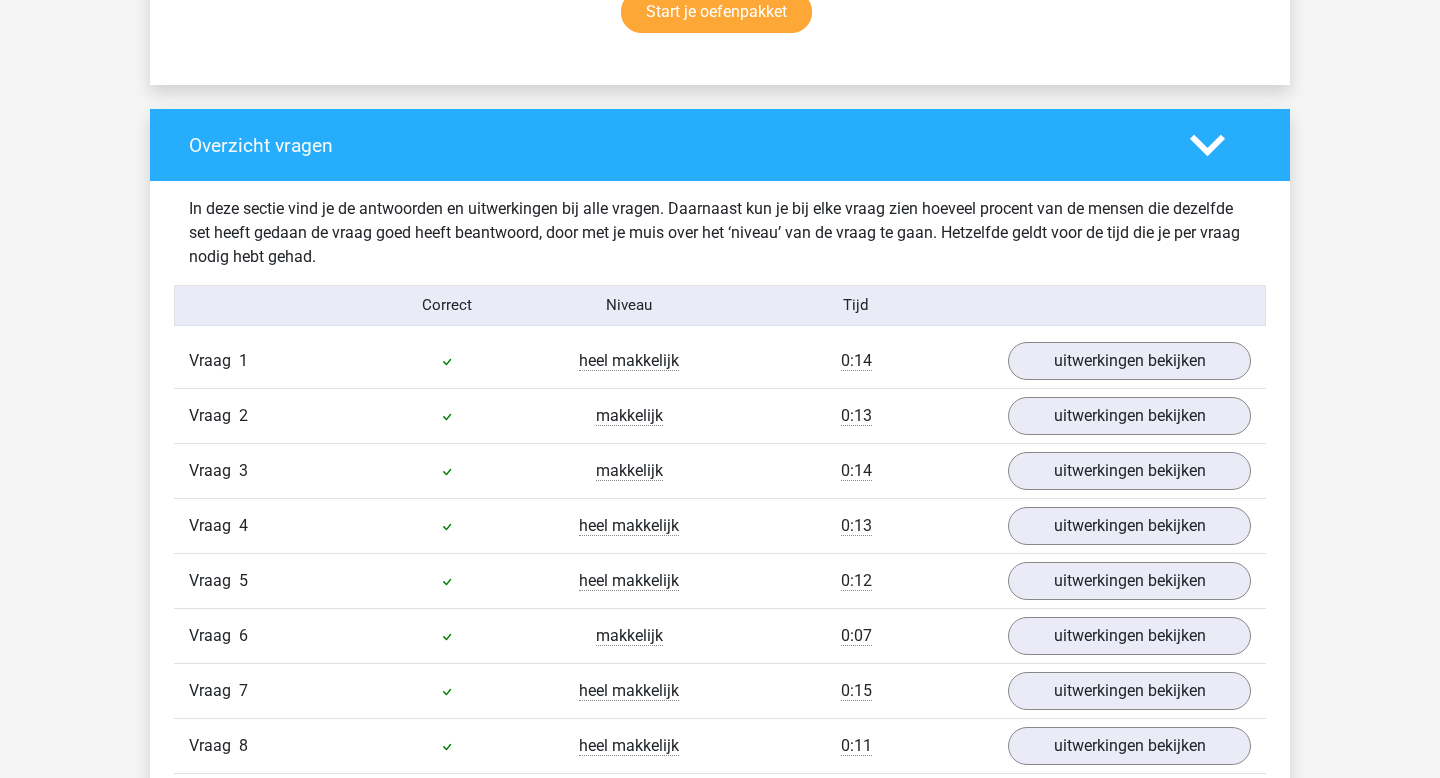 scroll, scrollTop: 1643, scrollLeft: 0, axis: vertical 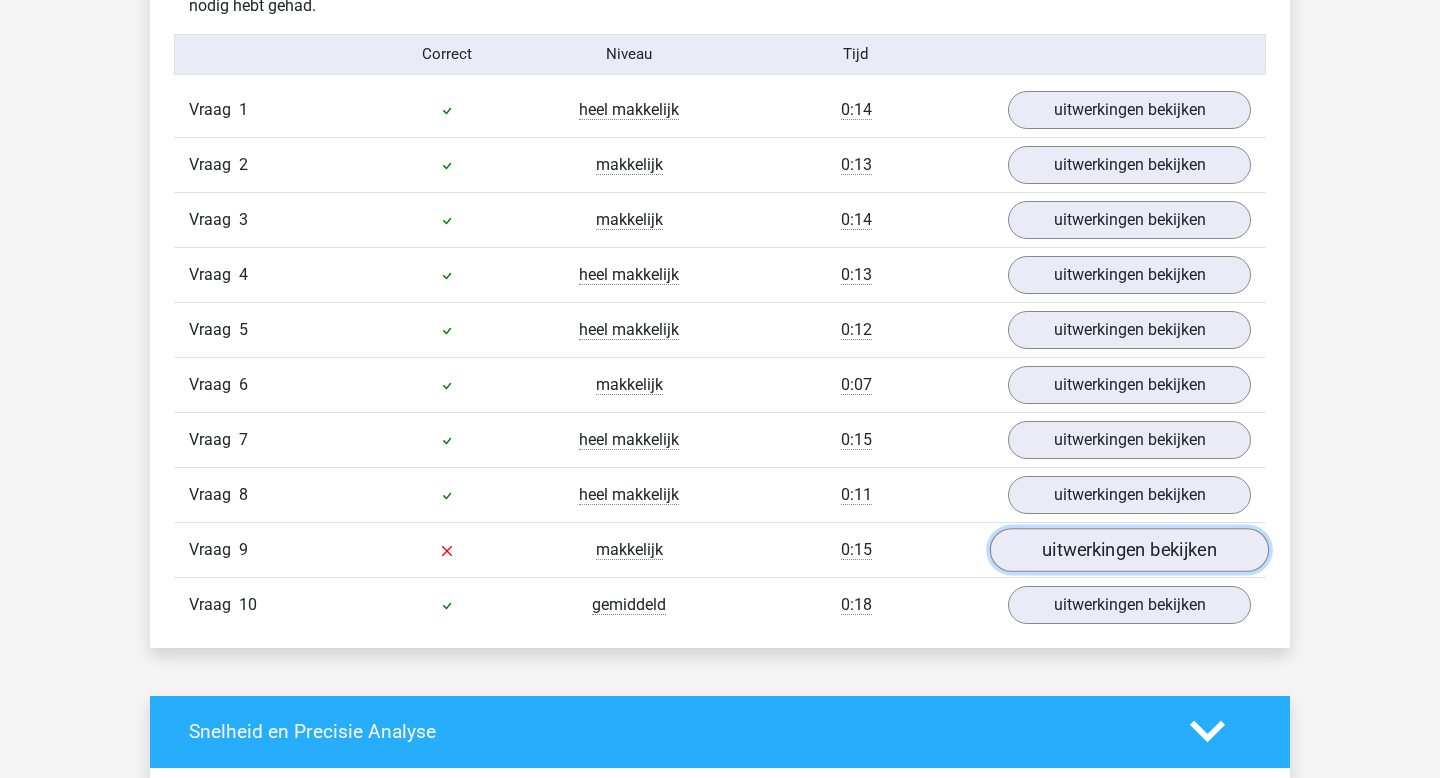 click on "uitwerkingen bekijken" at bounding box center [1129, 550] 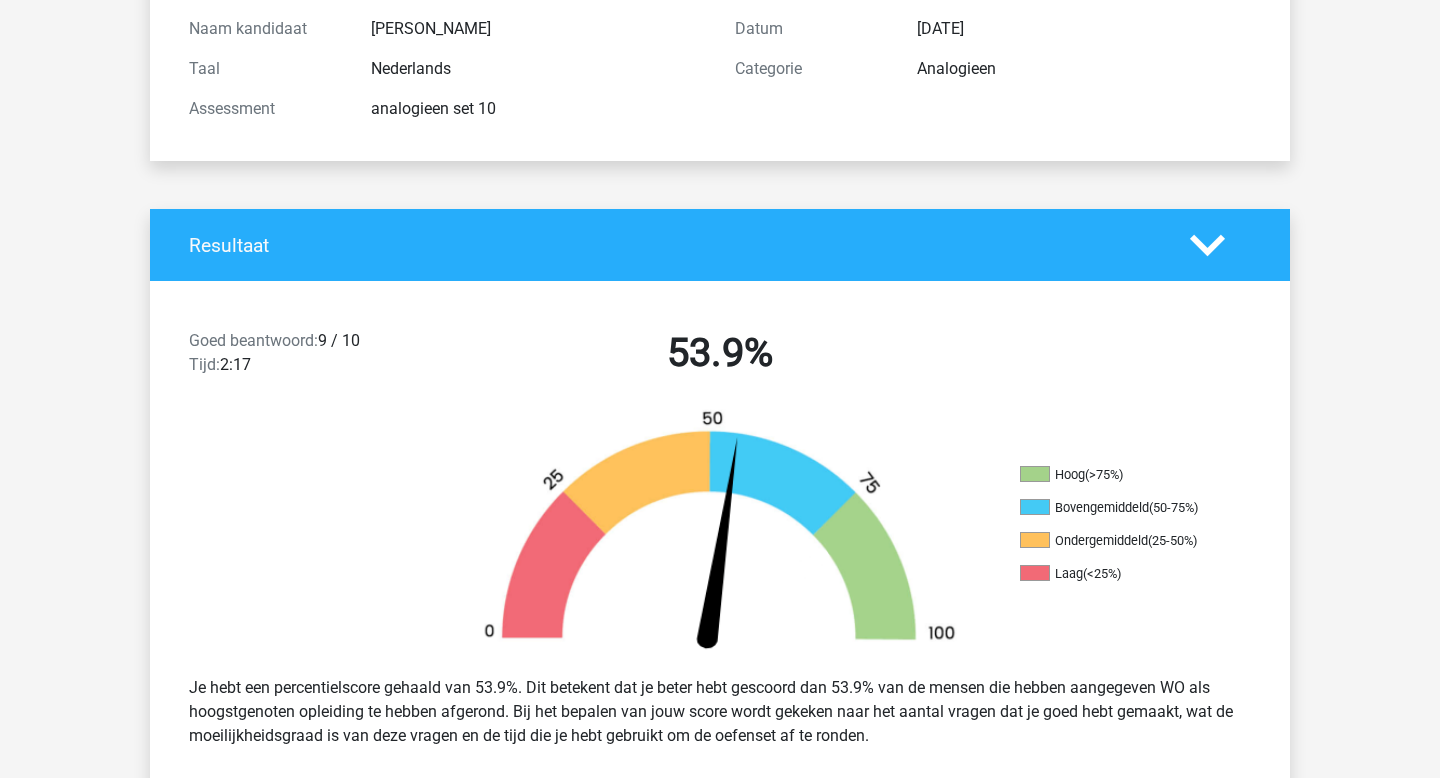 scroll, scrollTop: 0, scrollLeft: 0, axis: both 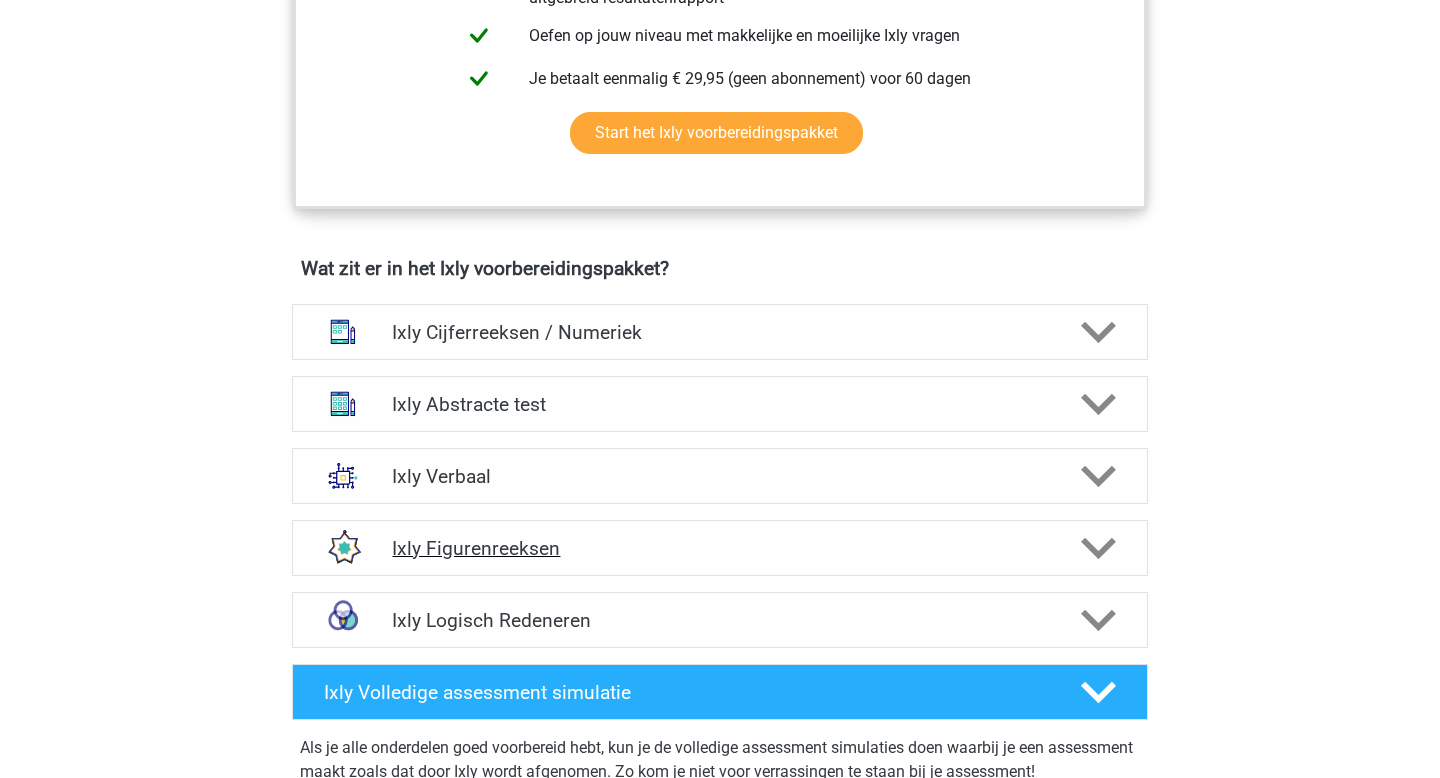 click on "Ixly Figurenreeksen" at bounding box center (719, 548) 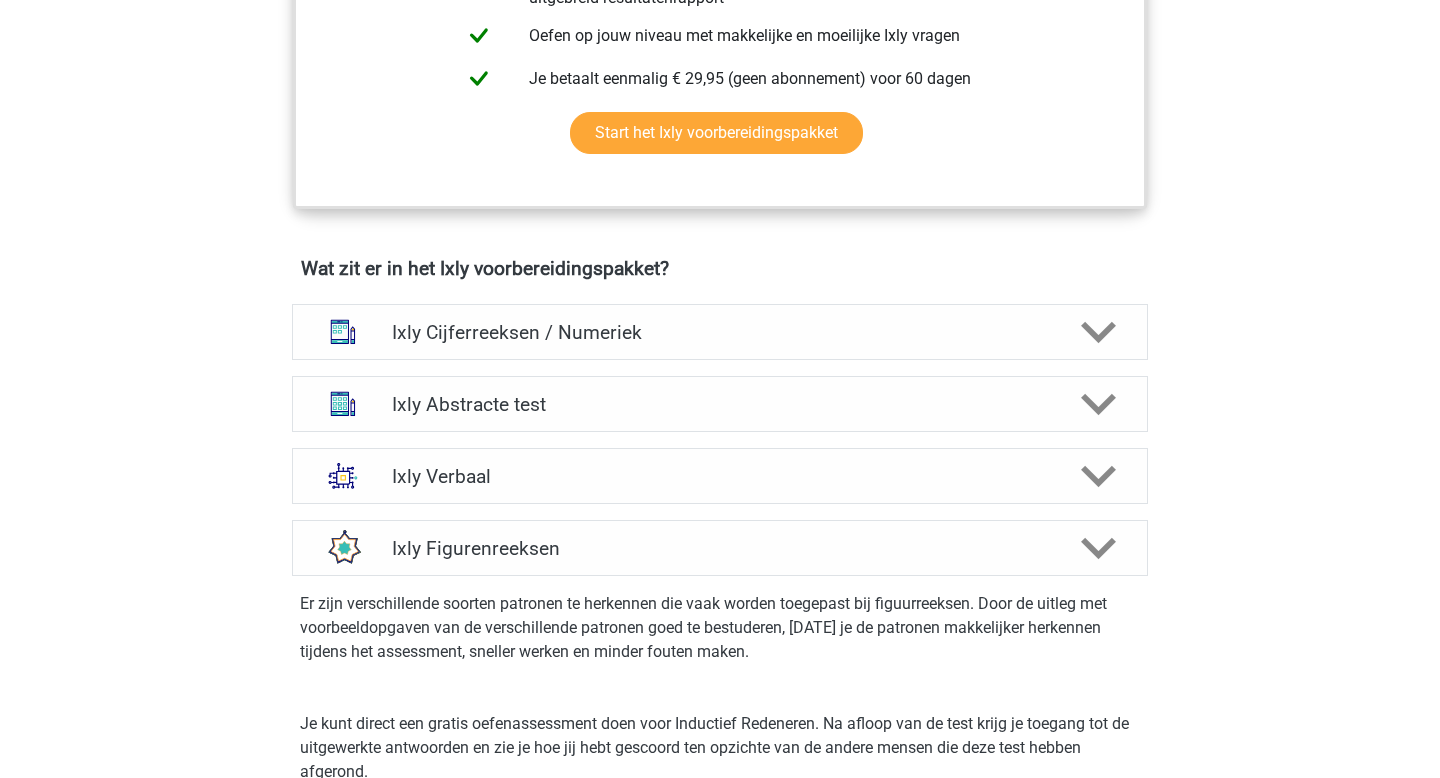 click on "Ixly Verbaal
Bij het oplossen van Analogieën moet je een relatie tussen twee woorden vinden en deze vervolgens toepassen op twee andere woorden. Denk bijvoorbeeld aan: damp  staat tot  water  als  water  staat tot ... 1.  verhitten  2.  fase  3.  vocht  4.  ijs  5.  verkoelen De beste manier om analogieën op te lossen is over het algemeen om een logische zin te vormen die beide relaties kan beschrijven. Het antwoord is in dit geval ijs: "Als je  damp  verkoelt, krijg je  water . Als je  water  verkoelt, krijg je  ijs "." at bounding box center (720, 476) 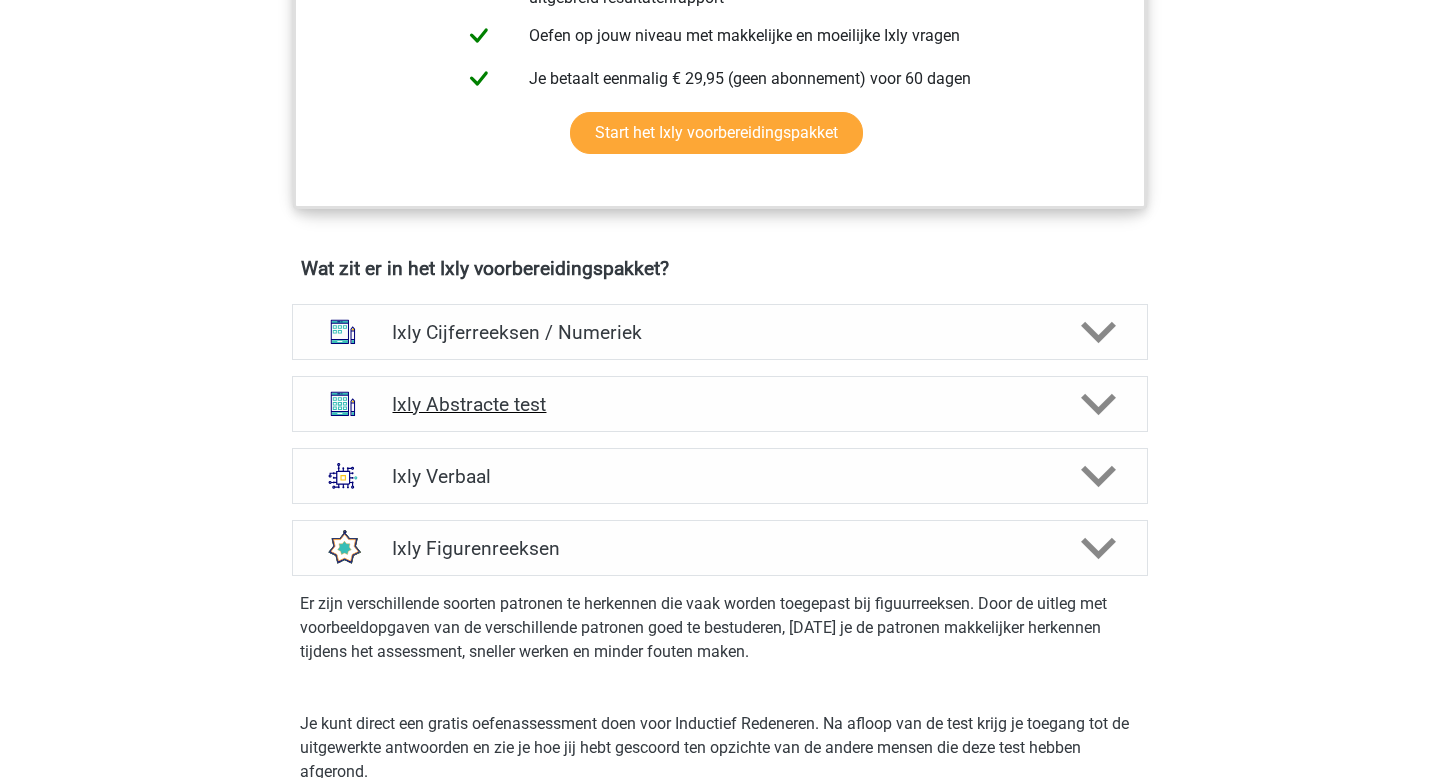 click 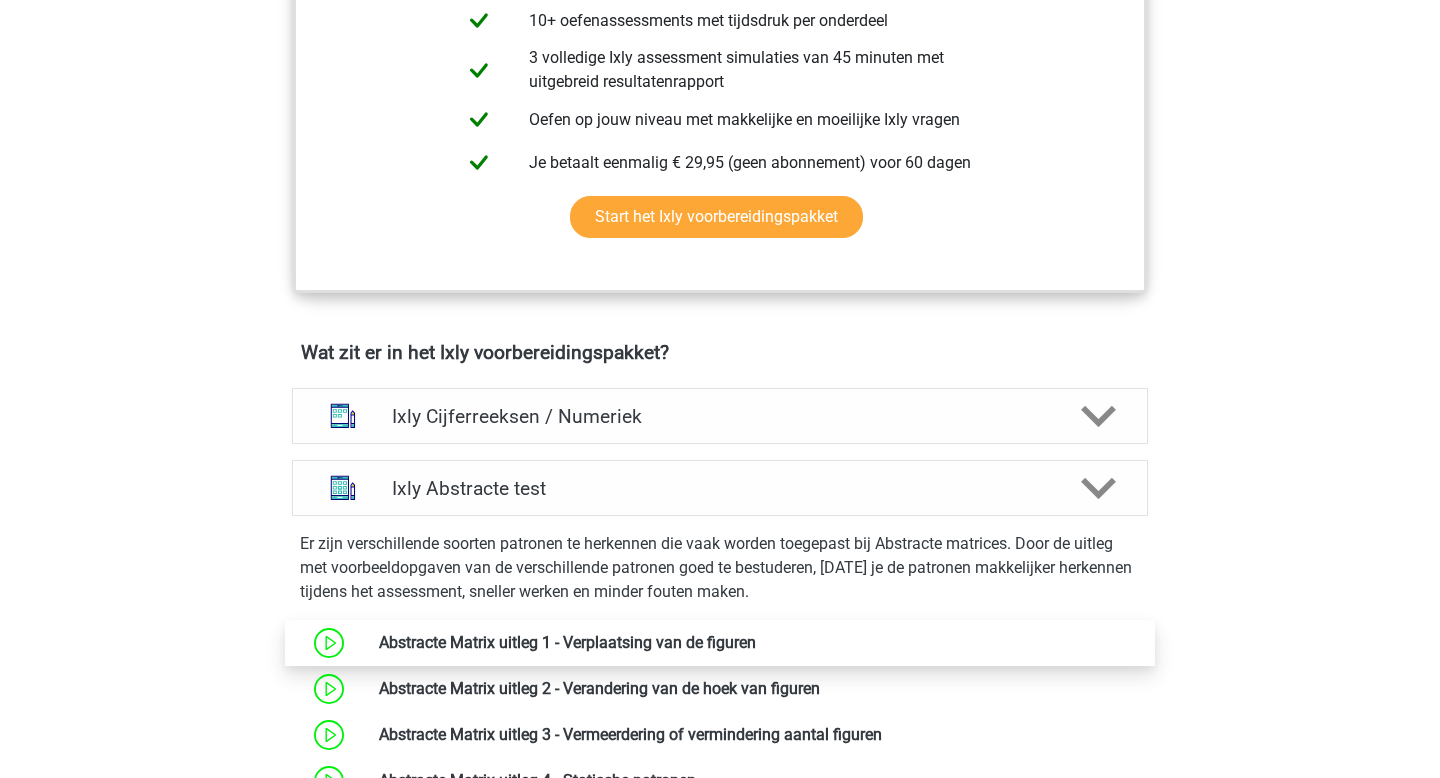 scroll, scrollTop: 941, scrollLeft: 0, axis: vertical 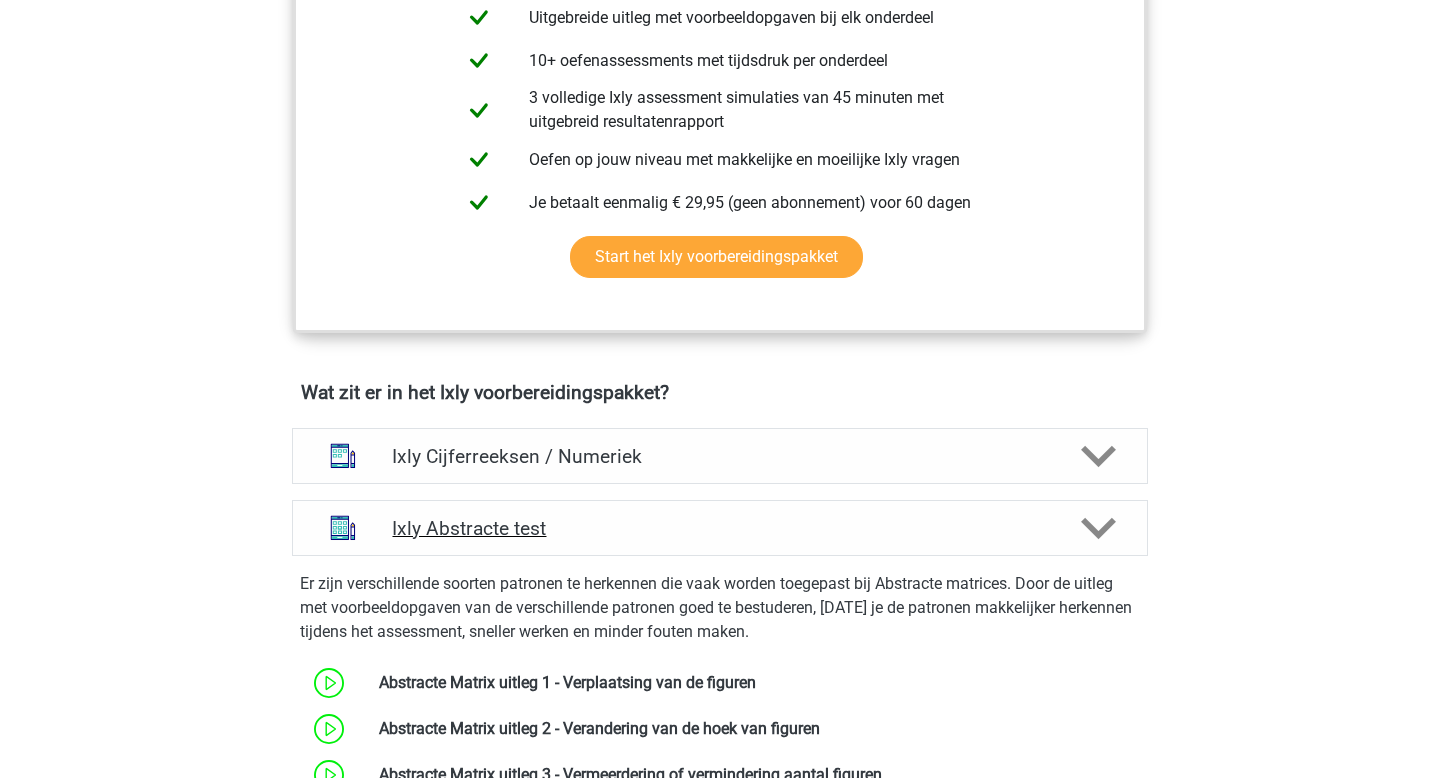 click on "Ixly Abstracte test" at bounding box center (720, 528) 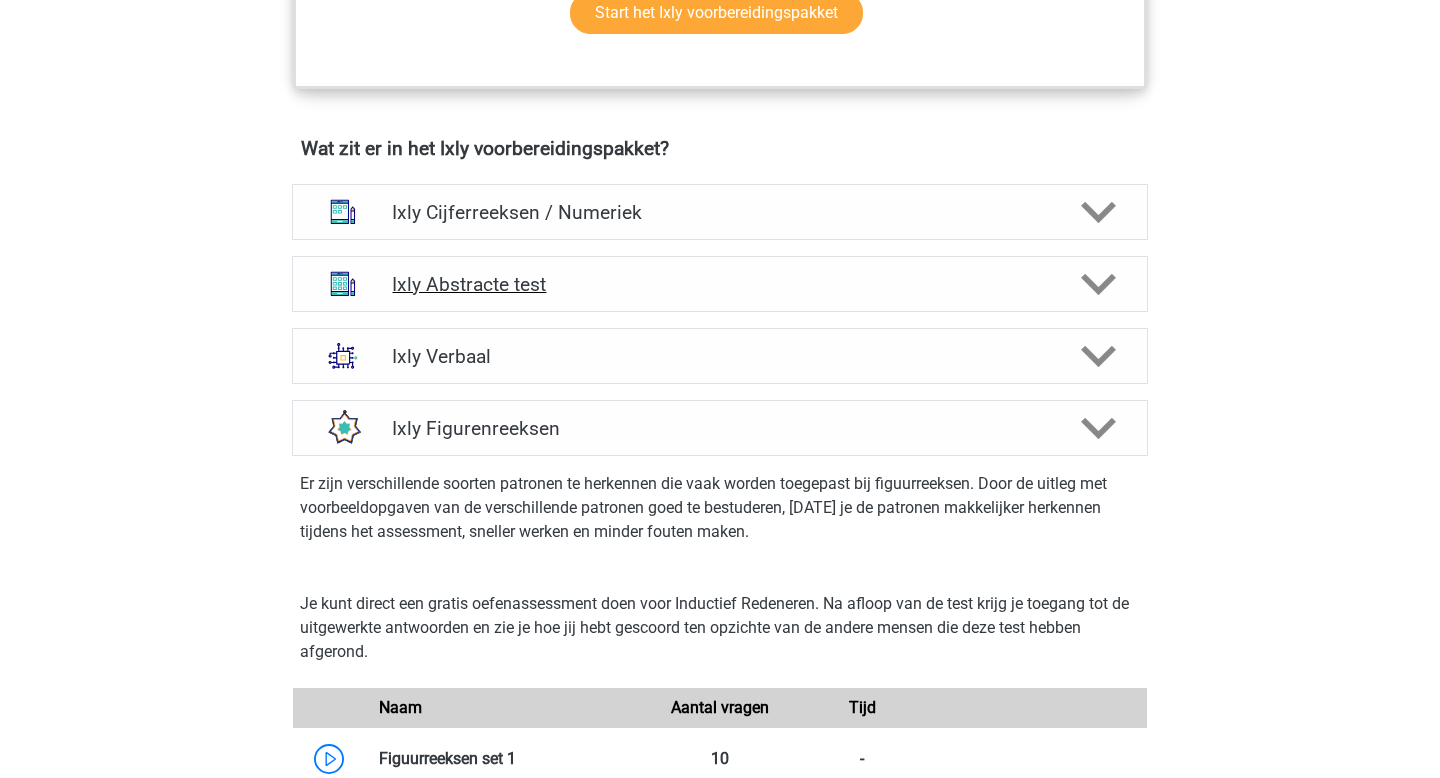 scroll, scrollTop: 1189, scrollLeft: 0, axis: vertical 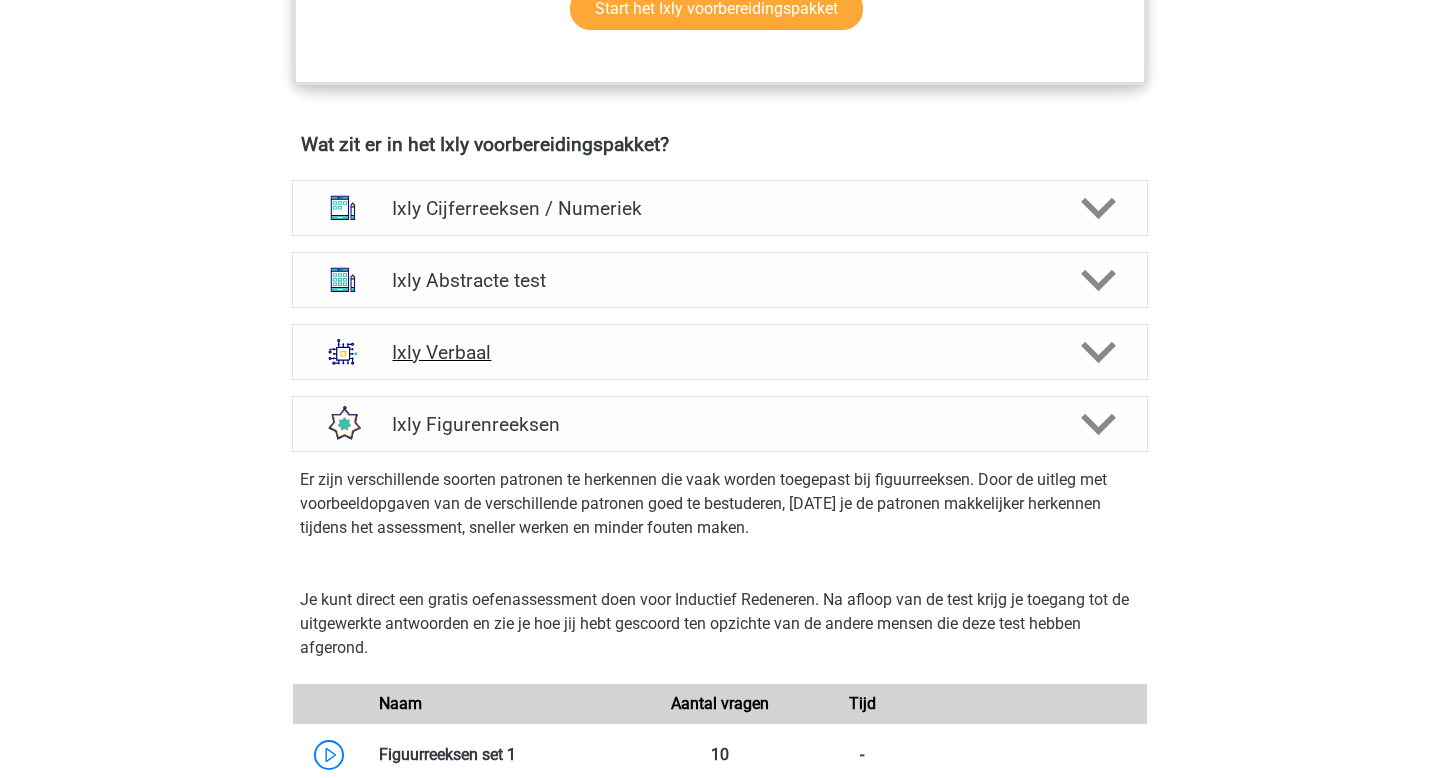 click at bounding box center (1097, 352) 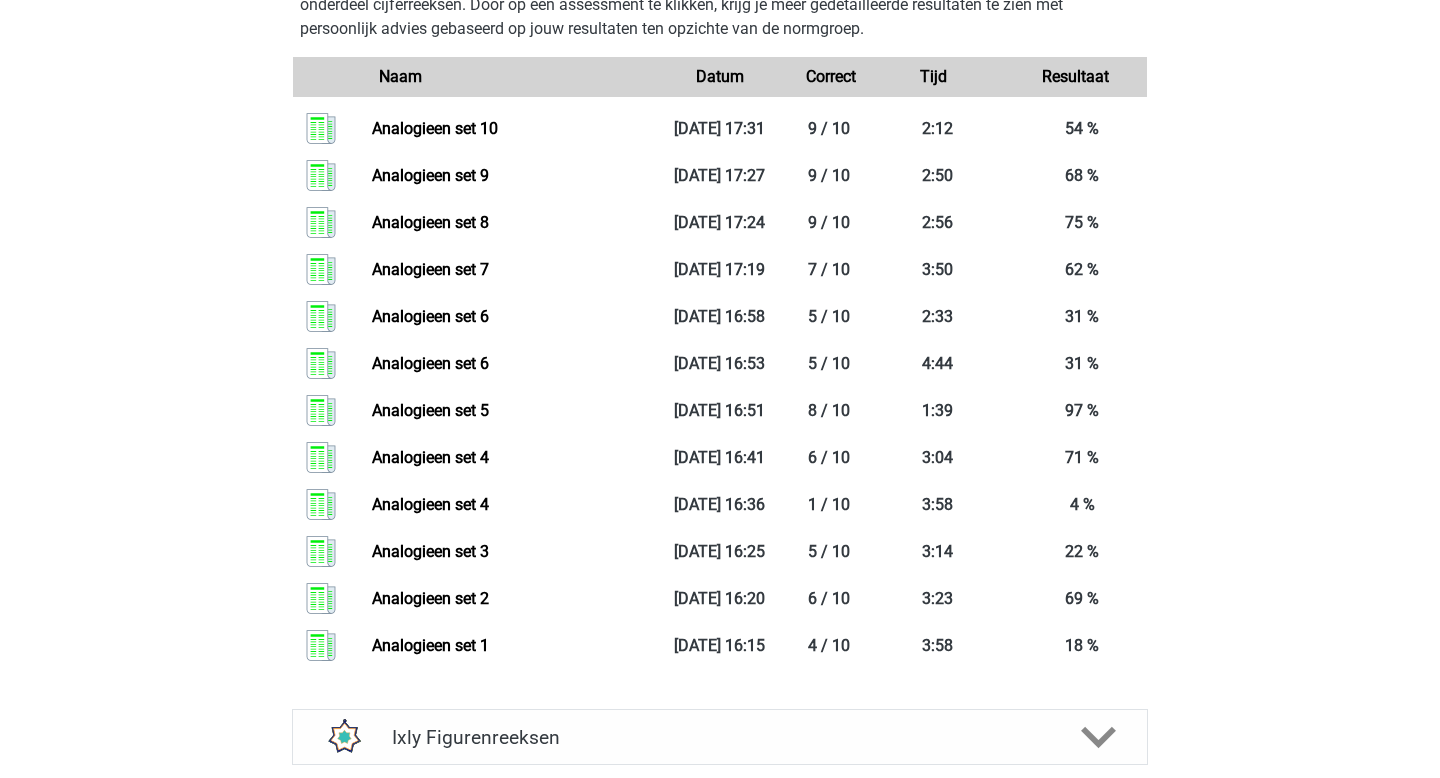 scroll, scrollTop: 2815, scrollLeft: 0, axis: vertical 